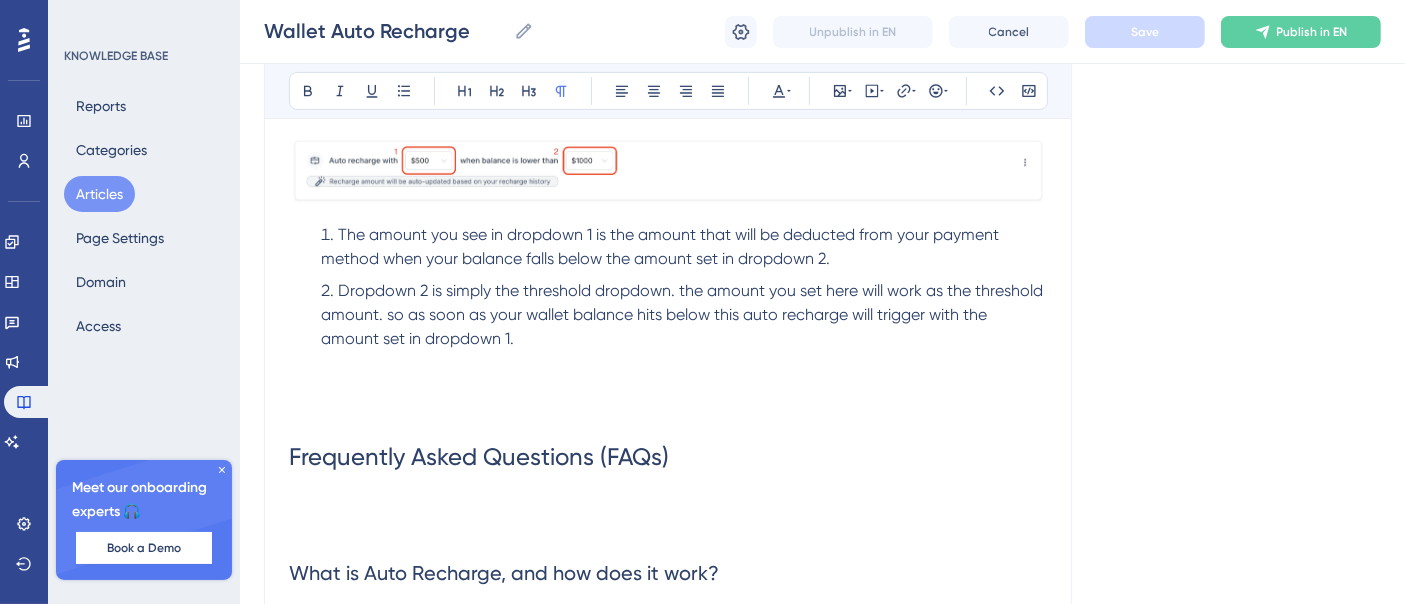 scroll, scrollTop: 382, scrollLeft: 0, axis: vertical 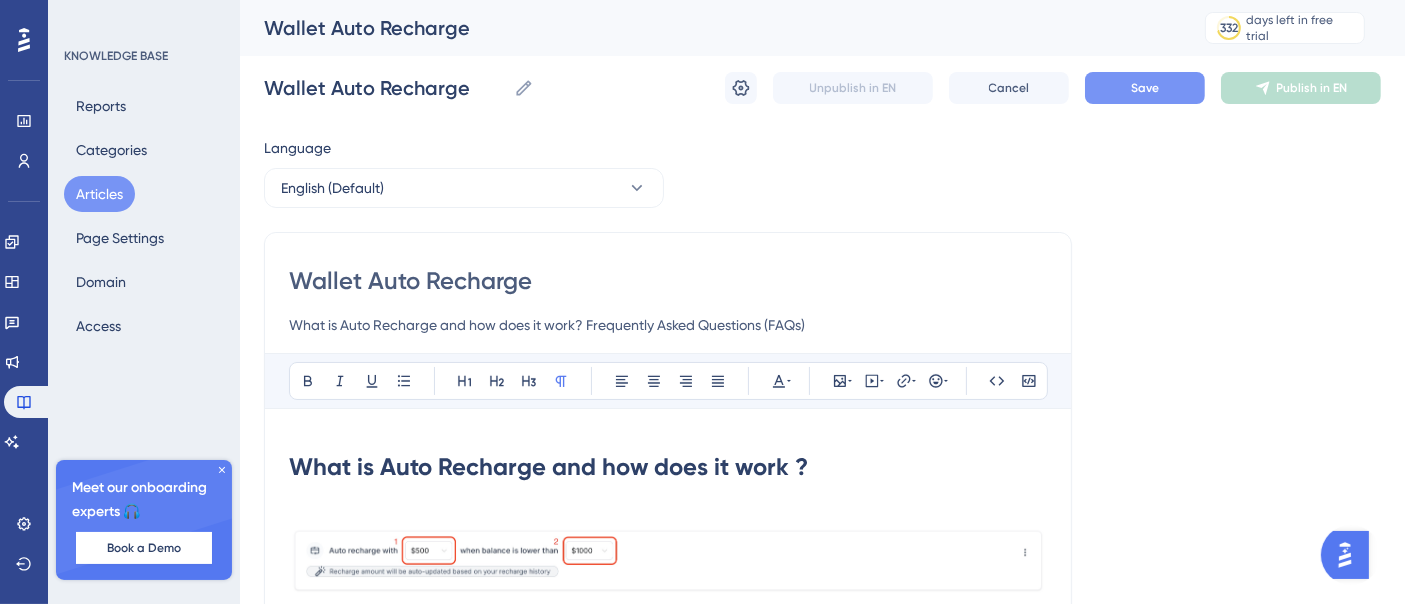 click on "Save" at bounding box center [1145, 88] 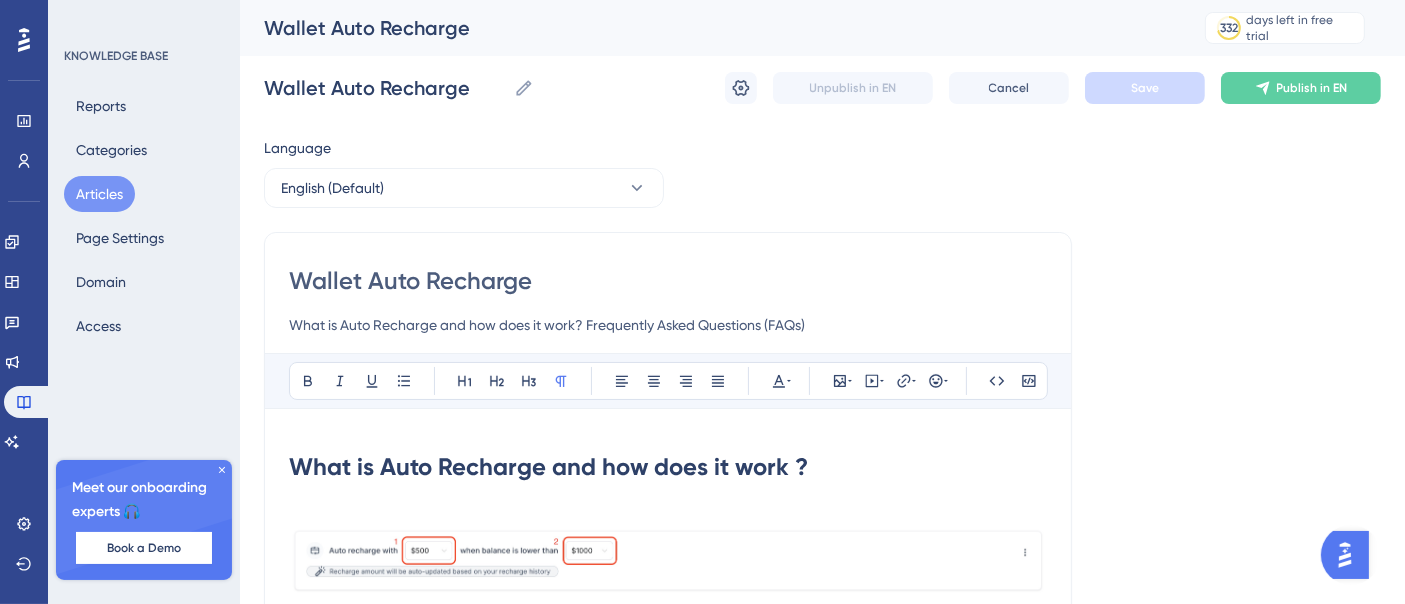 click on "Articles" at bounding box center [99, 194] 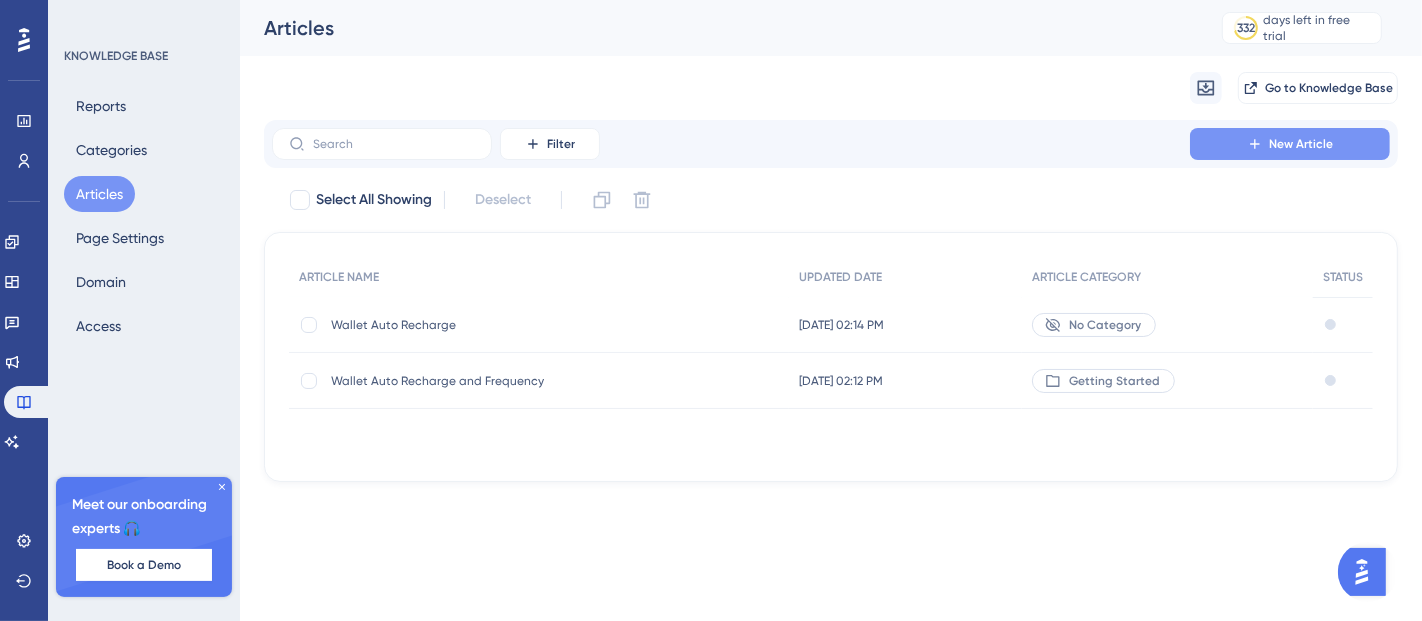 click on "New Article" at bounding box center [1301, 144] 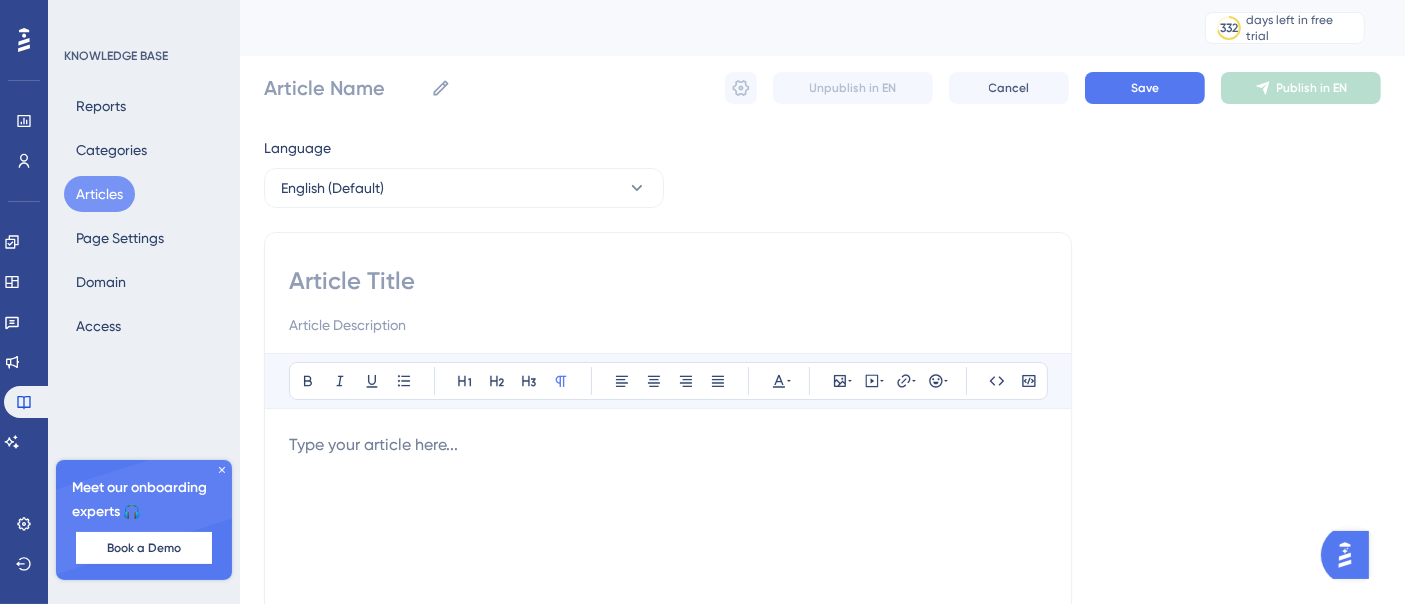 click on "Articles" at bounding box center (99, 194) 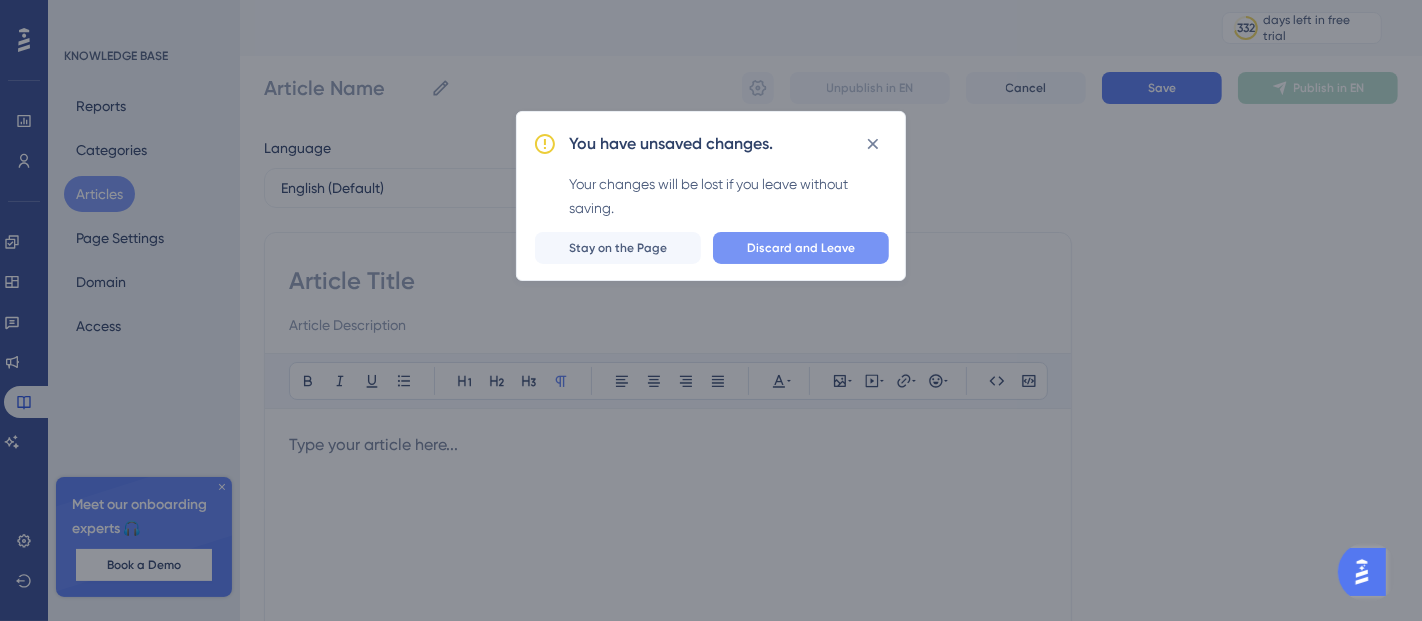 click on "Discard and Leave" at bounding box center [801, 248] 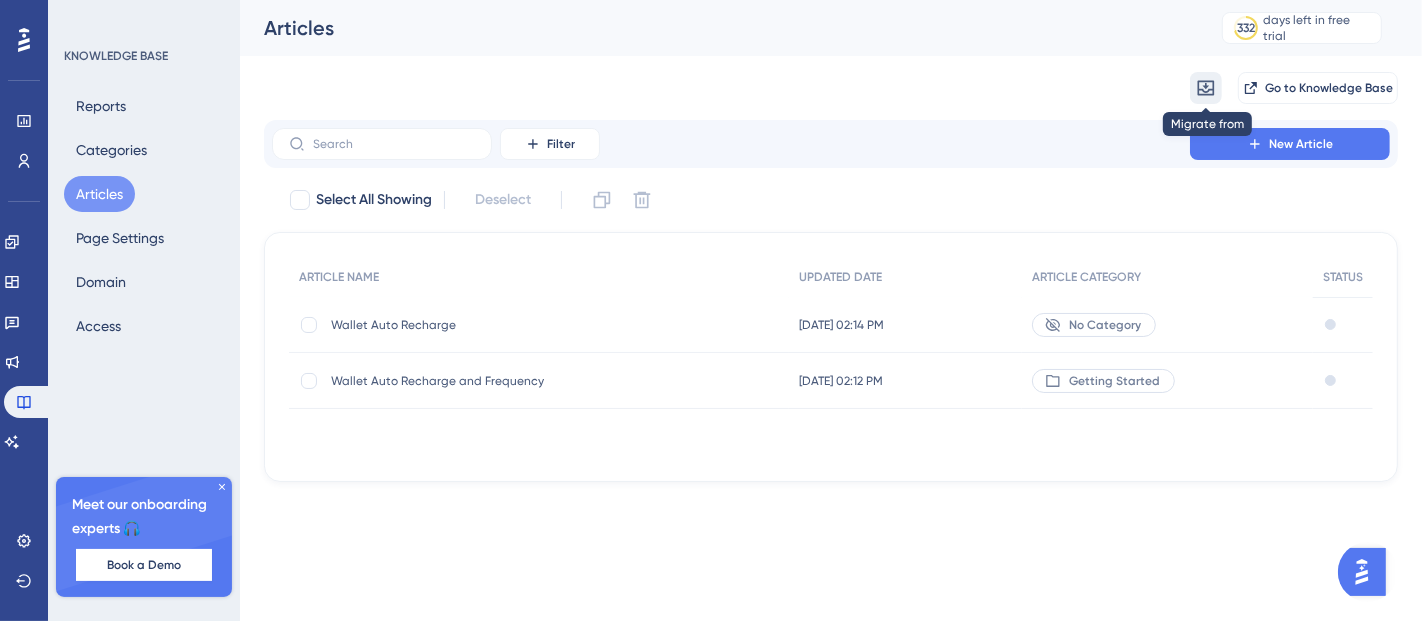click 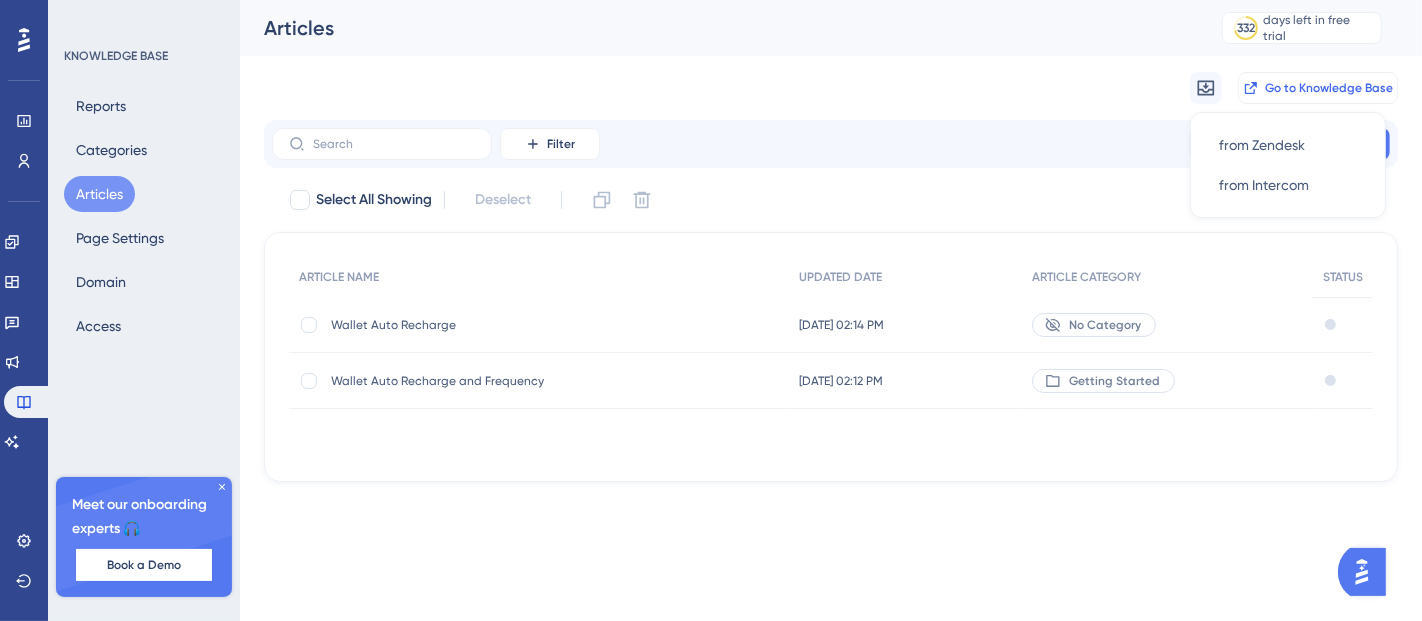 click on "Go to Knowledge Base" at bounding box center [1329, 88] 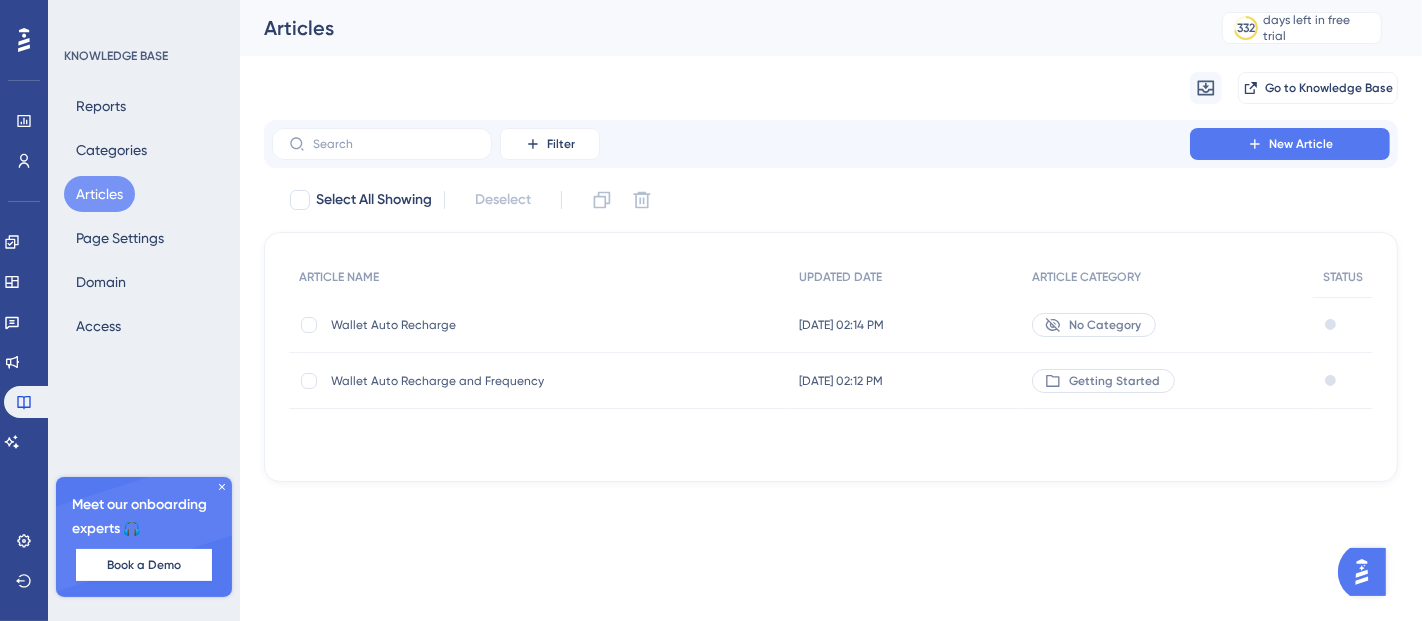 click on "No Category" at bounding box center [1105, 325] 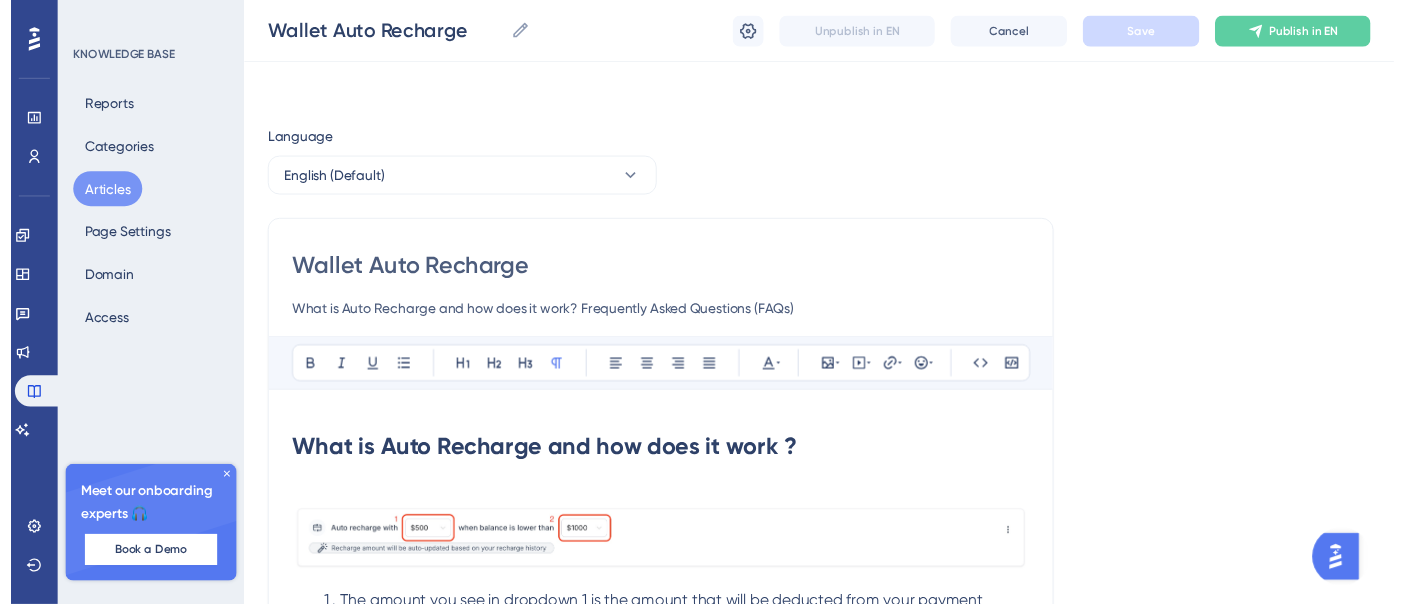 scroll, scrollTop: 382, scrollLeft: 0, axis: vertical 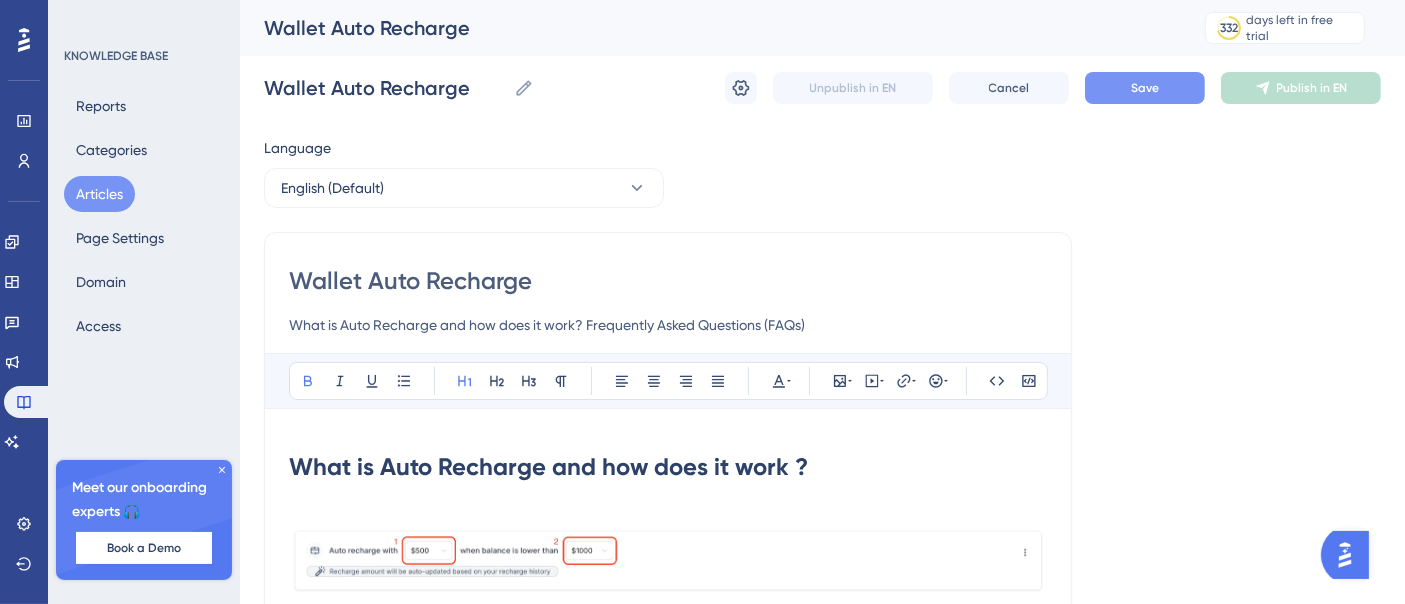 click on "Save" at bounding box center (1145, 88) 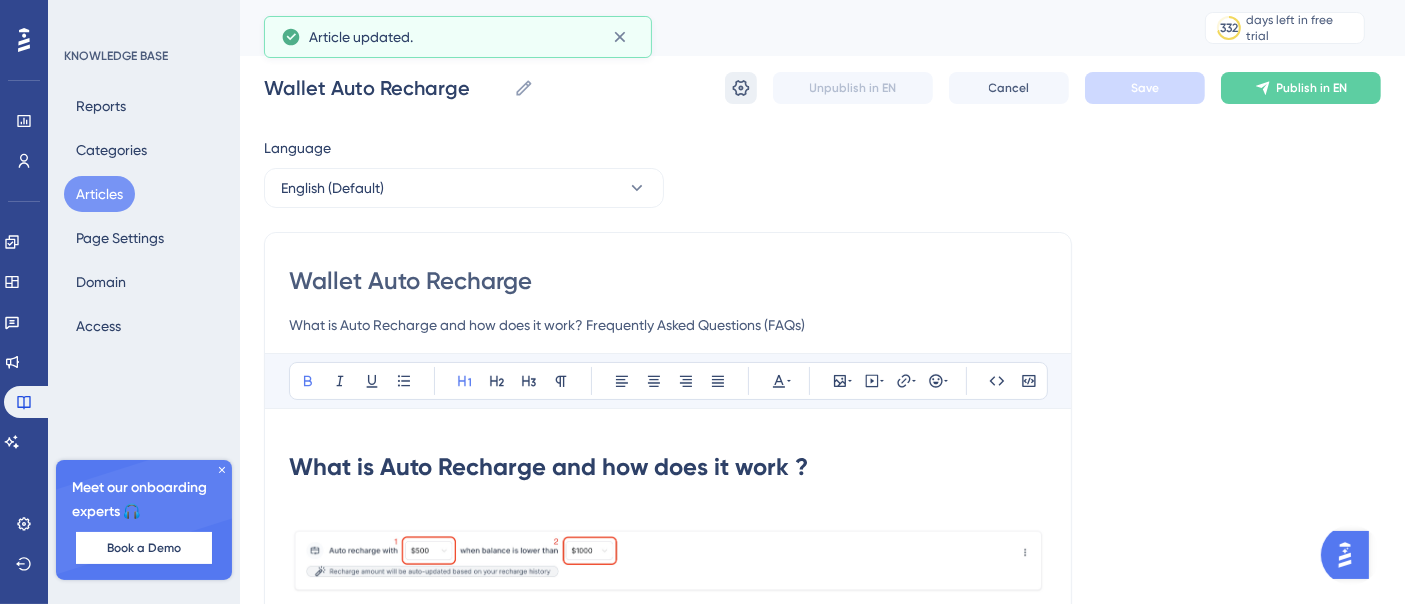 click 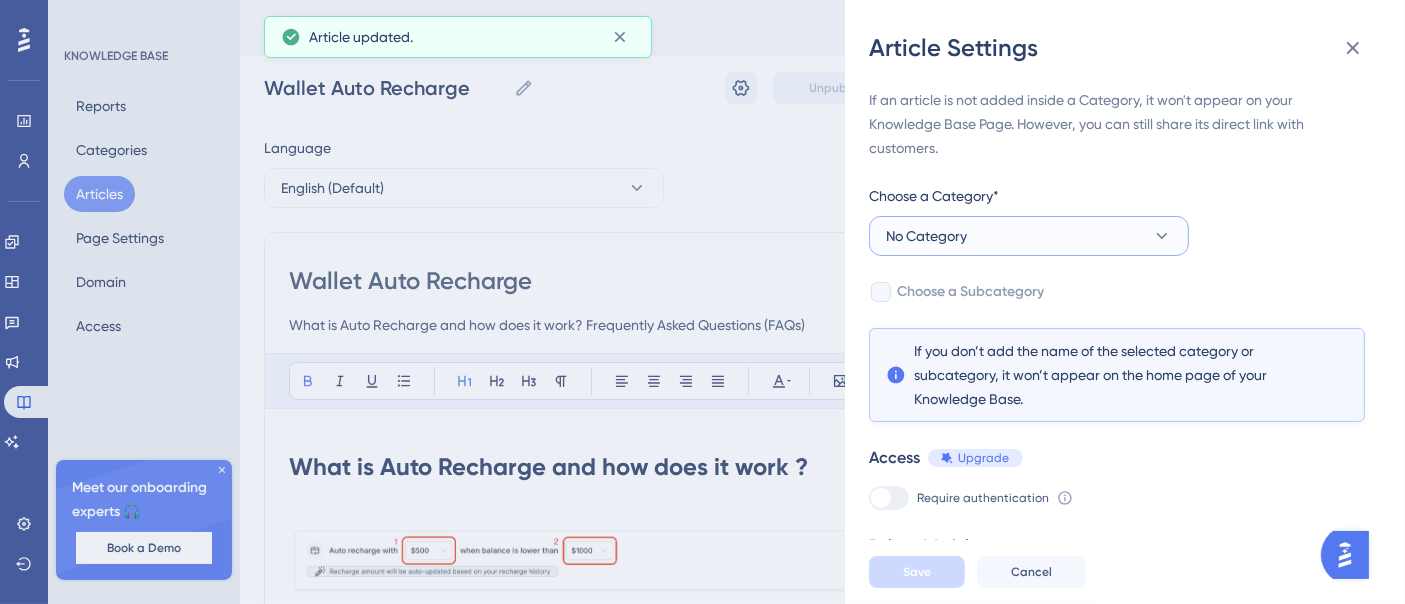 click on "No Category" at bounding box center [926, 236] 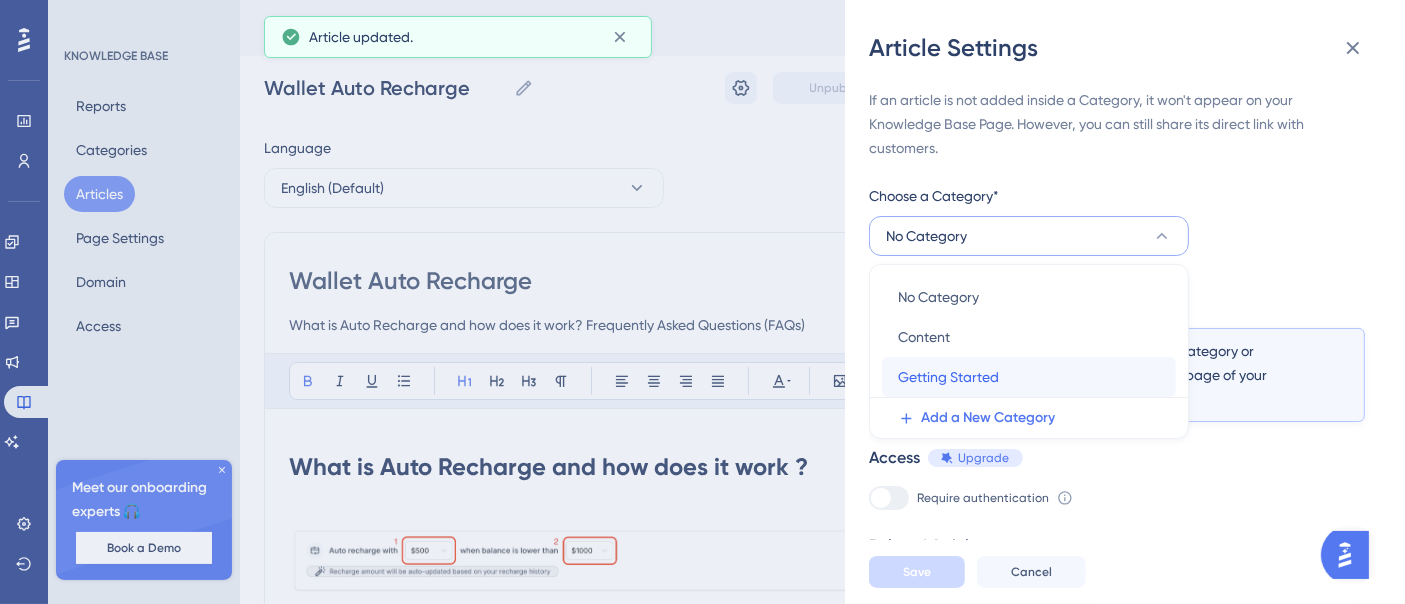click on "Getting Started" at bounding box center (948, 377) 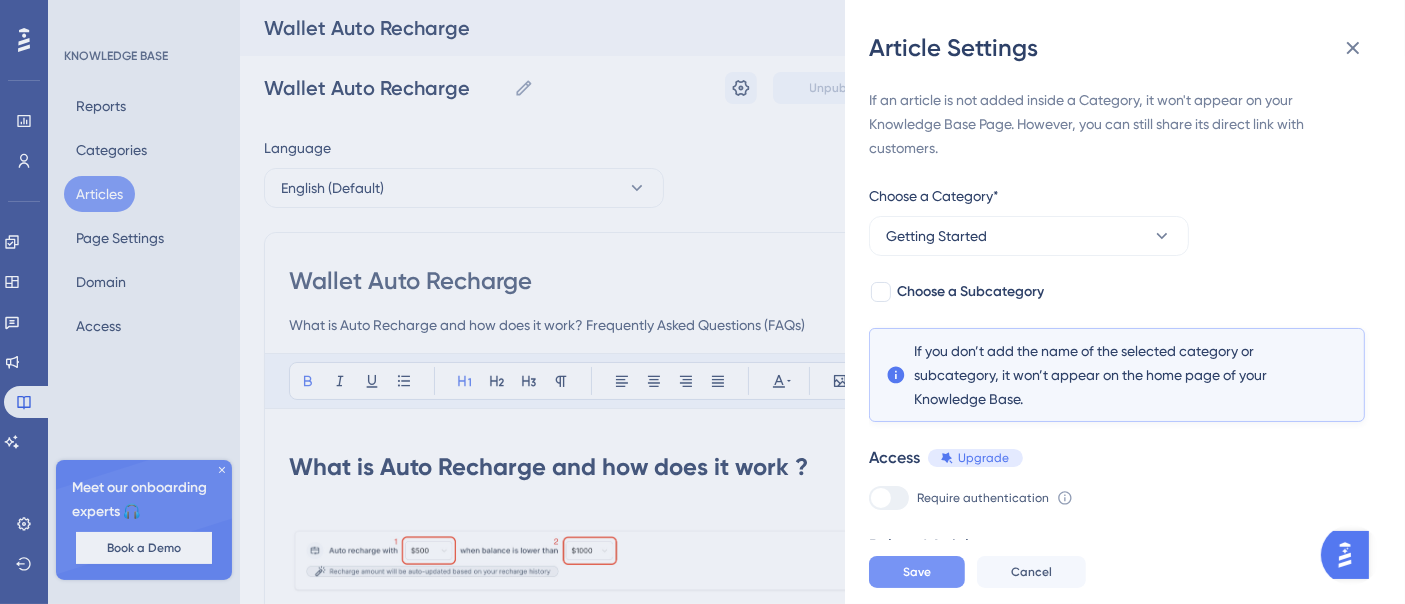 click on "Save" at bounding box center [917, 572] 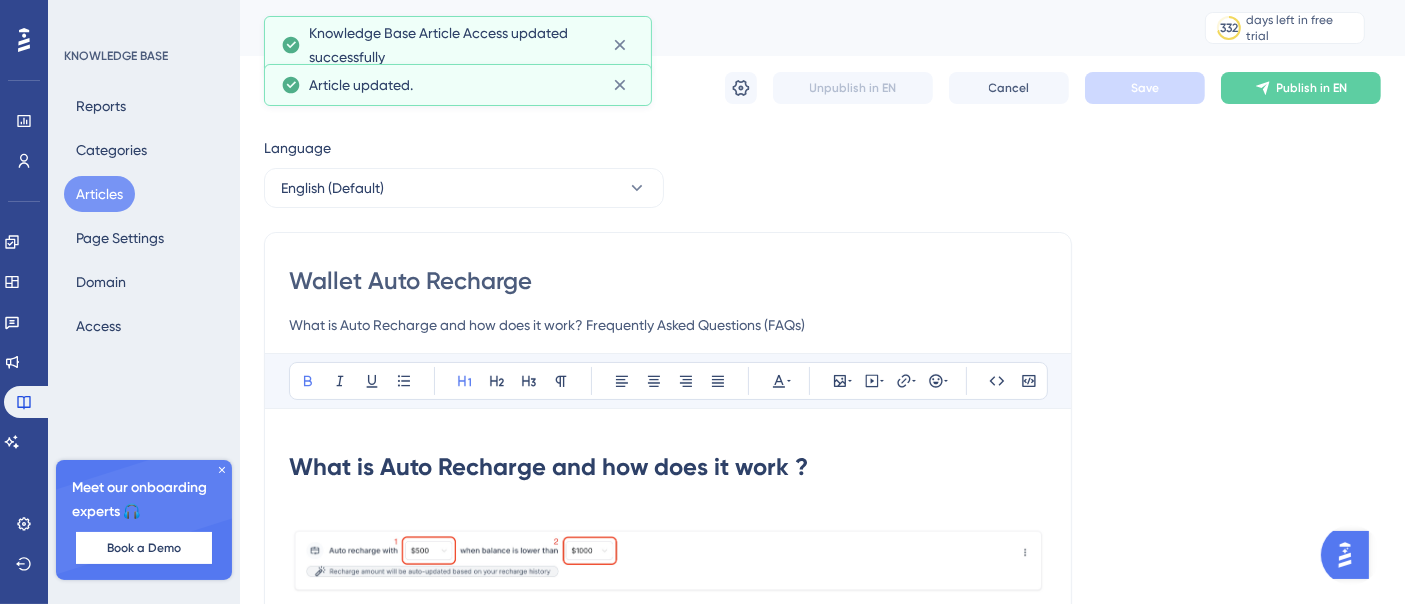 click on "Language English (Default) Wallet Auto Recharge What is Auto Recharge and how does it work? Frequently Asked Questions (FAQs) Bold Italic Underline Bullet Point Heading 1 Heading 2 Heading 3 Normal Align Left Align Center Align Right Align Justify Text Color Insert Image Embed Video Hyperlink Emojis Code Code Block What is Auto Recharge and how does it work ?   The amount you see in dropdown 1 is the amount that will be deducted from your payment method when your balance falls below the amount set in dropdown 2. Dropdown 2 is simply the threshold dropdown. the amount you set here will work as the threshold amount. so as soon as your wallet balance hits below this auto recharge will trigger with the amount set in dropdown 1. Frequently Asked Questions (FAQs) What is Auto Recharge, and how does it work? Did this answer your question? 😀 😐 😔" at bounding box center (822, 673) 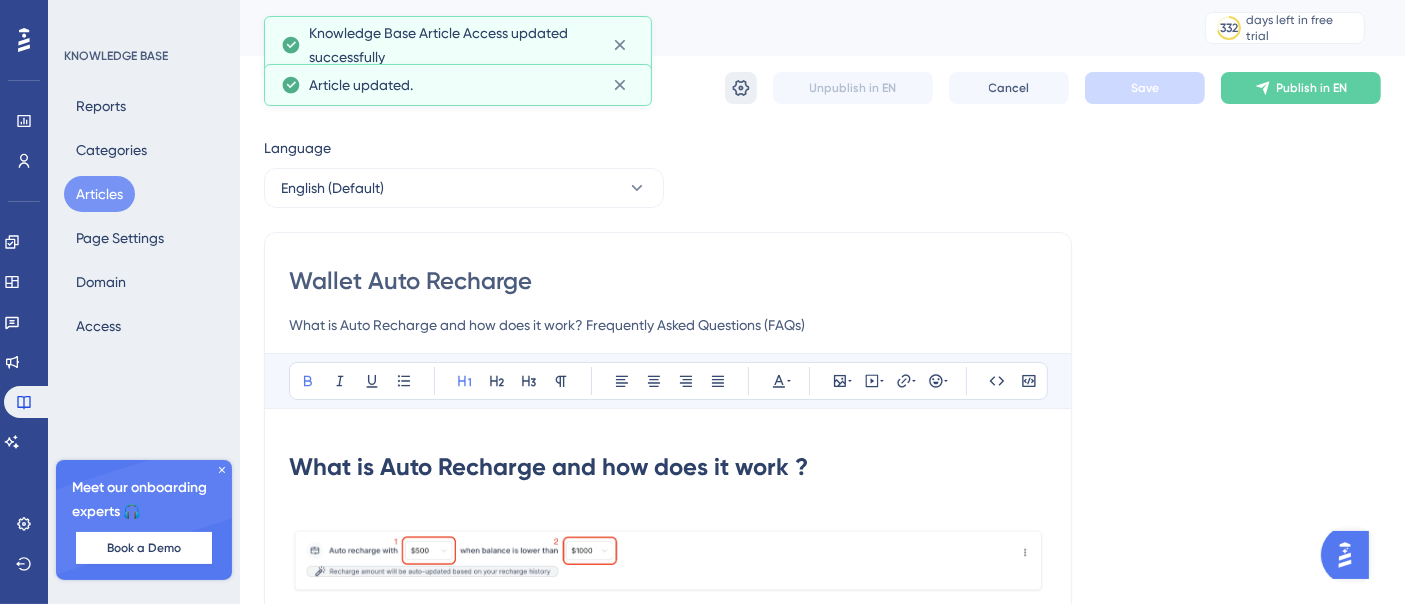 click 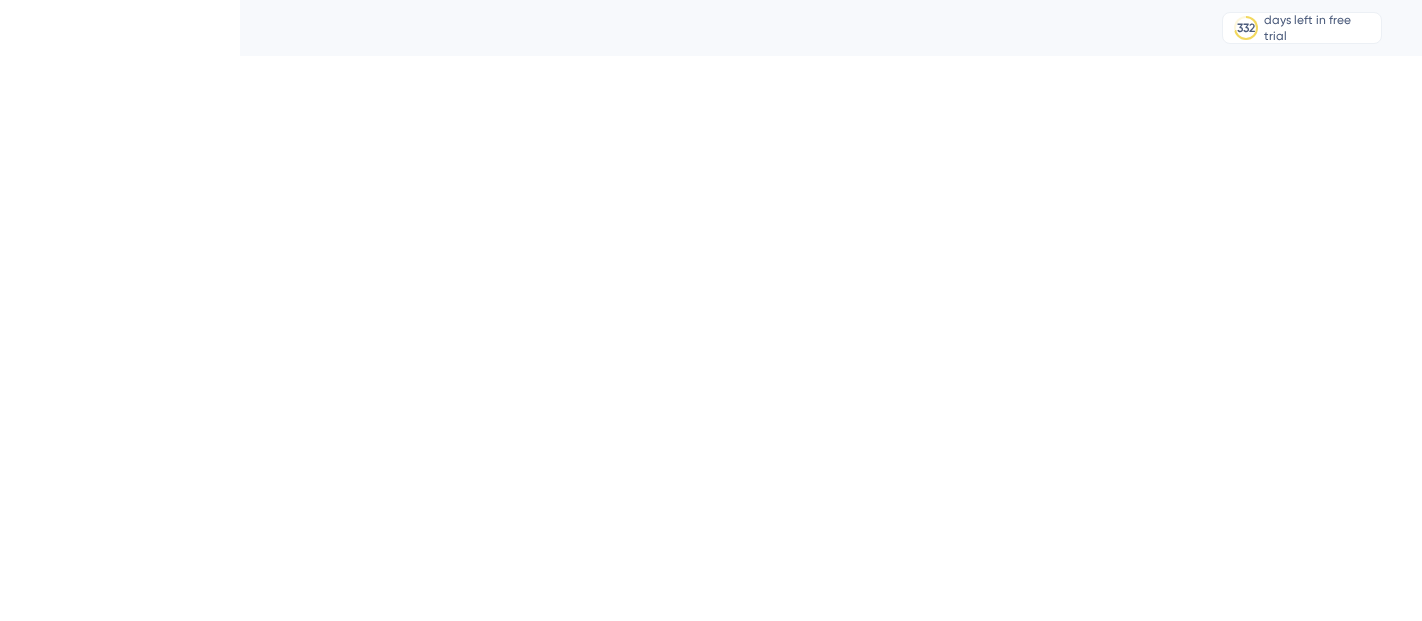scroll, scrollTop: 0, scrollLeft: 0, axis: both 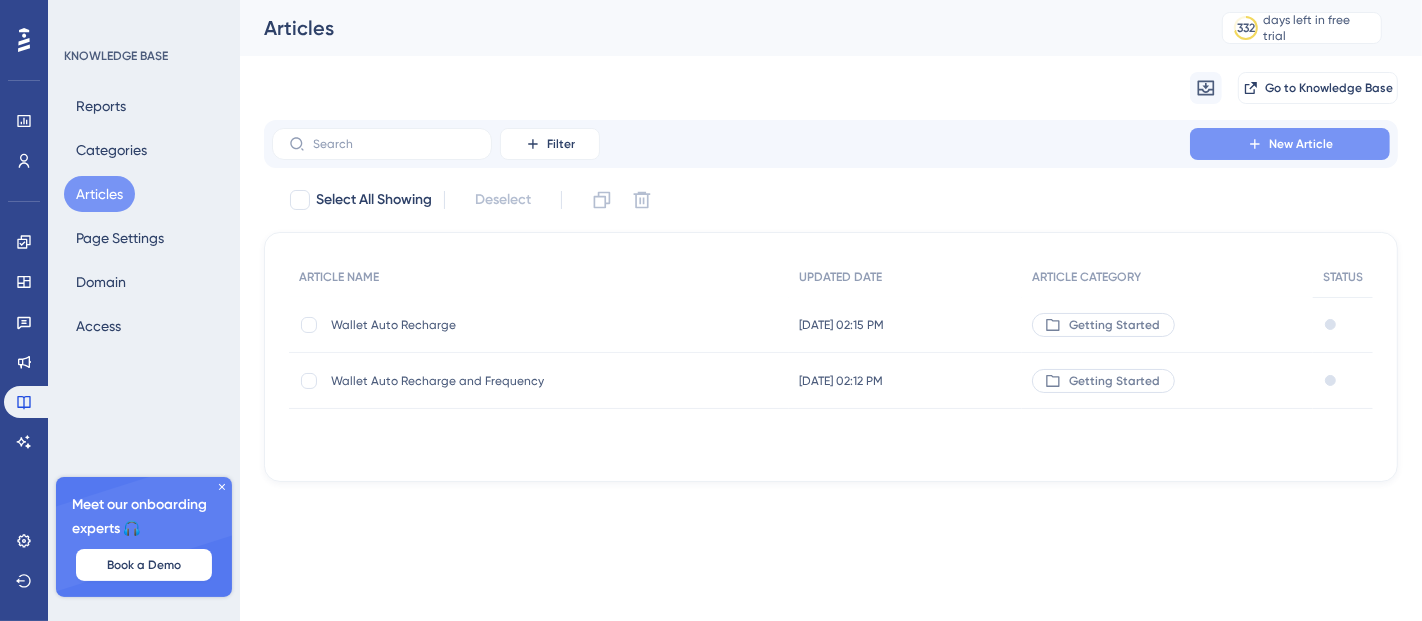 click 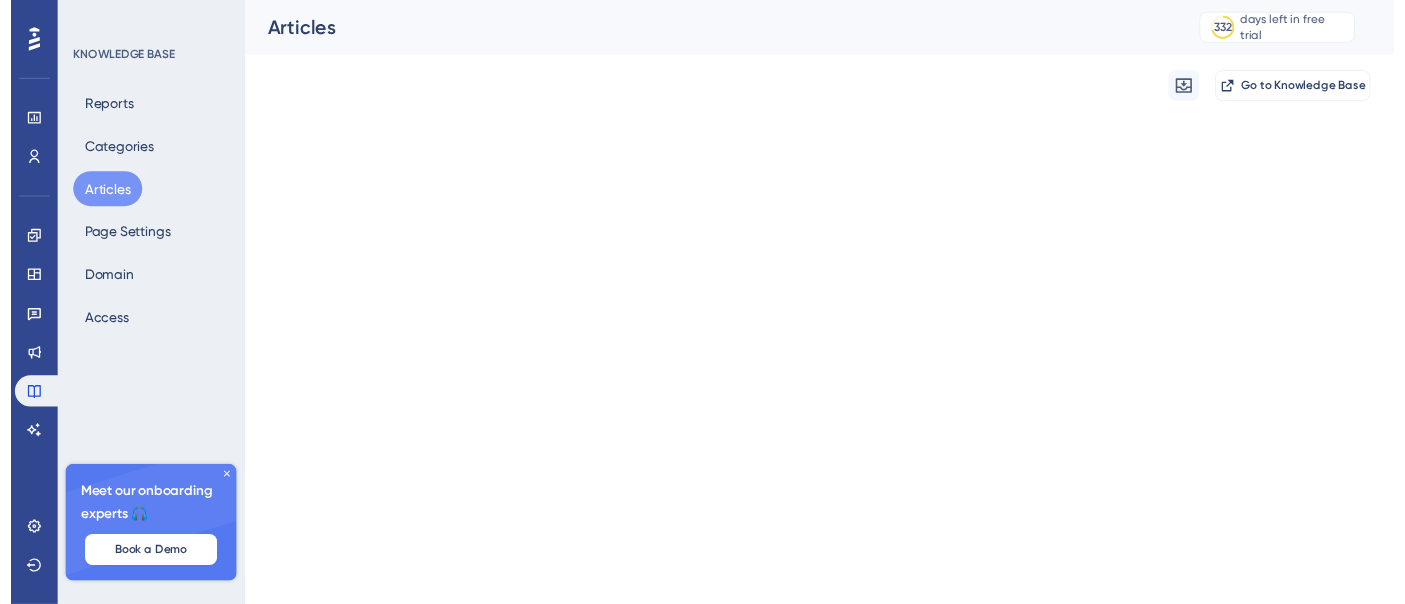 scroll, scrollTop: 0, scrollLeft: 0, axis: both 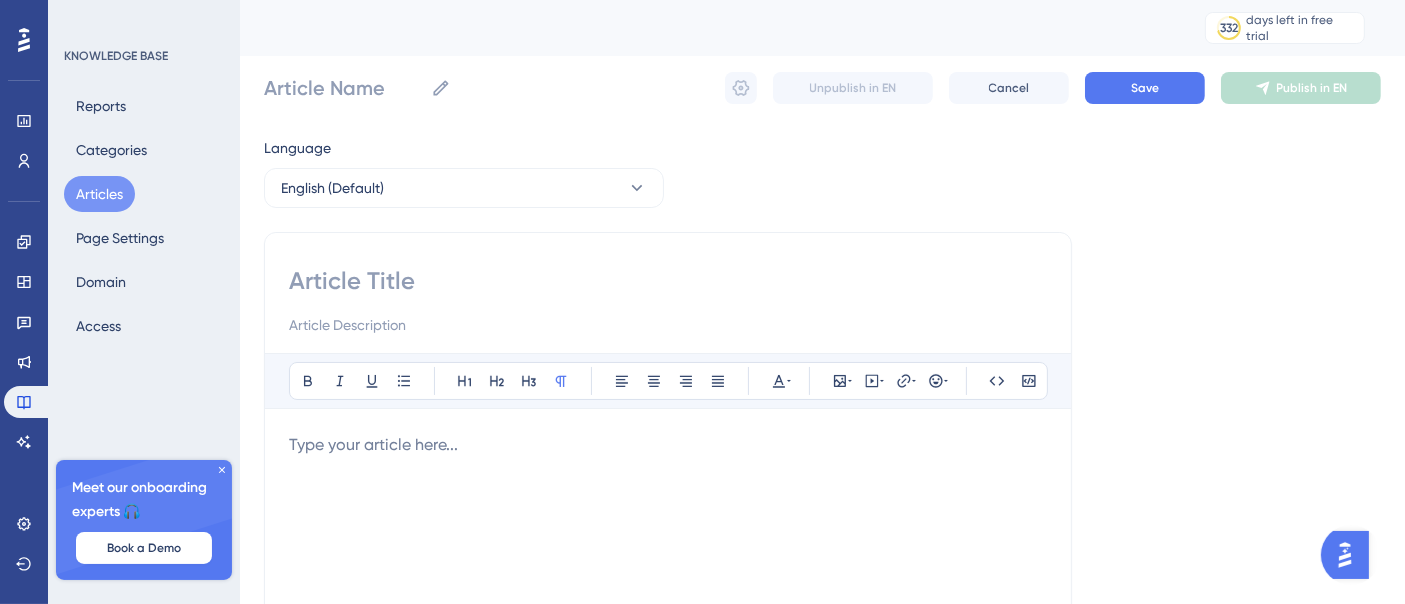click at bounding box center [668, 281] 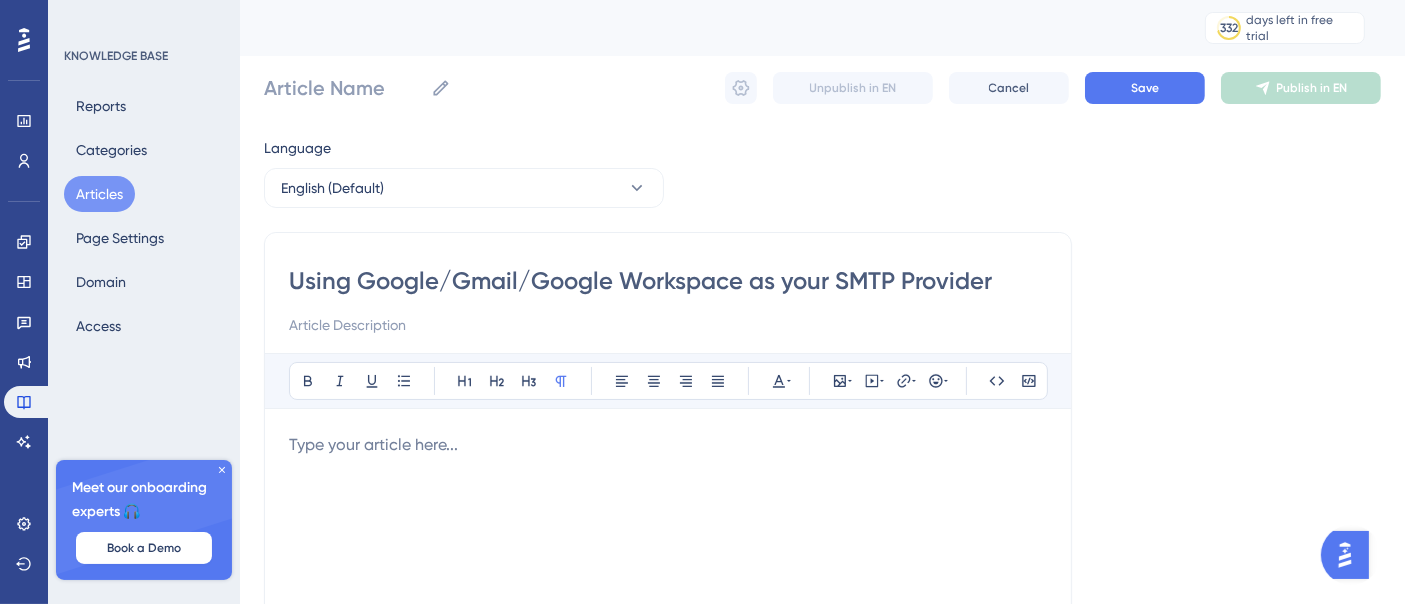 type on "Using Google/Gmail/Google Workspace as your SMTP Provider" 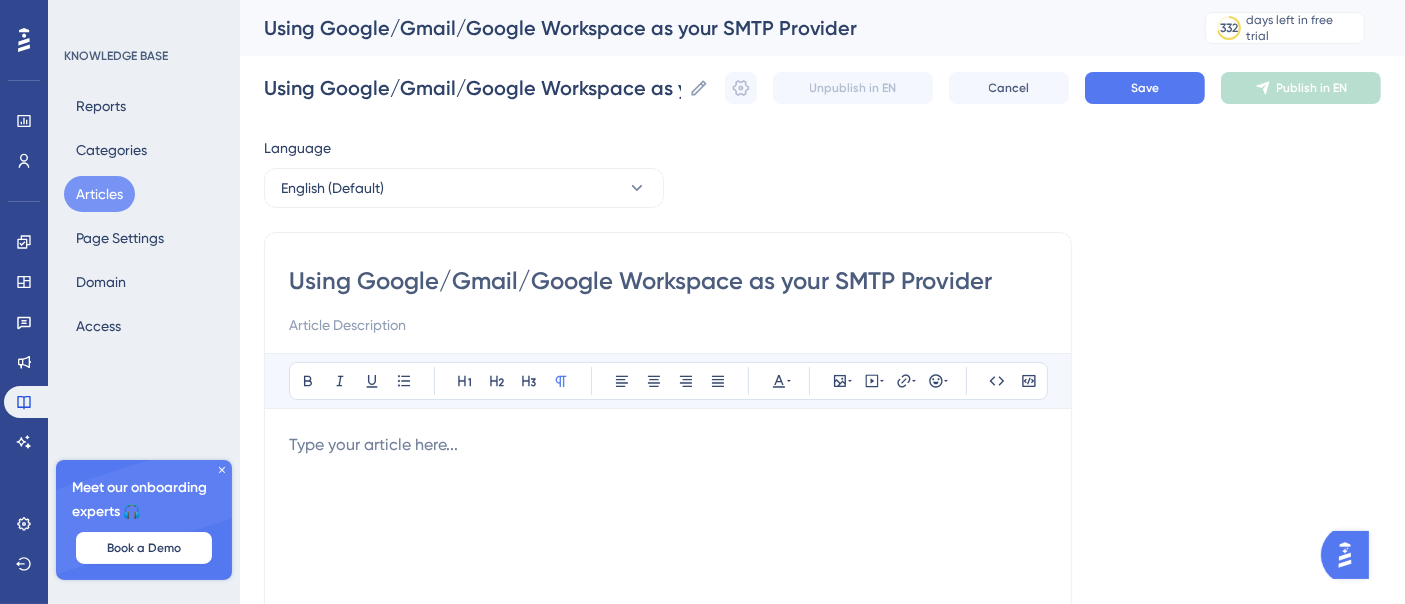 type on "Using Google/Gmail/Google Workspace as your SMTP Provider" 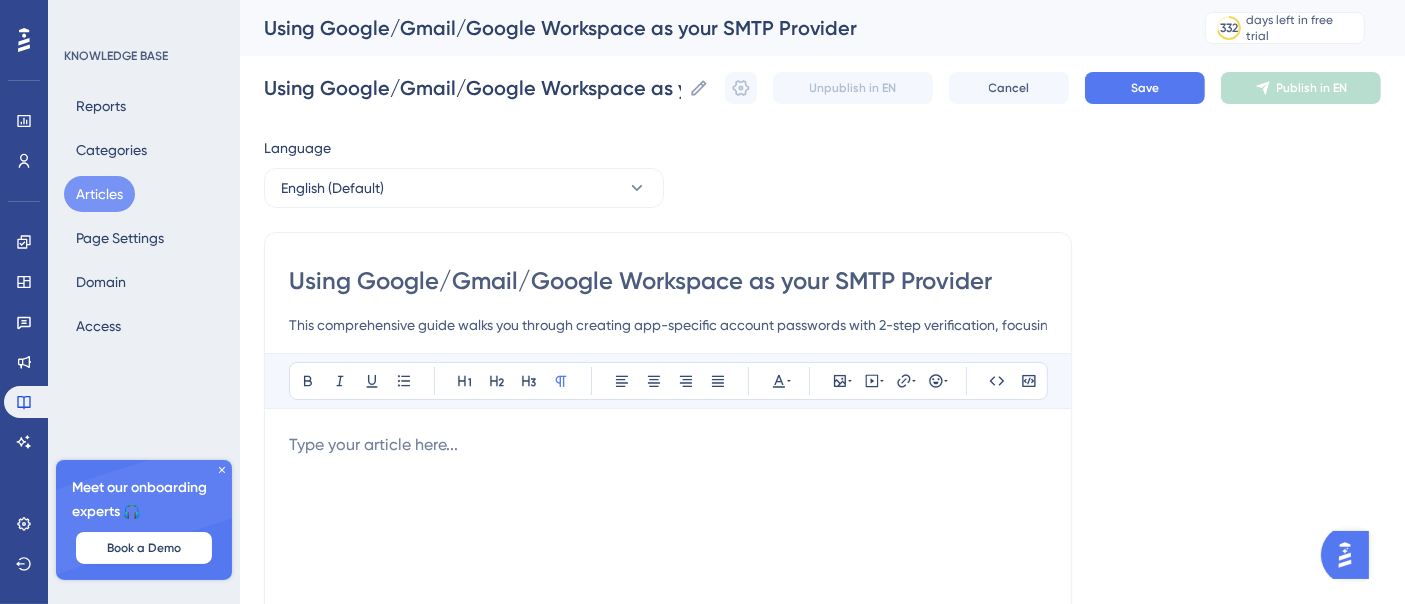 scroll, scrollTop: 0, scrollLeft: 193, axis: horizontal 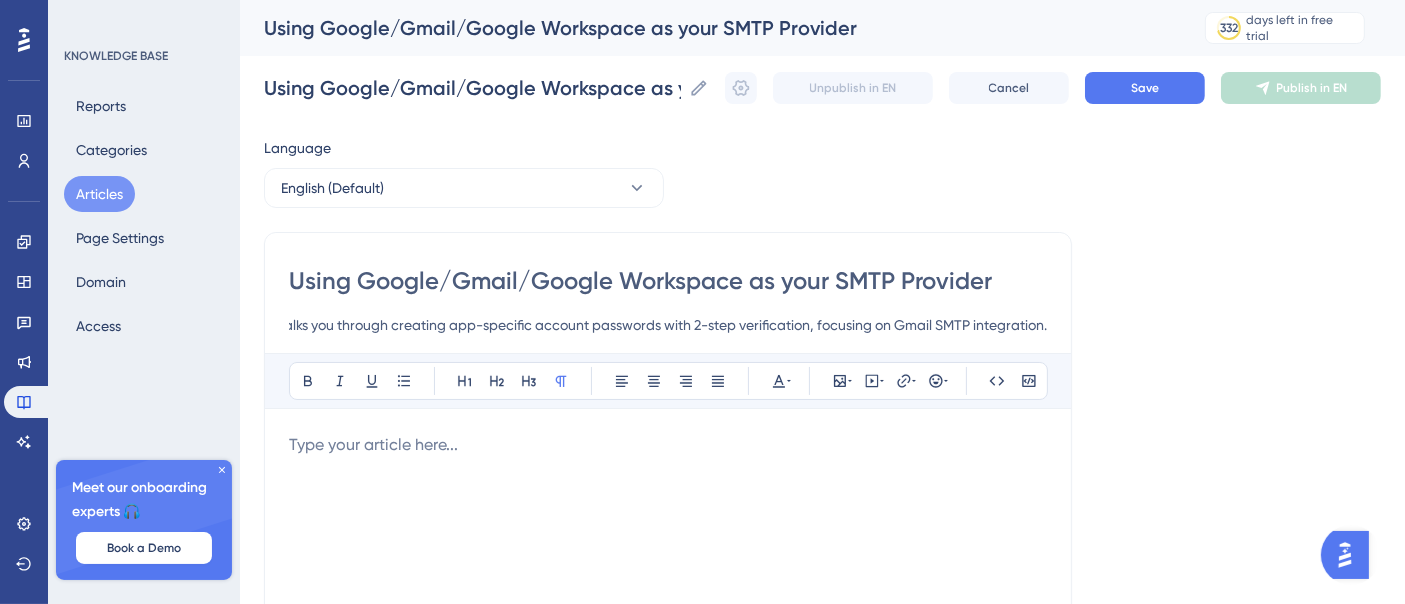 type on "This comprehensive guide walks you through creating app-specific account passwords with 2-step verification, focusing on Gmail SMTP integration." 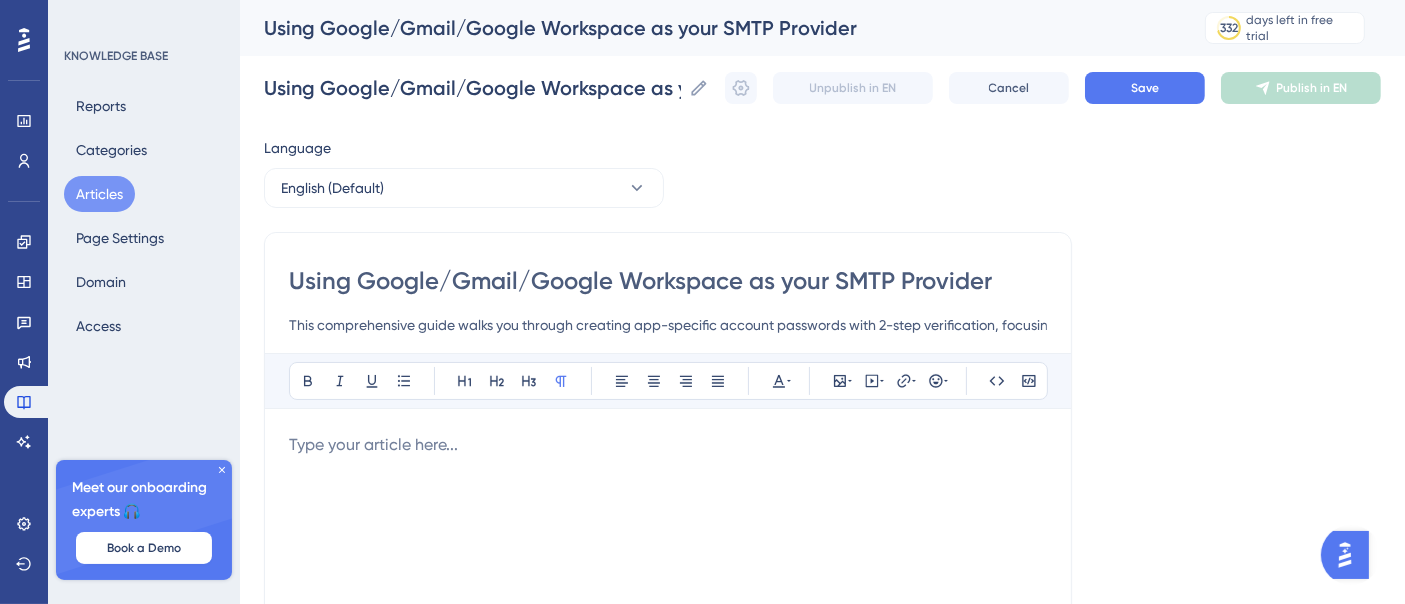 click at bounding box center [668, 445] 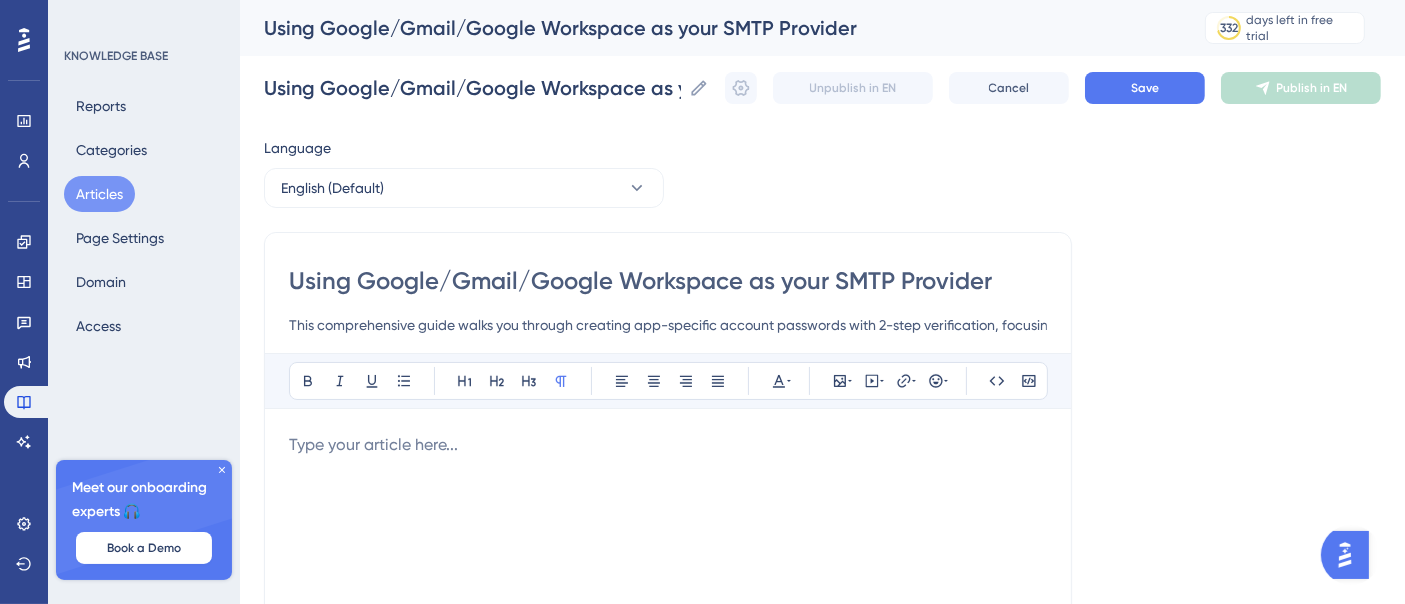 click at bounding box center [668, 445] 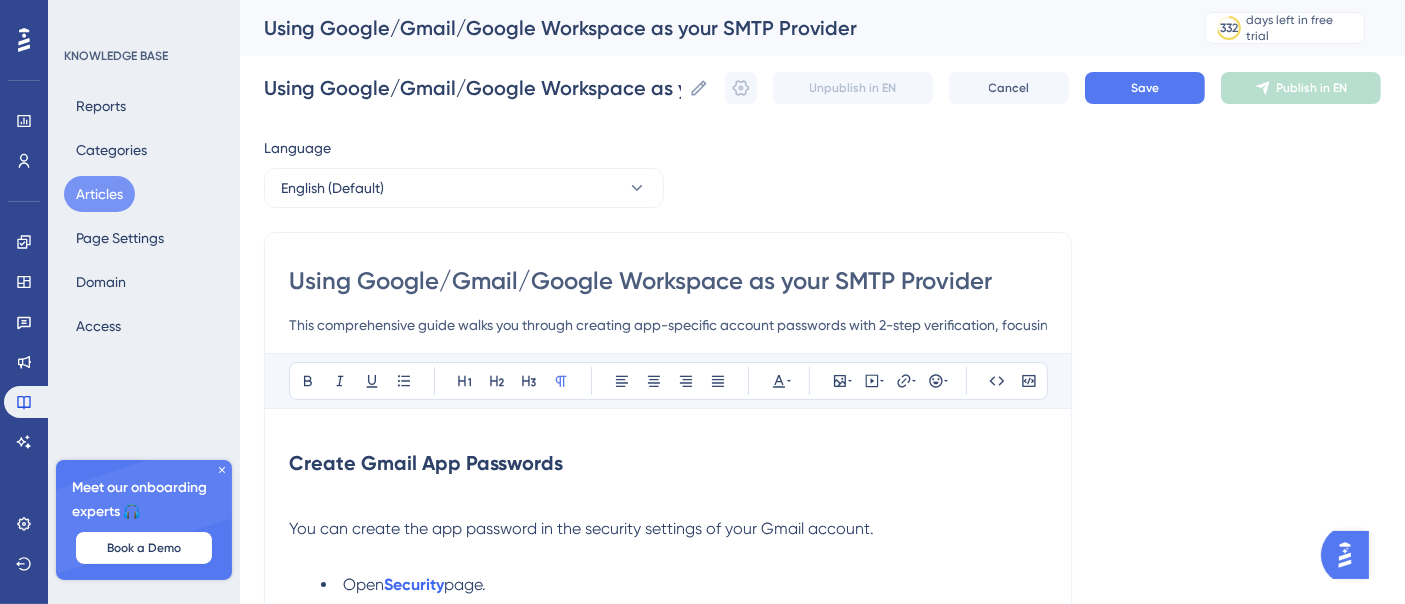 scroll, scrollTop: 1933, scrollLeft: 0, axis: vertical 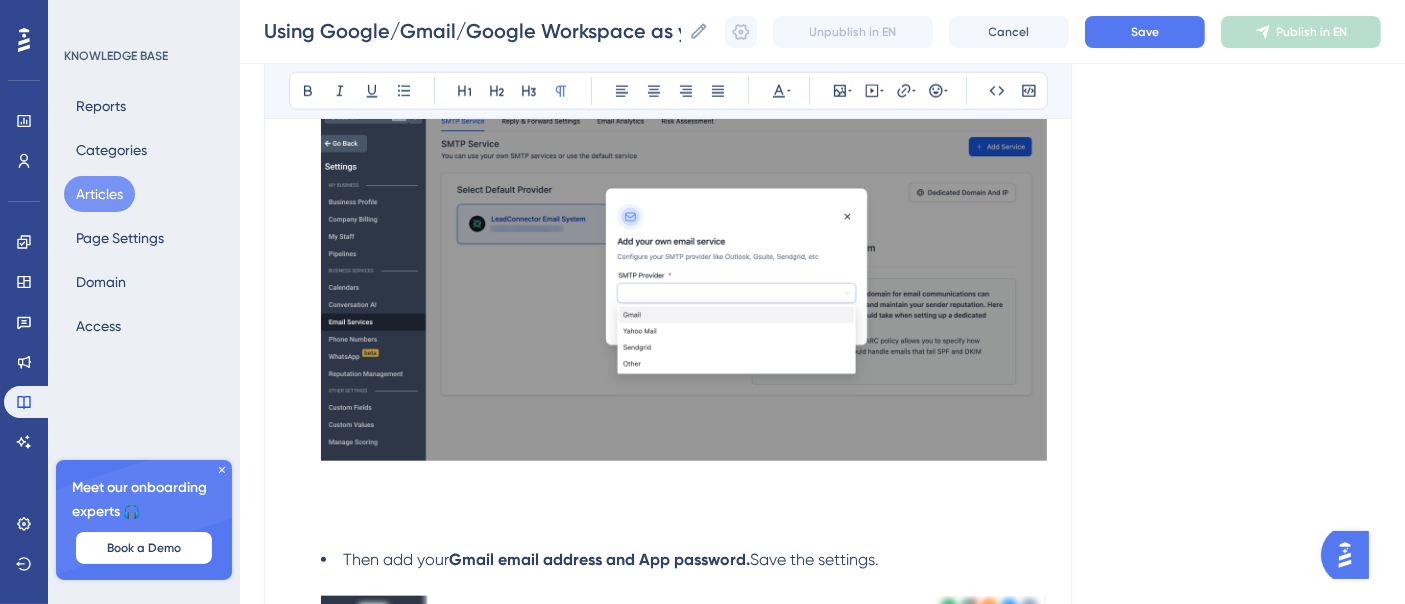 click on "Language English (Default) Using Google/Gmail/Google Workspace as your SMTP Provider This comprehensive guide walks you through creating app-specific account passwords with 2-step verification, focusing on Gmail SMTP integration. Bold Italic Underline Bullet Point Heading 1 Heading 2 Heading 3 Normal Align Left Align Center Align Right Align Justify Text Color Insert Image Embed Video Hyperlink Emojis Code Code Block Create Gmail App Passwords You can create the app password in the security settings of your Gmail account. Open  Security  page. Scroll down to  How you sign in to Google  section. Note: Ensure that 2-Step Verification is enabled. If it is disabled, the option for app passwords will not be available. Click the  2-Step Verification  option. On the next screen, scroll to the bottom of the page and click on  App passwords . In the  App name  field, type anything you prefer and click on  Create . Create Gmail SMTP settings Navigate to Settings -> Email Service -> SMTP Service. FAQs 😀" at bounding box center (822, 255) 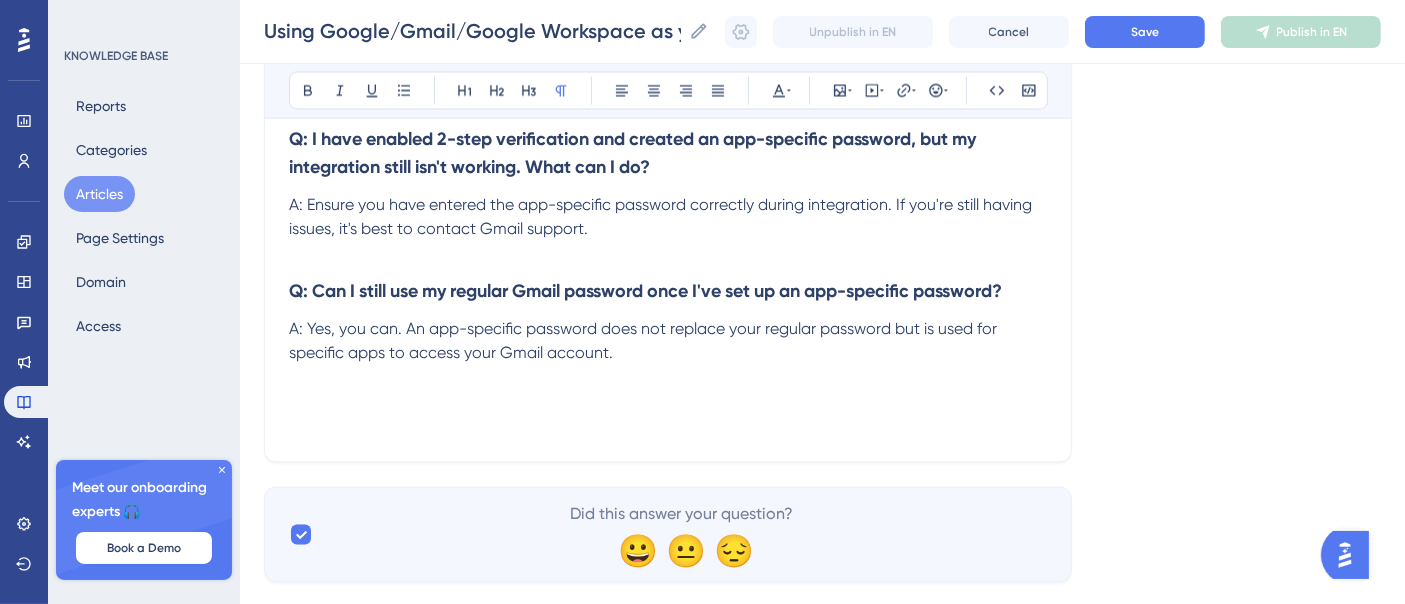 scroll, scrollTop: 3709, scrollLeft: 0, axis: vertical 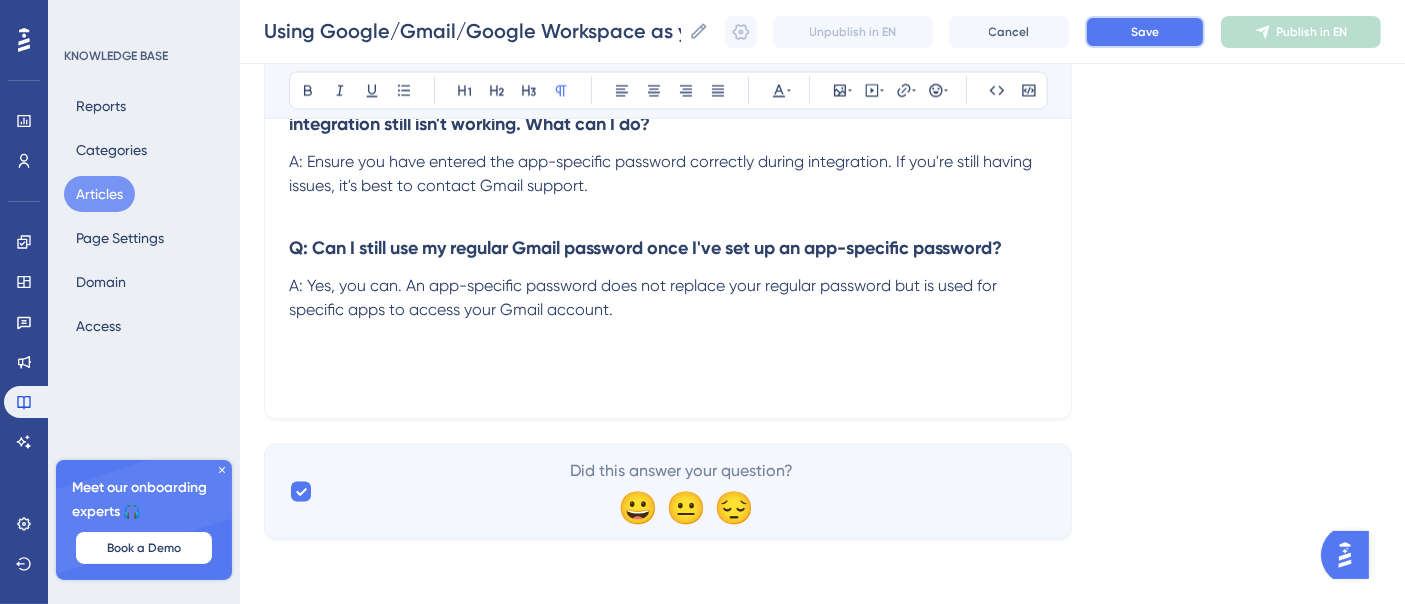 click on "Save" at bounding box center (1145, 32) 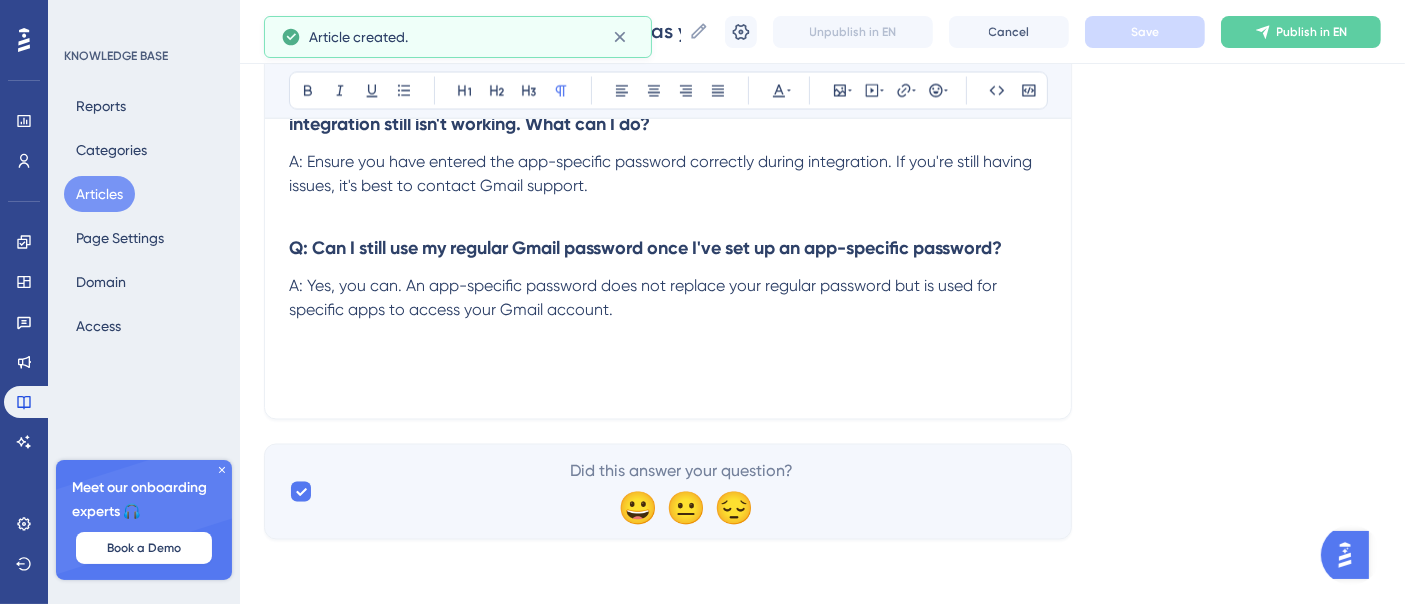 scroll, scrollTop: 1925, scrollLeft: 0, axis: vertical 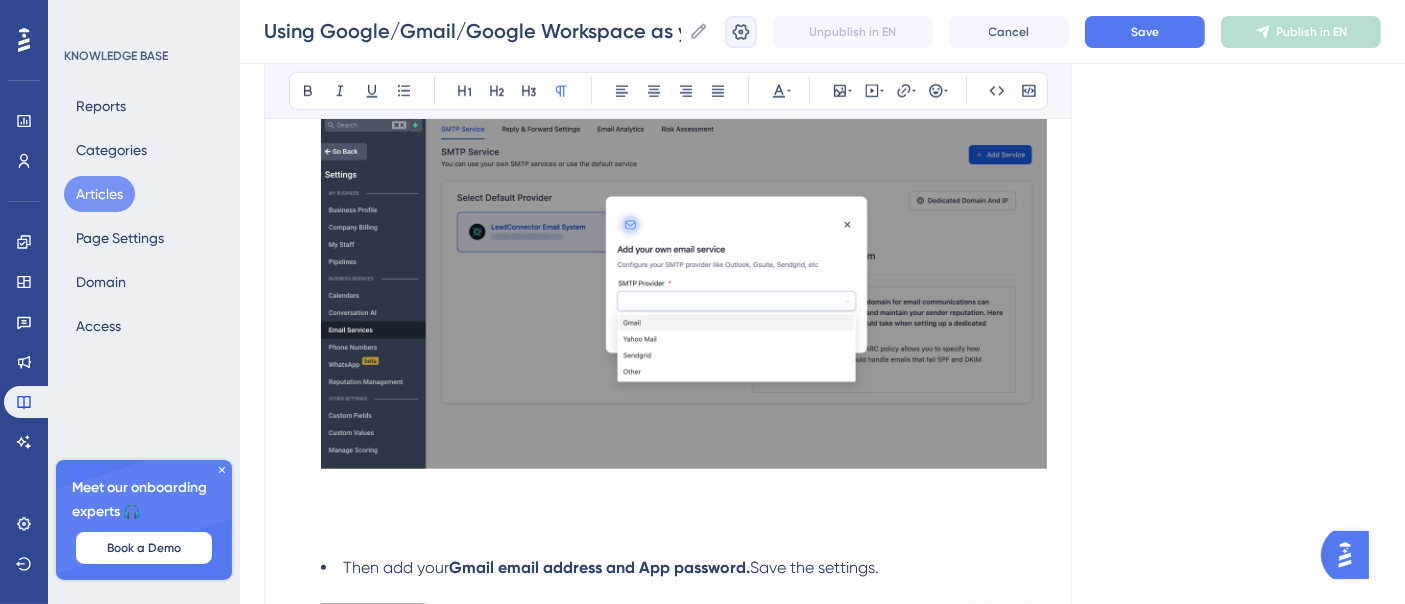 click 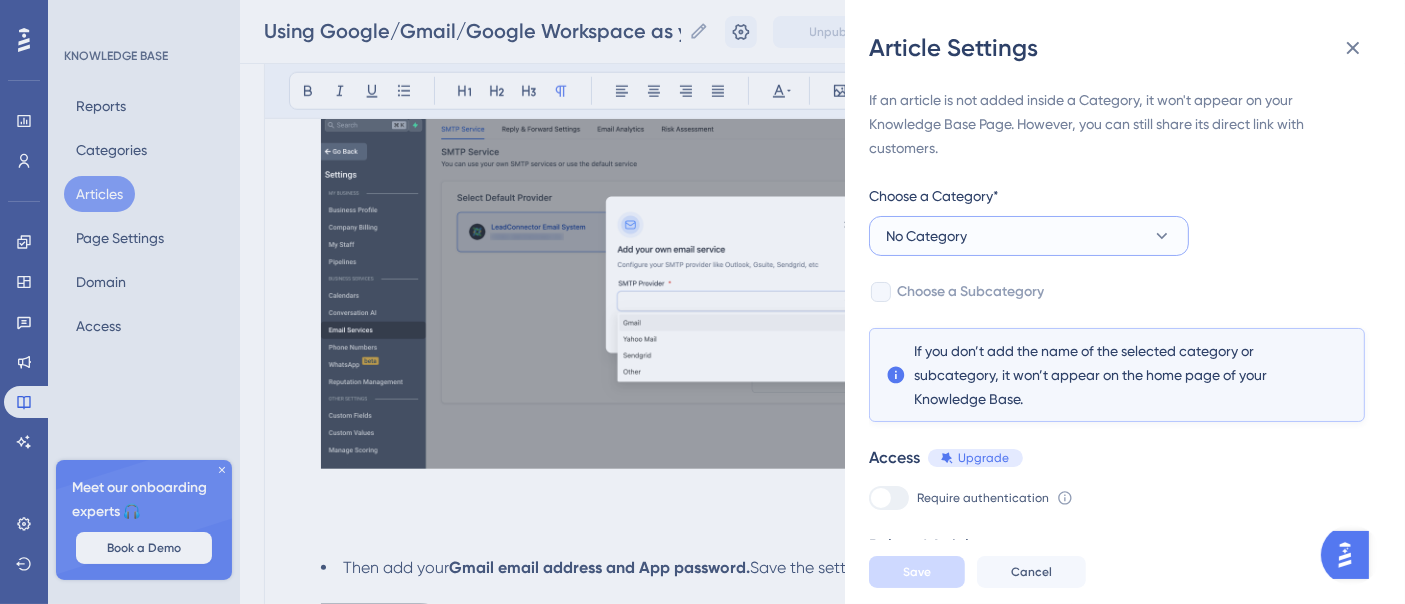 click on "No Category" at bounding box center (1029, 236) 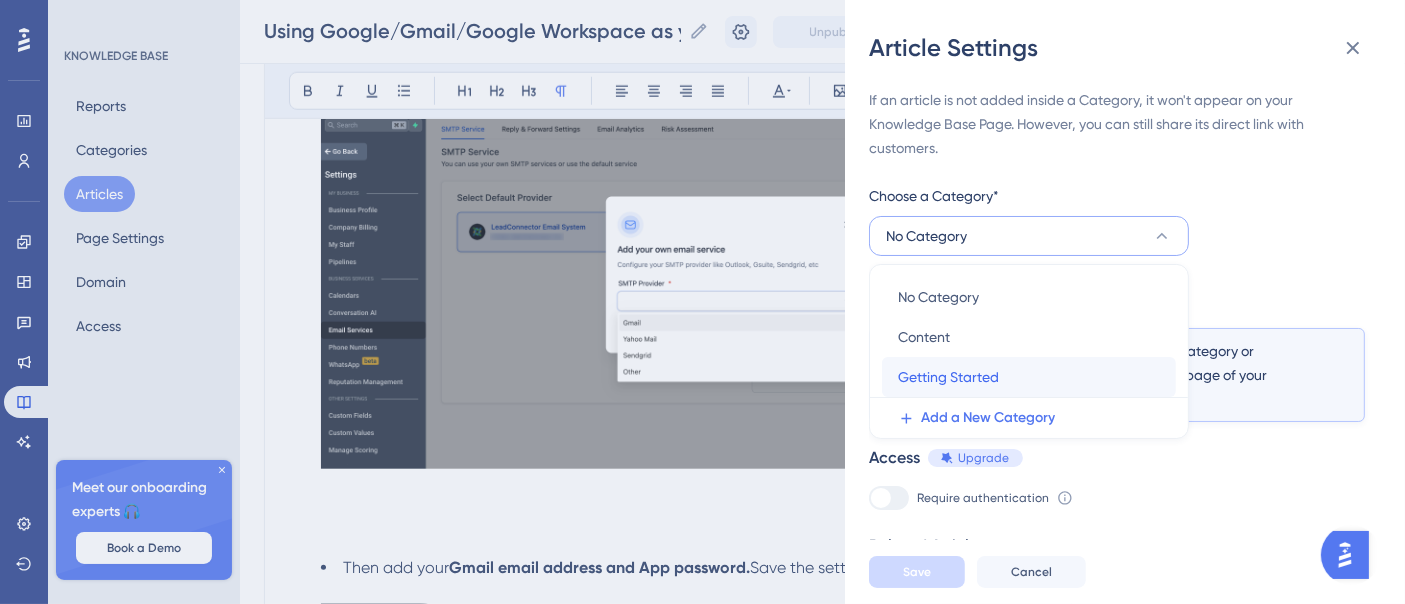click on "Getting Started" at bounding box center (948, 377) 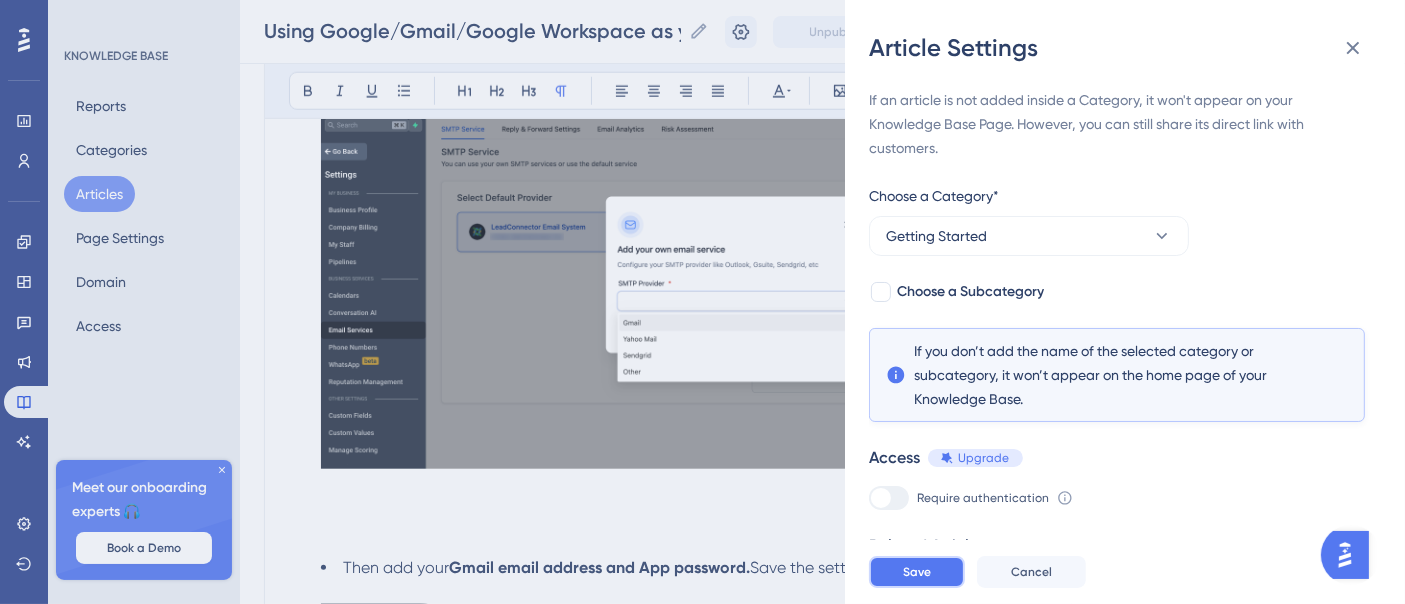 click on "Save" at bounding box center (917, 572) 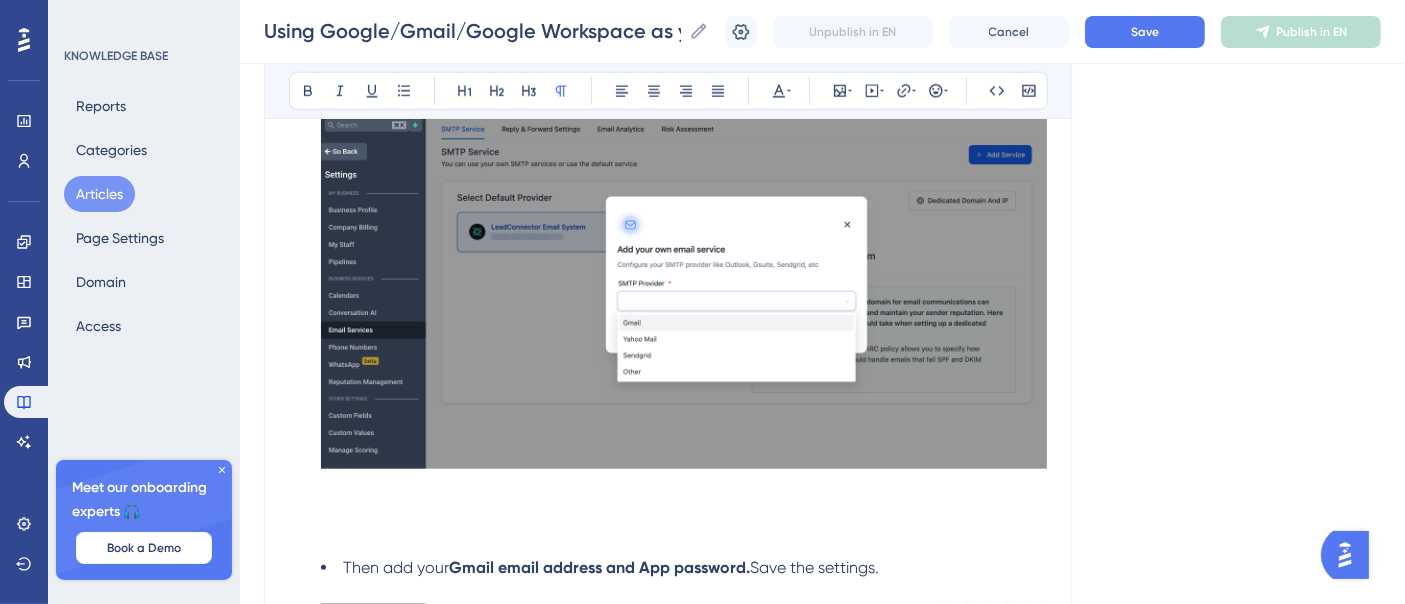 click on "Articles" at bounding box center [99, 194] 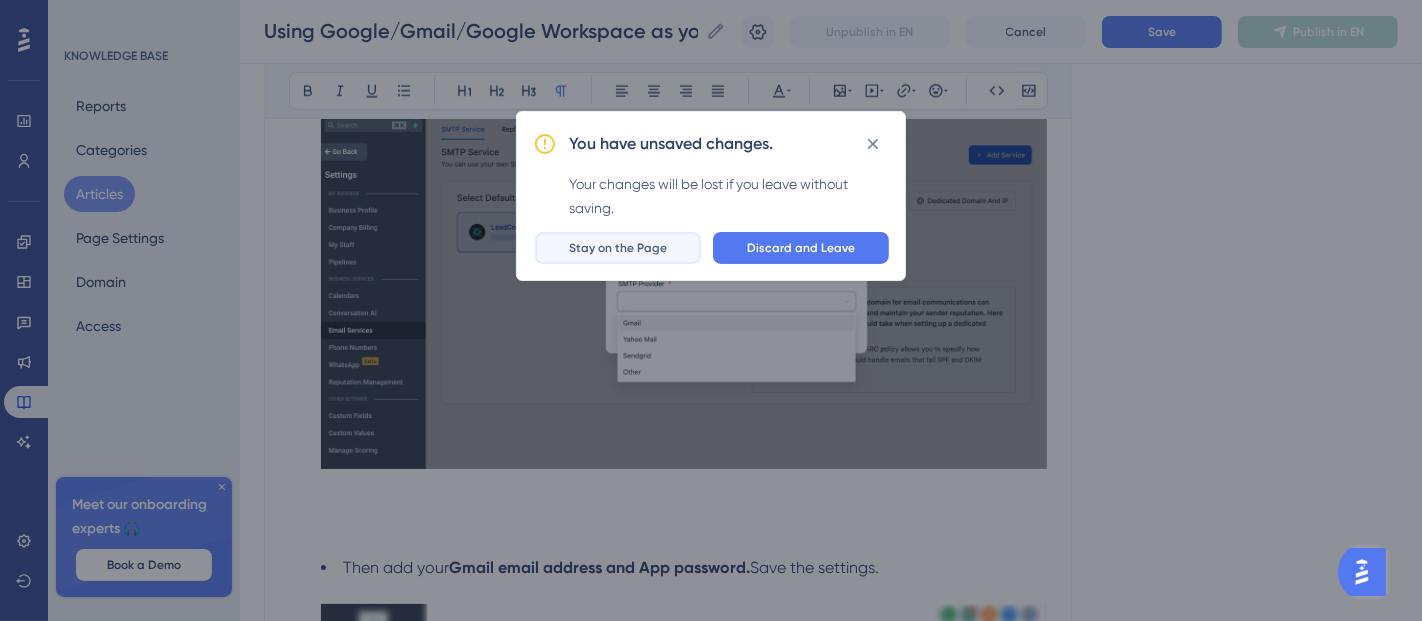 click on "Stay on the Page" at bounding box center (618, 248) 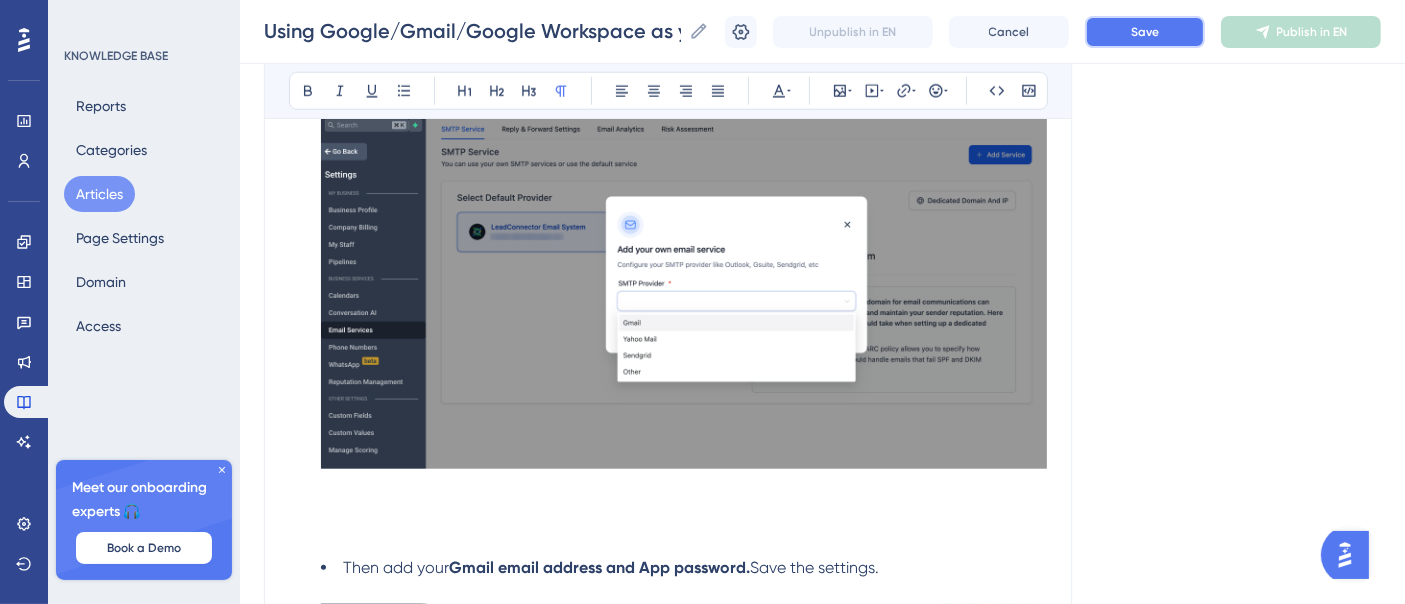 click on "Save" at bounding box center [1145, 32] 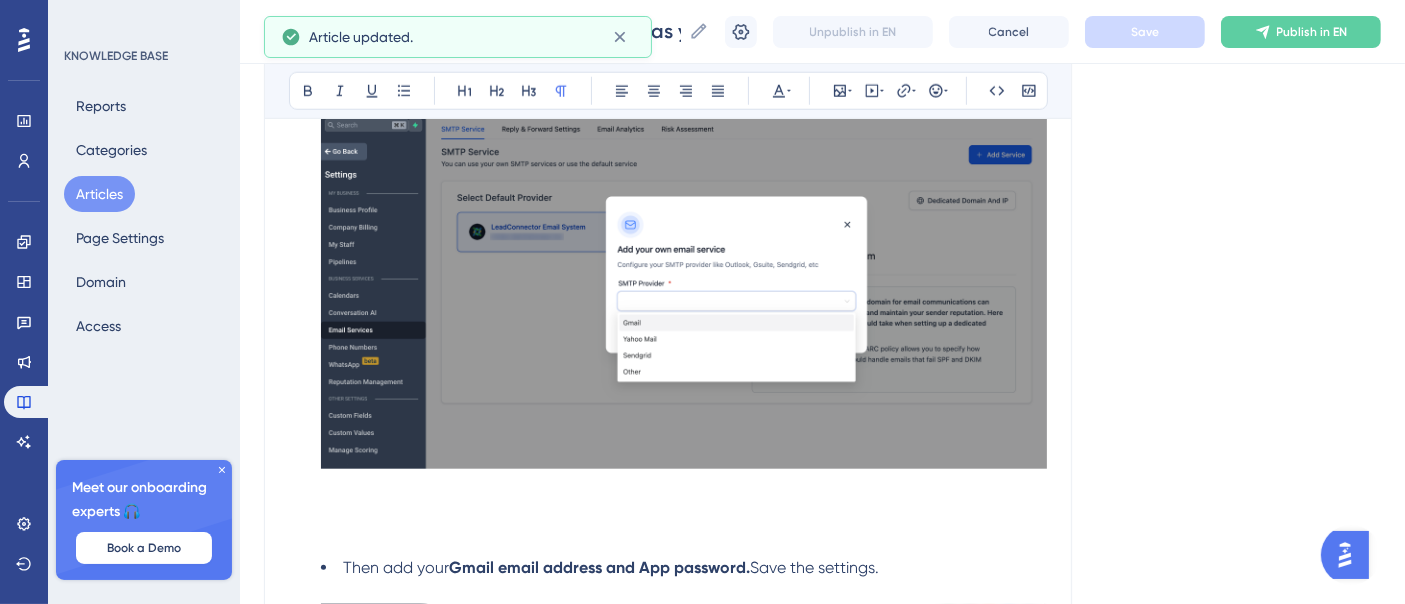 click on "Articles" at bounding box center [99, 194] 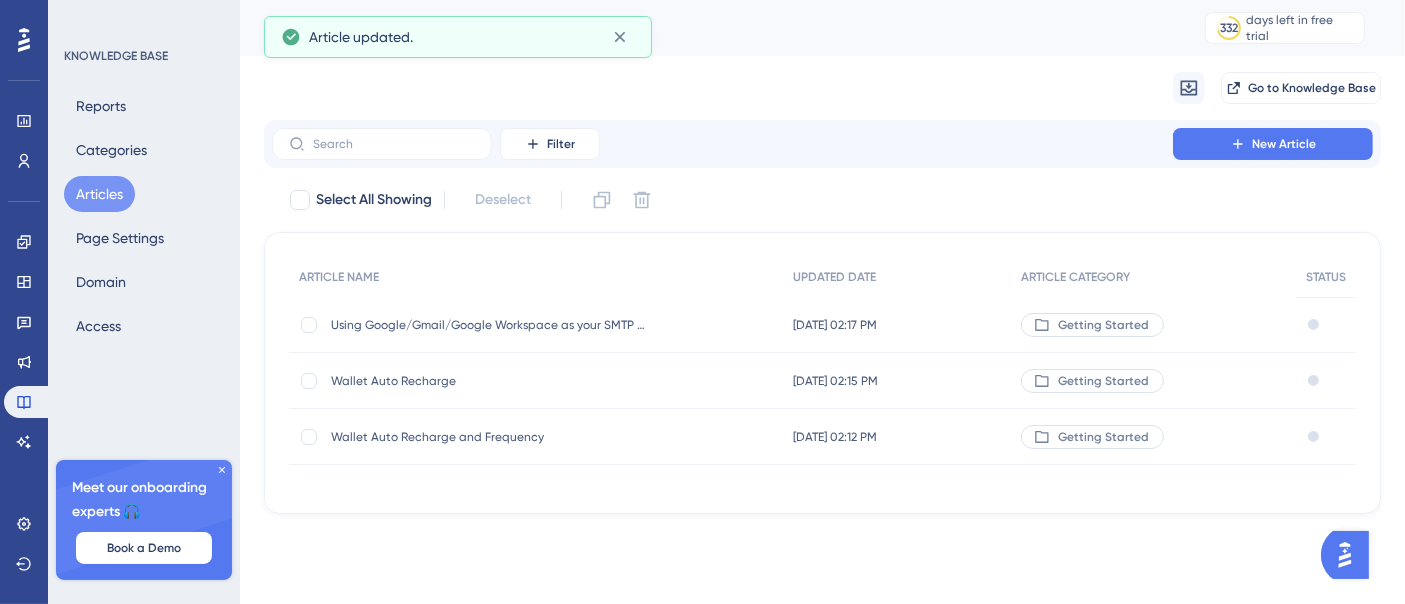 scroll, scrollTop: 0, scrollLeft: 0, axis: both 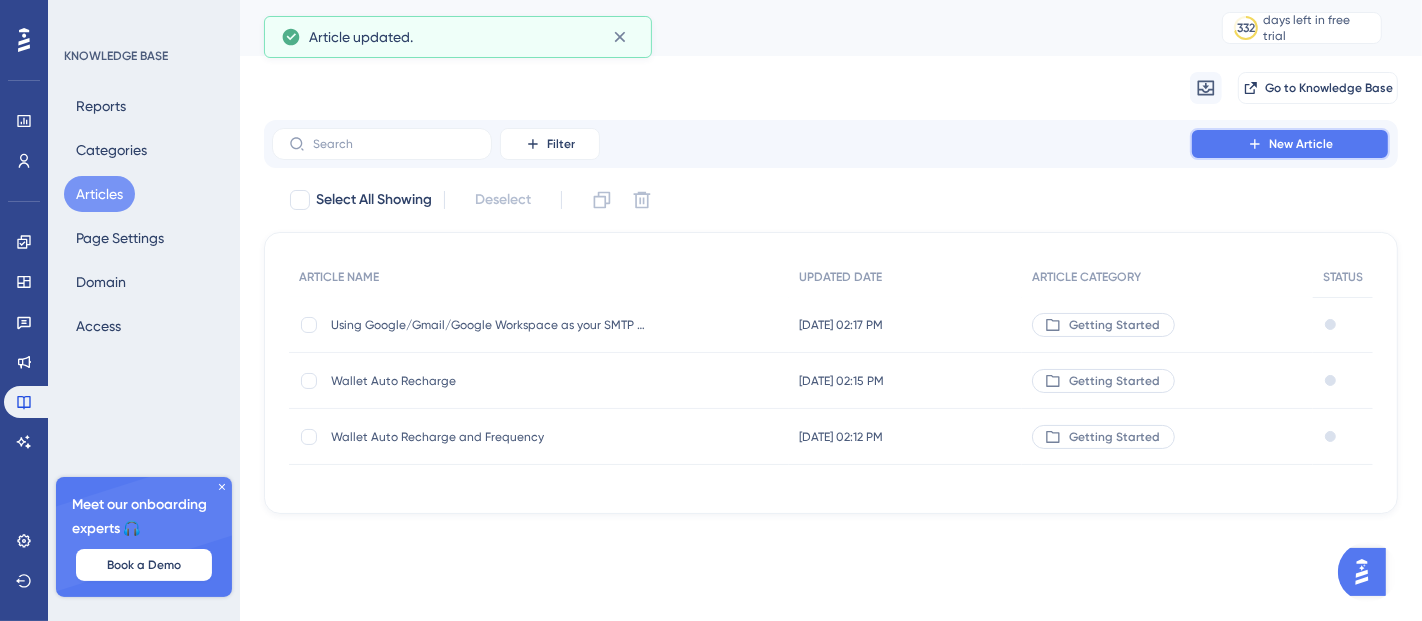 click on "New Article" at bounding box center [1301, 144] 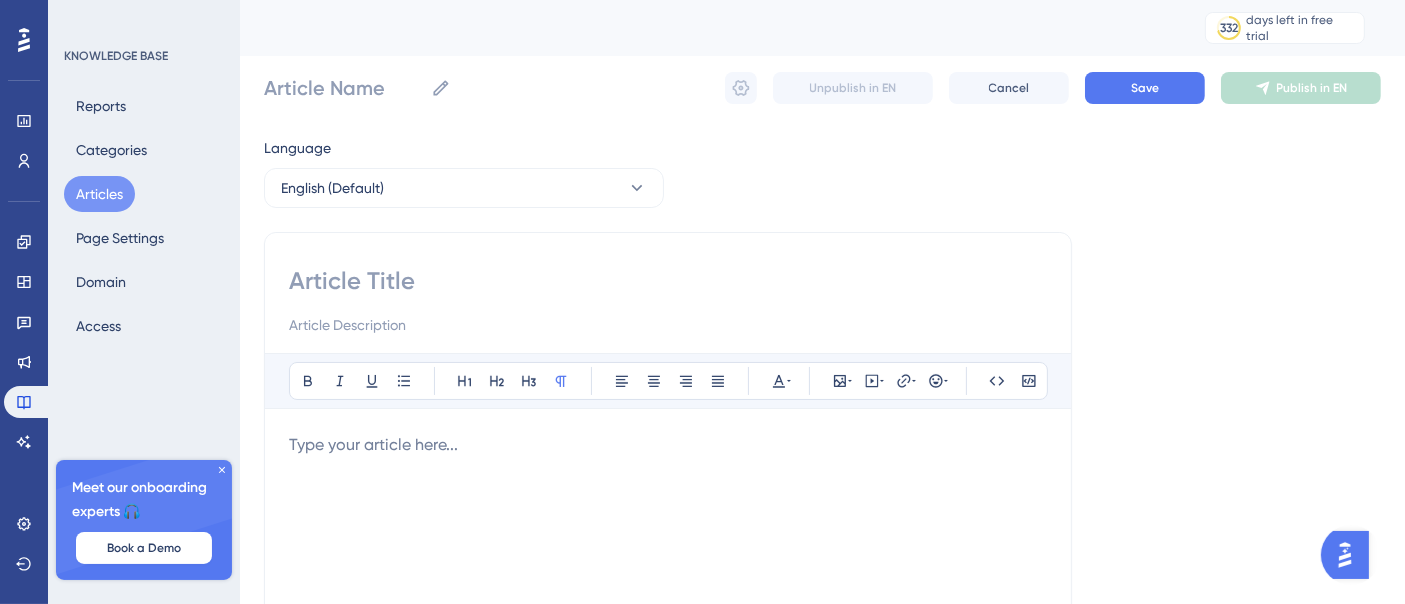 click at bounding box center [668, 281] 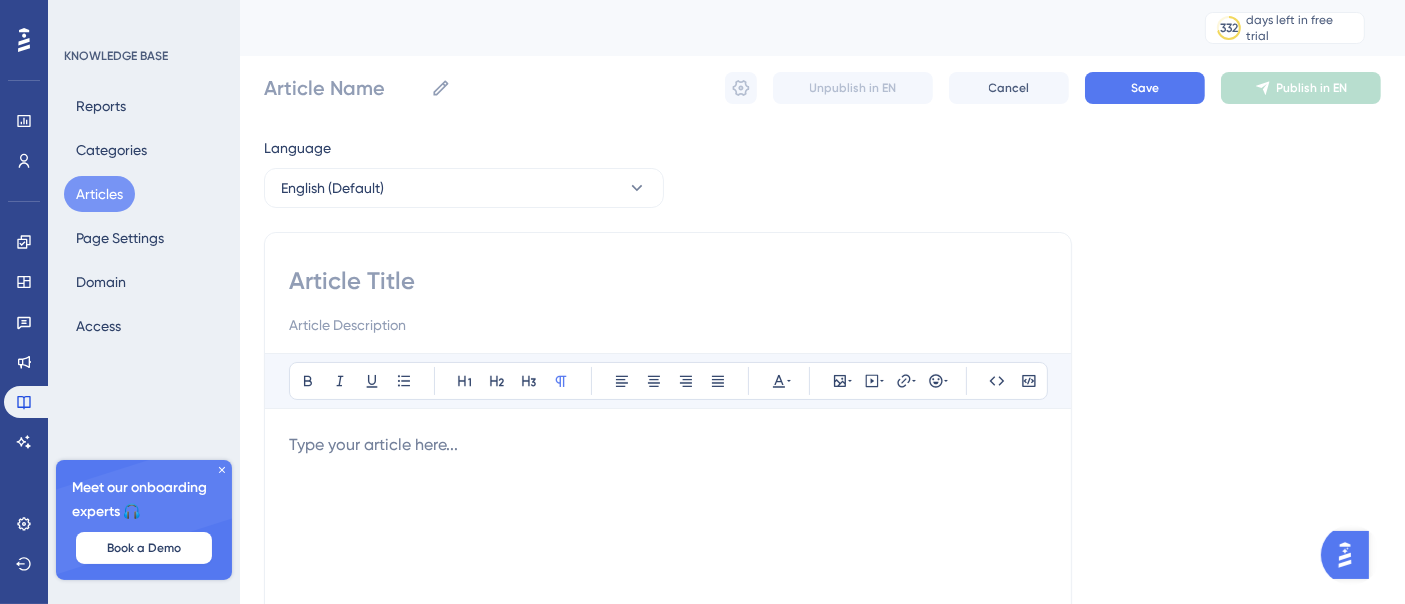 click at bounding box center [668, 281] 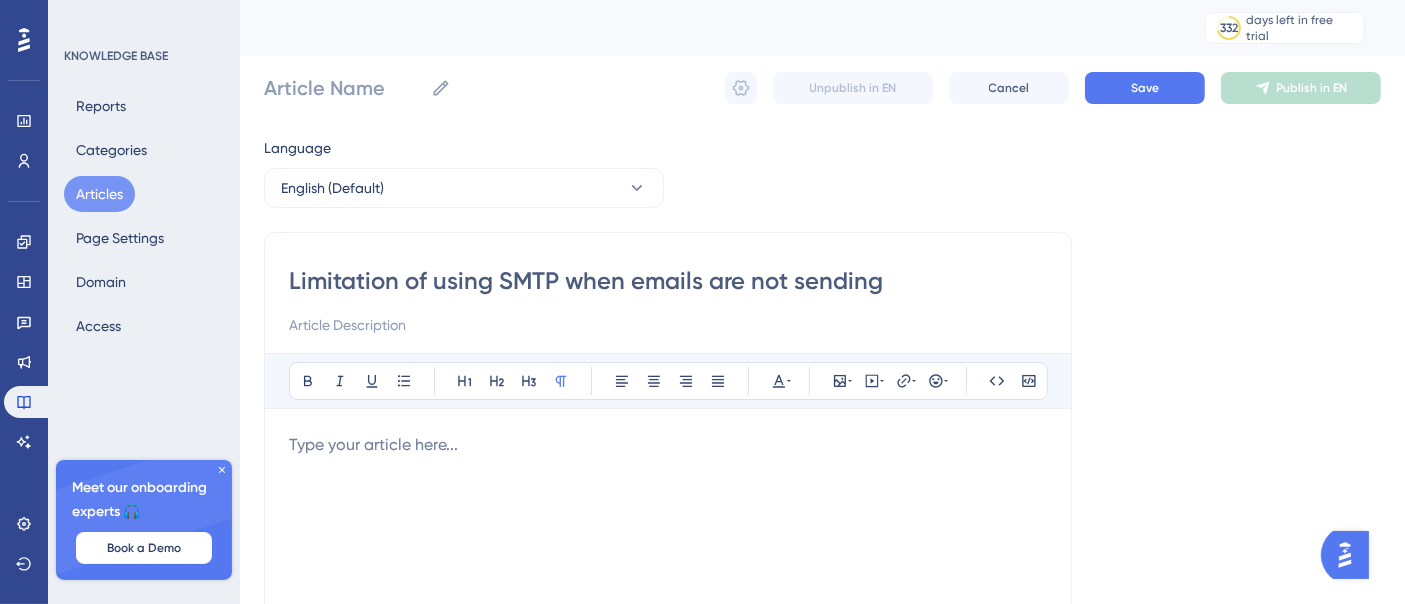 type on "Limitation of using SMTP when emails are not sending" 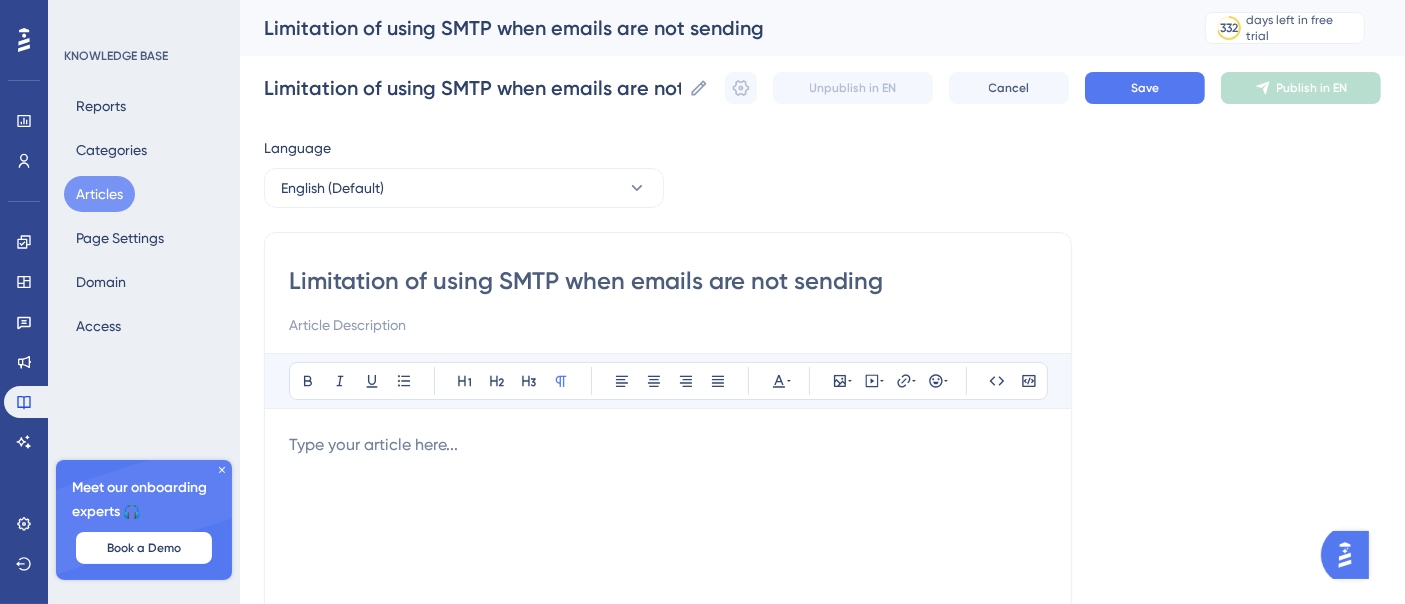 type on "Limitation of using SMTP when emails are not sending" 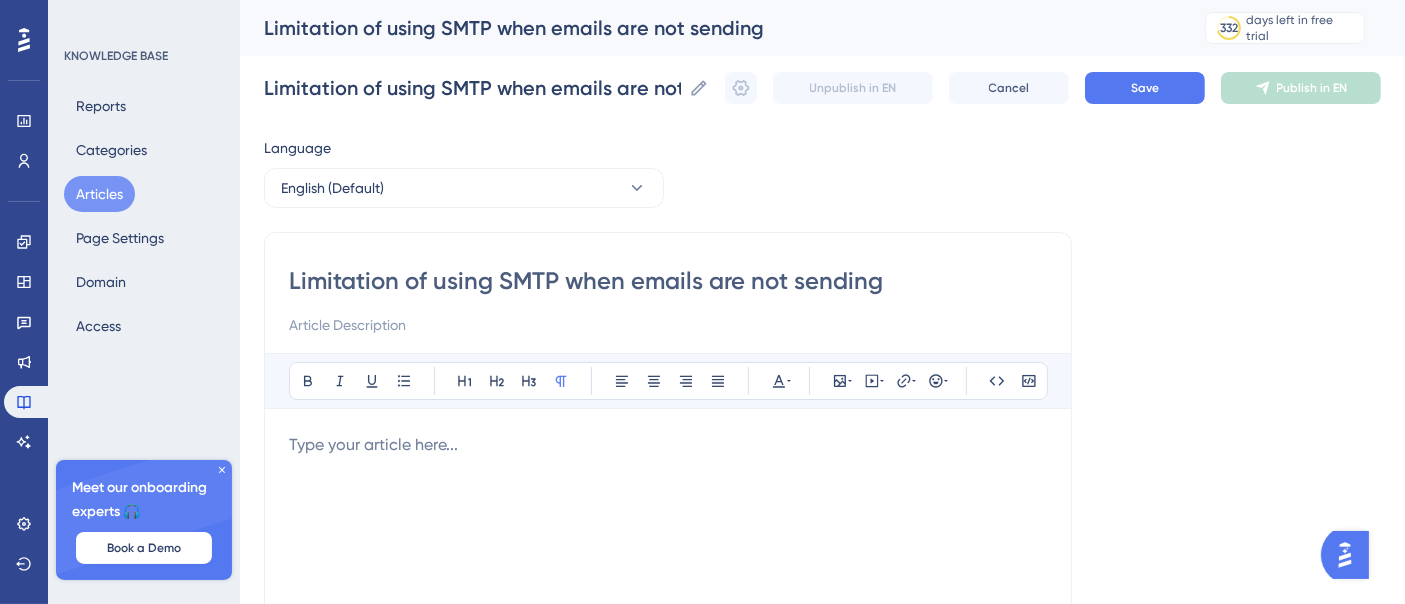 click at bounding box center [668, 445] 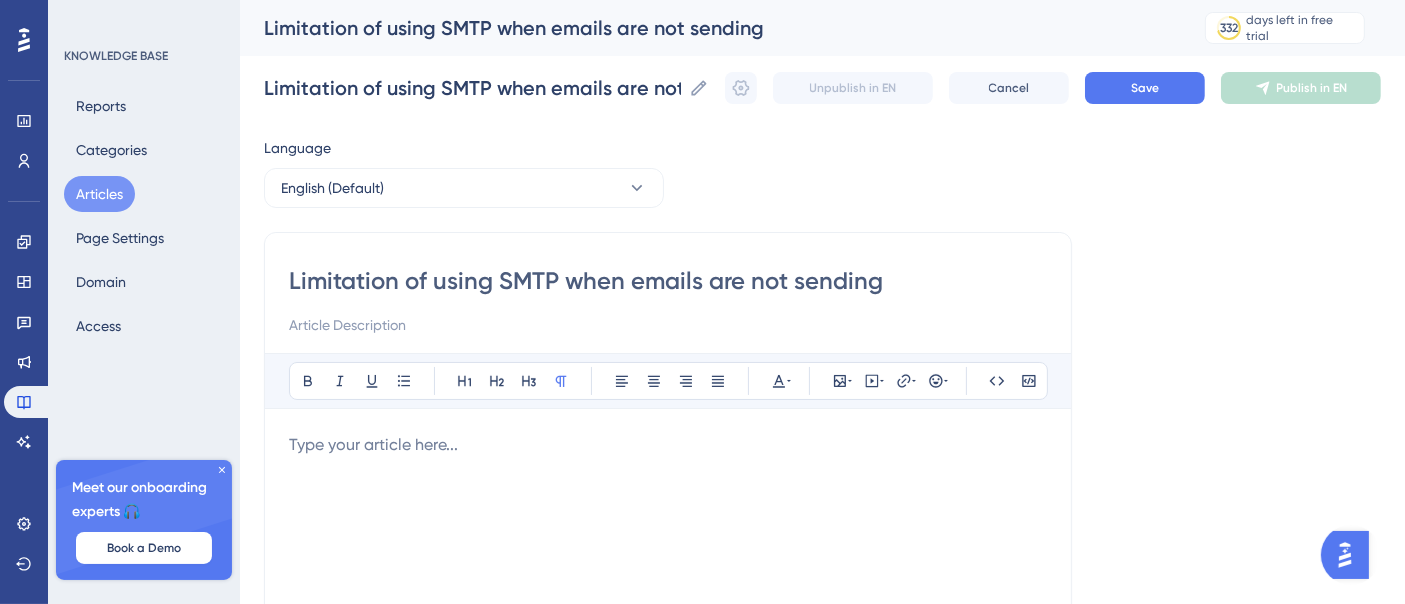 click at bounding box center [668, 325] 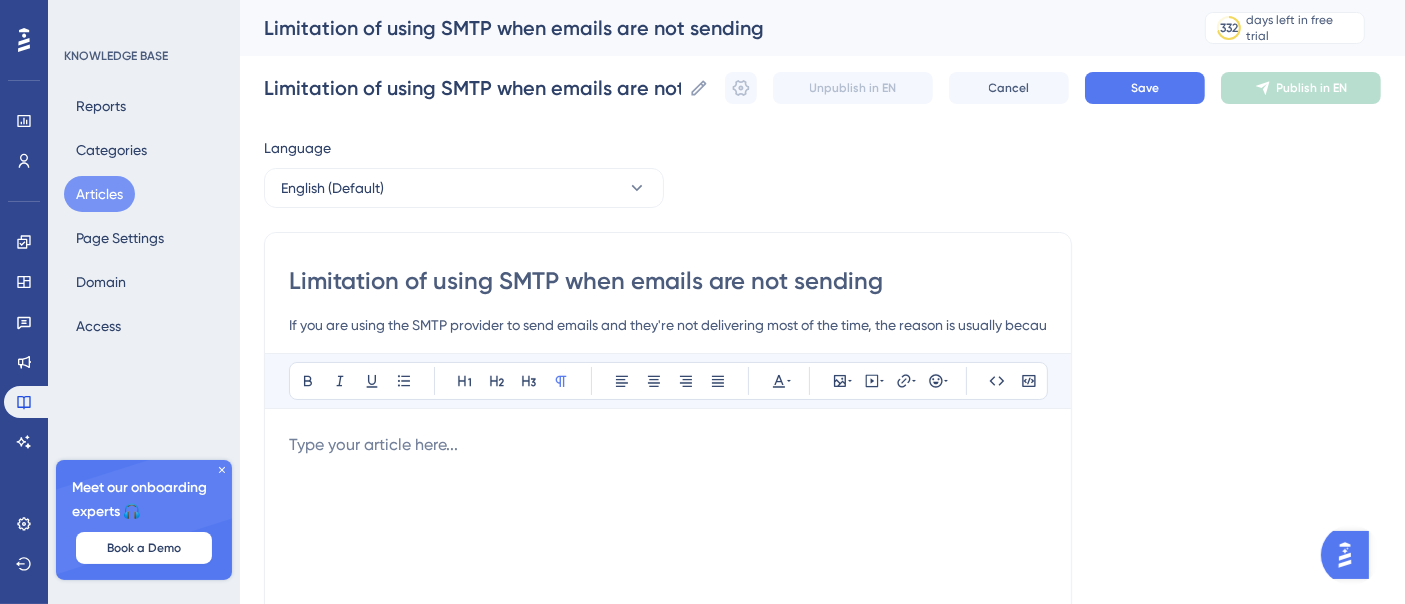 scroll, scrollTop: 0, scrollLeft: 545, axis: horizontal 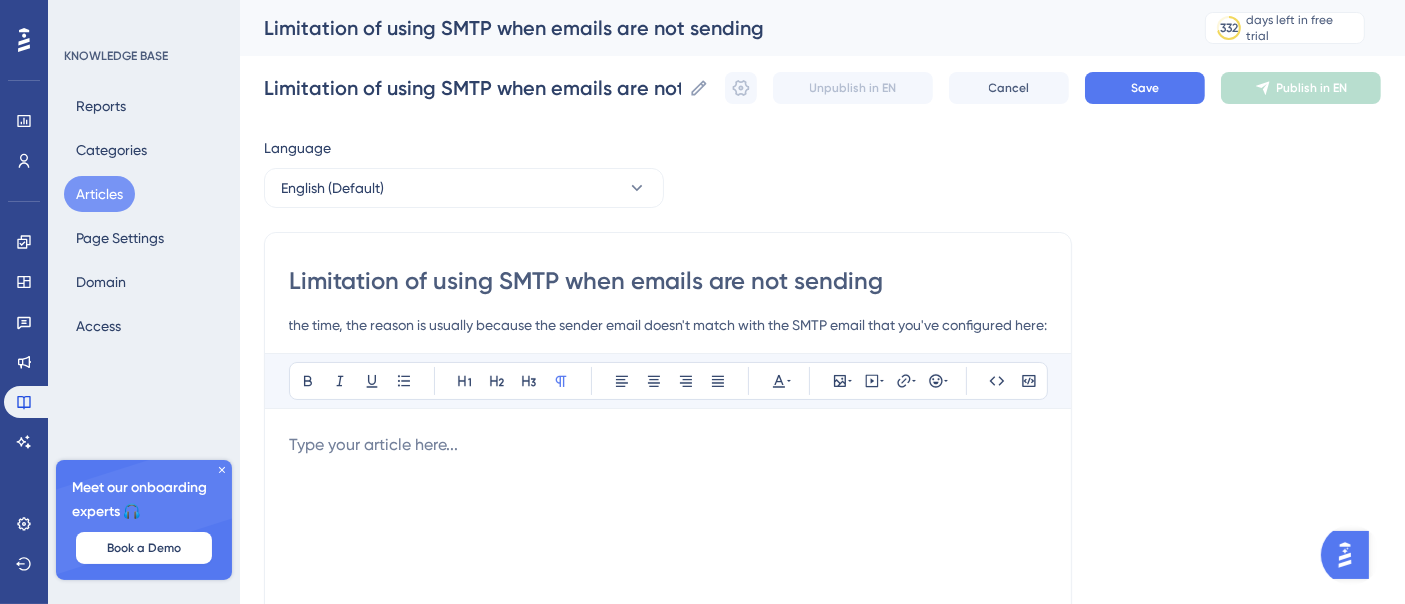 type 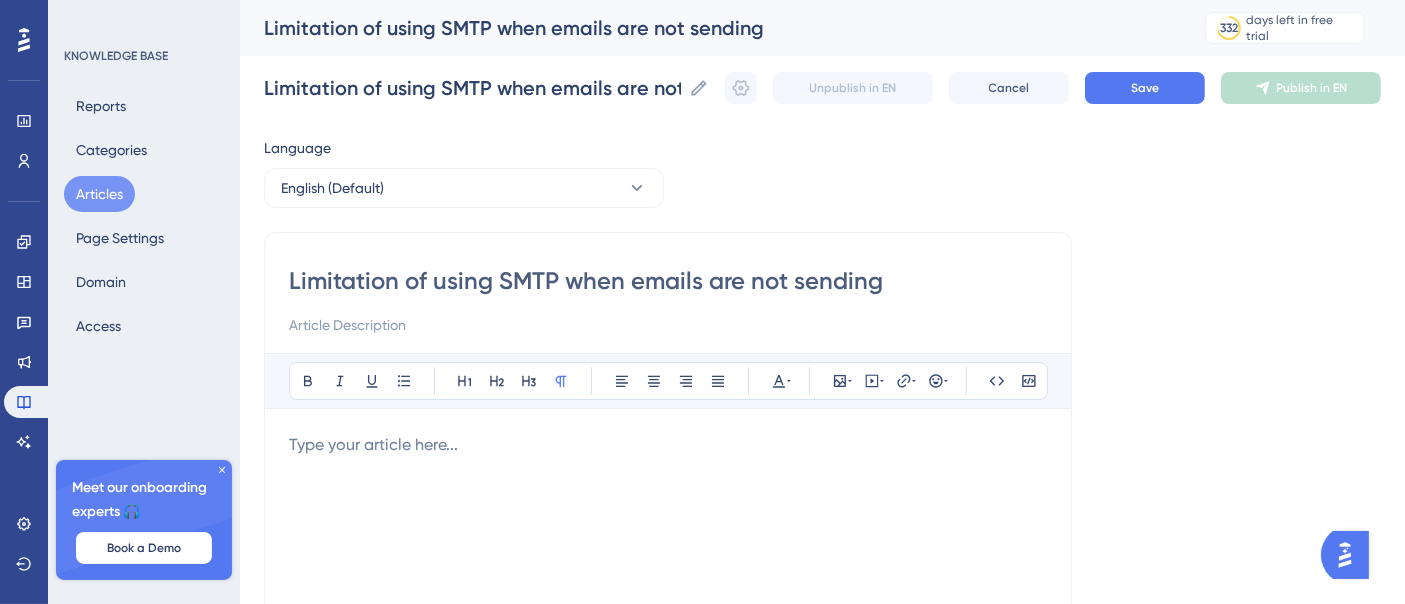 scroll, scrollTop: 0, scrollLeft: 0, axis: both 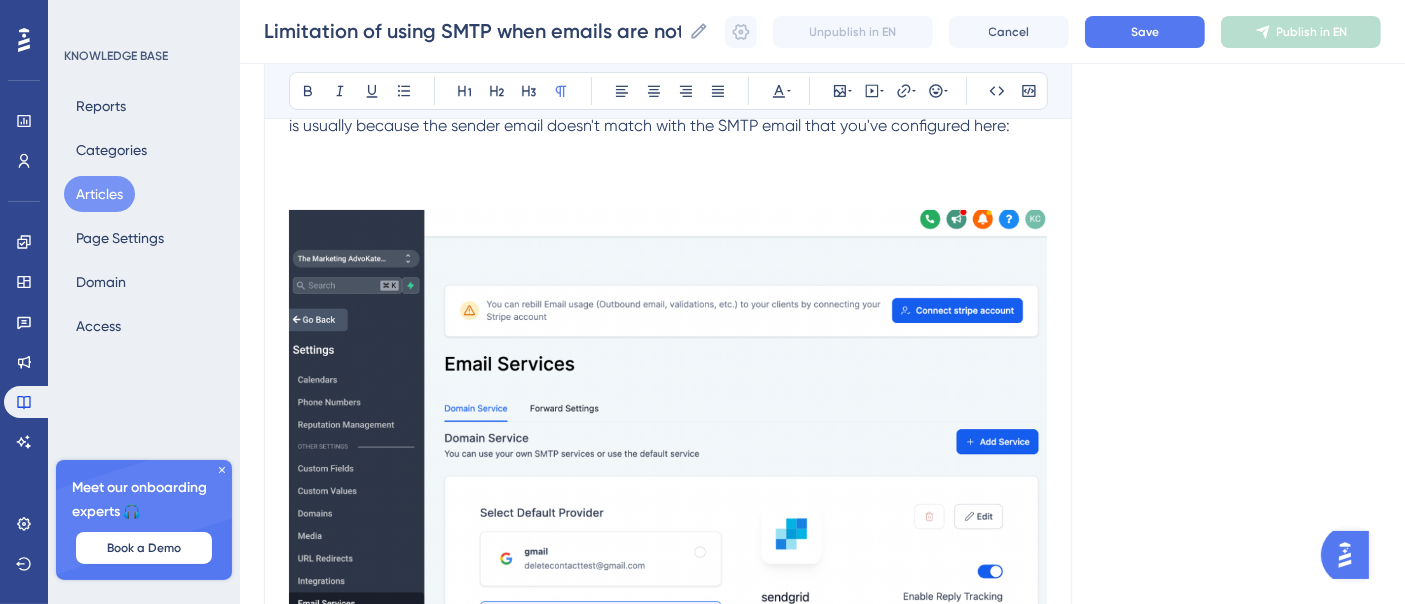click on "Language English (Default) Limitation of using SMTP when emails are not sending Bold Italic Underline Bullet Point Heading 1 Heading 2 Heading 3 Normal Align Left Align Center Align Right Align Justify Text Color Insert Image Embed Video Hyperlink Emojis Code Code Block If you are using the SMTP provider to send emails and they're not delivering most of the time, the reason is usually because the sender email doesn't match with the SMTP email that you've configured here: Once you set up your SMTP provider, If you are getting an error when you send a test email in the Conversation You can click the  ⚠️(red triangle) icon  to view more details about the error in the conversation For the error that we display in the conversation, we will fetch the error we got from the SMTP provider and display it. If you are sending from the SMTP-integrated email already, please open a support ticket with the SMTP provider so they can provide the delivery status on the email. Did this answer your question? 😀 😐" at bounding box center (822, 775) 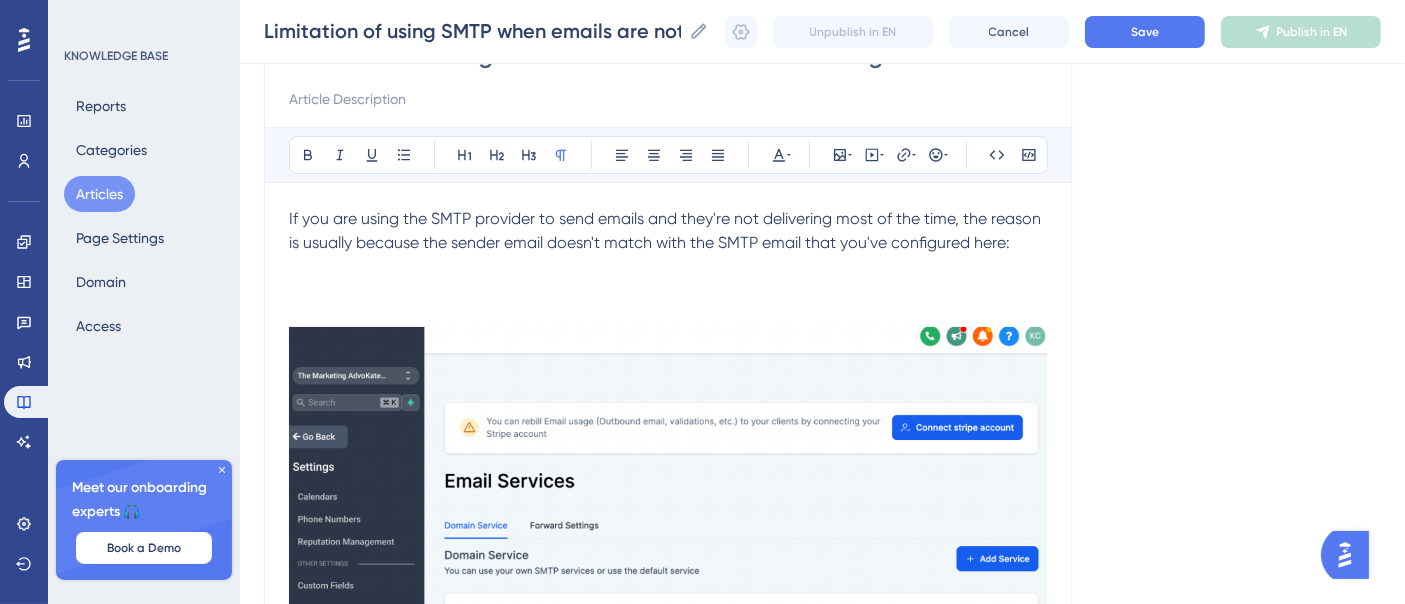 scroll, scrollTop: 0, scrollLeft: 0, axis: both 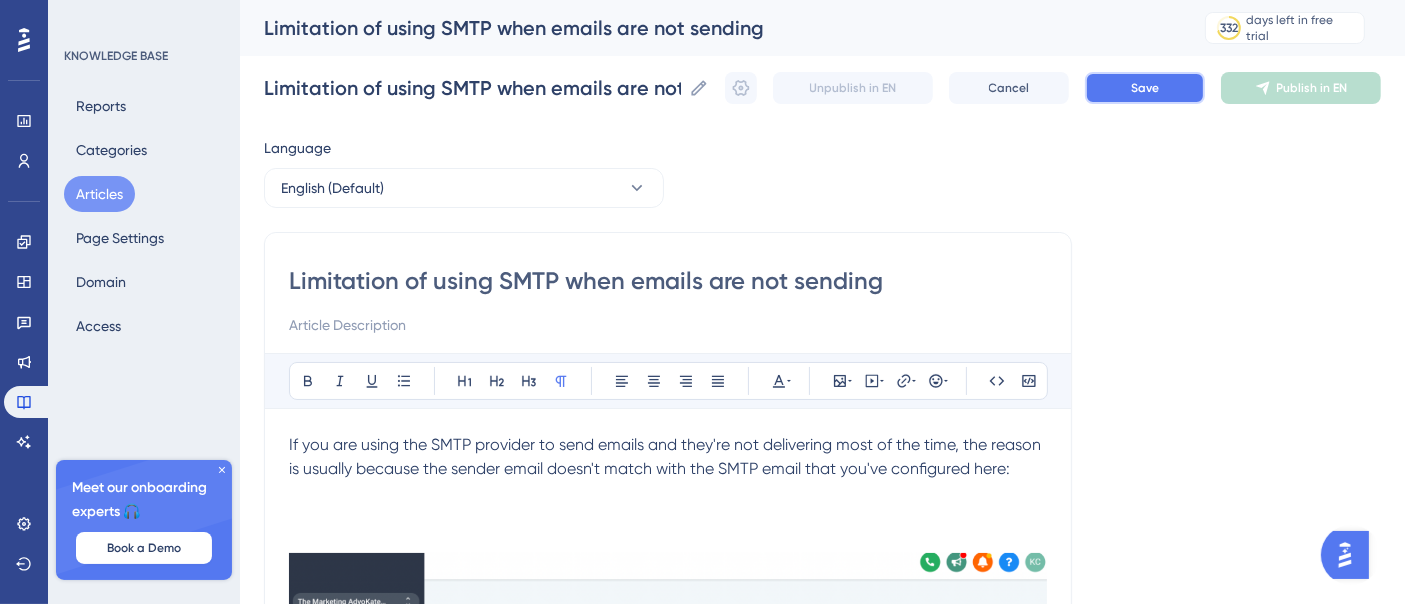 click on "Save" at bounding box center (1145, 88) 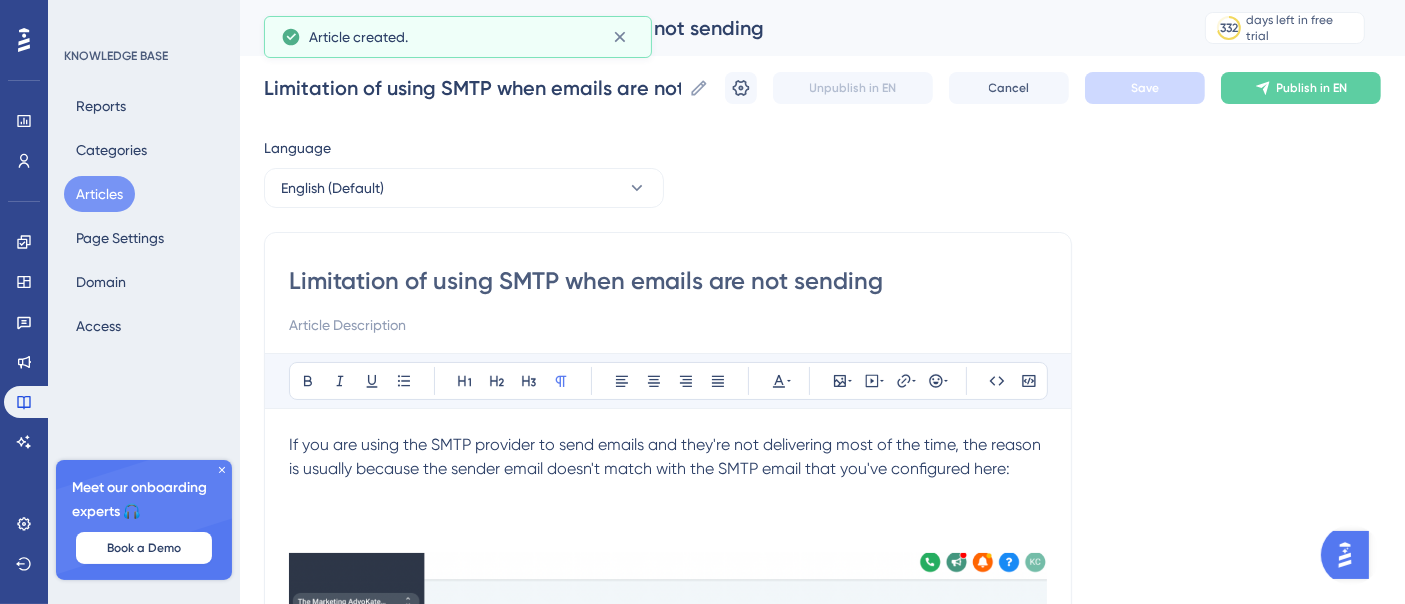 scroll, scrollTop: 335, scrollLeft: 0, axis: vertical 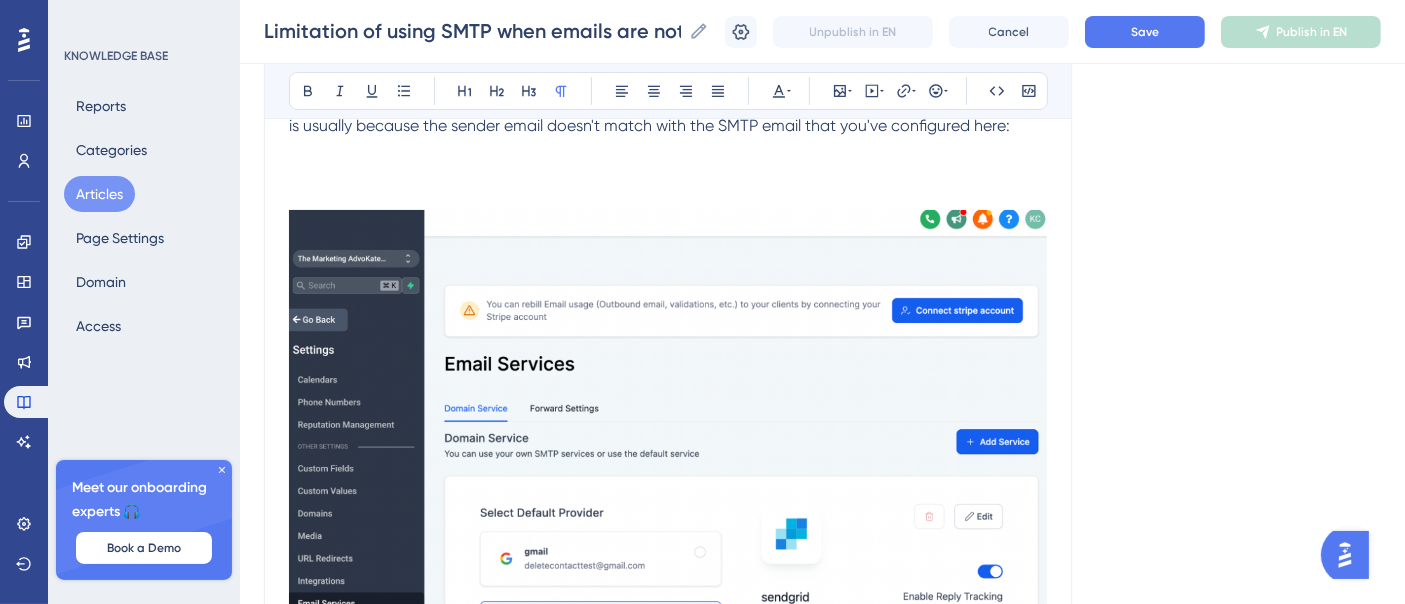 click on "Articles" at bounding box center (99, 194) 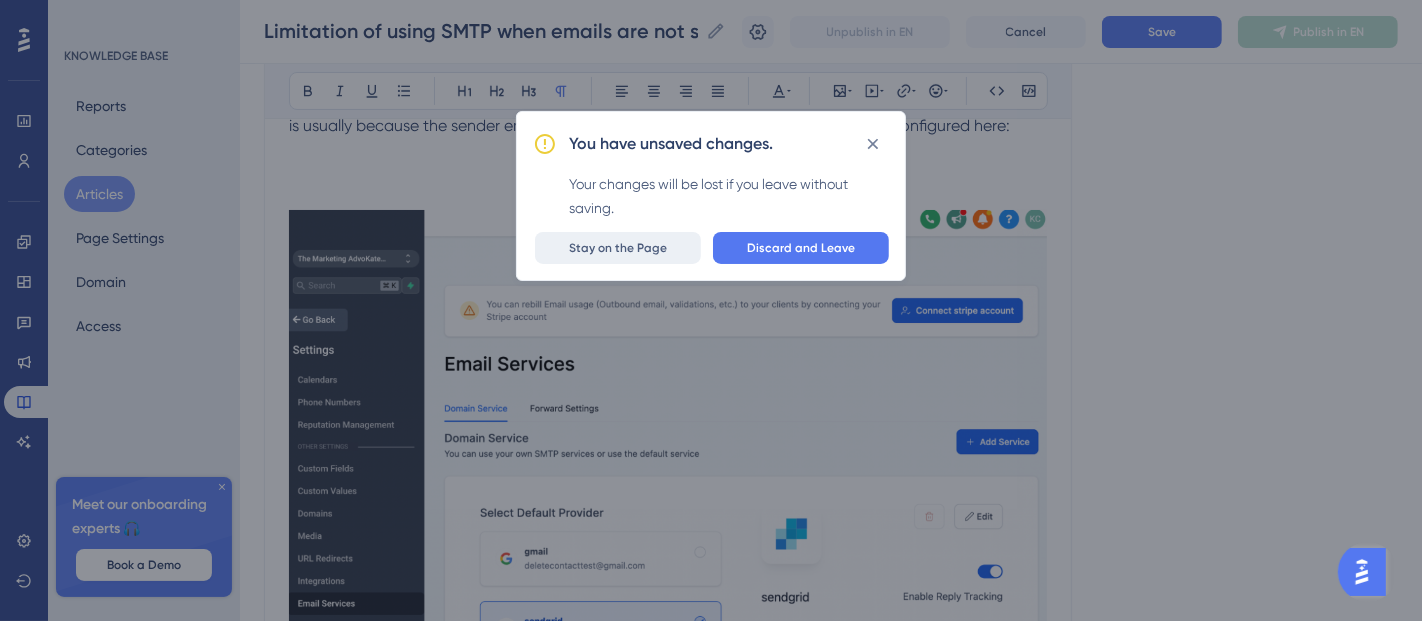 click on "Stay on the Page" at bounding box center [618, 248] 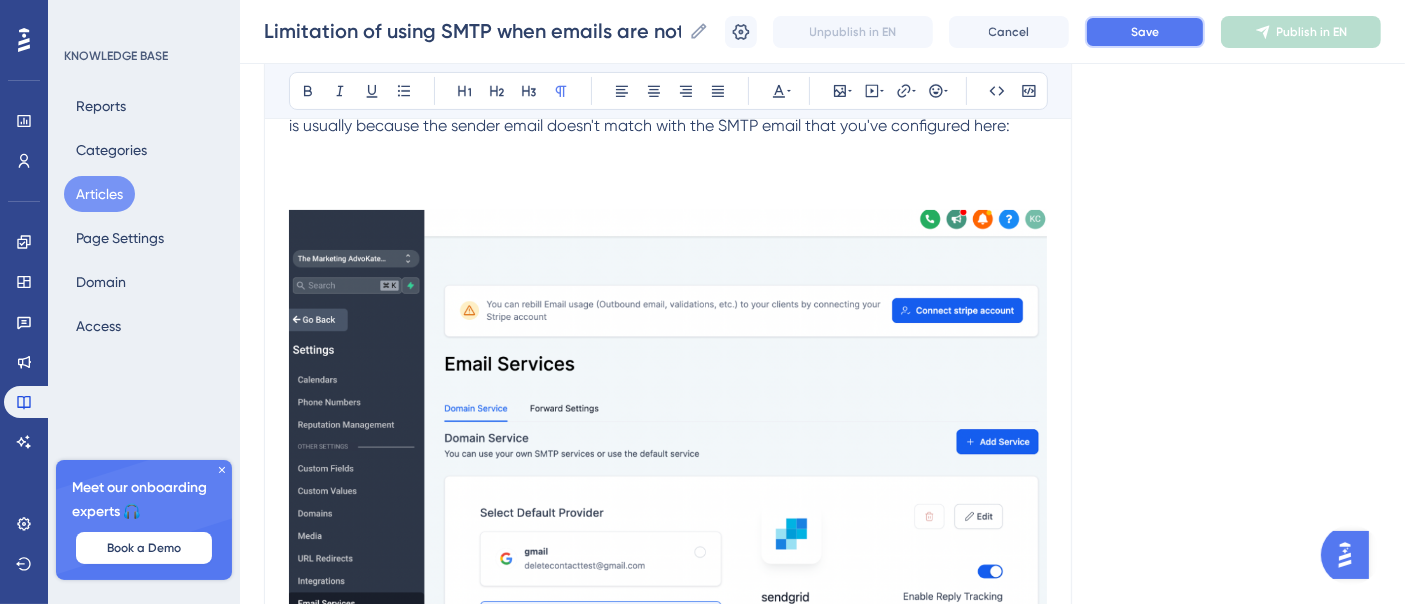 click on "Save" at bounding box center [1145, 32] 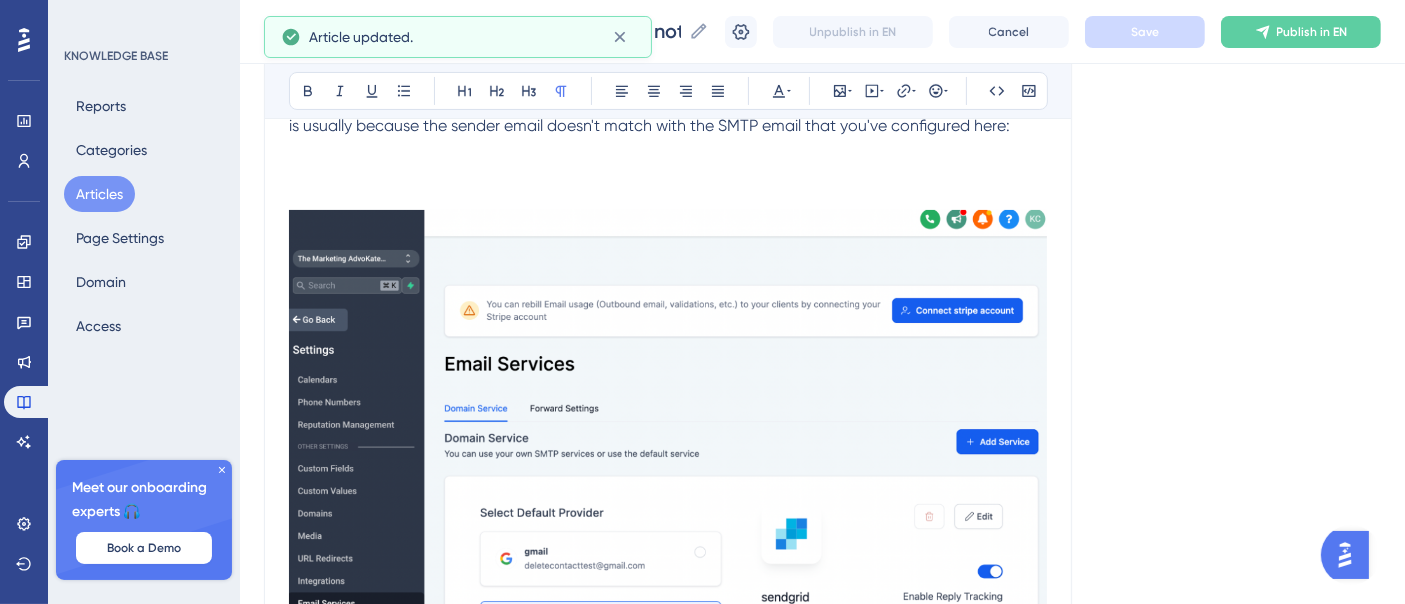 click on "Articles" at bounding box center (99, 194) 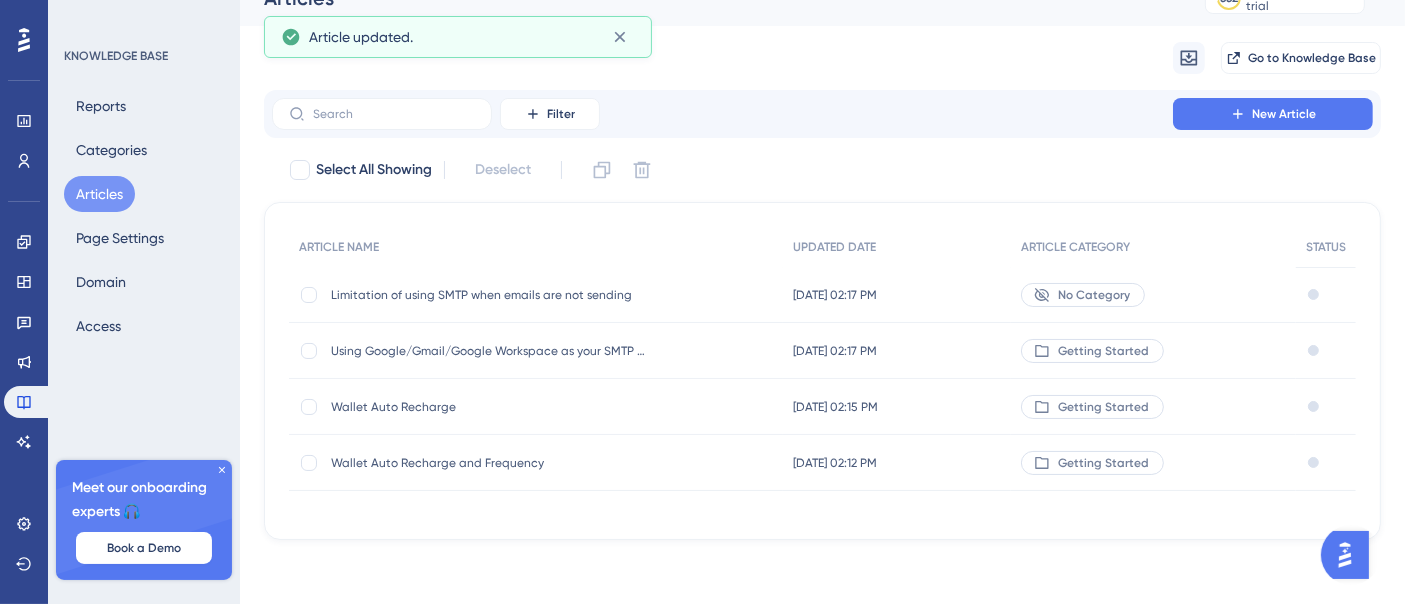 scroll, scrollTop: 0, scrollLeft: 0, axis: both 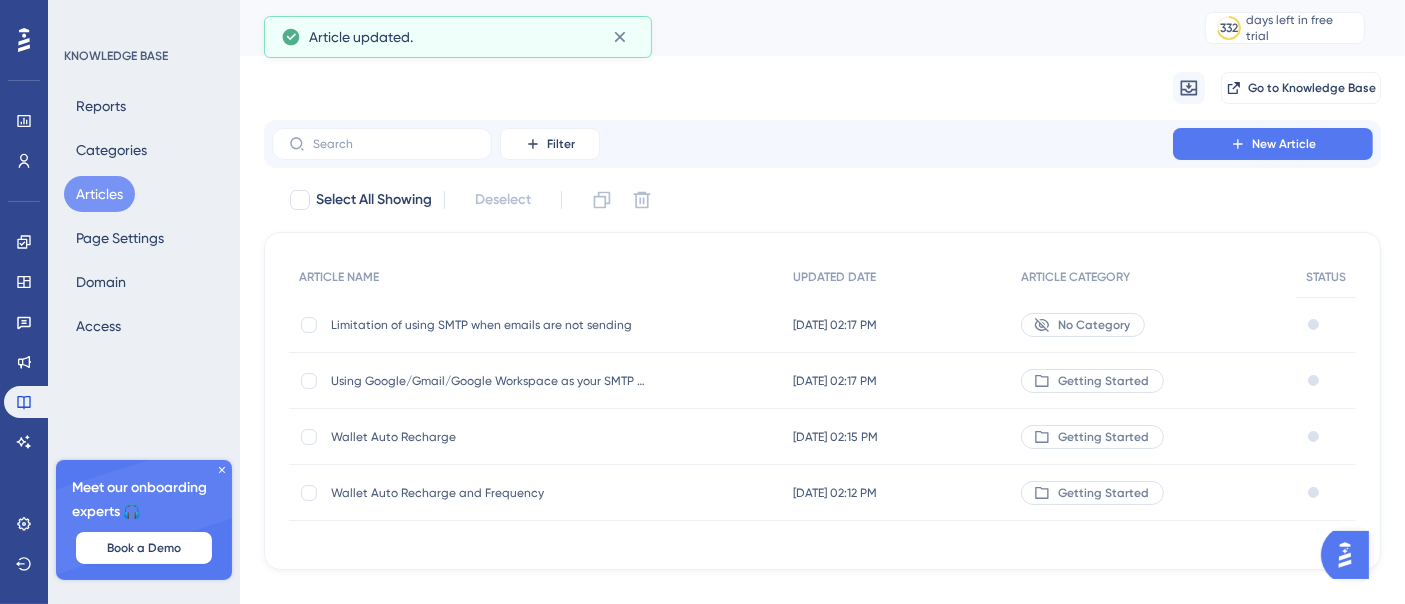 type 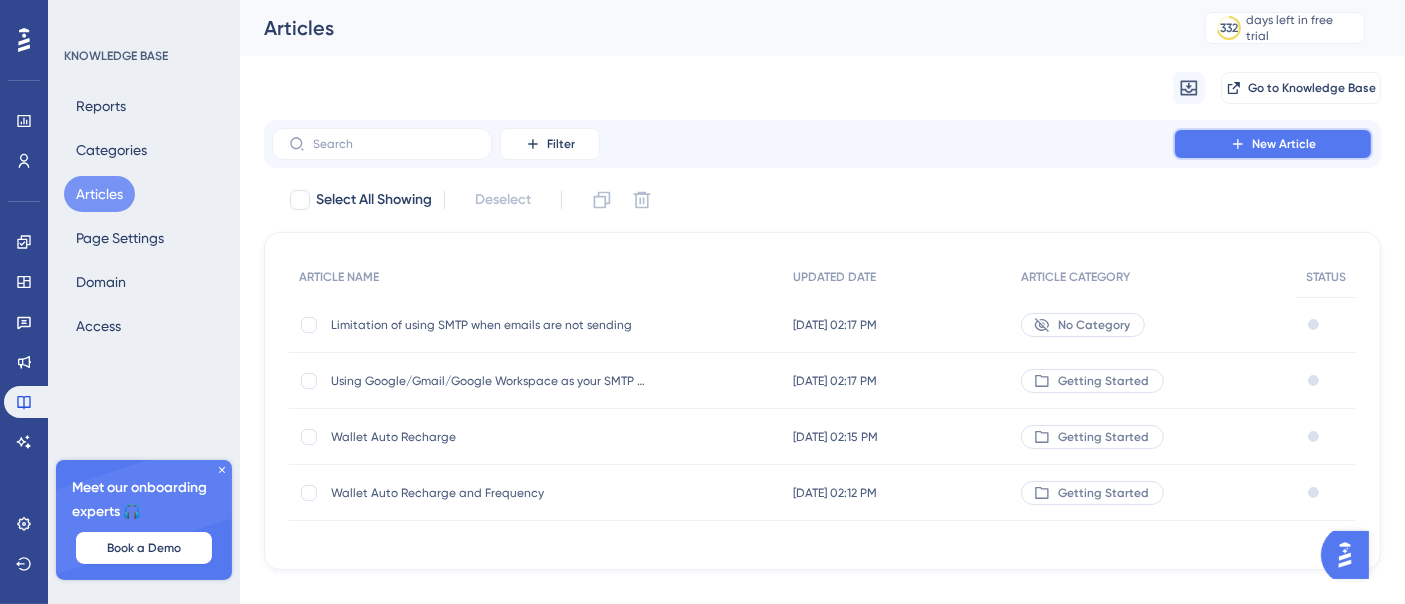 click on "New Article" at bounding box center [1284, 144] 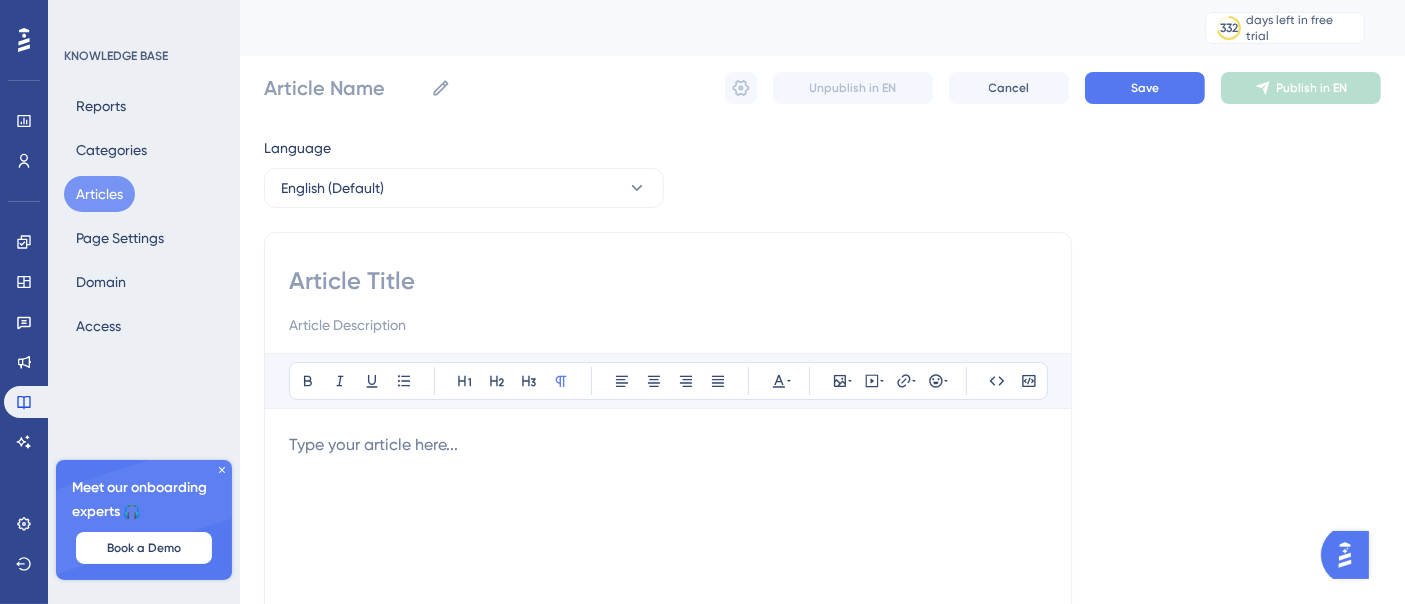 click at bounding box center (668, 281) 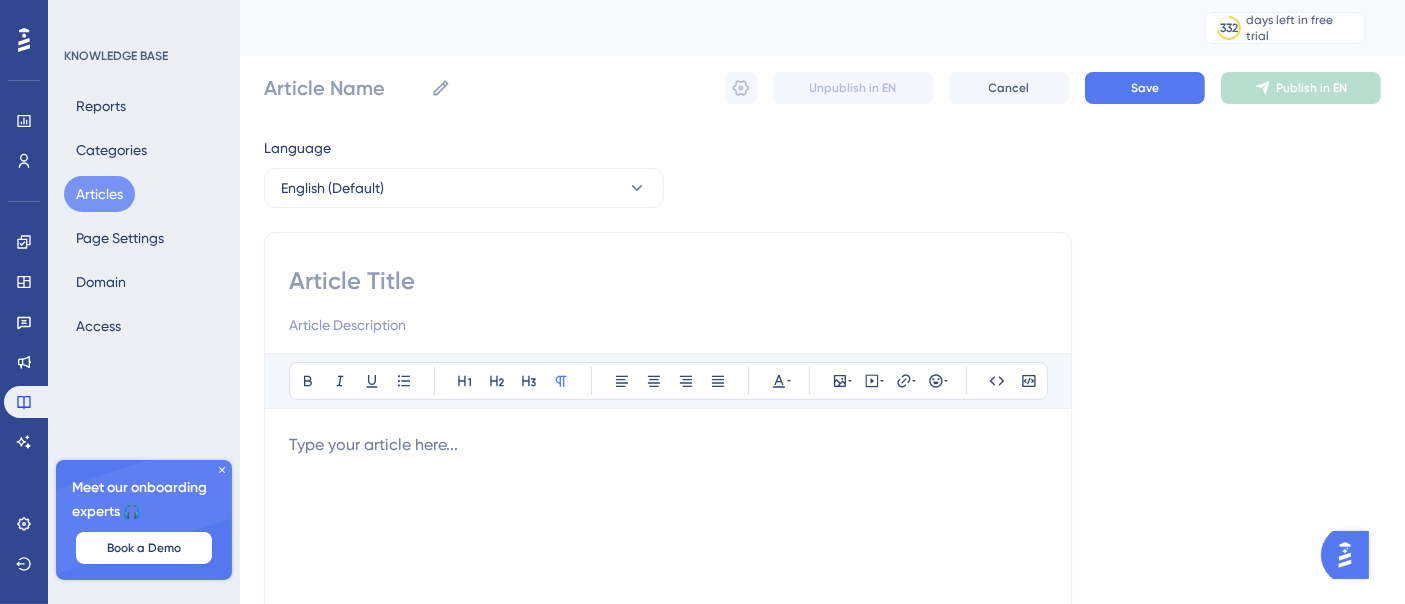 click at bounding box center (668, 281) 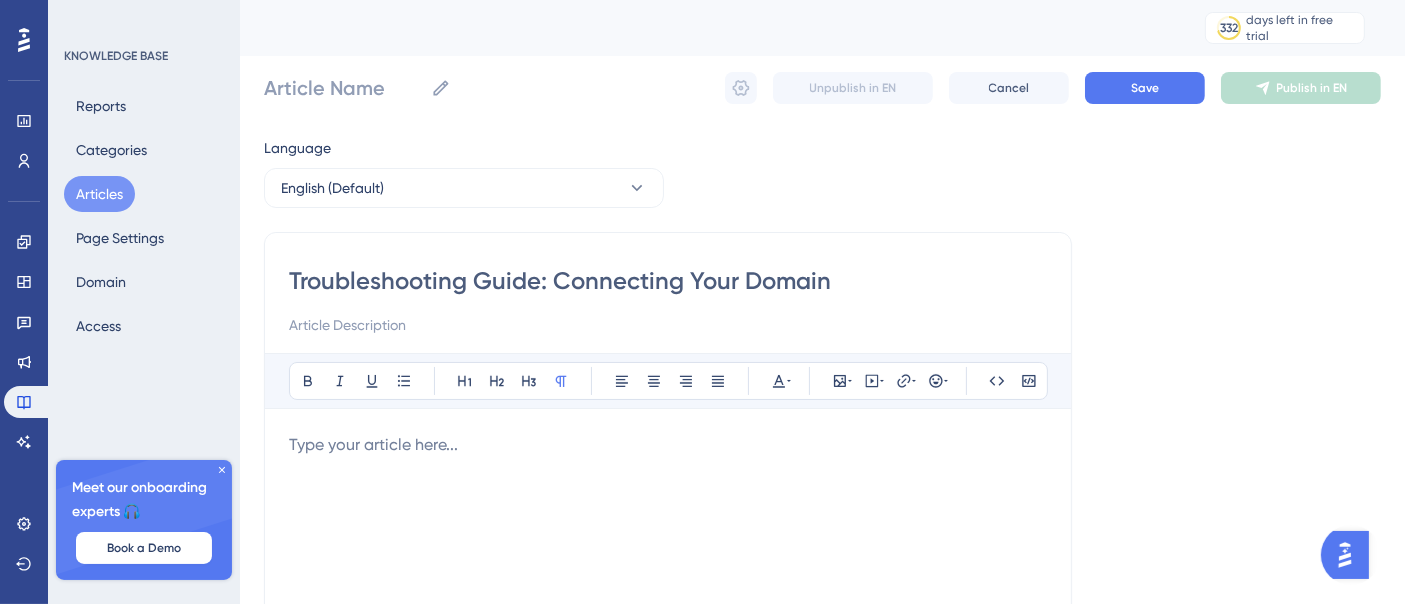 type on "Troubleshooting Guide: Connecting Your Domain" 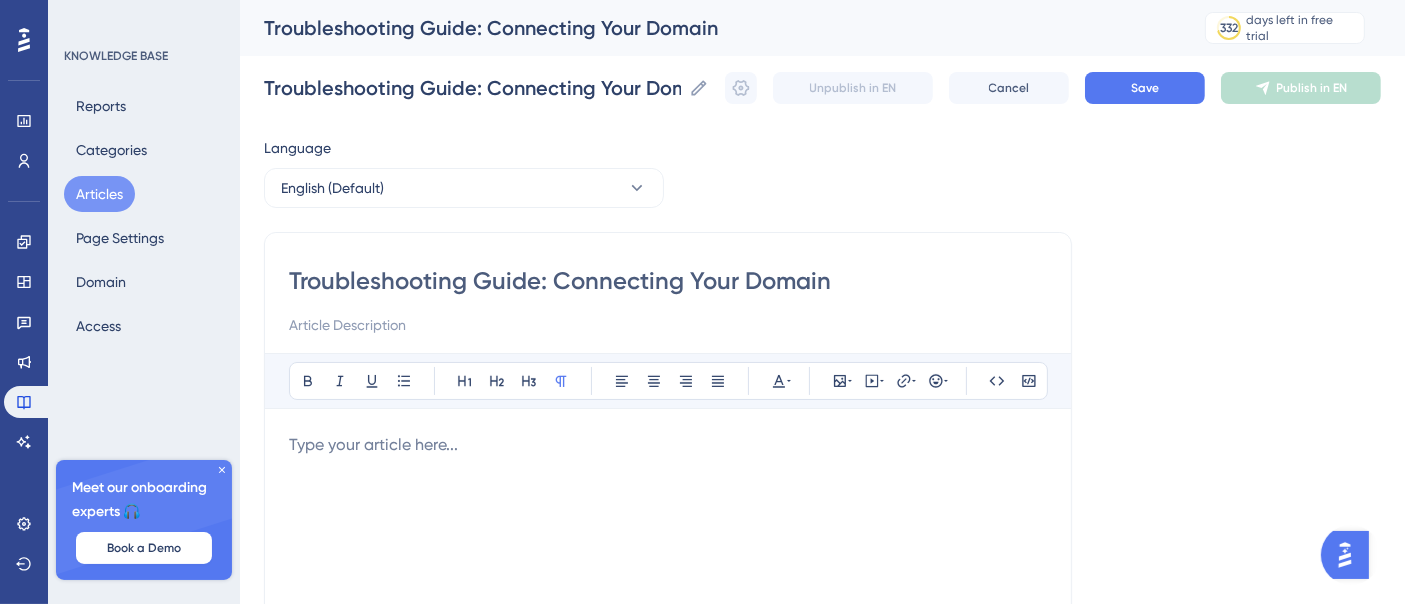 type on "Troubleshooting Guide: Connecting Your Domain" 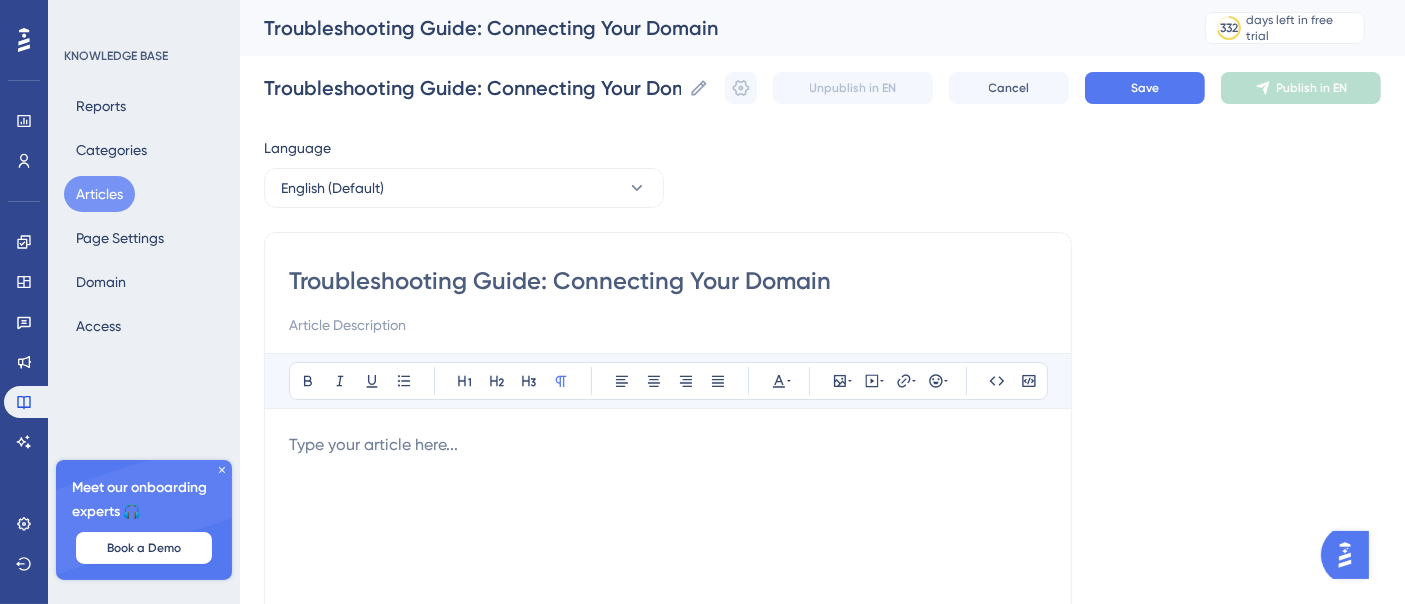 paste on "This guide will help you resolve common errors when connecting your domain to your platform. Follow the steps below to troubleshoot issues related to DNS records and domain conflicts." 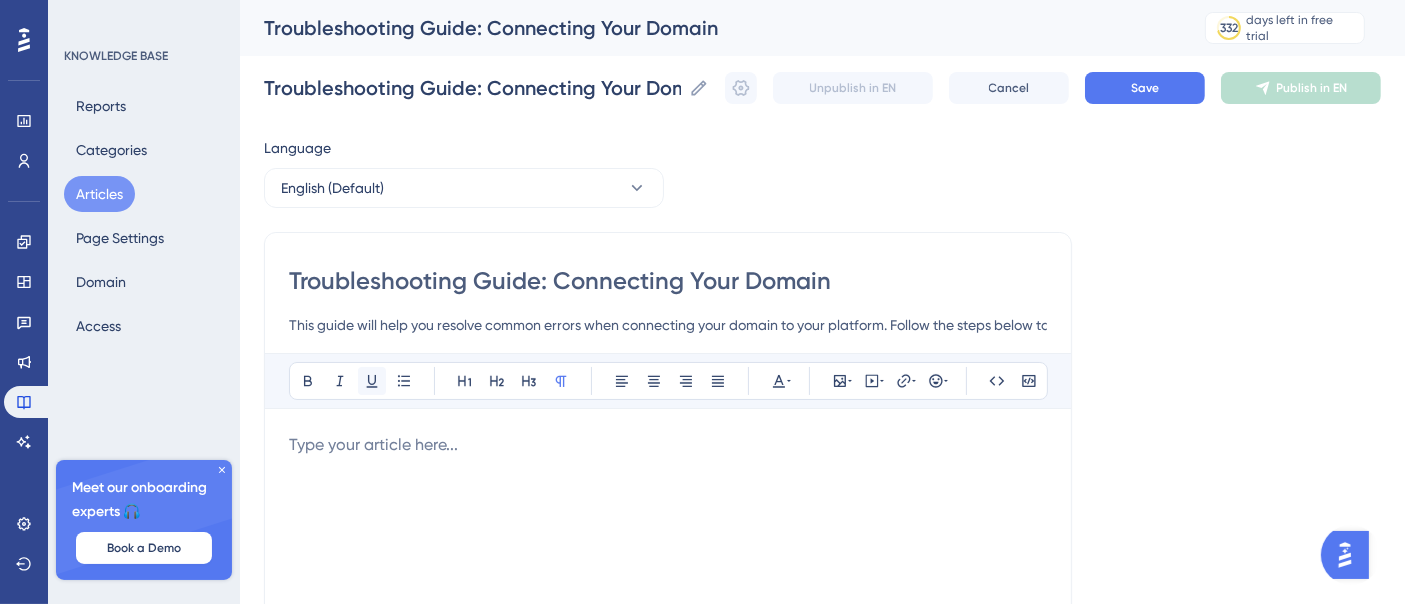 scroll, scrollTop: 0, scrollLeft: 426, axis: horizontal 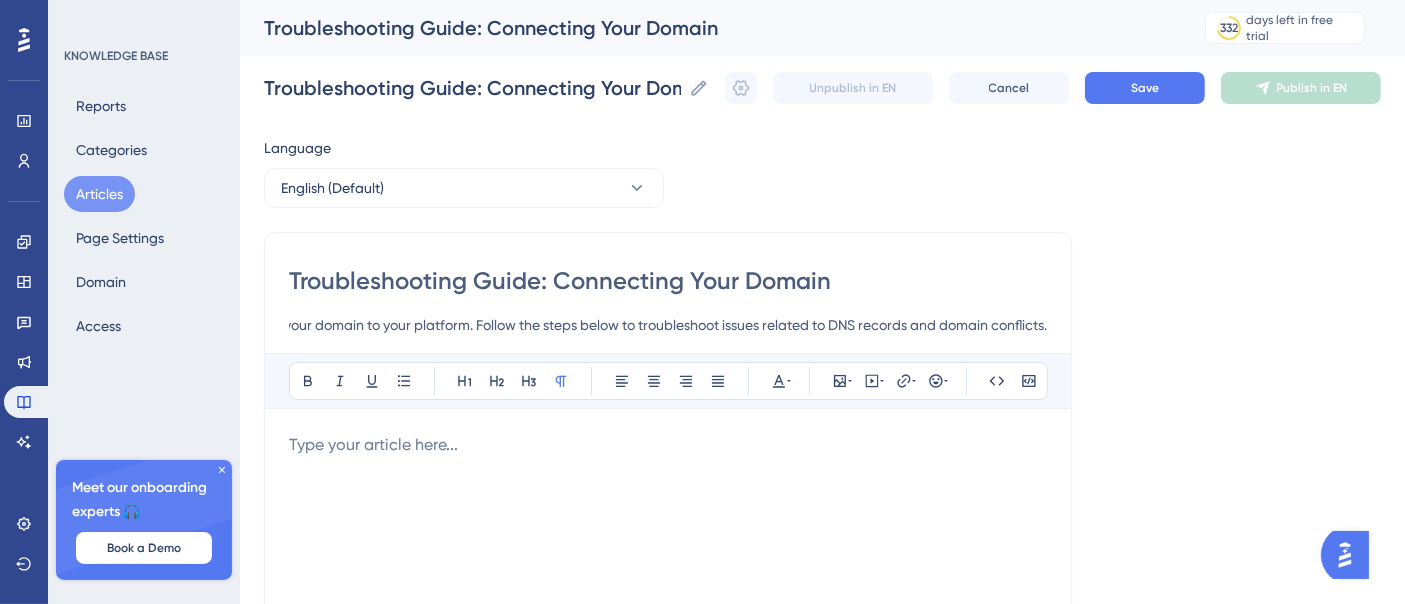 type on "This guide will help you resolve common errors when connecting your domain to your platform. Follow the steps below to troubleshoot issues related to DNS records and domain conflicts." 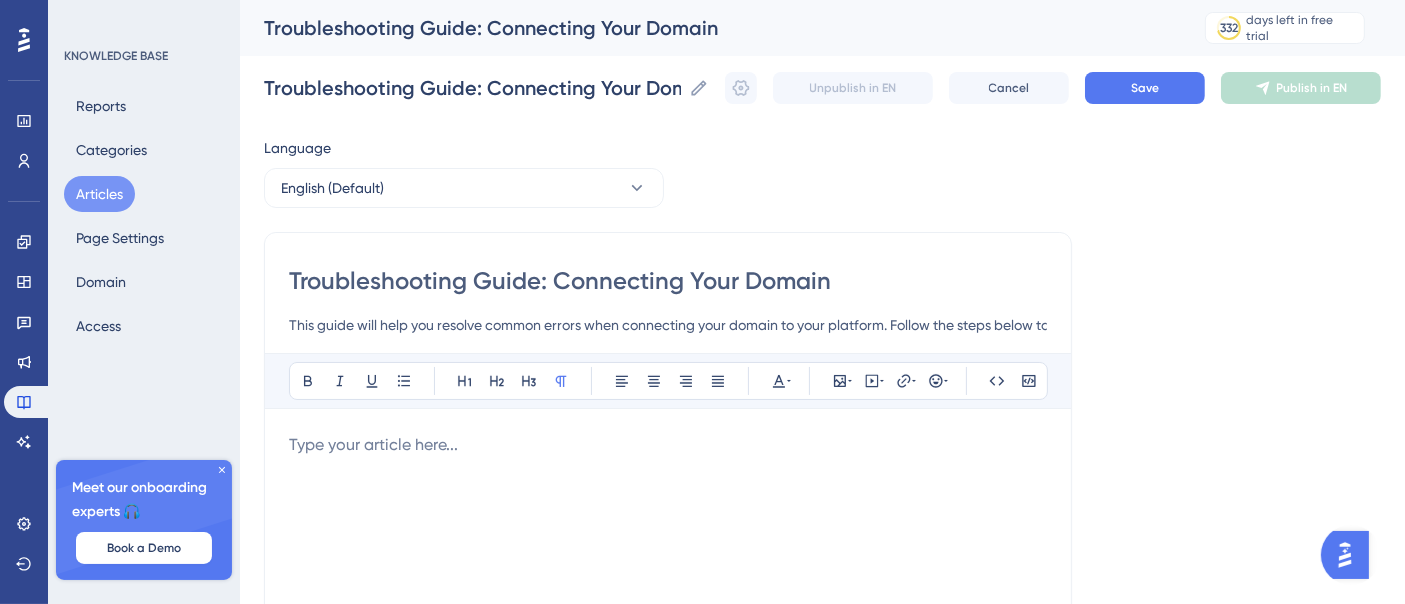 click at bounding box center (668, 445) 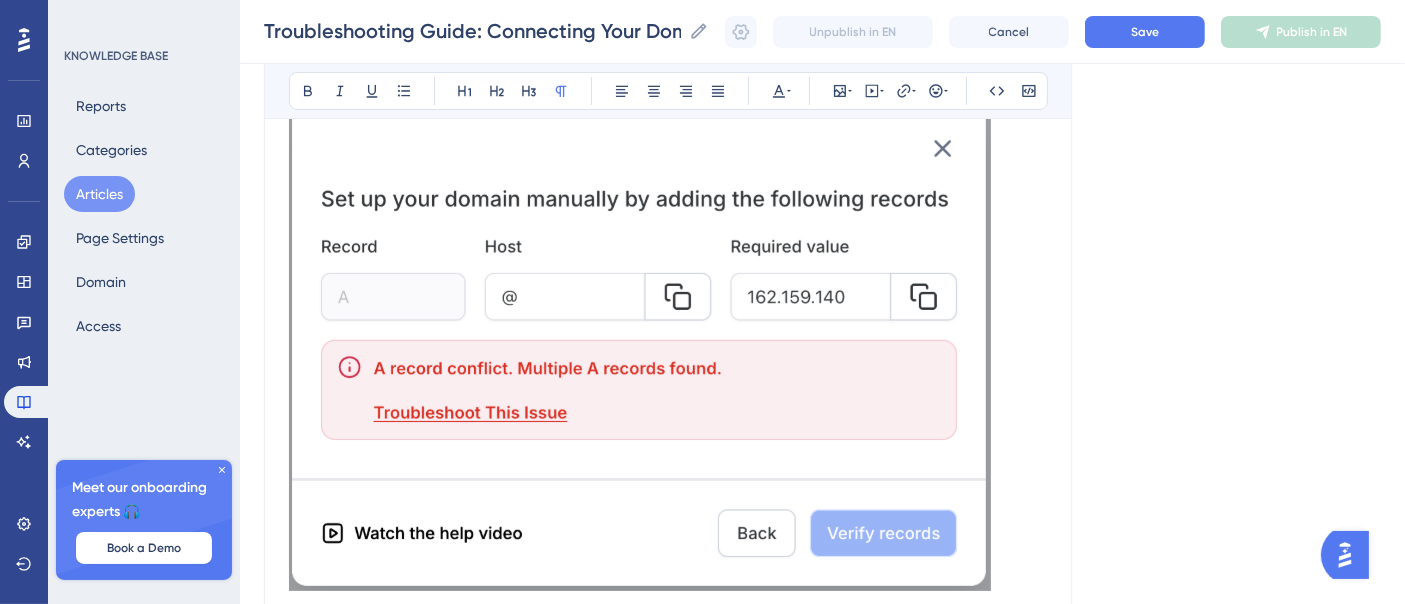 scroll, scrollTop: 0, scrollLeft: 0, axis: both 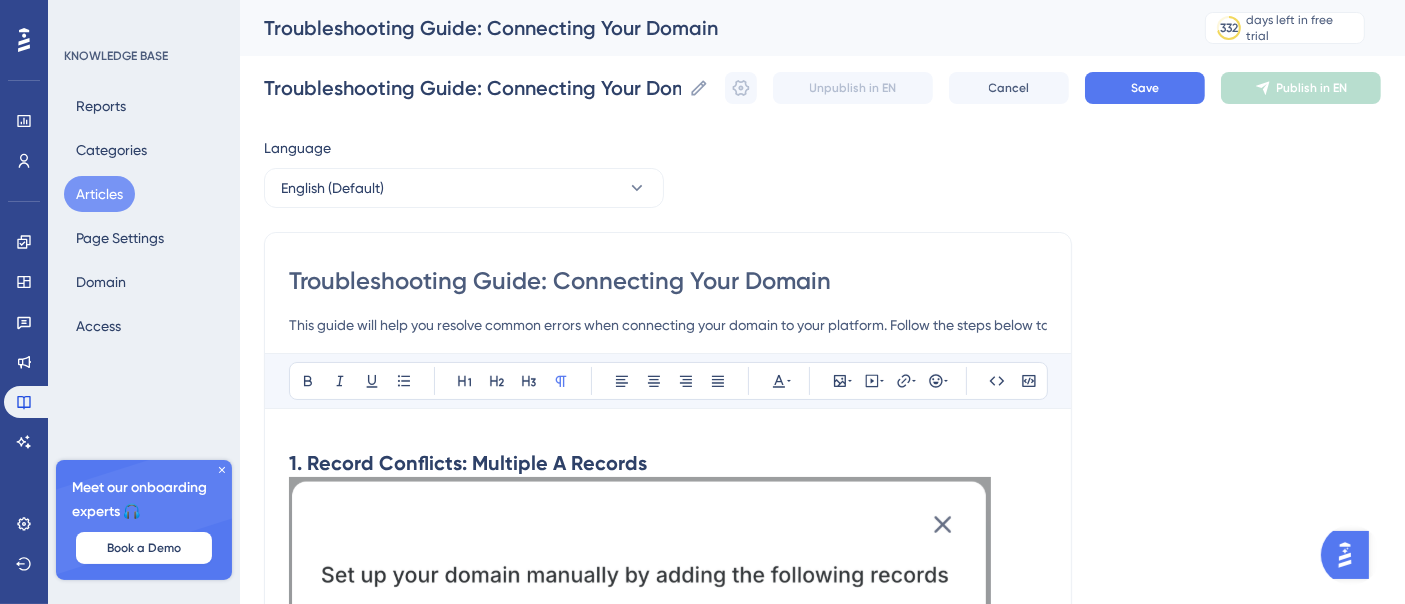 click on "This guide will help you resolve common errors when connecting your domain to your platform. Follow the steps below to troubleshoot issues related to DNS records and domain conflicts." at bounding box center [668, 325] 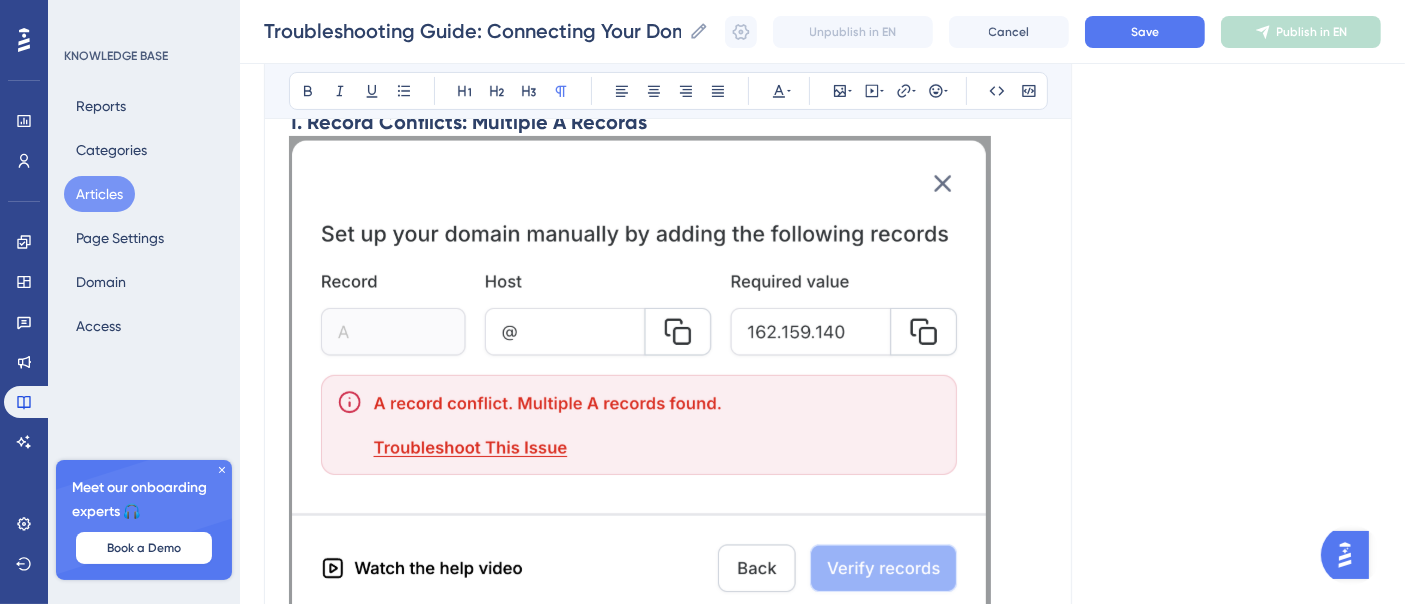 scroll, scrollTop: 111, scrollLeft: 0, axis: vertical 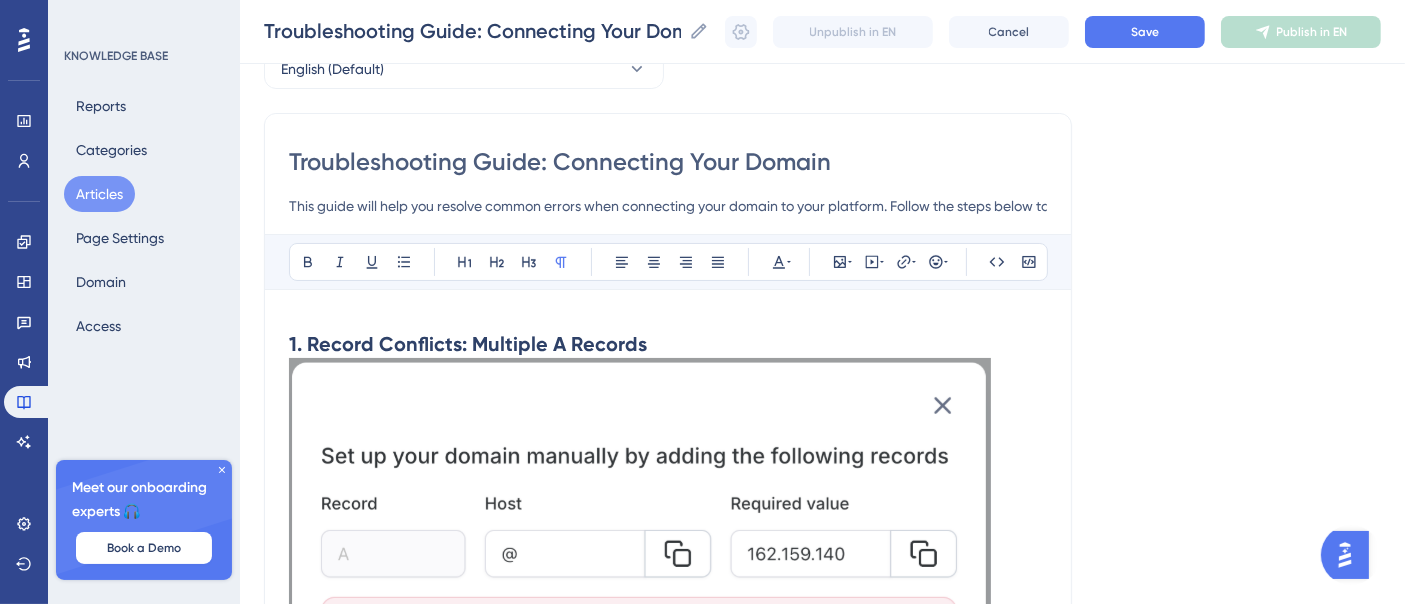 click on "1. Record Conflicts: Multiple A Records" at bounding box center [468, 344] 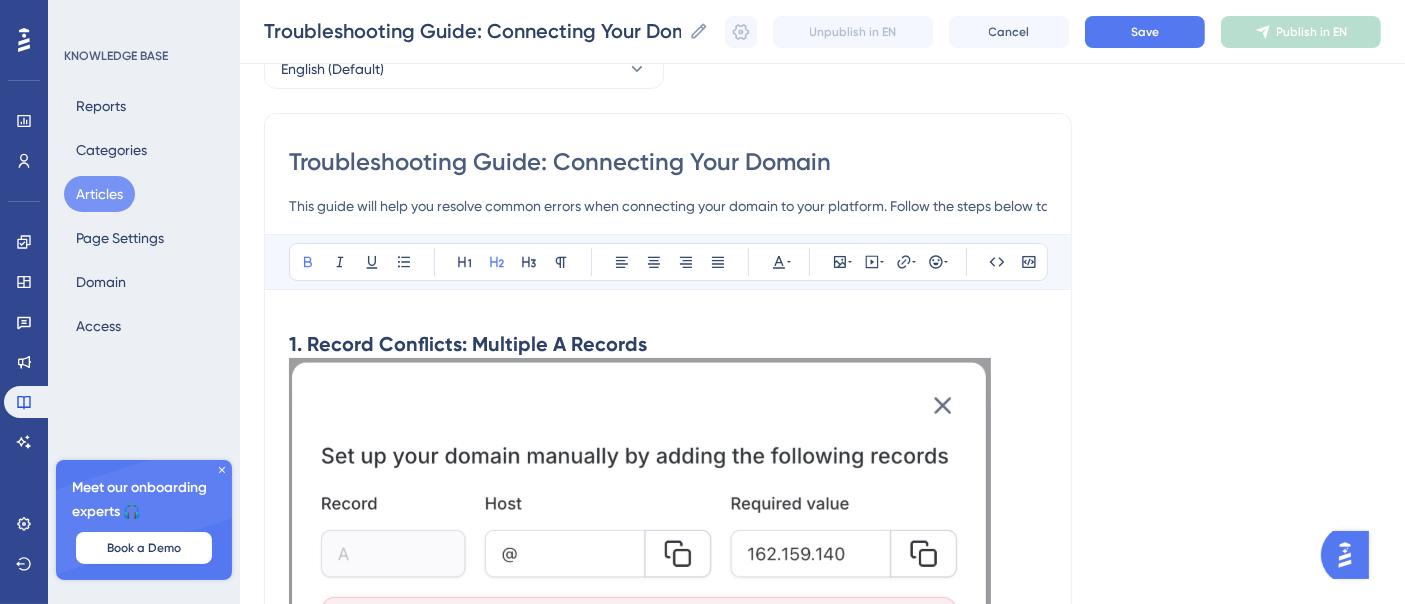 click on "1. Record Conflicts: Multiple A Records" at bounding box center [668, 620] 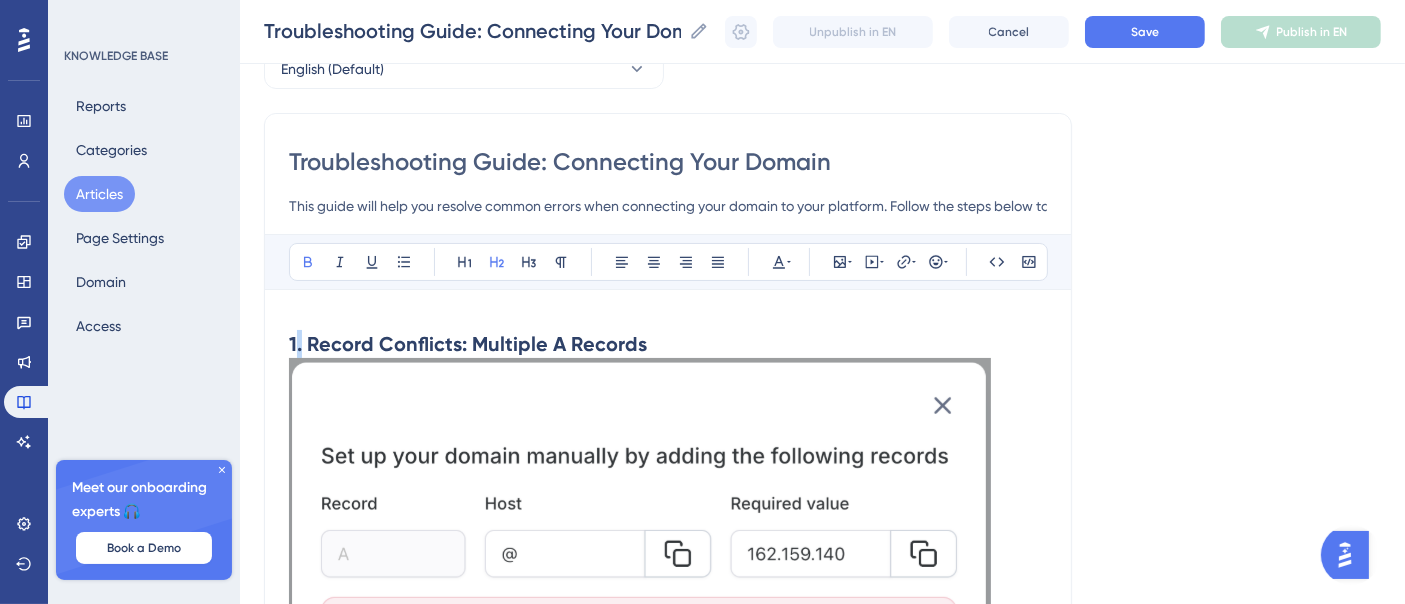 click on "1. Record Conflicts: Multiple A Records" at bounding box center [468, 344] 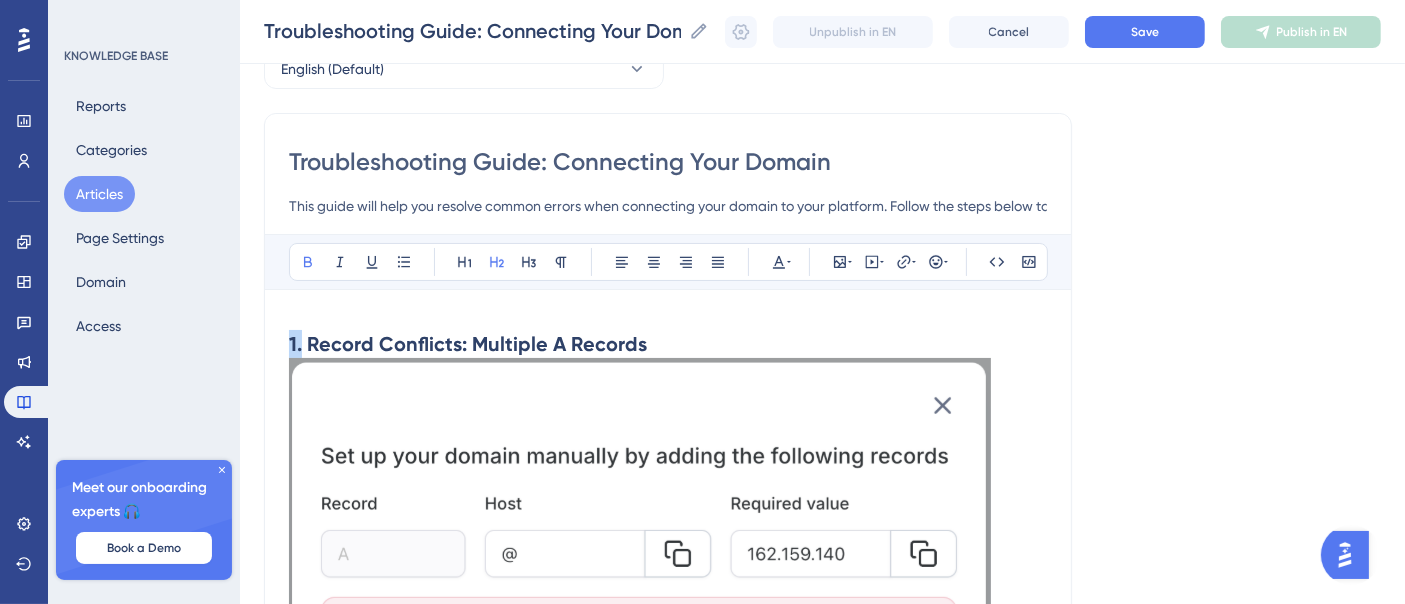 click on "1. Record Conflicts: Multiple A Records" at bounding box center [468, 344] 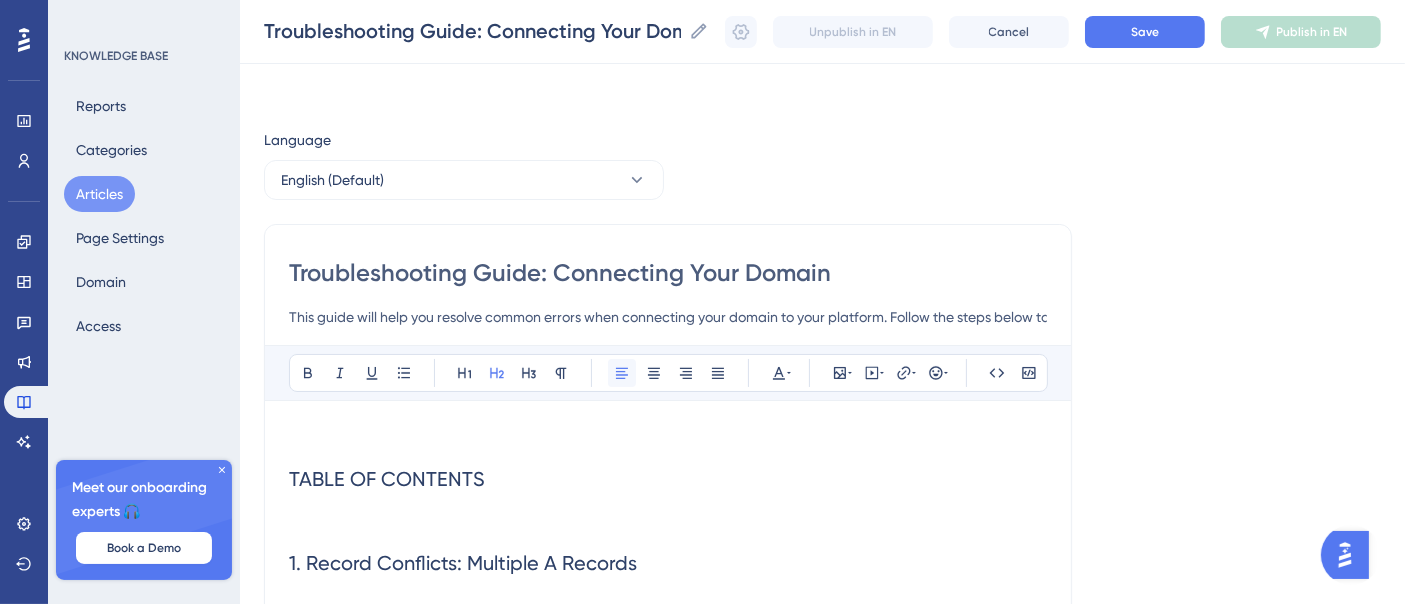 scroll, scrollTop: 222, scrollLeft: 0, axis: vertical 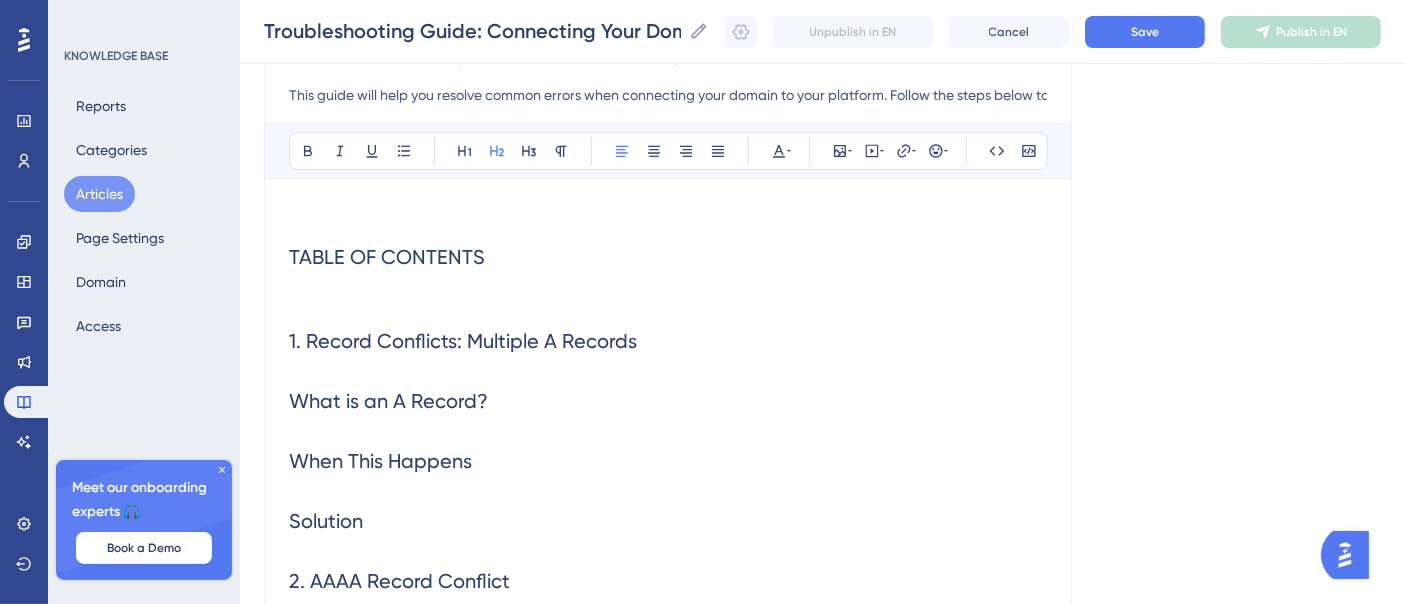 click on "1. Record Conflicts: Multiple A Records" at bounding box center (463, 341) 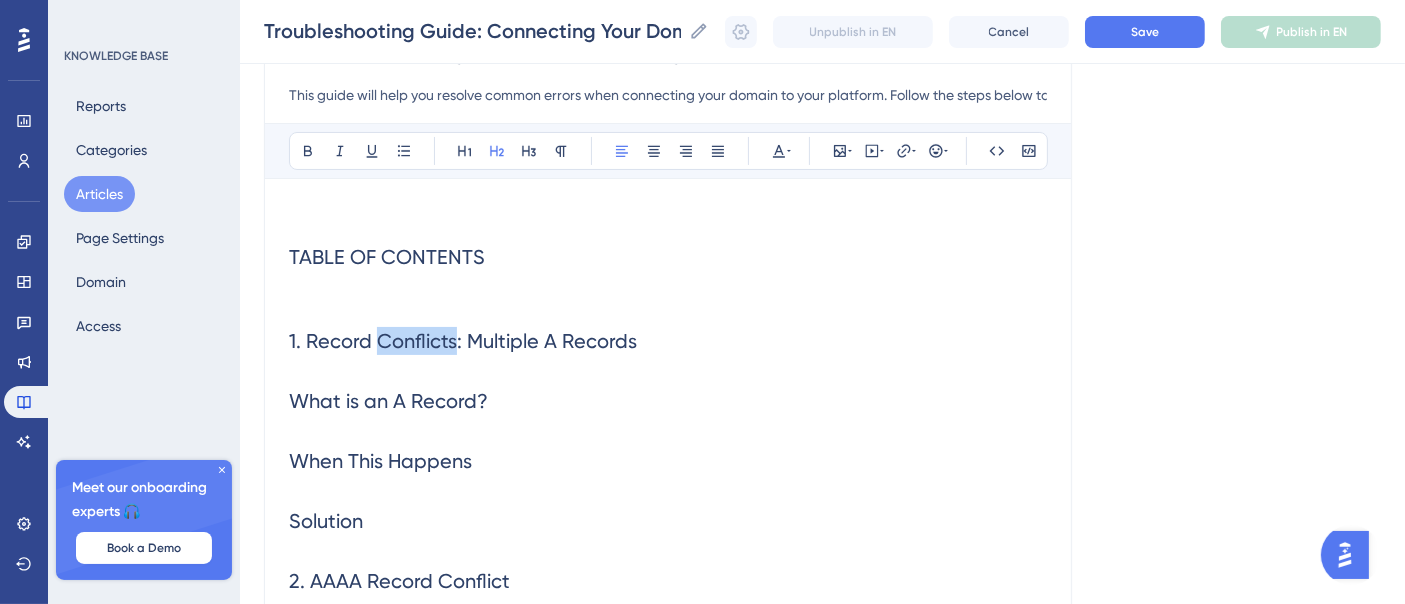 click on "1. Record Conflicts: Multiple A Records" at bounding box center [463, 341] 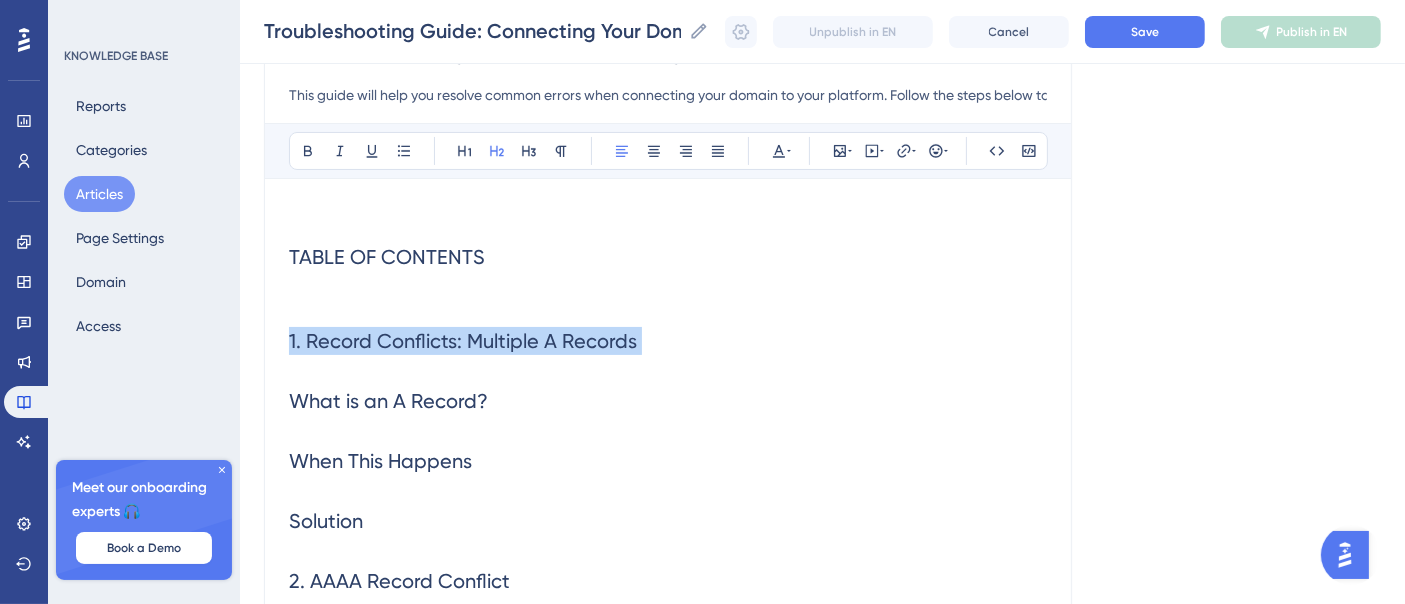 click on "1. Record Conflicts: Multiple A Records" at bounding box center (463, 341) 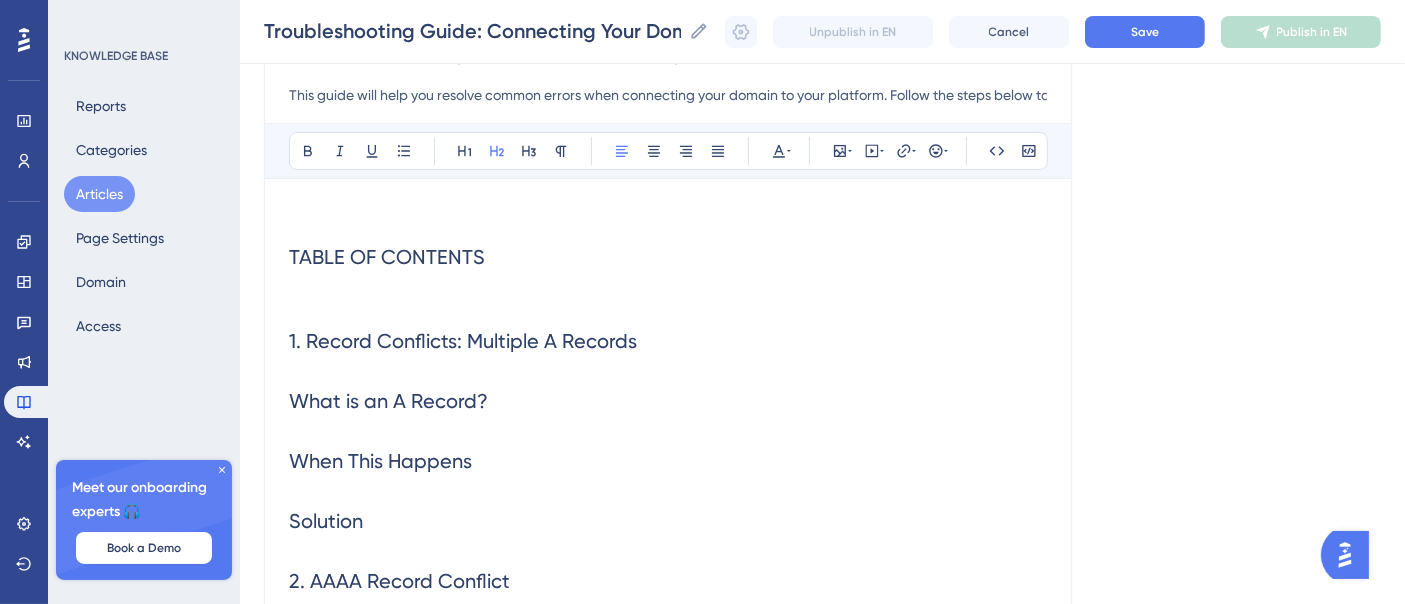 click on "What is an A Record?" at bounding box center [388, 401] 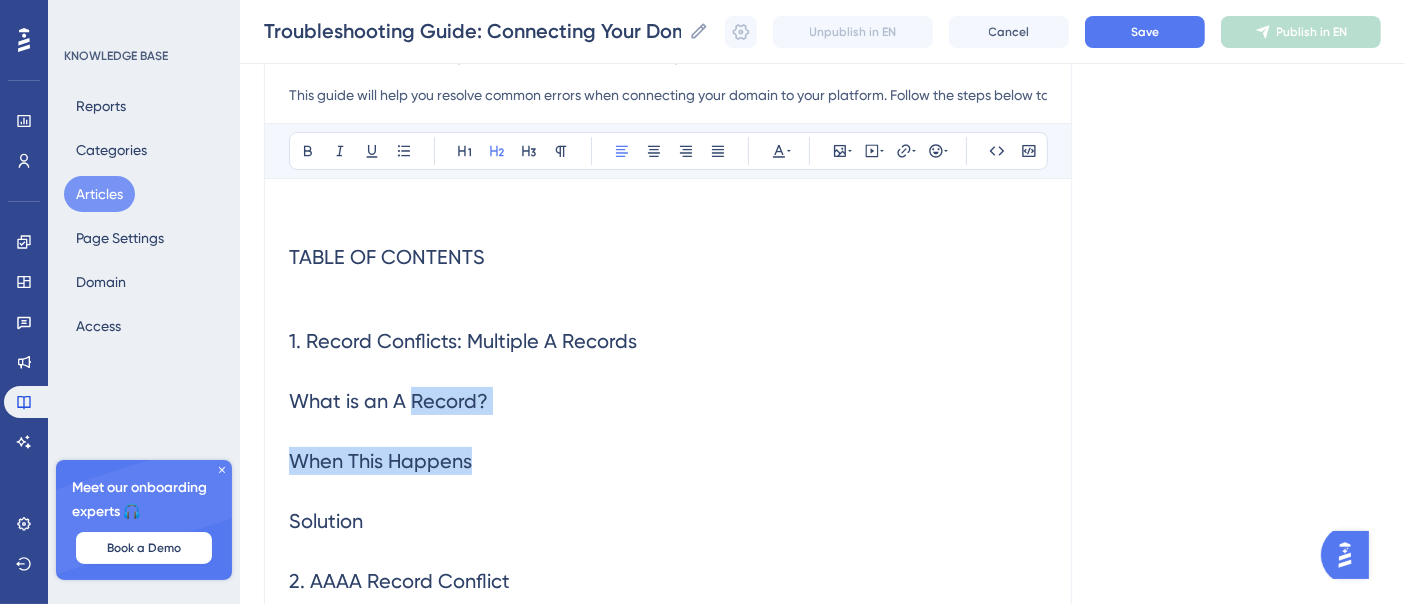 drag, startPoint x: 460, startPoint y: 395, endPoint x: 434, endPoint y: 469, distance: 78.434685 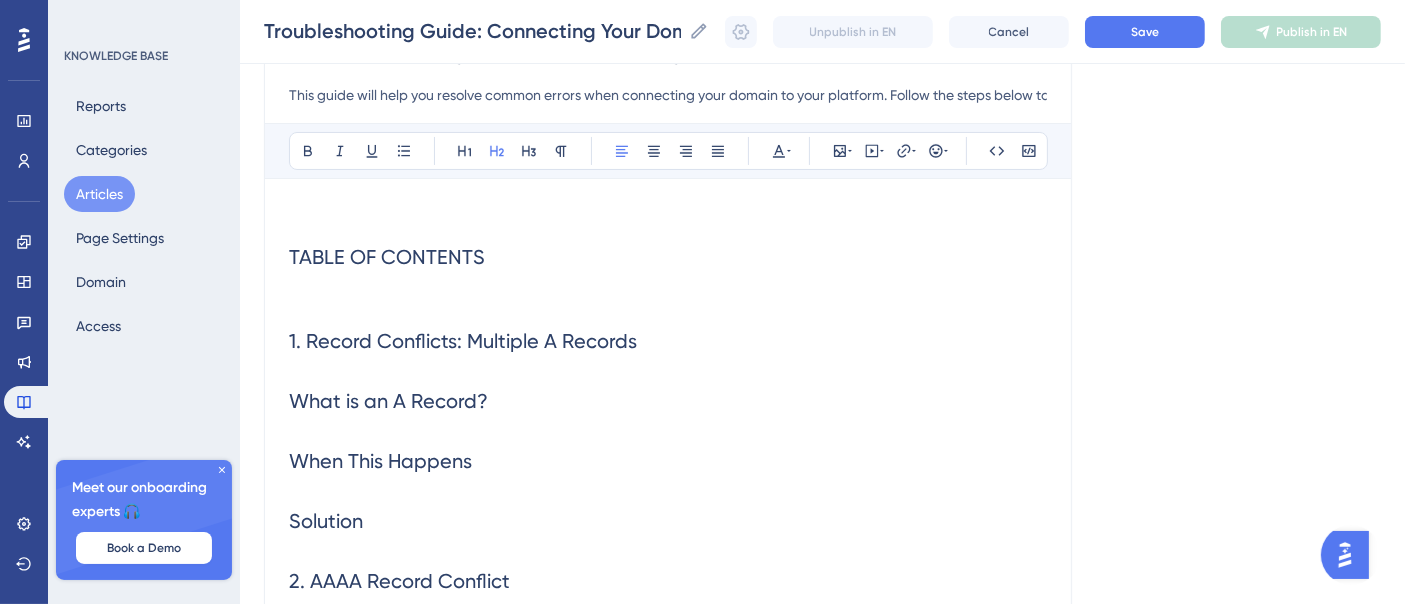 click on "What is an A Record?" at bounding box center [388, 401] 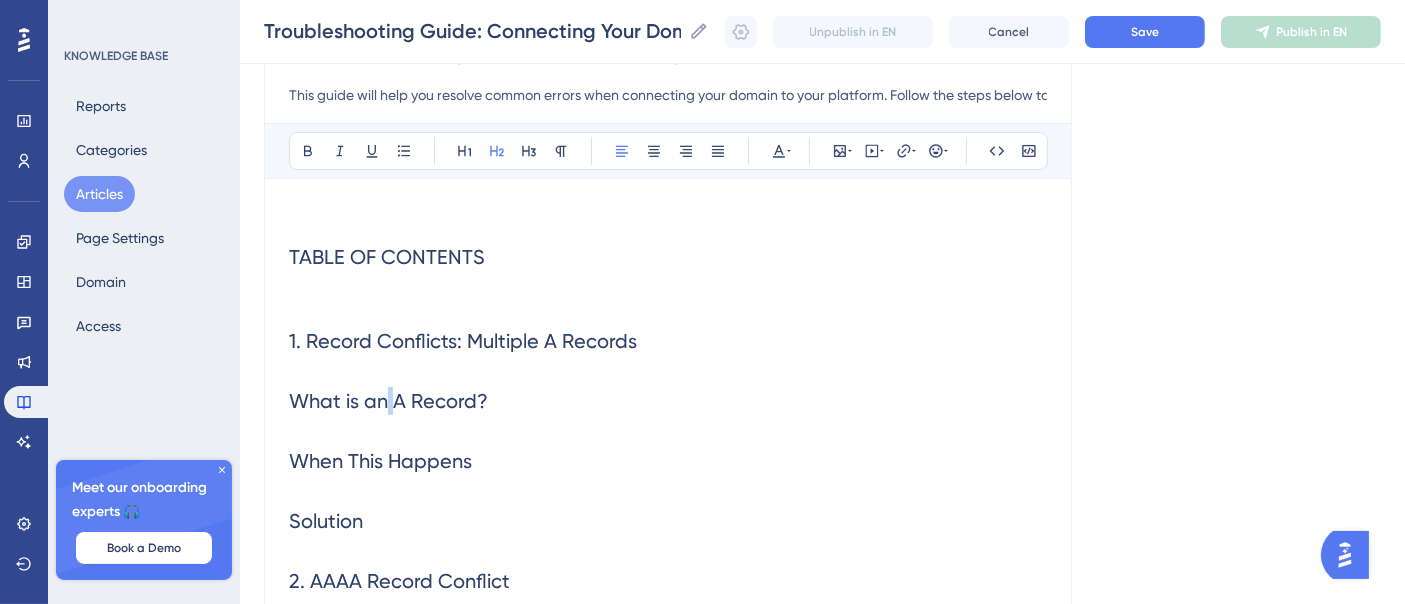click on "What is an A Record?" at bounding box center (388, 401) 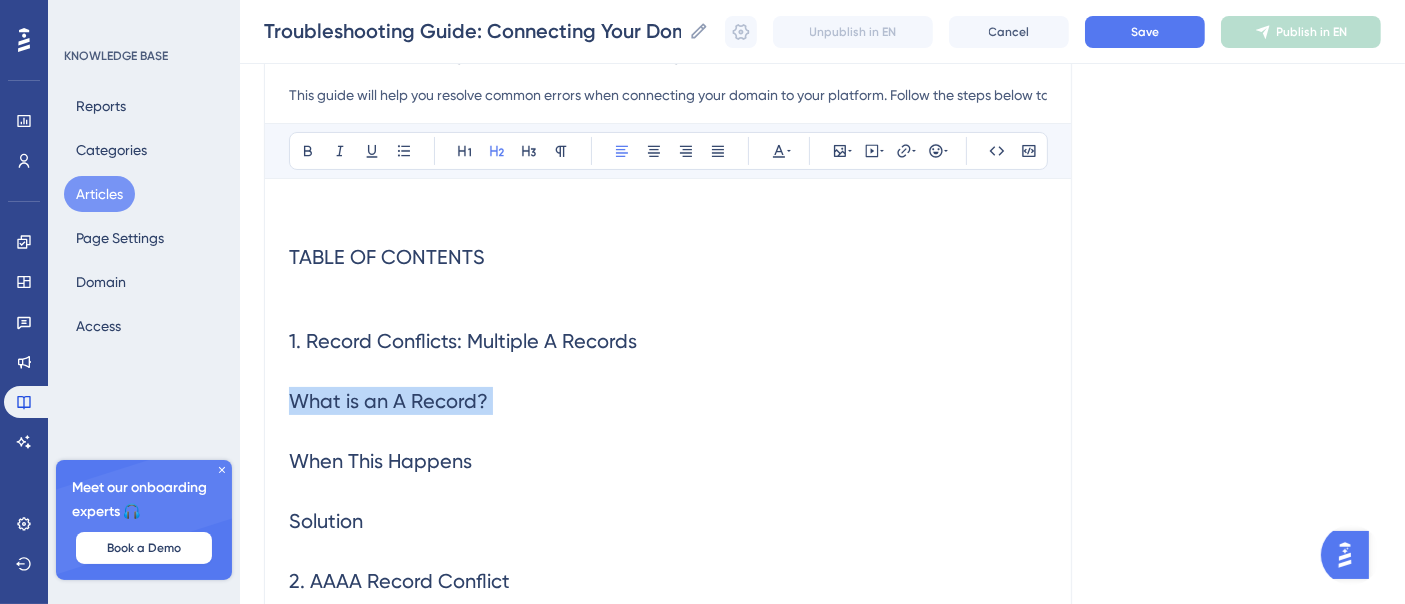 click on "What is an A Record?" at bounding box center (388, 401) 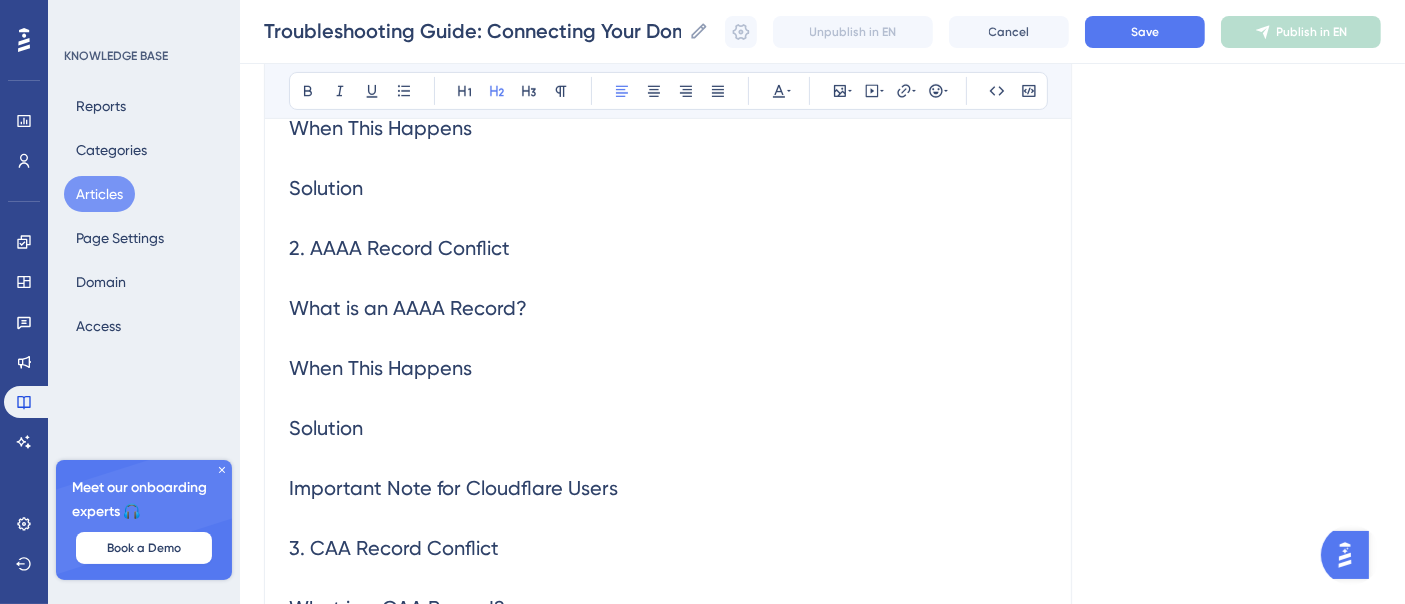 scroll, scrollTop: 444, scrollLeft: 0, axis: vertical 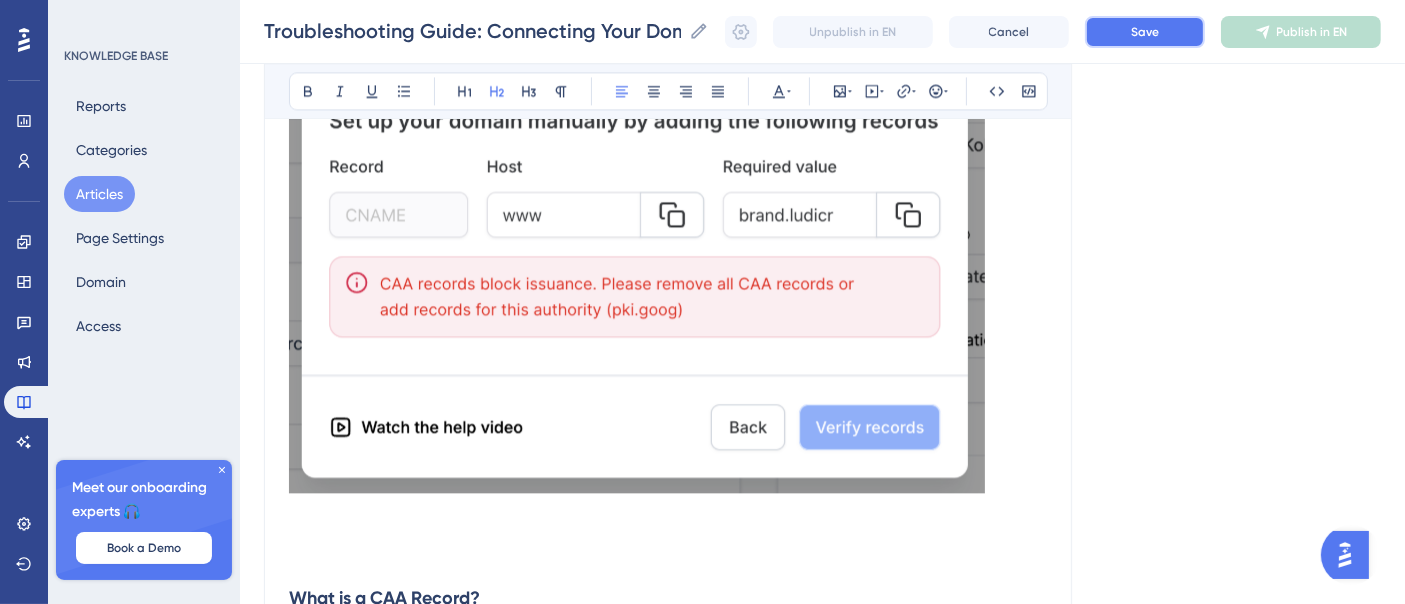 click on "Save" at bounding box center (1145, 32) 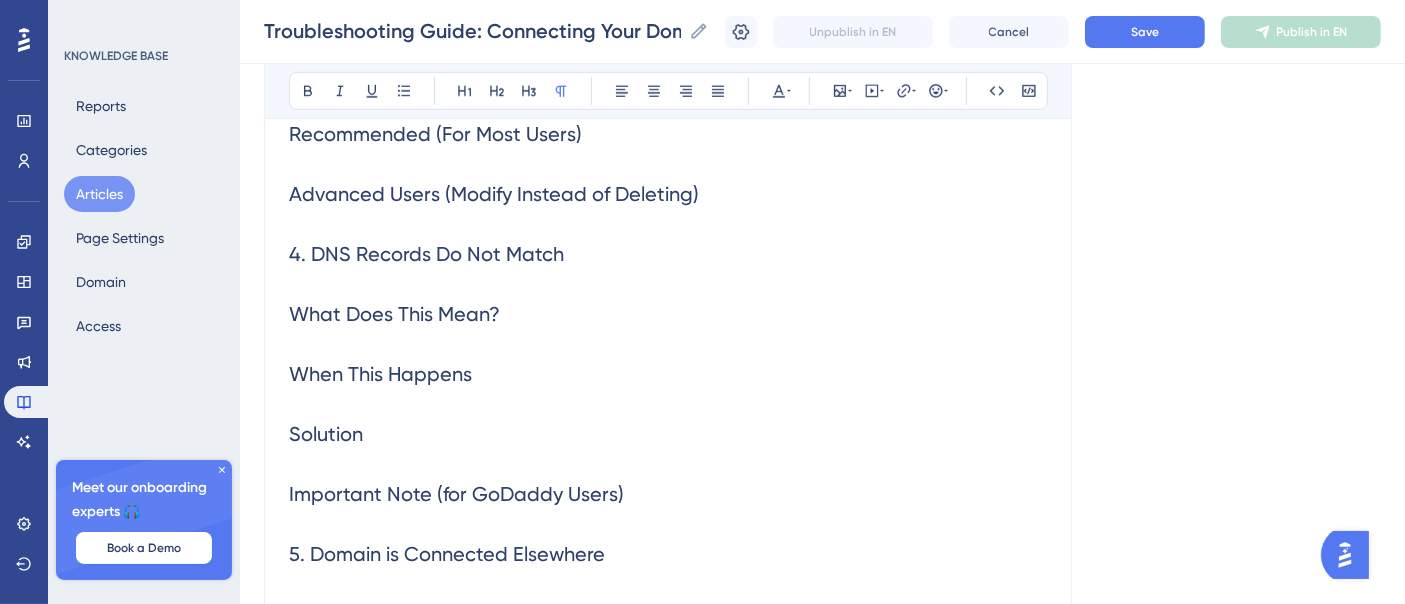 scroll, scrollTop: 1542, scrollLeft: 0, axis: vertical 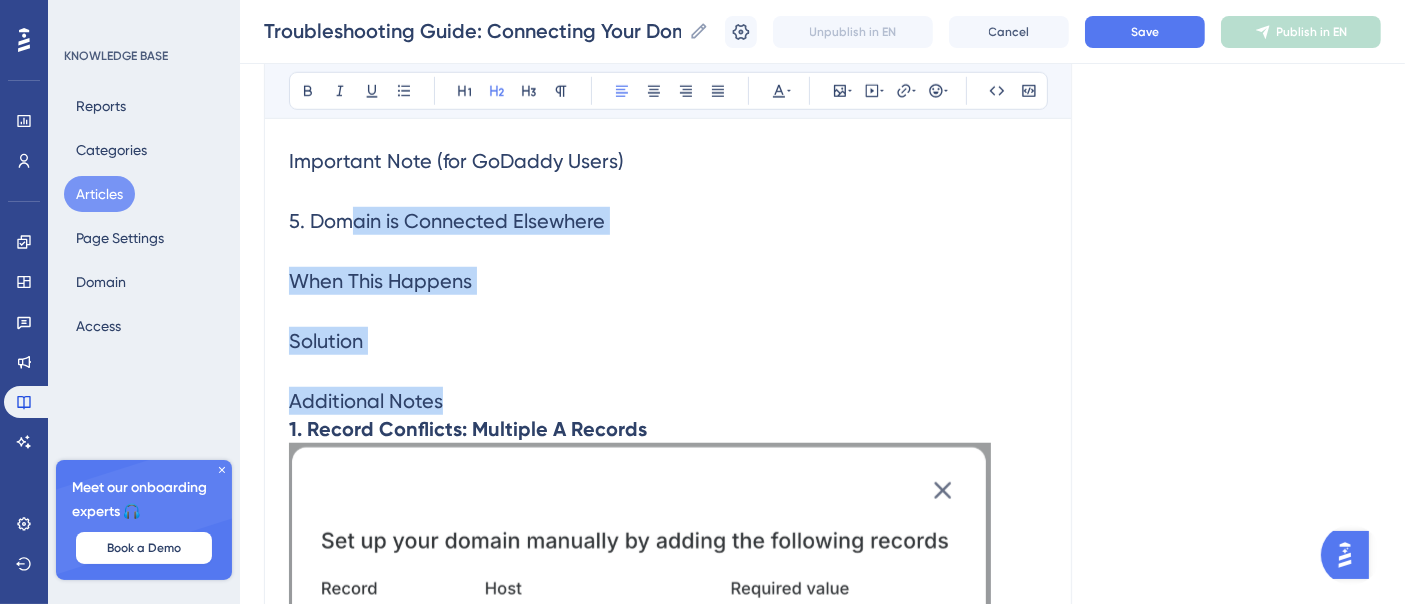 drag, startPoint x: 454, startPoint y: 392, endPoint x: 345, endPoint y: 218, distance: 205.3217 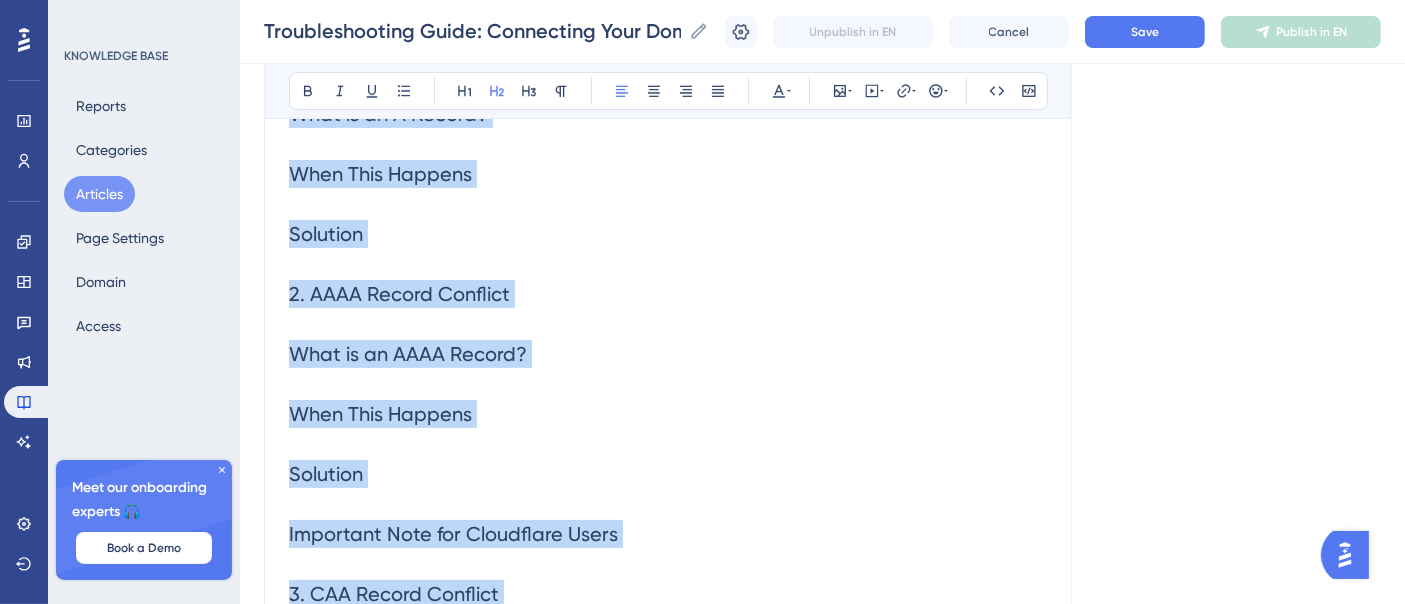 scroll, scrollTop: 425, scrollLeft: 0, axis: vertical 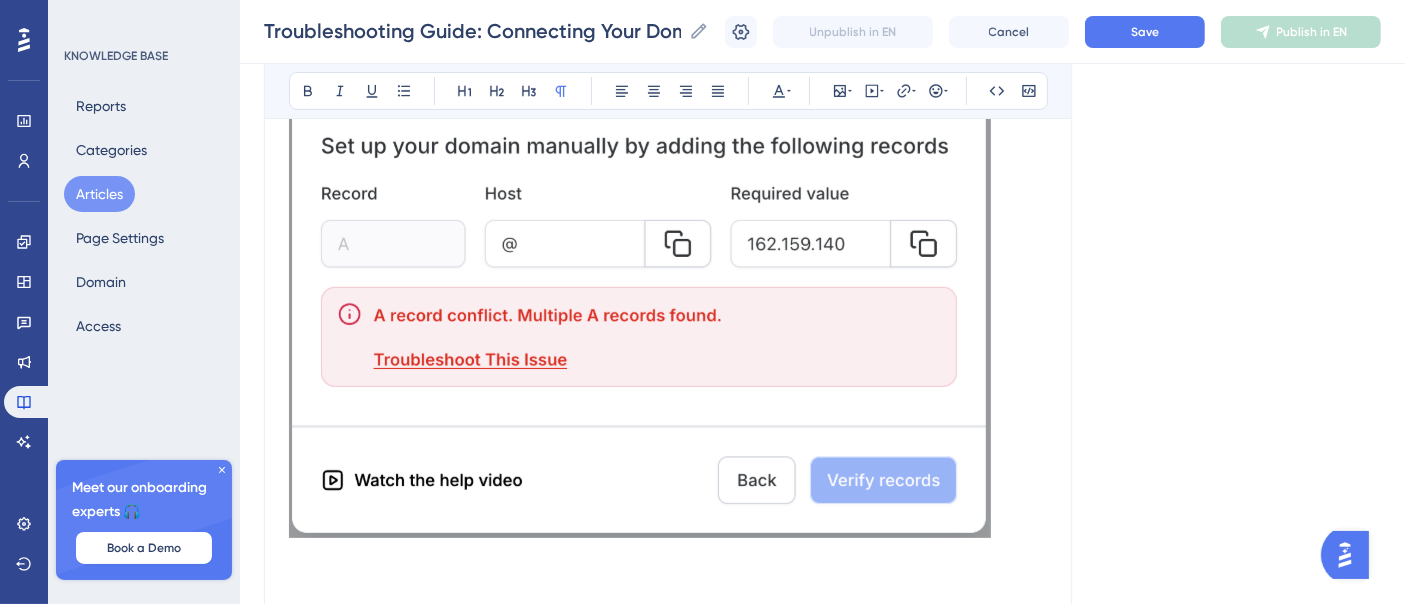 click on "Troubleshooting Guide: Connecting Your Domain This guide will help you resolve common errors when connecting your domain to your platform. Follow the steps below to troubleshoot issues related to DNS records and domain conflicts. Bold Italic Underline Bullet Point Heading 1 Heading 2 Heading 3 Normal Align Left Align Center Align Right Align Justify Text Color Insert Image Embed Video Hyperlink Emojis Code Code Block 1. Record Conflicts: Multiple A Records What is an A Record? An  A record  links your domain name to an IP address. It directs visitors to the correct server where your website is hosted. When This Happens If your domain has  multiple A records , the system gets confused about which IP address to use. This can cause issues with your website loading correctly. Solution Log in to your domain registrar’s  DNS settings  (e.g., GoDaddy, Namecheap, Cloudflare). Find the  DNS settings  for your domain. Look for  A records  like @ or [DOMAIN_NAME] that point to an IP address. root domain" at bounding box center (668, 2898) 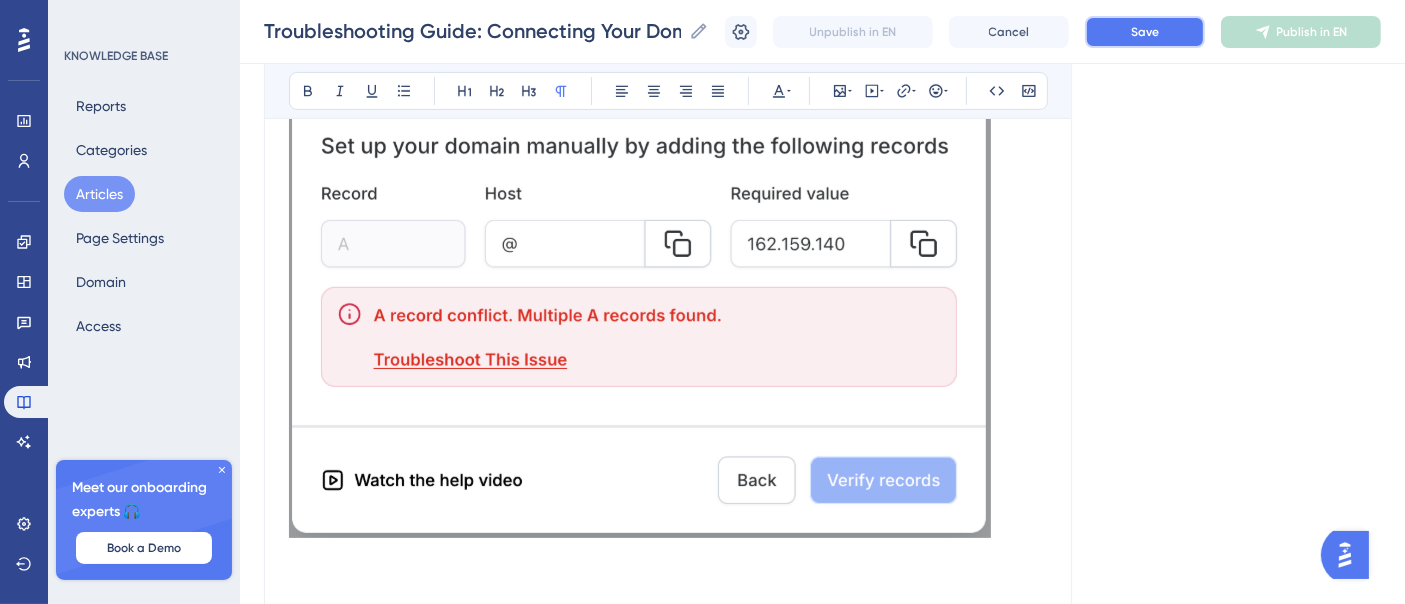 click on "Save" at bounding box center [1145, 32] 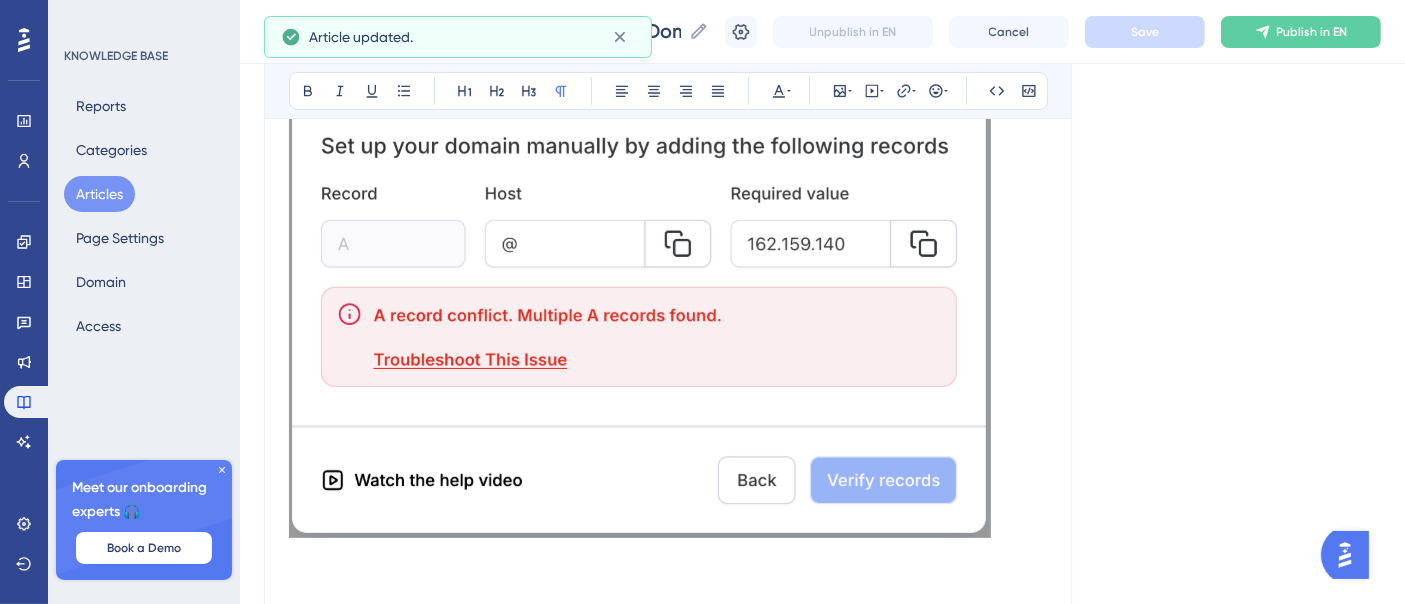 scroll, scrollTop: 0, scrollLeft: 0, axis: both 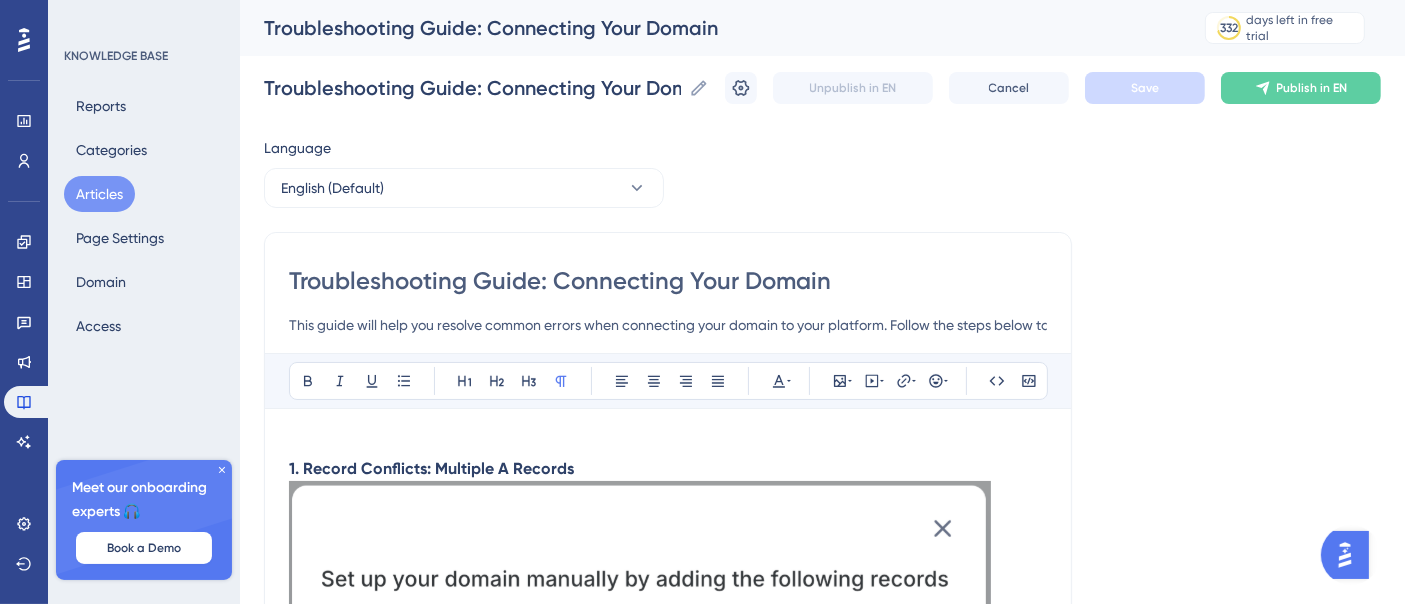 click on "Troubleshooting Guide: Connecting Your Domain" at bounding box center (668, 281) 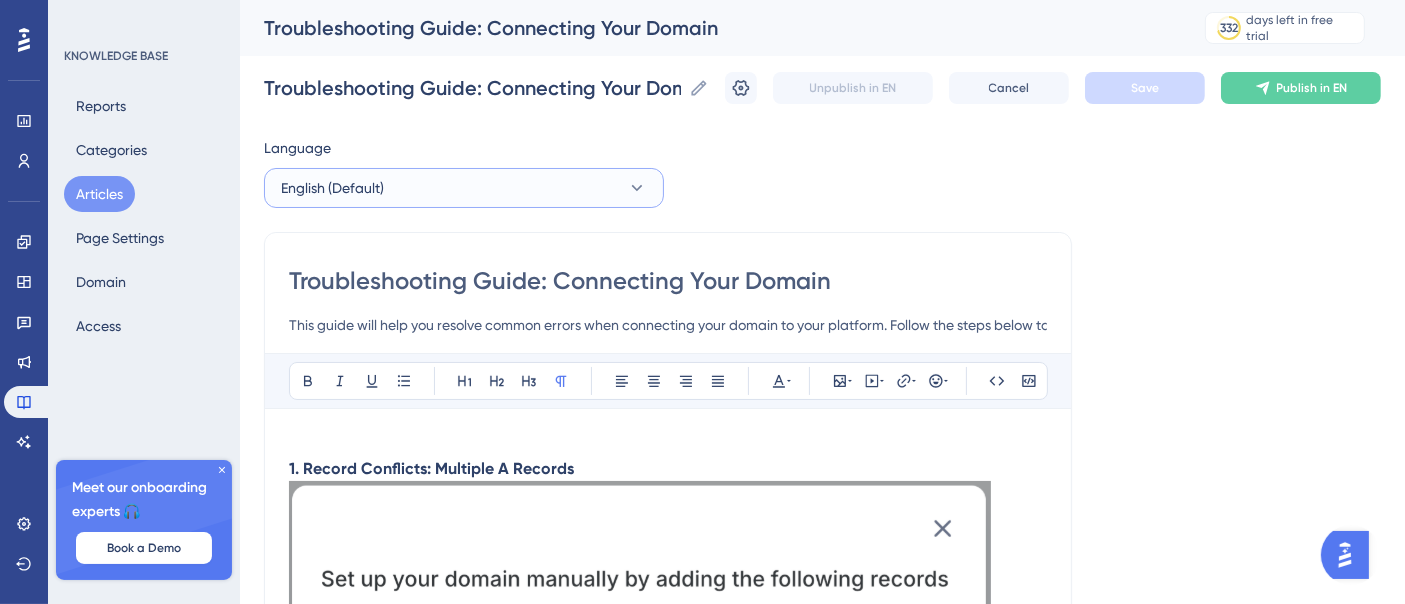 click on "English (Default)" at bounding box center [464, 188] 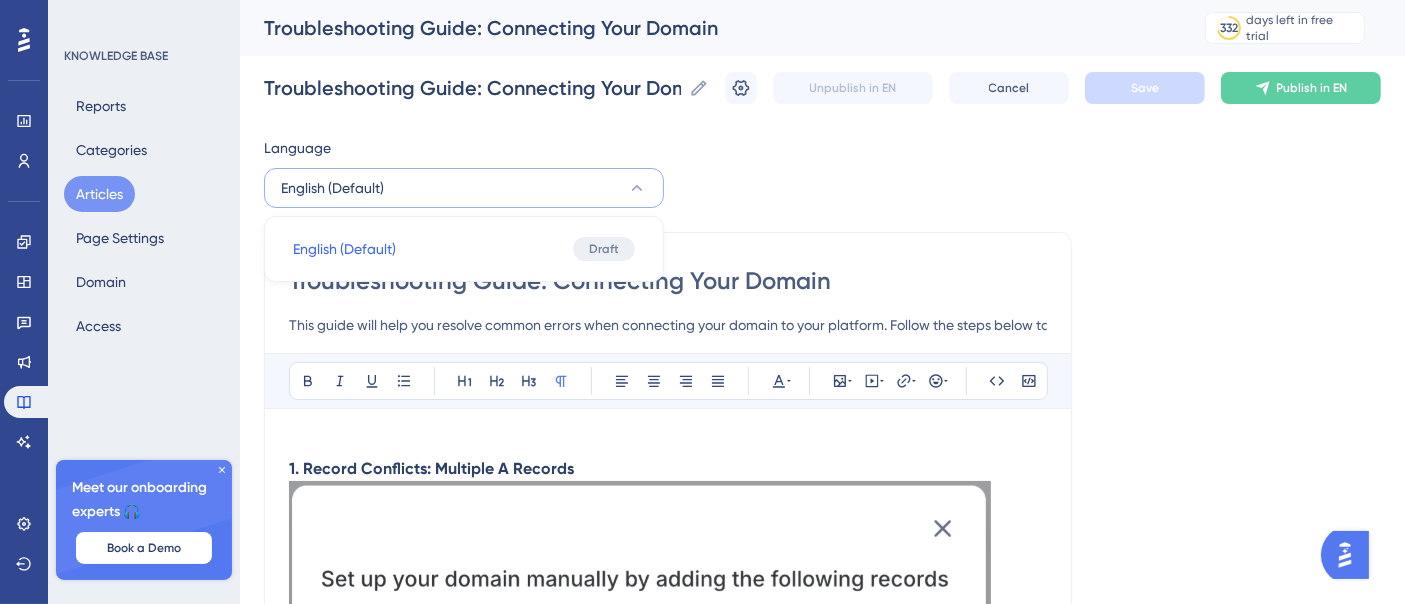 click on "Language English (Default) English (Default) English (Default) Draft Troubleshooting Guide: Connecting Your Domain This guide will help you resolve common errors when connecting your domain to your platform. Follow the steps below to troubleshoot issues related to DNS records and domain conflicts. Bold Italic Underline Bullet Point Heading 1 Heading 2 Heading 3 Normal Align Left Align Center Align Right Align Justify Text Color Insert Image Embed Video Hyperlink Emojis Code Code Block 1. Record Conflicts: Multiple A Records What is an A Record? An  A record  links your domain name to an IP address. It directs visitors to the correct server where your website is hosted. When This Happens If your domain has  multiple A records , the system gets confused about which IP address to use. This can cause issues with your website loading correctly. Solution Log in to your domain registrar’s  DNS settings  (e.g., GoDaddy, Namecheap, Cloudflare). Find the  DNS settings  for your domain. Look for  A records . ." at bounding box center (822, 3343) 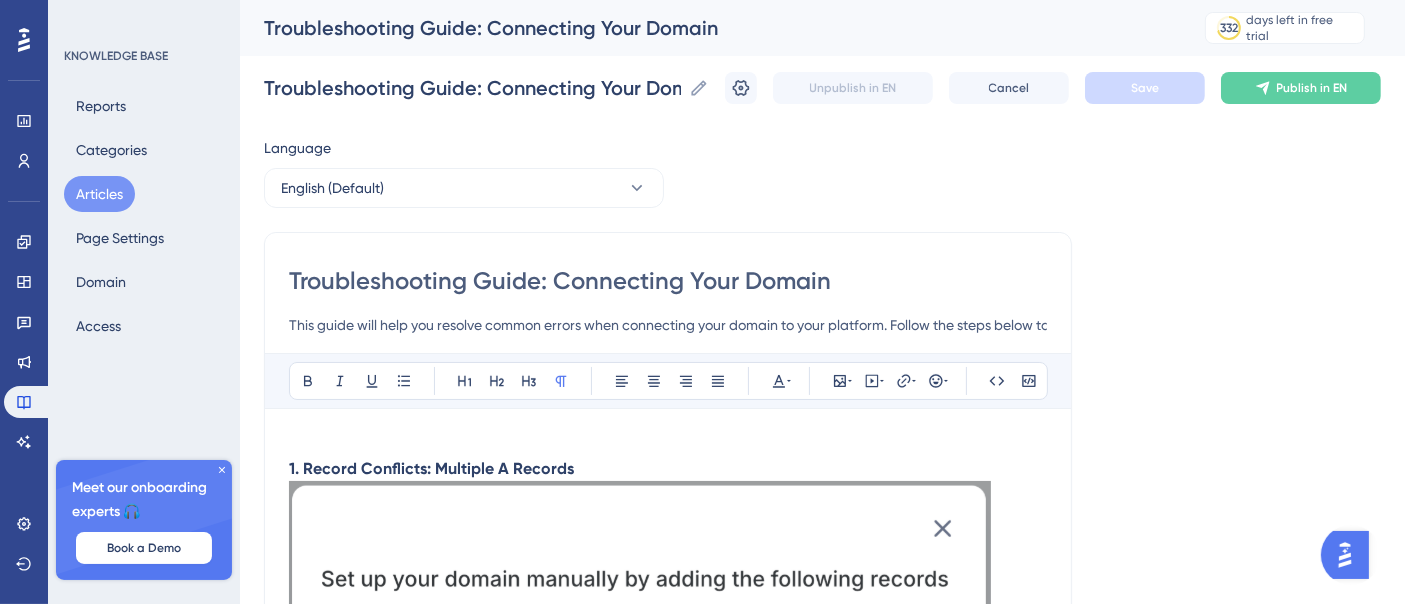 click on "Articles" at bounding box center [99, 194] 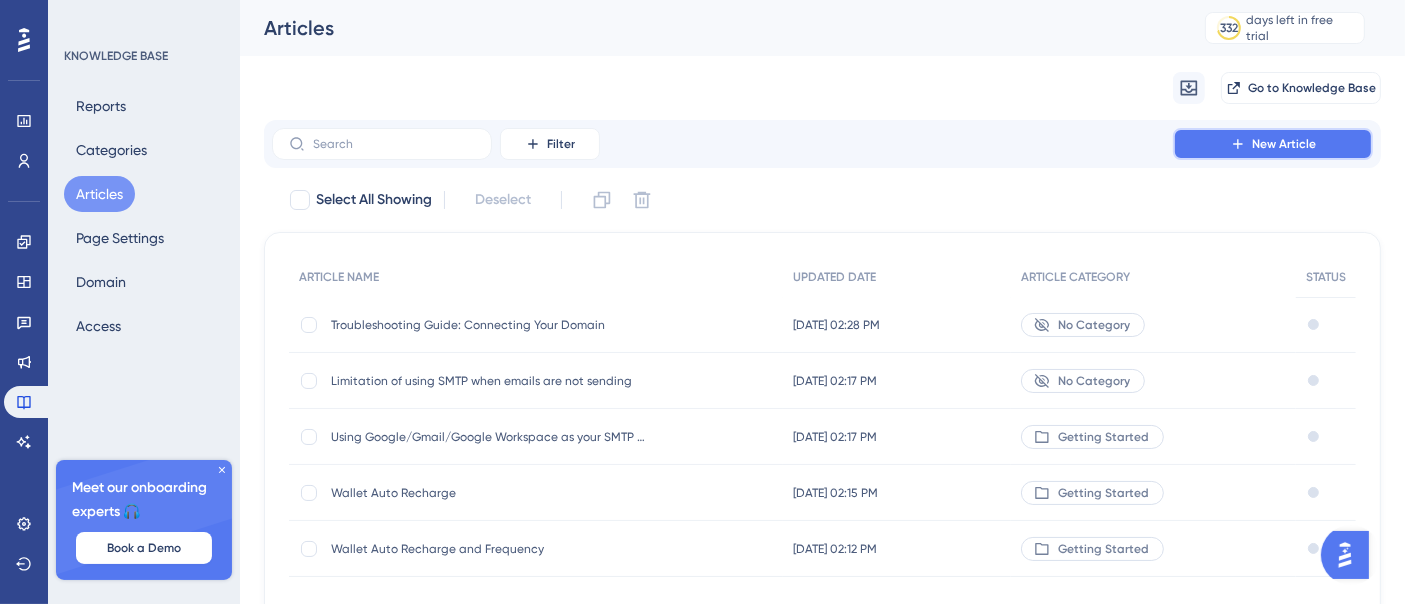 click on "New Article" at bounding box center (1273, 144) 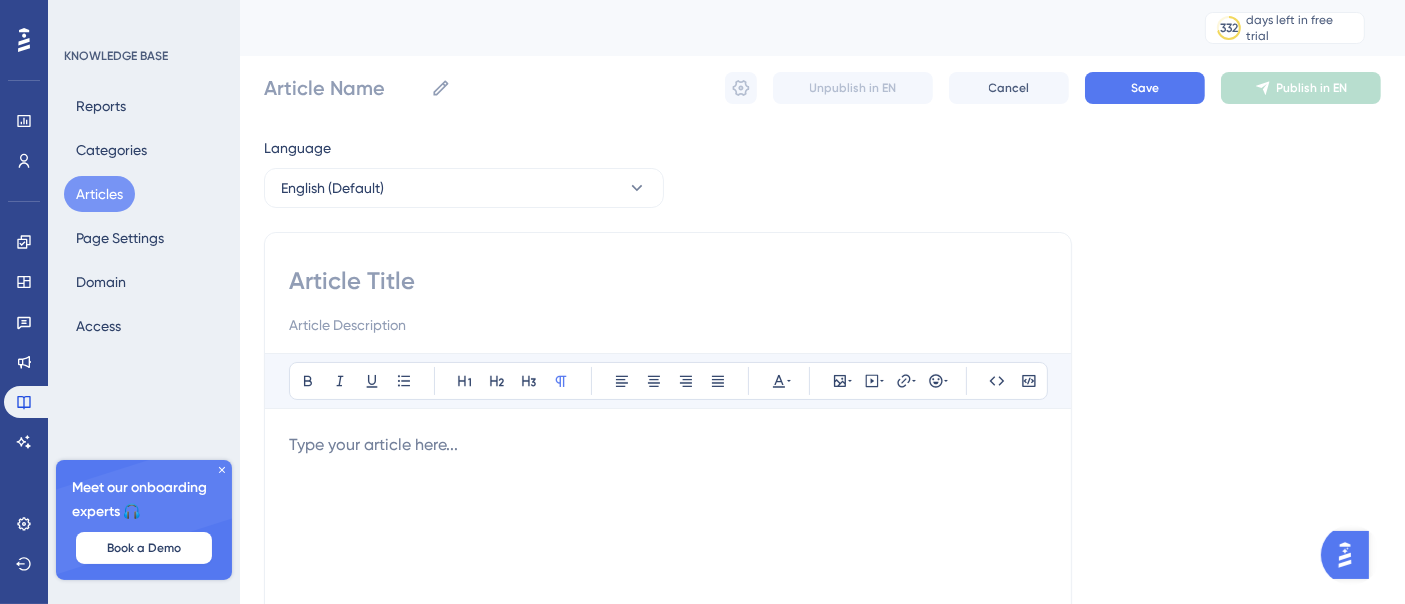 click at bounding box center [668, 281] 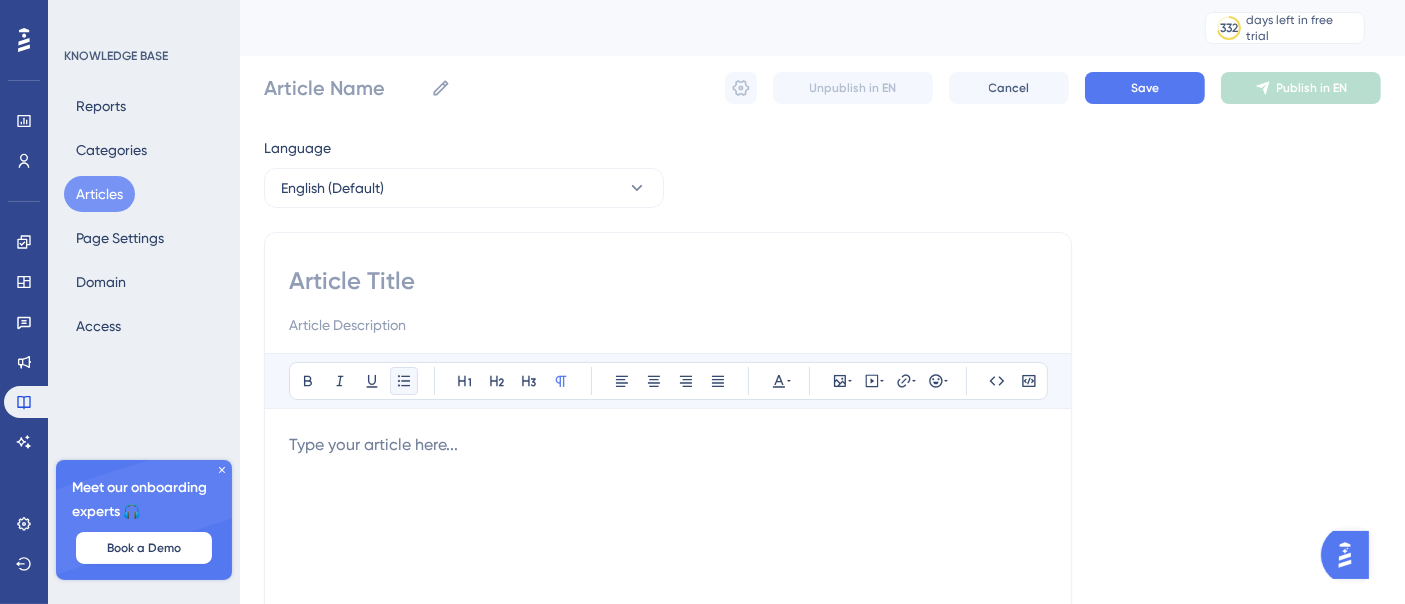 drag, startPoint x: 388, startPoint y: 387, endPoint x: 400, endPoint y: 438, distance: 52.392746 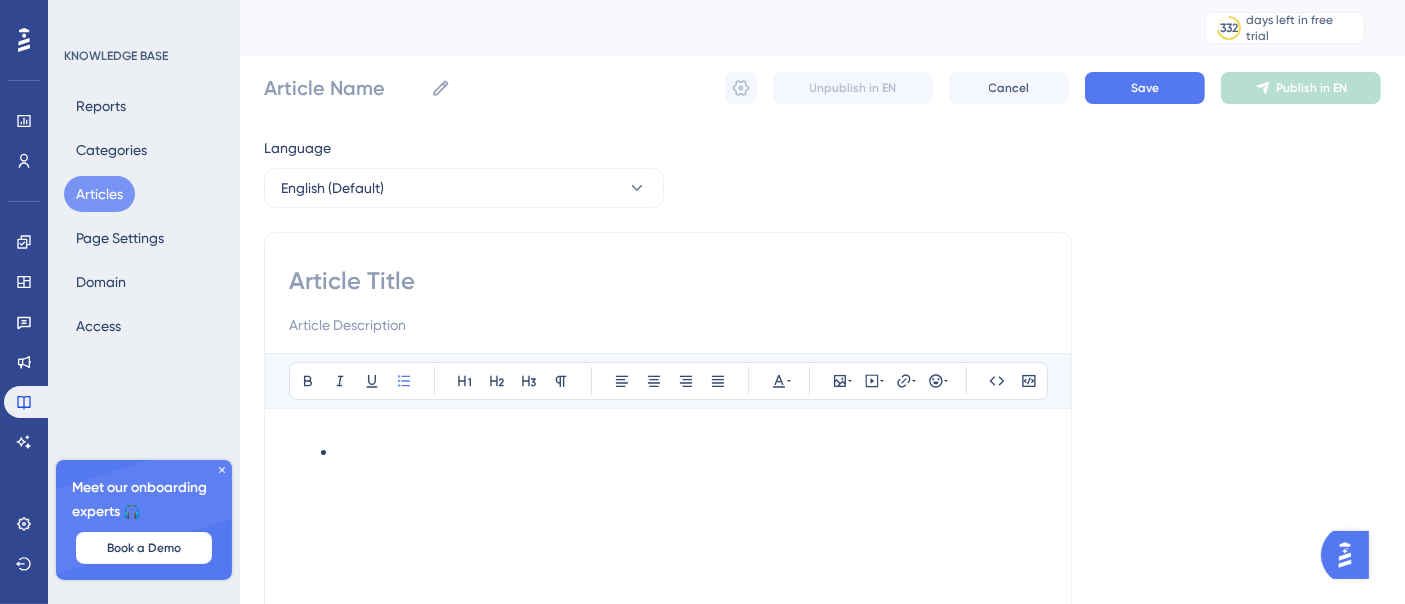 click at bounding box center (684, 453) 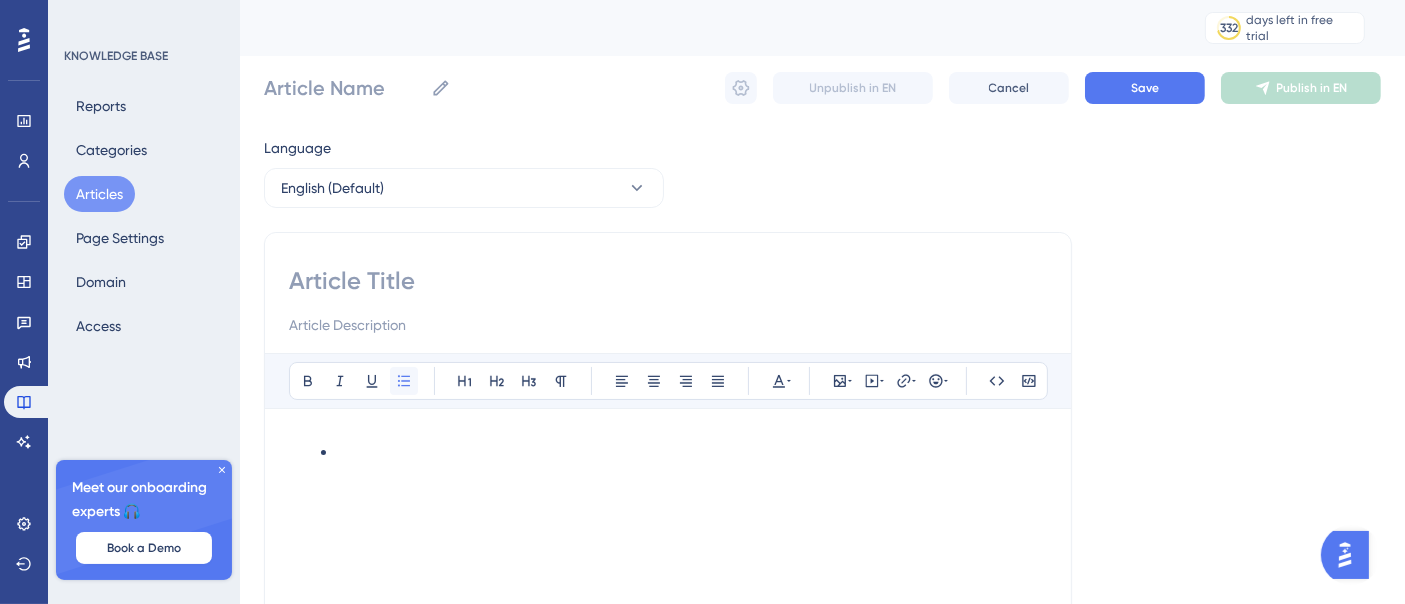drag, startPoint x: 398, startPoint y: 353, endPoint x: 399, endPoint y: 367, distance: 14.035668 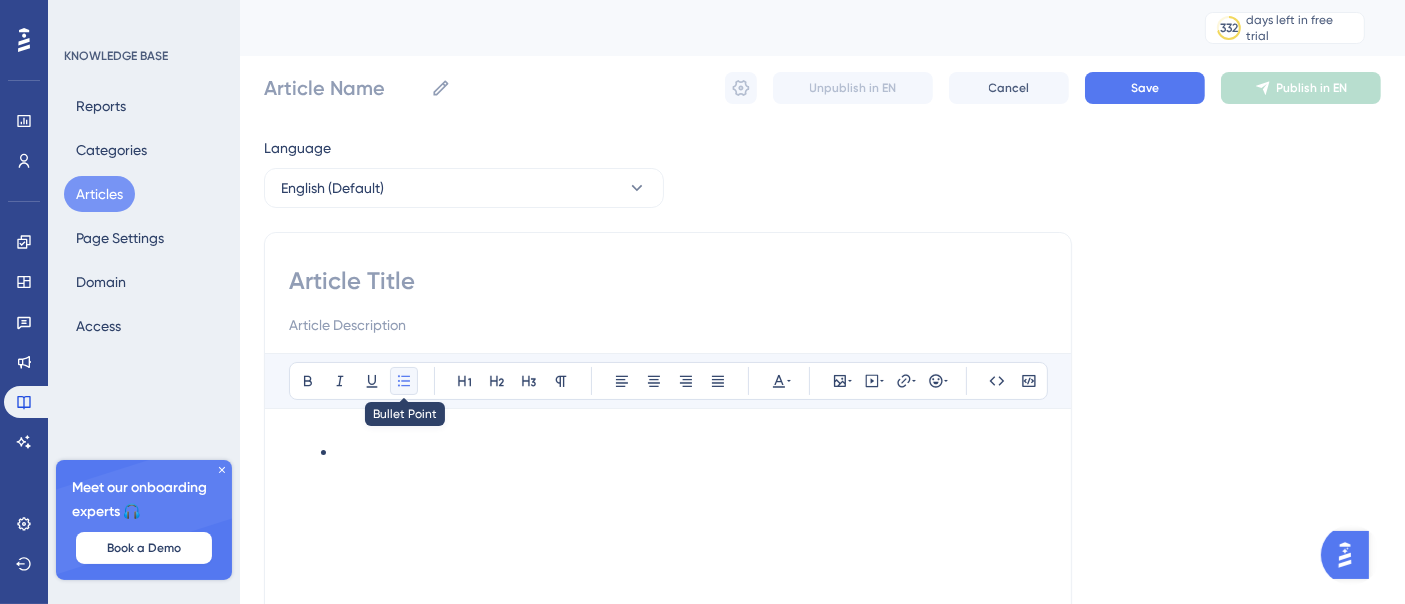 click at bounding box center [404, 381] 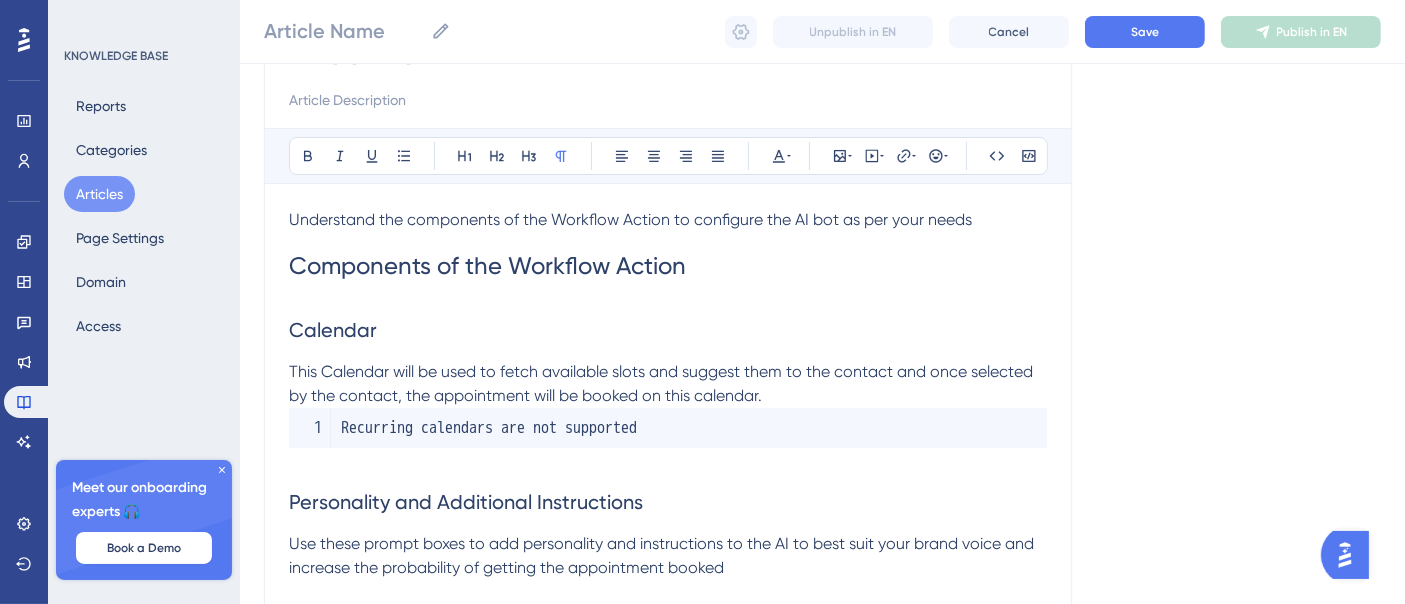 scroll, scrollTop: 0, scrollLeft: 0, axis: both 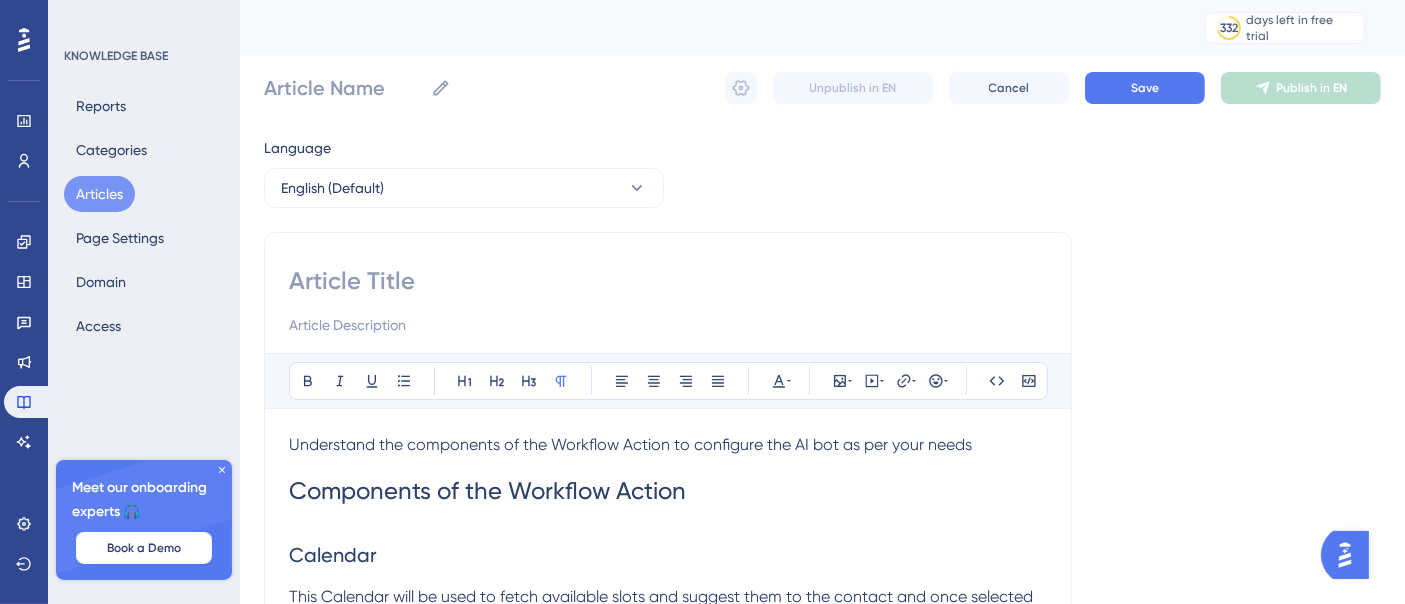 click at bounding box center [668, 281] 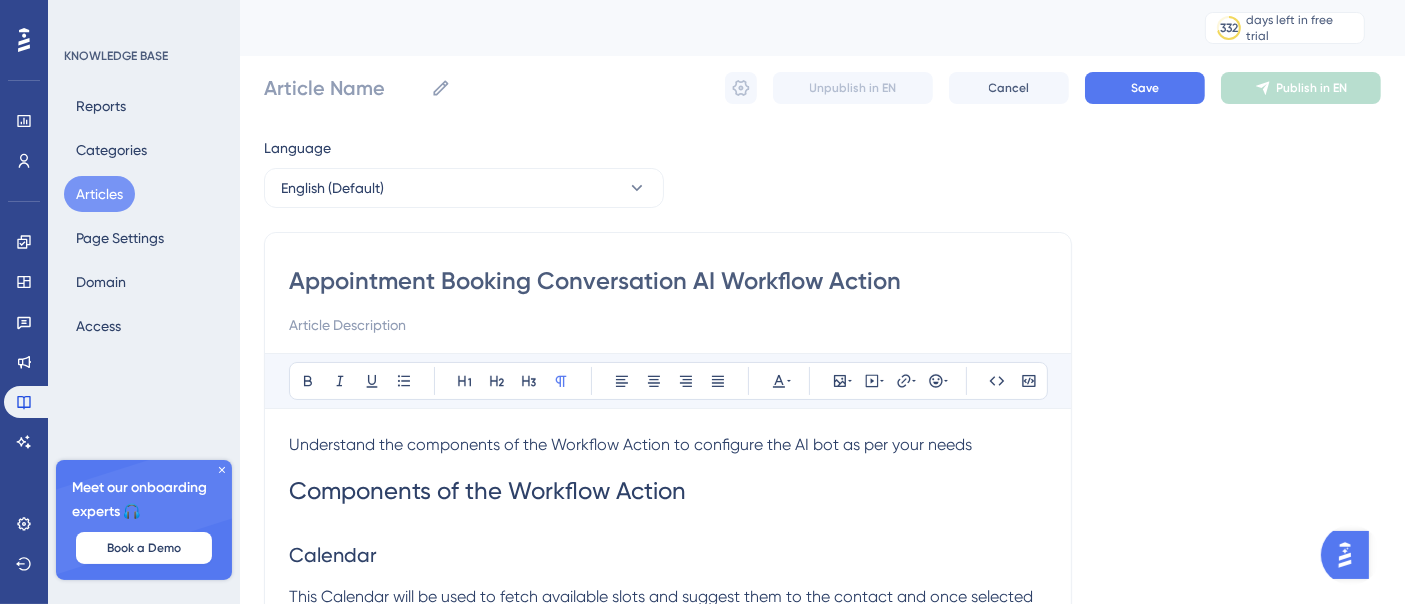 type on "Appointment Booking Conversation AI Workflow Action" 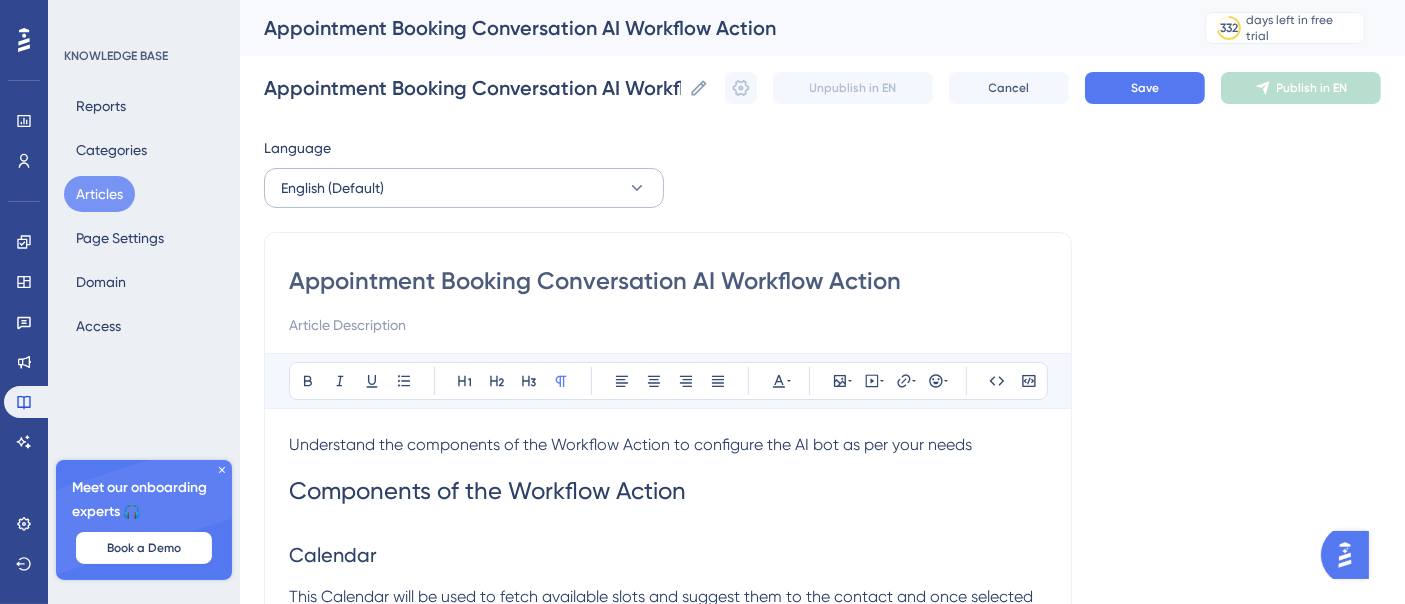 type on "Appointment Booking Conversation AI Workflow Action" 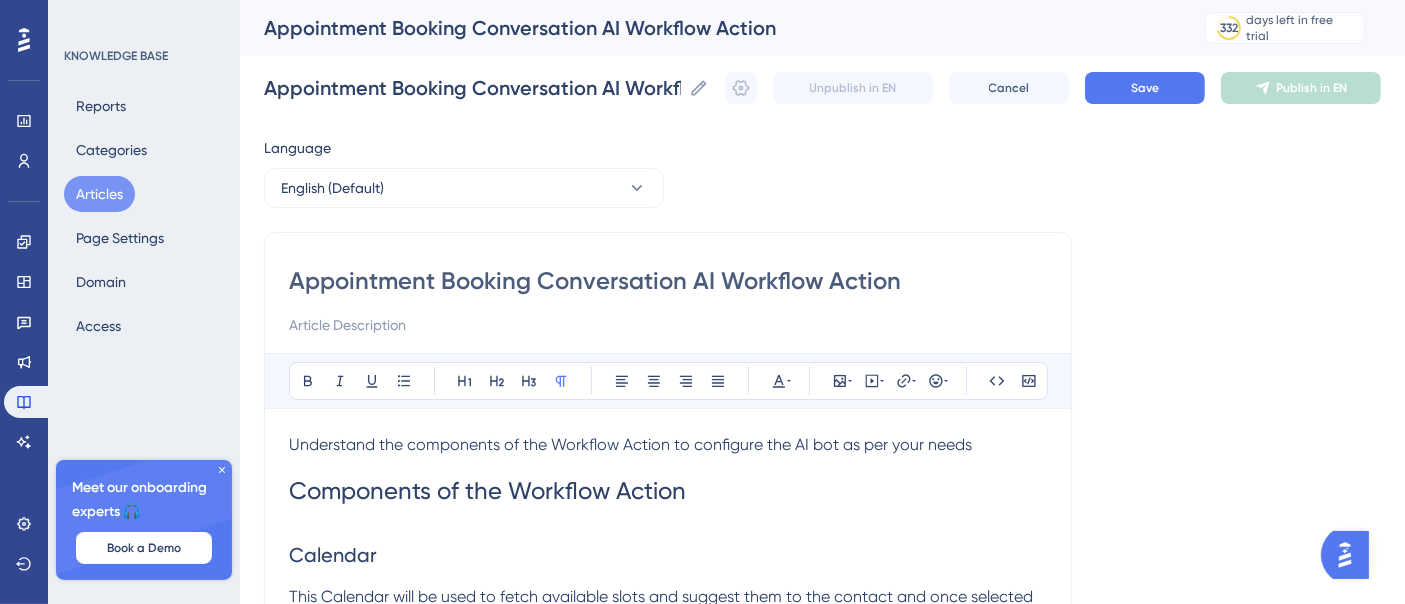 click at bounding box center (668, 325) 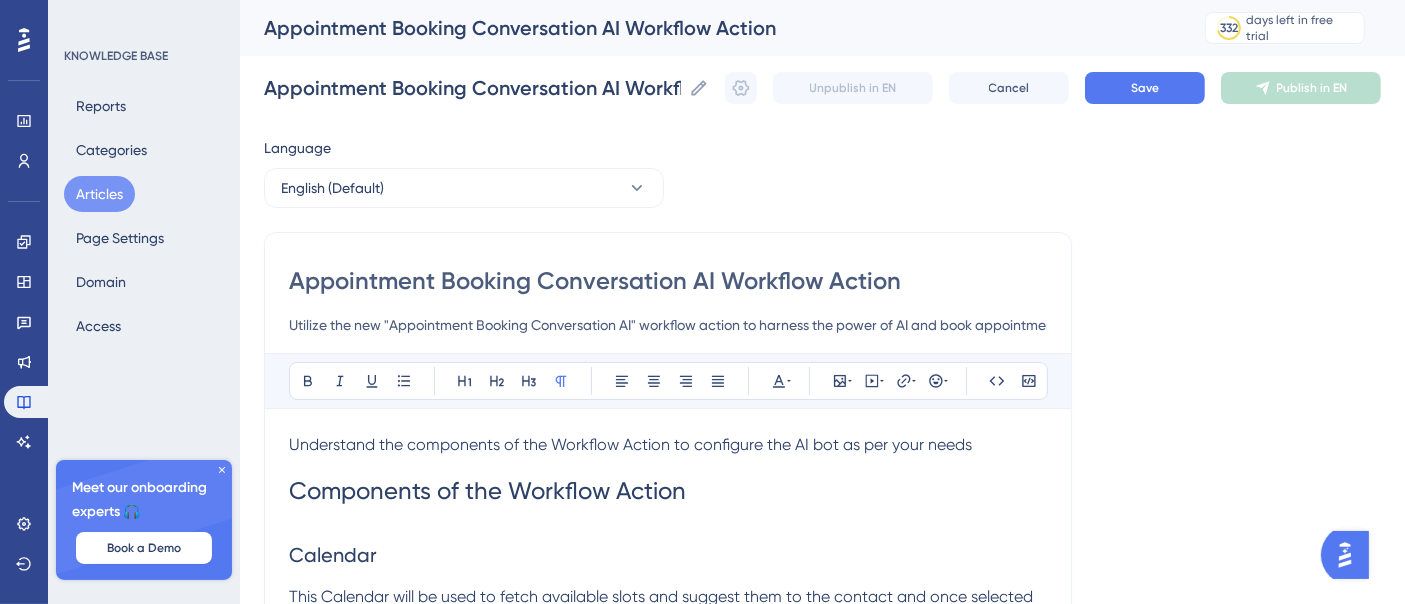 scroll, scrollTop: 0, scrollLeft: 180, axis: horizontal 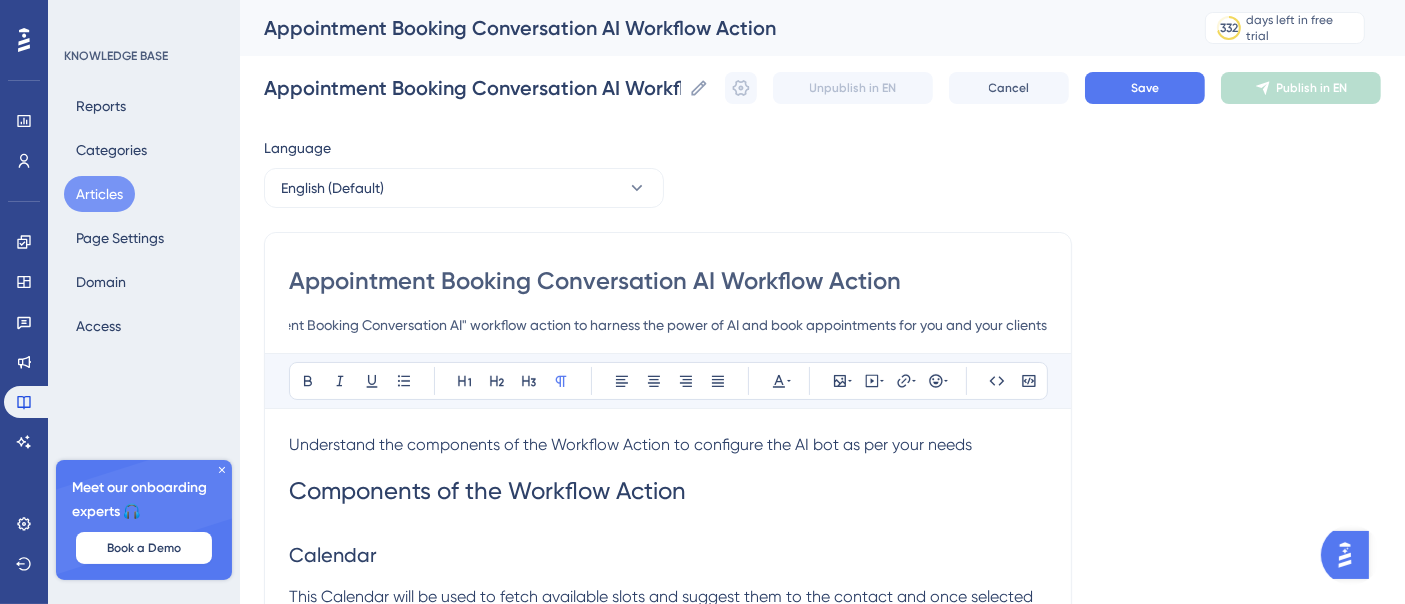 type on "Utilize the new "Appointment Booking Conversation AI" workflow action to harness the power of AI and book appointments for you and your clients" 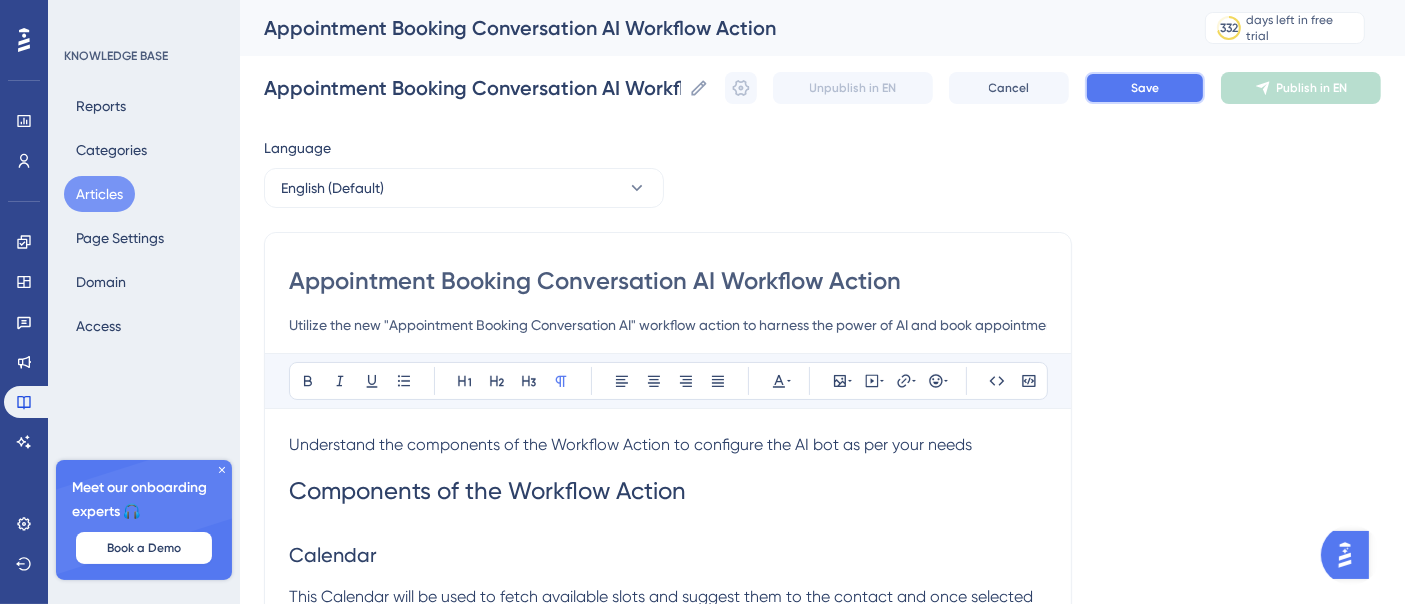 click on "Save" at bounding box center [1145, 88] 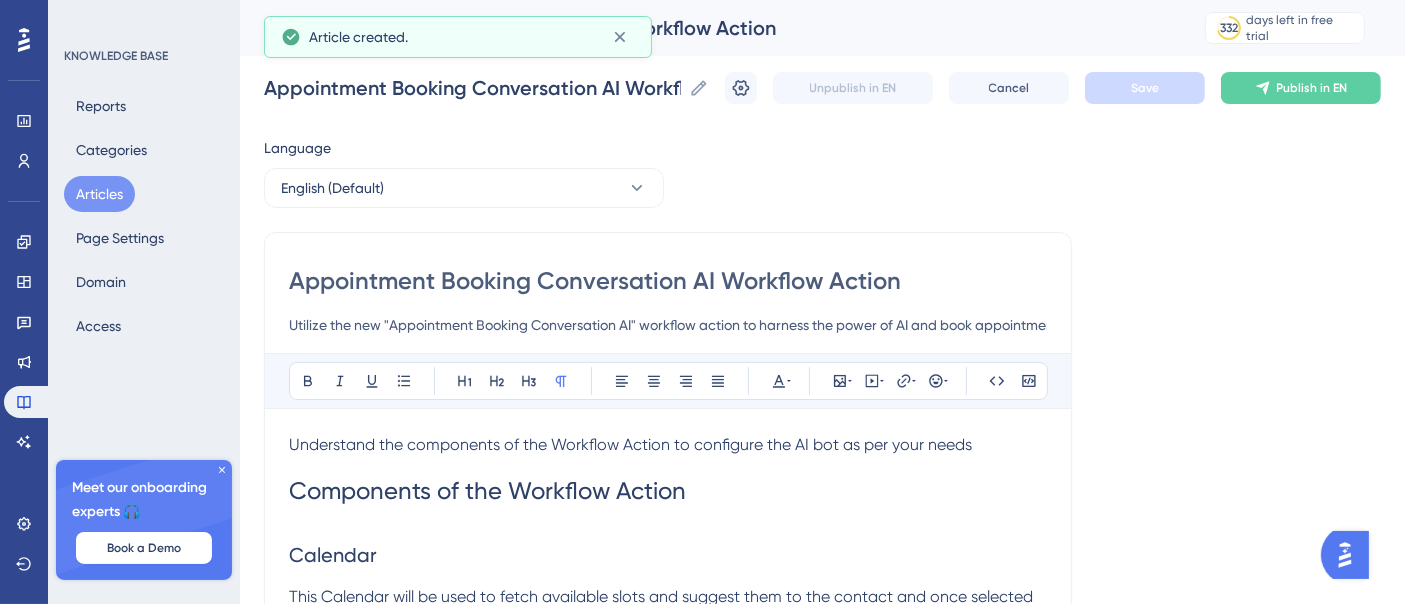 scroll, scrollTop: 995, scrollLeft: 0, axis: vertical 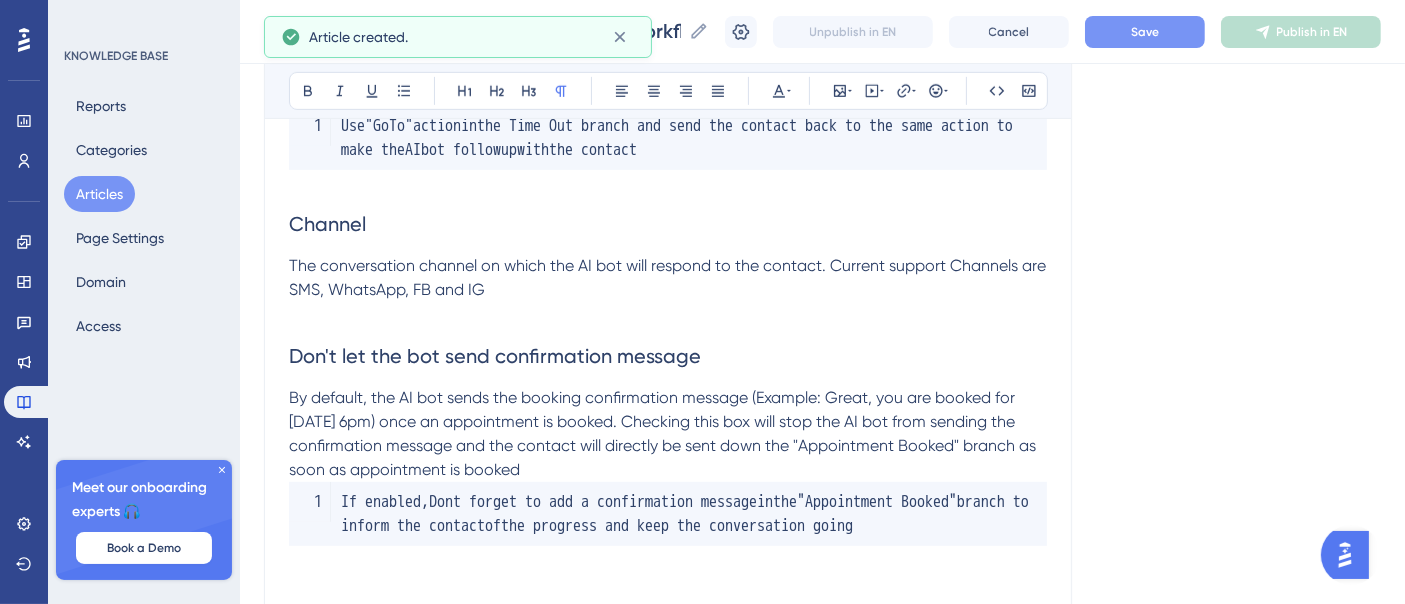 click on "Articles" at bounding box center [99, 194] 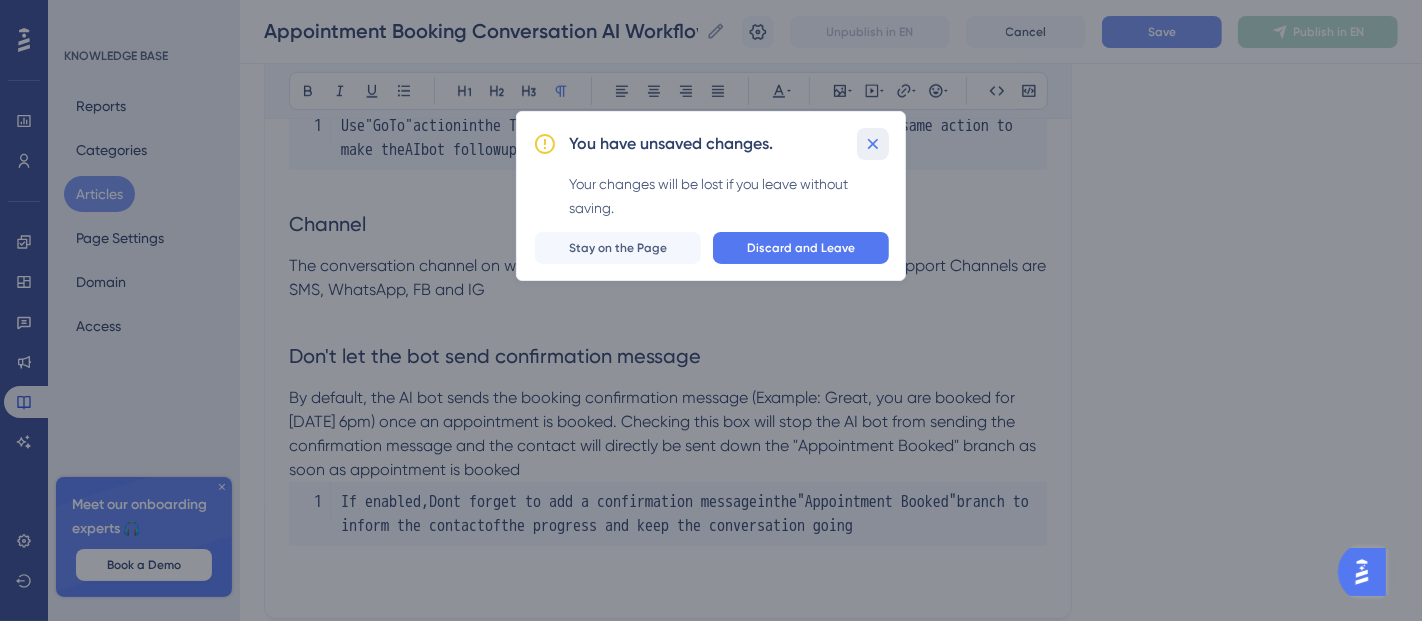 drag, startPoint x: 865, startPoint y: 148, endPoint x: 920, endPoint y: 111, distance: 66.287254 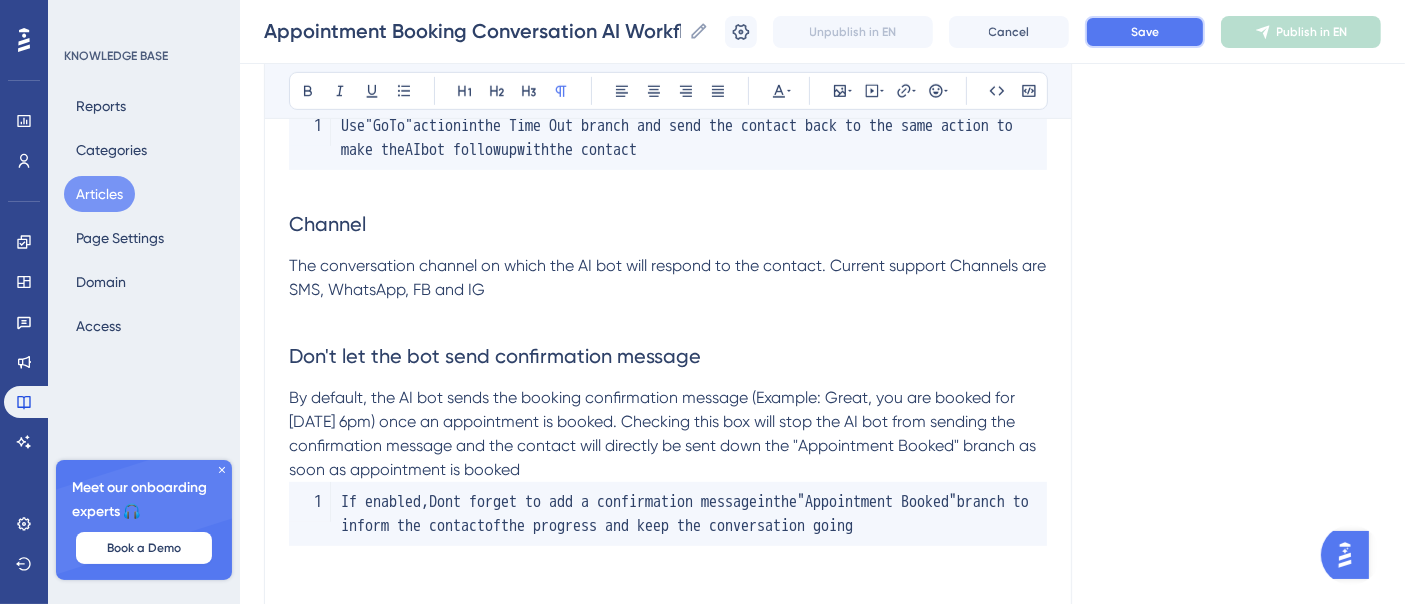 click on "Save" at bounding box center (1145, 32) 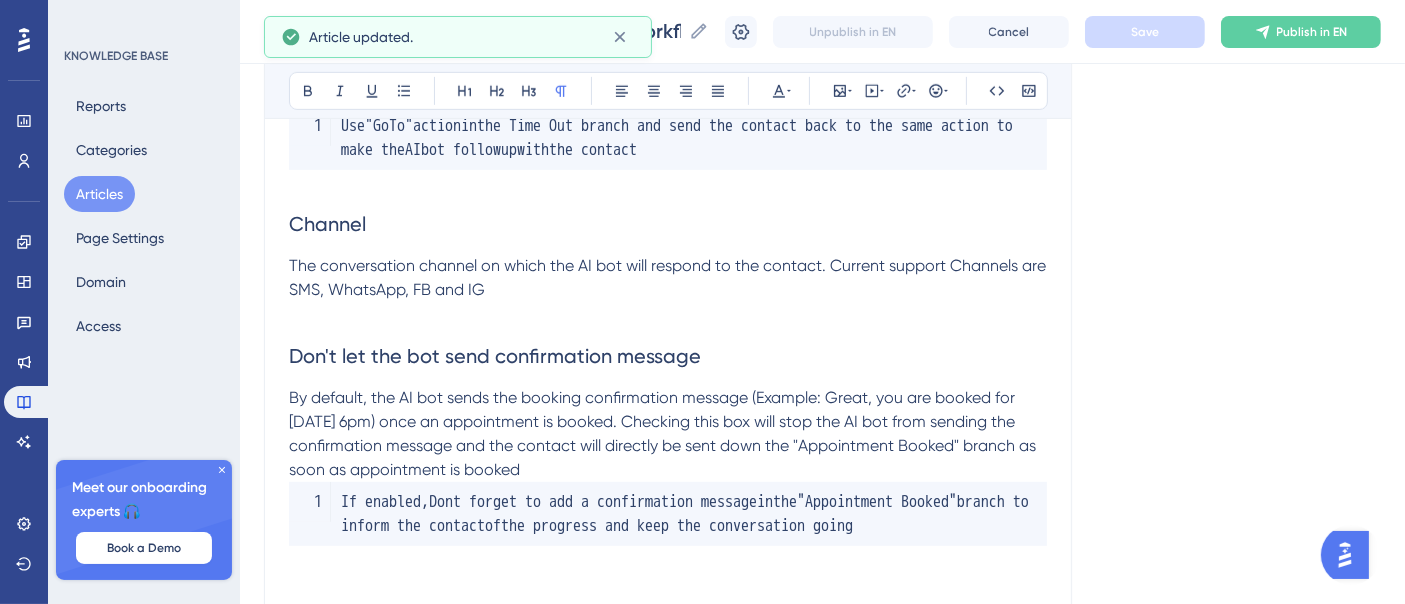 click on "Articles" at bounding box center [99, 194] 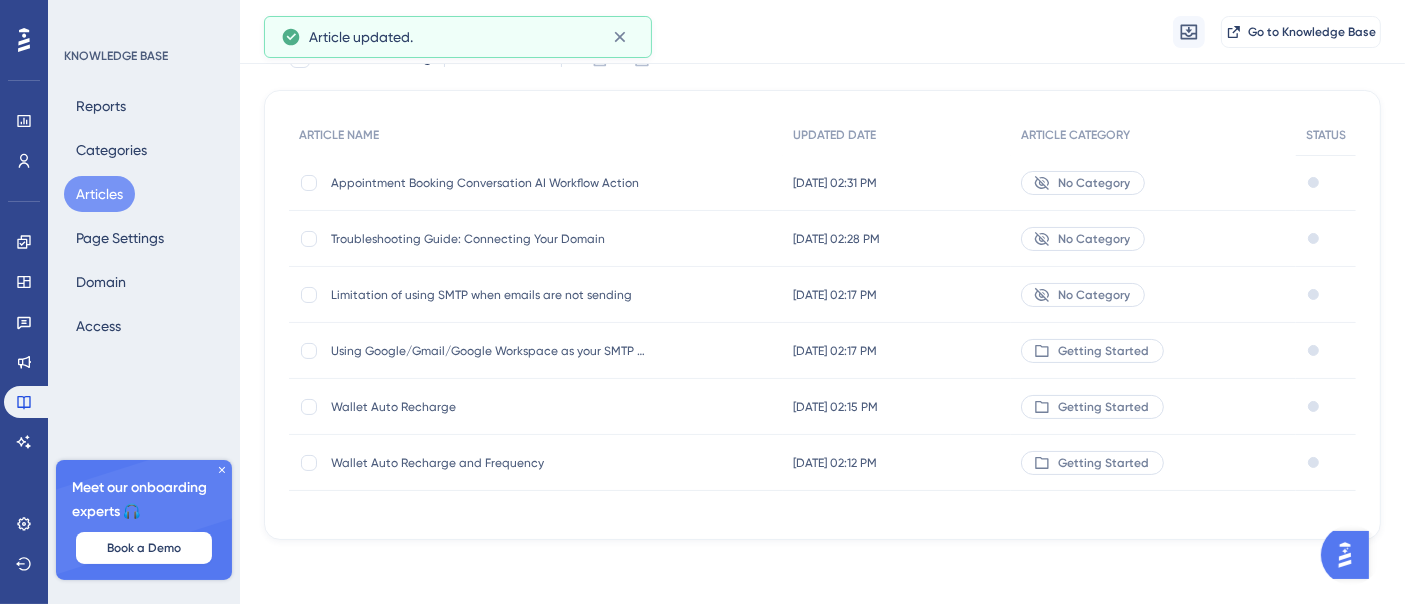scroll, scrollTop: 0, scrollLeft: 0, axis: both 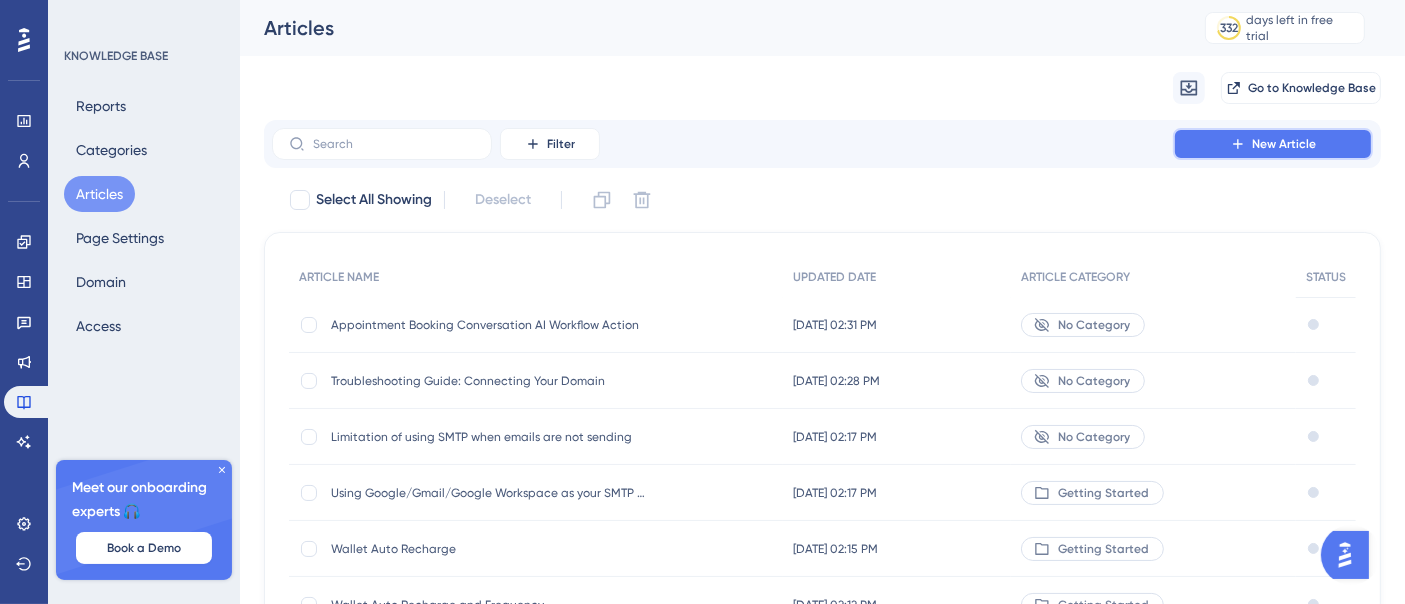 click on "New Article" at bounding box center (1284, 144) 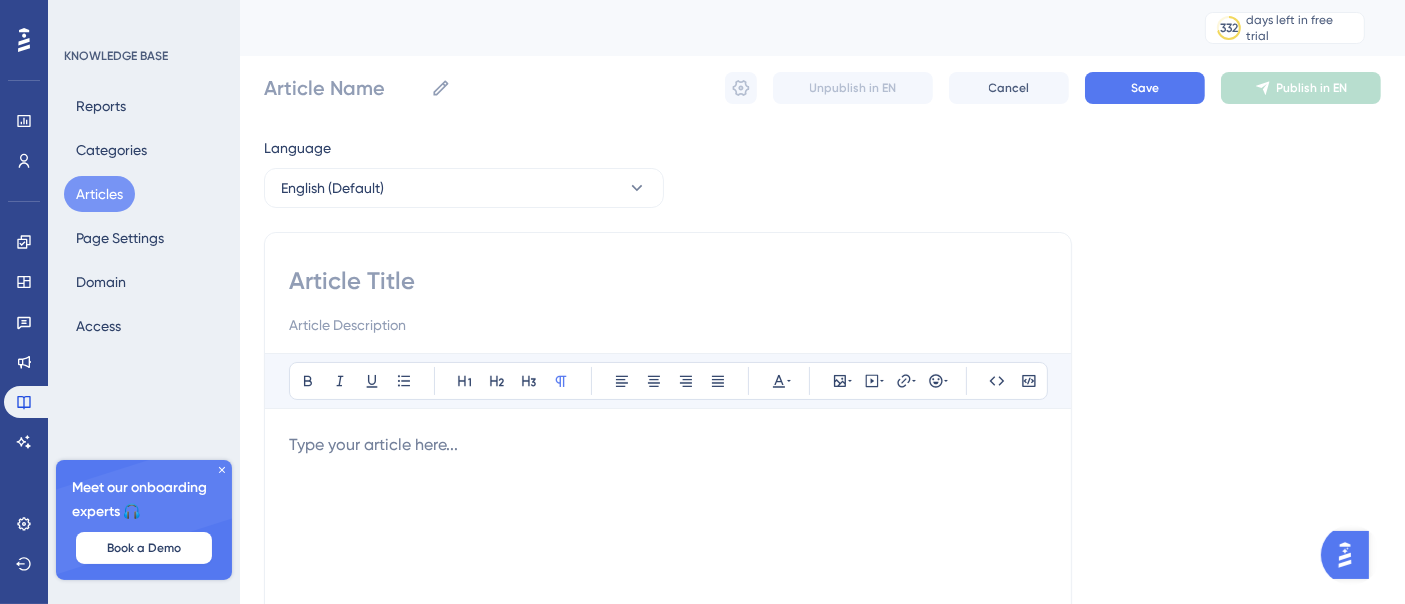 click at bounding box center [668, 281] 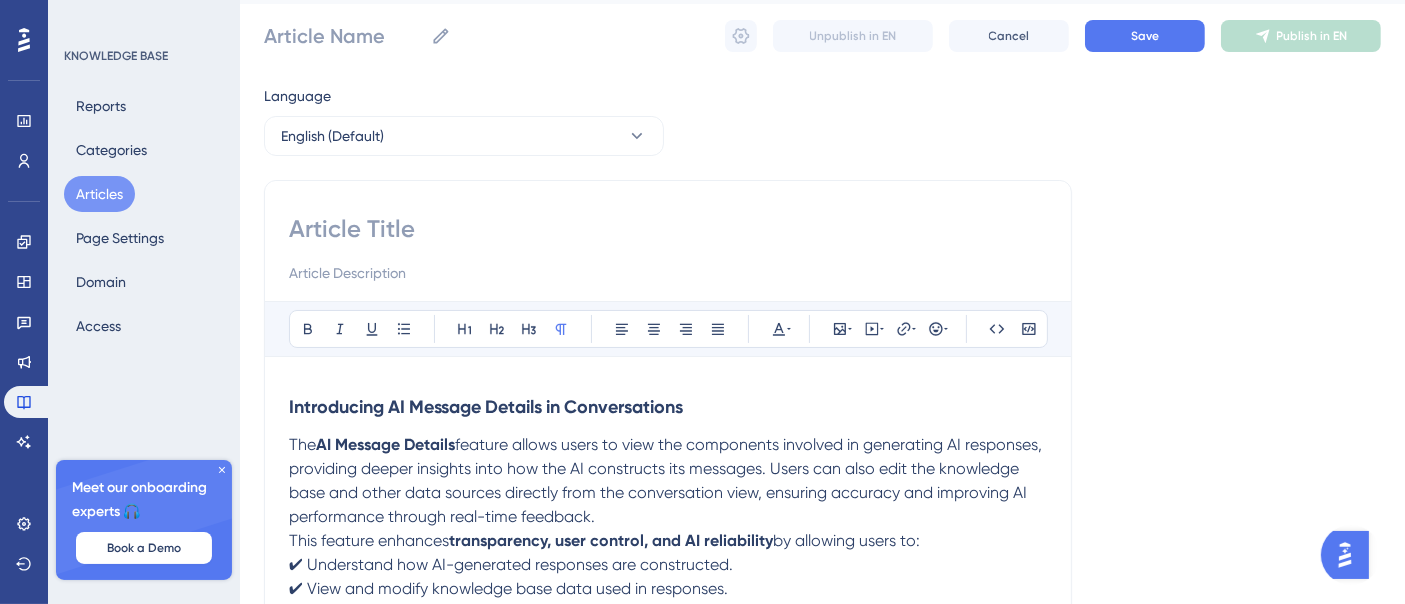 scroll, scrollTop: 0, scrollLeft: 0, axis: both 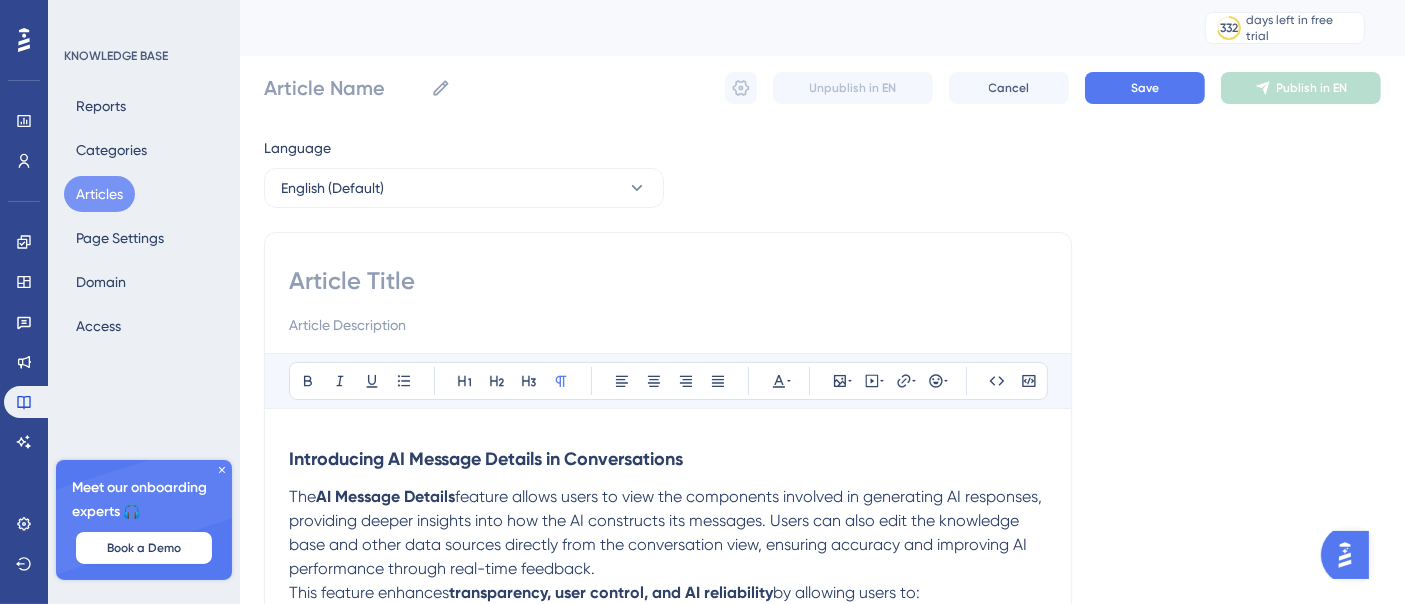 click at bounding box center [668, 281] 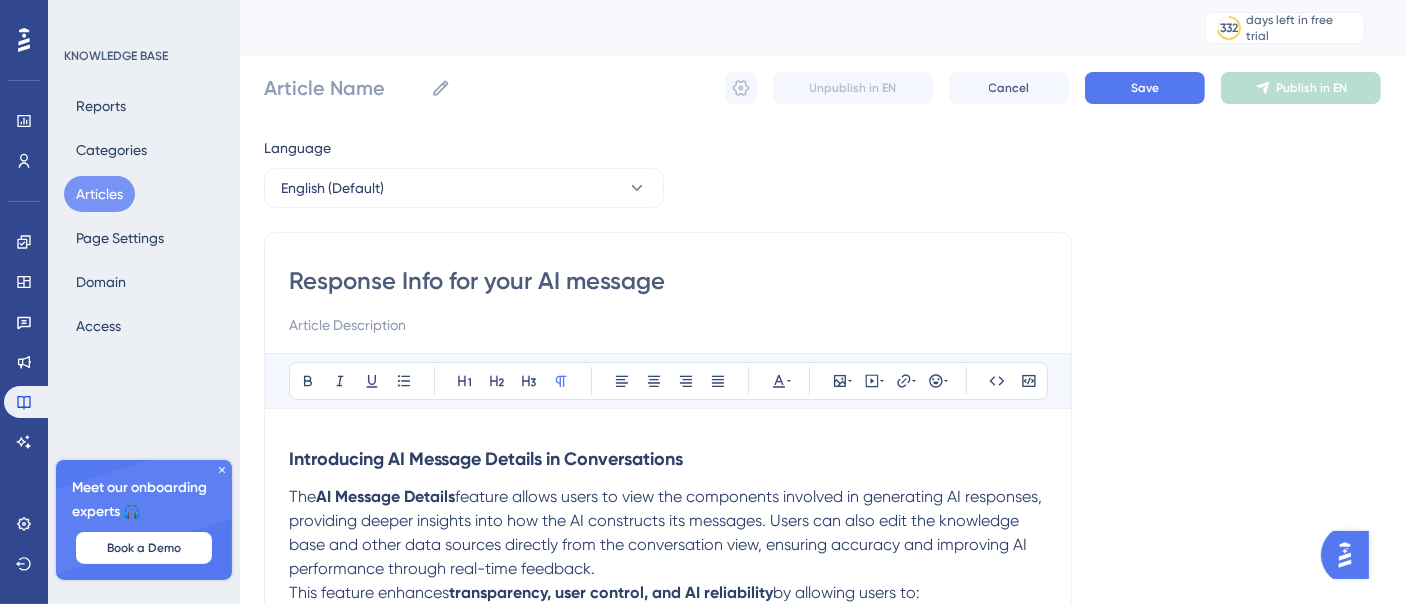type on "Response Info for your AI message" 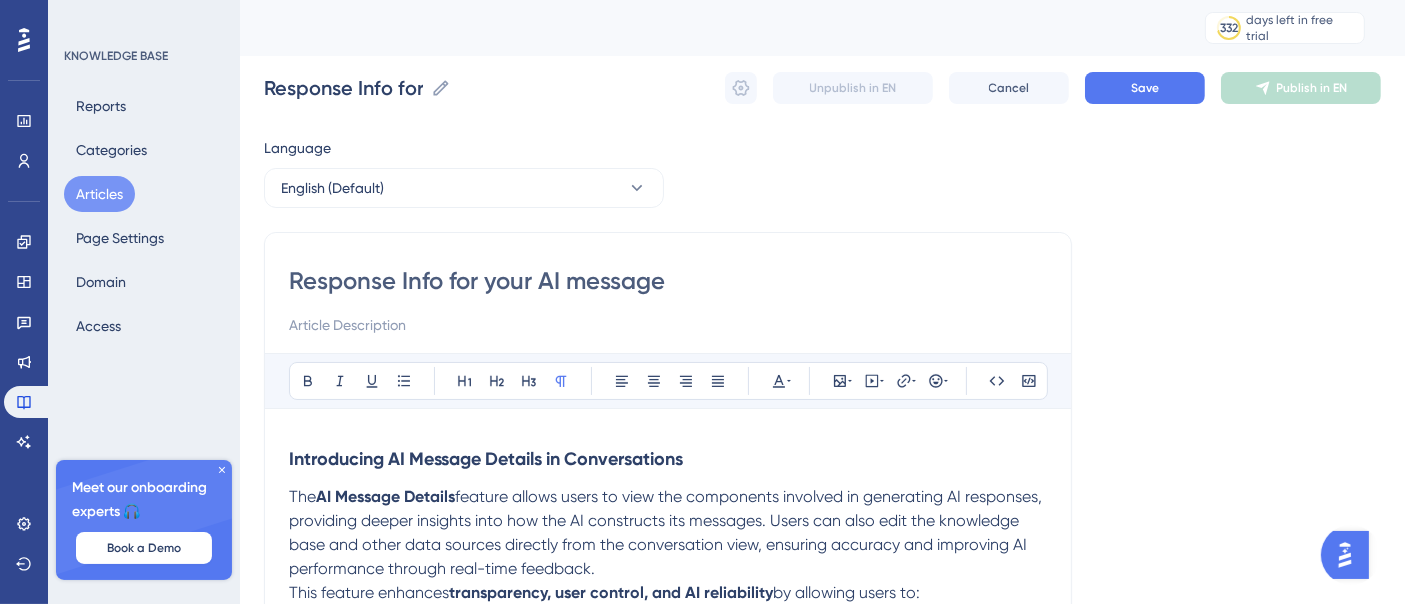 type on "Response Info for your AI message" 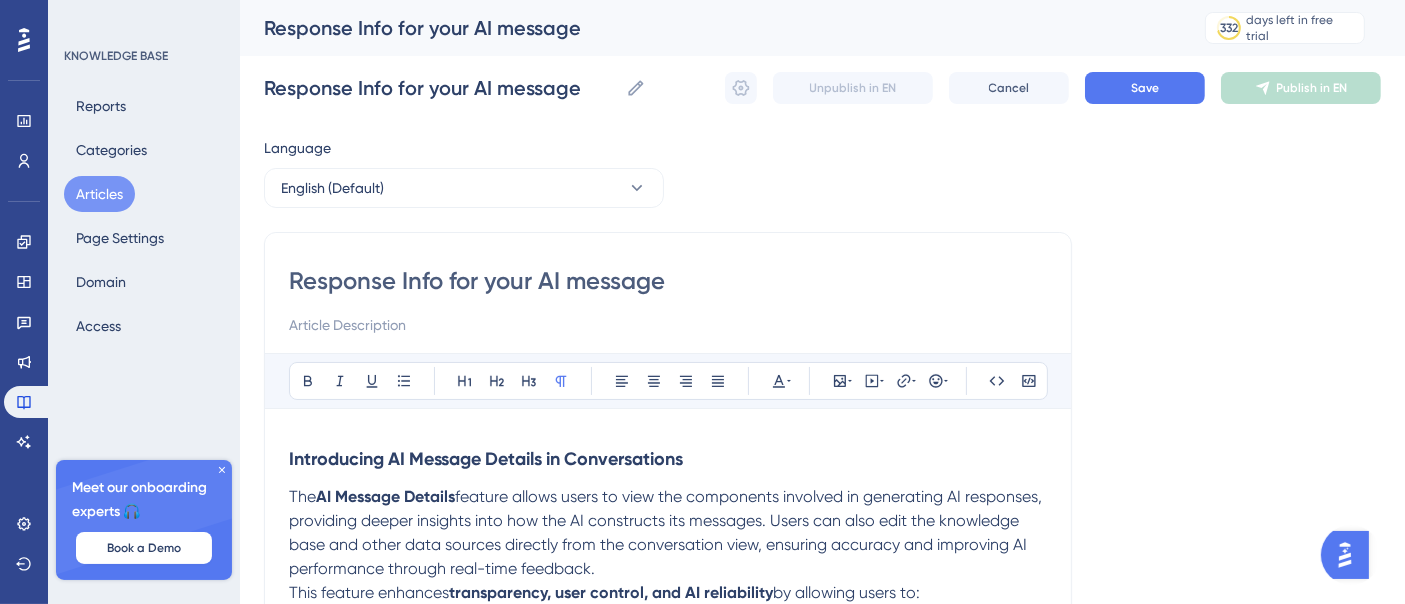 click at bounding box center (668, 325) 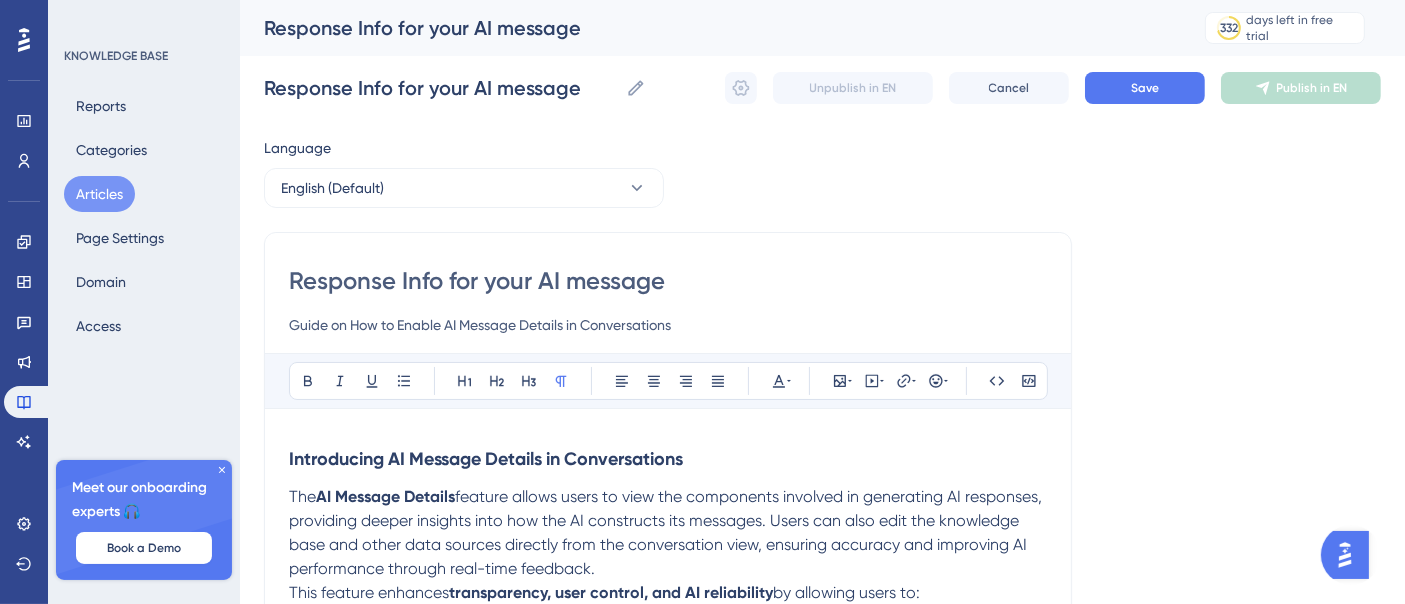 type on "Guide on How to Enable AI Message Details in Conversations" 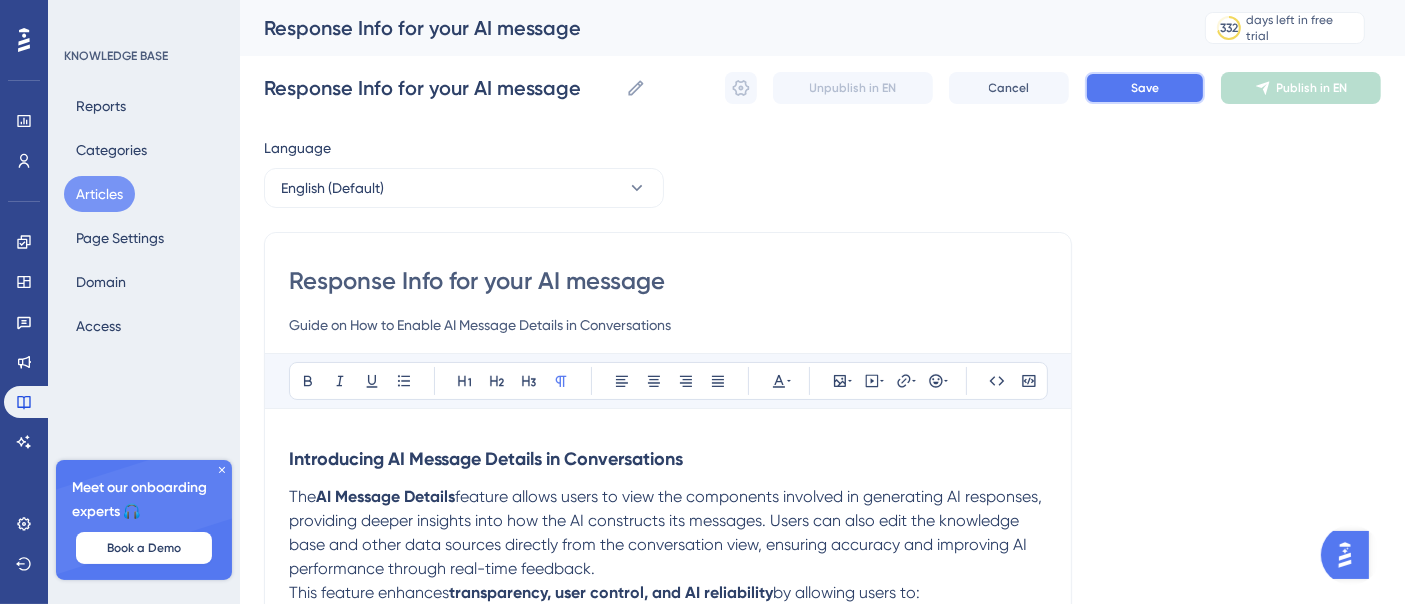 click on "Save" at bounding box center [1145, 88] 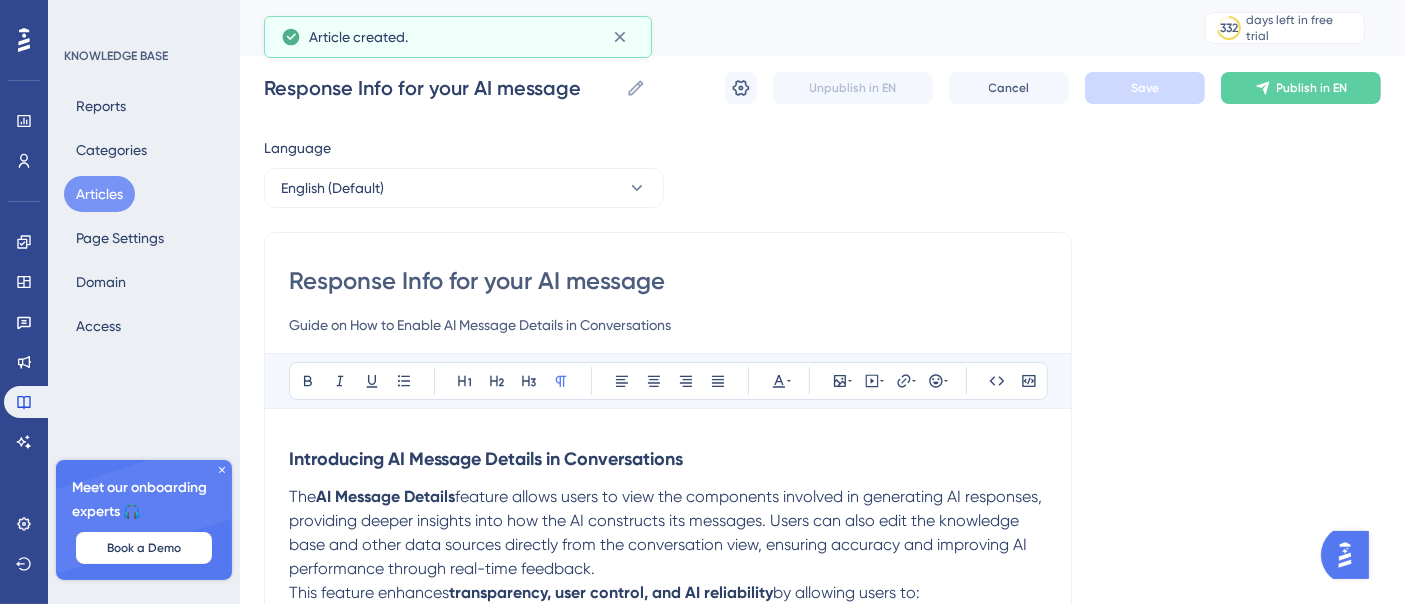 scroll, scrollTop: 3054, scrollLeft: 0, axis: vertical 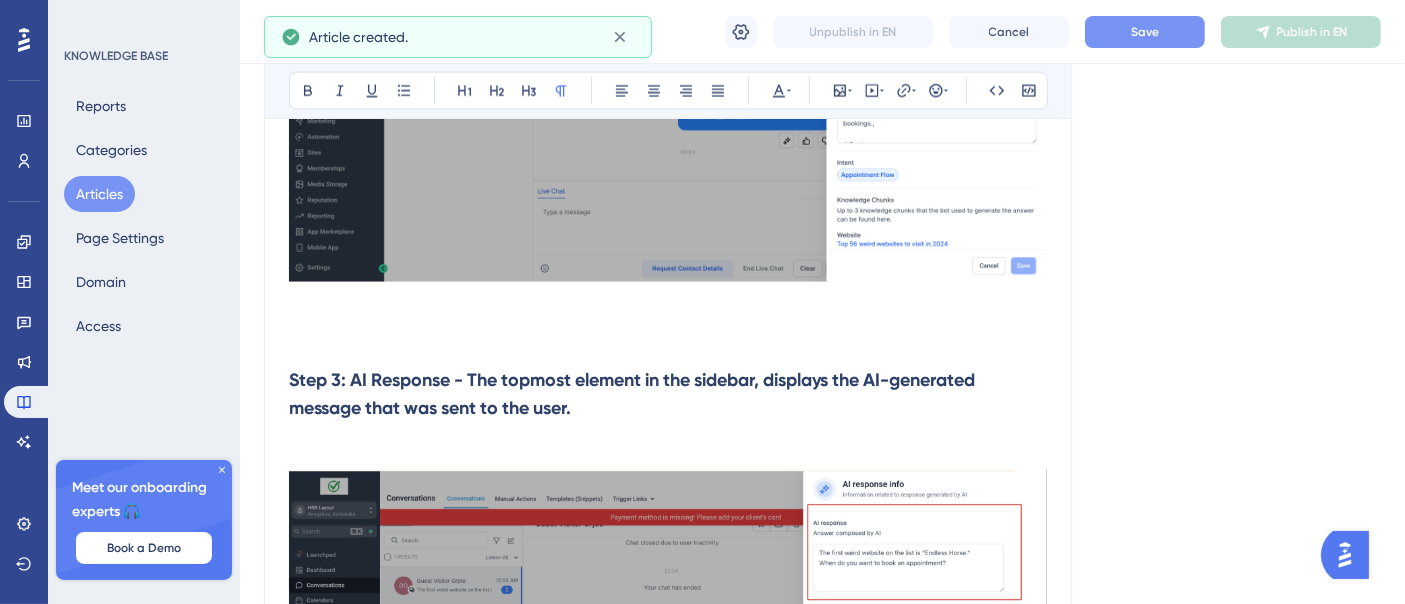click on "Save" at bounding box center [1145, 32] 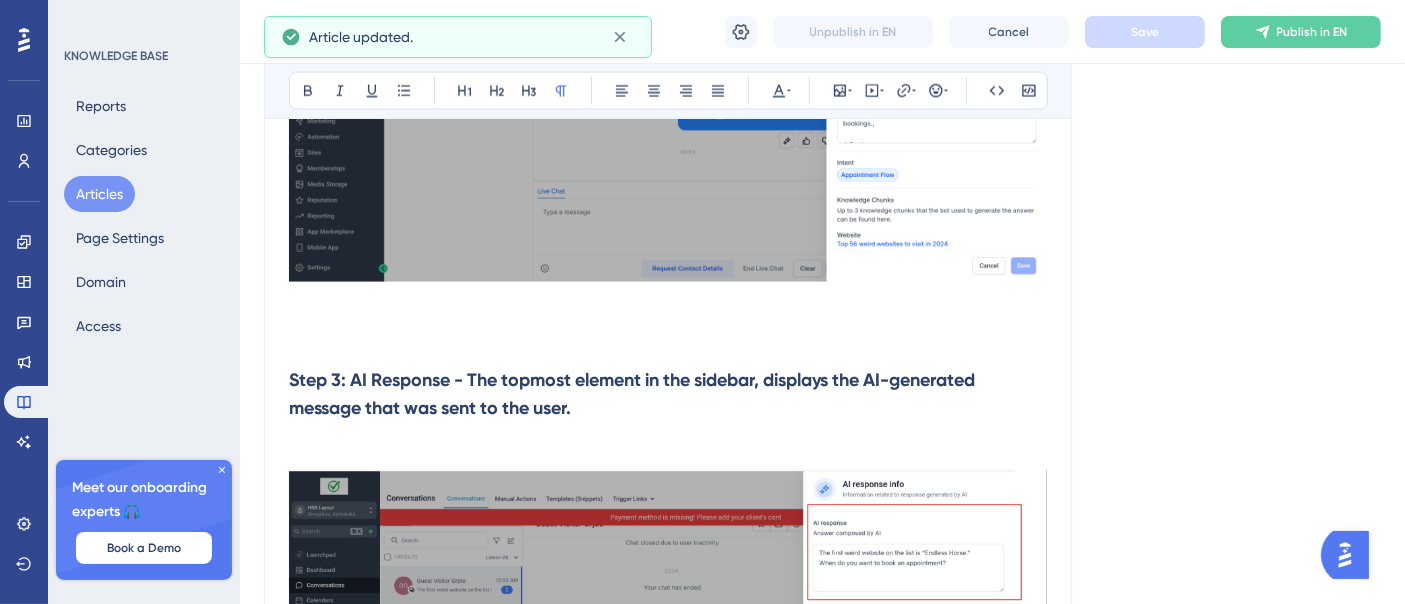 click on "Articles" at bounding box center (99, 194) 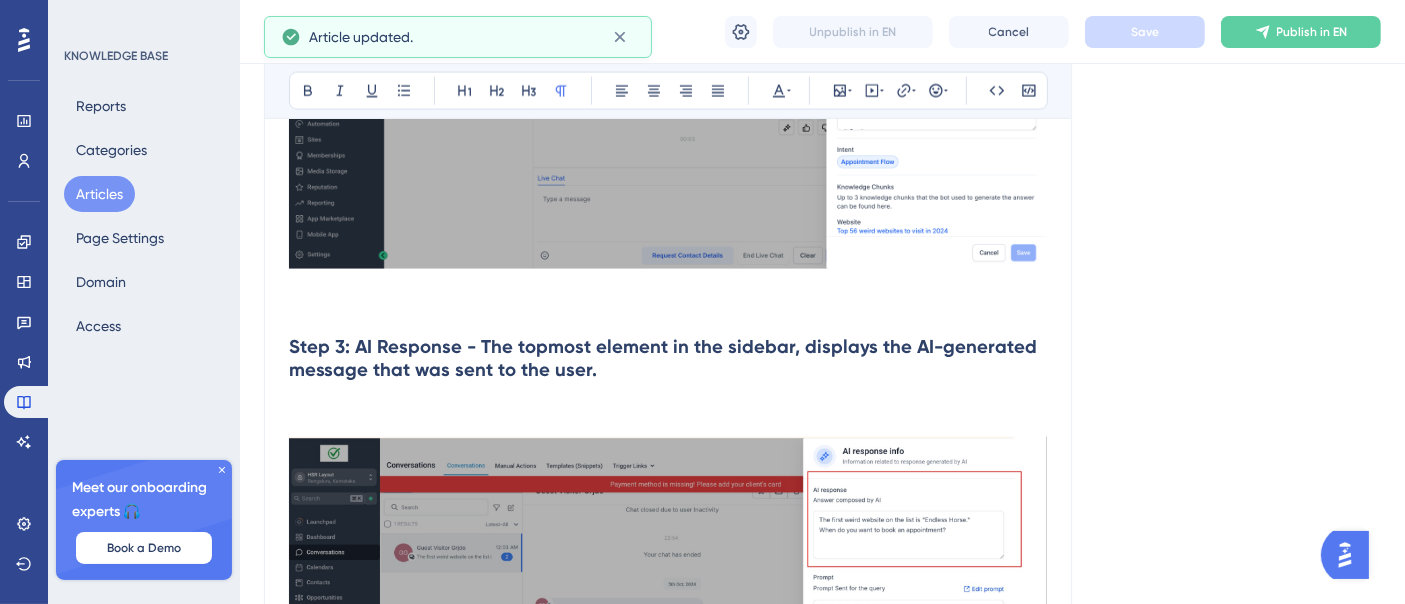 scroll, scrollTop: 0, scrollLeft: 0, axis: both 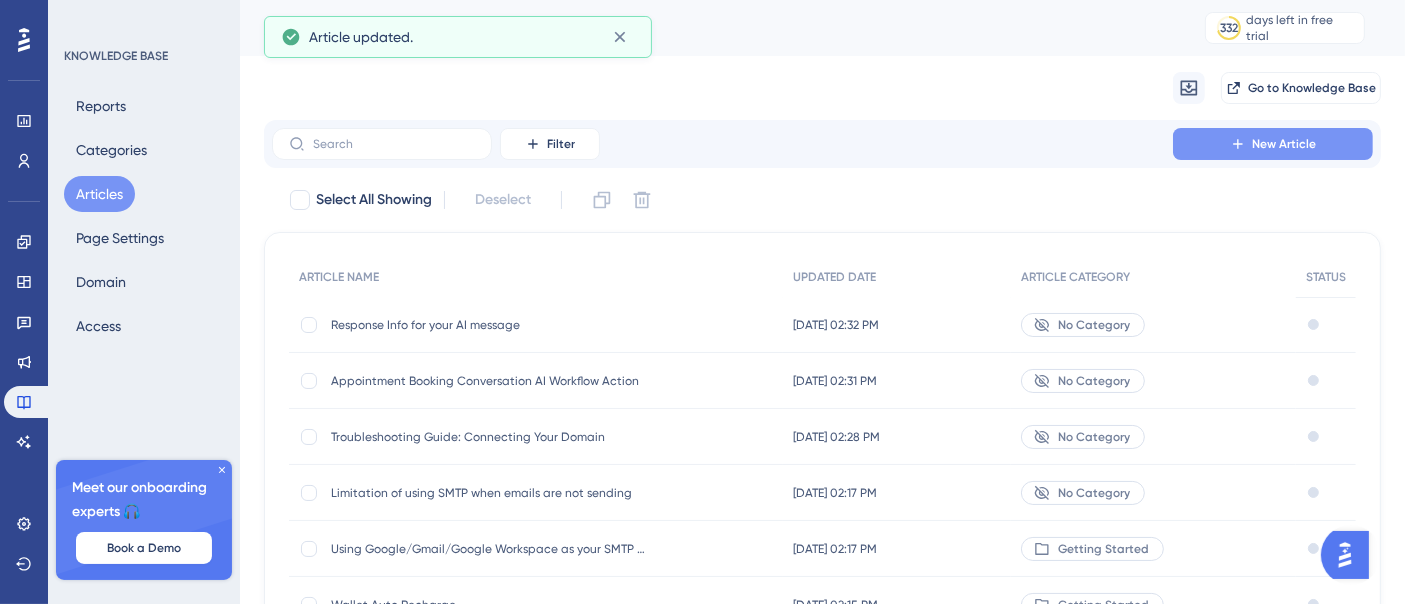 click on "New Article" at bounding box center [1273, 144] 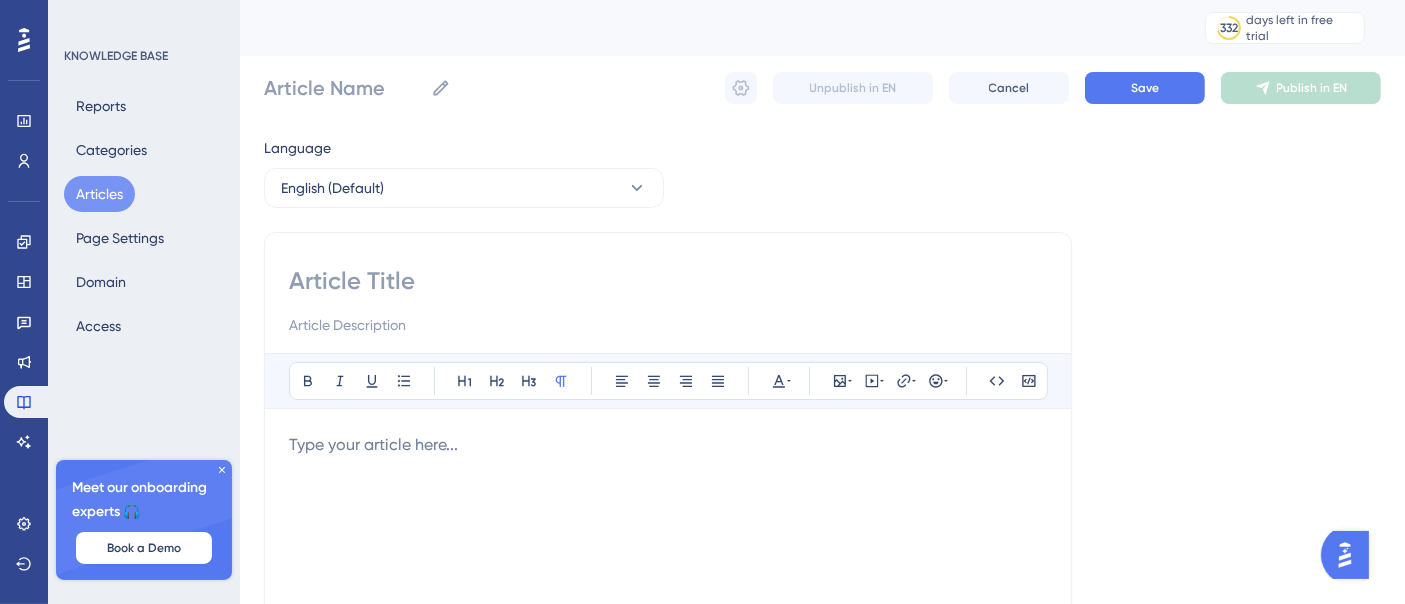 click at bounding box center (668, 281) 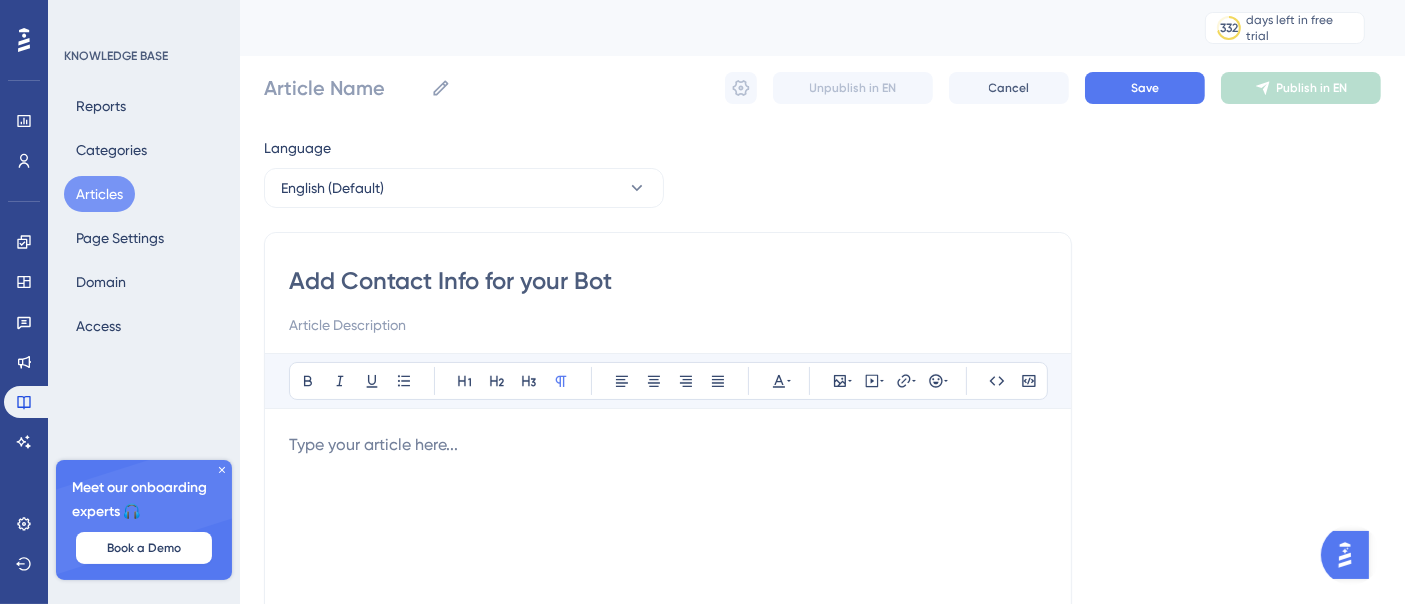 type on "Add Contact Info for your Bot" 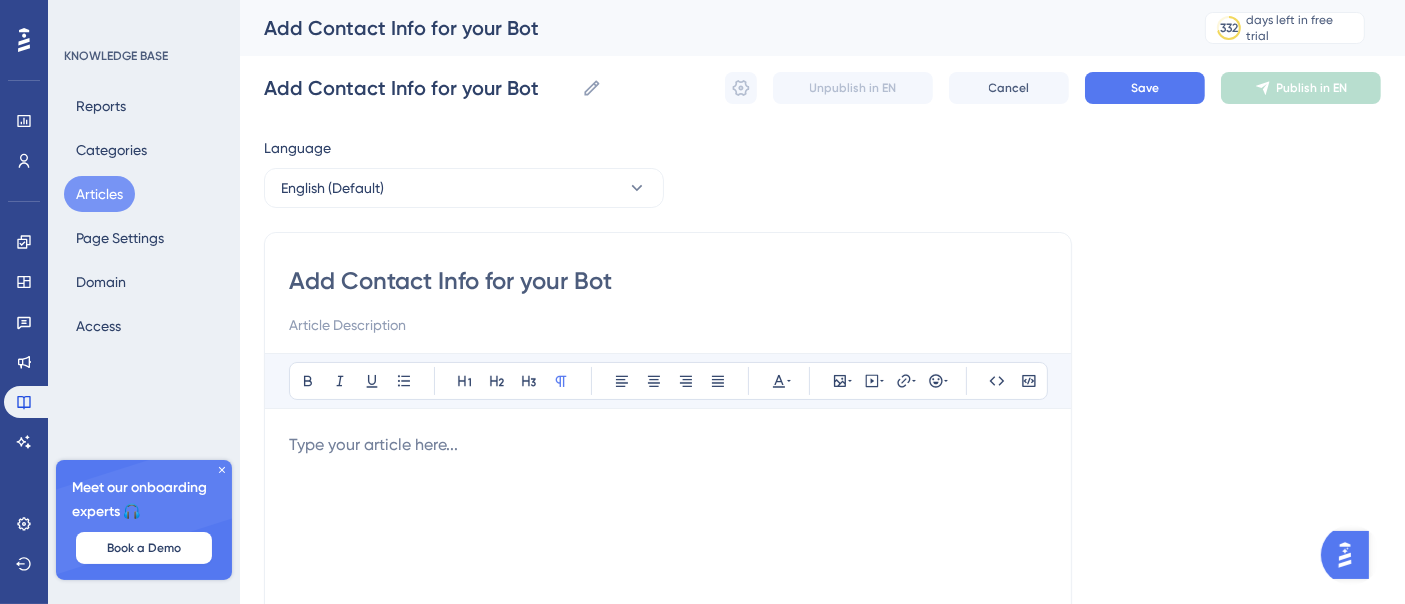 type on "Add Contact Info for your Bot" 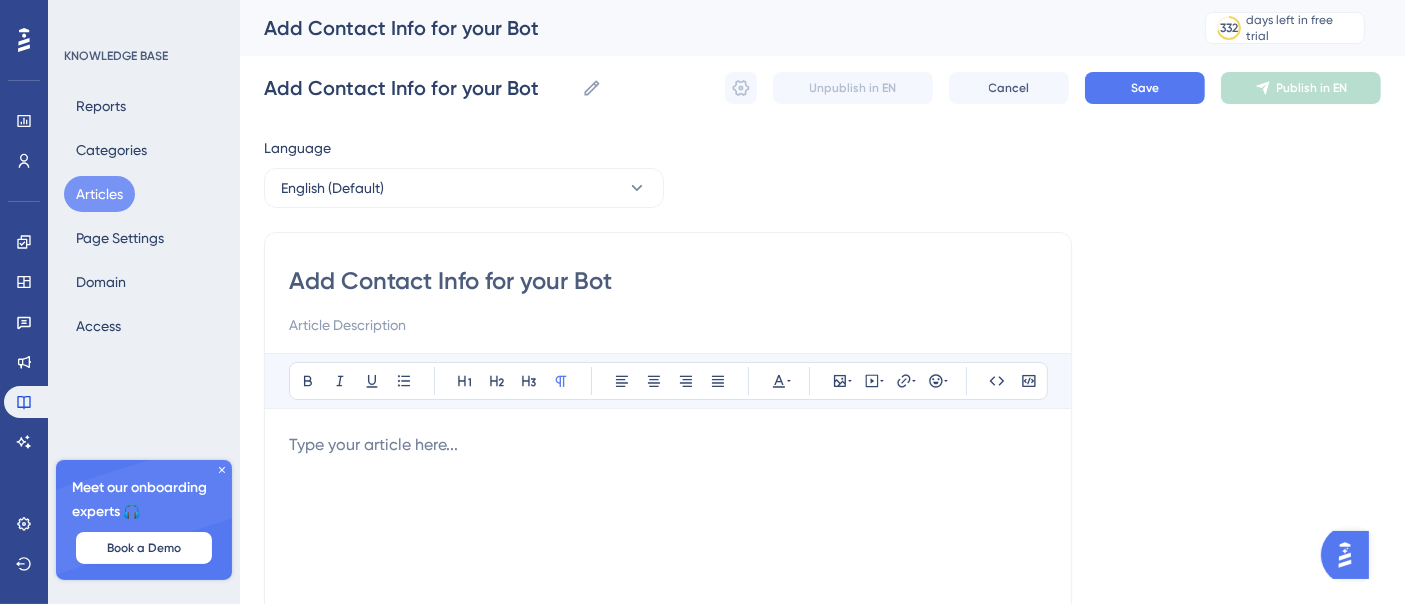 click on "Add Contact Info for your Bot Bold Italic Underline Bullet Point Heading 1 Heading 2 Heading 3 Normal Align Left Align Center Align Right Align Justify Text Color Insert Image Embed Video Hyperlink Emojis Code Code Block Type your article here..." at bounding box center [668, 565] 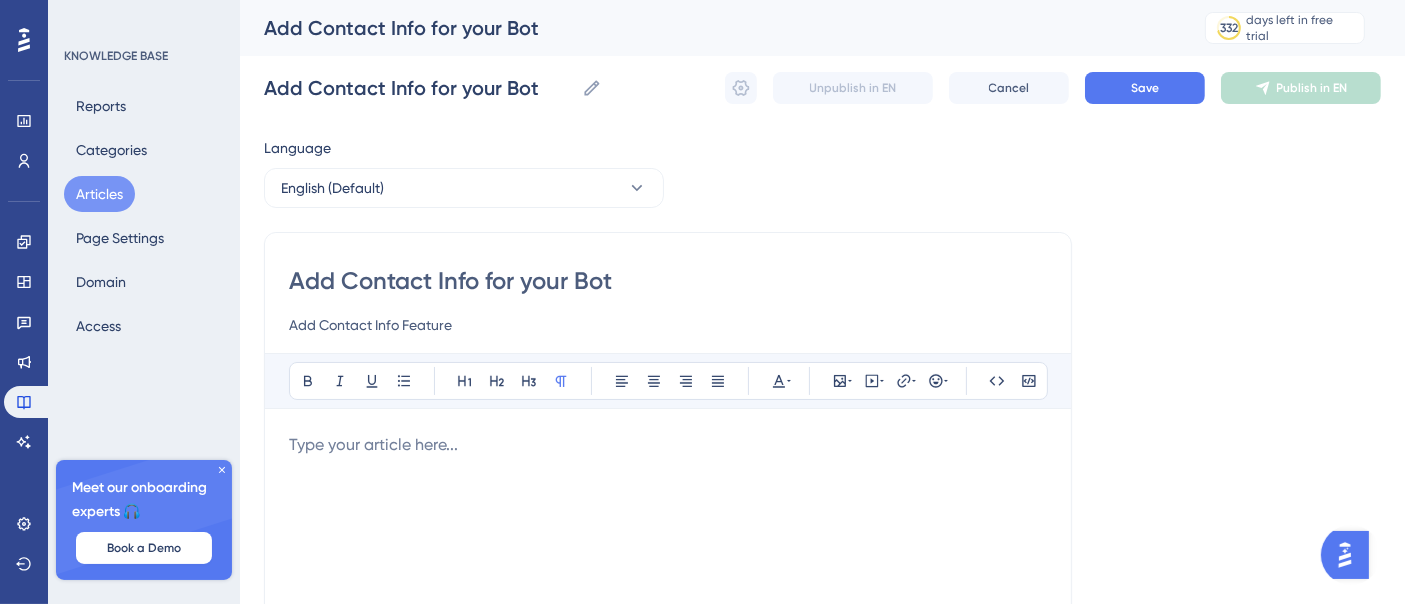 type on "Add Contact Info Feature" 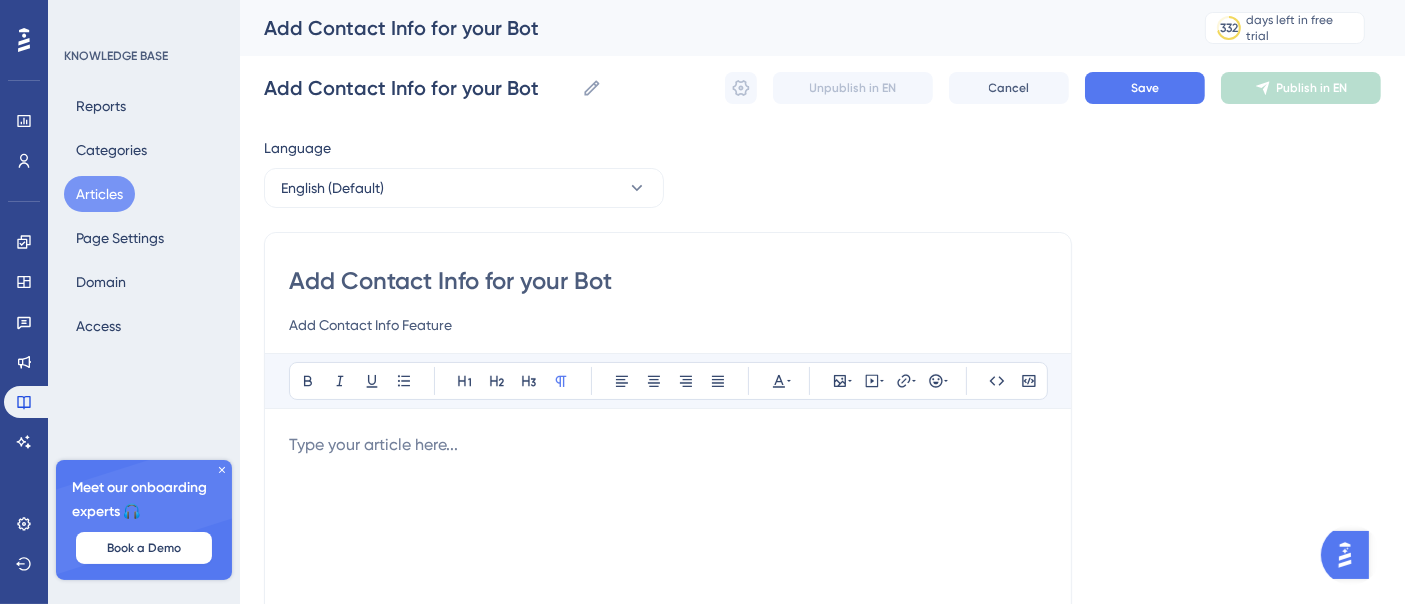 click at bounding box center [668, 445] 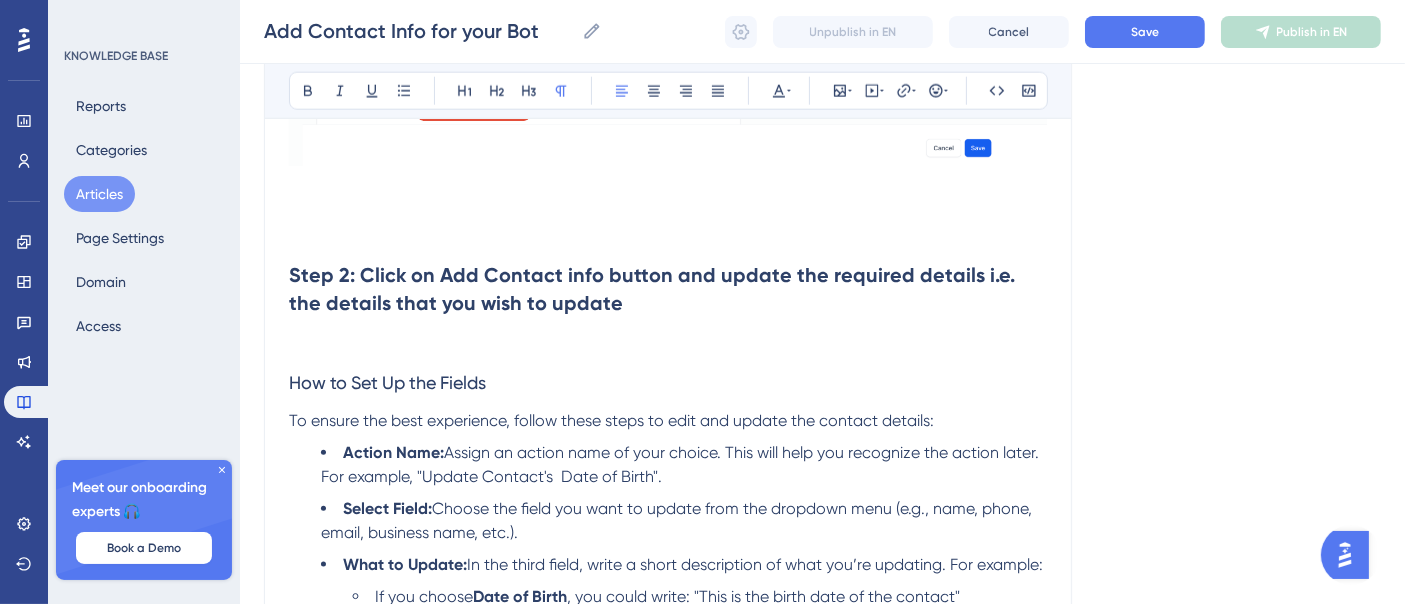 click on "Language English (Default) Add Contact Info for your Bot Add Contact Info Feature Bold Italic Underline Bullet Point Heading 1 Heading 2 Heading 3 Normal Align Left Align Center Align Right Align Justify Text Color Insert Image Embed Video Hyperlink Emojis Code Code Block Introducing Add Contact Info Feature  The  Add Contact Info  feature allows users to easily add or update contact information, such as name, phone number, email, and more, directly through the AI. This feature is designed to streamline the process, making it more efficient to maintain accurate and up-to-date information about your leads. Here's how you can access and use this feature effectively:This feature allows users to add or update contact information of the leads through the AI  This feature only updates the empty fields  in  a contact information Contact's email and phone are automatically updated so  this  action is not required  for  adding or updating email or phone  After saving contact info ,  explicitly ask the customer  in" at bounding box center [822, 1402] 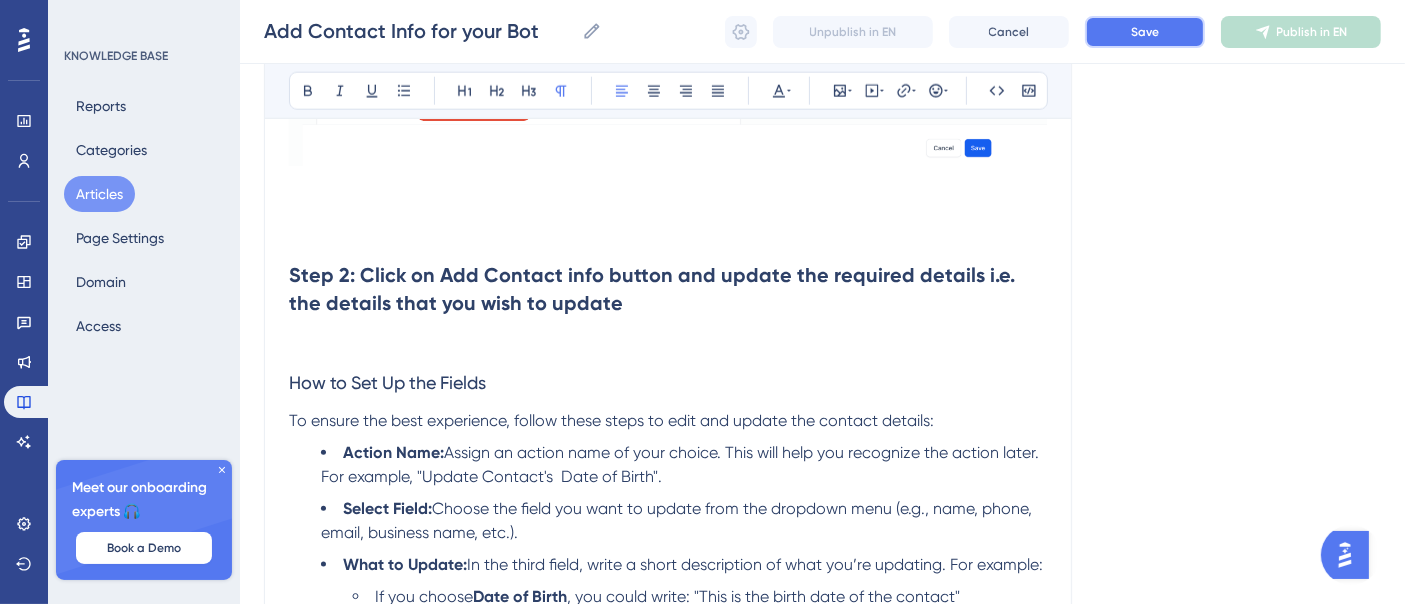 click on "Save" at bounding box center (1145, 32) 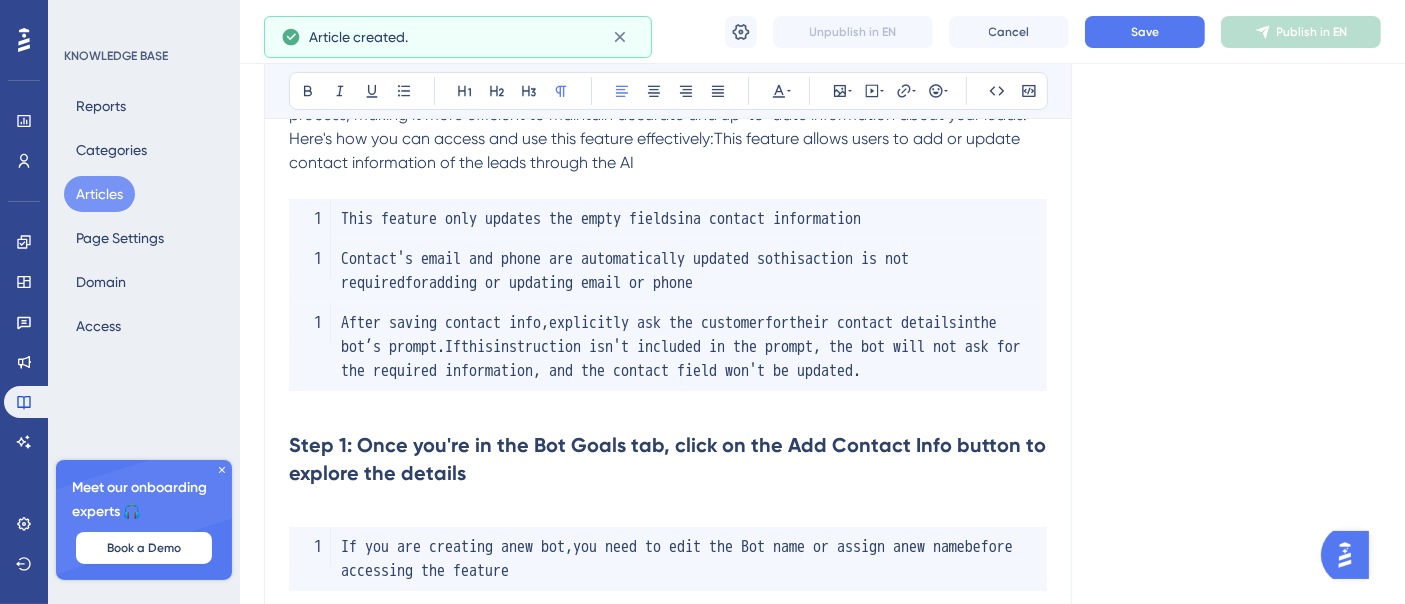 scroll, scrollTop: 0, scrollLeft: 0, axis: both 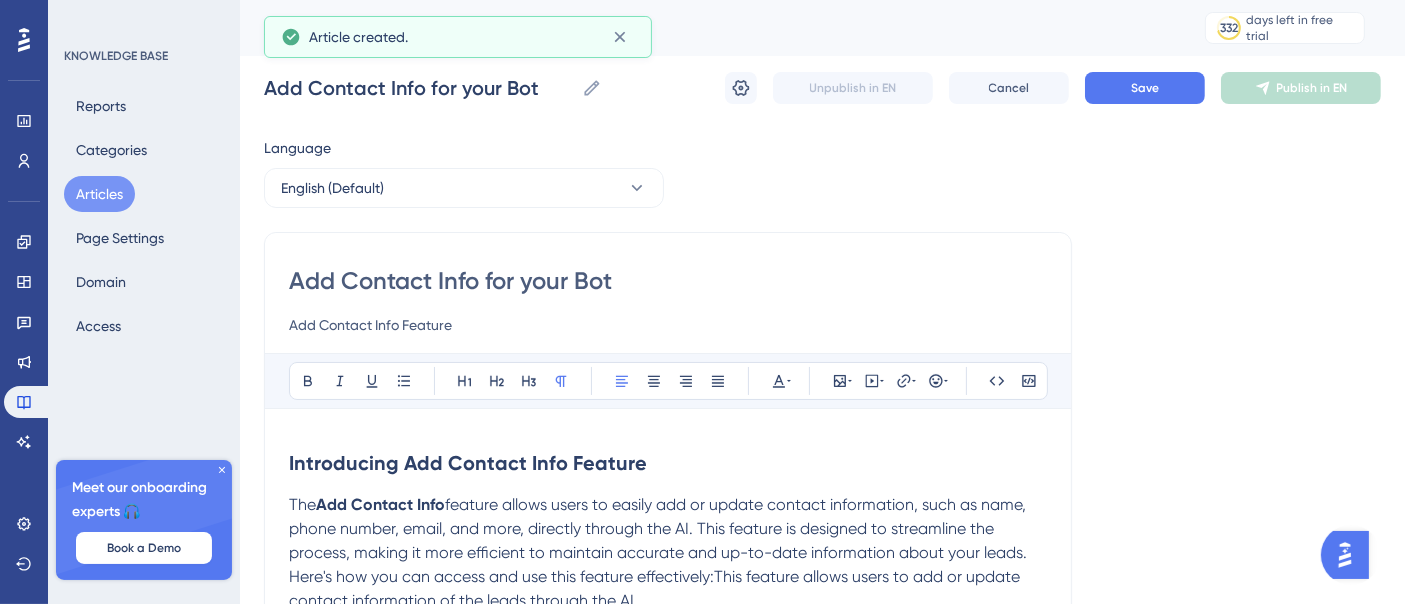 click on "Articles" at bounding box center [99, 194] 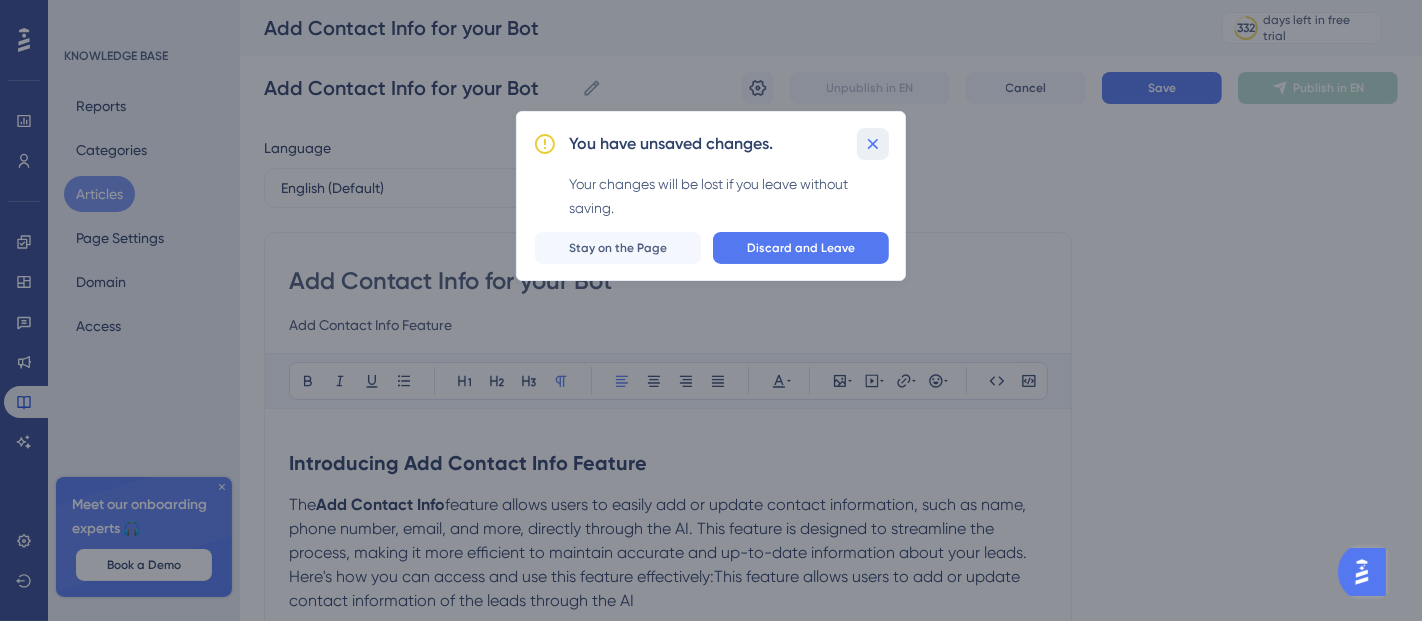 drag, startPoint x: 876, startPoint y: 142, endPoint x: 1097, endPoint y: 106, distance: 223.91293 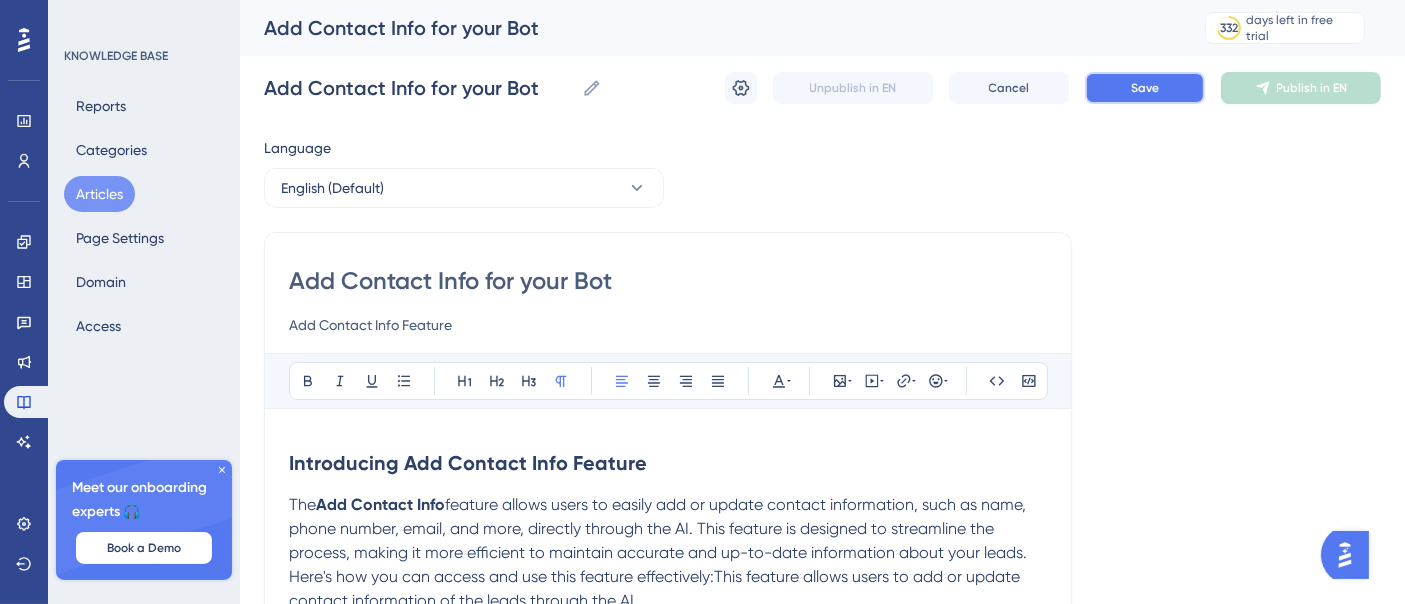 click on "Save" at bounding box center (1145, 88) 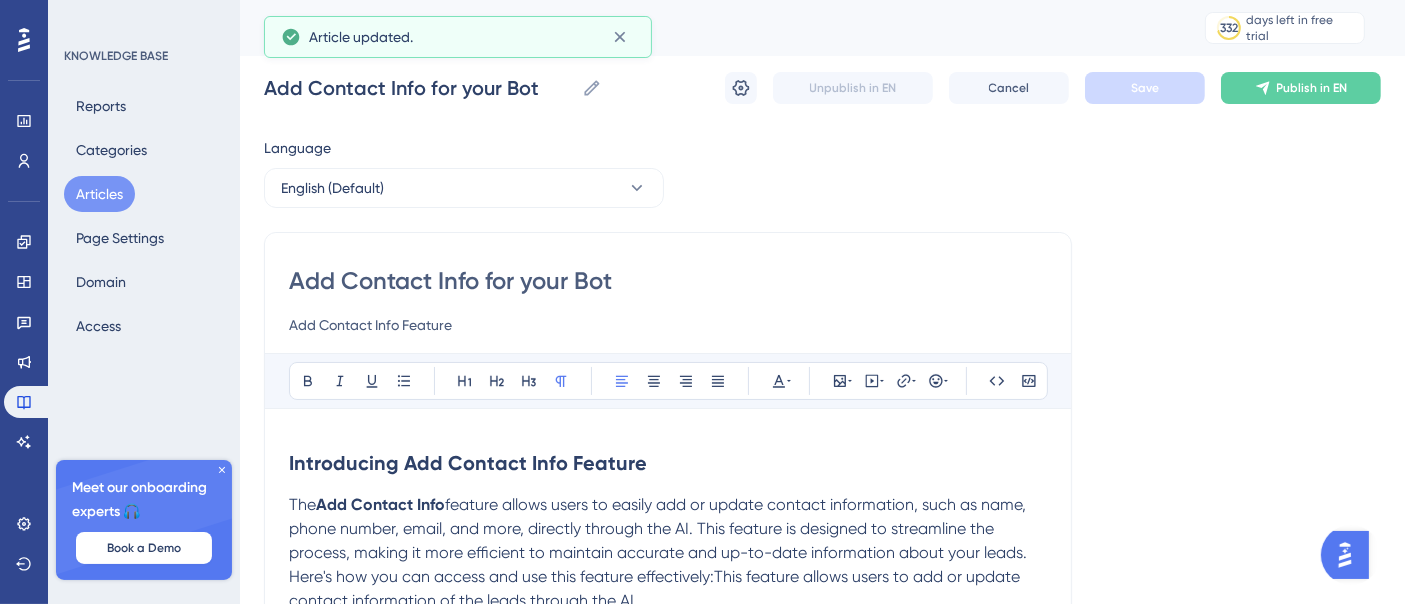 click on "Articles" at bounding box center [99, 194] 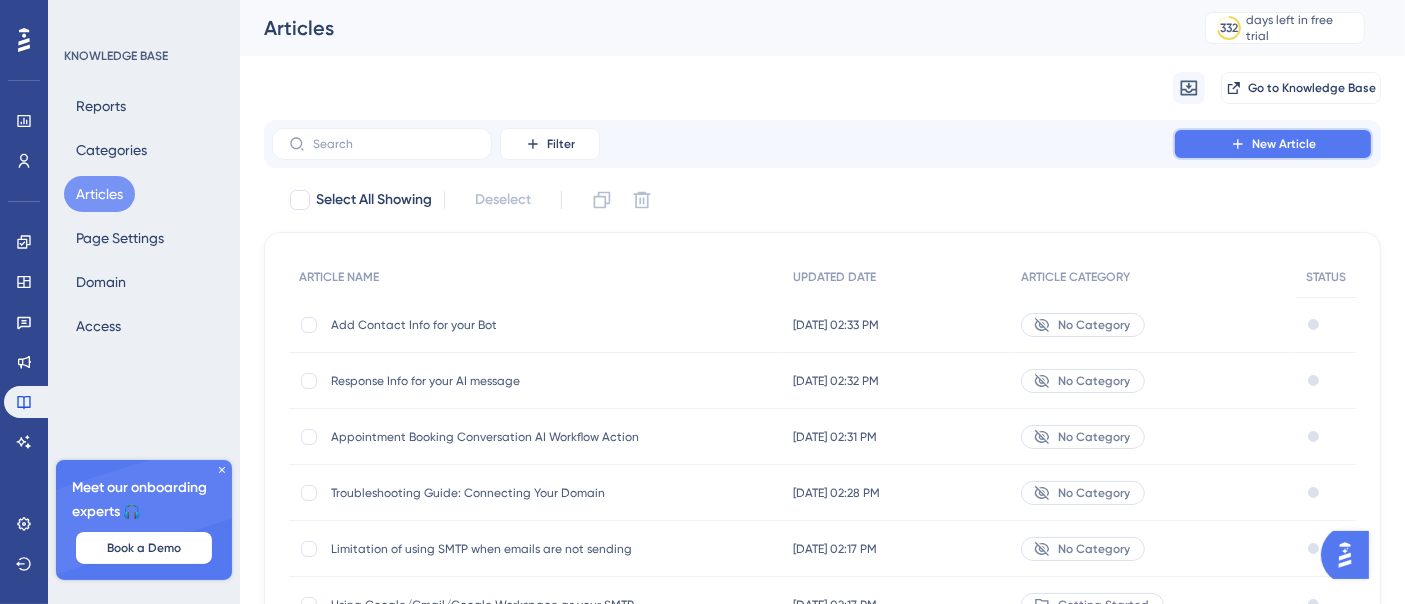 click on "New Article" at bounding box center [1273, 144] 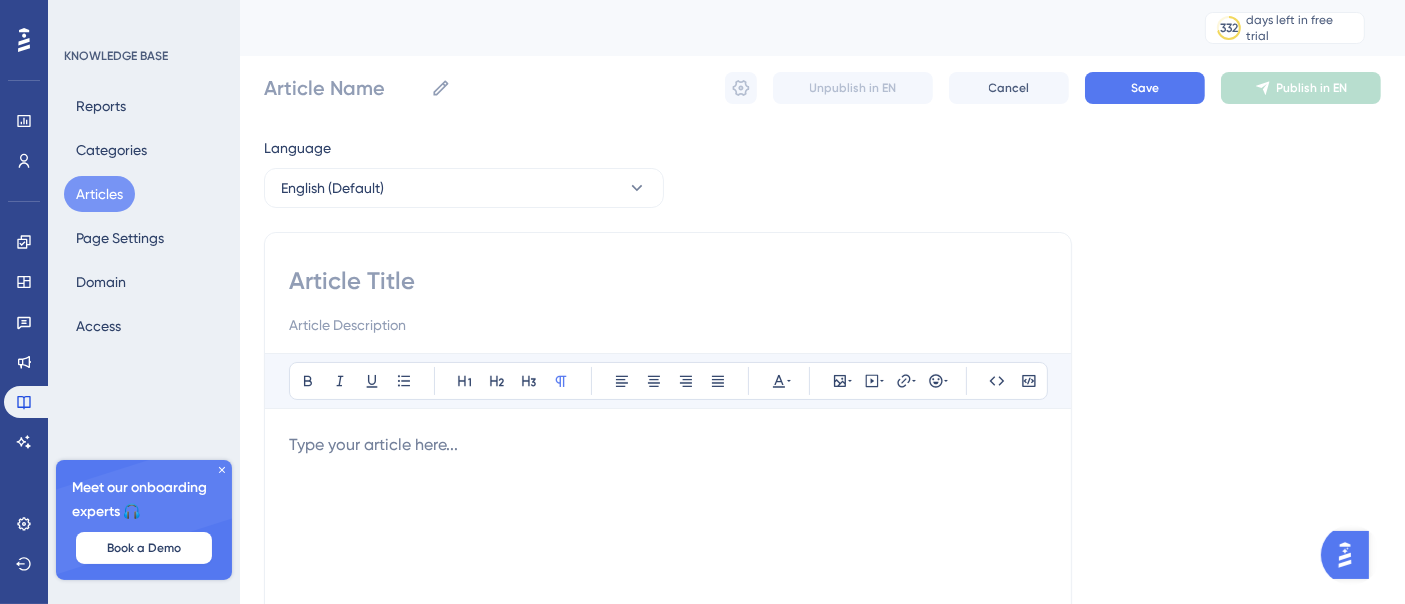 click at bounding box center [668, 281] 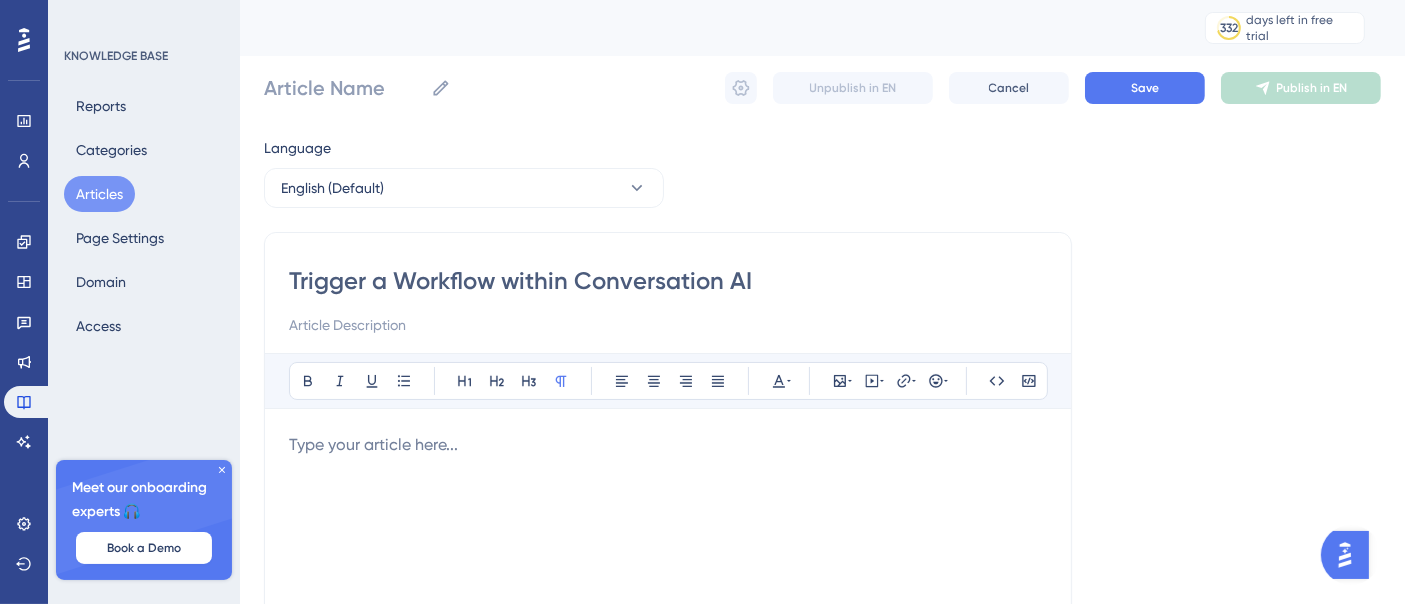 type on "Trigger a Workflow within Conversation AI" 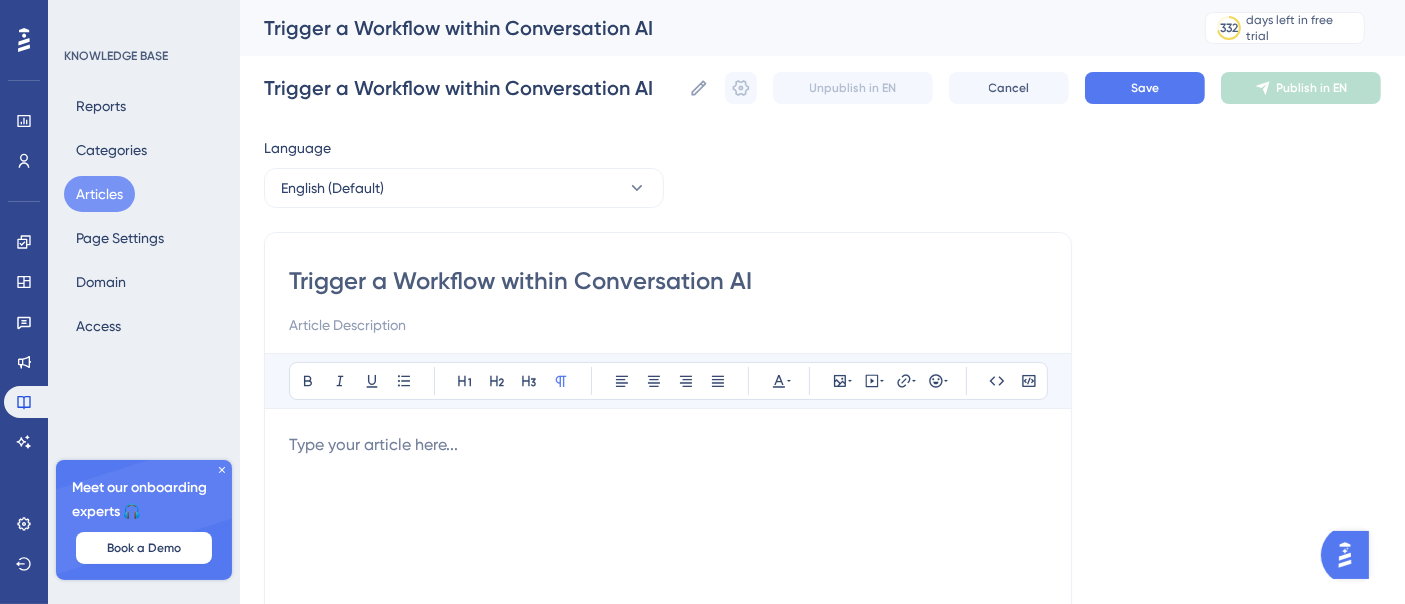 type on "Trigger a Workflow within Conversation AI" 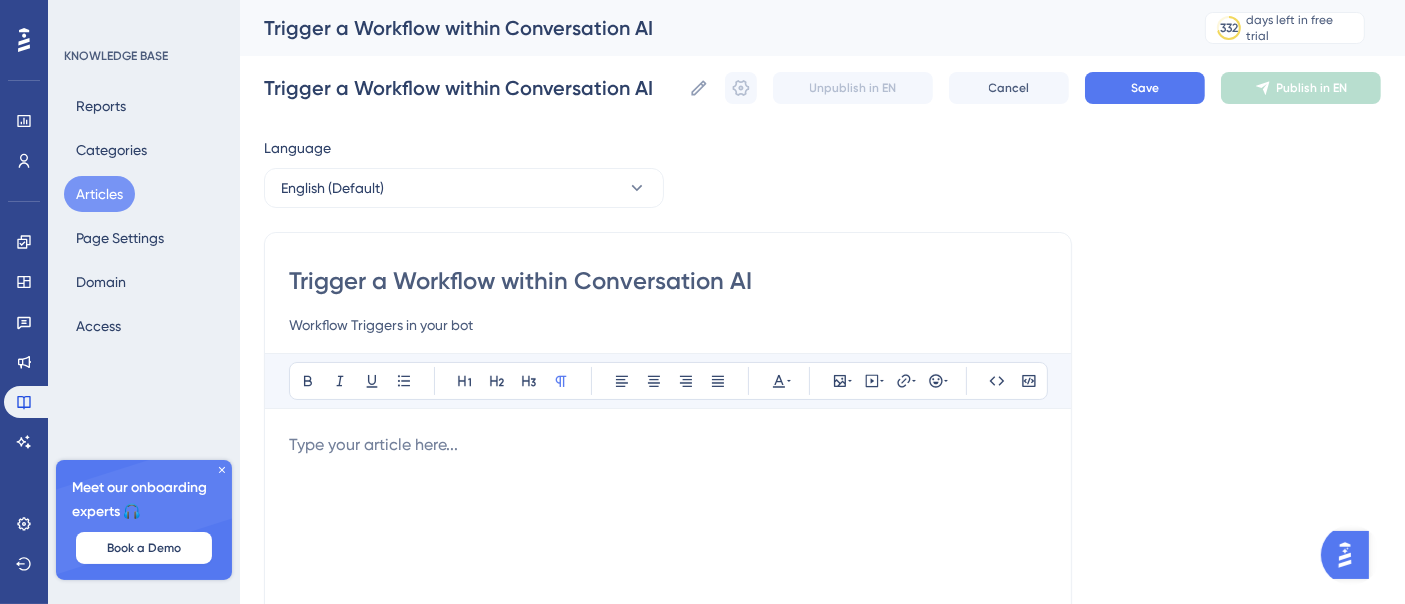 type on "Workflow Triggers in your bot" 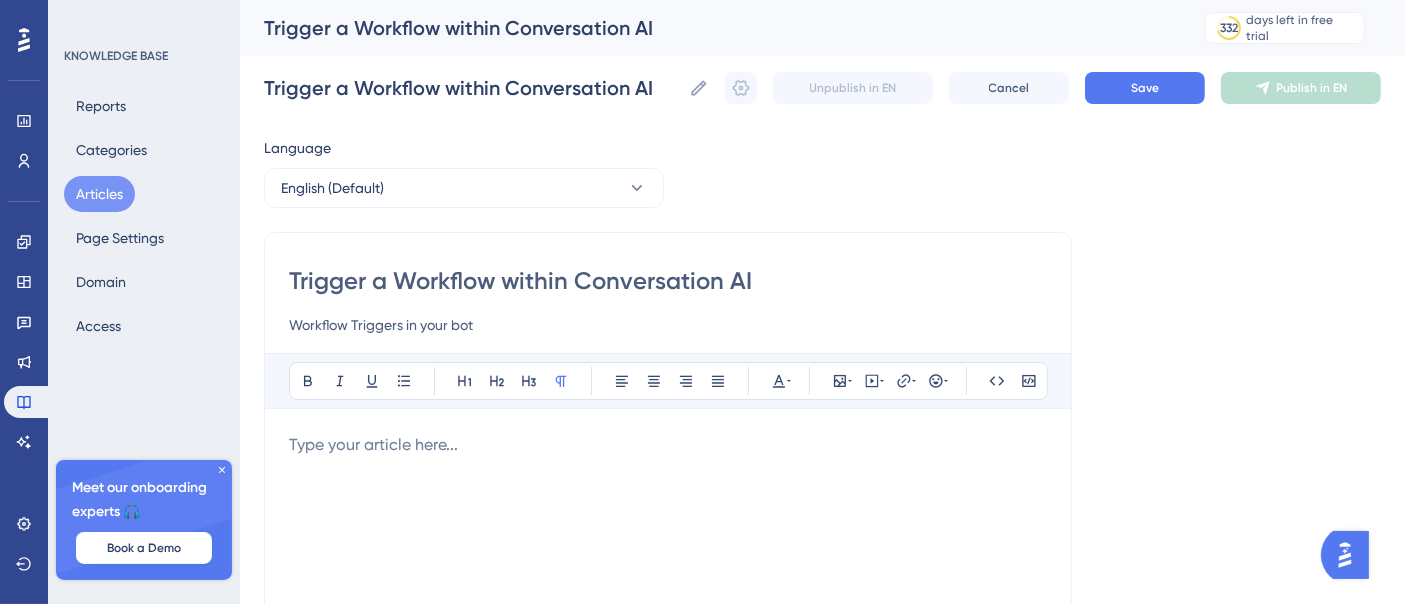 click on "Bold Italic Underline Bullet Point Heading 1 Heading 2 Heading 3 Normal Align Left Align Center Align Right Align Justify Text Color Insert Image Embed Video Hyperlink Emojis Code Code Block Type your article here..." at bounding box center [668, 613] 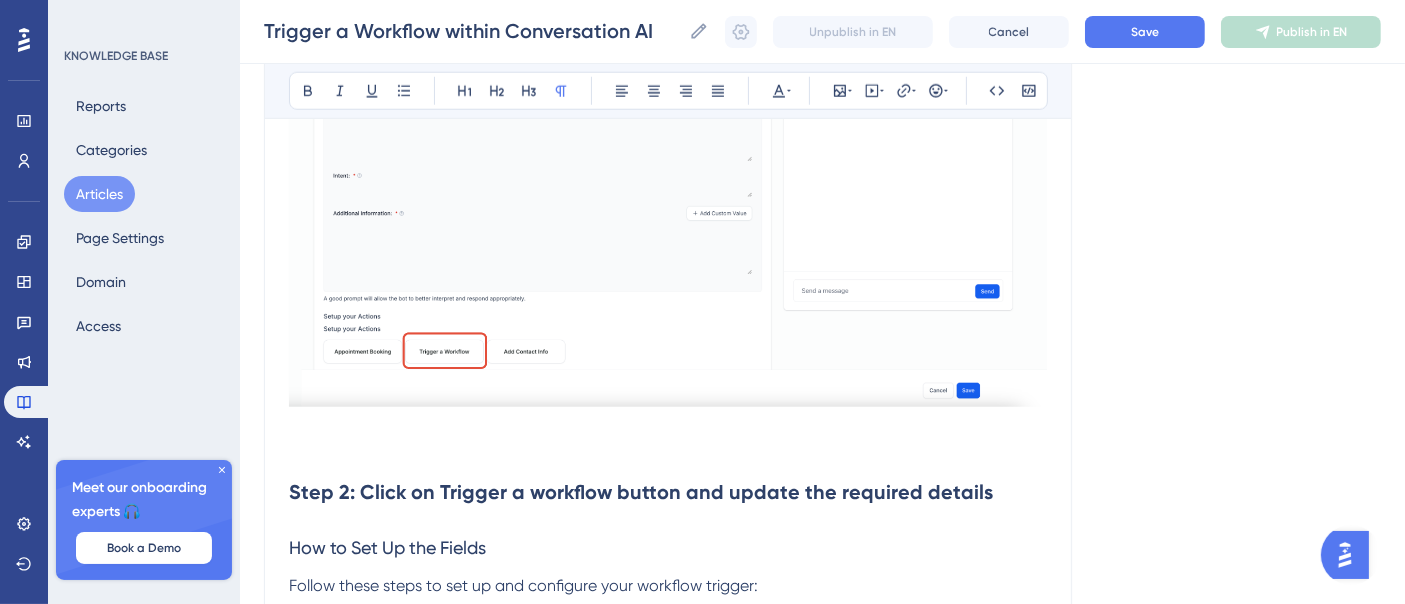 scroll, scrollTop: 2005, scrollLeft: 0, axis: vertical 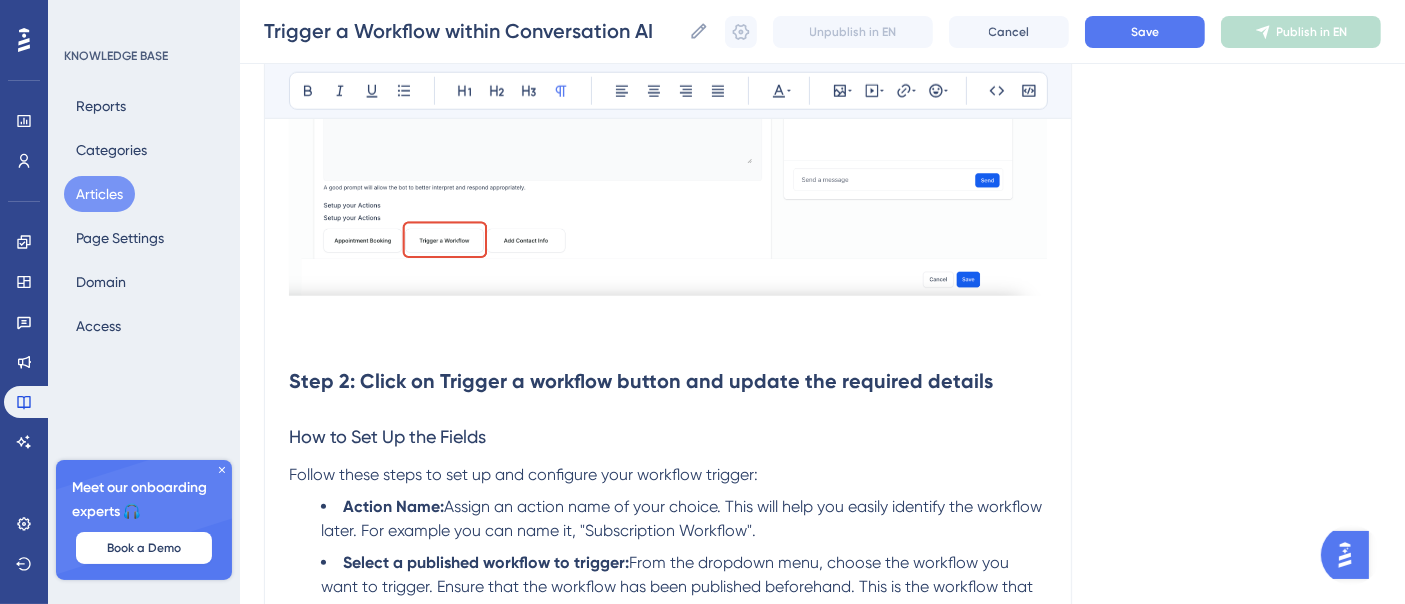 click on "Language English (Default) Trigger a Workflow within Conversation AI Workflow Triggers in your bot Bold Italic Underline Bullet Point Heading 1 Heading 2 Heading 3 Normal Align Left Align Center Align Right Align Justify Text Color Insert Image Embed Video Hyperlink Emojis Code Code Block Introduction The  Trigger a Workflow  feature allows users to automate specific actions by linking workflows within the AI conversation. When a defined condition is met during a customer interaction, the AI bot automatically triggers the selected workflow. This helps streamline operations, improve user experience, and achieve desired outcomes without requiring users to manually input all conditions in the prompt. Here's a step-by-[PERSON_NAME] to using this feature Step 1: Once you're in the Bot Goals tab, click on the Trigger a workflow button to explore the details If you are creating a  new   bot ,  you need to edit the Bot name or assign a  new   name  before accessing the feature How to Set Up the Fields Action Name: :" at bounding box center [822, 430] 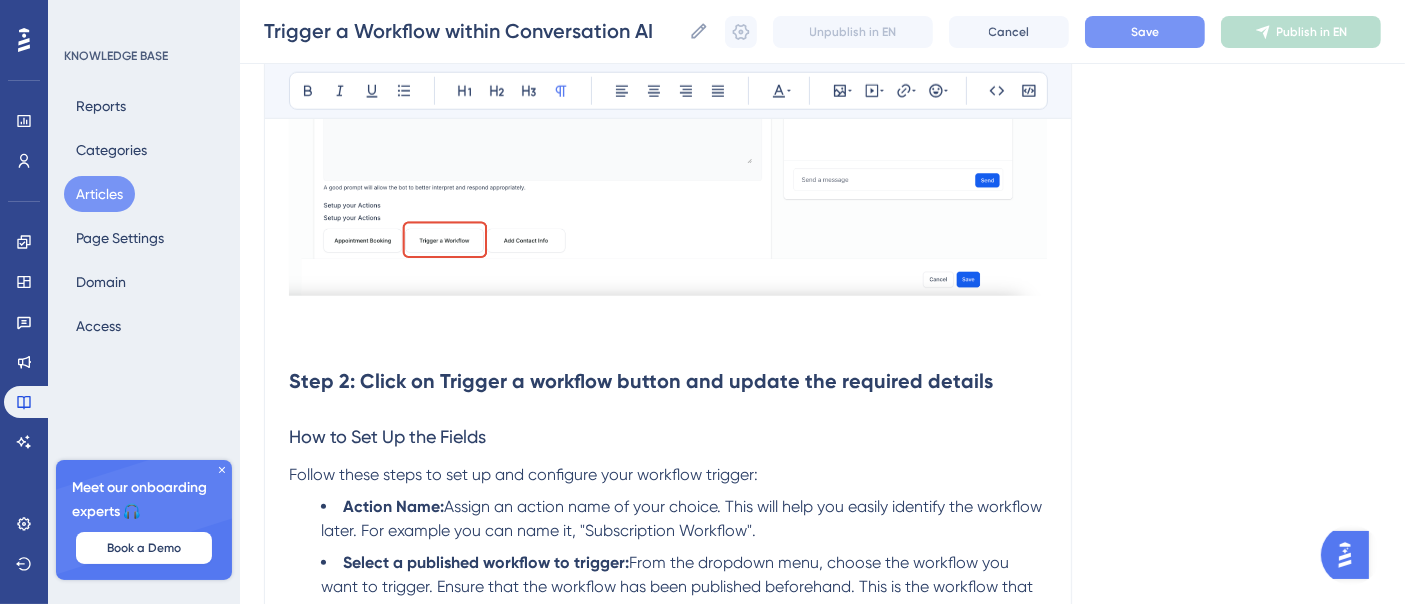click on "Save" at bounding box center (1145, 32) 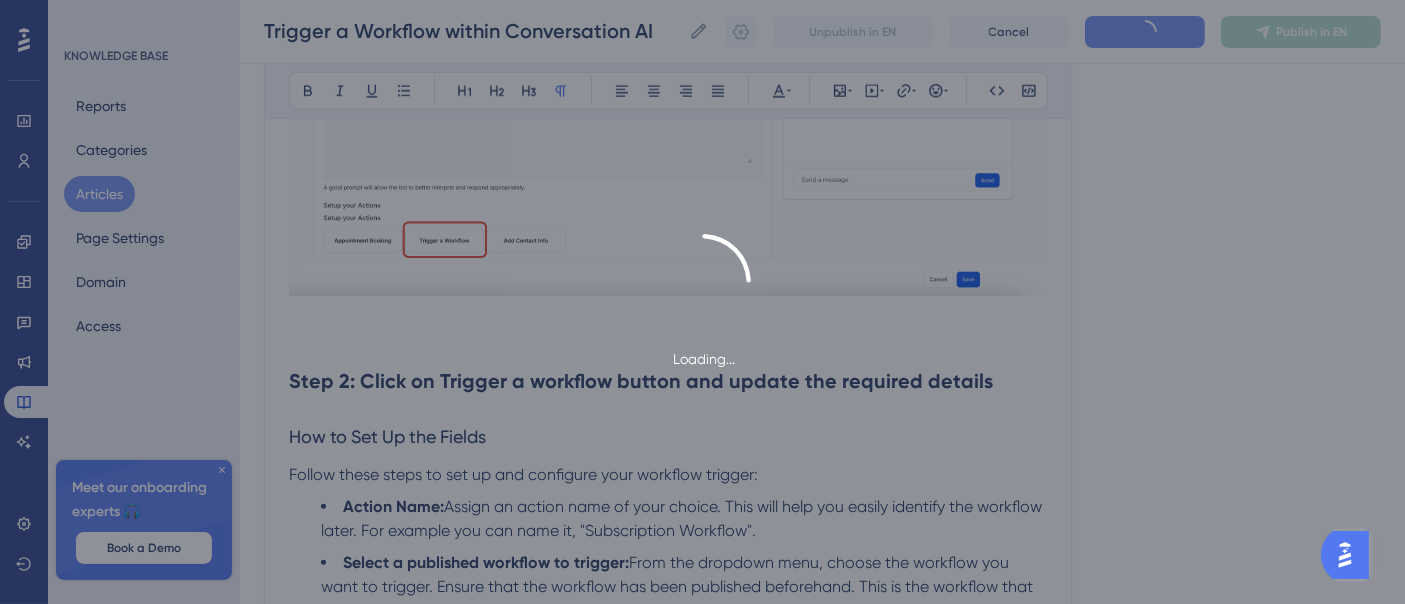 scroll, scrollTop: 1886, scrollLeft: 0, axis: vertical 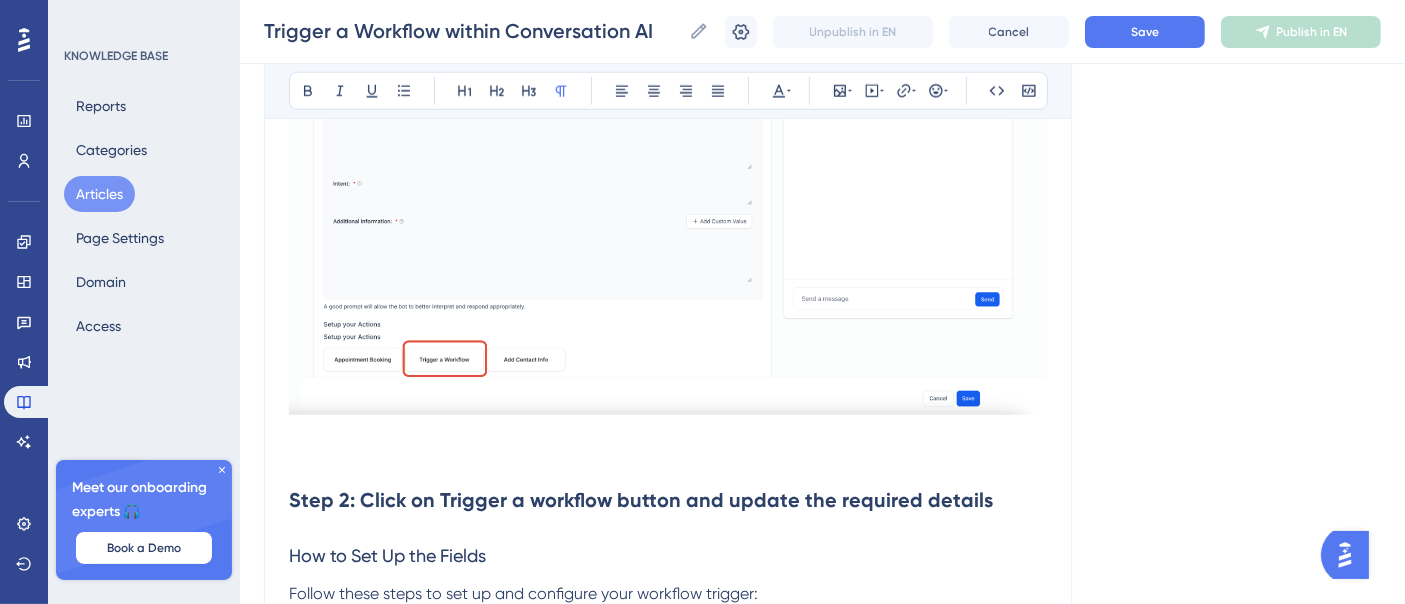 click on "Articles" at bounding box center [99, 194] 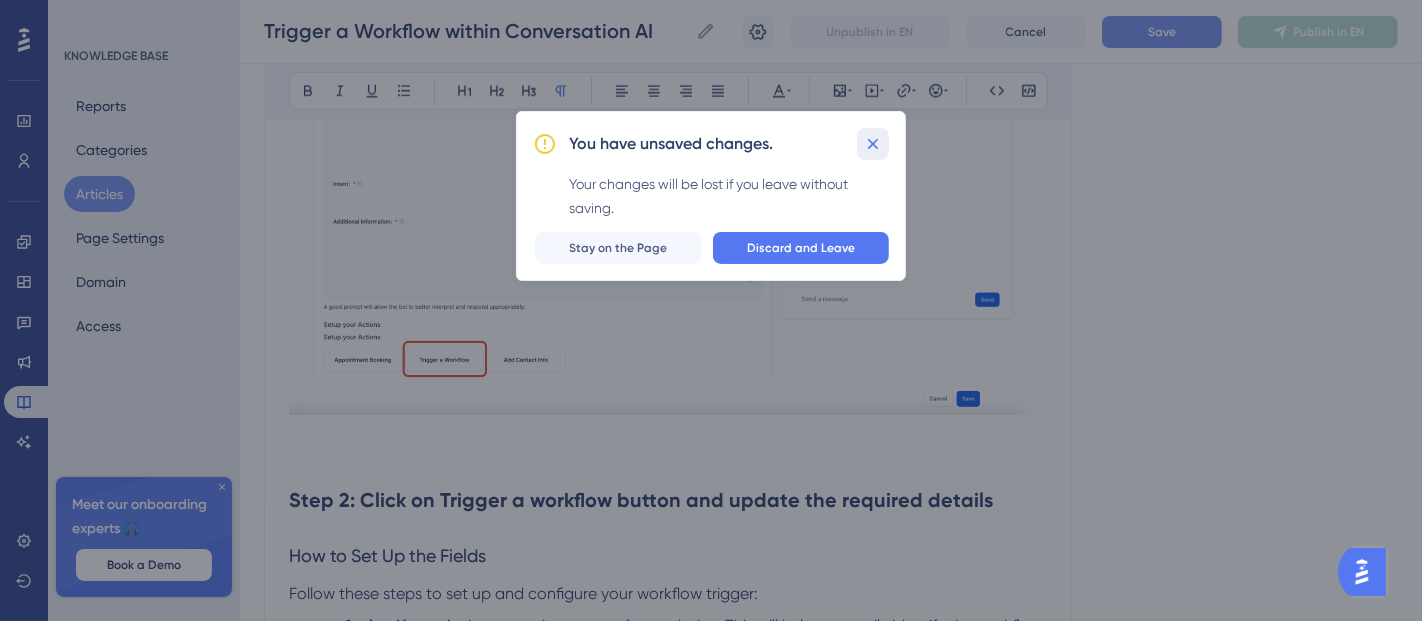drag, startPoint x: 862, startPoint y: 139, endPoint x: 1166, endPoint y: 26, distance: 324.32236 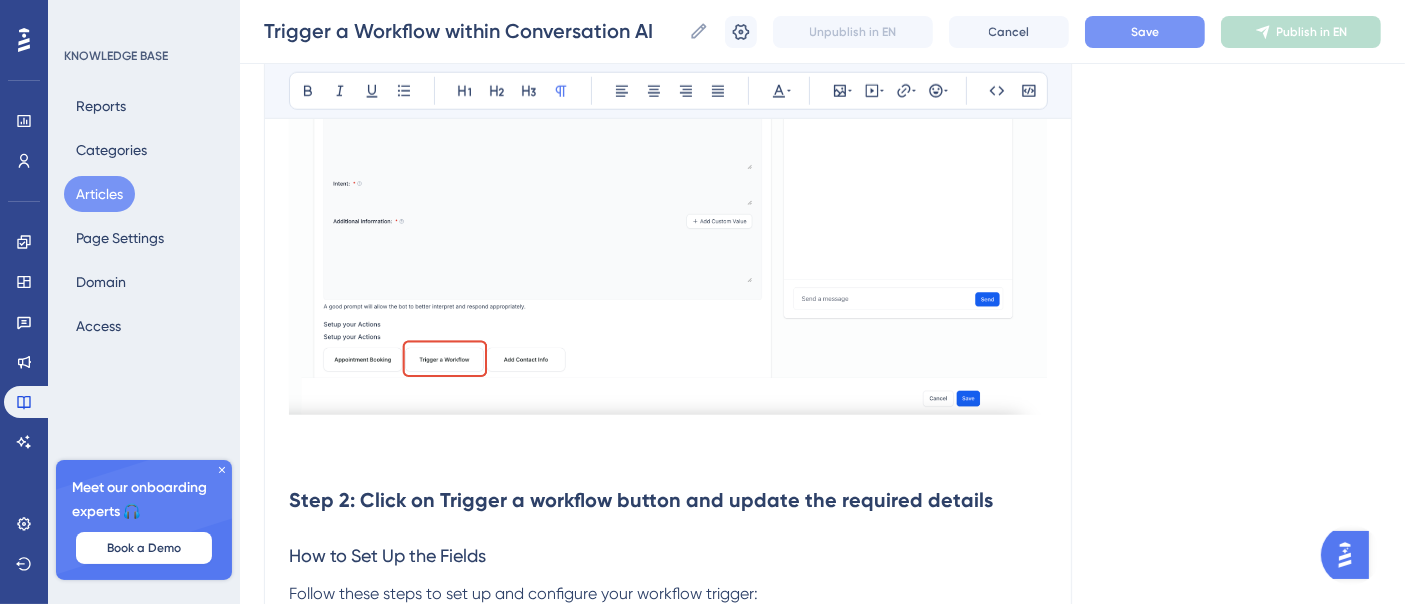 click on "Save" at bounding box center [1145, 32] 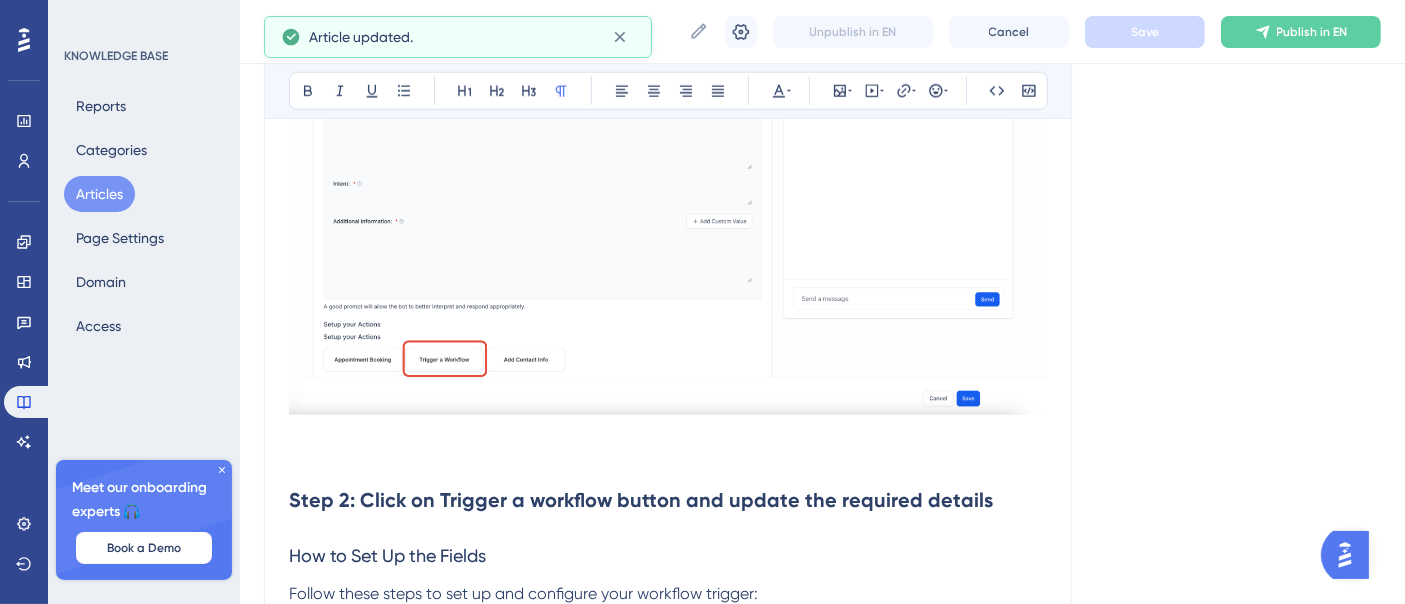 scroll, scrollTop: 1553, scrollLeft: 0, axis: vertical 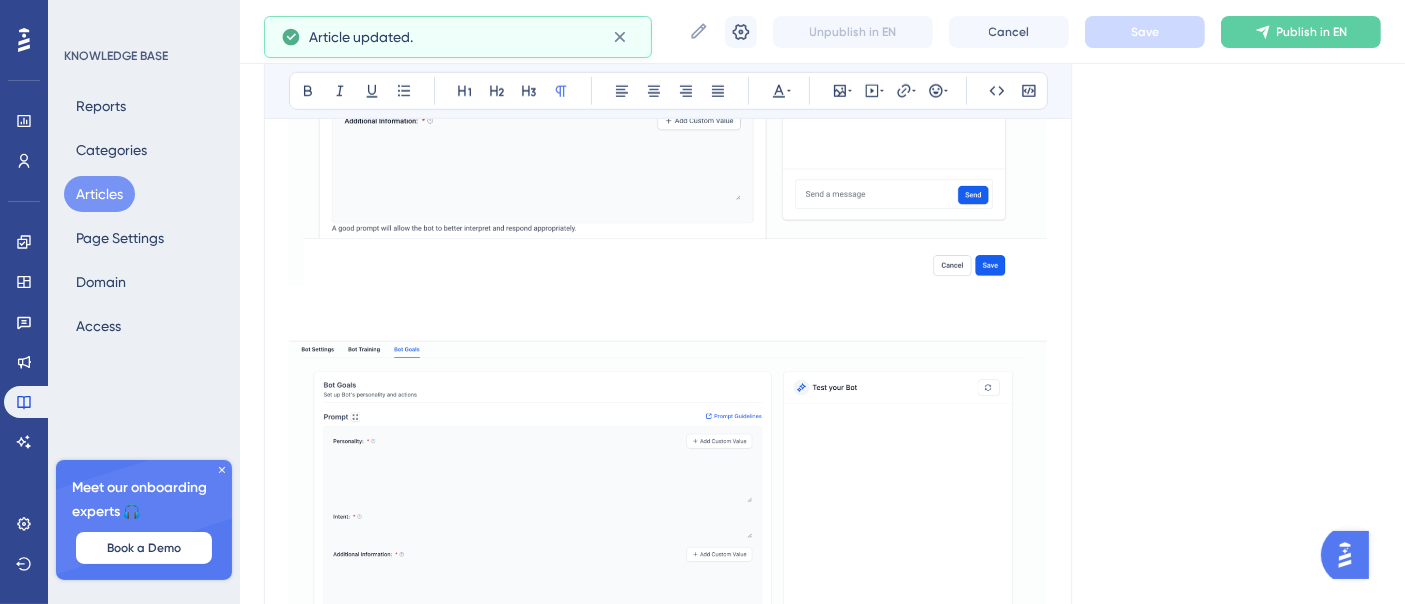 click on "Articles" at bounding box center [99, 194] 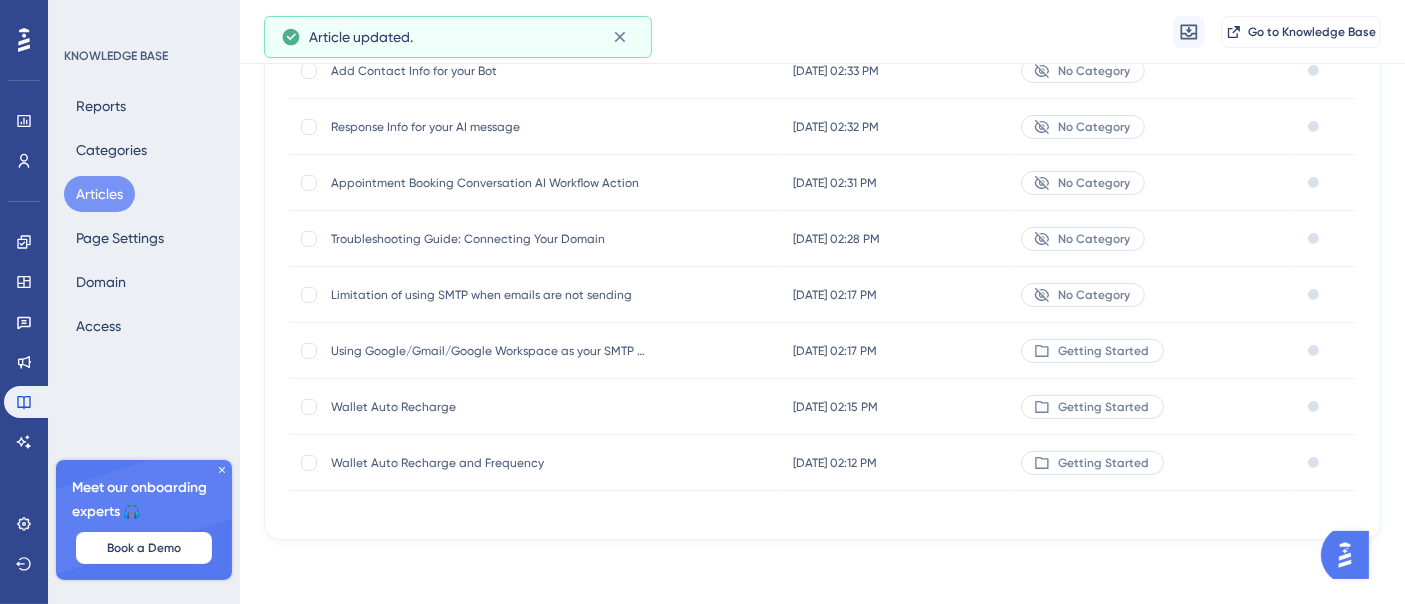scroll, scrollTop: 0, scrollLeft: 0, axis: both 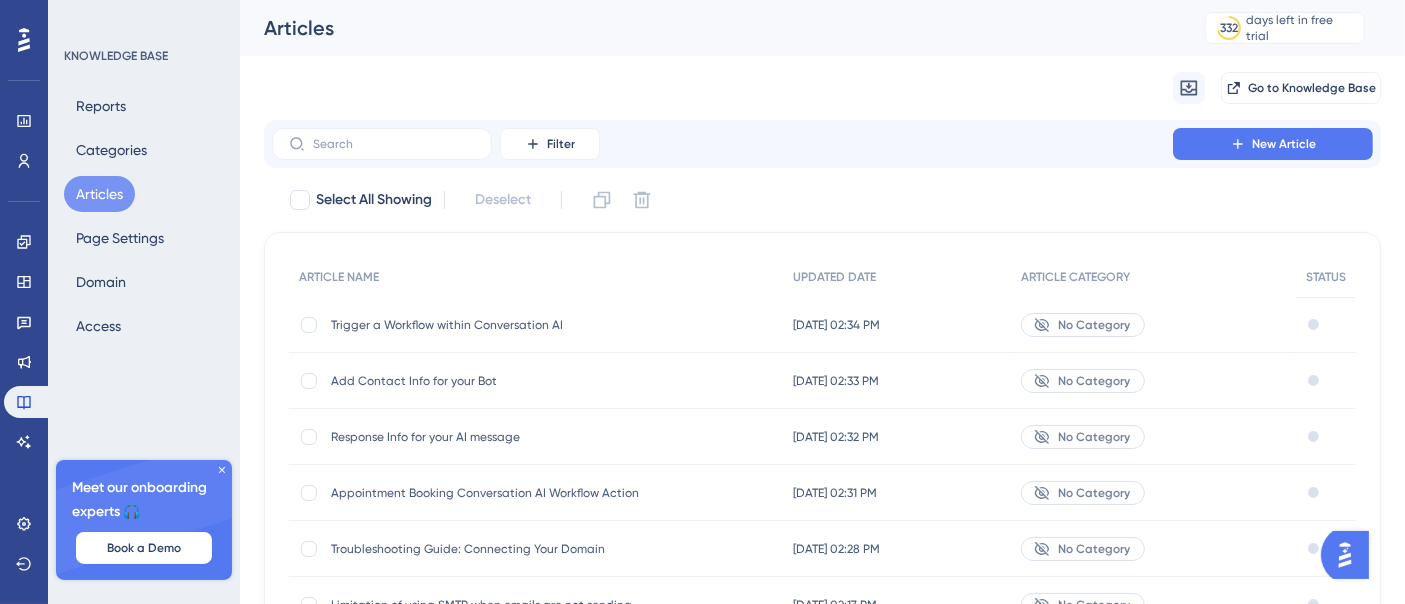click 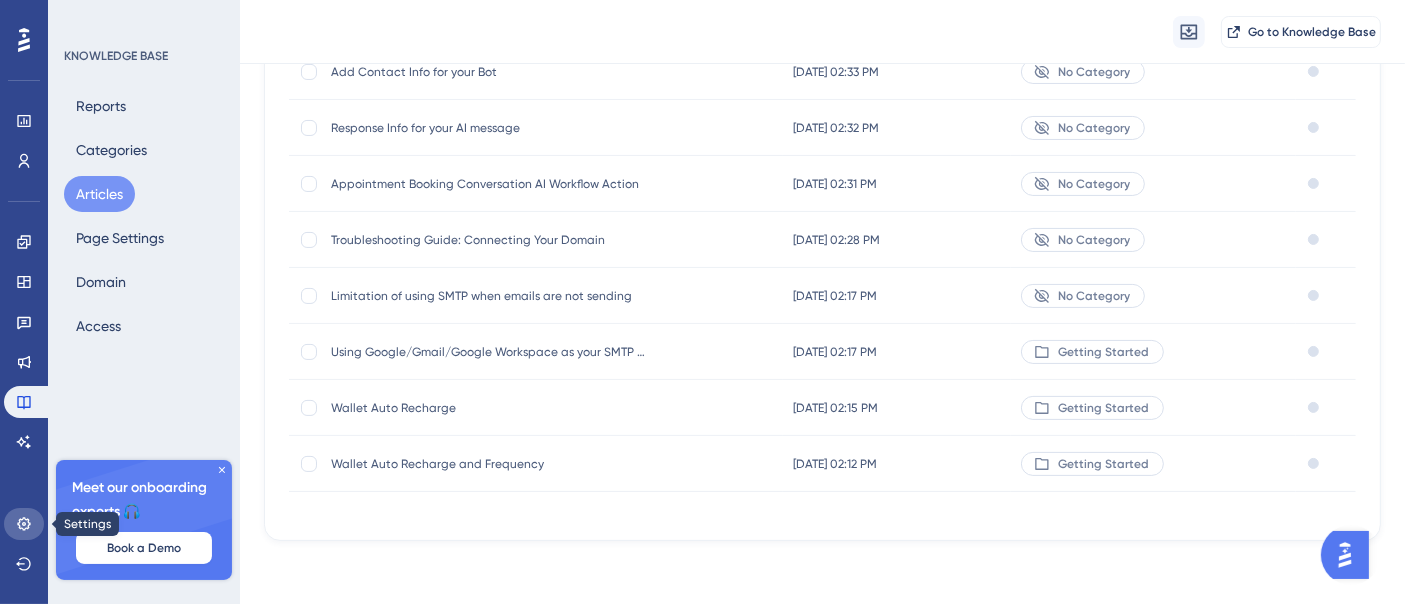 click at bounding box center [24, 524] 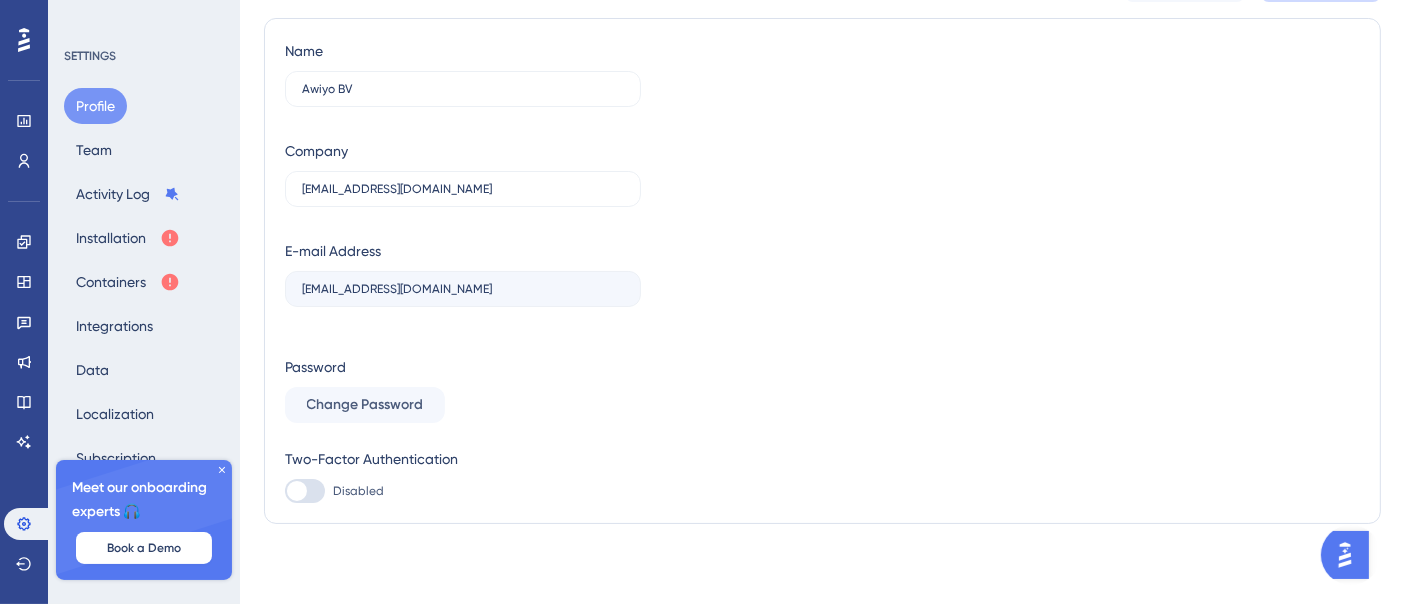 scroll, scrollTop: 0, scrollLeft: 0, axis: both 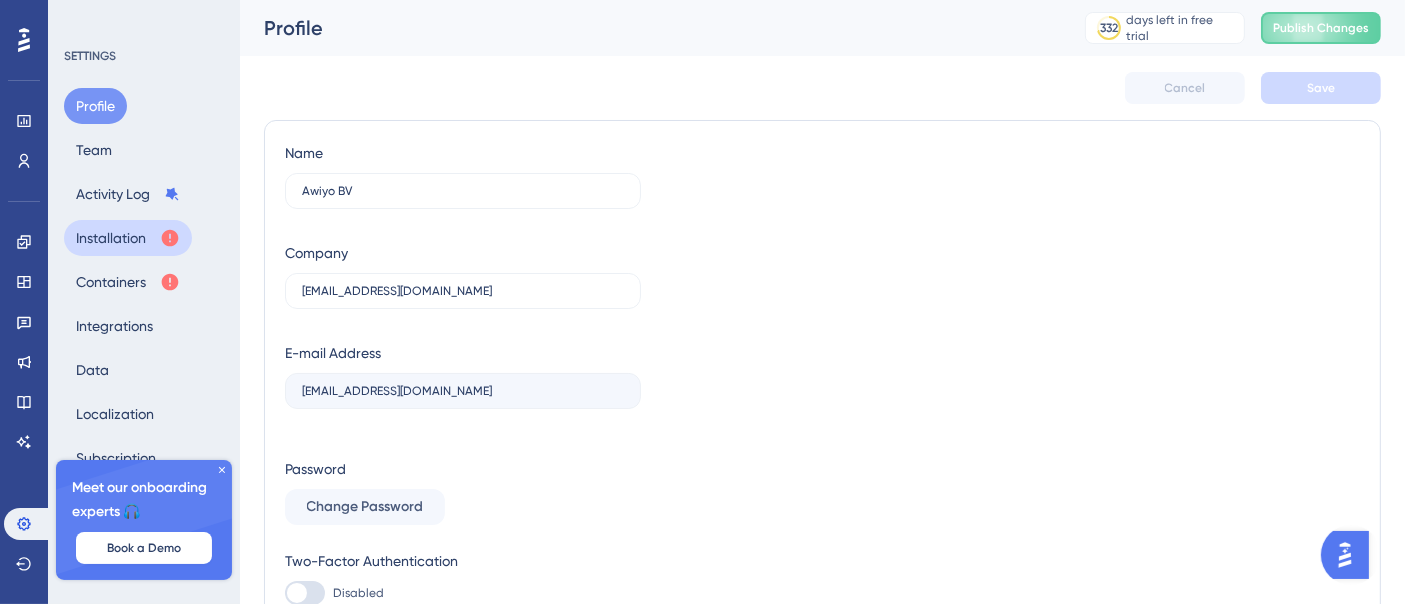 click on "Installation" at bounding box center [128, 238] 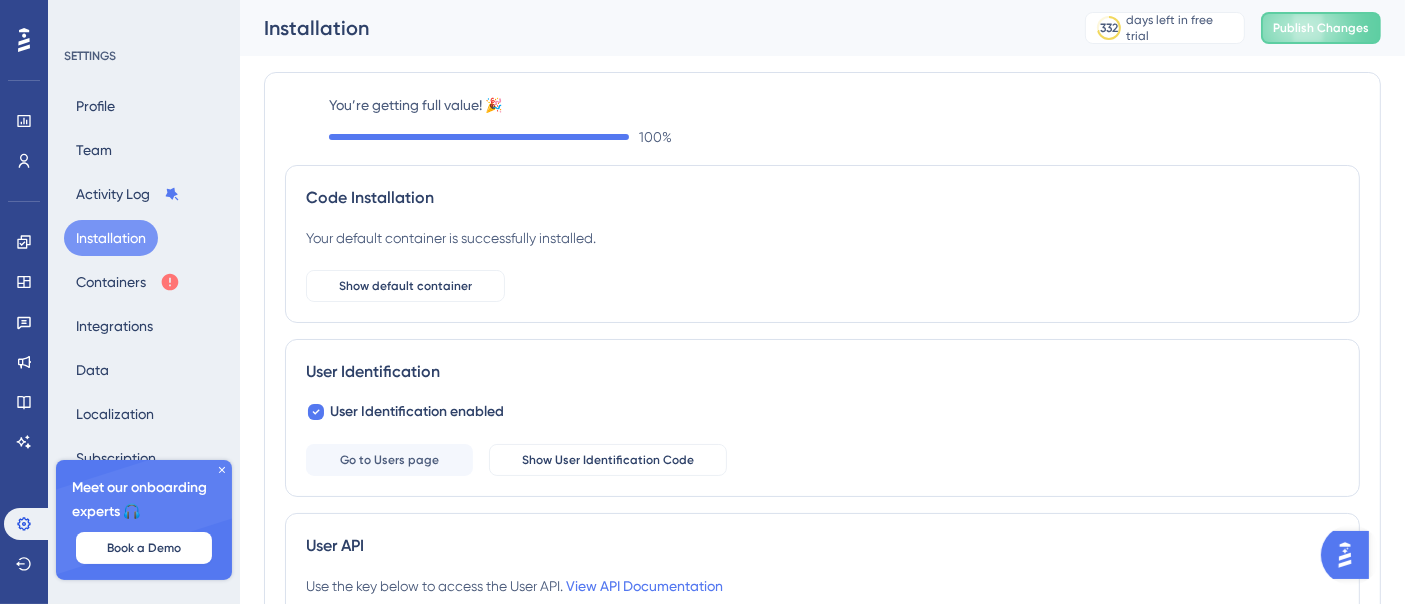 scroll, scrollTop: 0, scrollLeft: 0, axis: both 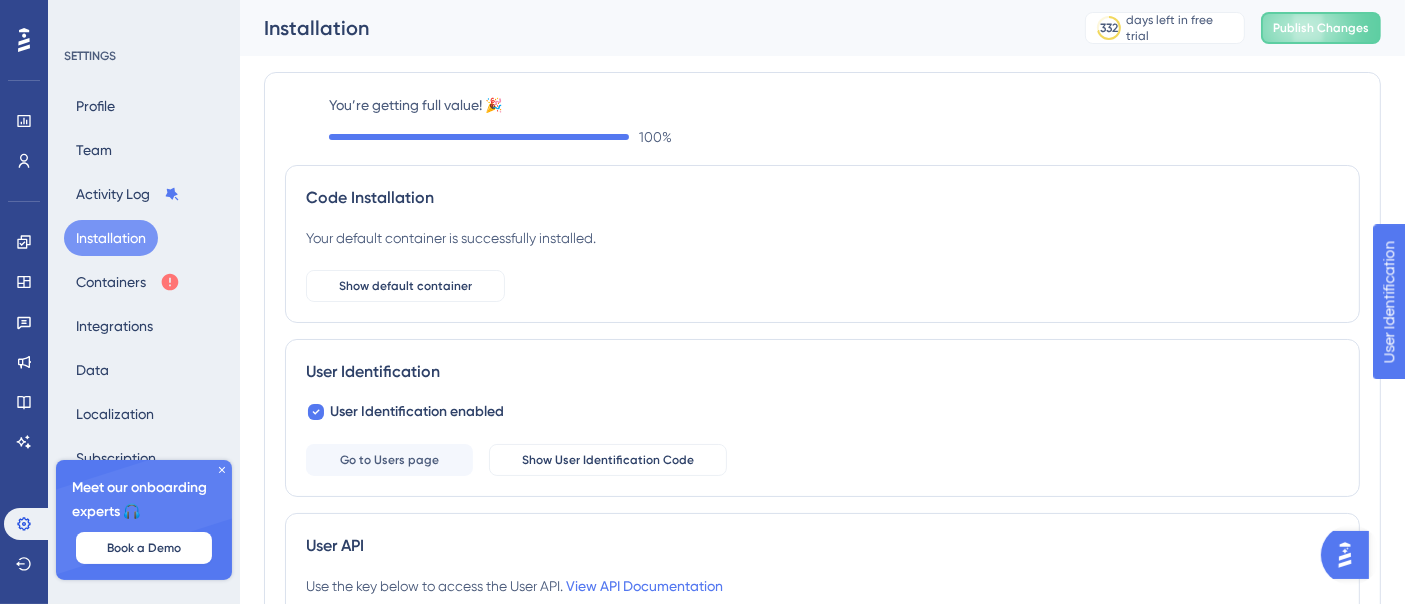 click on "You’re getting full value! 🎉  100 %" at bounding box center (844, 121) 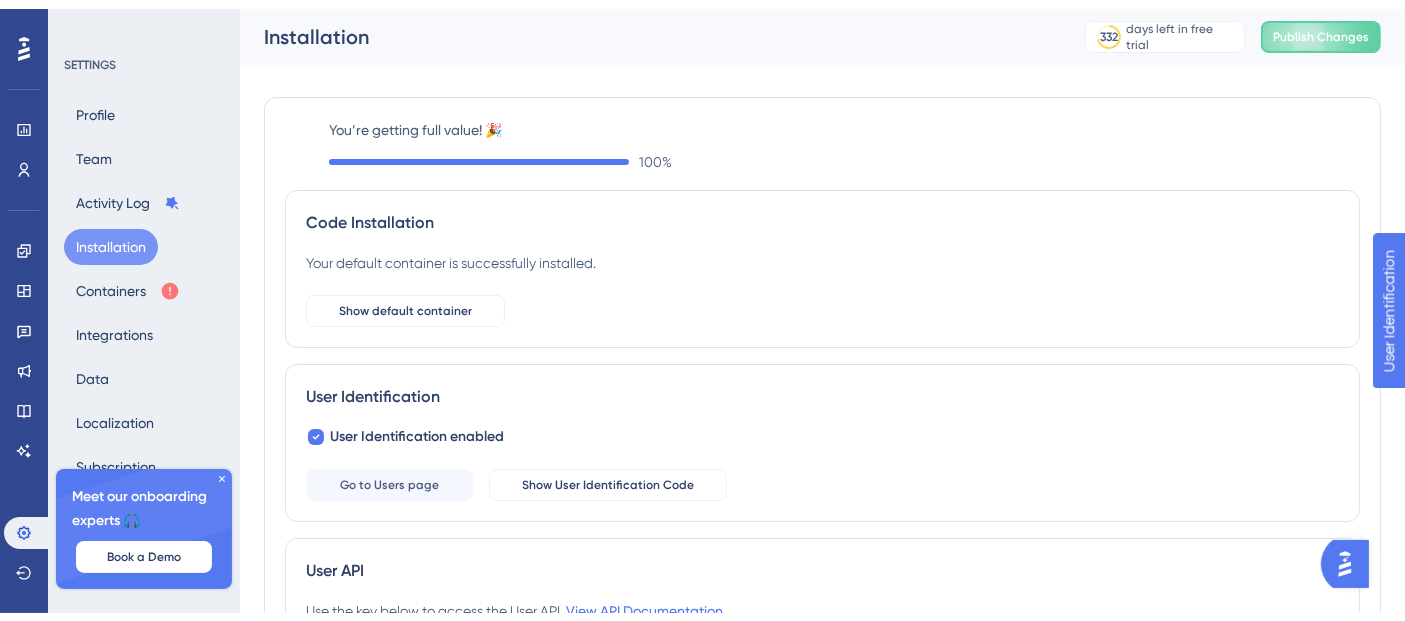 scroll, scrollTop: 111, scrollLeft: 0, axis: vertical 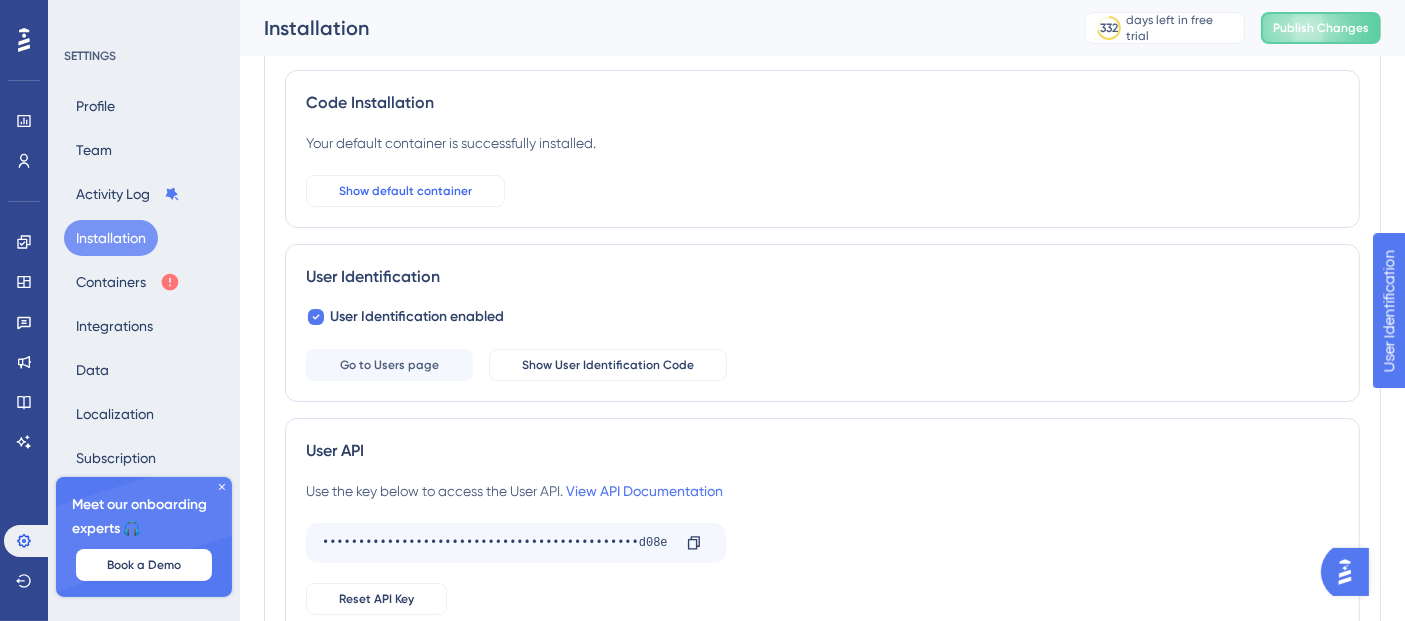 click on "Show default container" at bounding box center (405, 191) 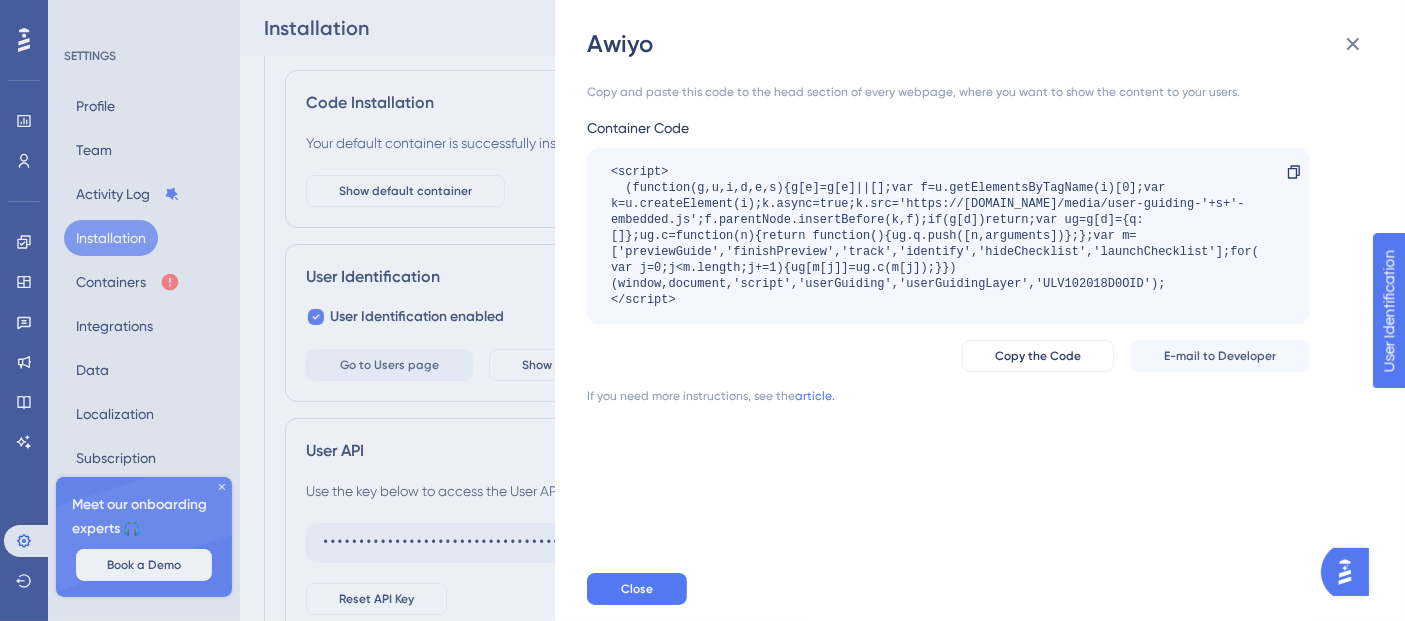 click on "Awiyo Copy and paste this code to the head section of every webpage, where you want to show the content to your users. Container Code <script>
(function(g,u,i,d,e,s){g[e]=g[e]||[];var f=u.getElementsByTagName(i)[0];var k=u.createElement(i);k.async=true;k.src='https://[DOMAIN_NAME]/media/user-guiding-'+s+'-embedded.js';f.parentNode.insertBefore(k,f);if(g[d])return;var ug=g[d]={q:[]};ug.c=function(n){return function(){ug.q.push([n,arguments])};};var m=['previewGuide','finishPreview','track','identify','hideChecklist','launchChecklist'];for(var j=0;j<m.length;j+=1){ug[m[j]]=ug.c(m[j]);}})(window,document,'script','userGuiding','userGuidingLayer','ULV102018D0OID');
</script>
Copy Copy the Code E-mail to Developer If you need more instructions, see the  article. Close" at bounding box center (702, 310) 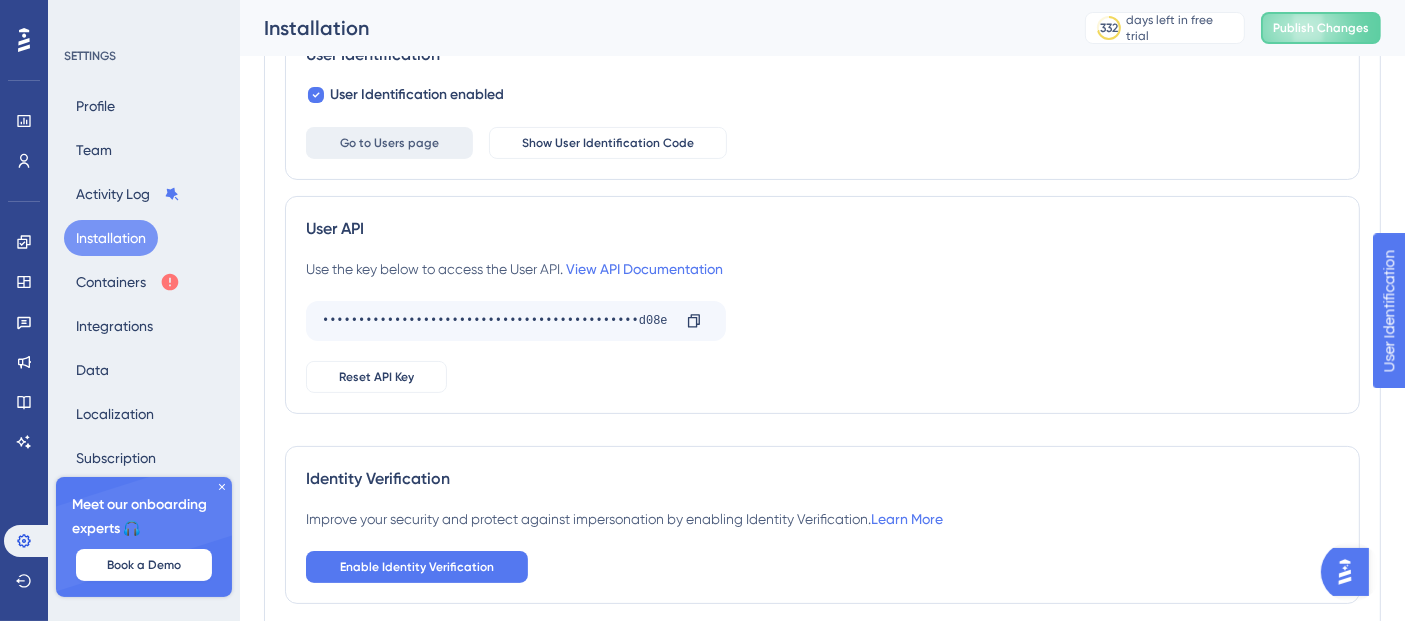 scroll, scrollTop: 429, scrollLeft: 0, axis: vertical 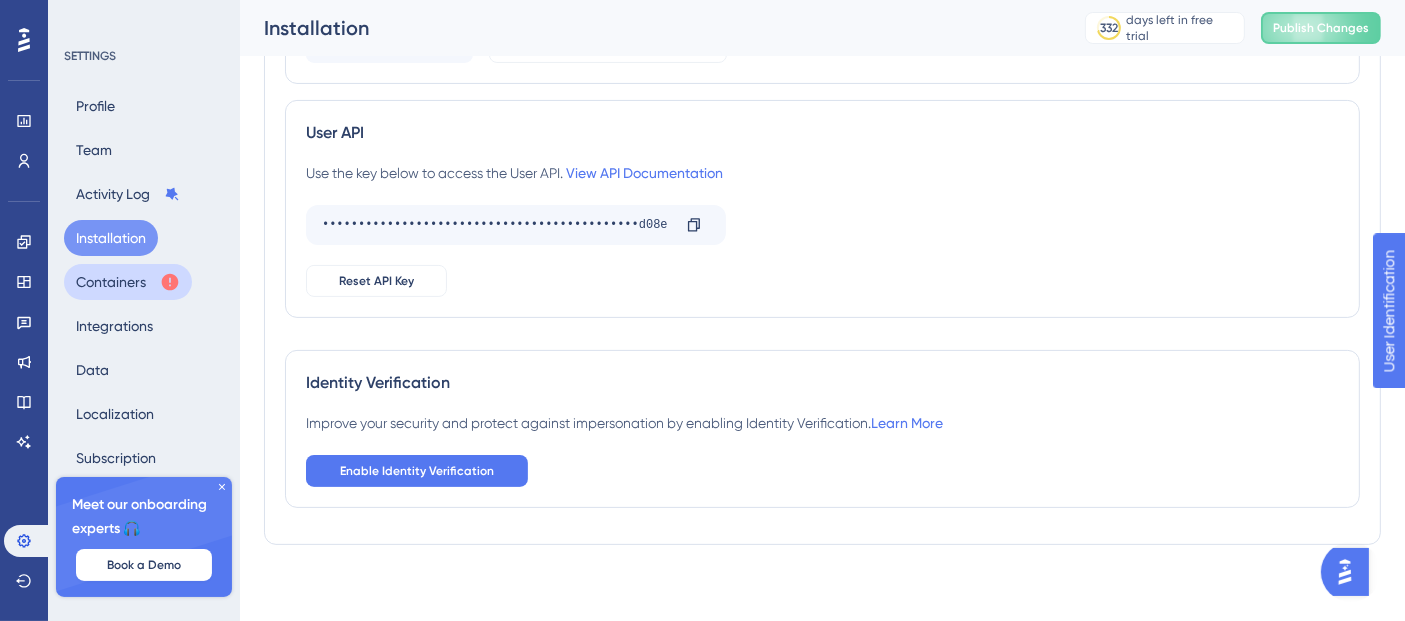 click 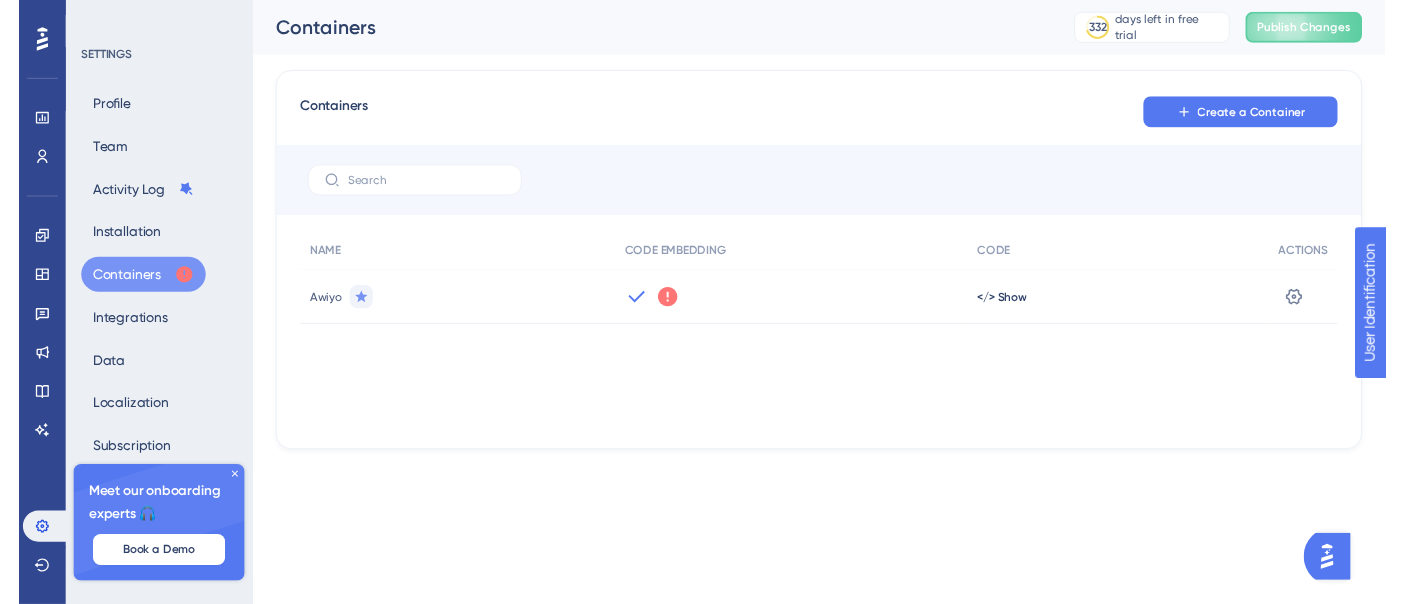 scroll, scrollTop: 0, scrollLeft: 0, axis: both 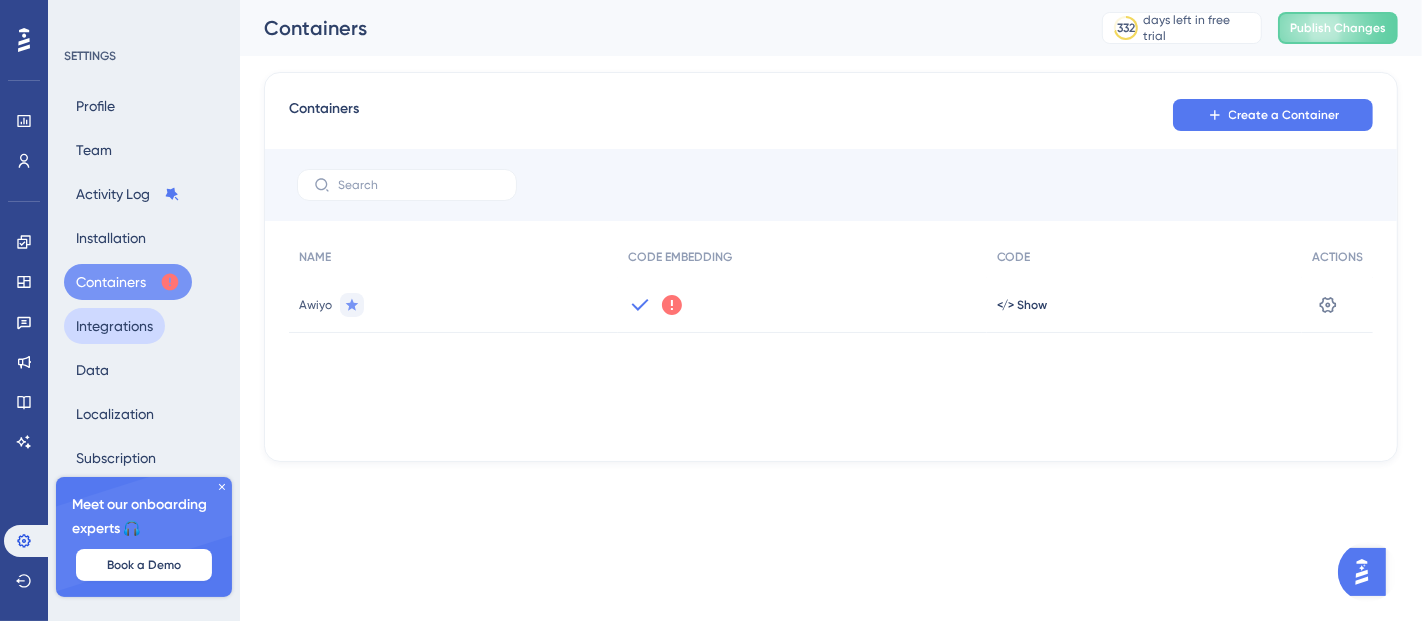 click on "Integrations" at bounding box center (114, 326) 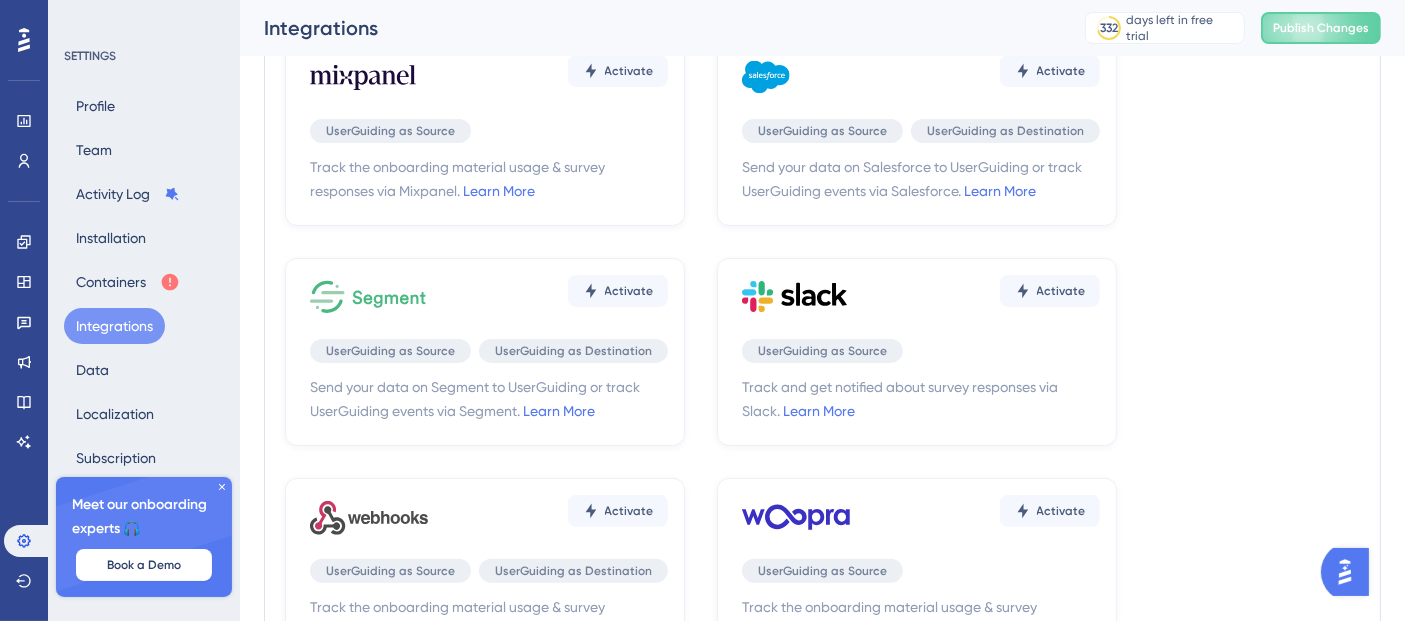 scroll, scrollTop: 666, scrollLeft: 0, axis: vertical 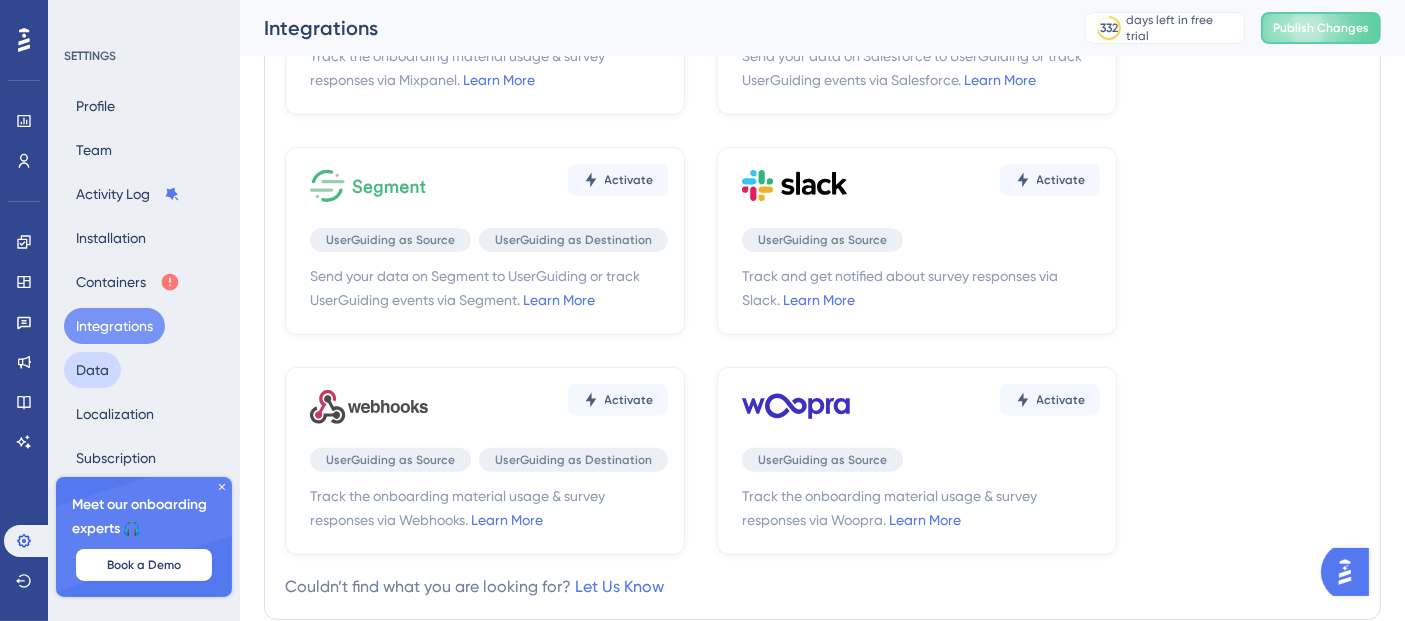 click on "Data" at bounding box center (92, 370) 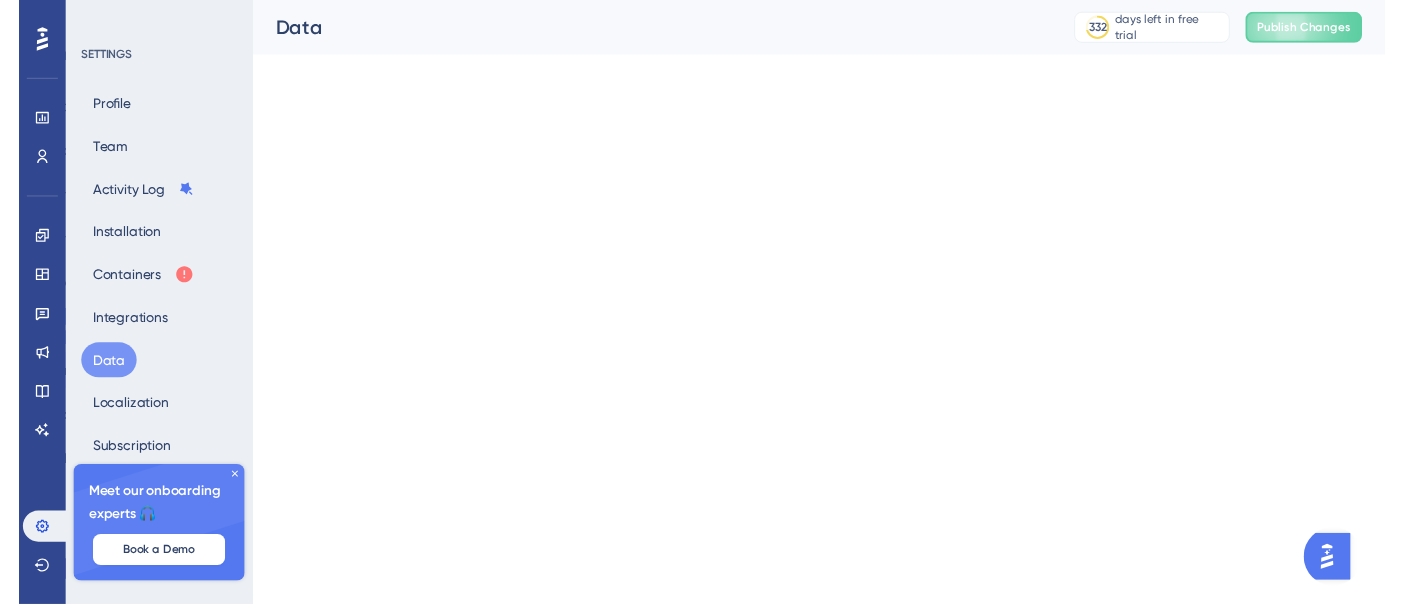 scroll, scrollTop: 0, scrollLeft: 0, axis: both 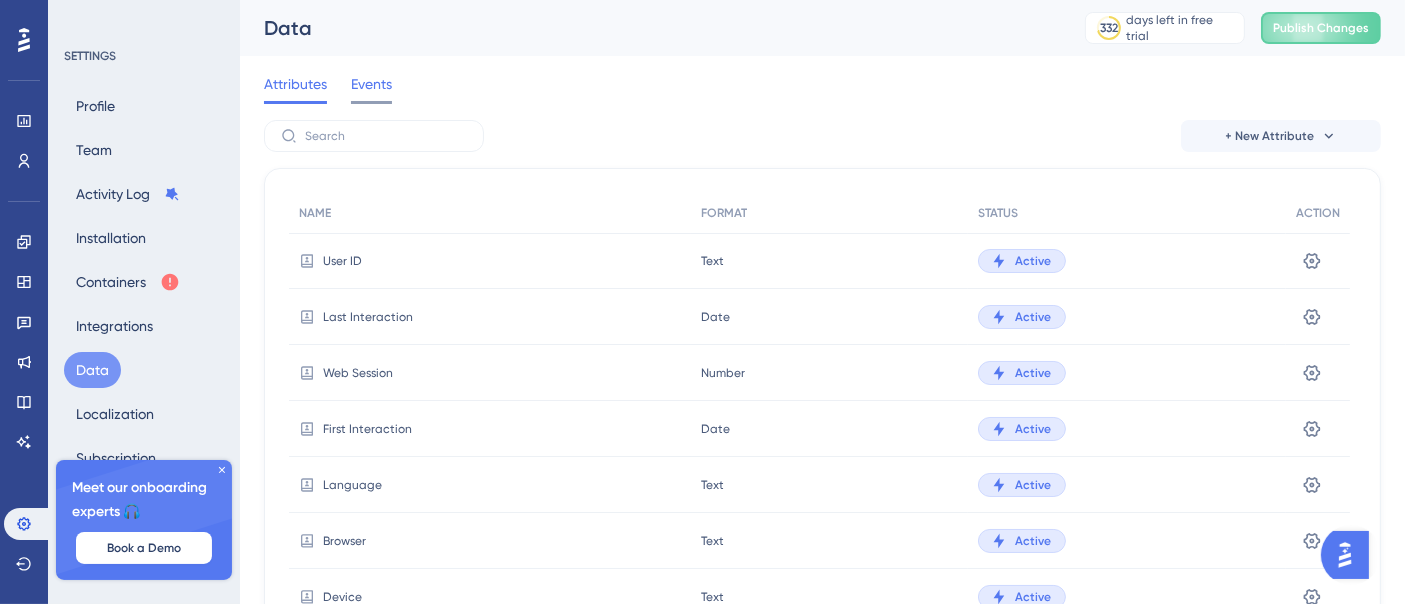 click on "Events" at bounding box center [371, 84] 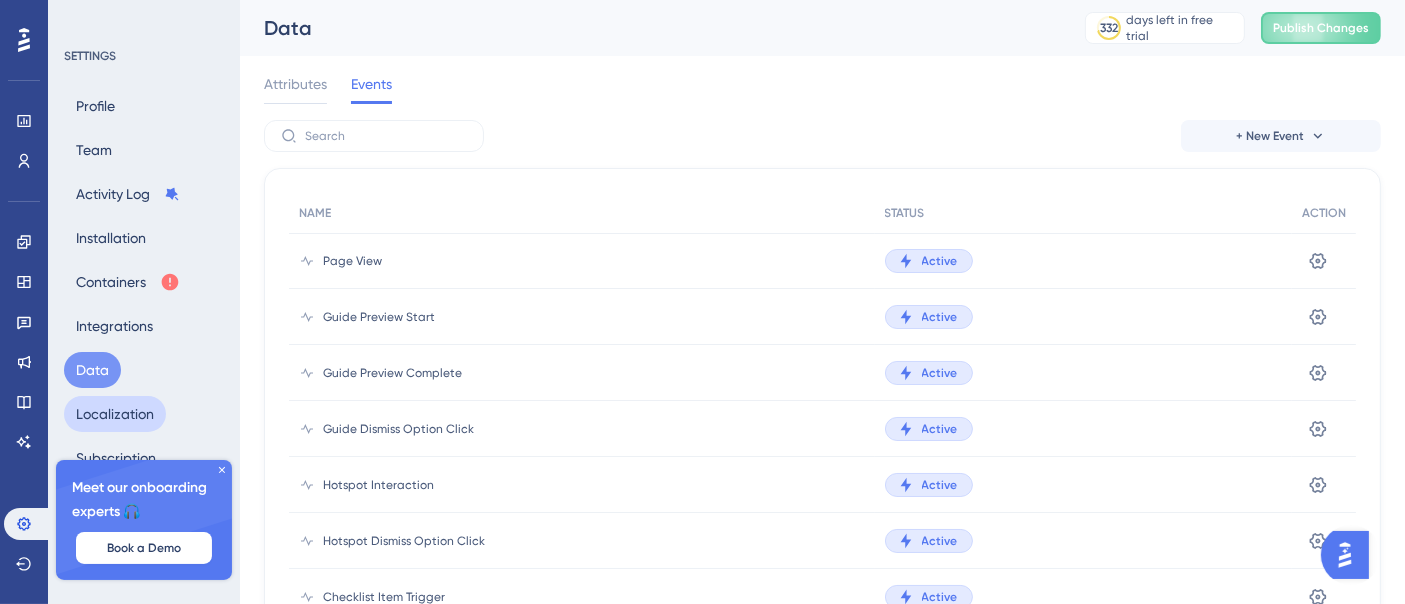 click on "Localization" at bounding box center (115, 414) 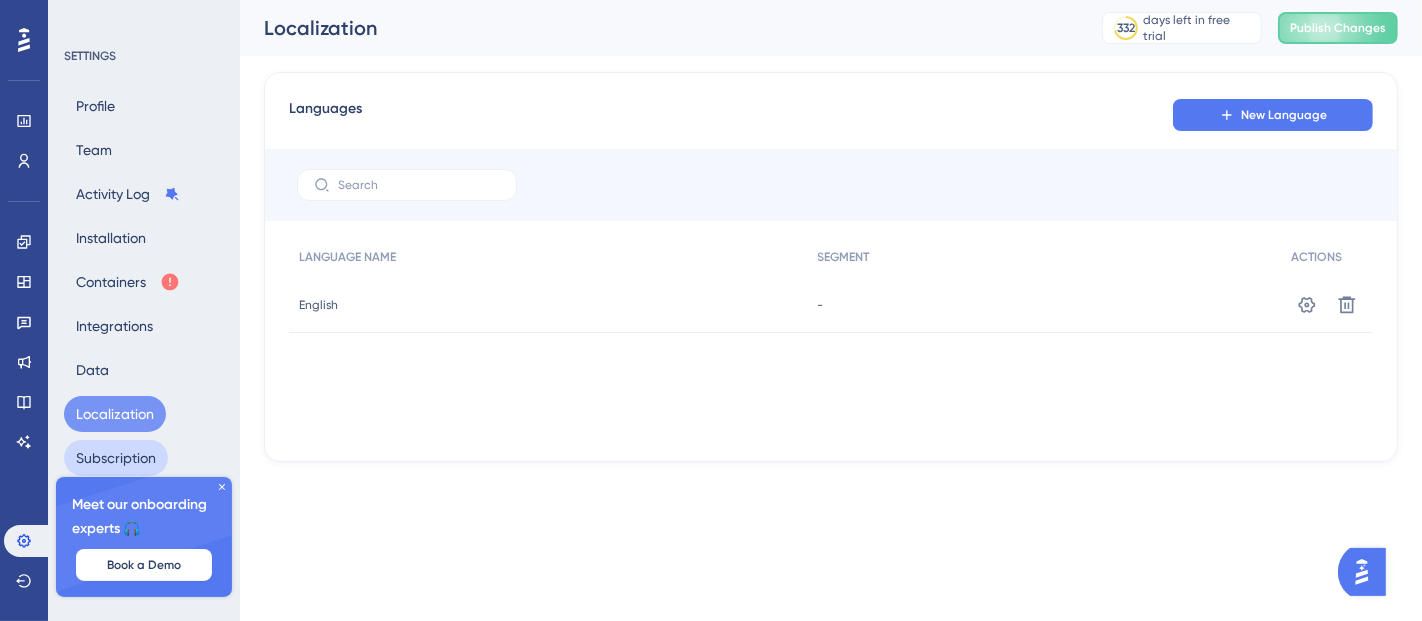 click on "Subscription" at bounding box center (116, 458) 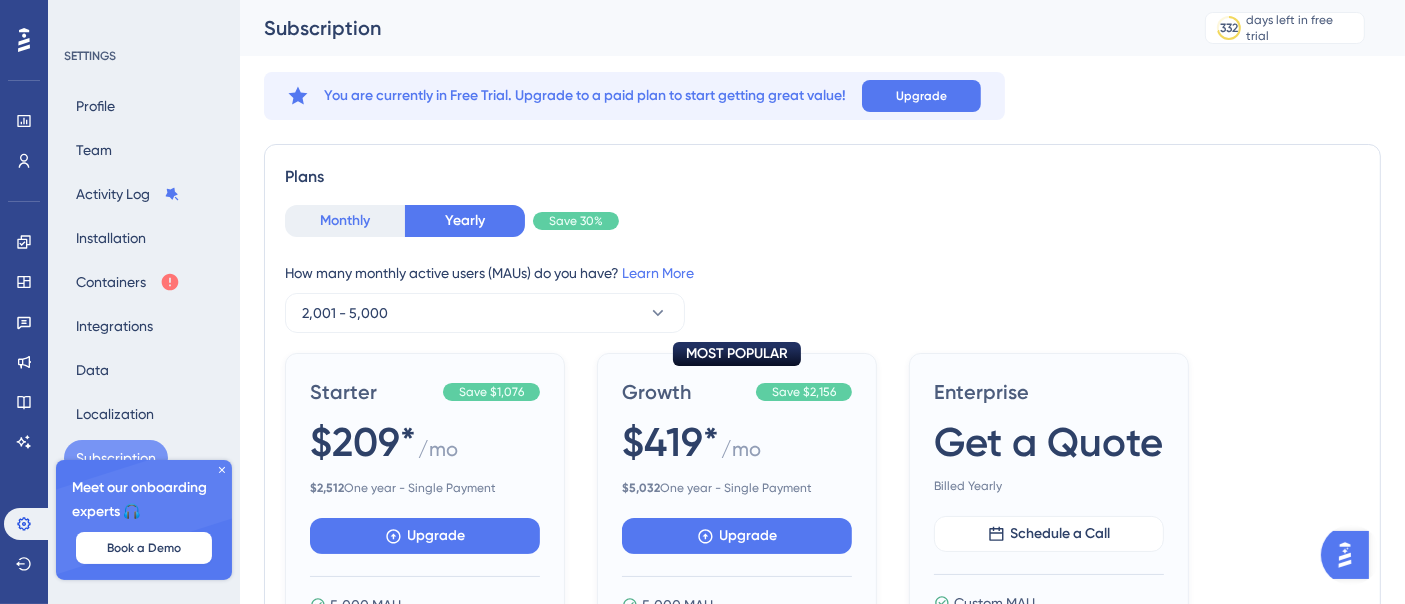 click on "Monthly" at bounding box center (345, 221) 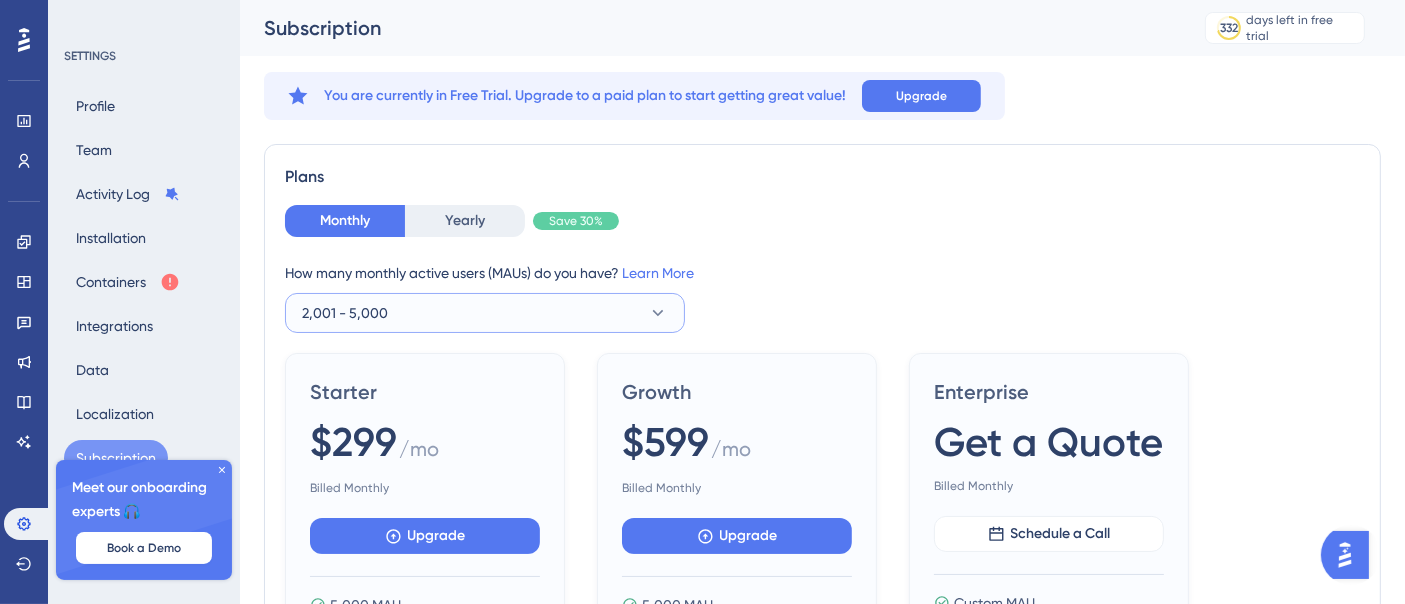 click on "2,001 - 5,000" at bounding box center [485, 313] 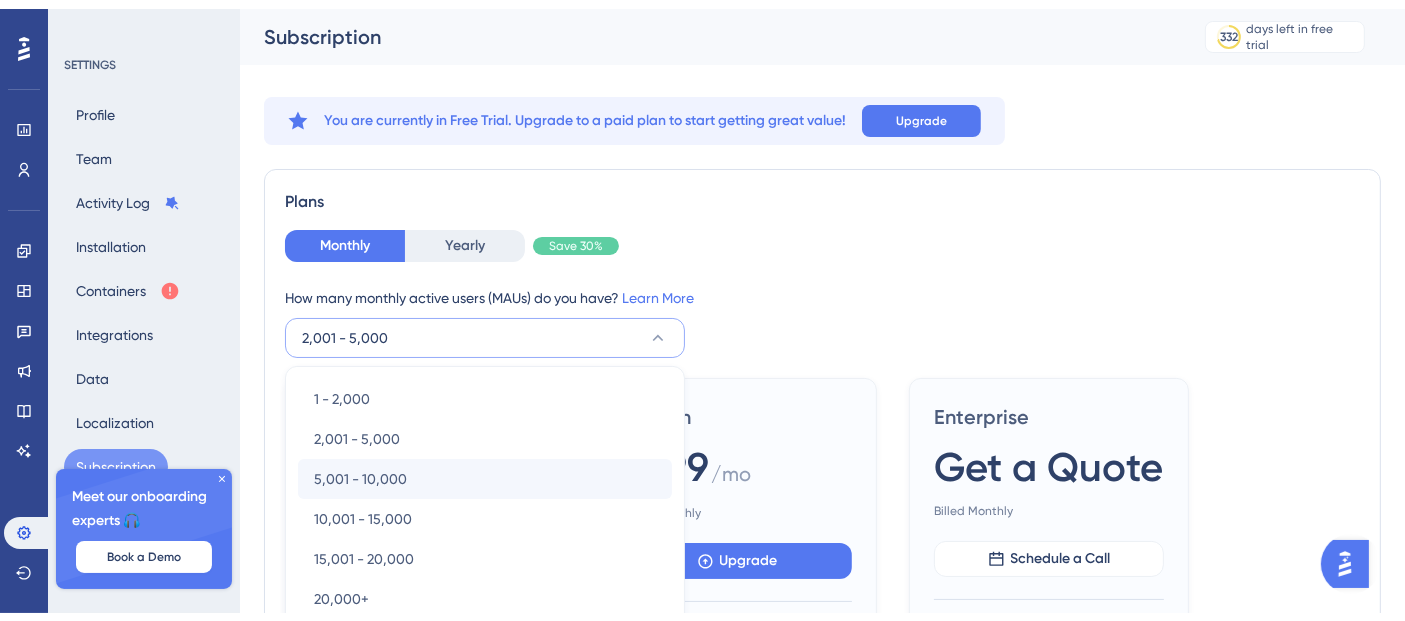 scroll, scrollTop: 168, scrollLeft: 0, axis: vertical 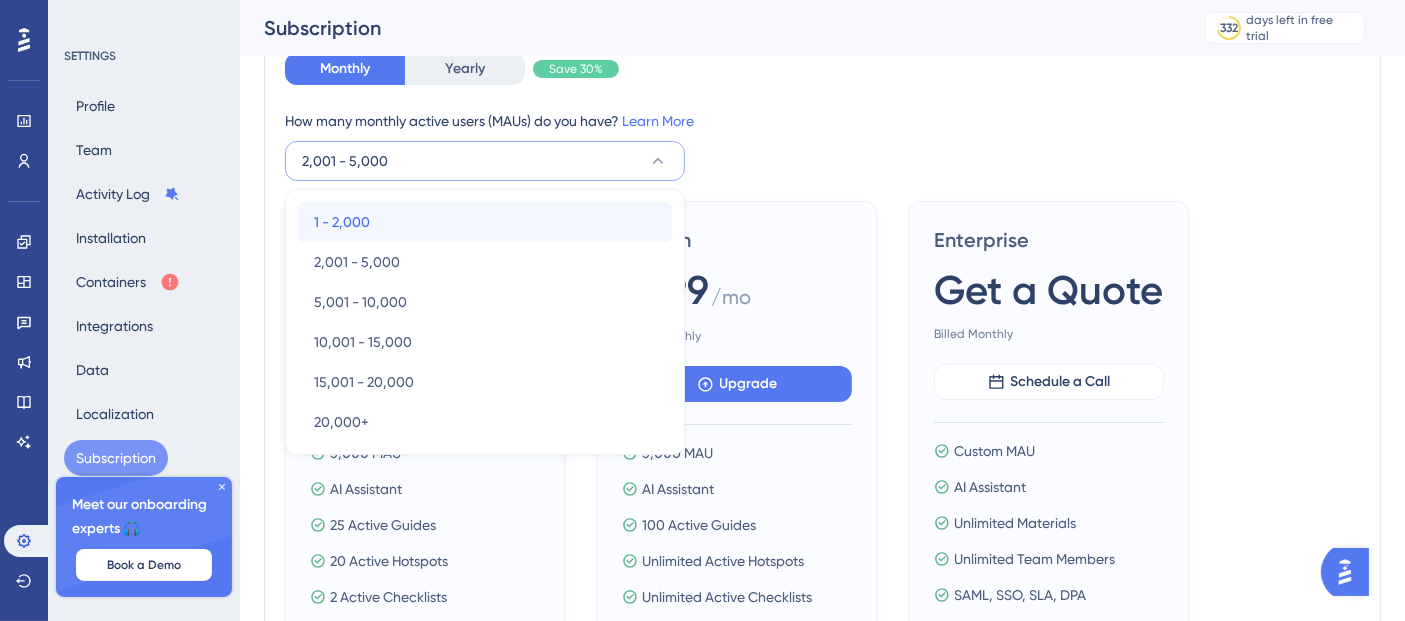 click on "1 - 2,000 1 - 2,000" at bounding box center (485, 222) 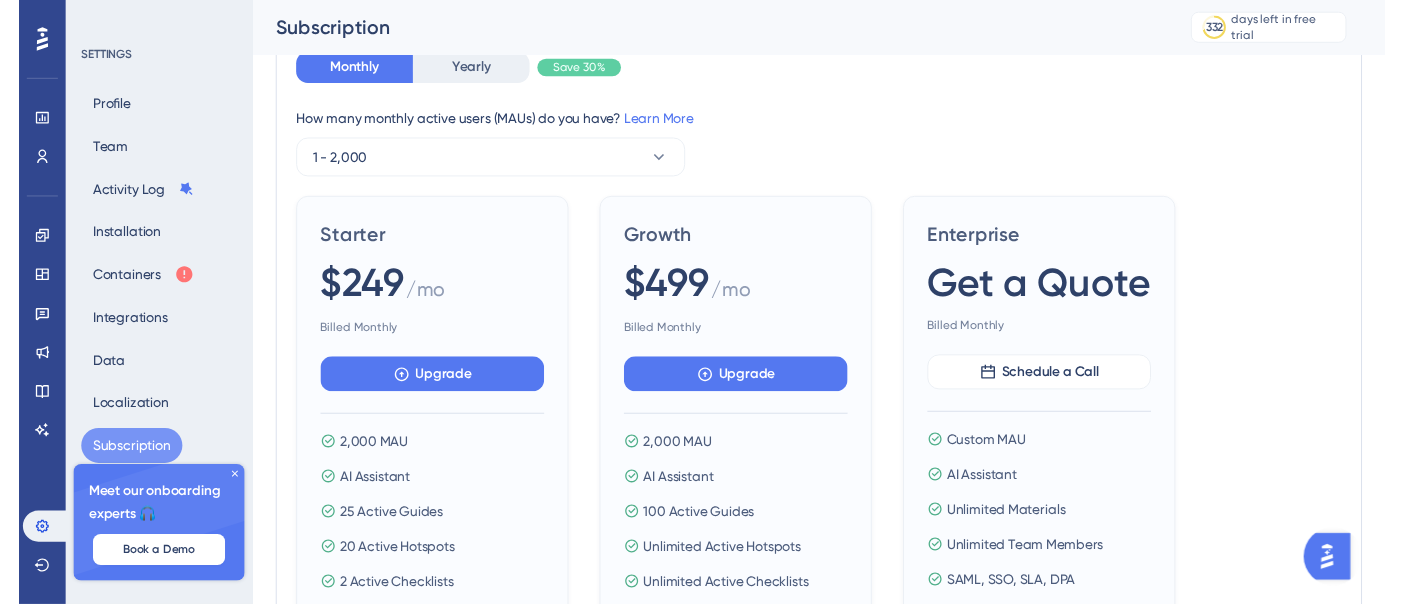 scroll, scrollTop: 0, scrollLeft: 0, axis: both 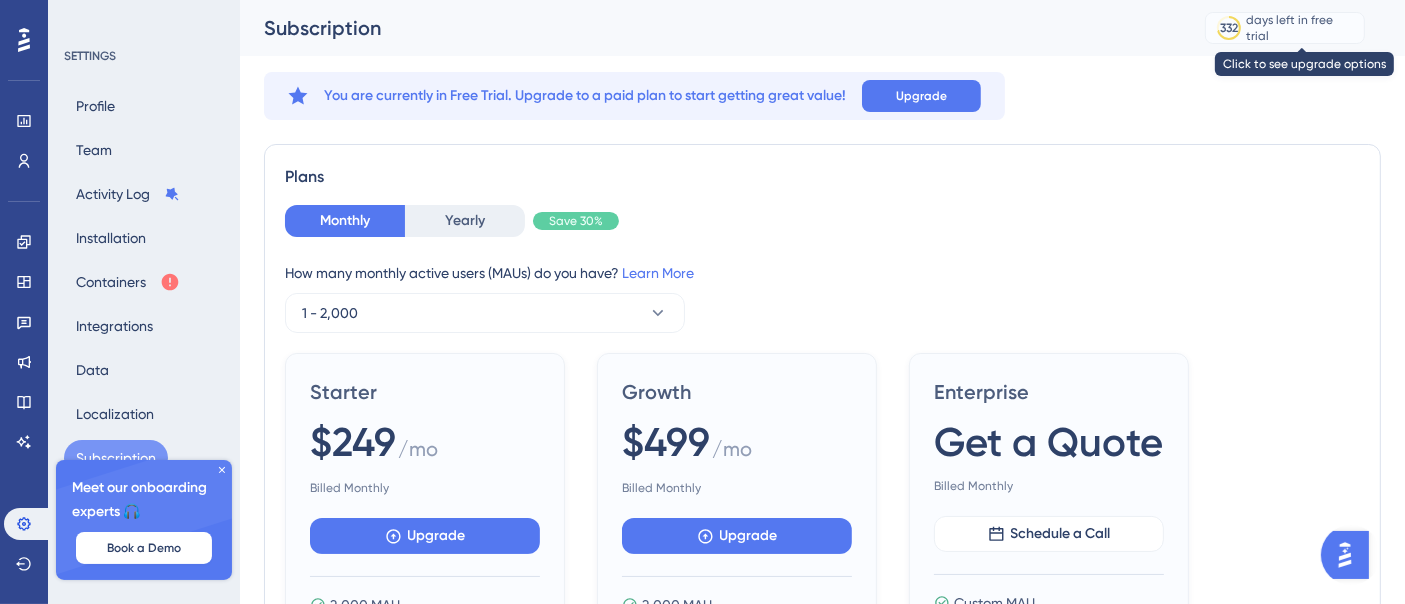 click on "days left in free trial" at bounding box center [1302, 28] 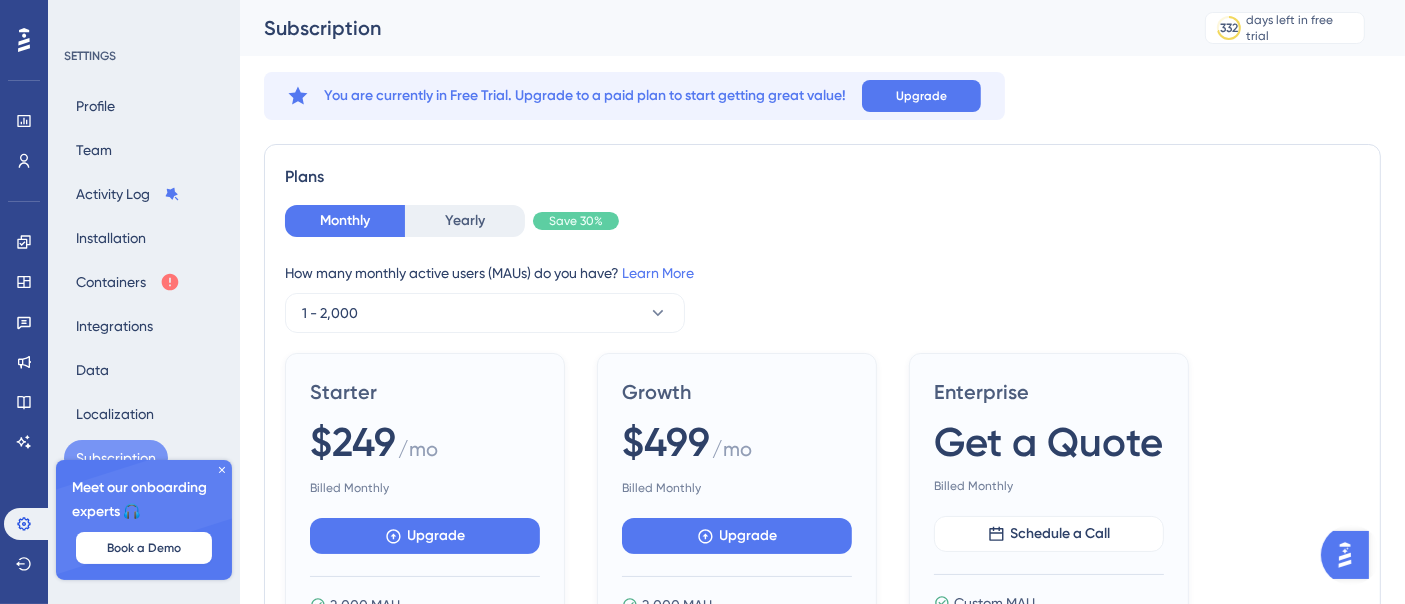 click at bounding box center [1344, 554] 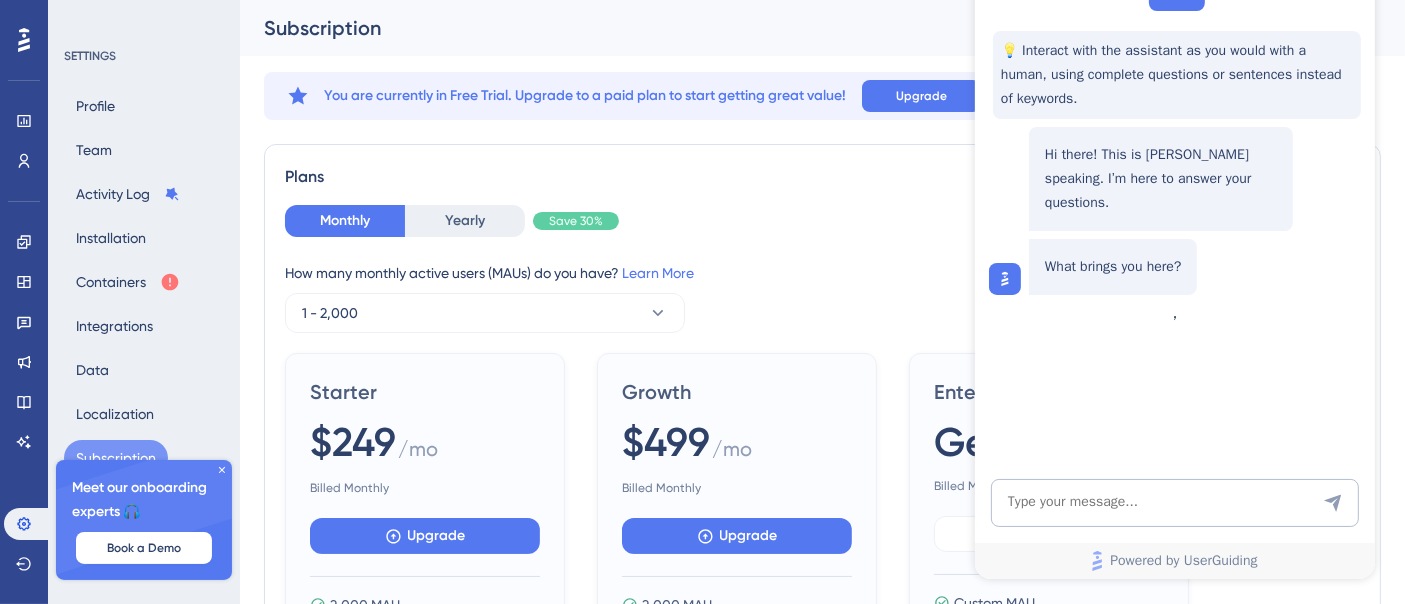 scroll, scrollTop: 0, scrollLeft: 0, axis: both 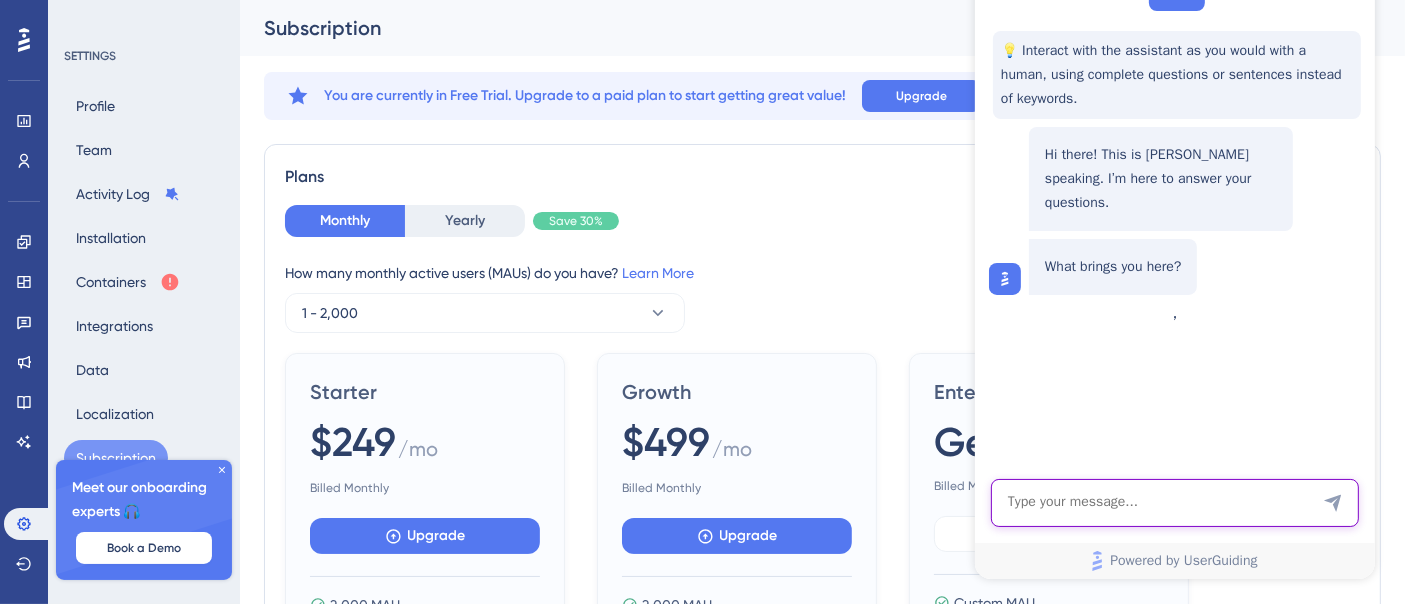 click at bounding box center [1174, 504] 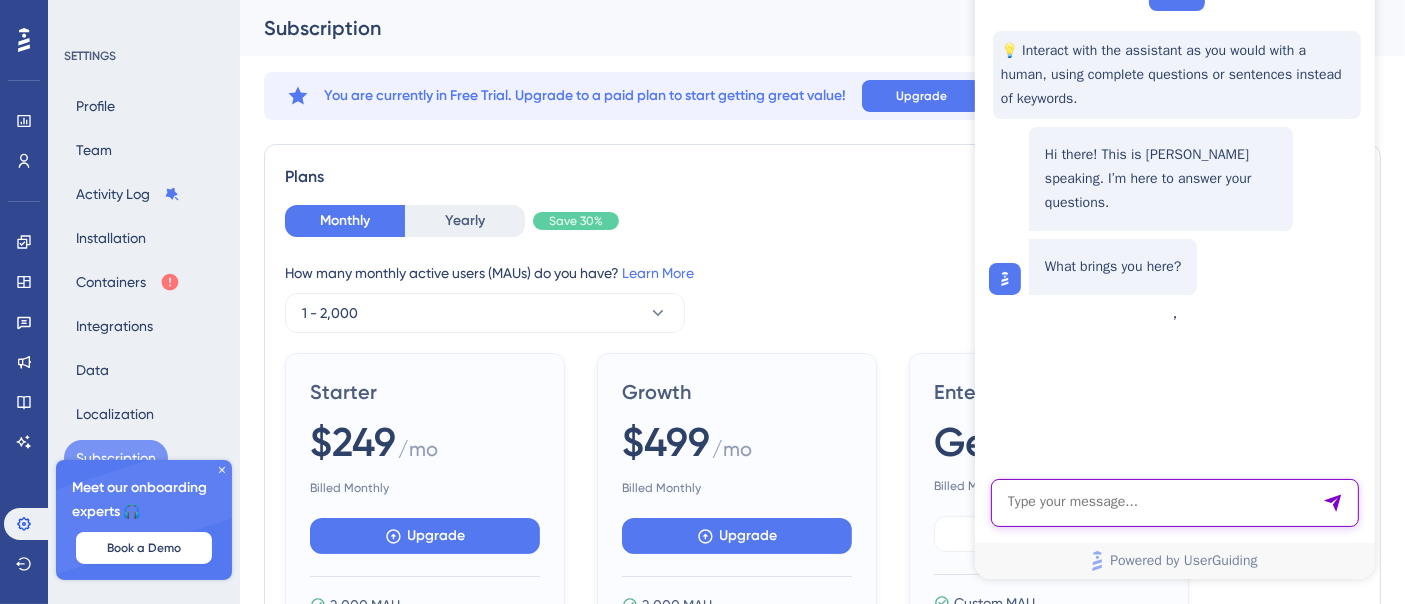 type on "C" 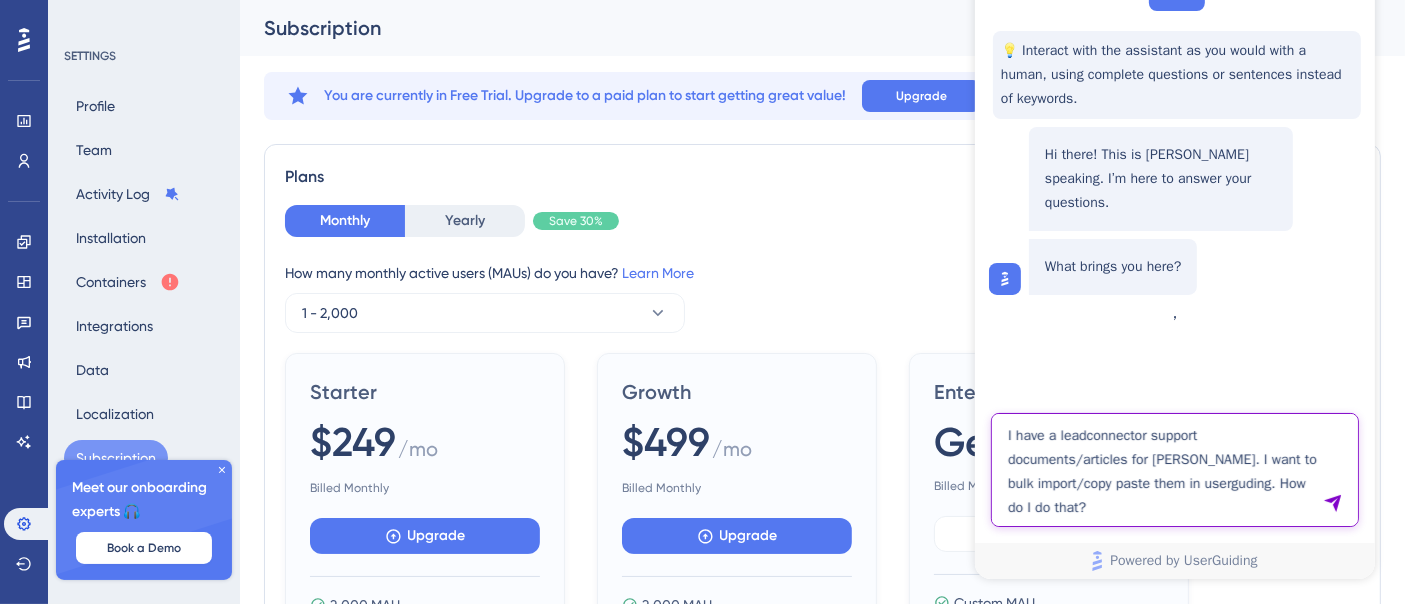 type on "I have a leadconnector support documents/articles for [PERSON_NAME]. I want to bulk import/copy paste them in userguding. How do I do that?" 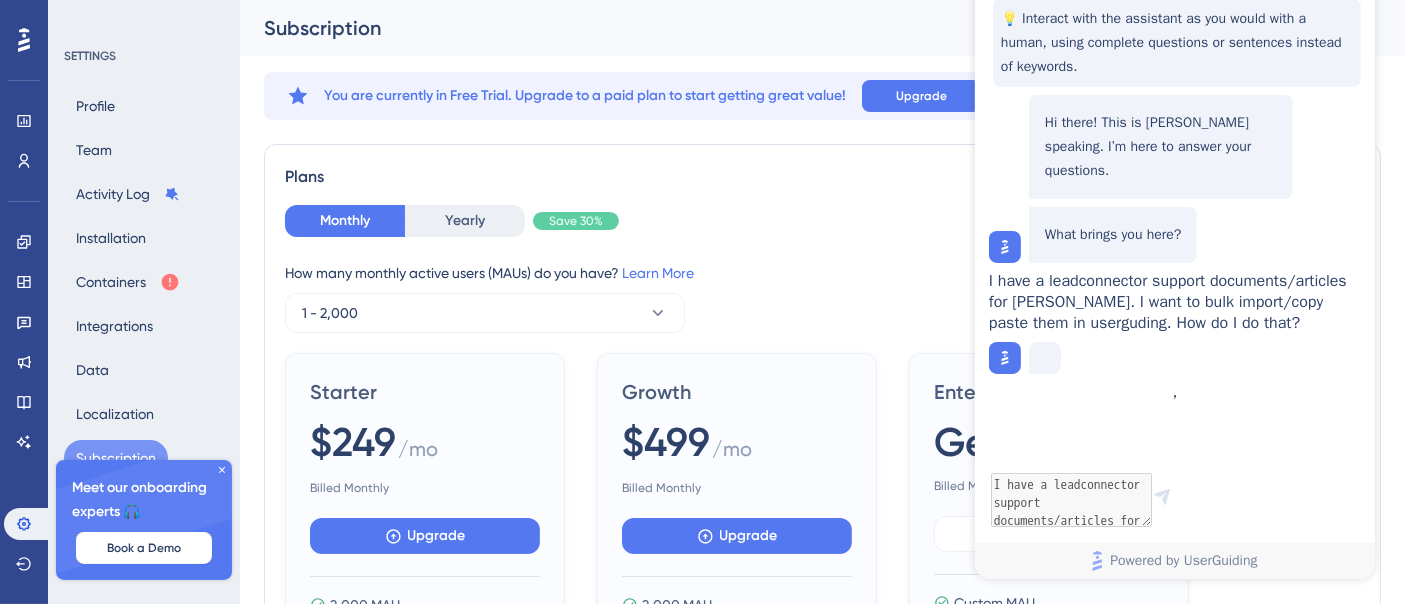 scroll, scrollTop: 20, scrollLeft: 0, axis: vertical 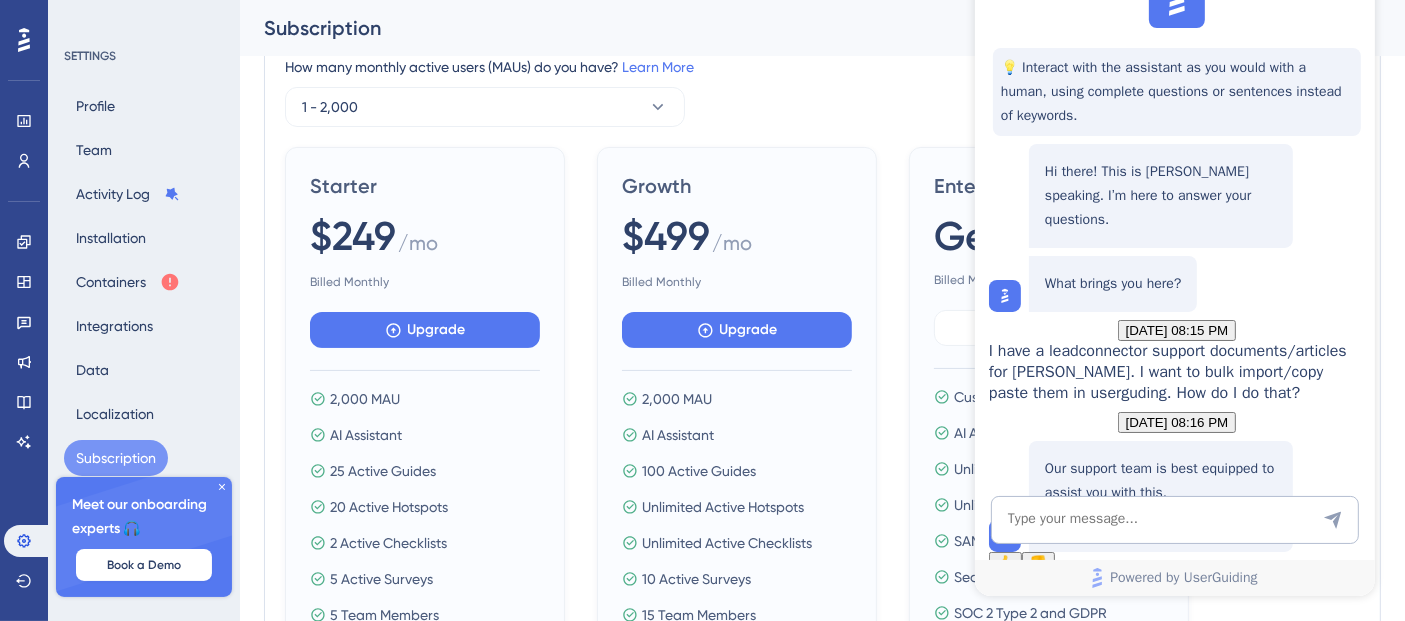 click on "Starter $249 / mo Billed Monthly Upgrade 2,000 MAU AI Assistant 25 Active Guides 20 Active Hotspots 2 Active Checklists 5 Active Surveys 5 Team Members No UserGuiding Branding See more details > Growth $499 / mo Billed Monthly Upgrade 2,000 MAU AI Assistant 100 Active Guides Unlimited Active Hotspots Unlimited Active Checklists 10 Active Surveys 15 Team Members No UserGuiding Branding See more details > Enterprise Get a Quote Billed Monthly Schedule a Call Custom MAU AI Assistant Unlimited Materials Unlimited Team Members [PERSON_NAME], SSO, SLA, DPA Security Audit & Compliance SOC 2 Type 2 and GDPR Team Member Activity Log See more details >" at bounding box center (822, 437) 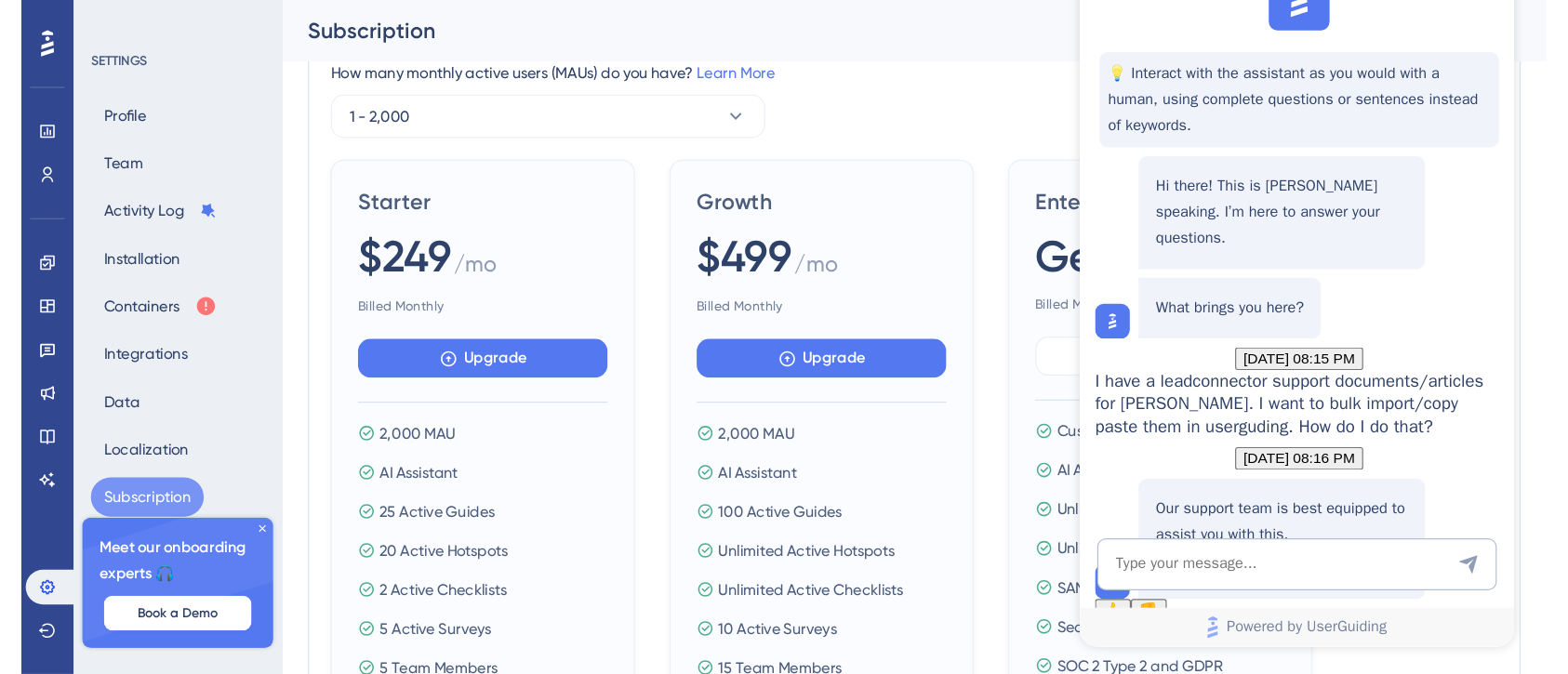 scroll, scrollTop: 0, scrollLeft: 0, axis: both 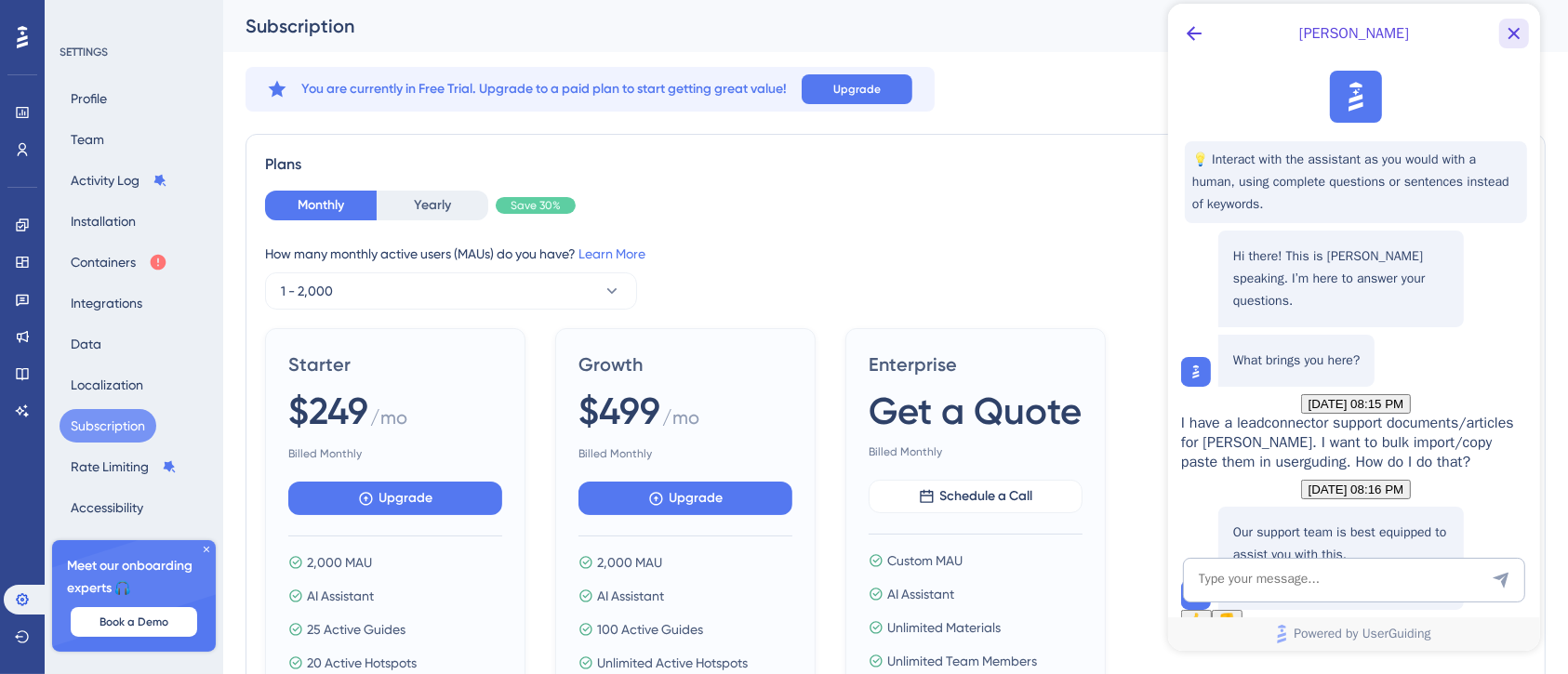 click 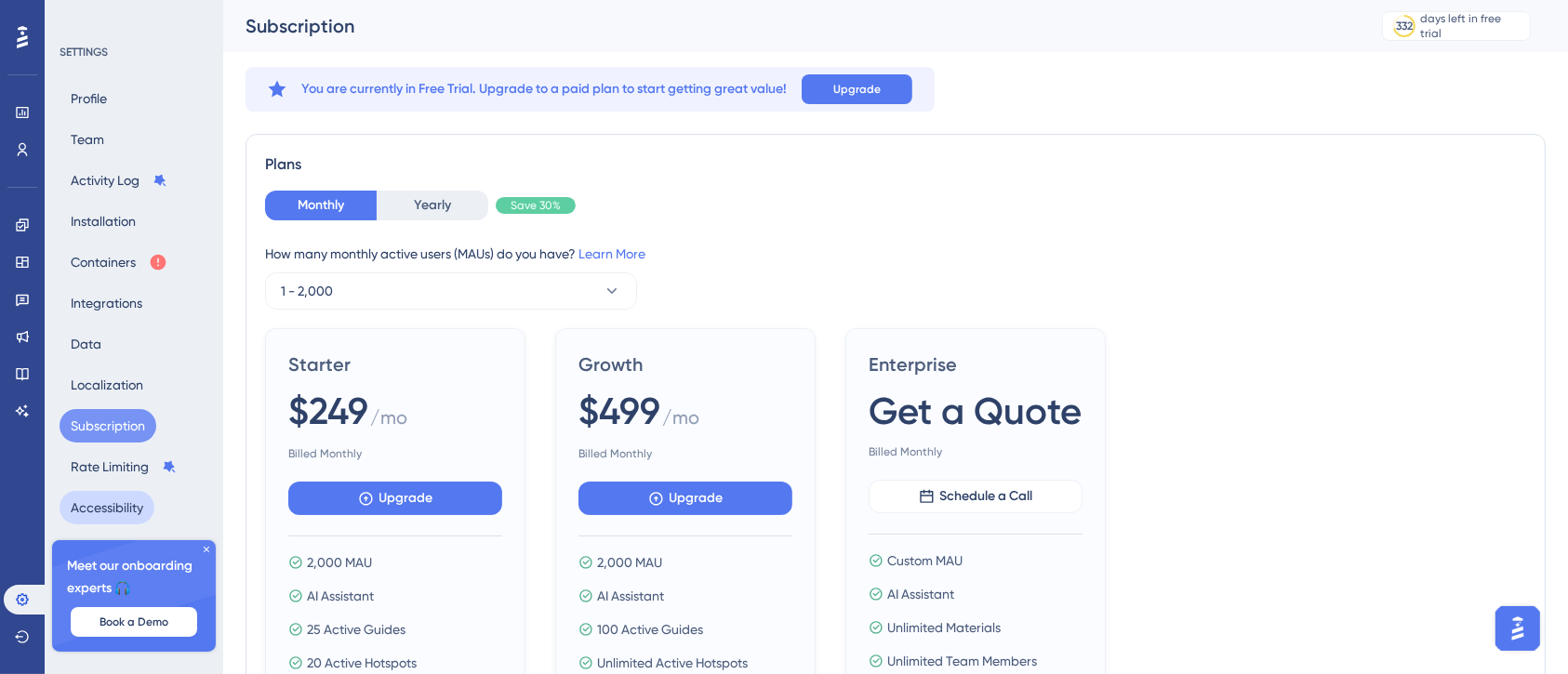 scroll, scrollTop: 0, scrollLeft: 0, axis: both 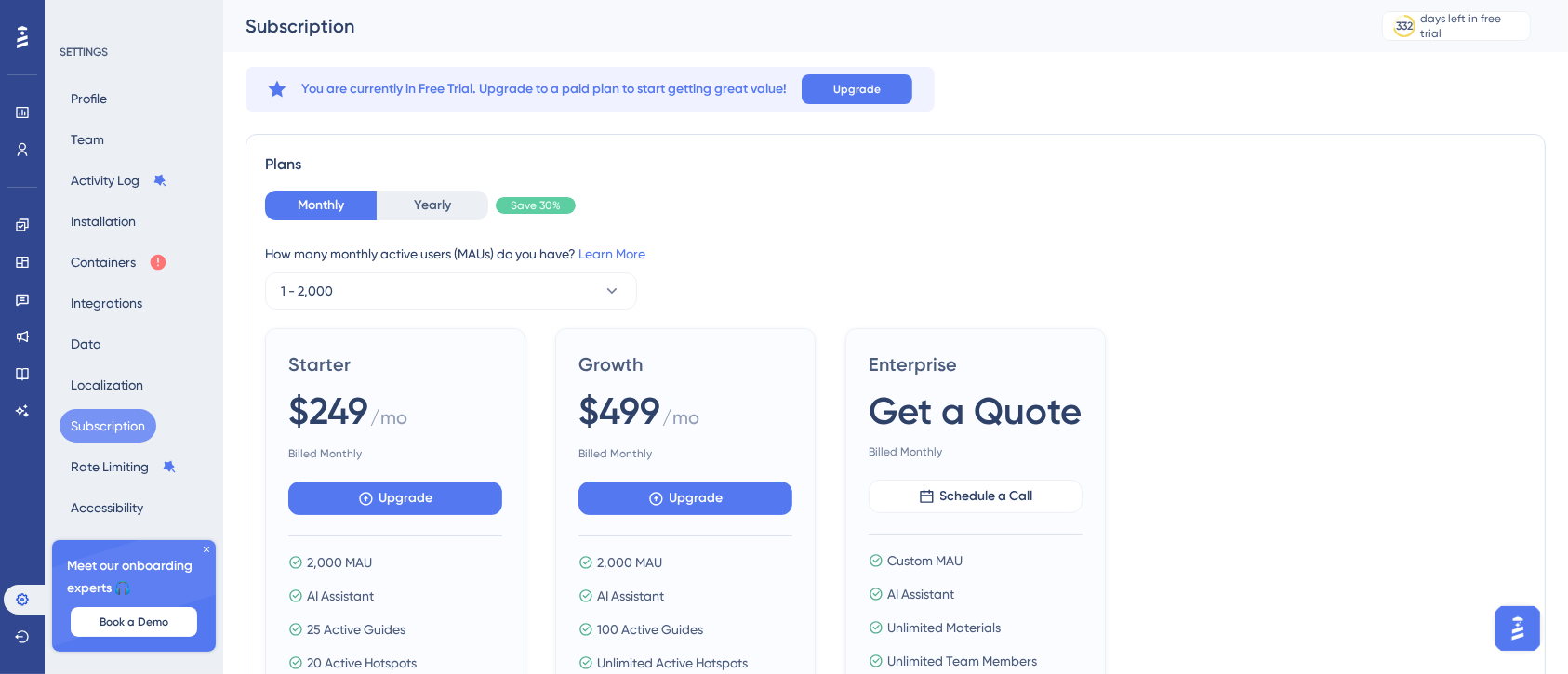 click at bounding box center [1517, 628] 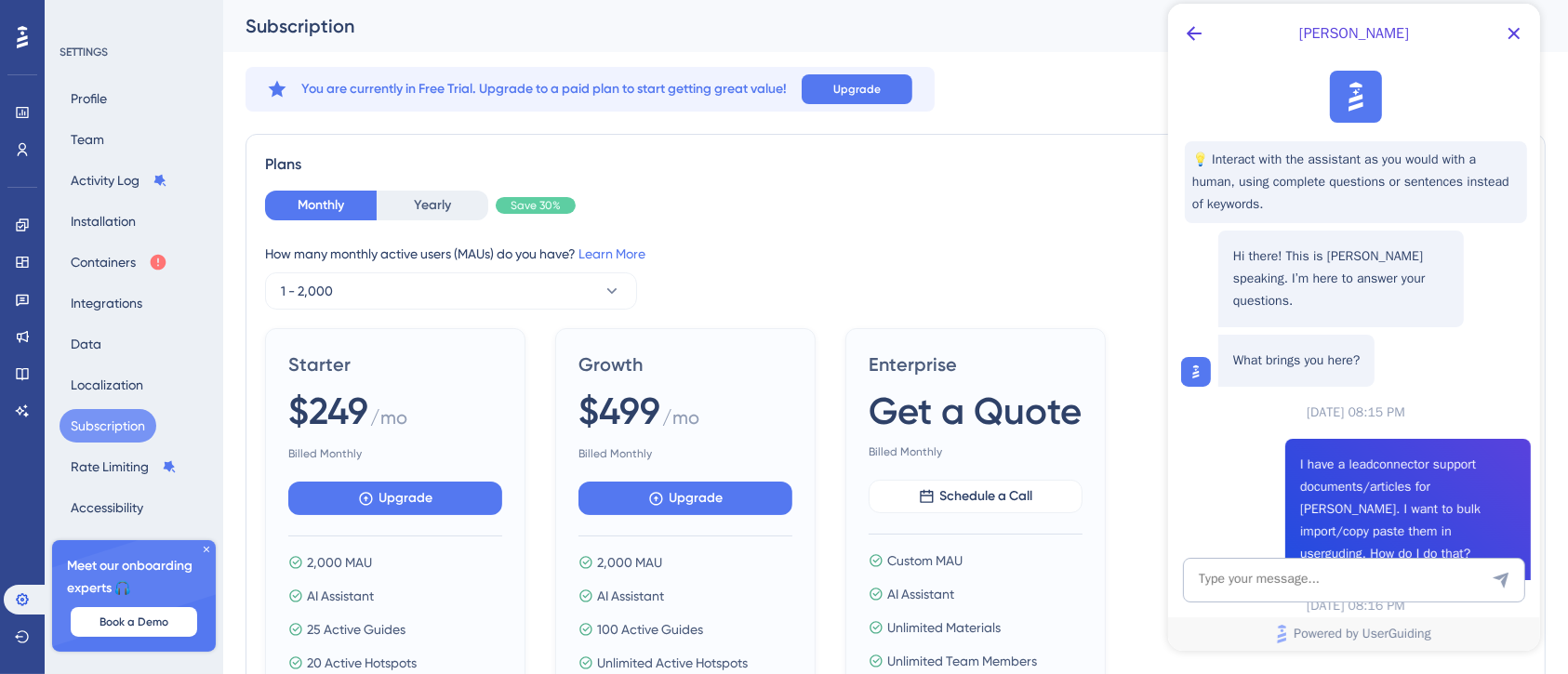 scroll, scrollTop: 0, scrollLeft: 0, axis: both 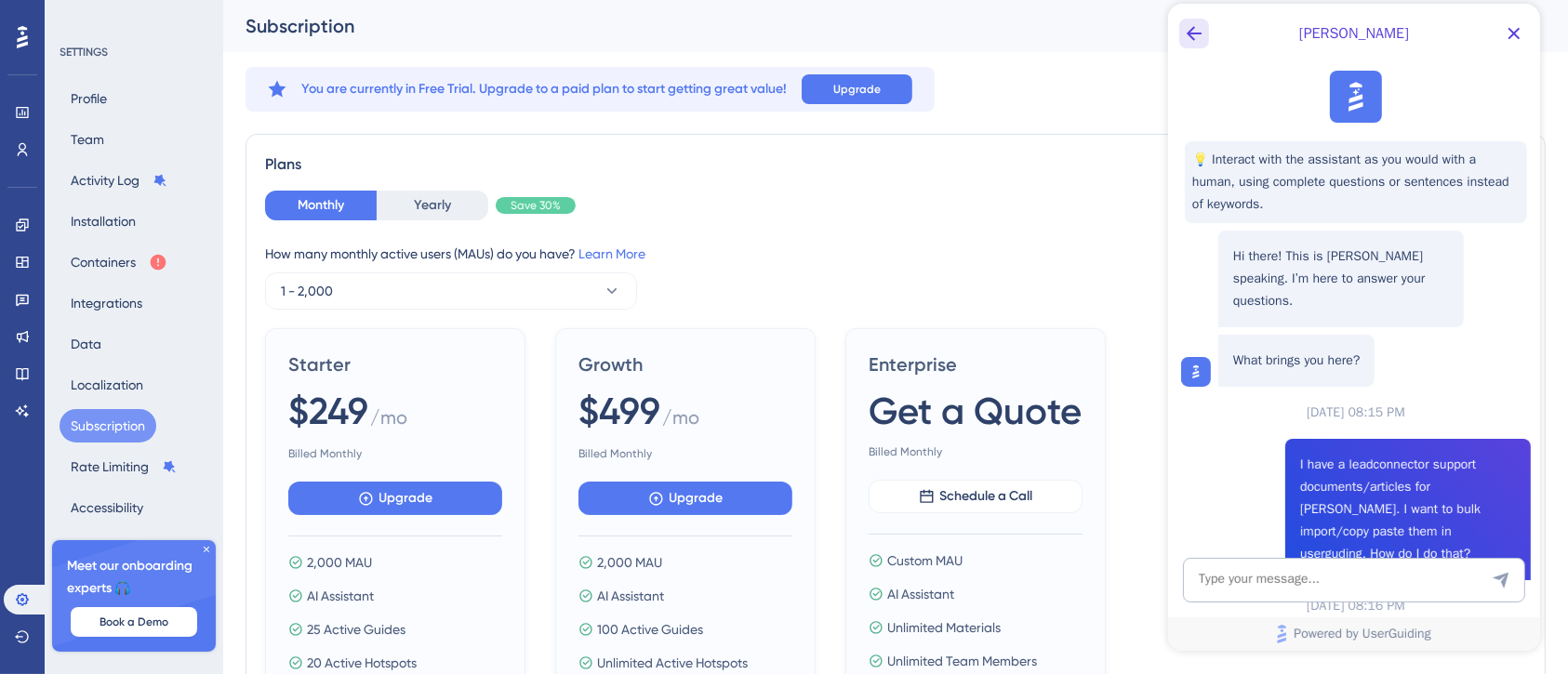 click 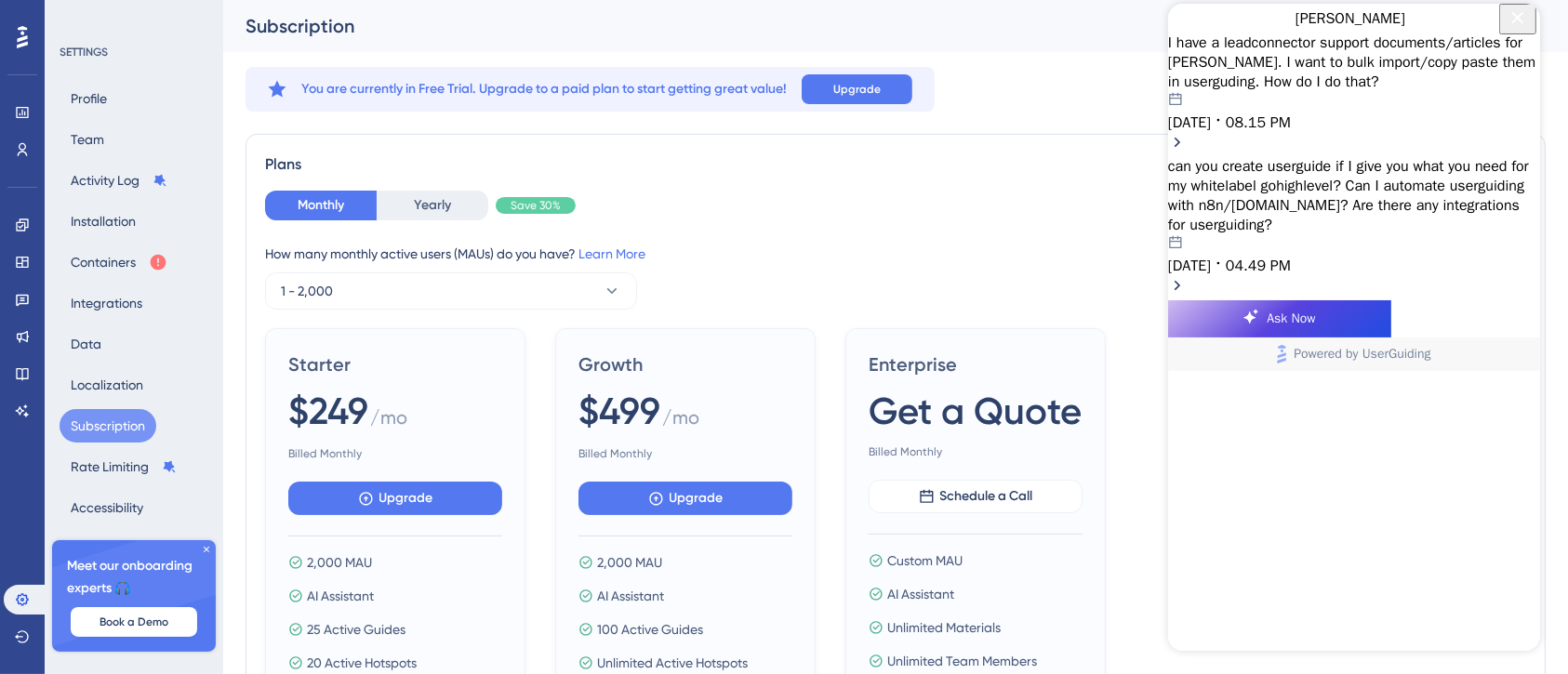 click 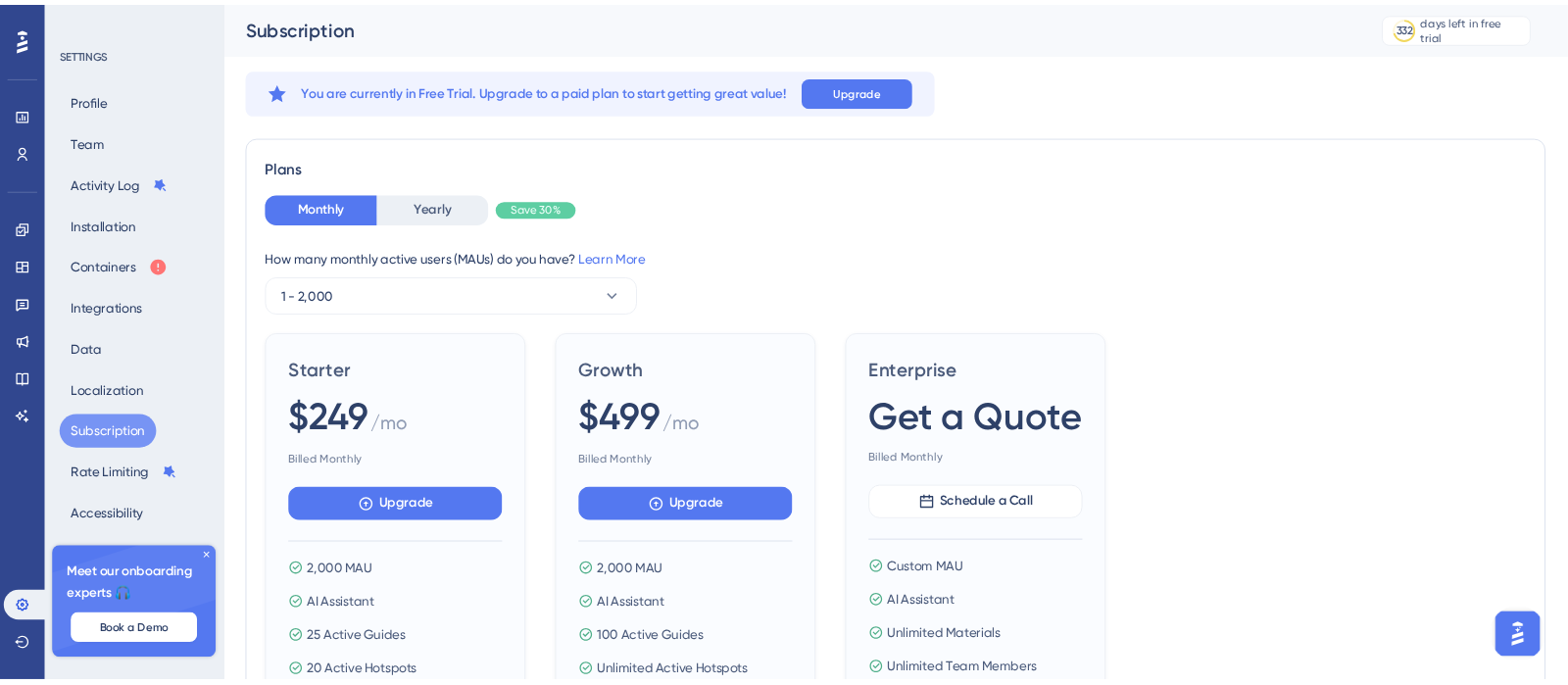 scroll, scrollTop: 0, scrollLeft: 0, axis: both 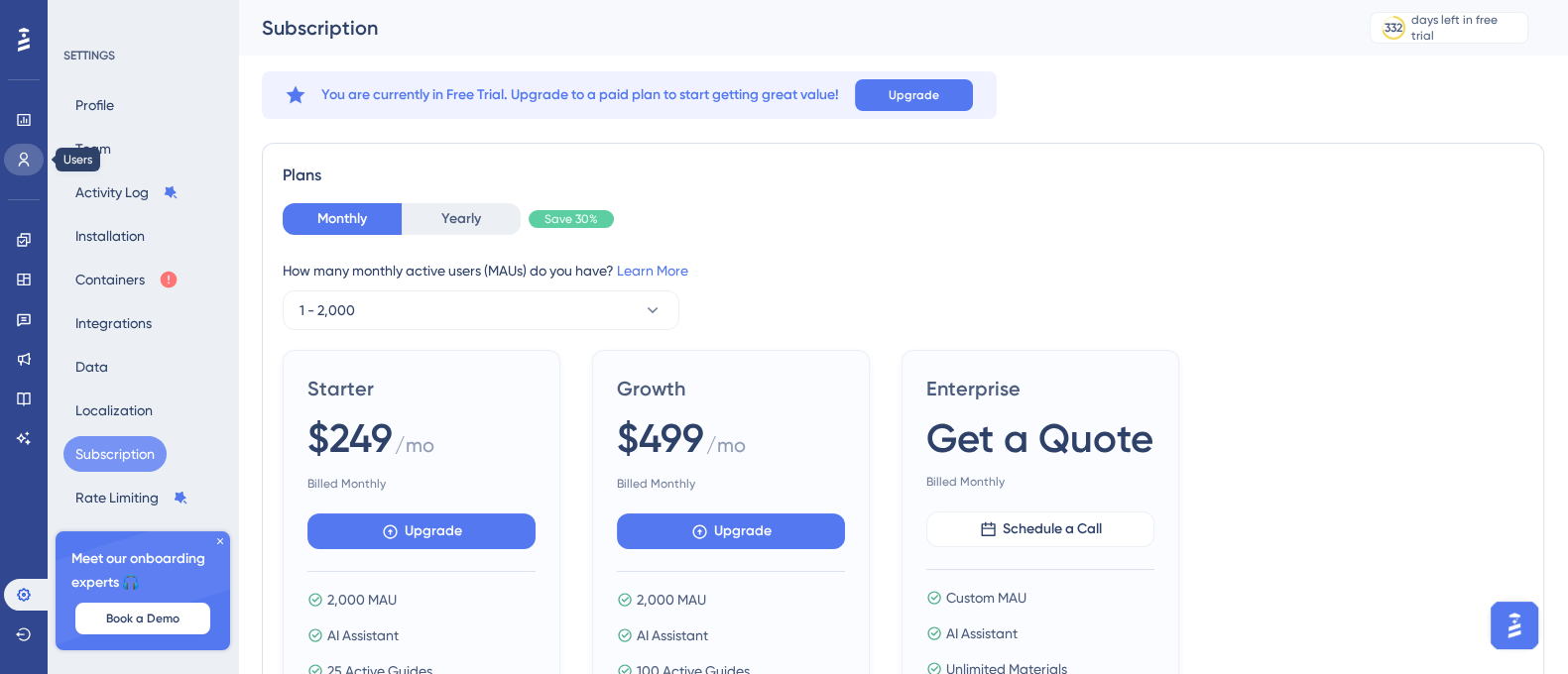 click 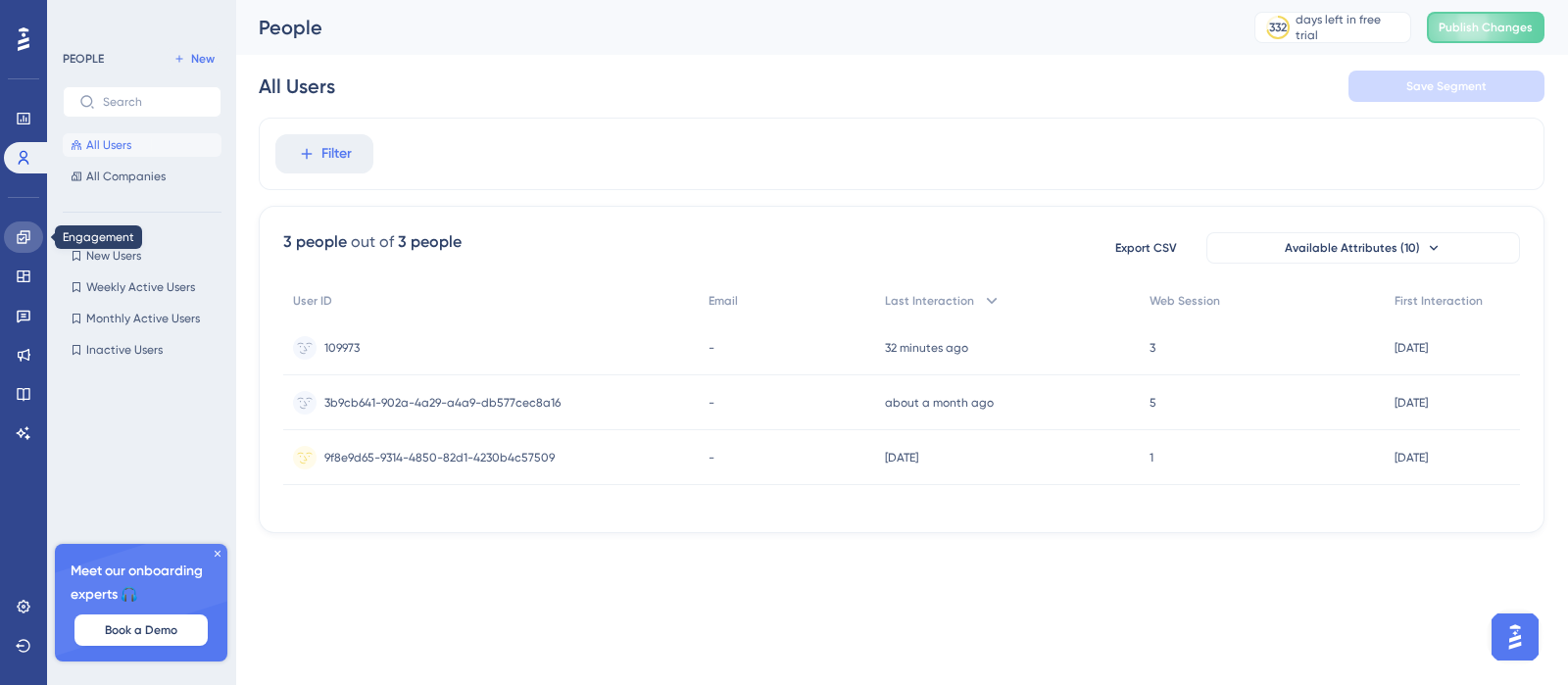 click 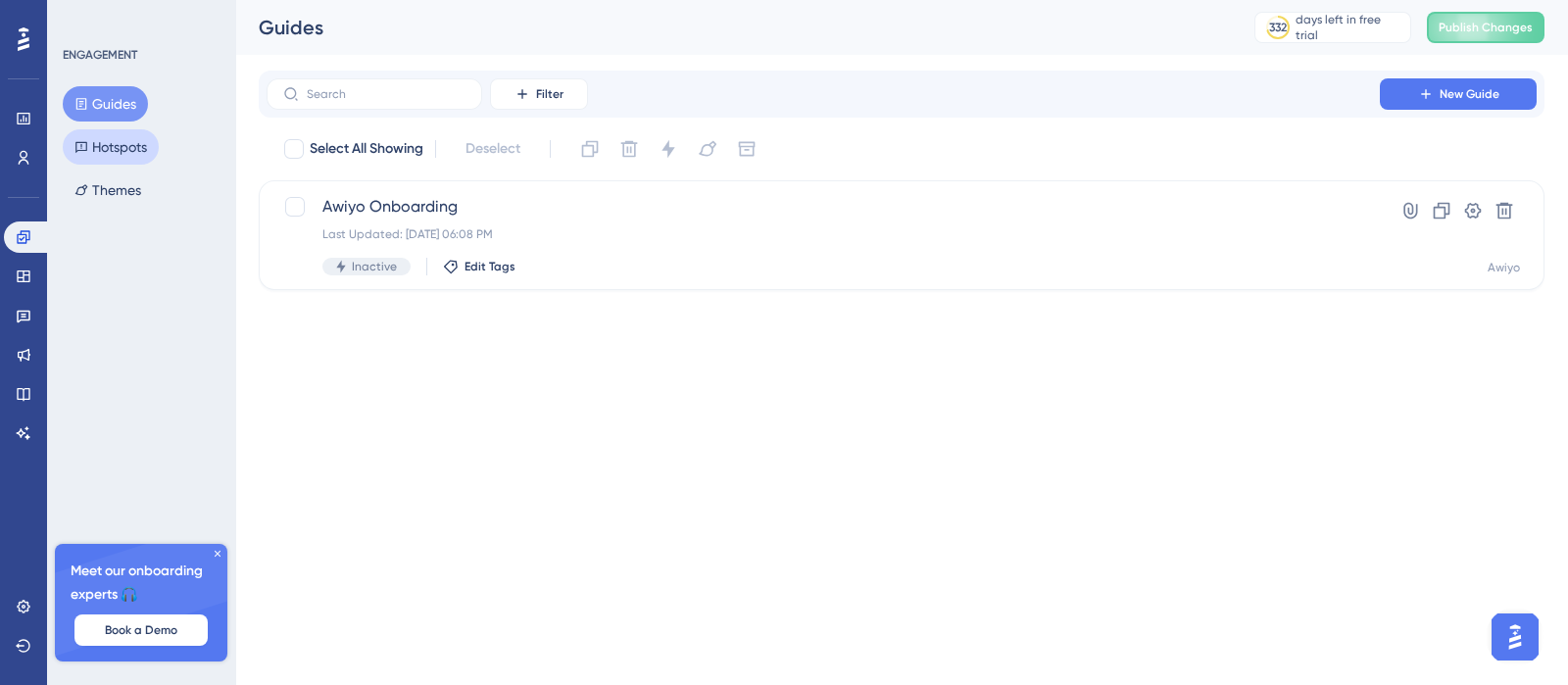 click on "Hotspots" at bounding box center (111, 147) 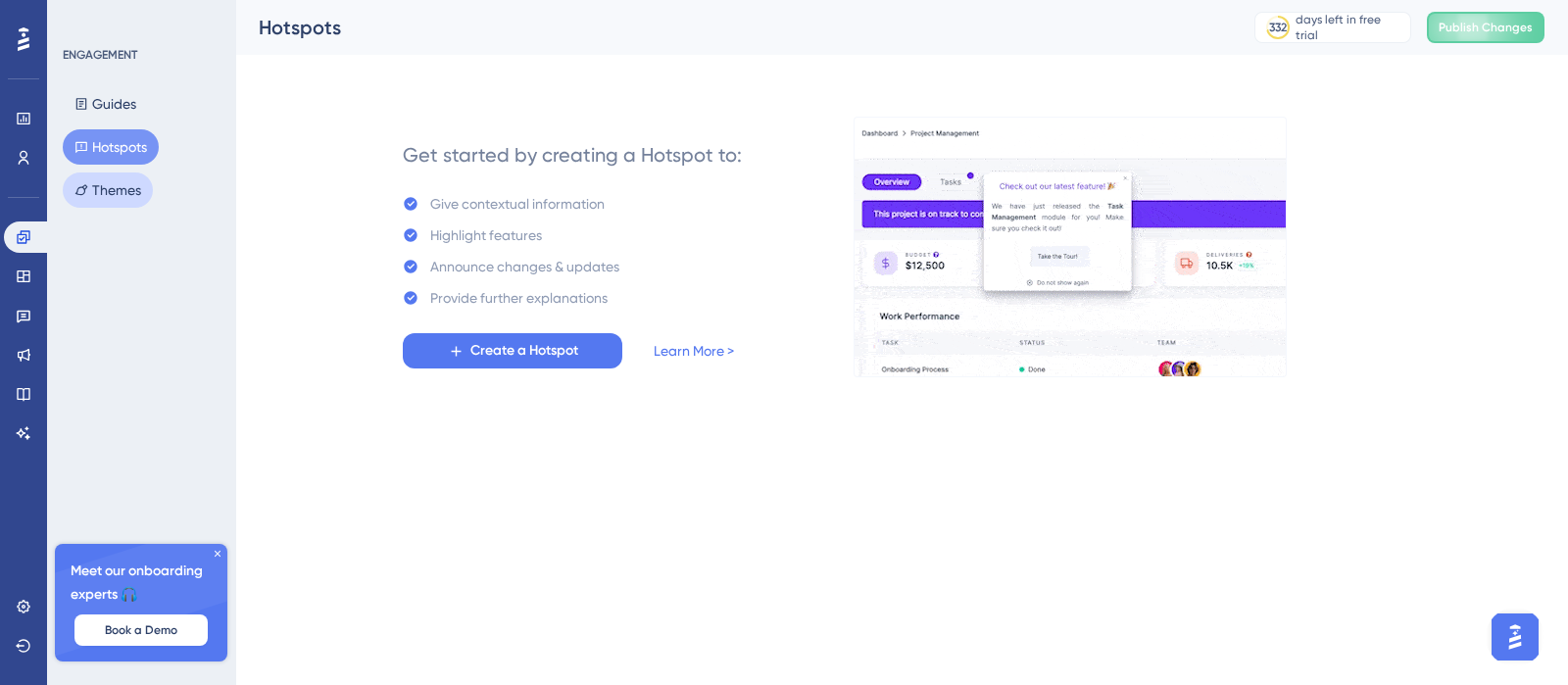 click on "Themes" at bounding box center (108, 190) 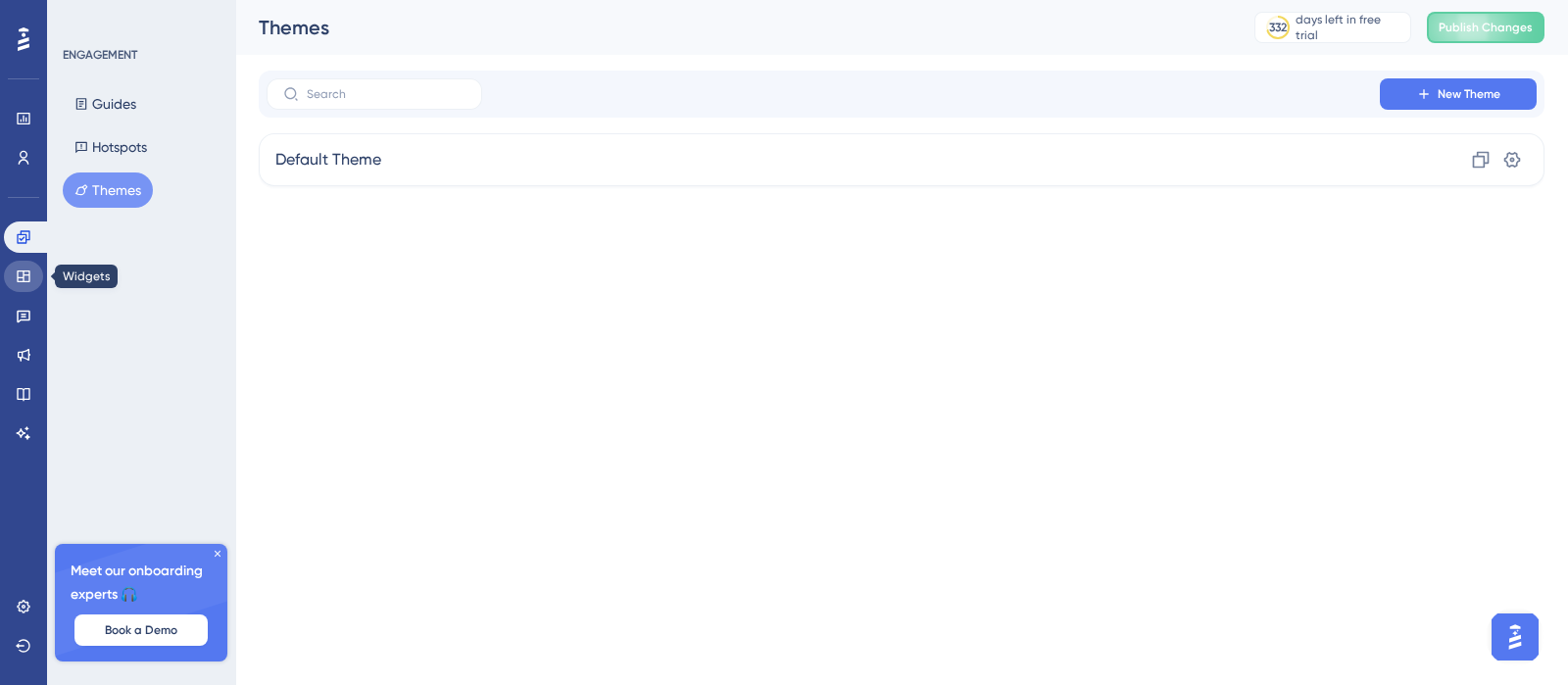 click 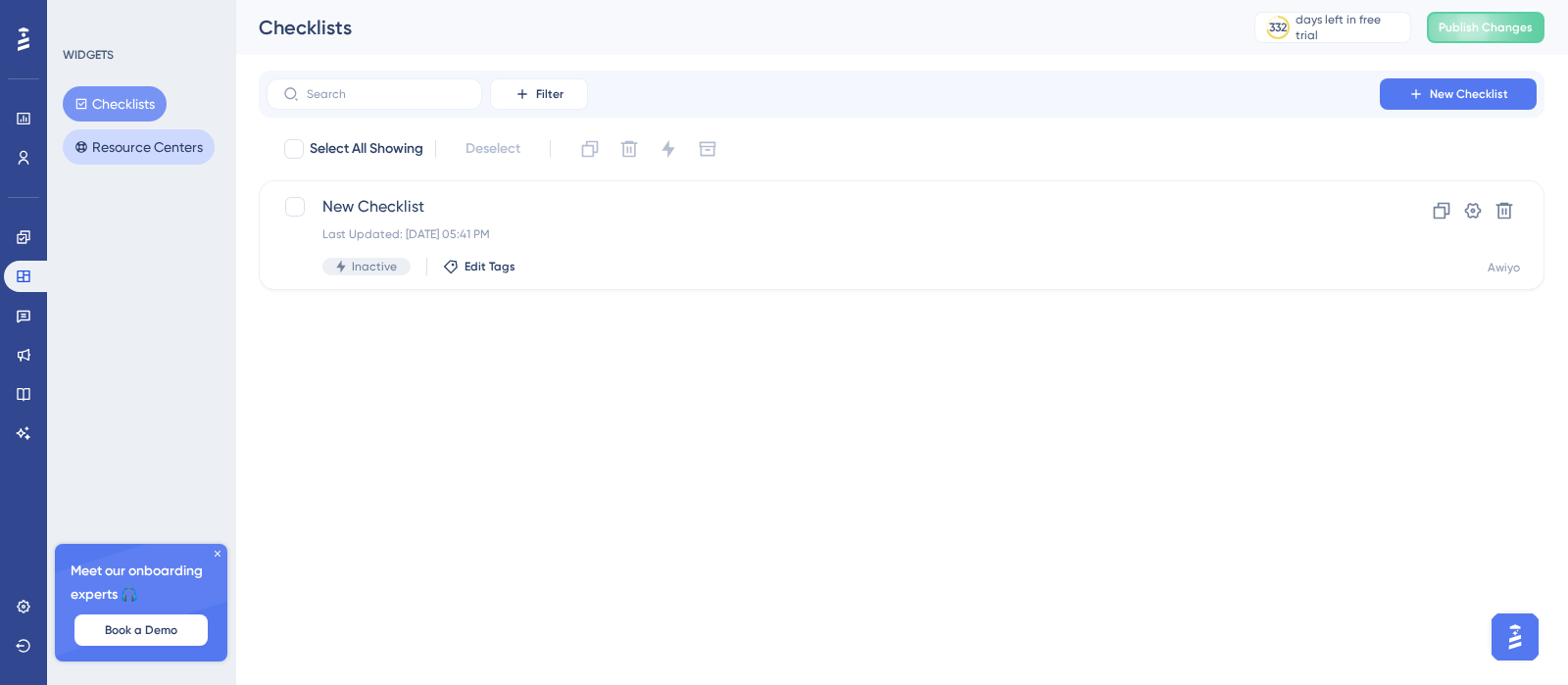 click on "Resource Centers" at bounding box center [138, 147] 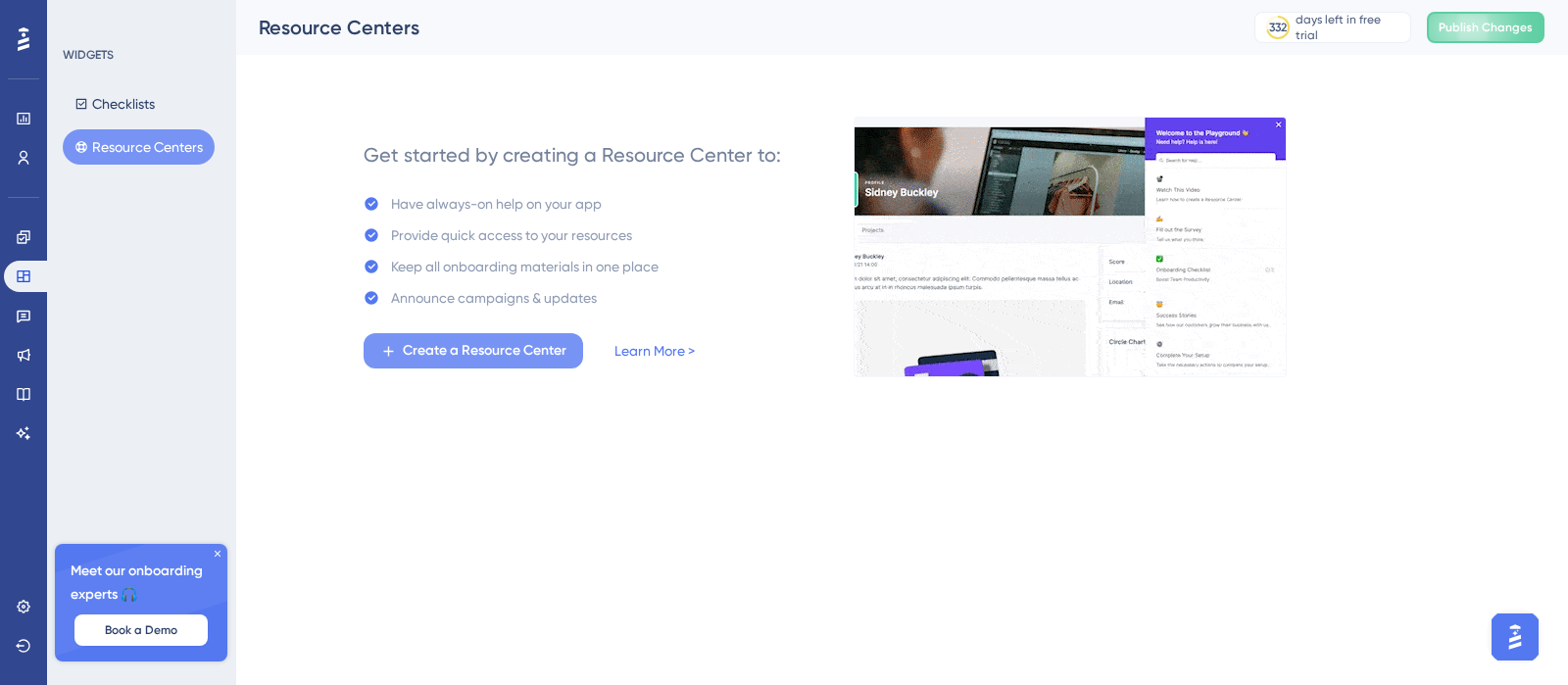 click on "Create a Resource Center" at bounding box center (484, 351) 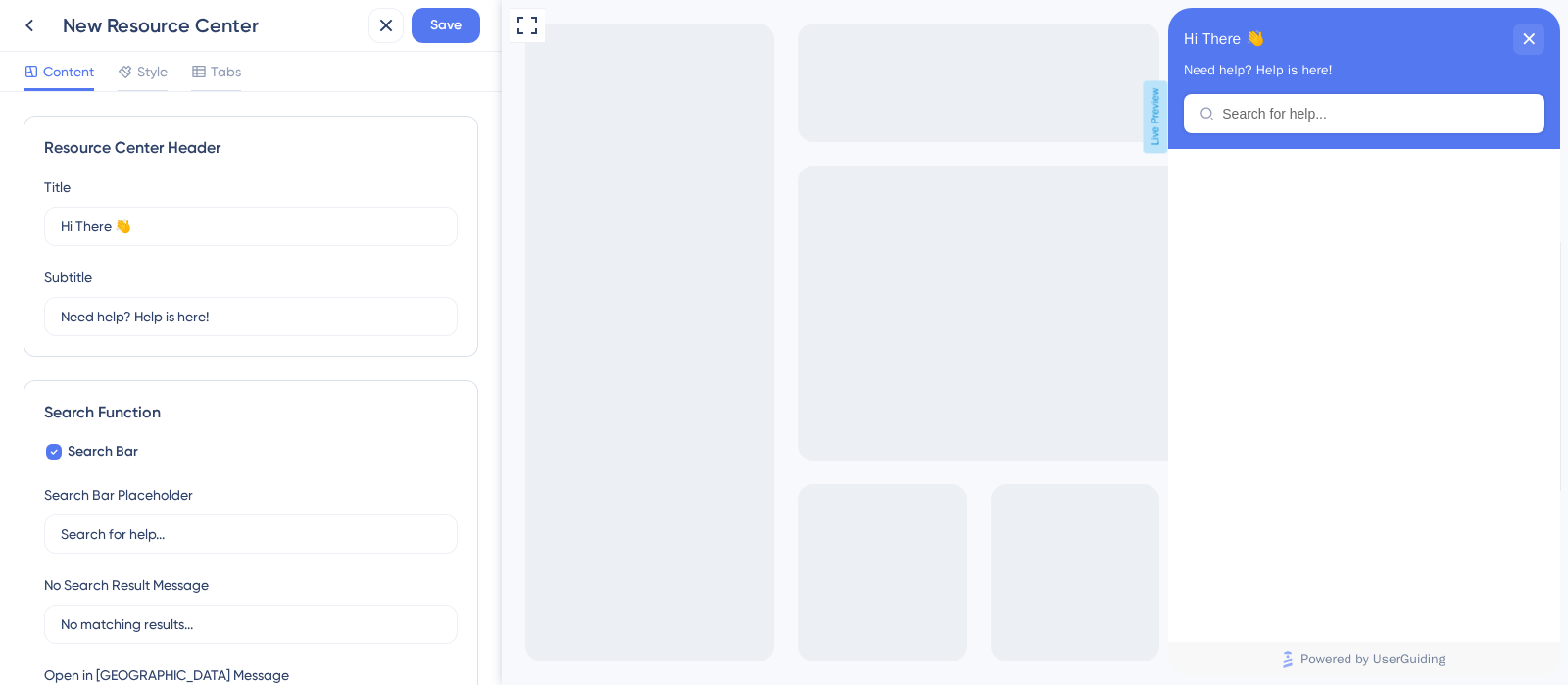 scroll, scrollTop: 0, scrollLeft: 0, axis: both 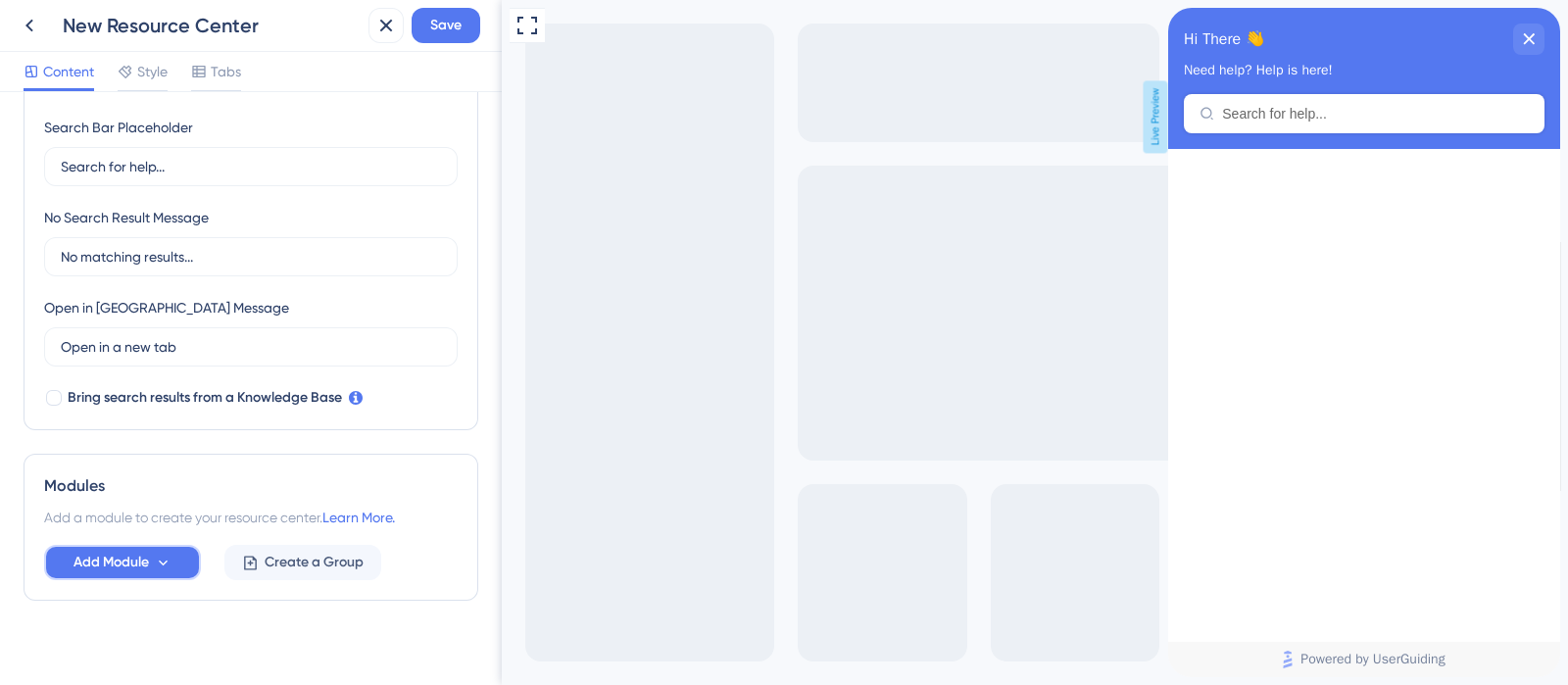 click on "Add Module" at bounding box center (111, 563) 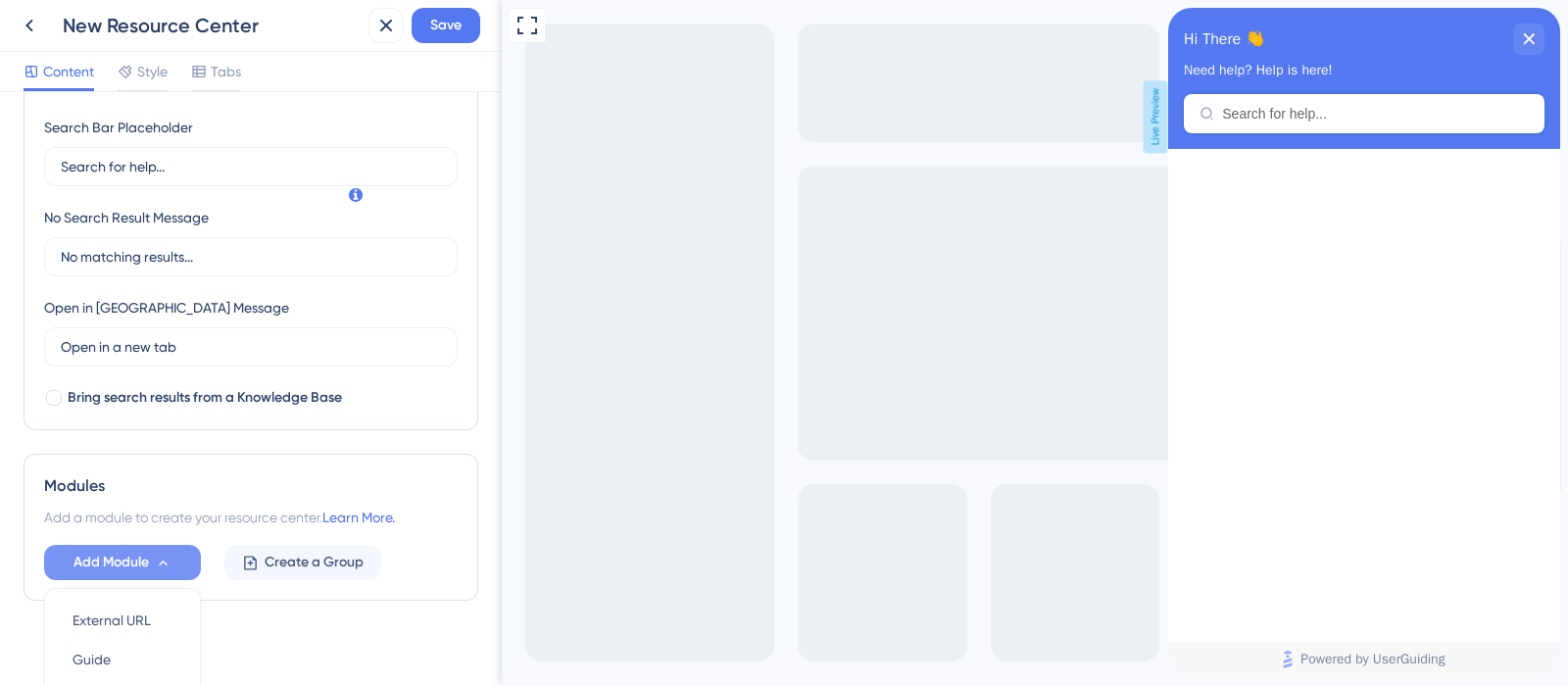 scroll, scrollTop: 569, scrollLeft: 0, axis: vertical 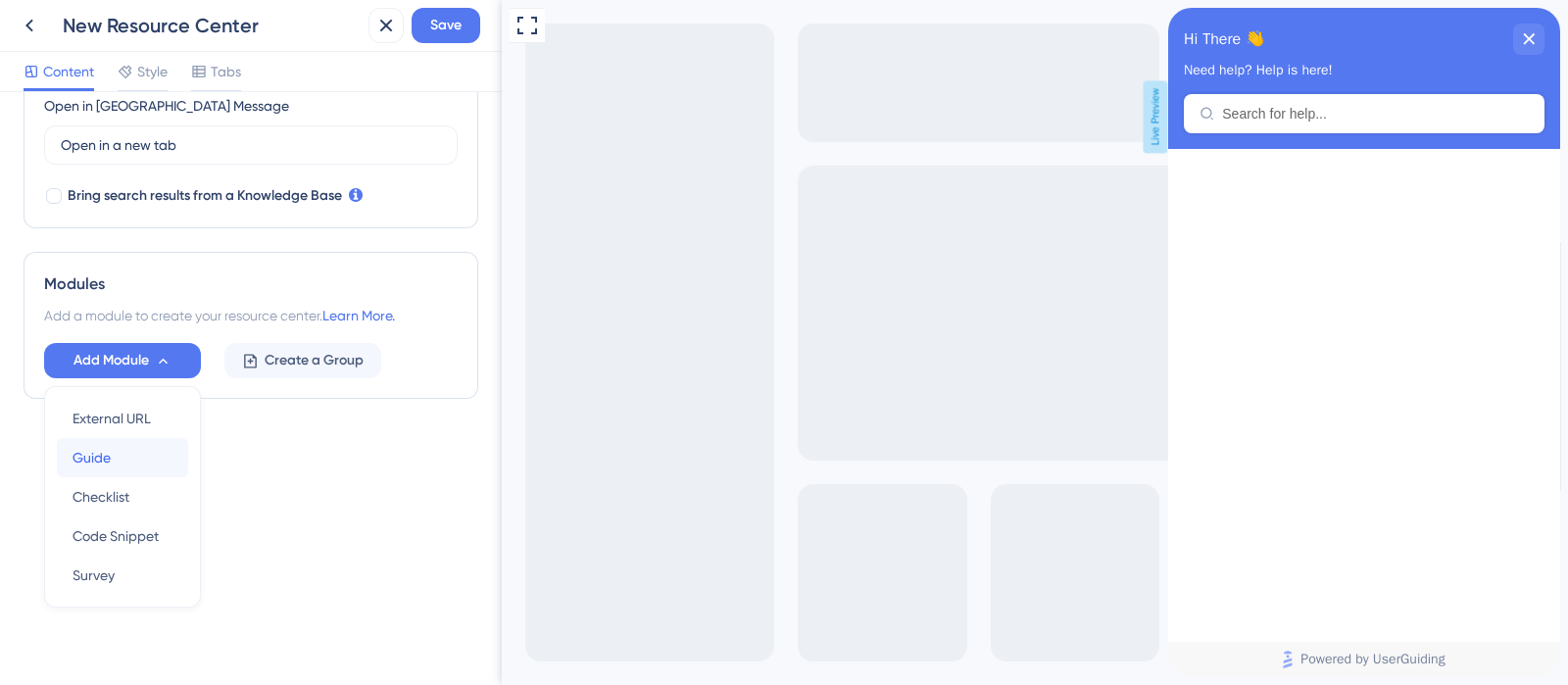 click on "Guide Guide" at bounding box center (122, 458) 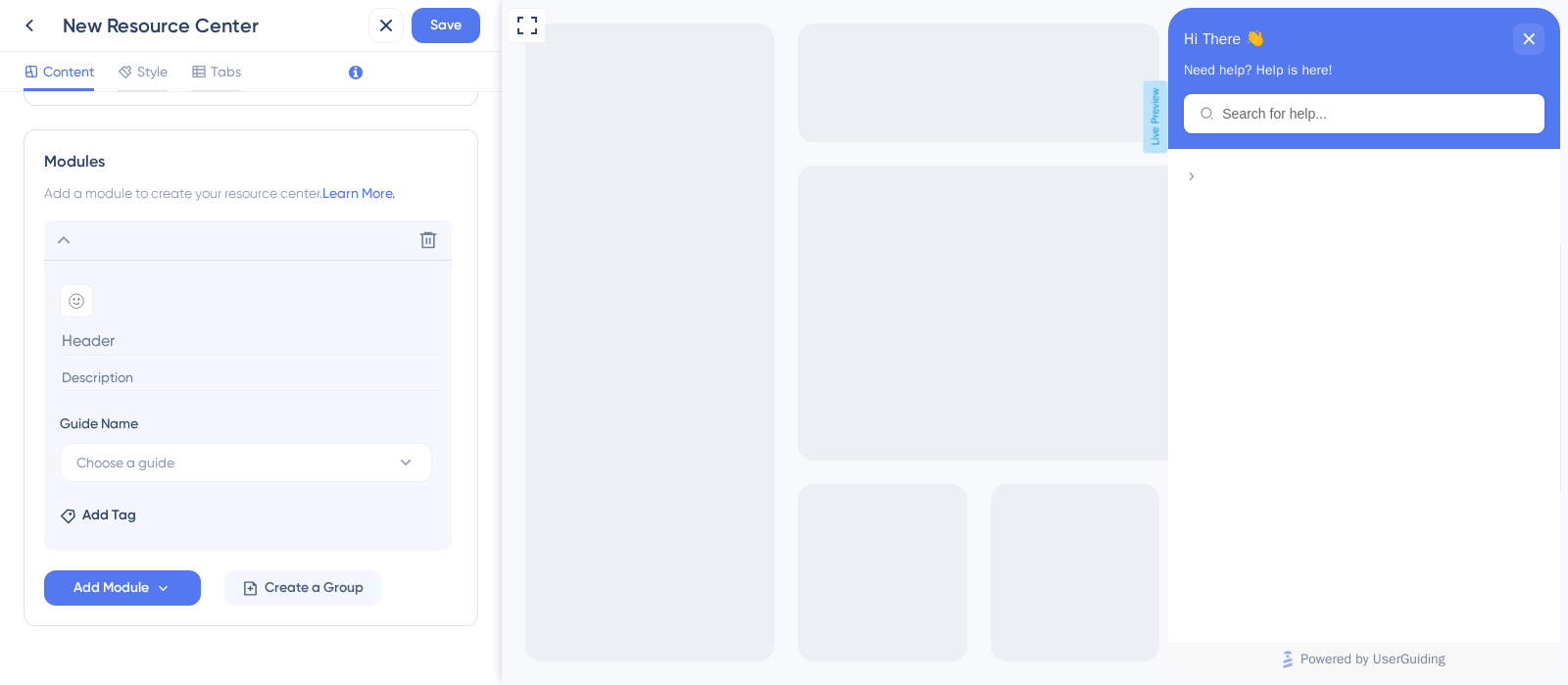 scroll, scrollTop: 734, scrollLeft: 0, axis: vertical 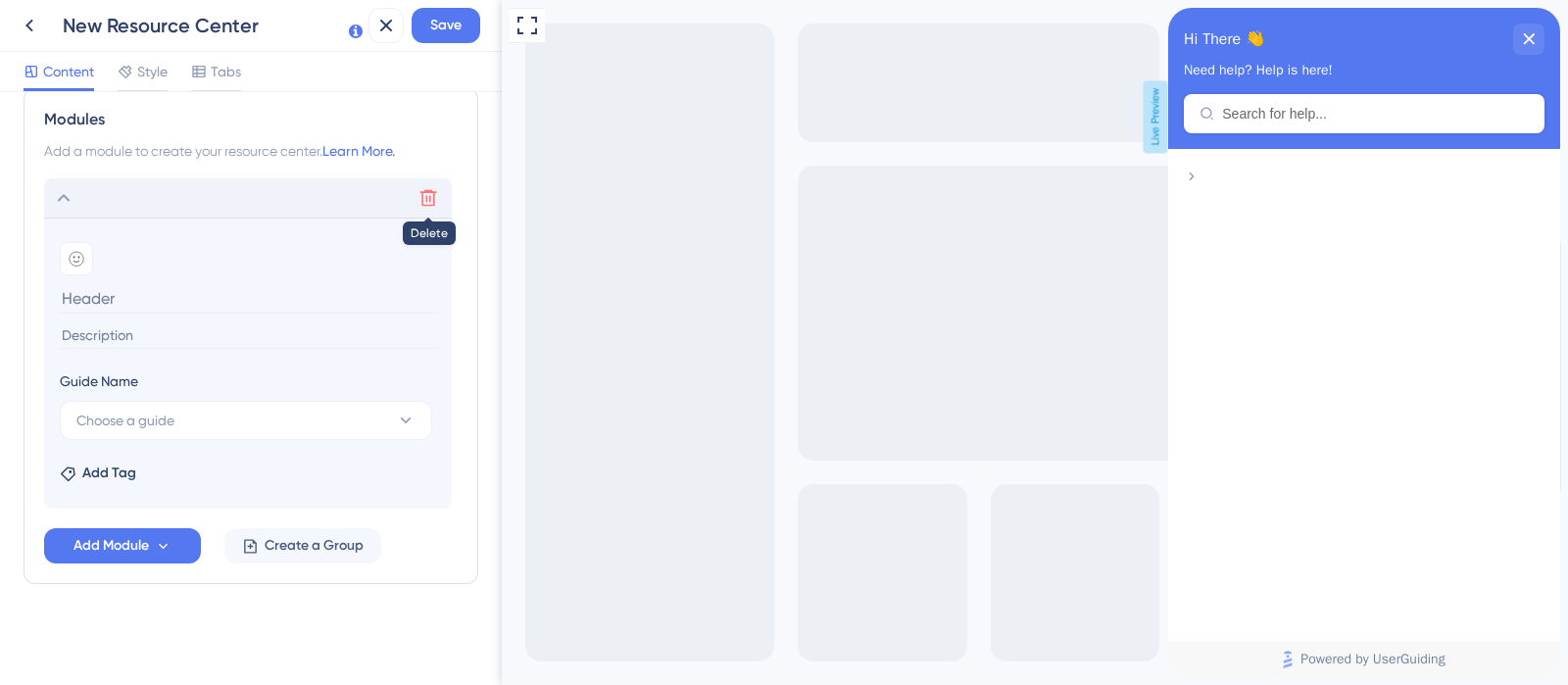 click at bounding box center [428, 198] 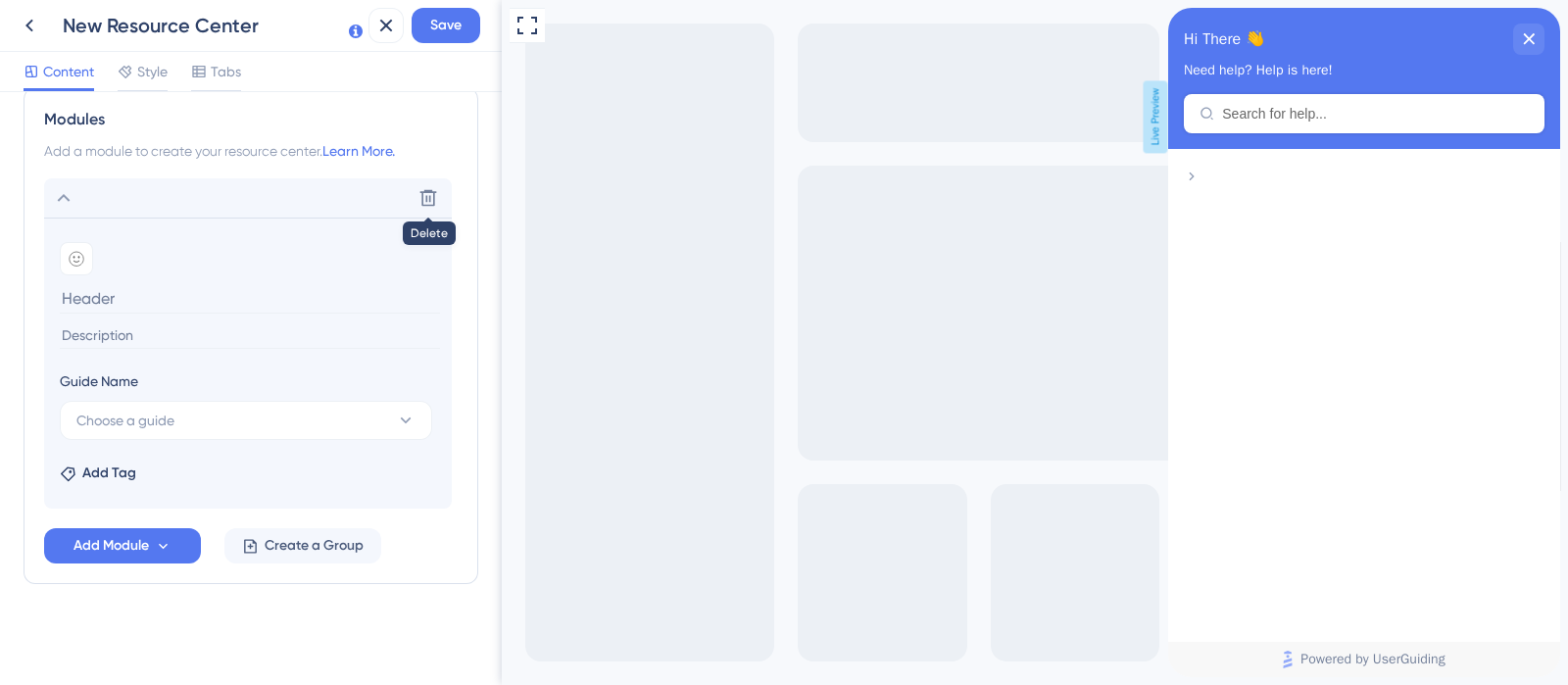 scroll, scrollTop: 384, scrollLeft: 0, axis: vertical 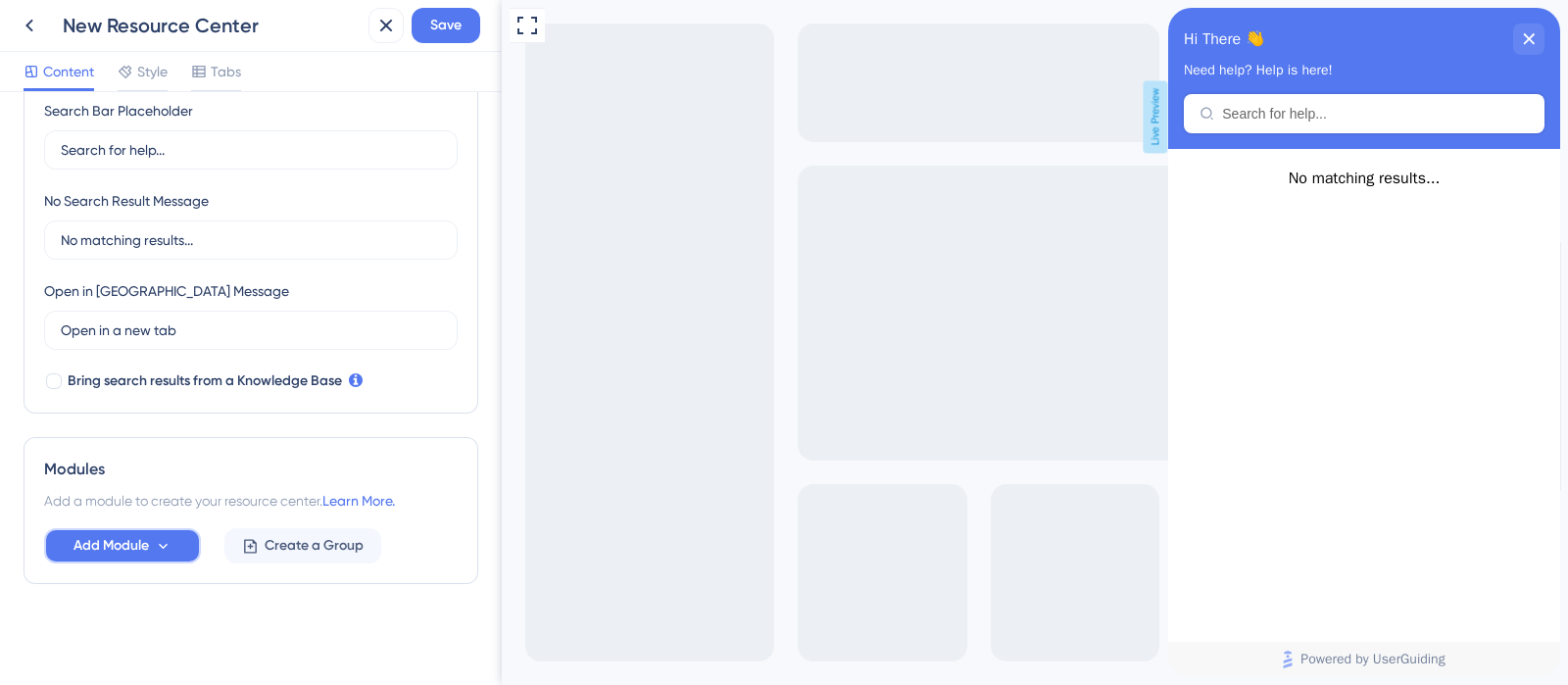 click on "Add Module" at bounding box center (111, 546) 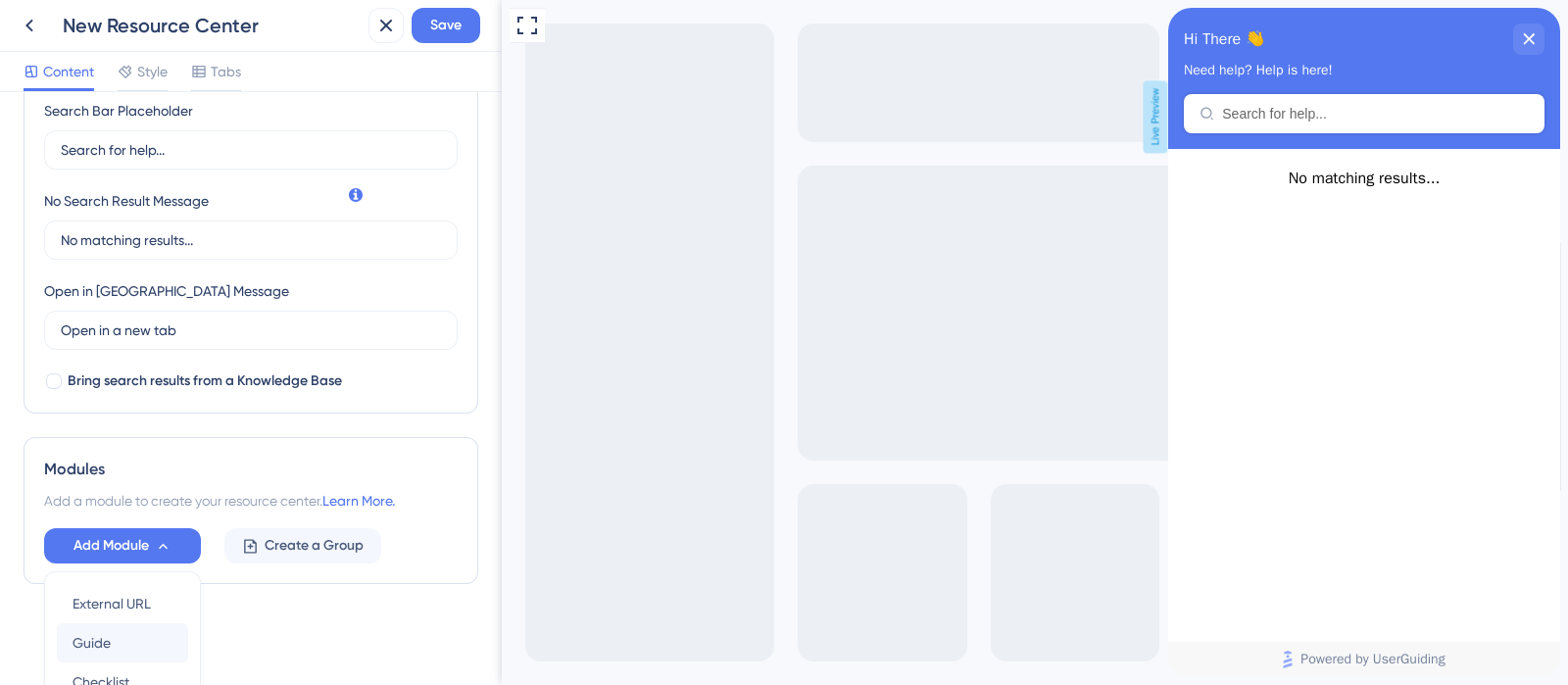 scroll, scrollTop: 569, scrollLeft: 0, axis: vertical 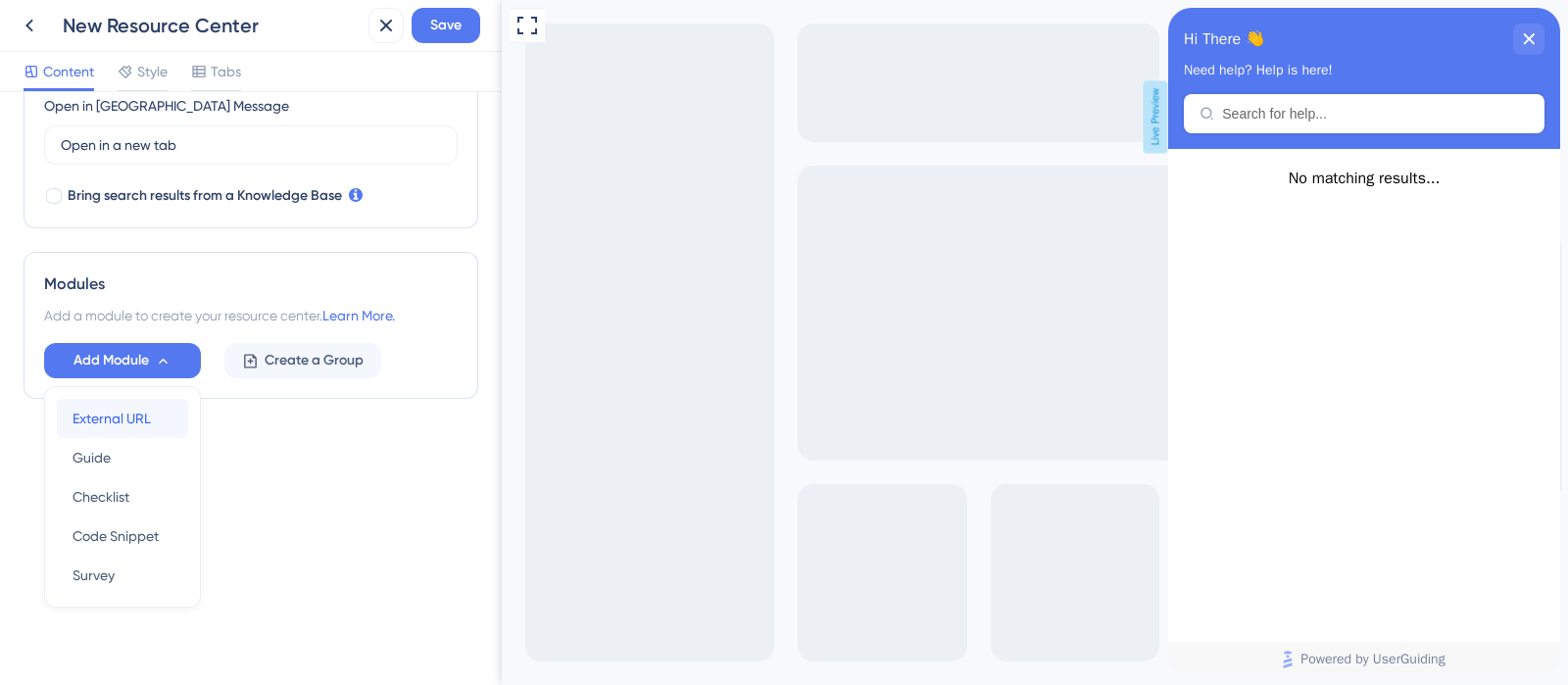 click on "External URL" at bounding box center [112, 418] 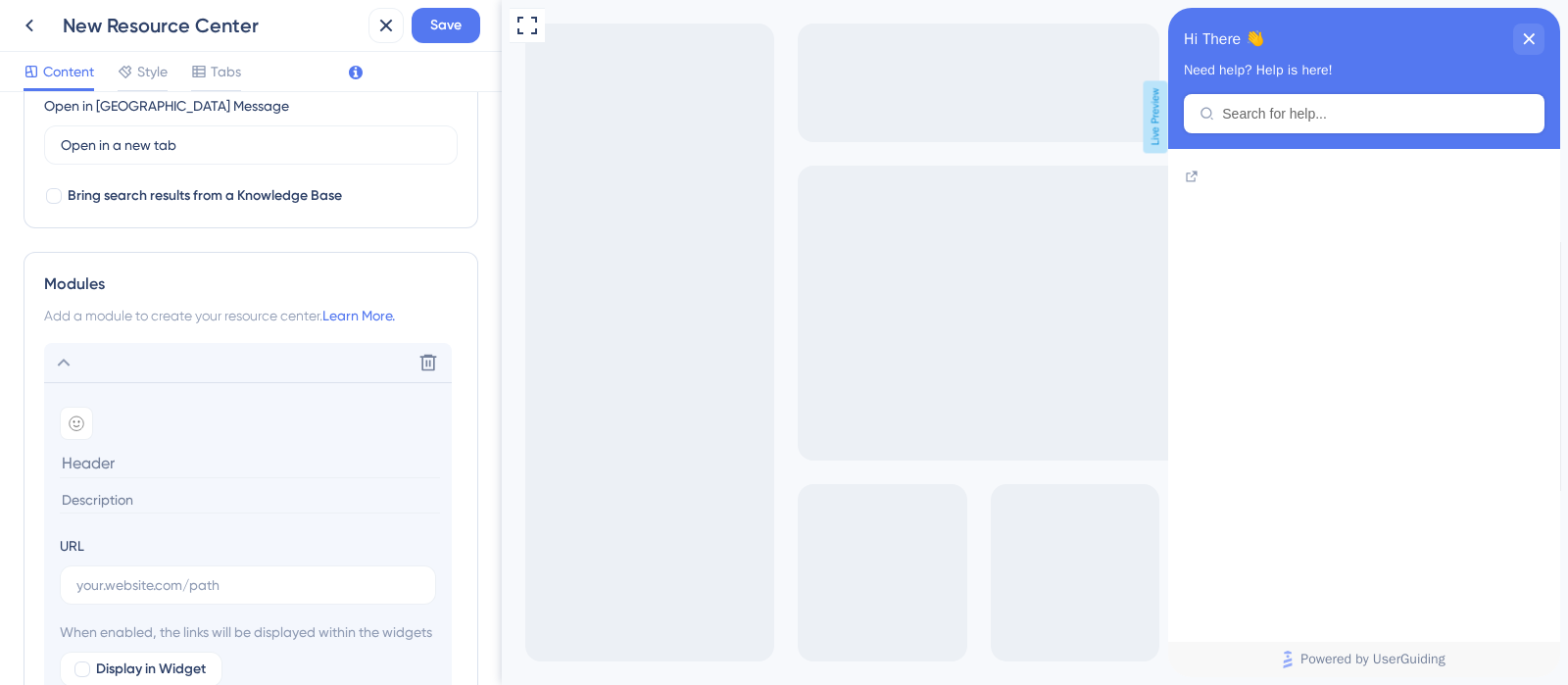 scroll, scrollTop: 692, scrollLeft: 0, axis: vertical 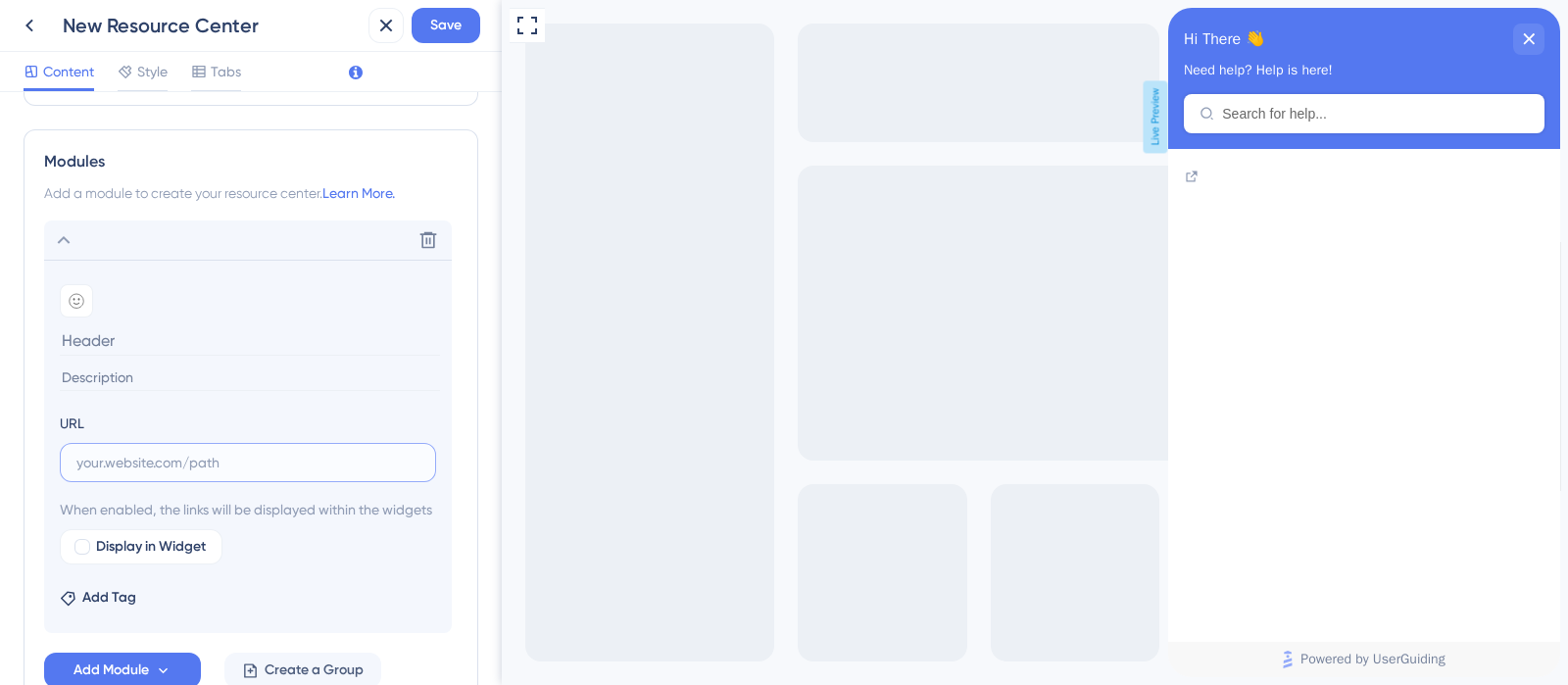 click at bounding box center [248, 463] 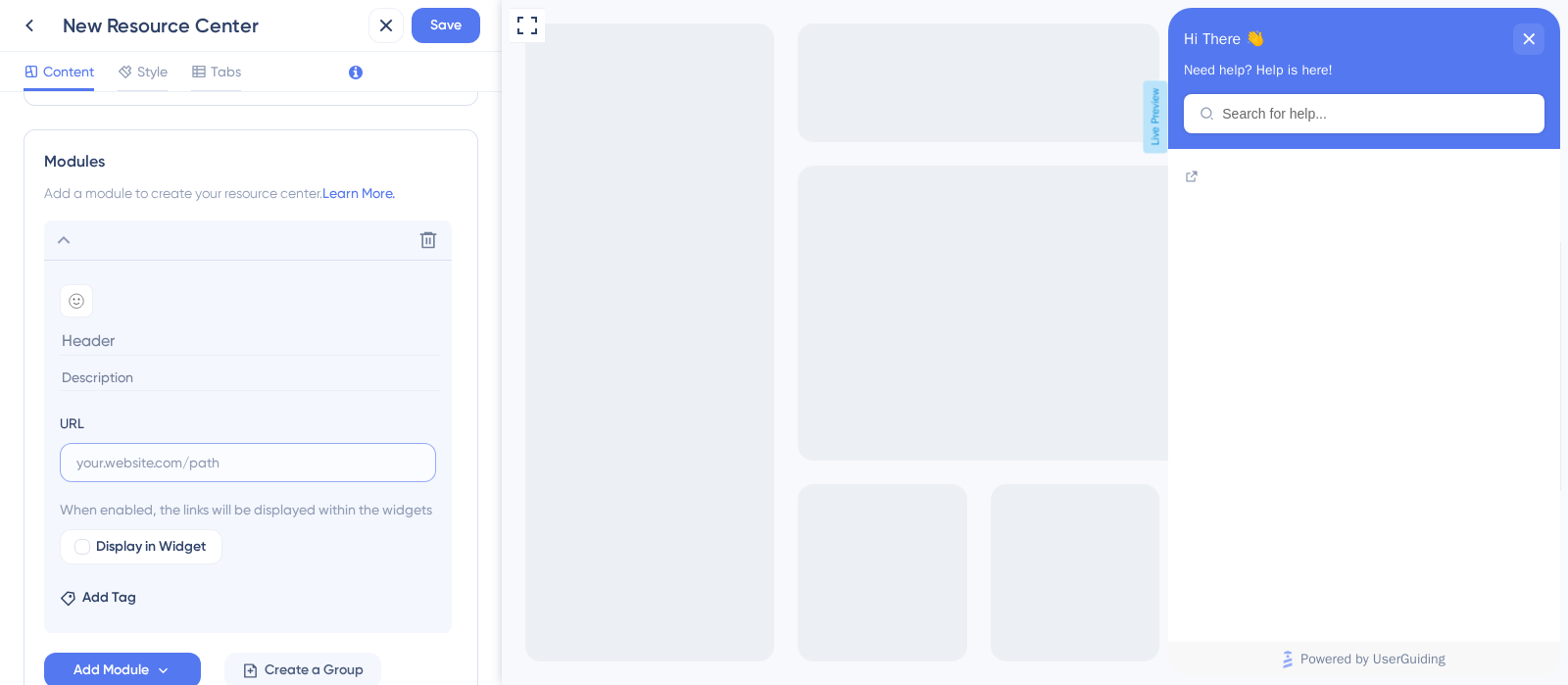 paste on "[URL][DOMAIN_NAME]" 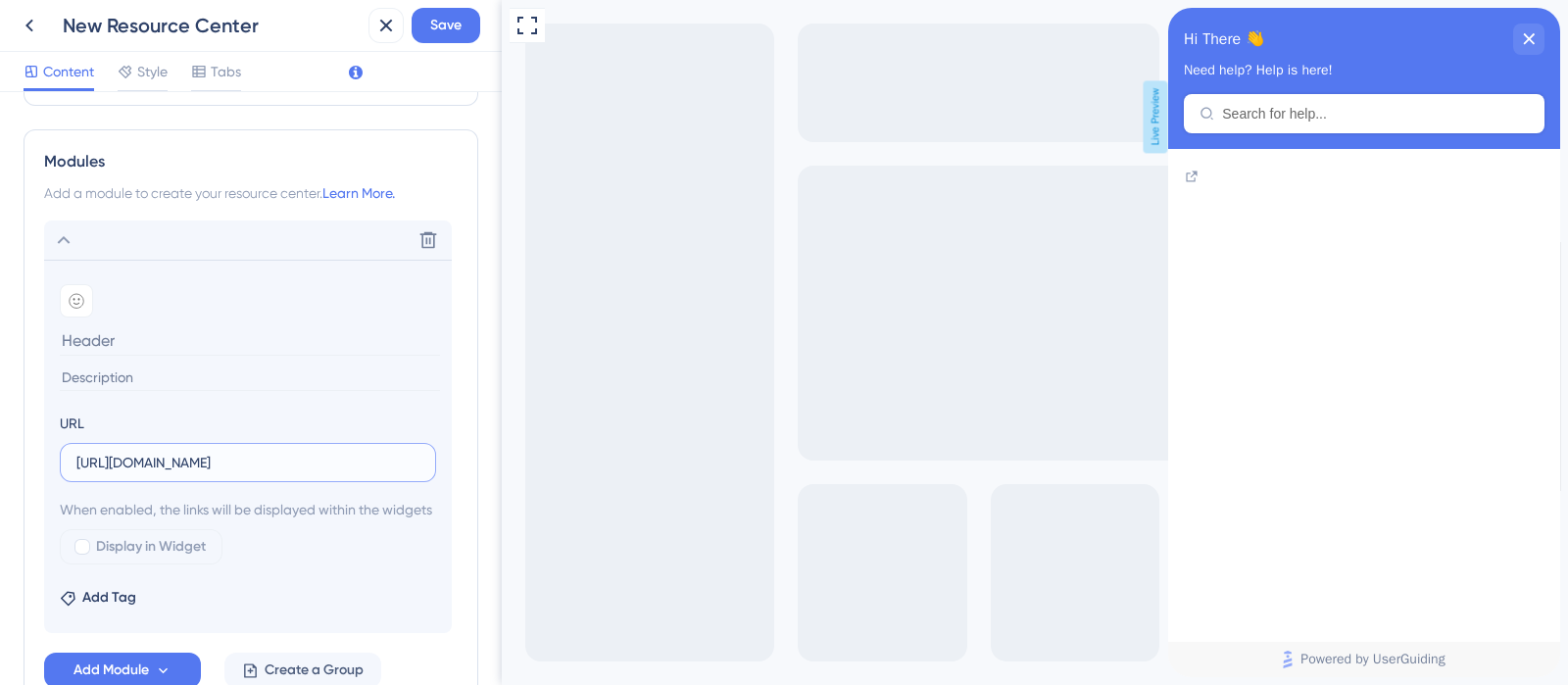 scroll, scrollTop: 0, scrollLeft: 510, axis: horizontal 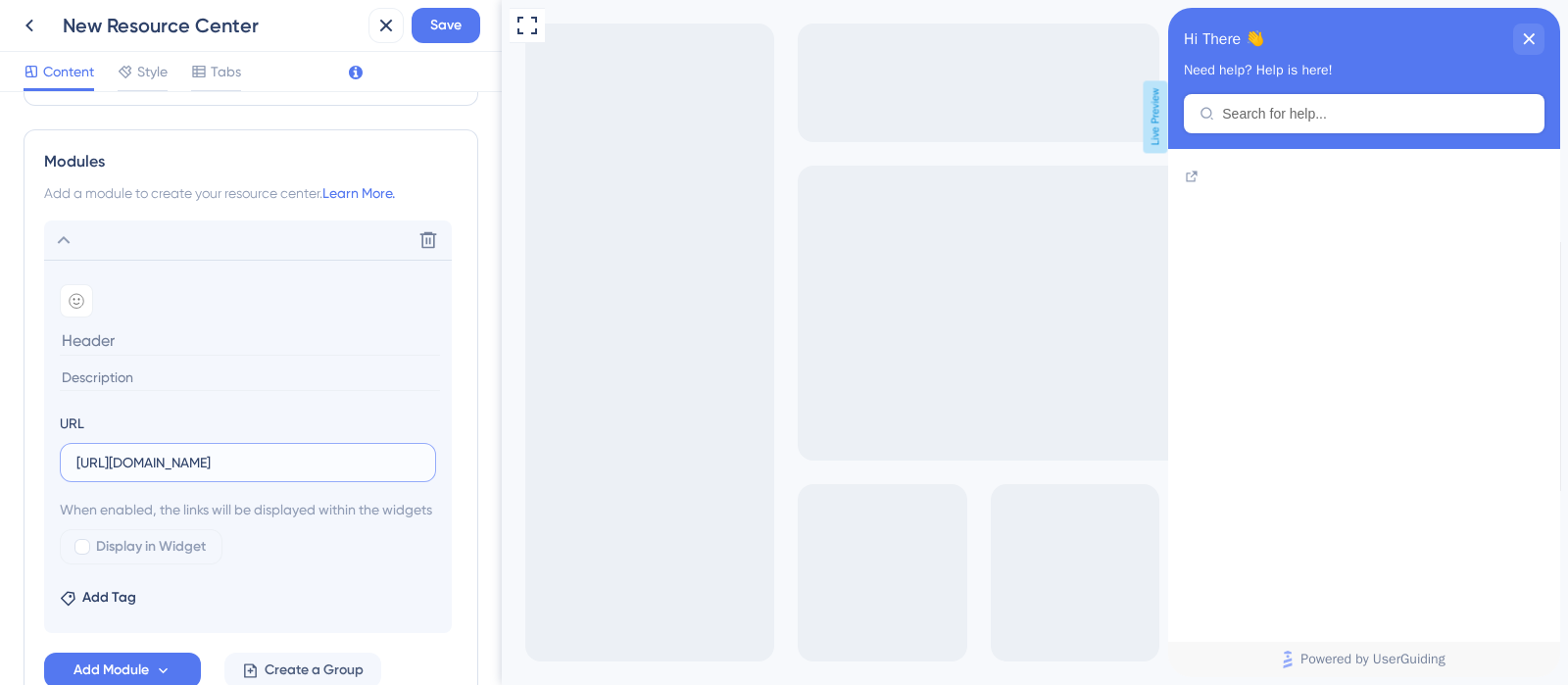 type on "[URL][DOMAIN_NAME]" 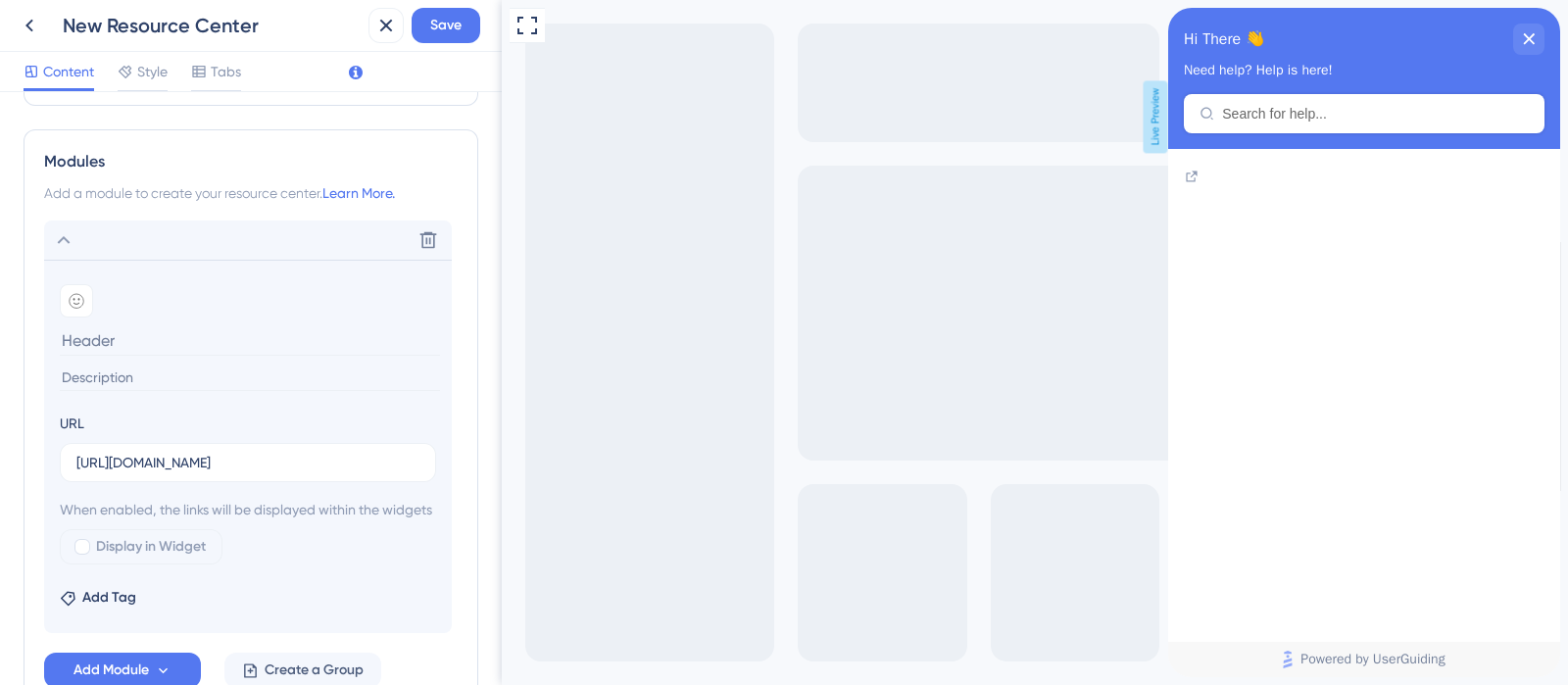 click at bounding box center [250, 377] 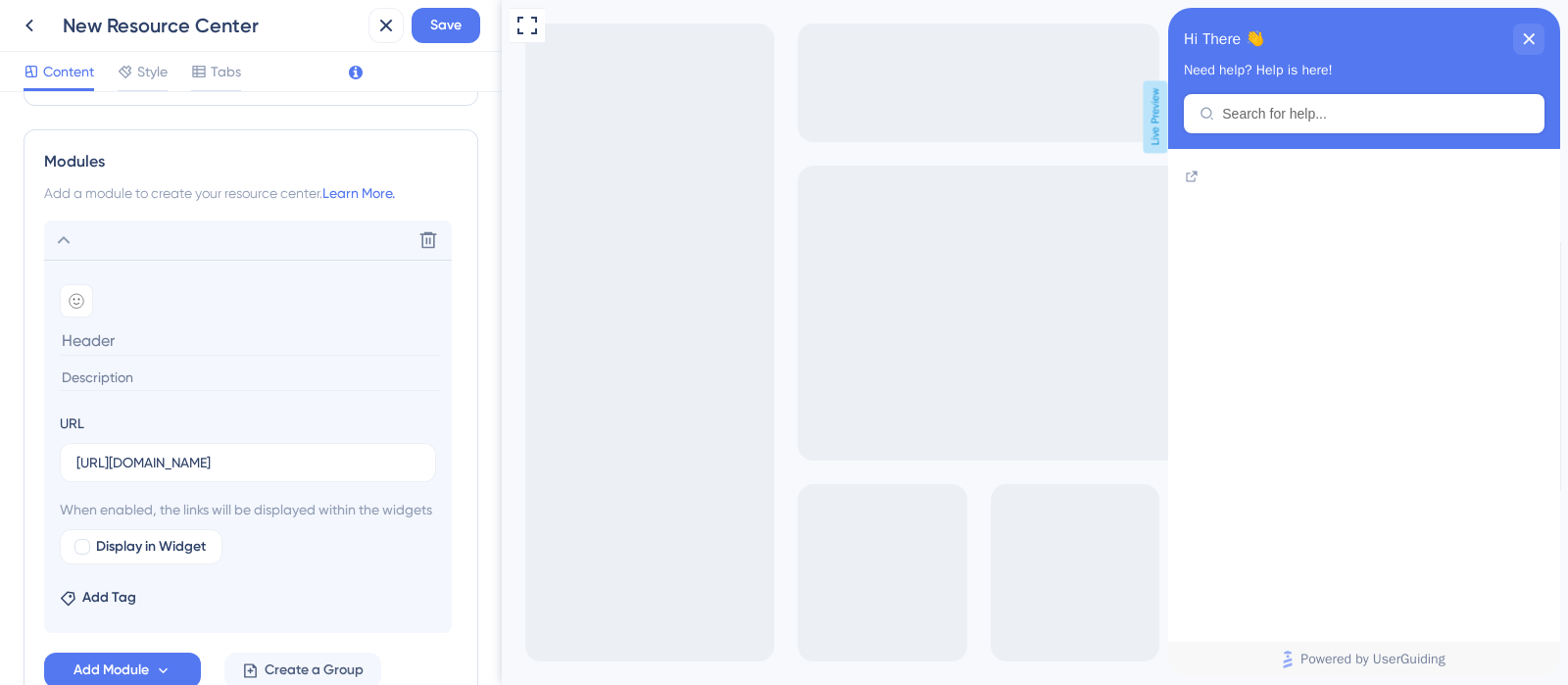 click at bounding box center (250, 340) 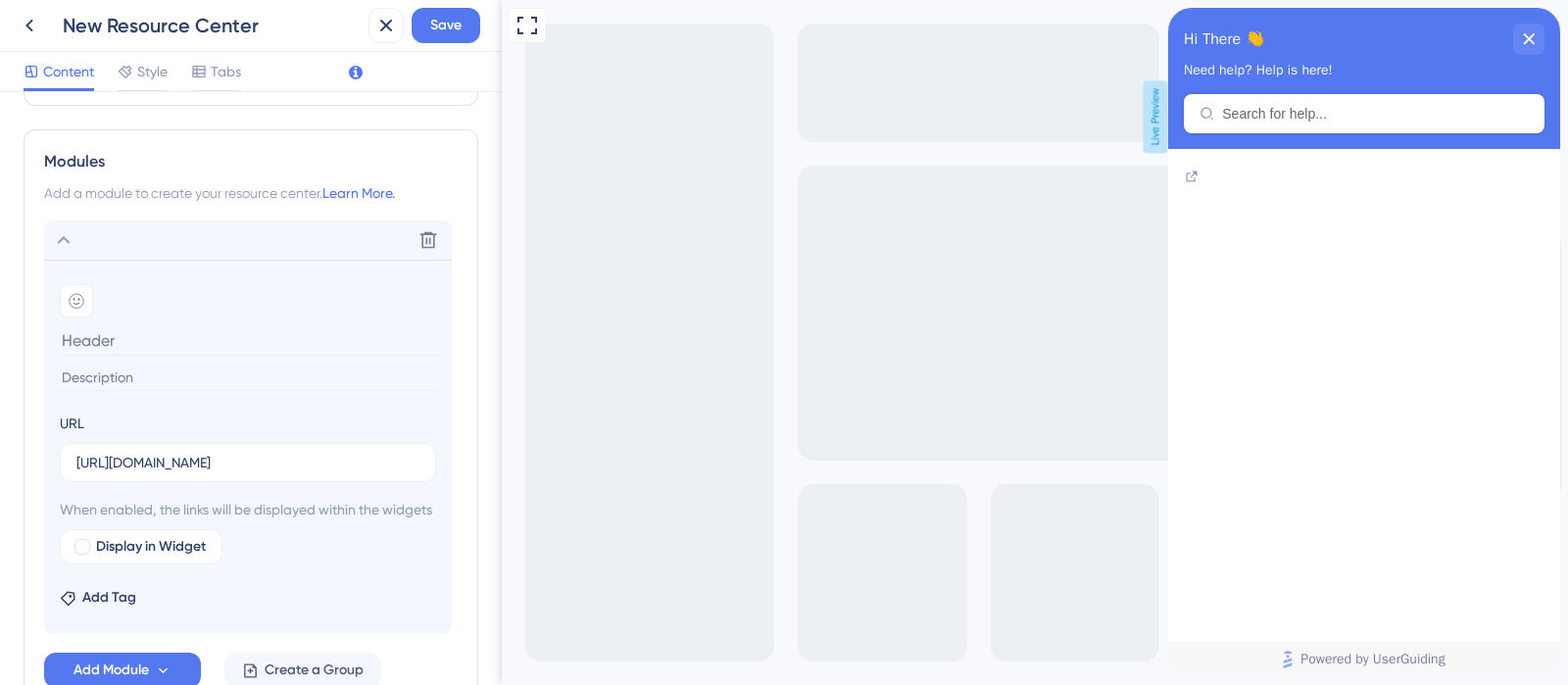 paste on "Bot Goals Feature (Conversation AI V2) : Complete Guide" 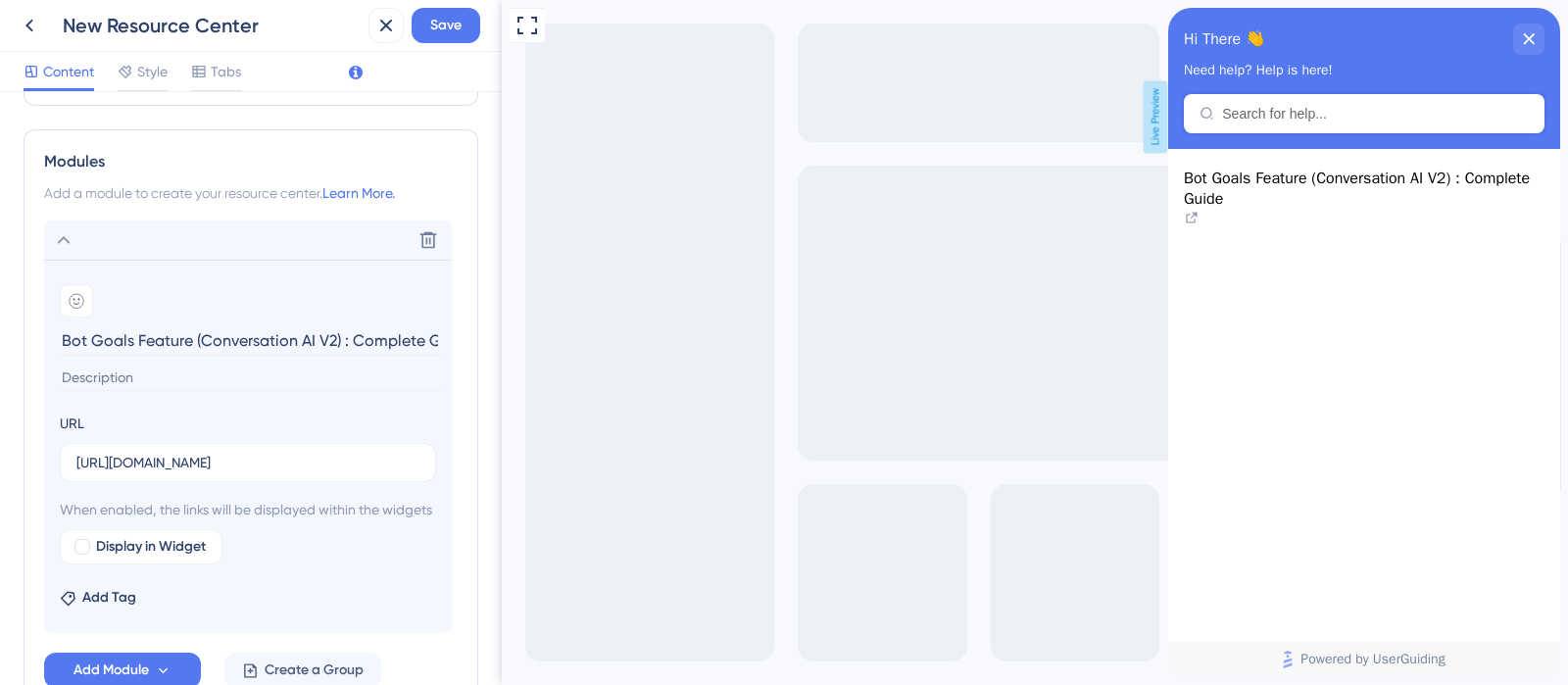 scroll, scrollTop: 0, scrollLeft: 32, axis: horizontal 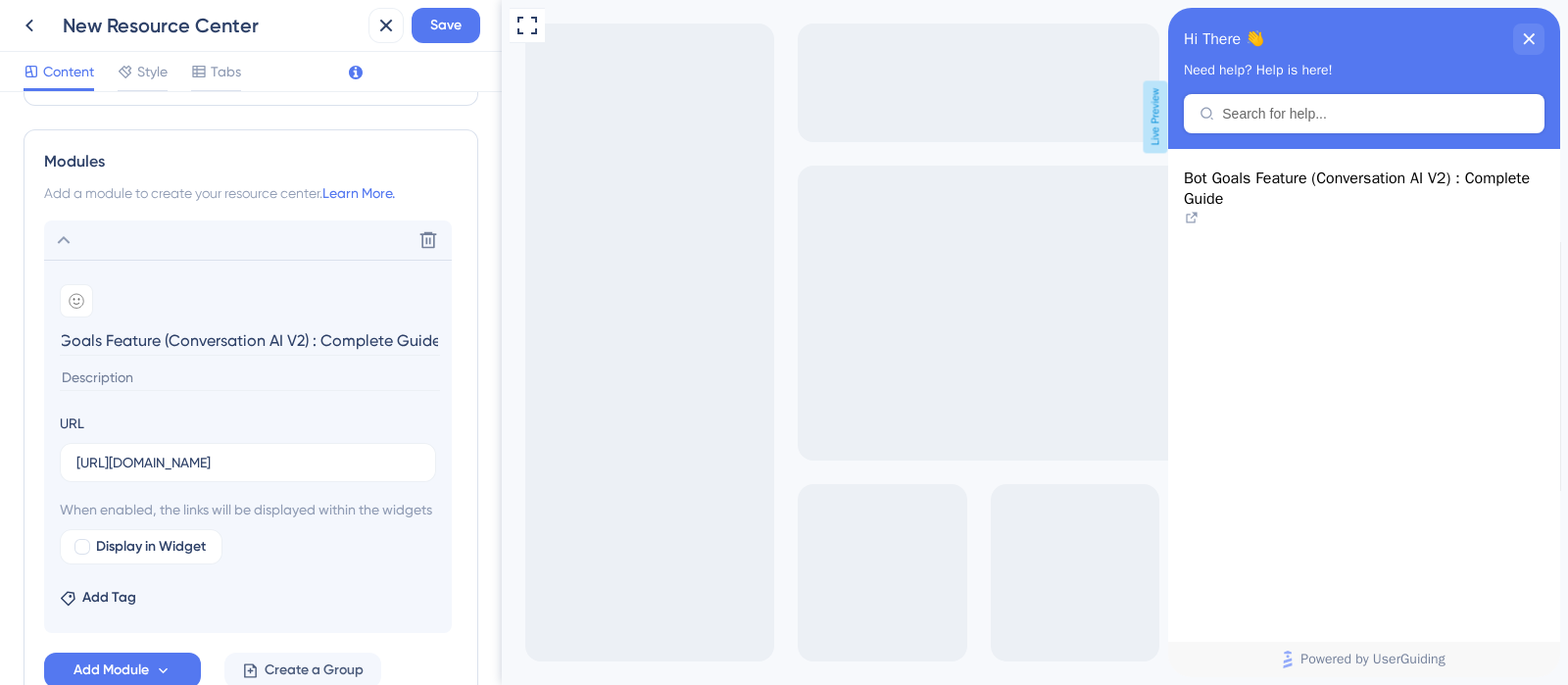 type on "Bot Goals Feature (Conversation AI V2) : Complete Guide" 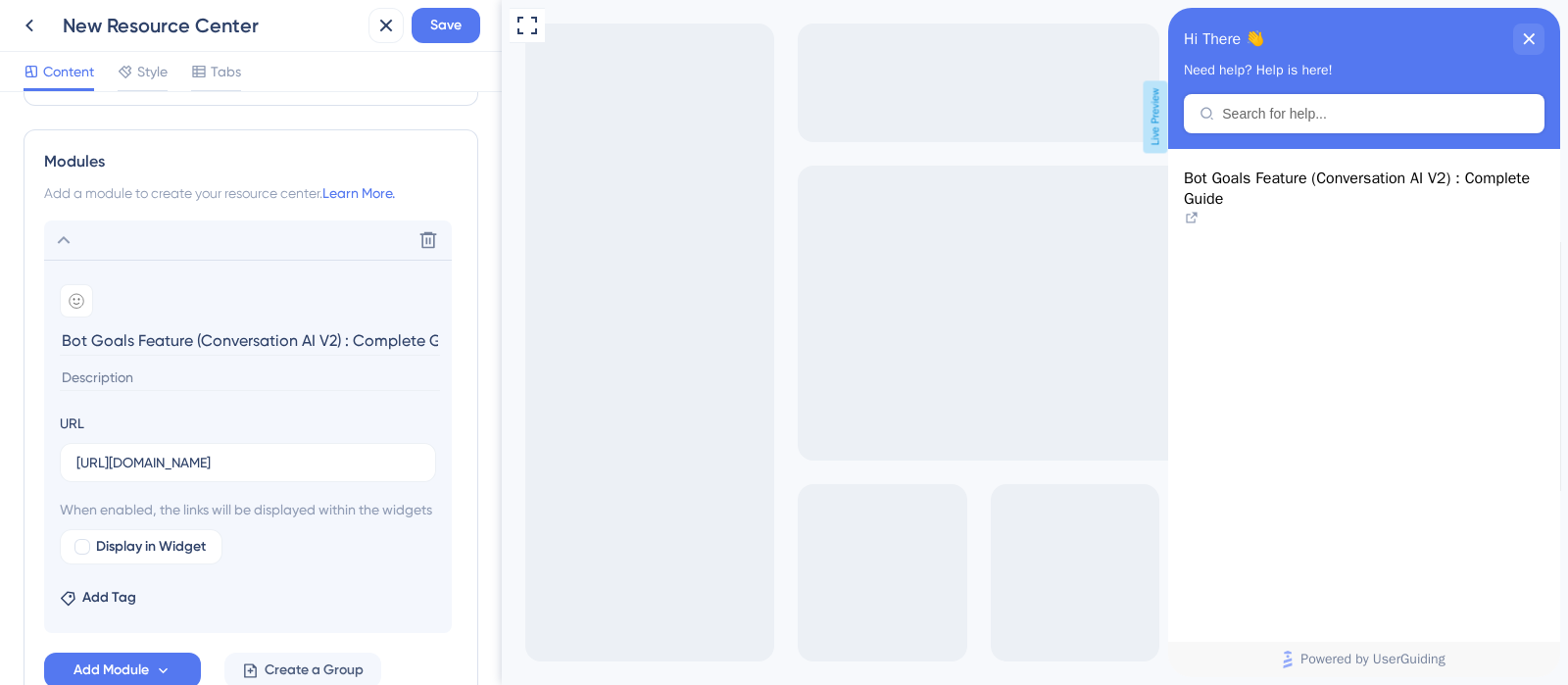 scroll, scrollTop: 839, scrollLeft: 0, axis: vertical 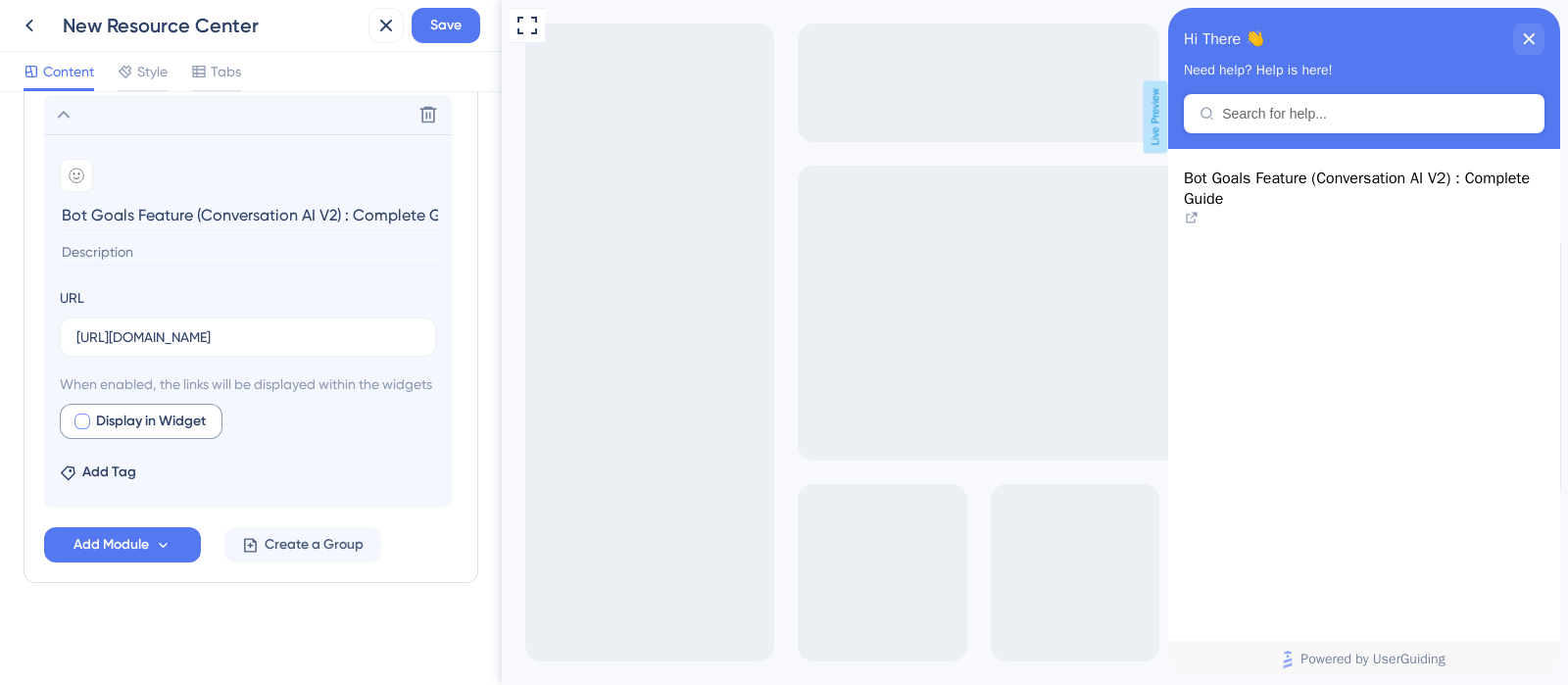click on "Display in Widget" at bounding box center (151, 421) 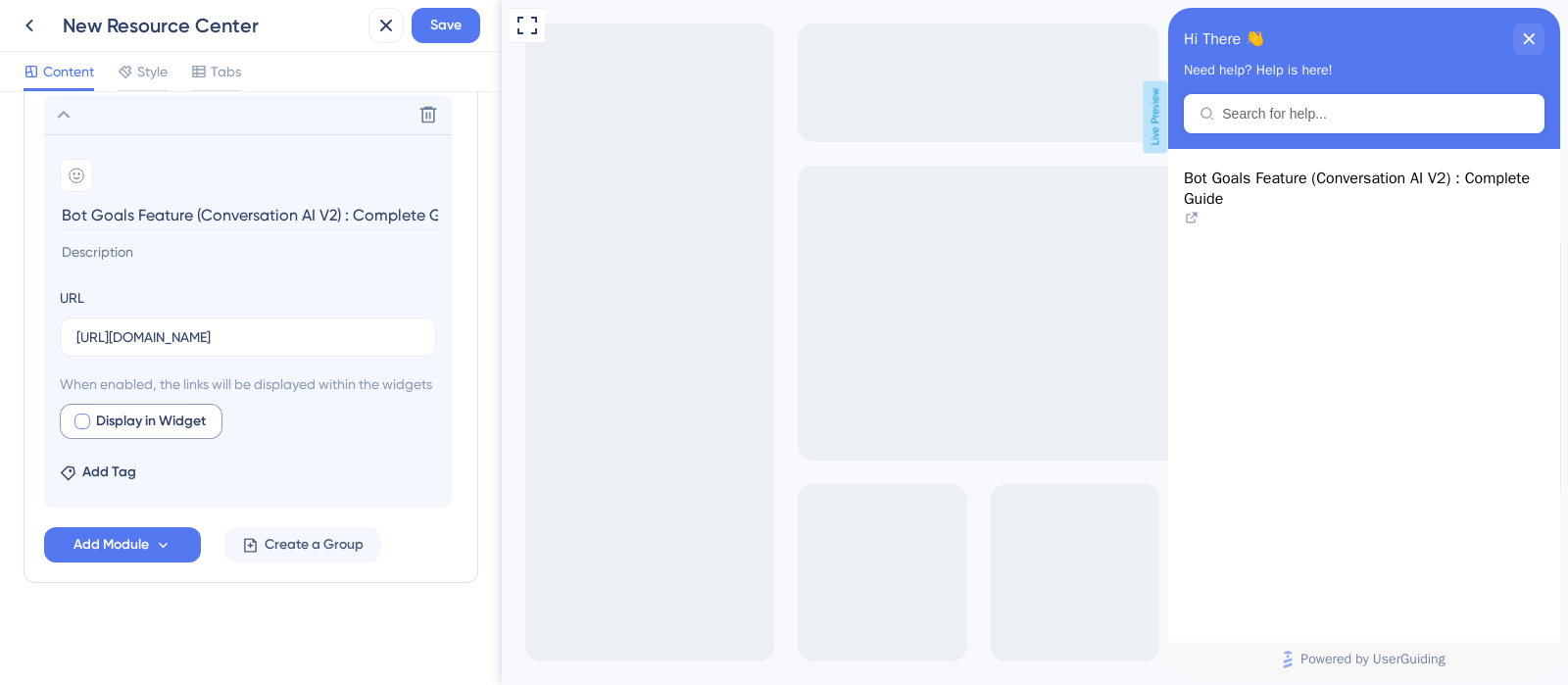 checkbox on "true" 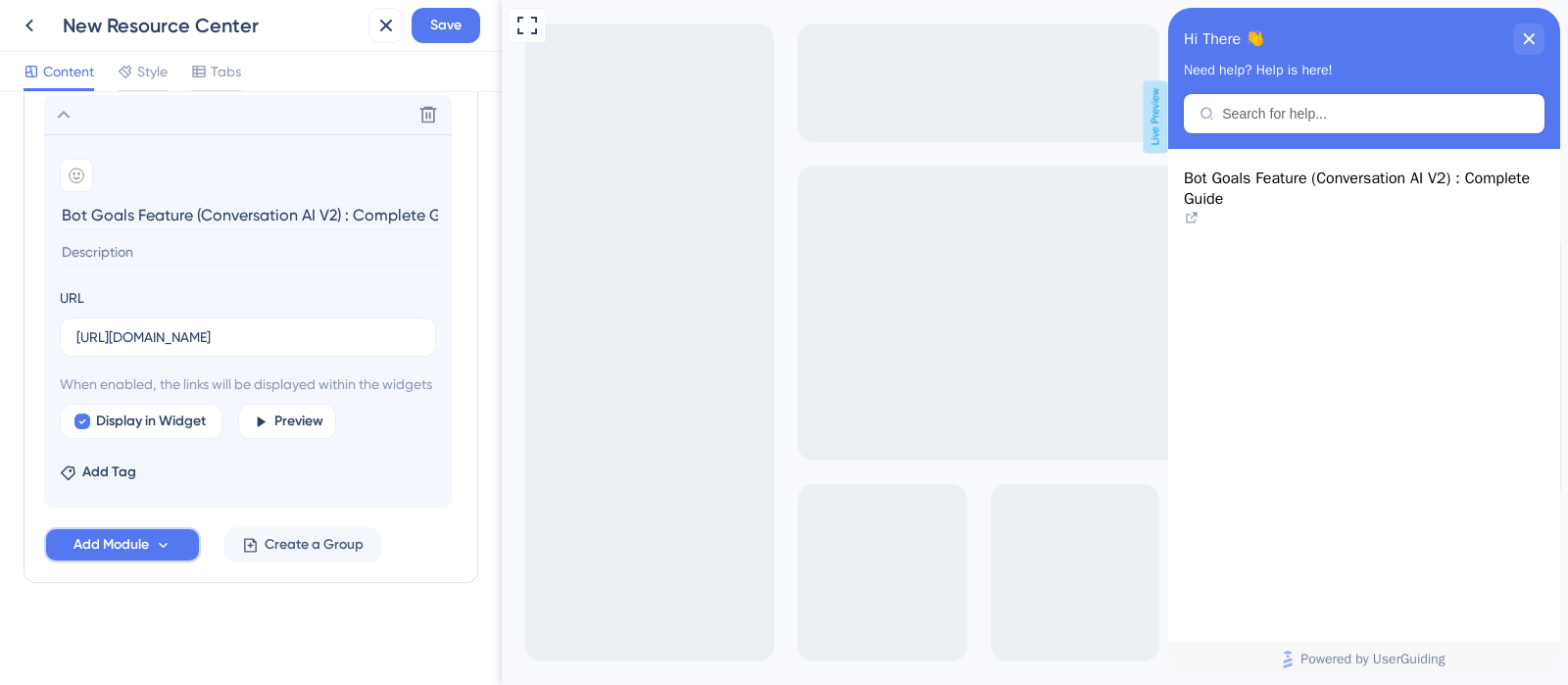 click on "Add Module" at bounding box center (122, 545) 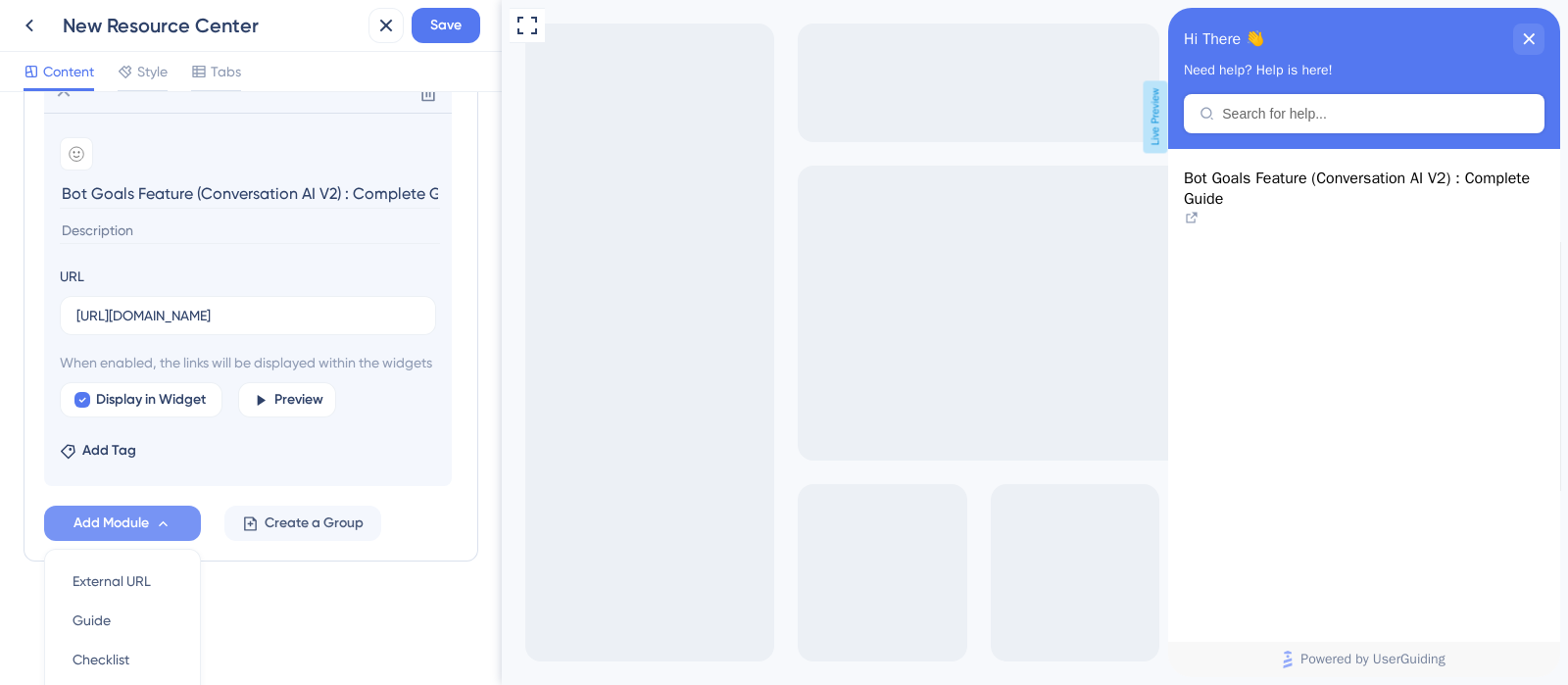 scroll, scrollTop: 1024, scrollLeft: 0, axis: vertical 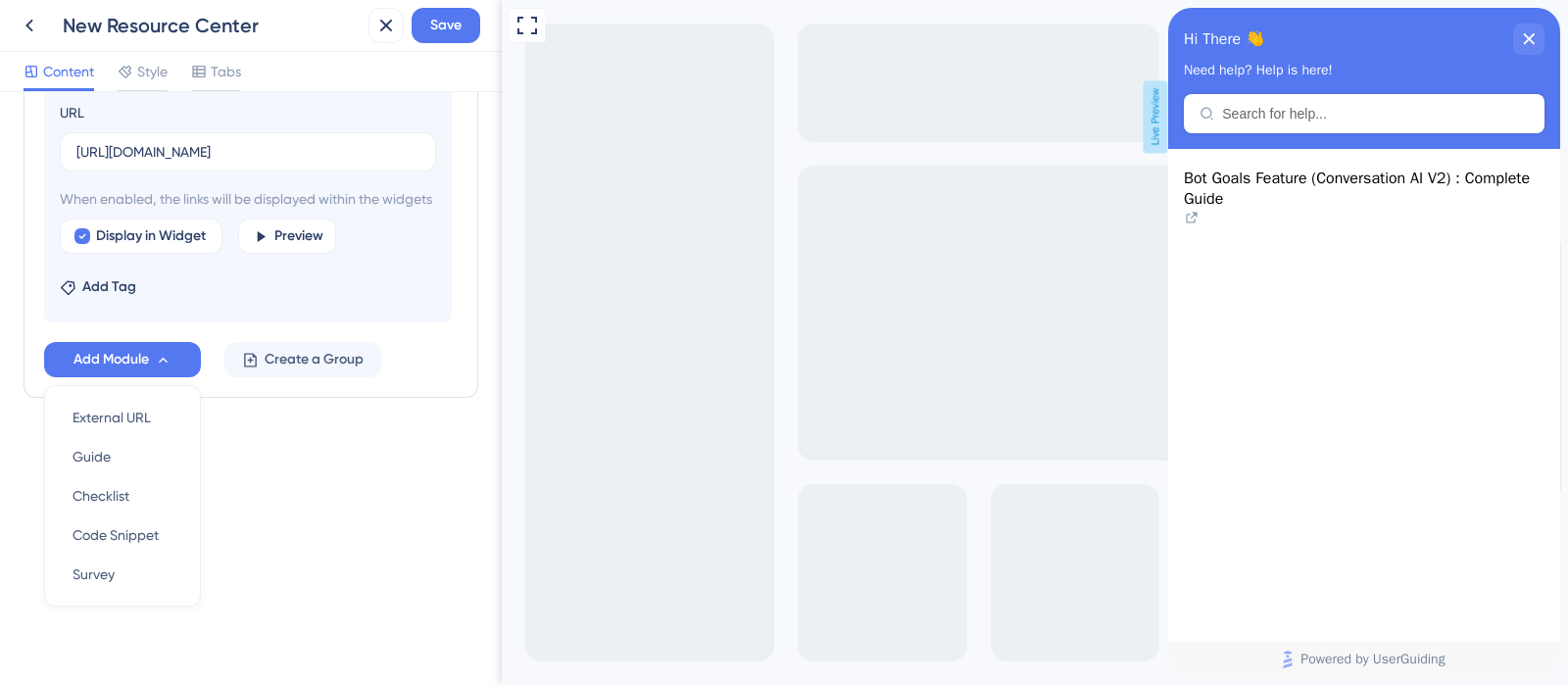 click on "Resource Center Header Title Hi There 👋 17 Hi There 👋 Subtitle Need help? Help is here! 12 Search Function Search Bar Search Bar Placeholder Search for help... No Search Result Message No matching results... Open in New Tab Message Open in a new tab 3 Bring search results from a Knowledge Base Modules Add a module to create your resource center.  Learn More. Delete Add emoji Bot Goals Feature (Conversation AI V2) : Complete Guide URL [URL][DOMAIN_NAME] When enabled, the links will be displayed within the widgets Display in Widget Preview Add Tag Add Module External URL External URL Guide Guide Checklist Checklist Code Snippet Code Snippet Survey Survey Create a Group" at bounding box center [251, 388] 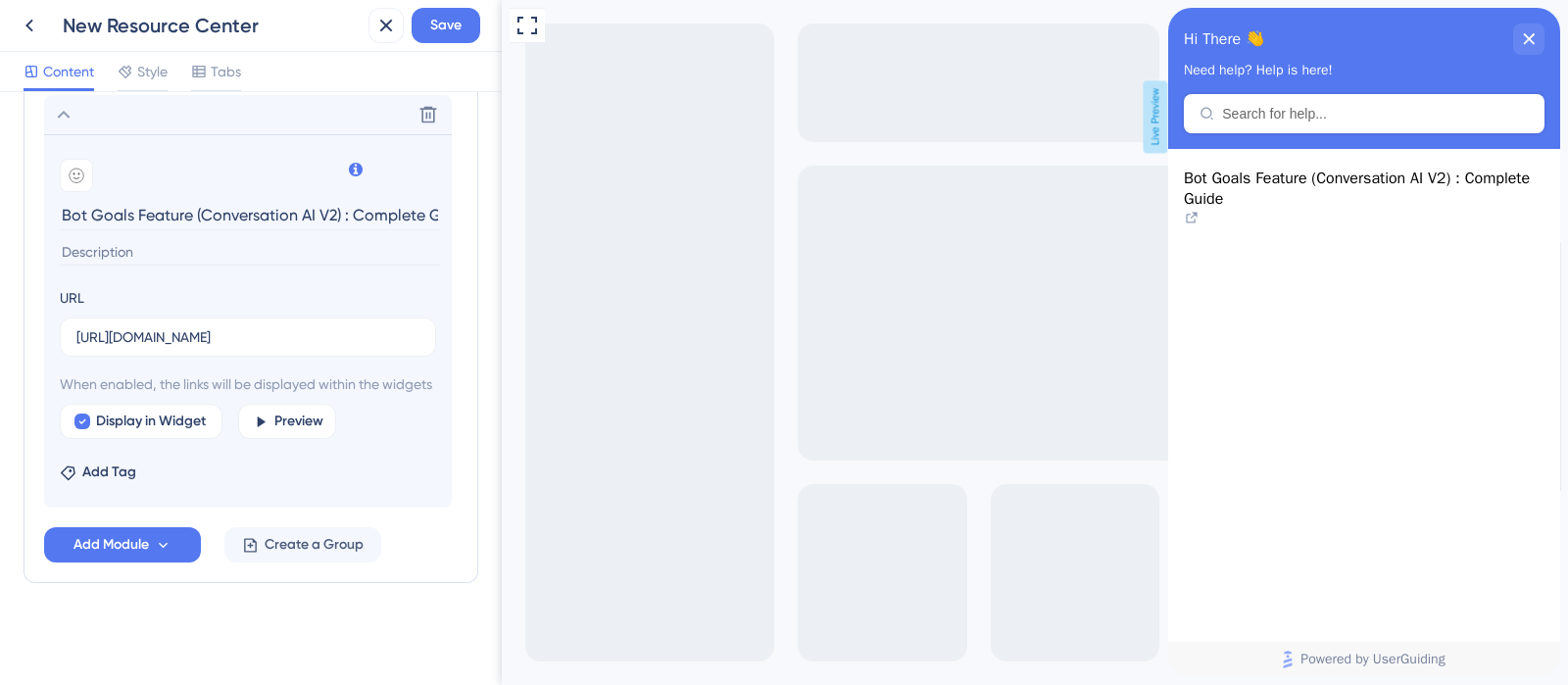scroll, scrollTop: 227, scrollLeft: 0, axis: vertical 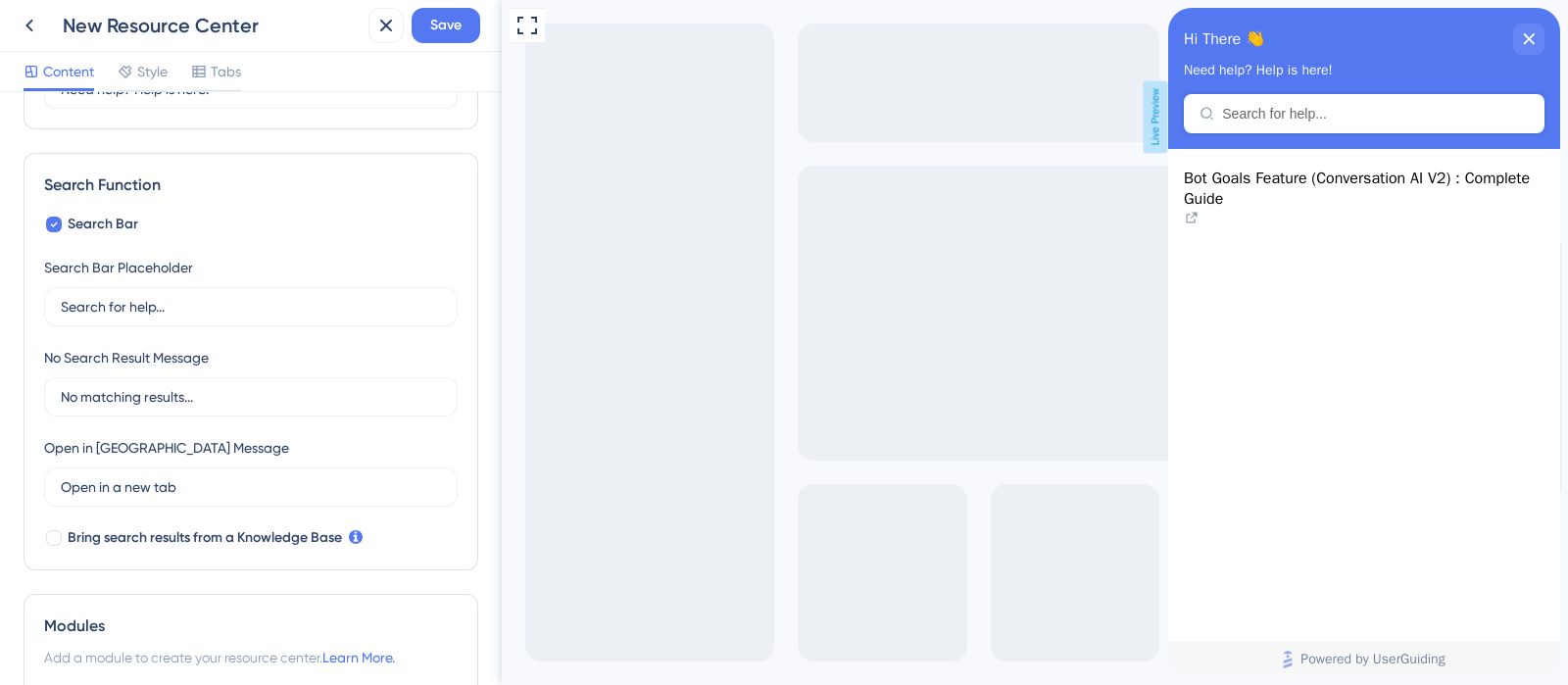 click 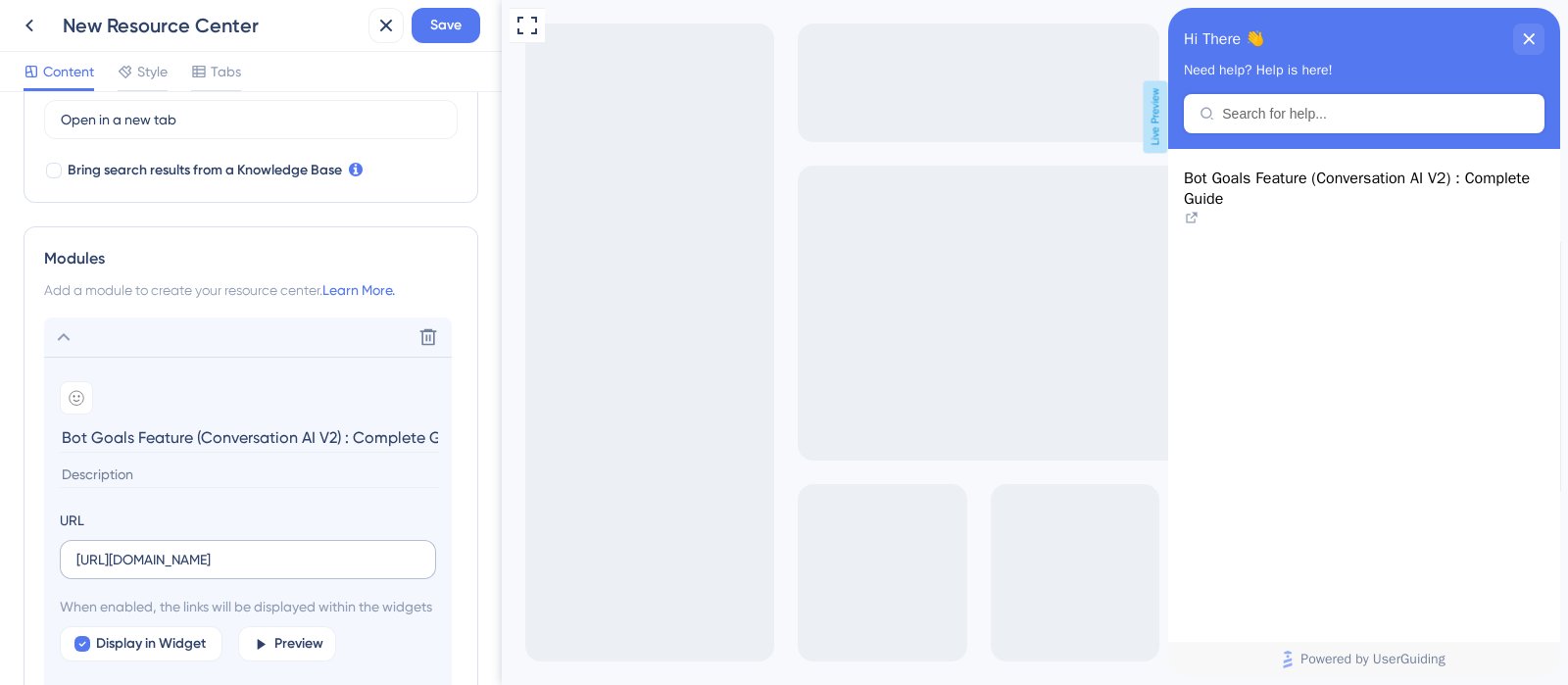 scroll, scrollTop: 839, scrollLeft: 0, axis: vertical 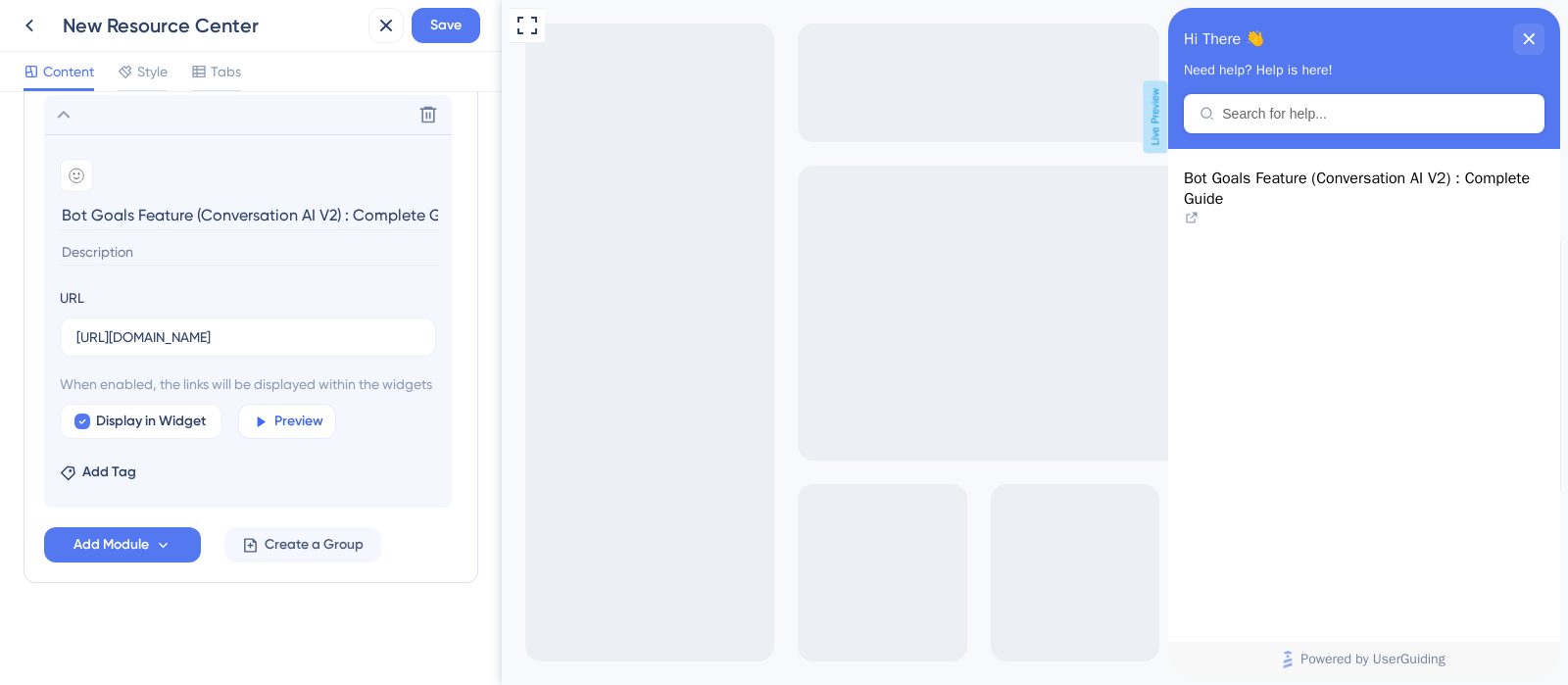 click 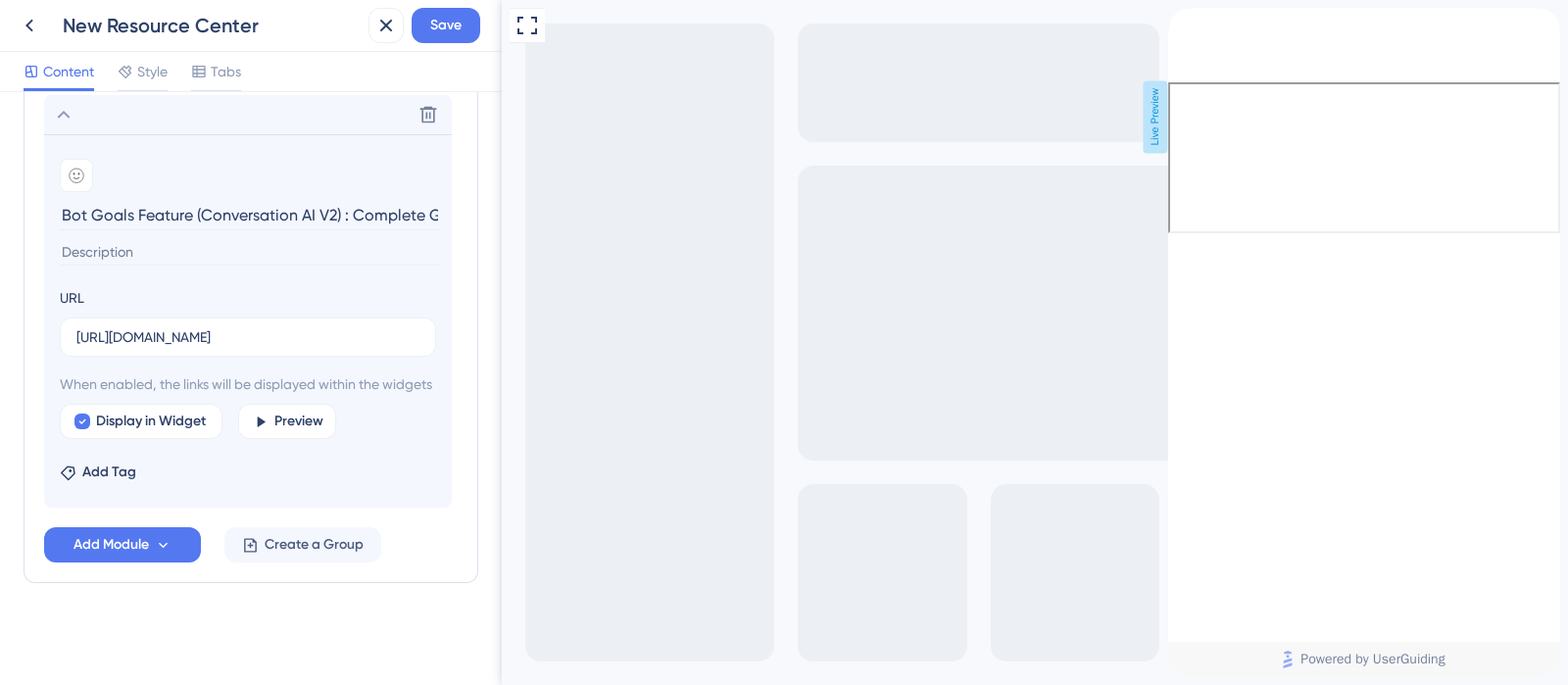 click at bounding box center [1184, 19] 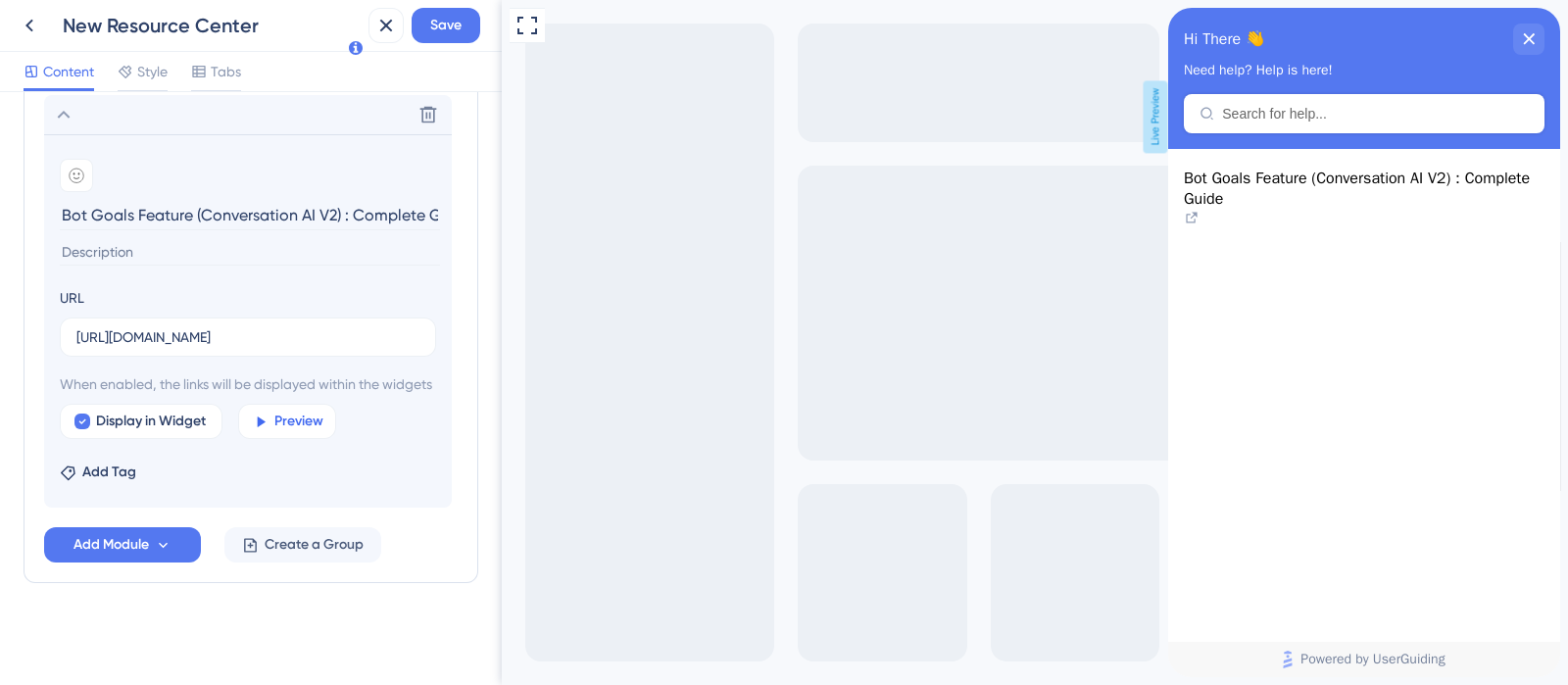 scroll, scrollTop: 594, scrollLeft: 0, axis: vertical 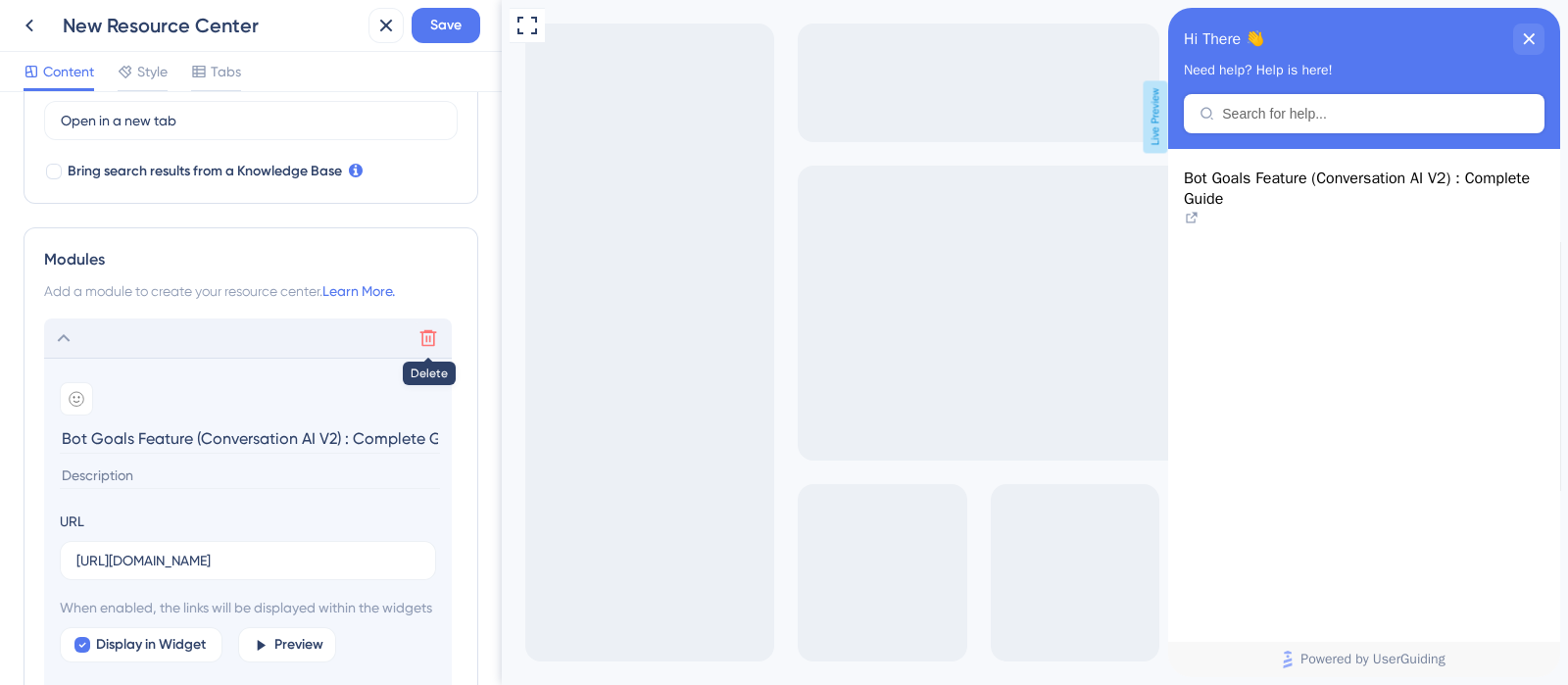 click 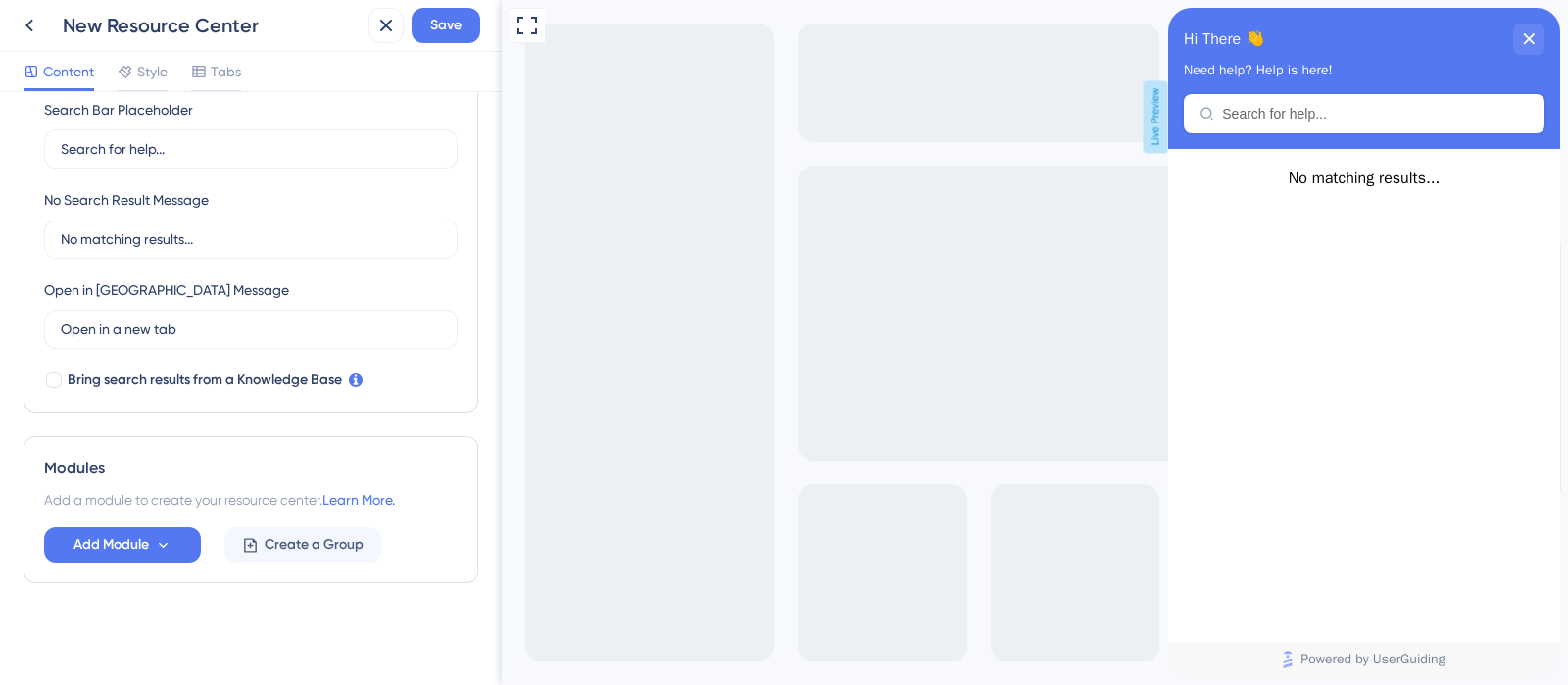 scroll, scrollTop: 384, scrollLeft: 0, axis: vertical 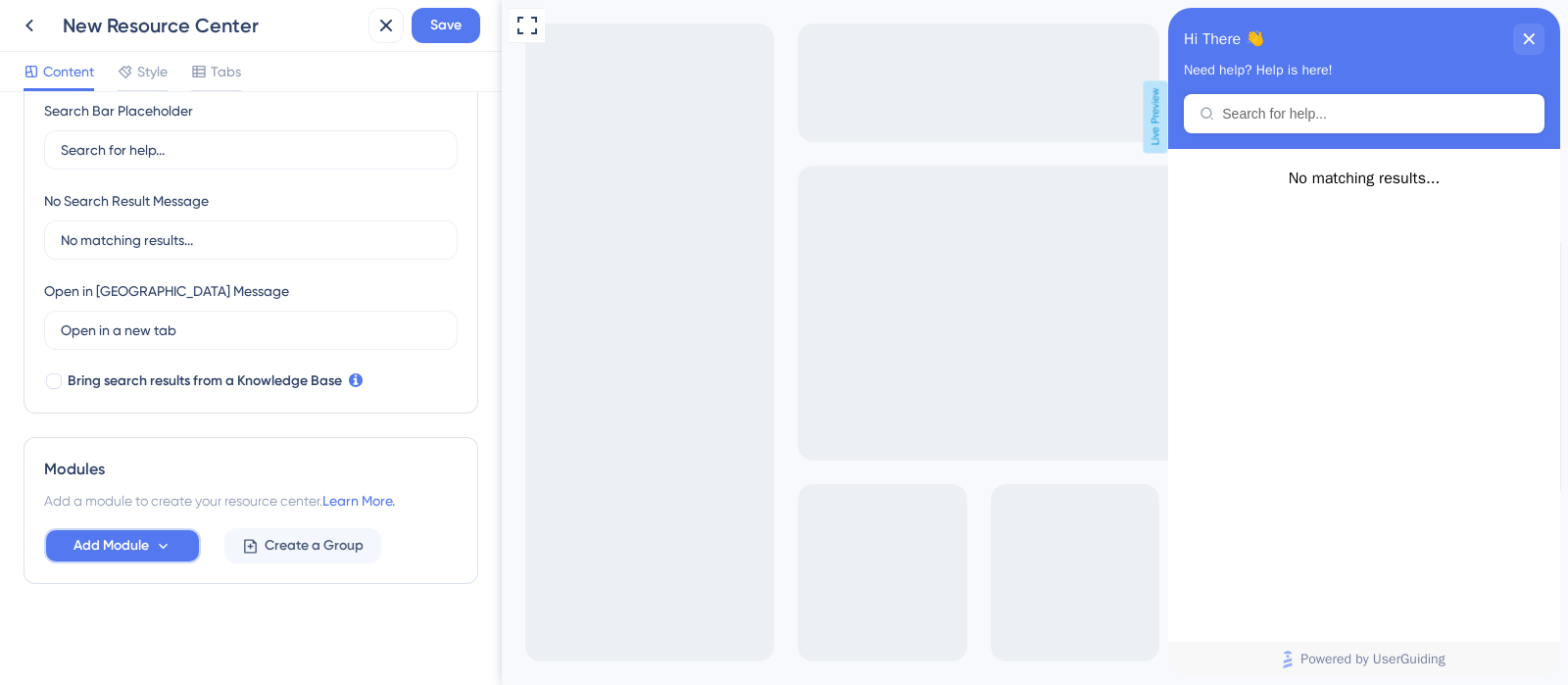 click on "Add Module" at bounding box center (111, 546) 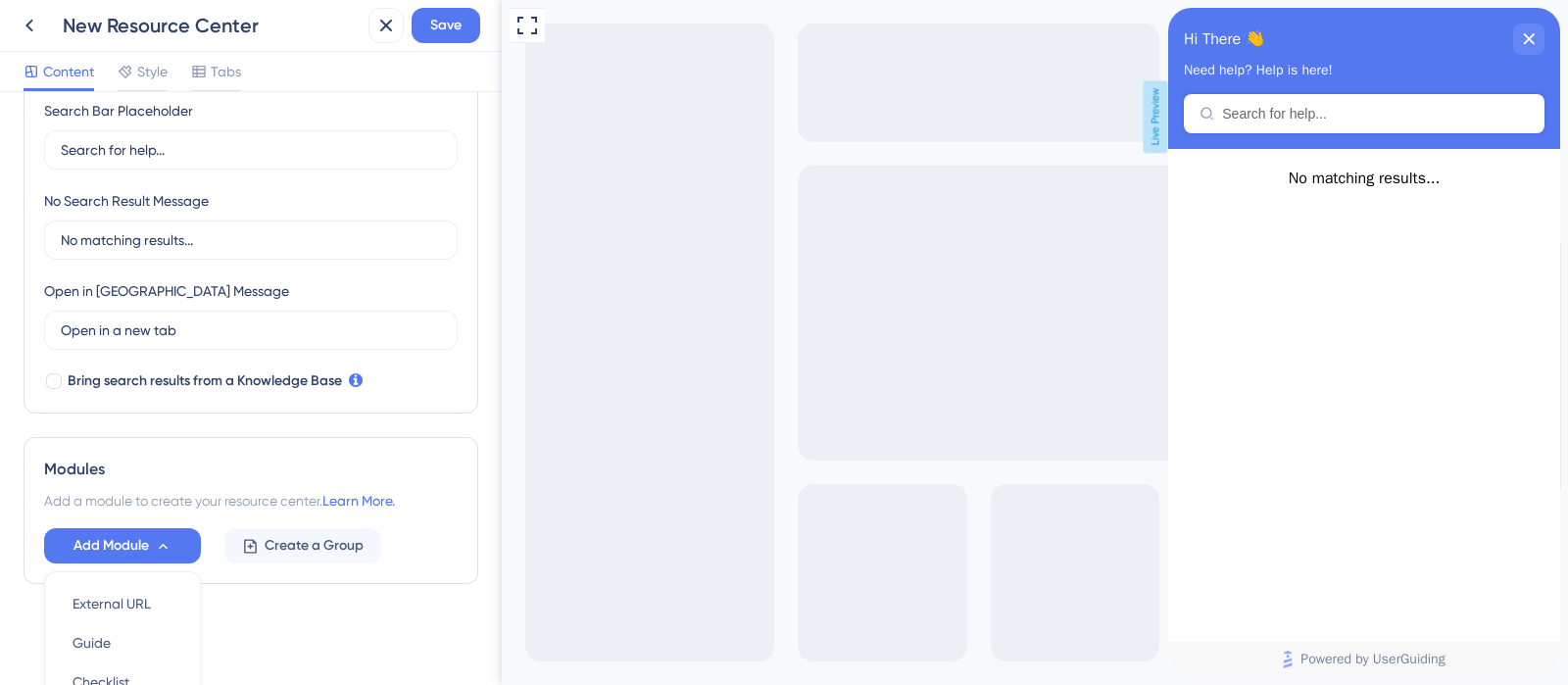 scroll, scrollTop: 569, scrollLeft: 0, axis: vertical 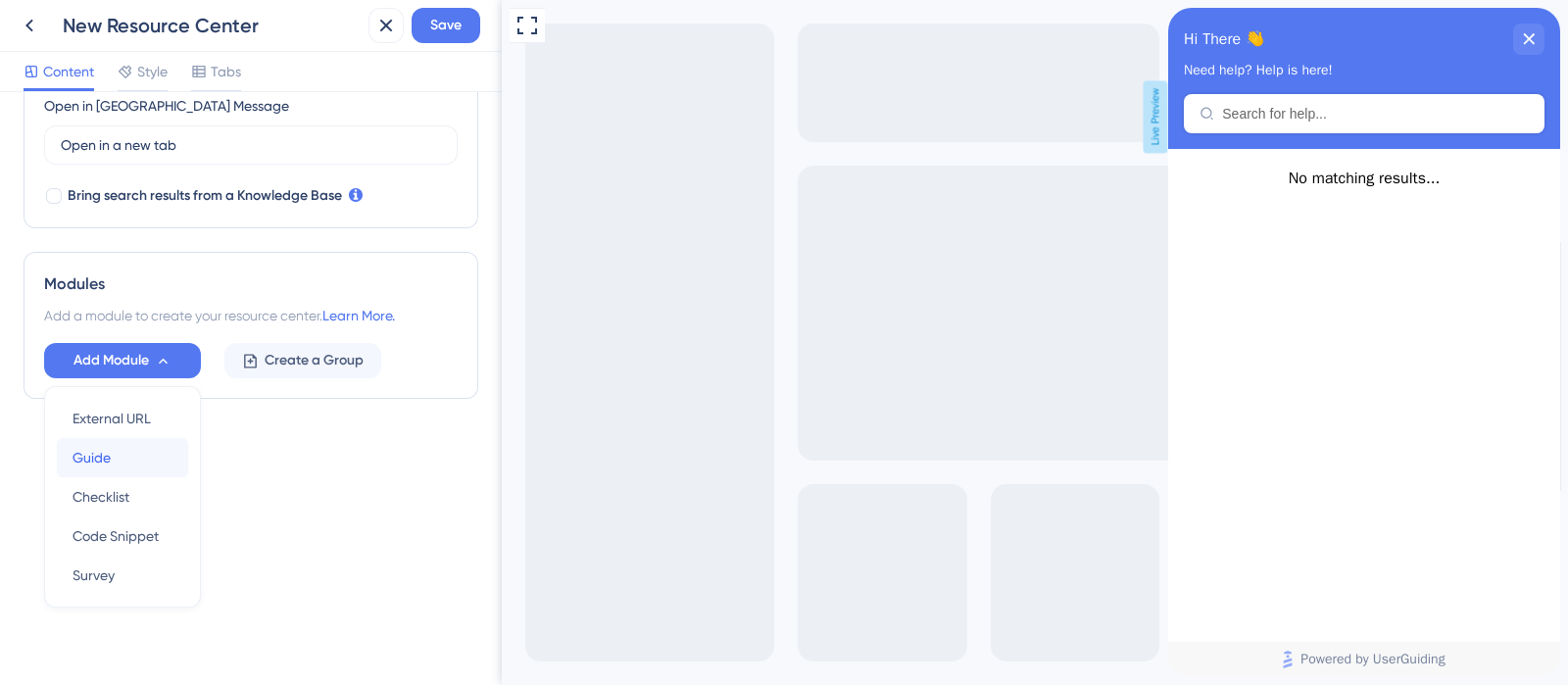 click on "Guide Guide" at bounding box center (122, 458) 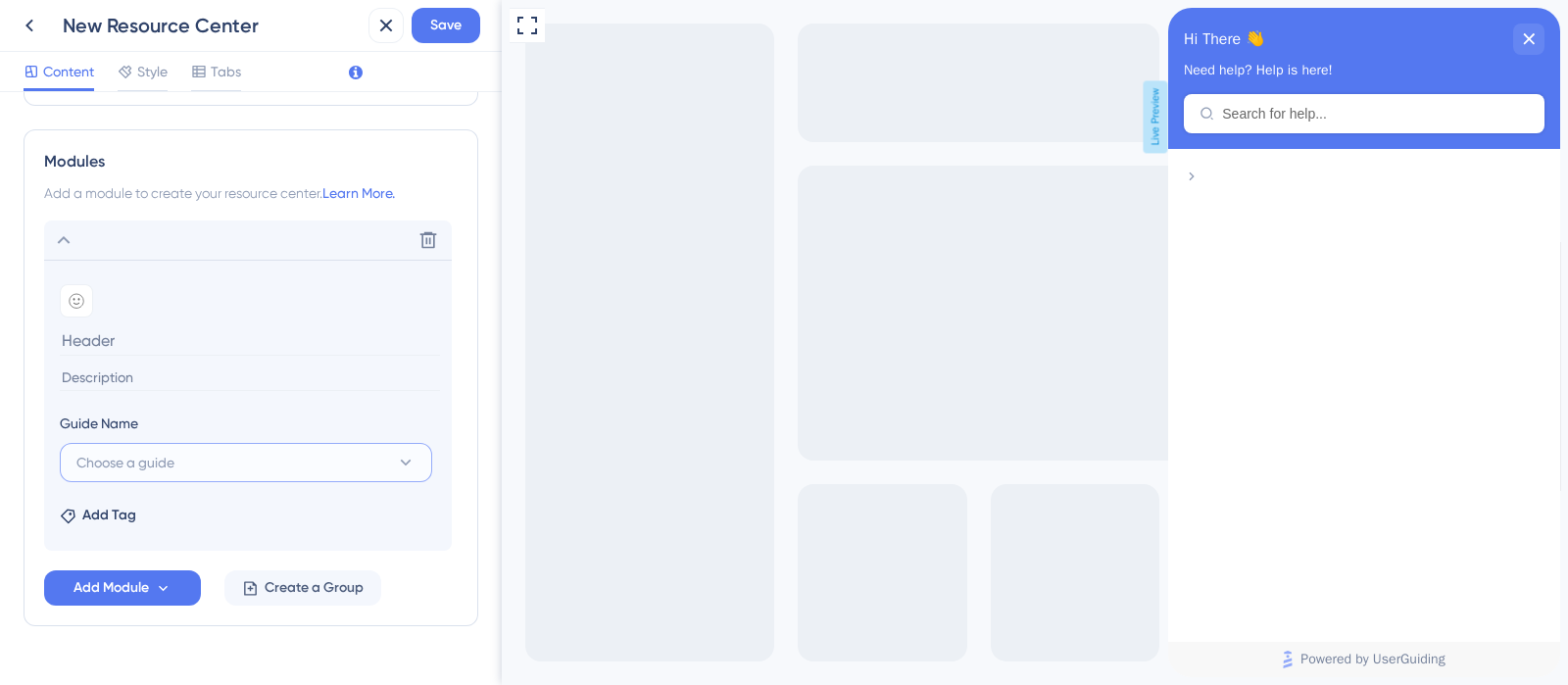 click on "Choose a guide" at bounding box center [246, 463] 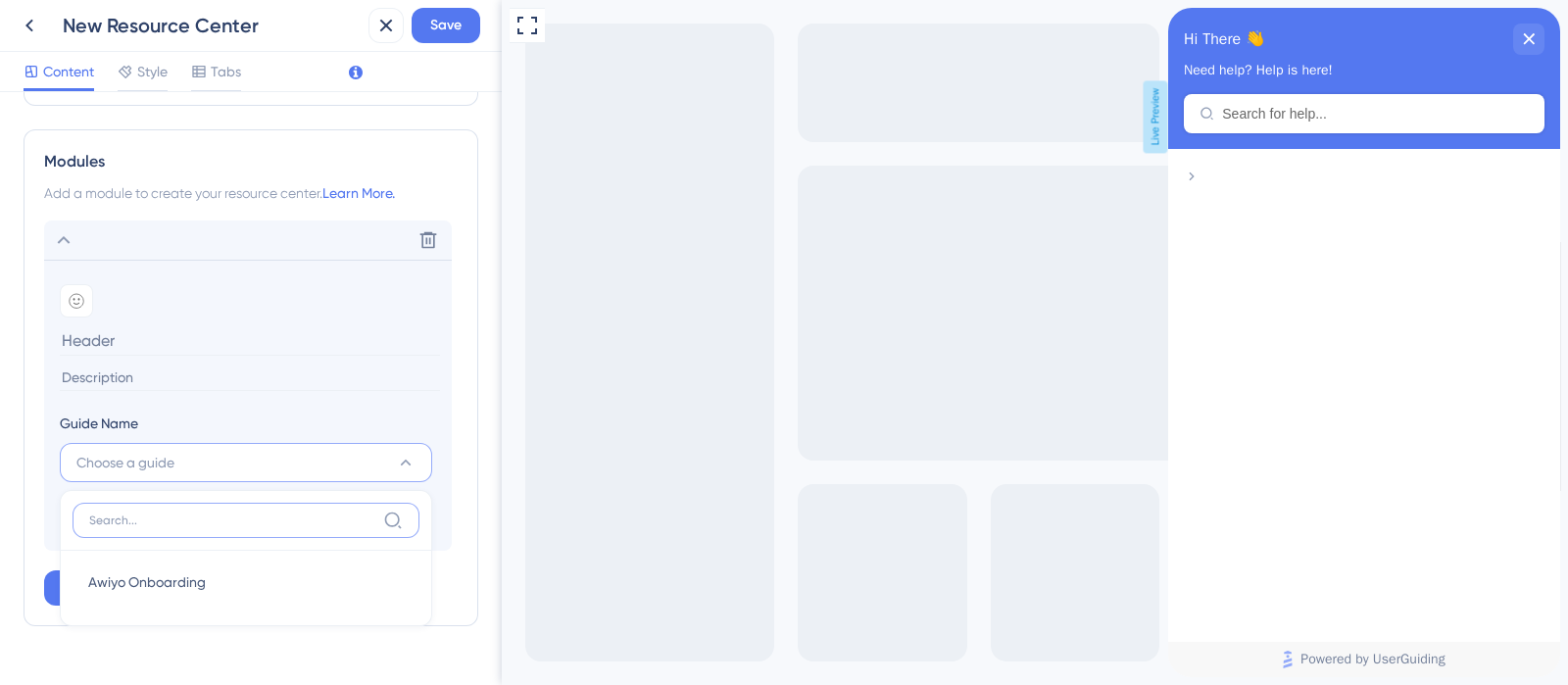 scroll, scrollTop: 734, scrollLeft: 0, axis: vertical 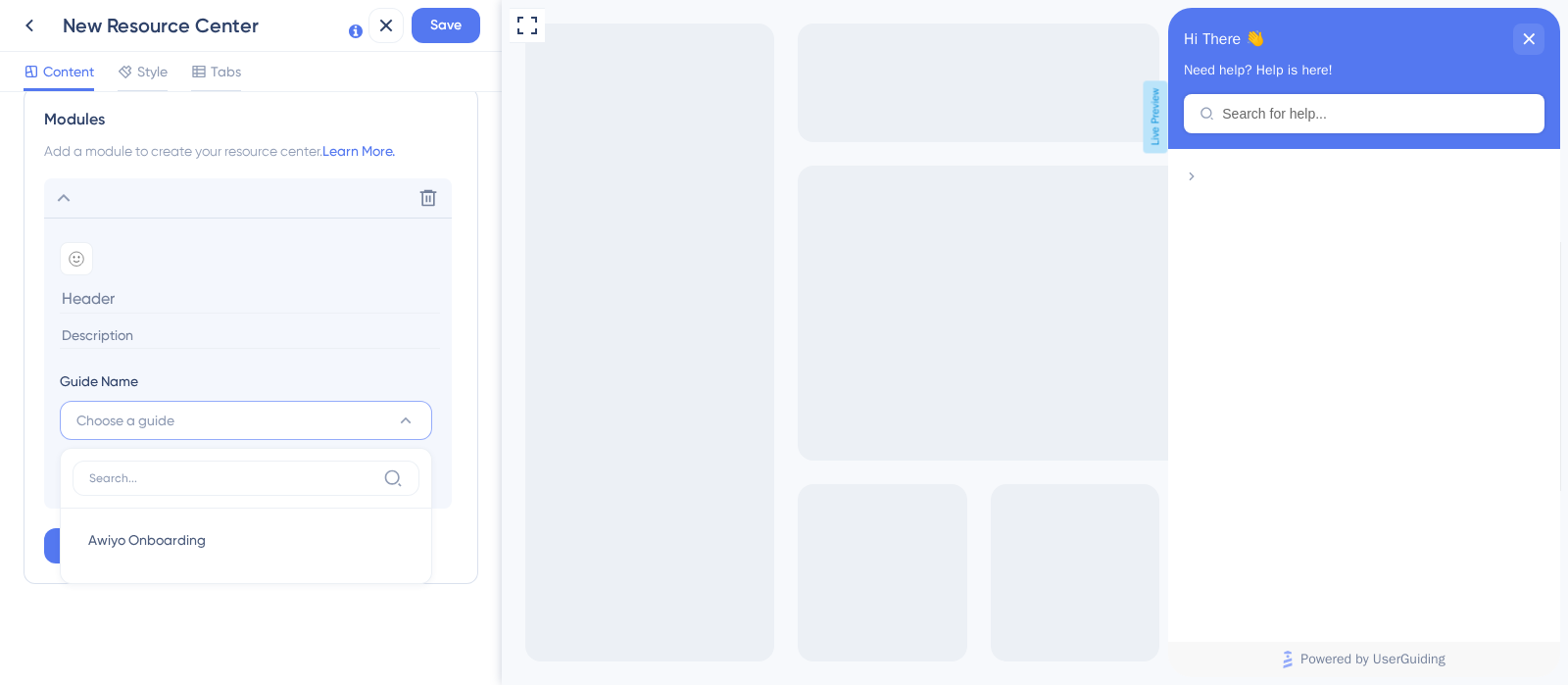 click at bounding box center (250, 335) 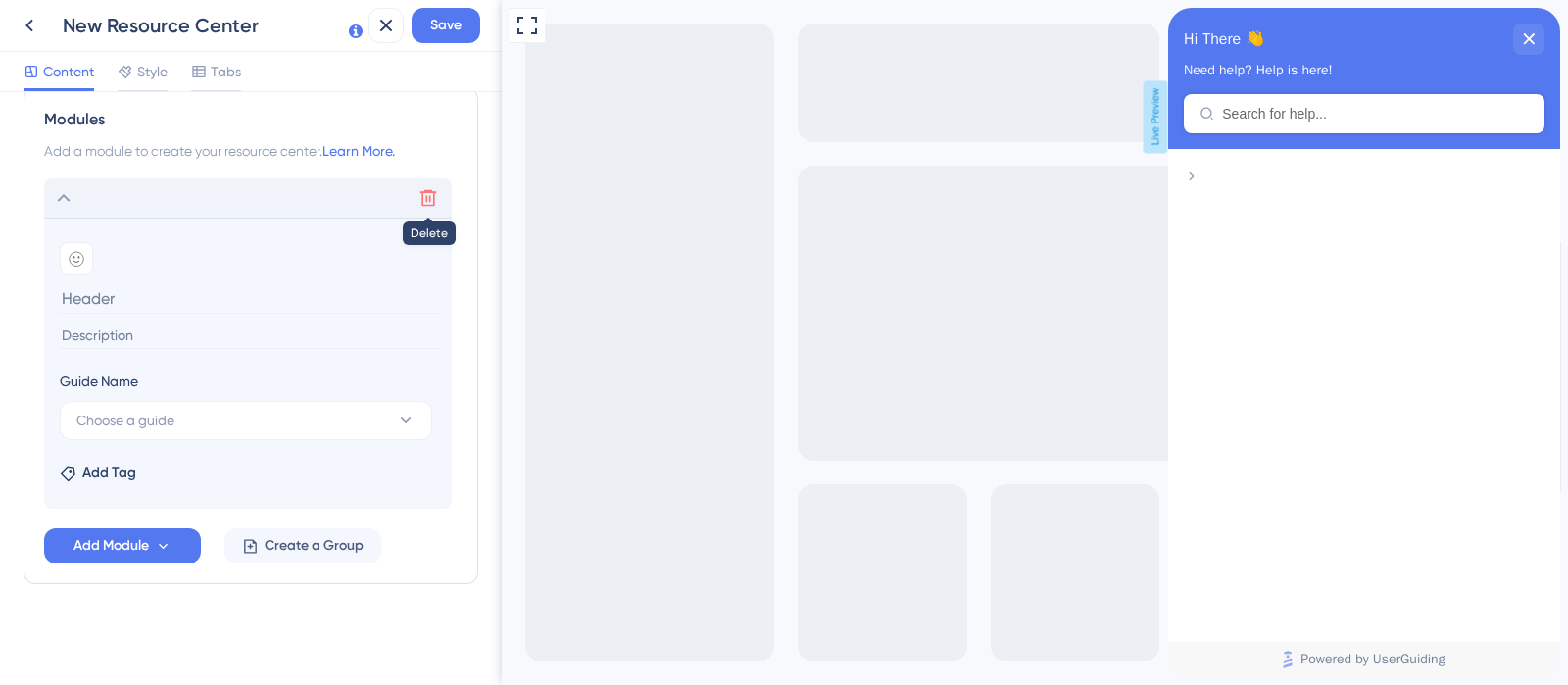 click 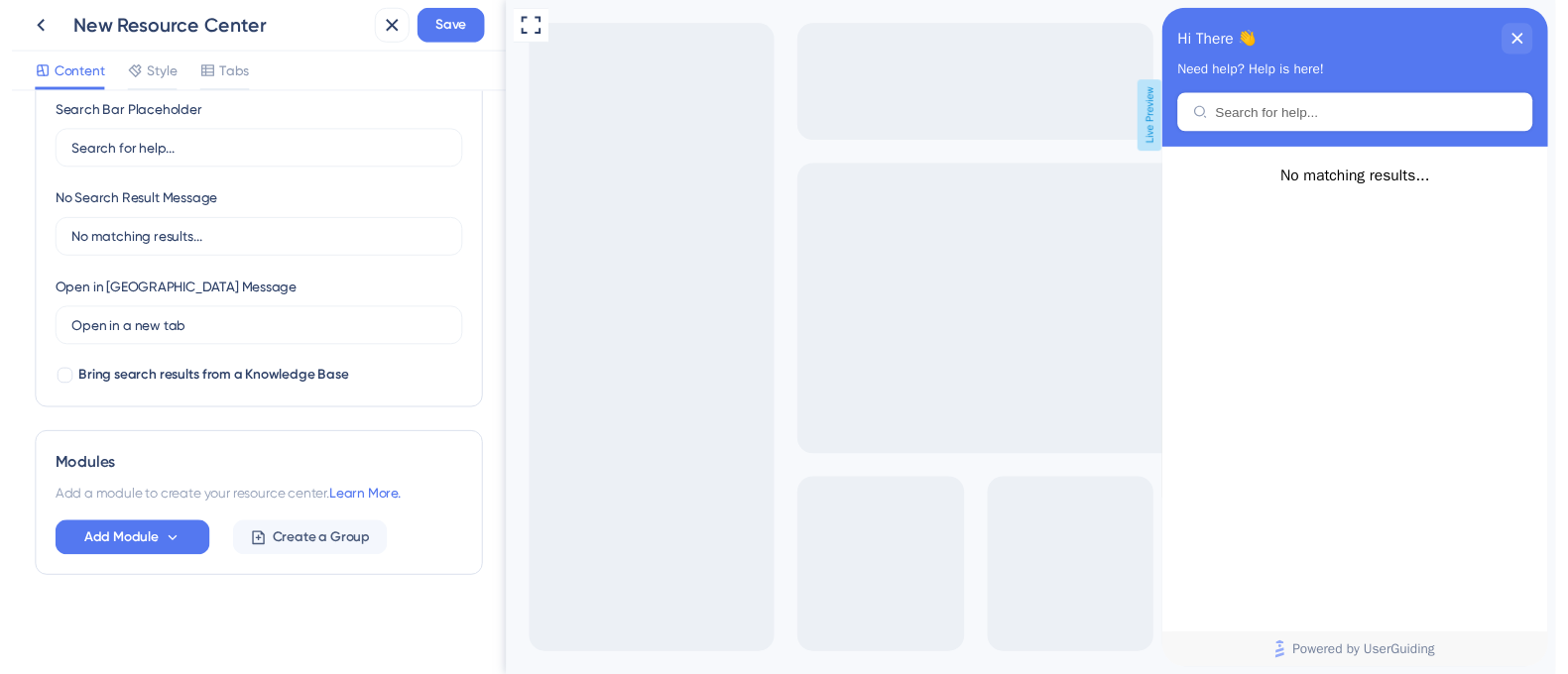scroll, scrollTop: 0, scrollLeft: 0, axis: both 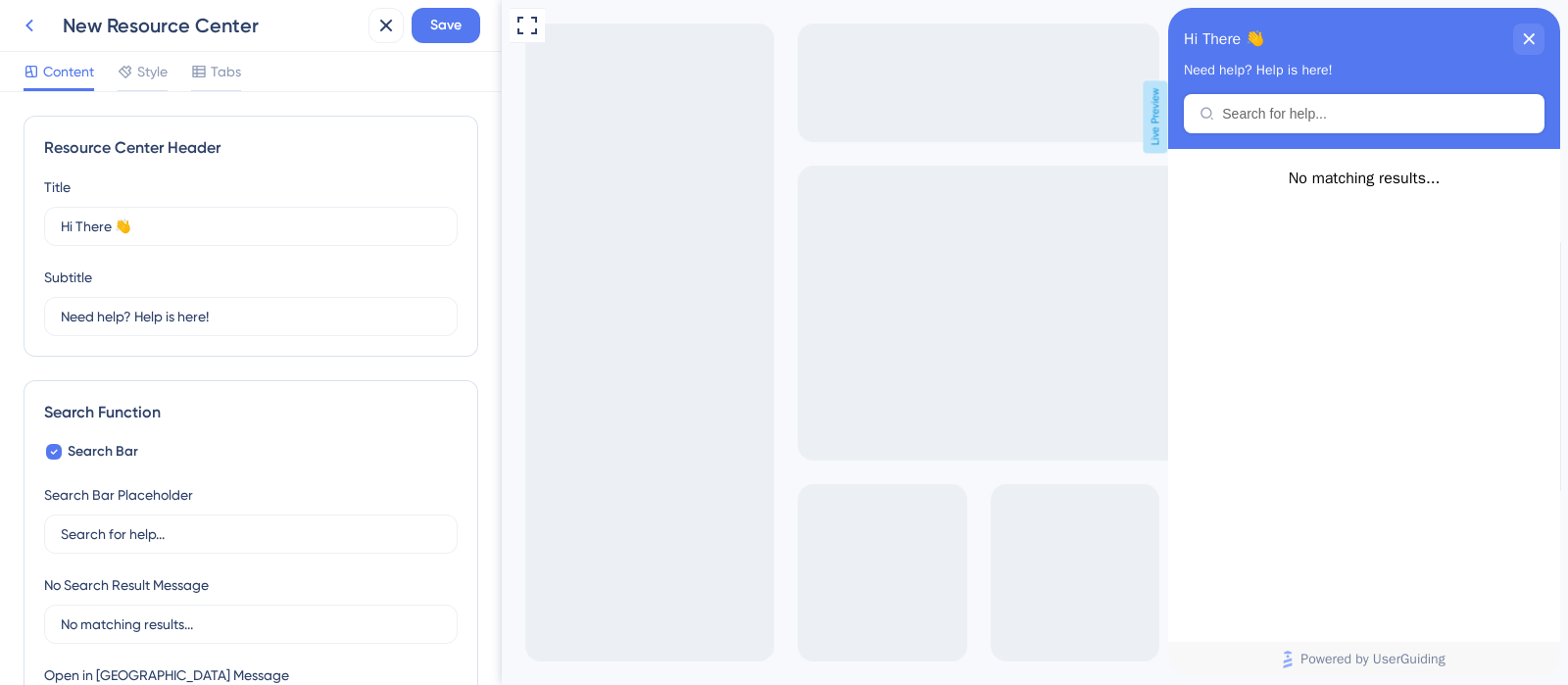click 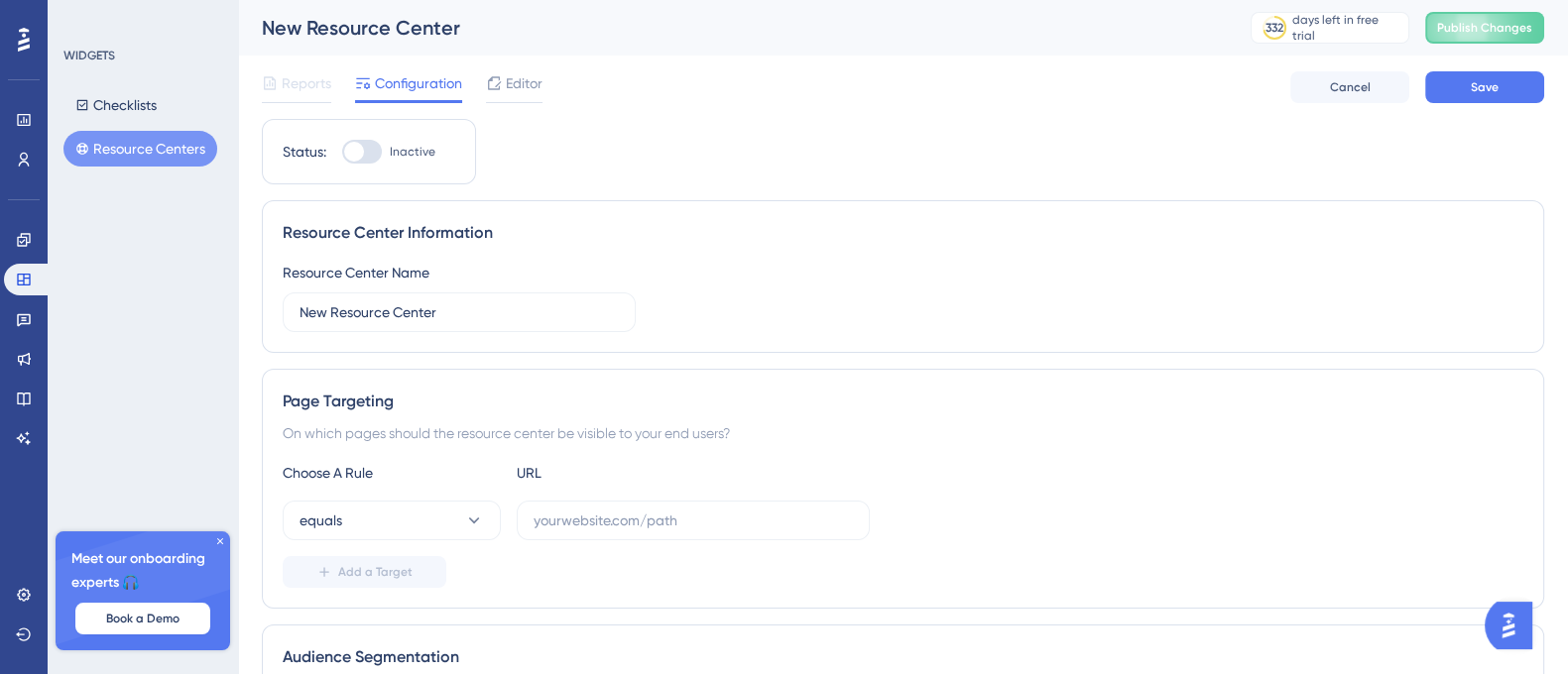click at bounding box center [1508, 625] 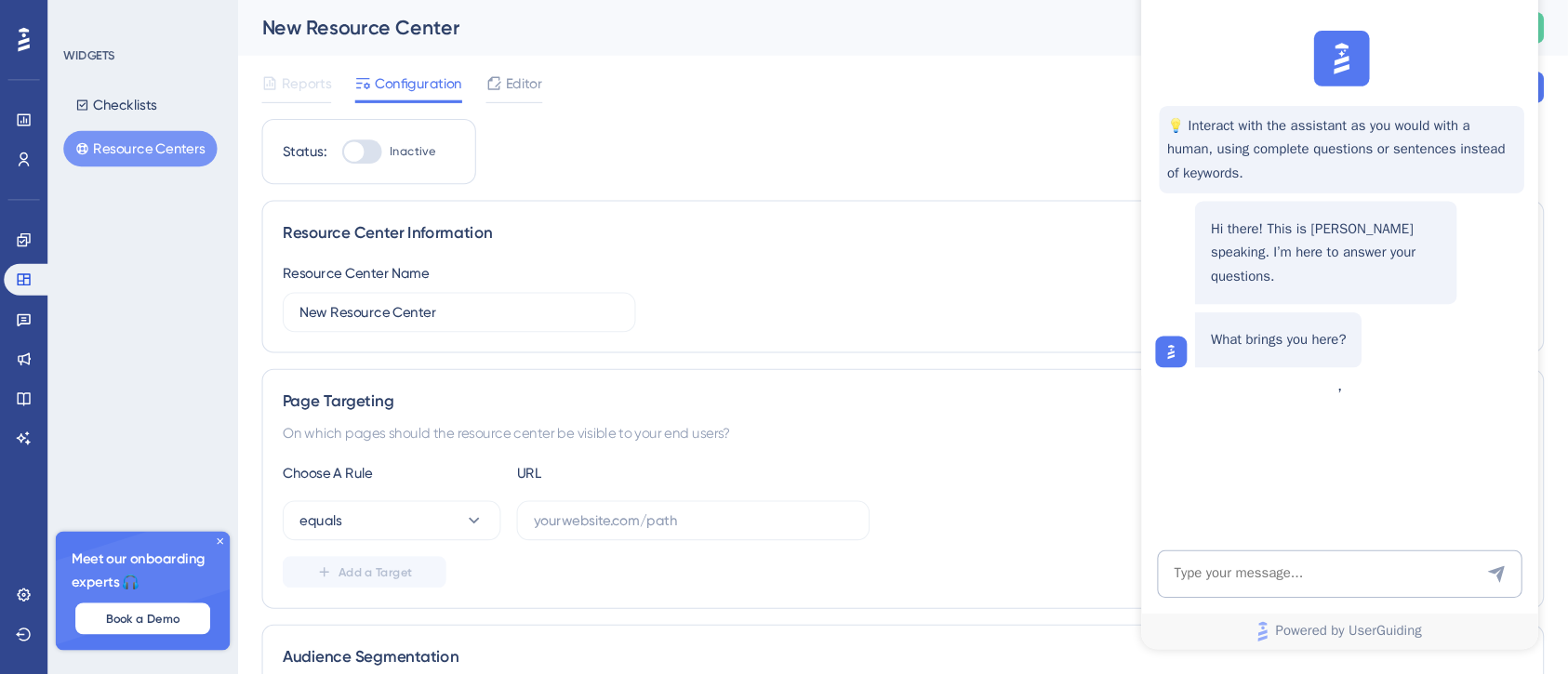 scroll, scrollTop: 0, scrollLeft: 0, axis: both 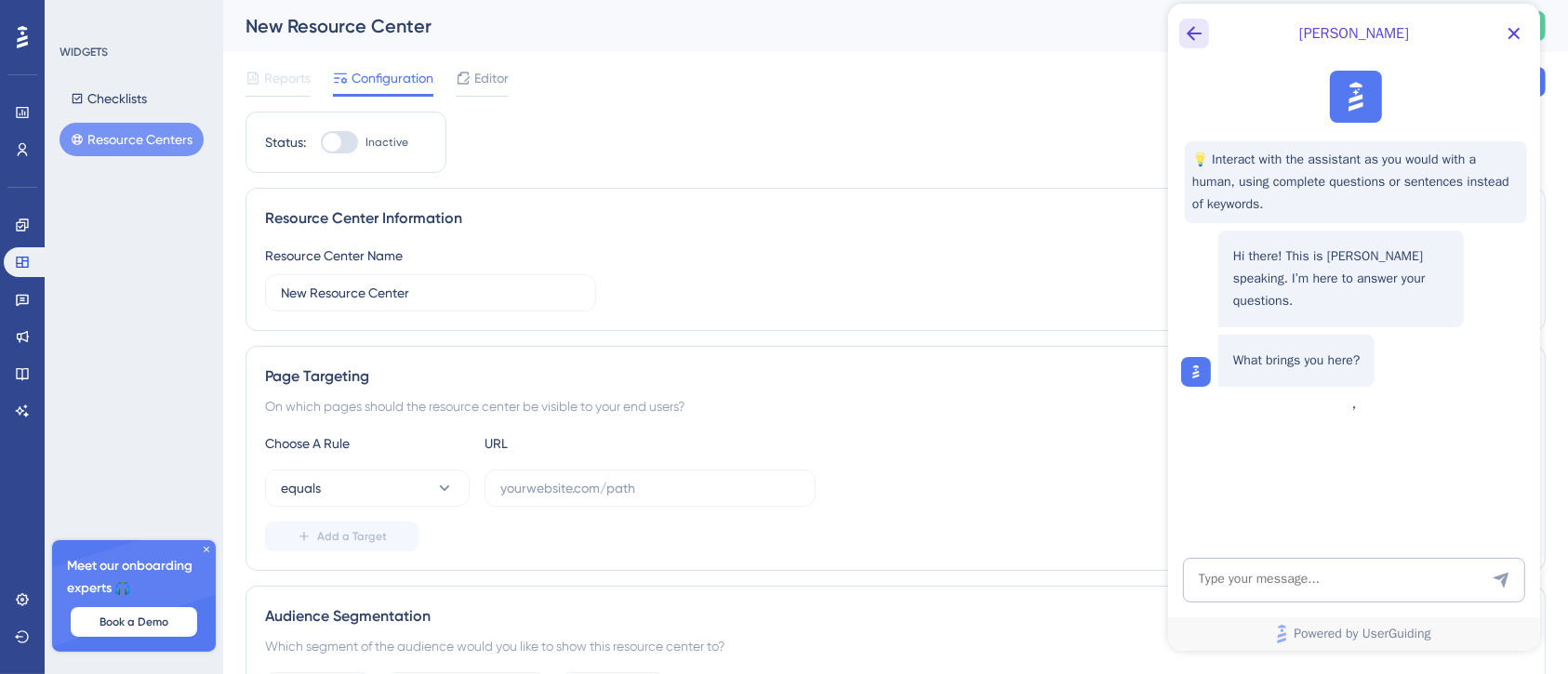 click 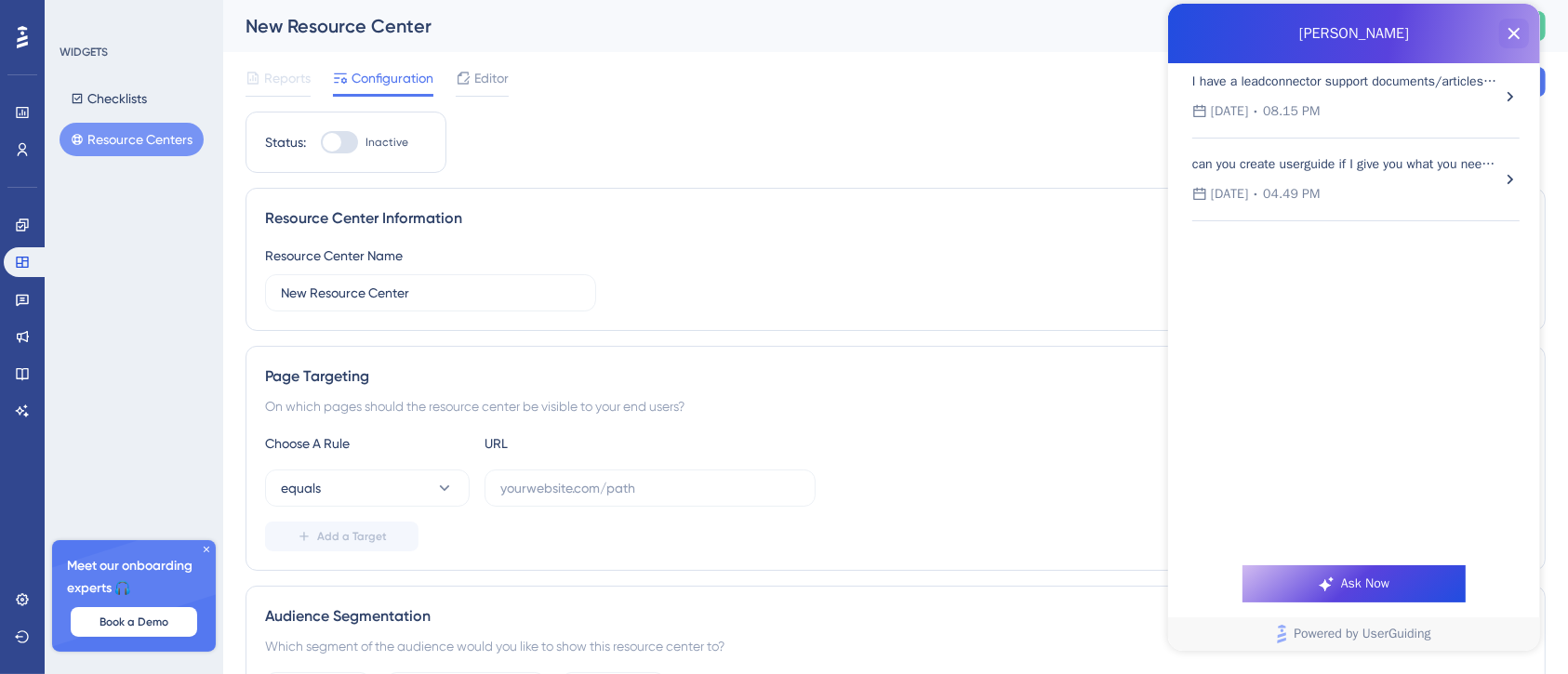 click 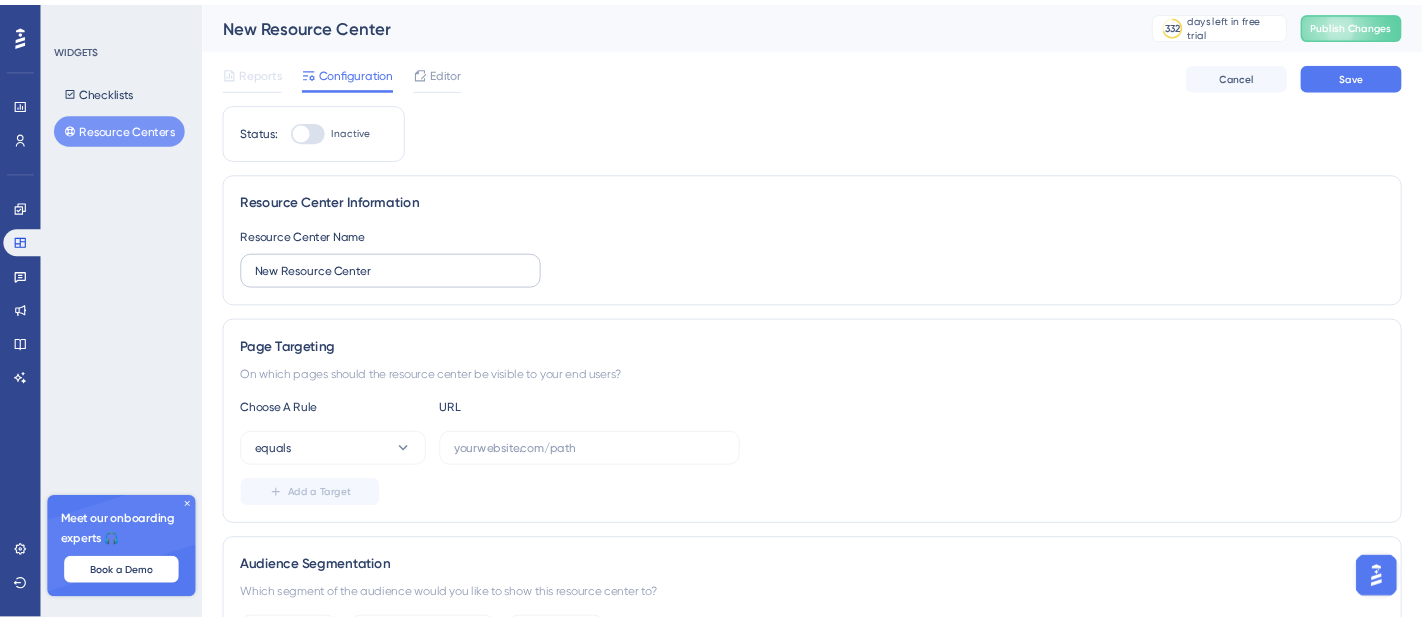 scroll, scrollTop: 0, scrollLeft: 0, axis: both 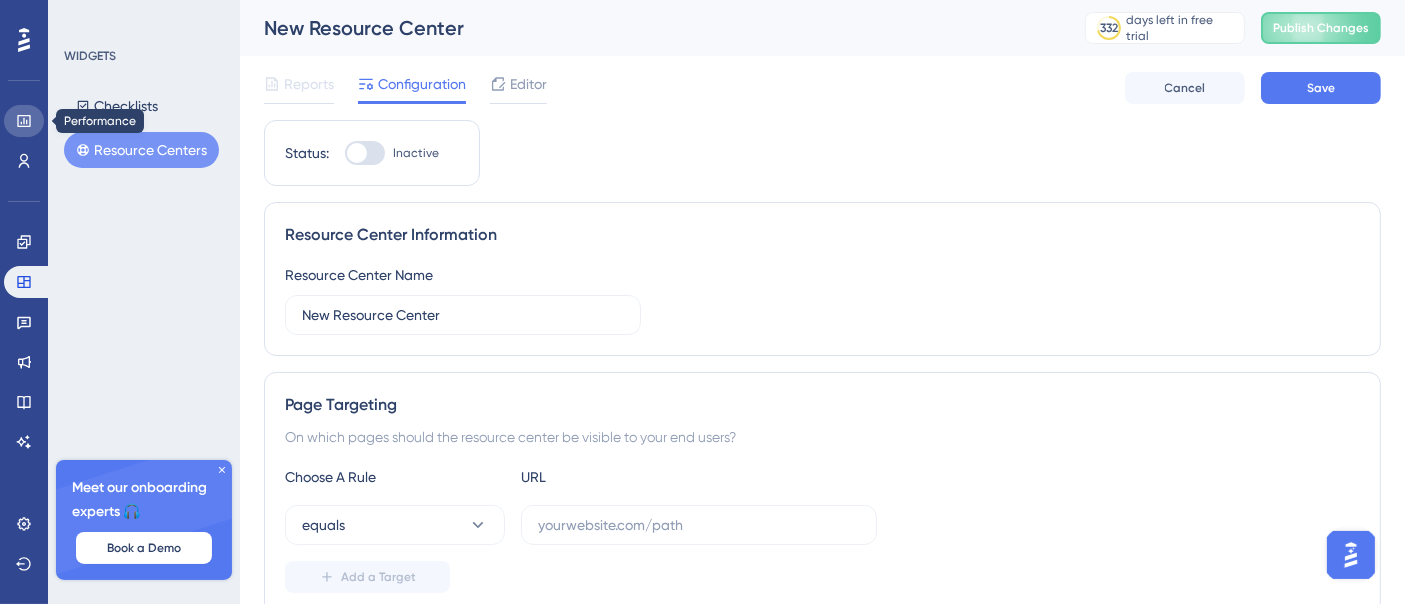click at bounding box center [24, 121] 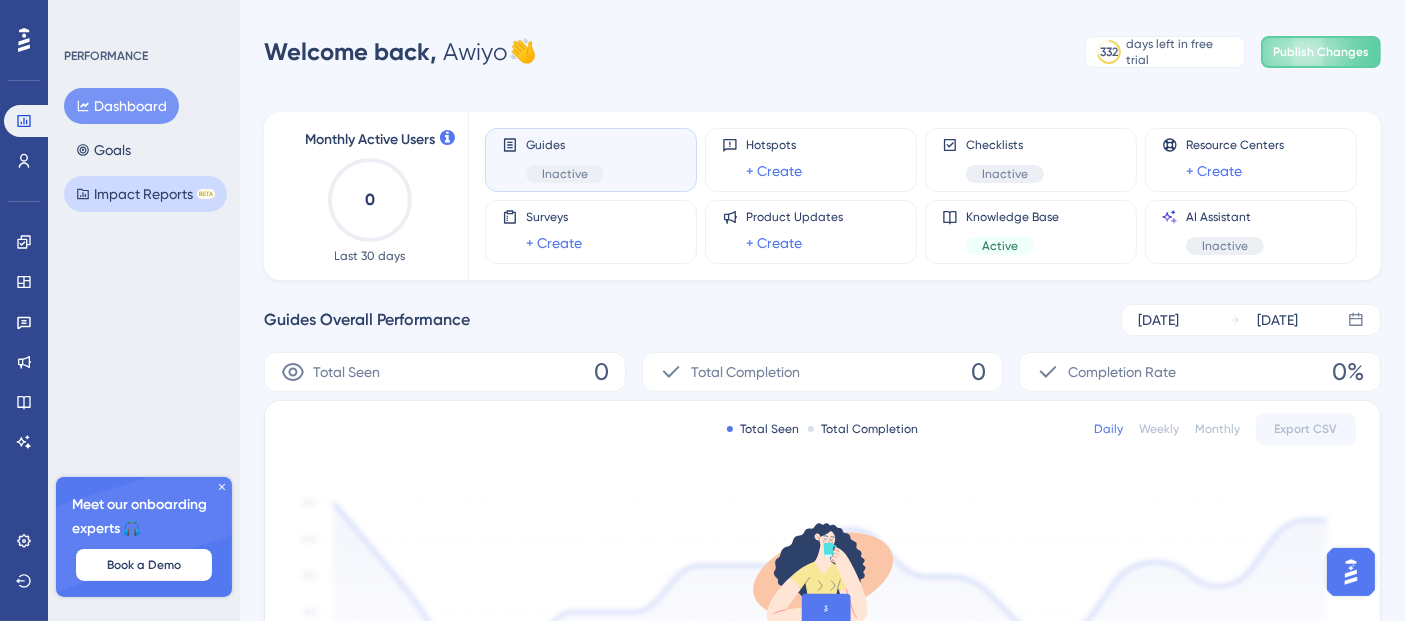 click on "Impact Reports BETA" at bounding box center [145, 194] 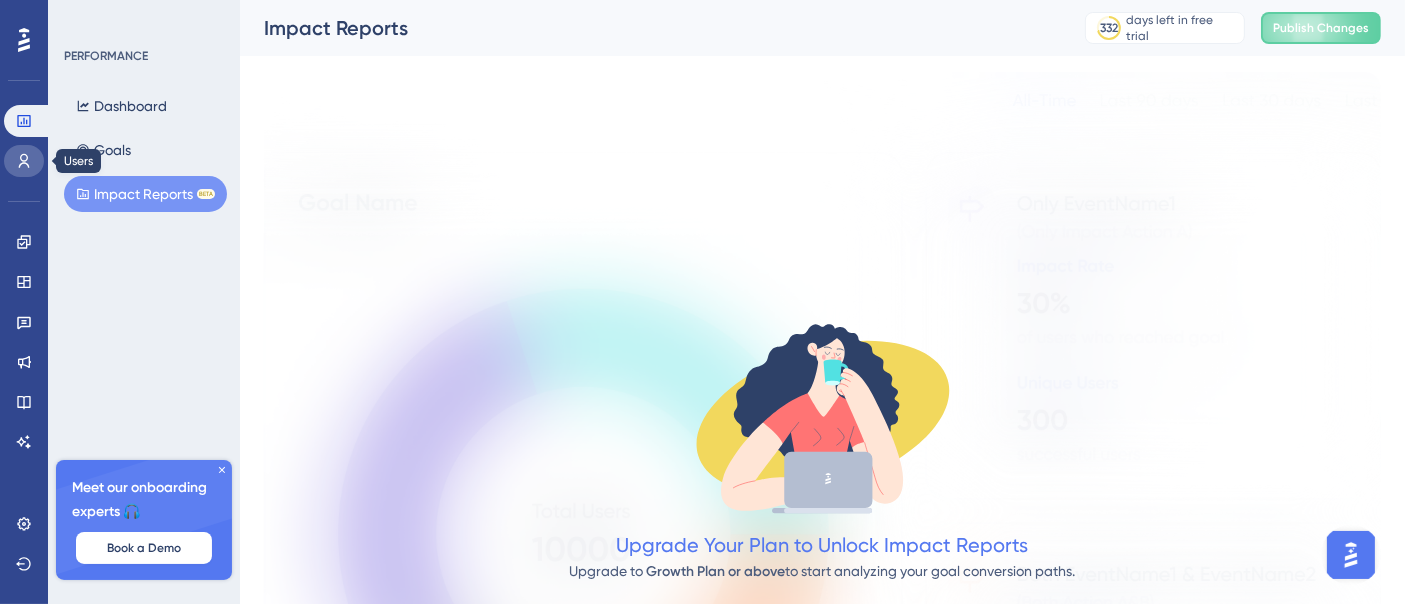click 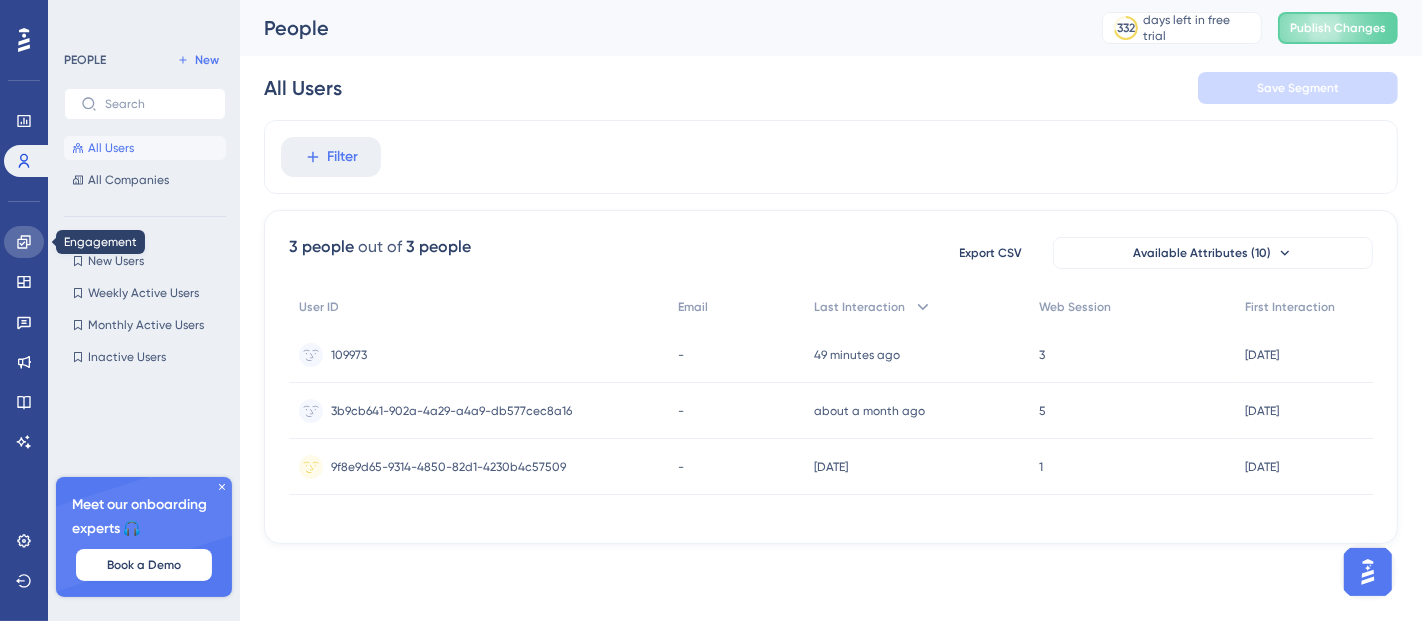 click at bounding box center [24, 242] 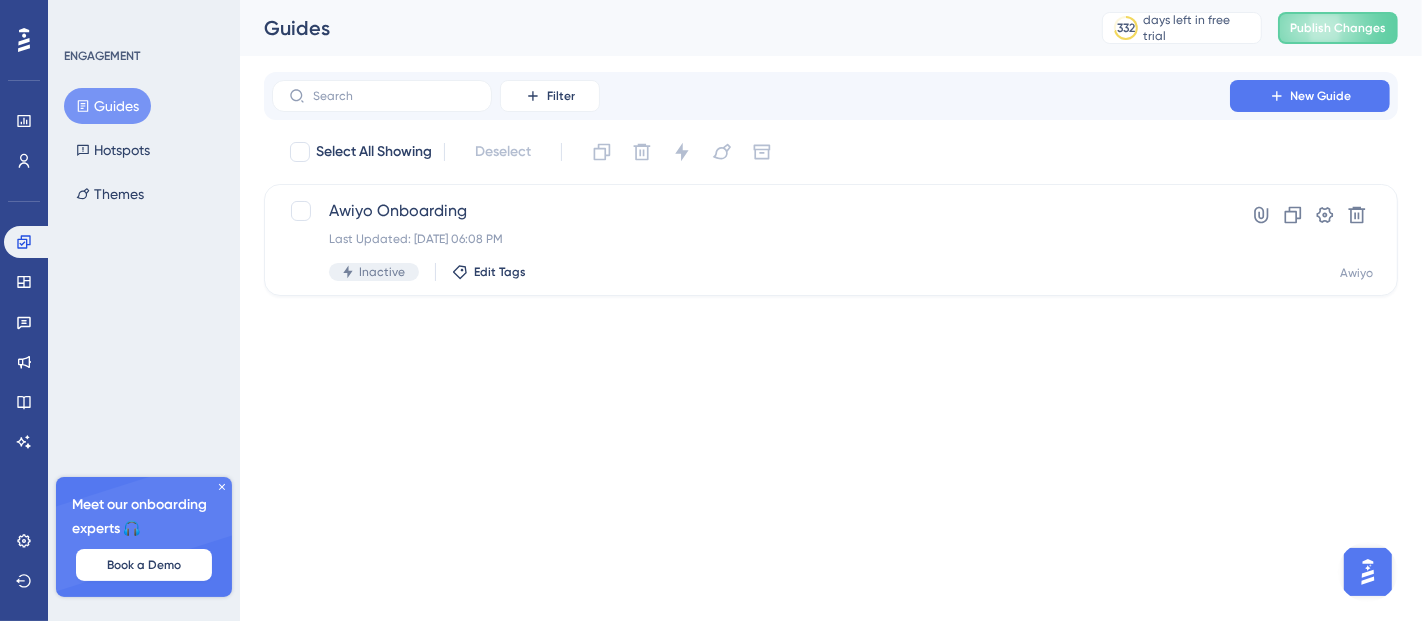 click on "Engagement Widgets Feedback Product Updates Knowledge Base AI Assistant" at bounding box center [24, 342] 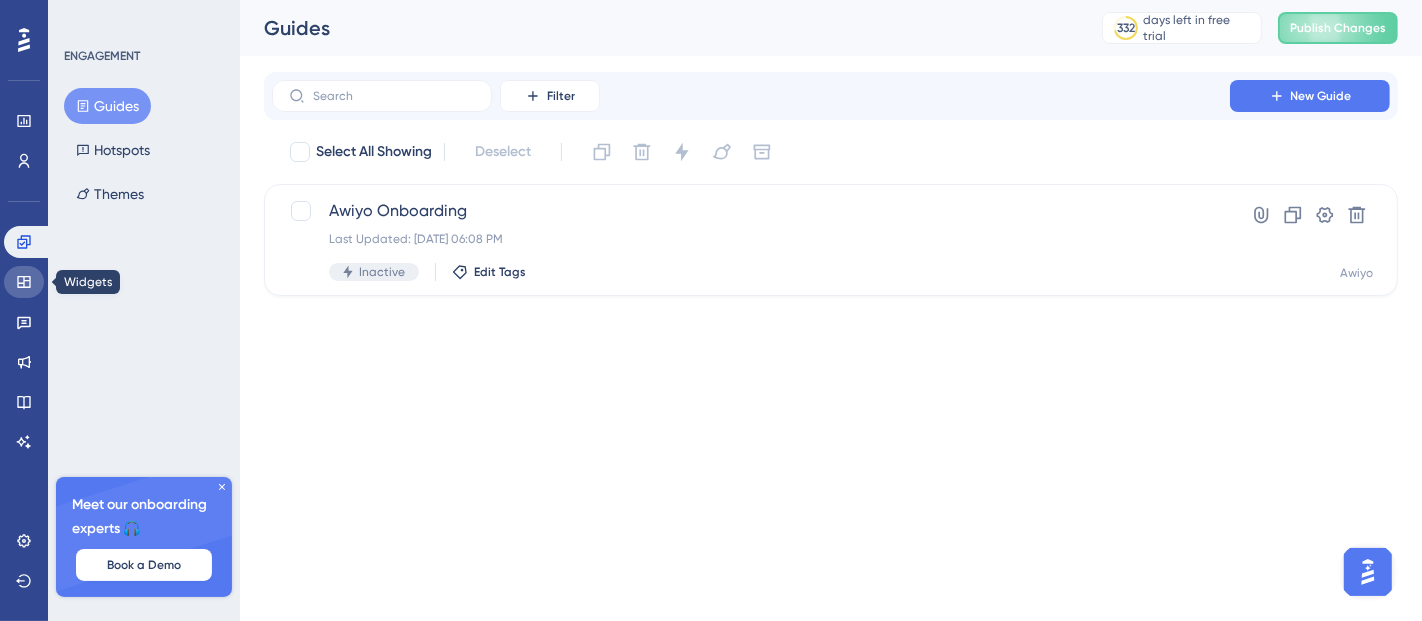 click 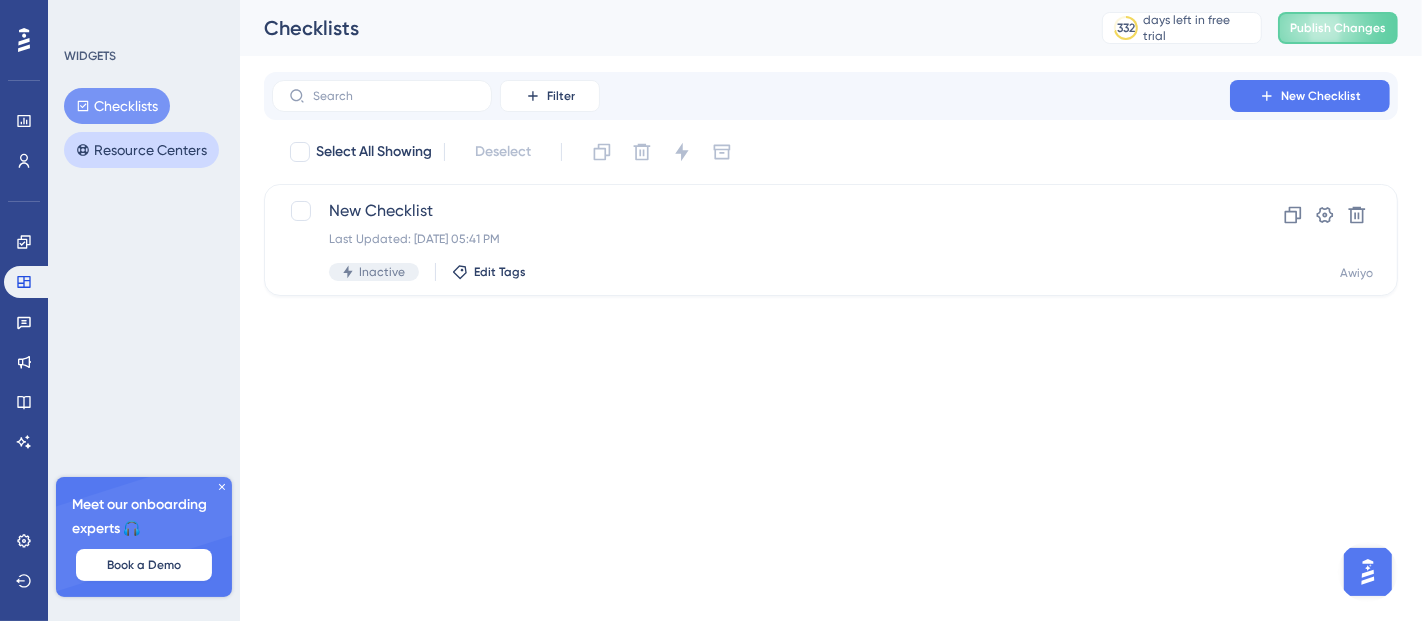 click on "Resource Centers" at bounding box center (141, 150) 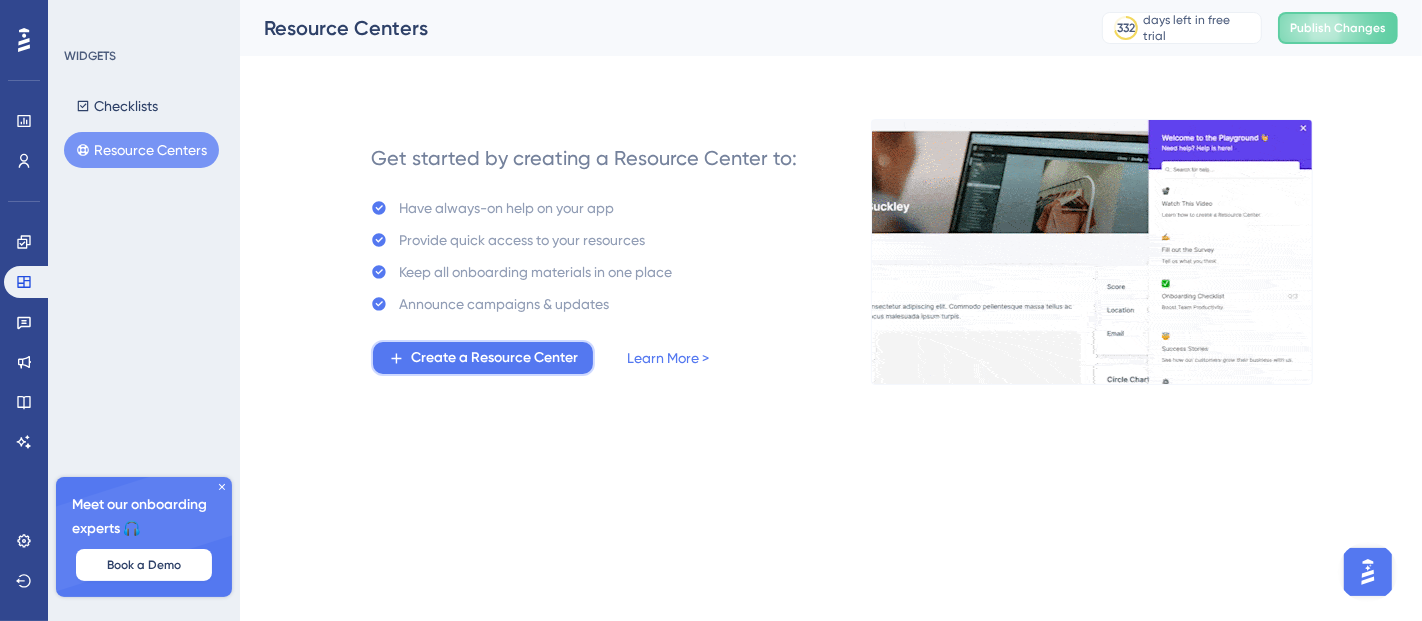 click on "Create a Resource Center" at bounding box center [494, 358] 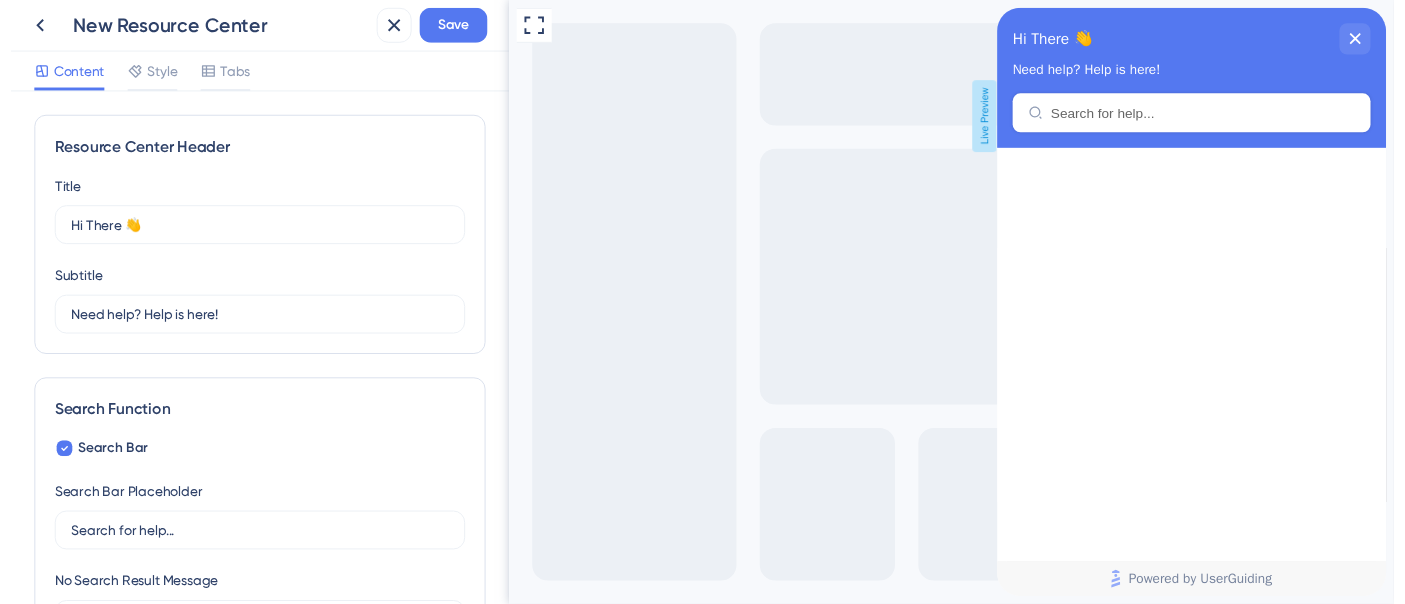 scroll, scrollTop: 0, scrollLeft: 0, axis: both 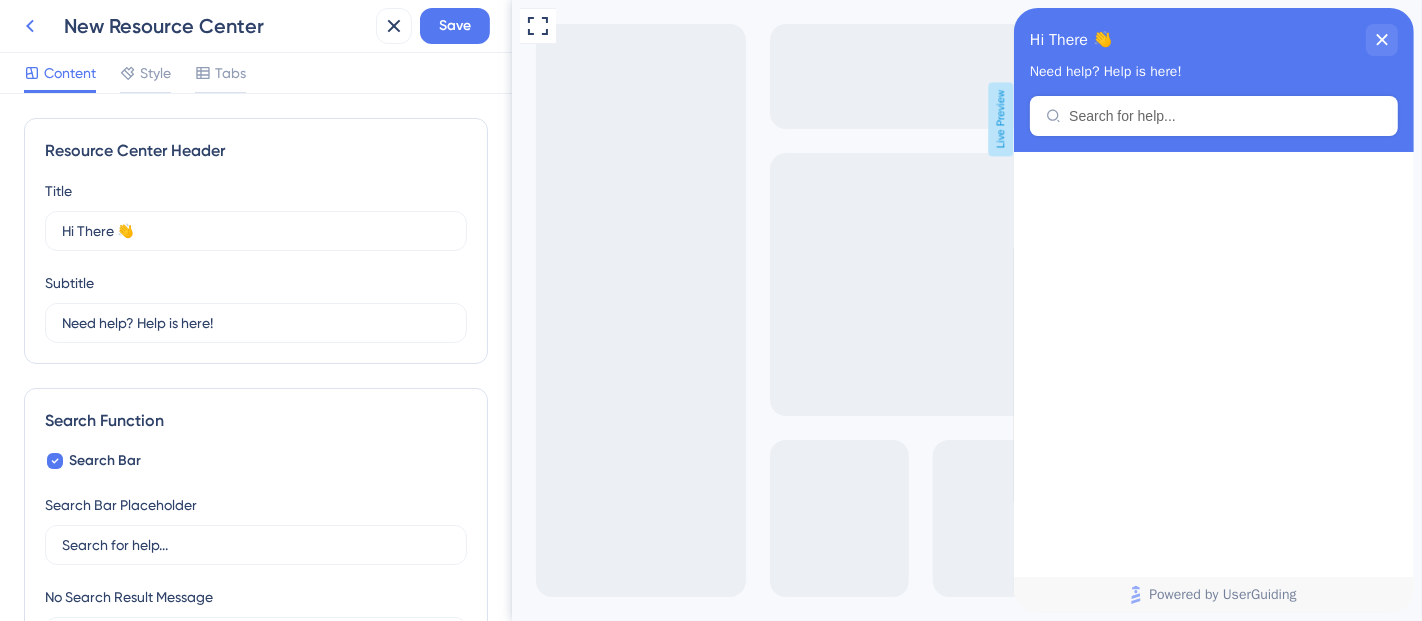 click 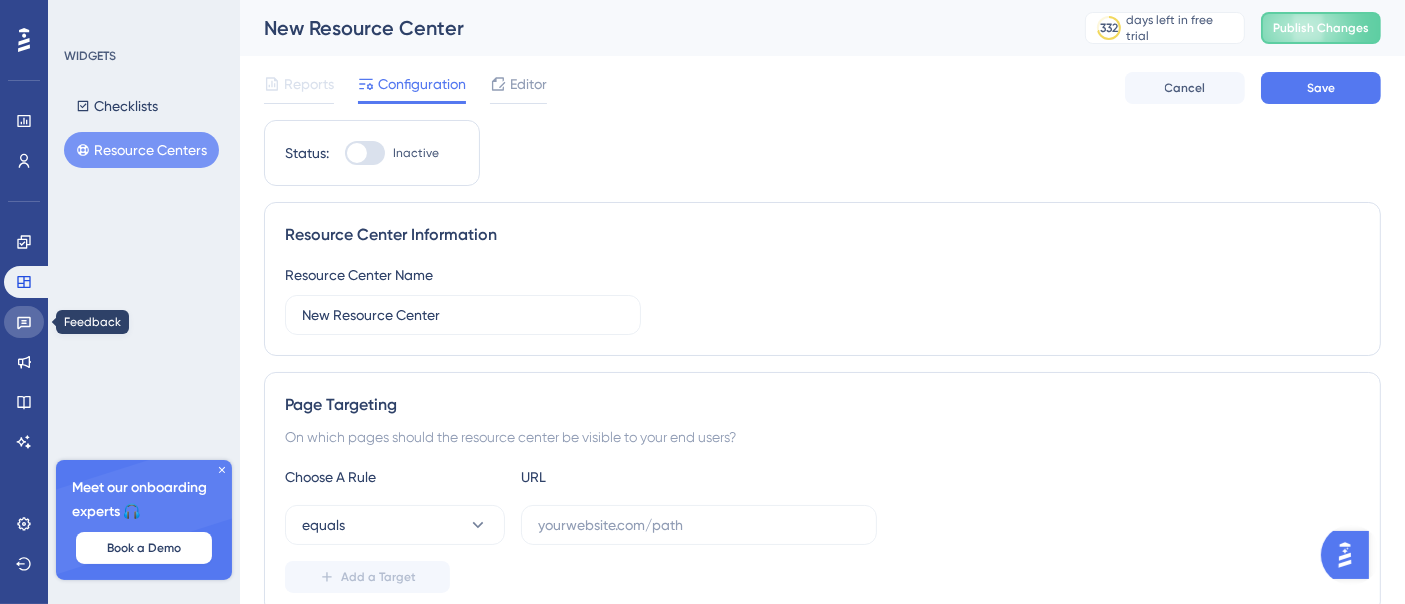 click 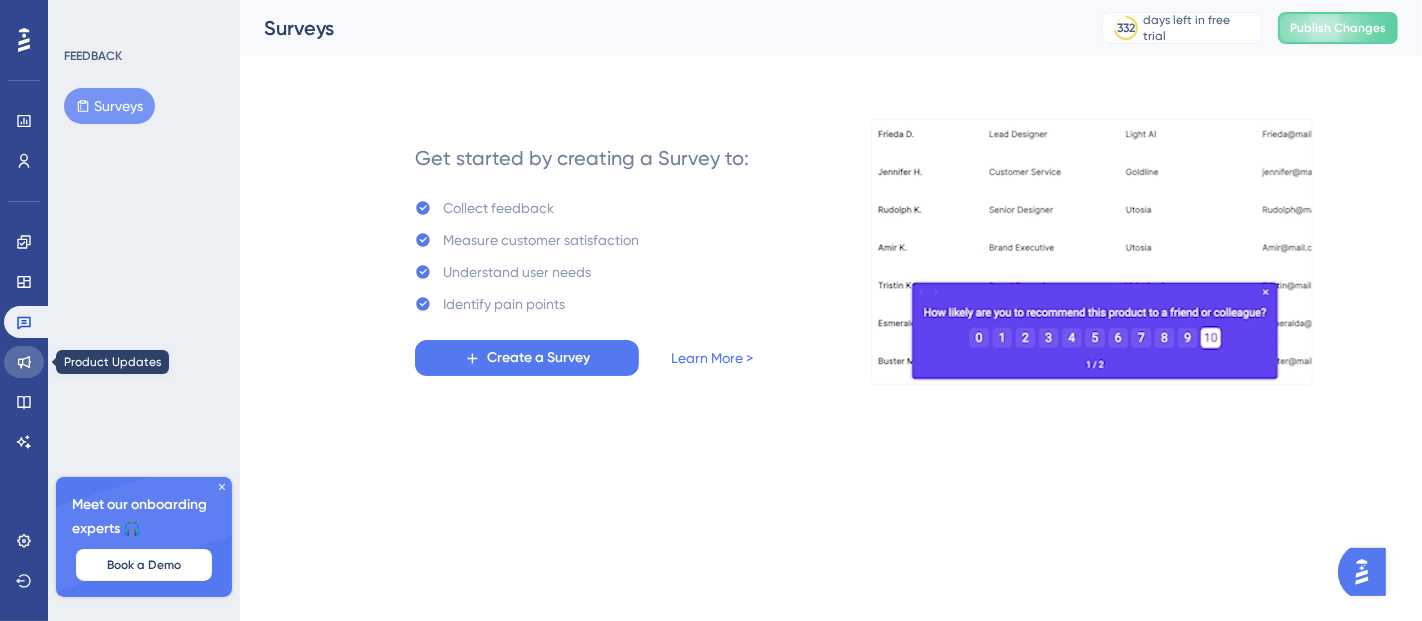 click 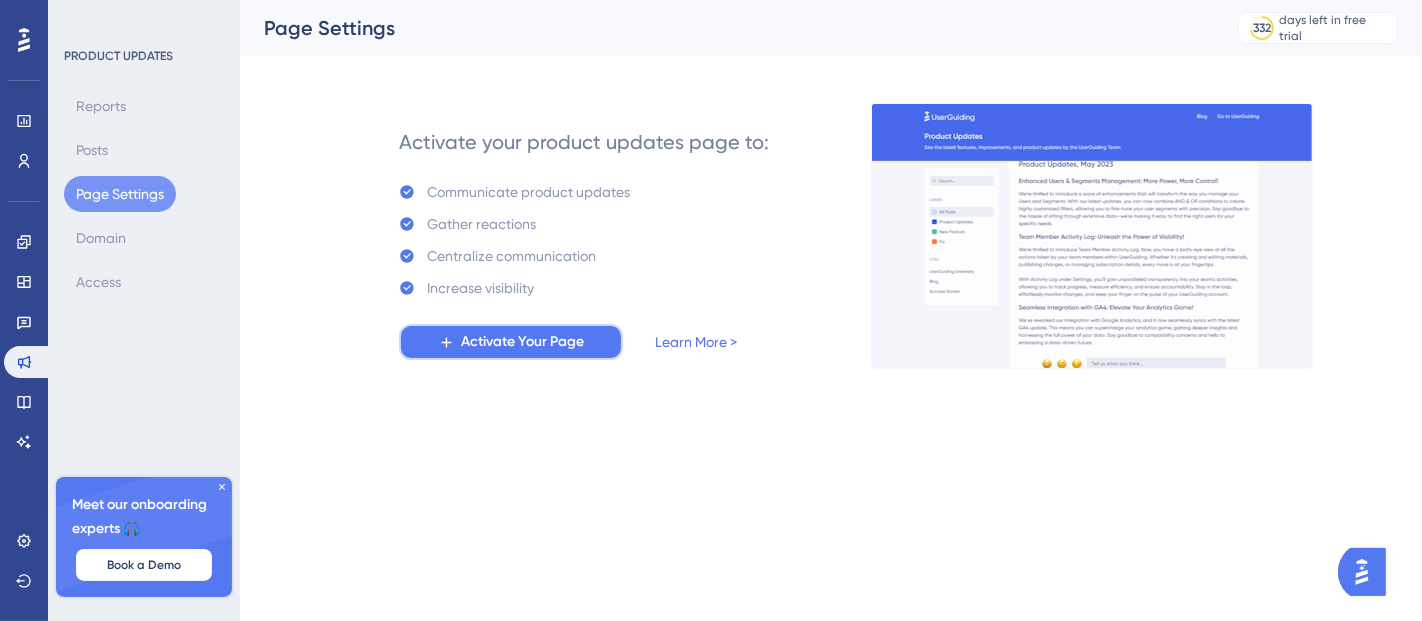 click on "Activate Your Page" at bounding box center (522, 342) 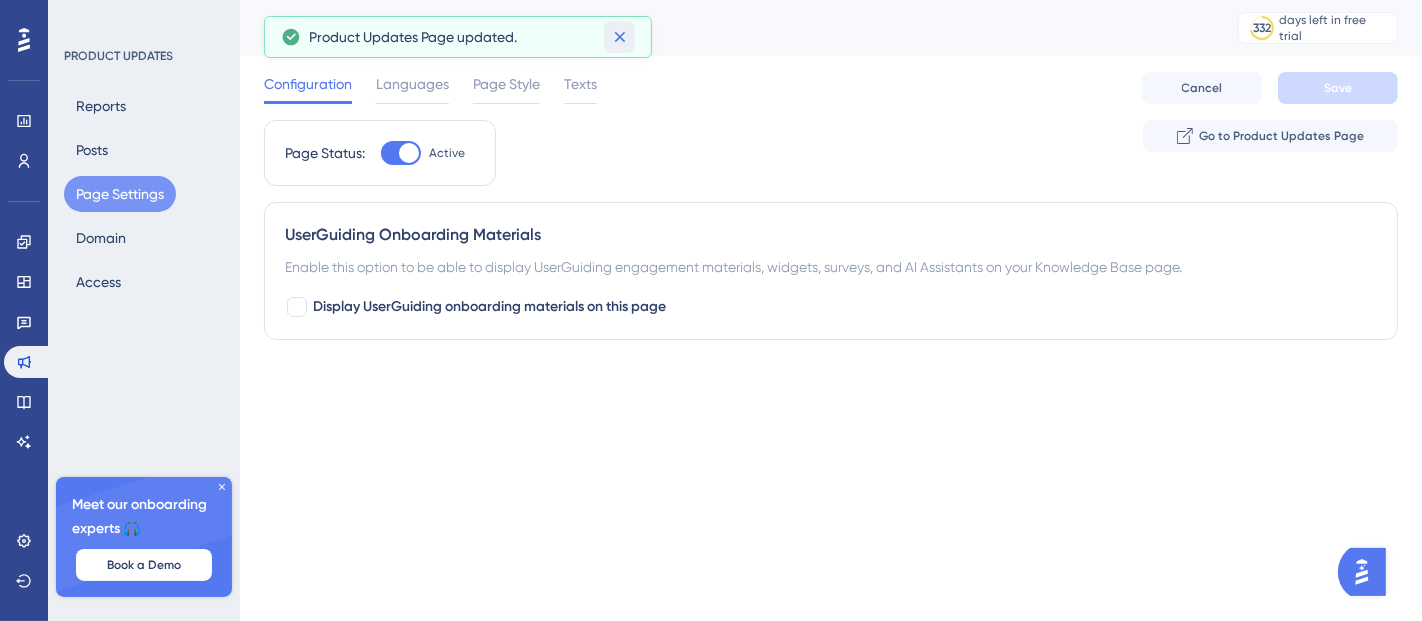 click 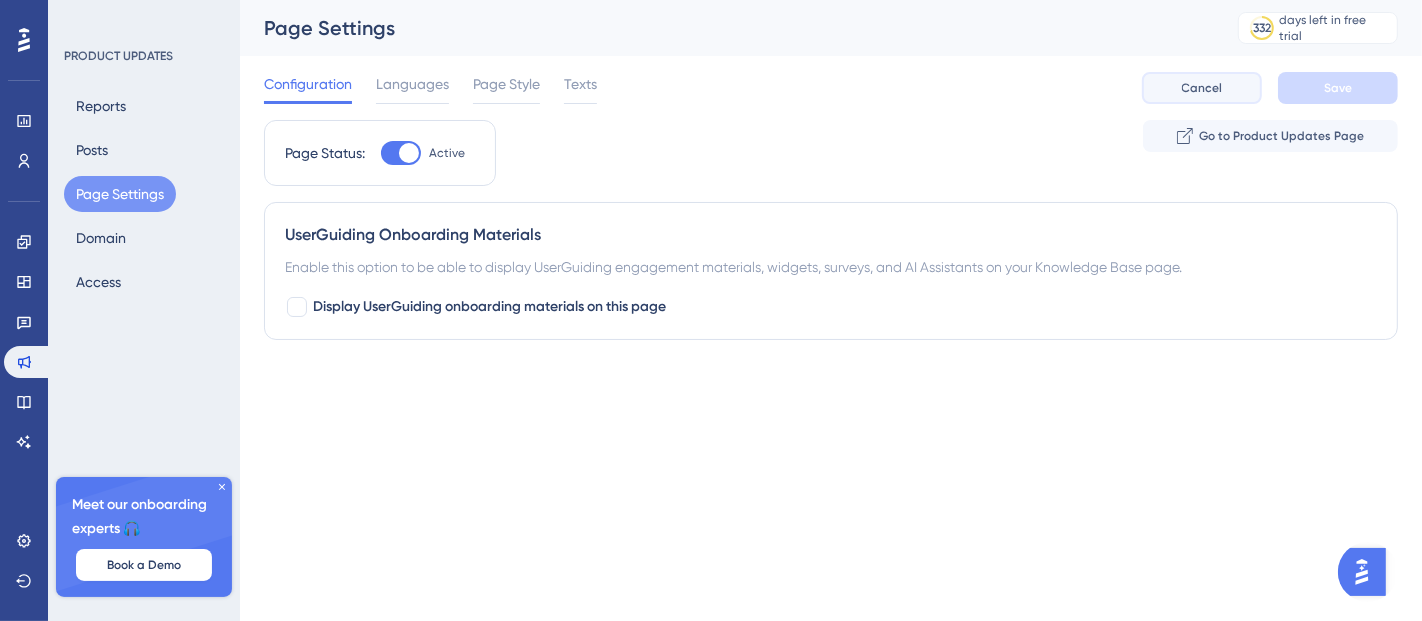 click on "Cancel" at bounding box center [1202, 88] 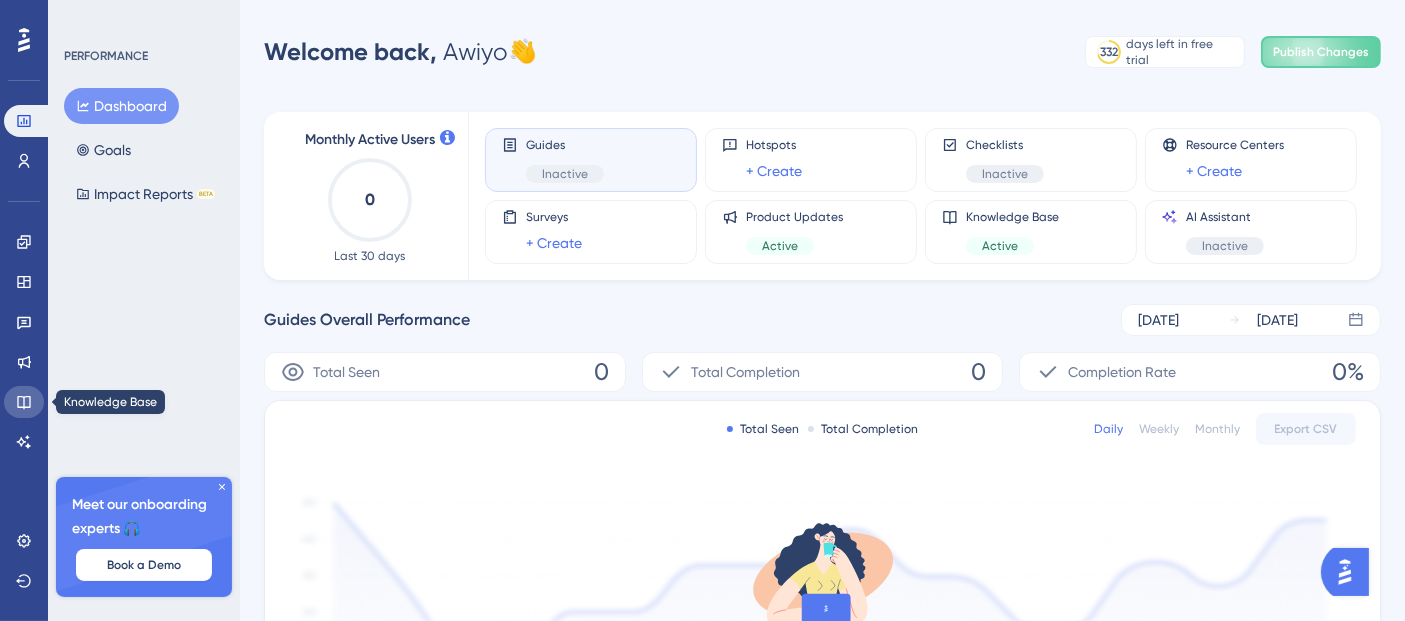 click 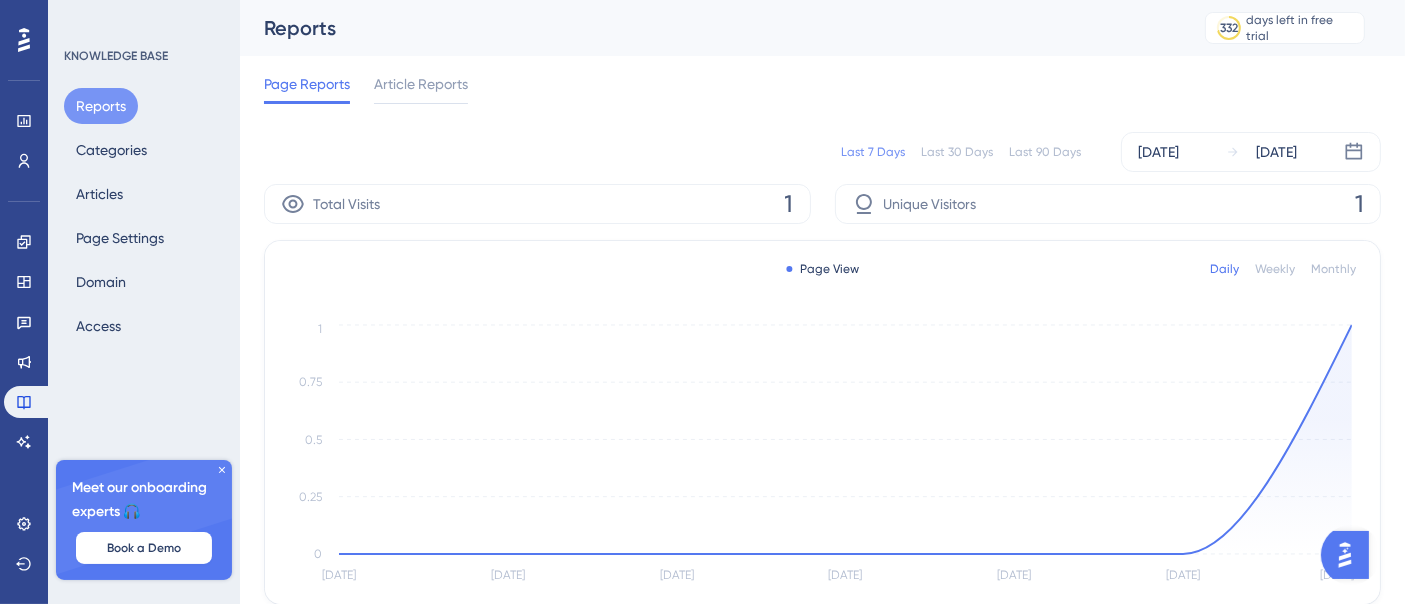 click 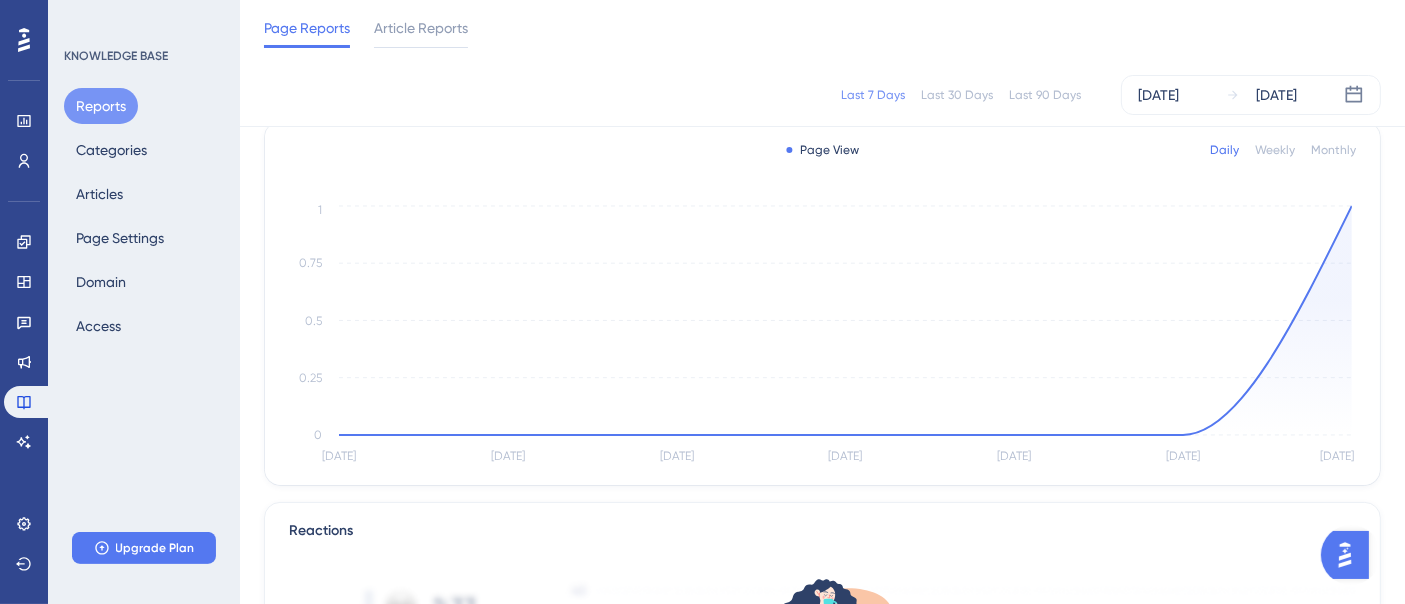 scroll, scrollTop: 0, scrollLeft: 0, axis: both 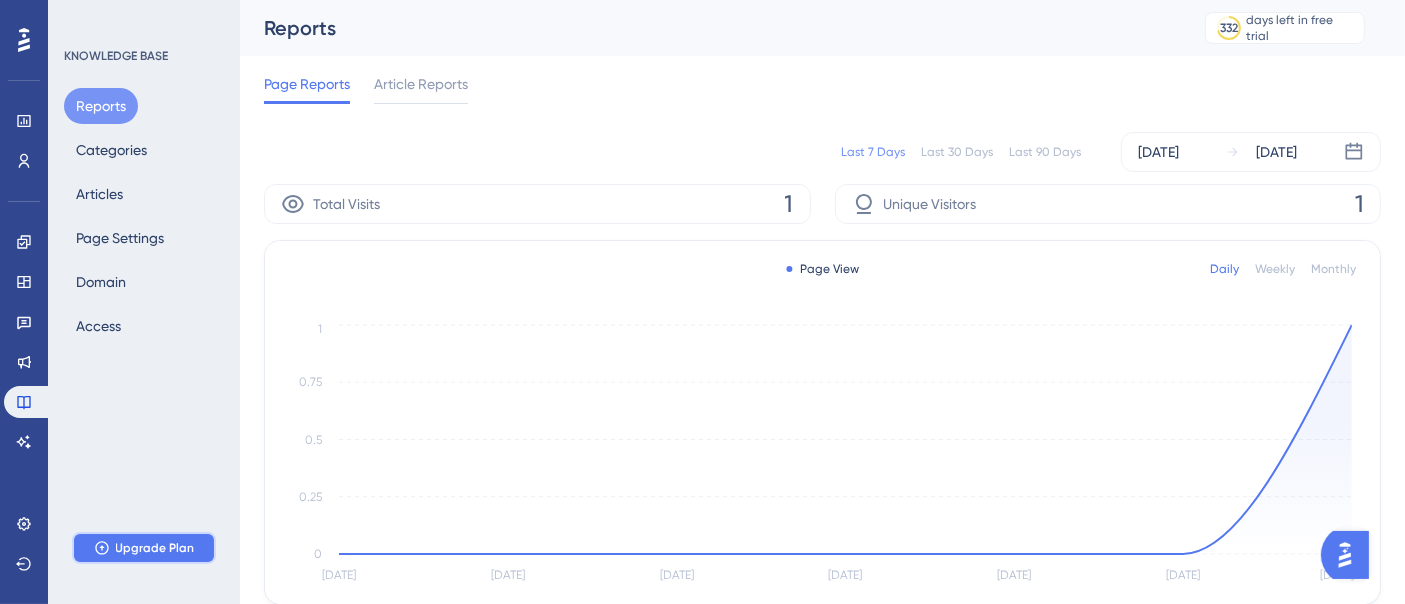 click on "Upgrade Plan" at bounding box center (144, 548) 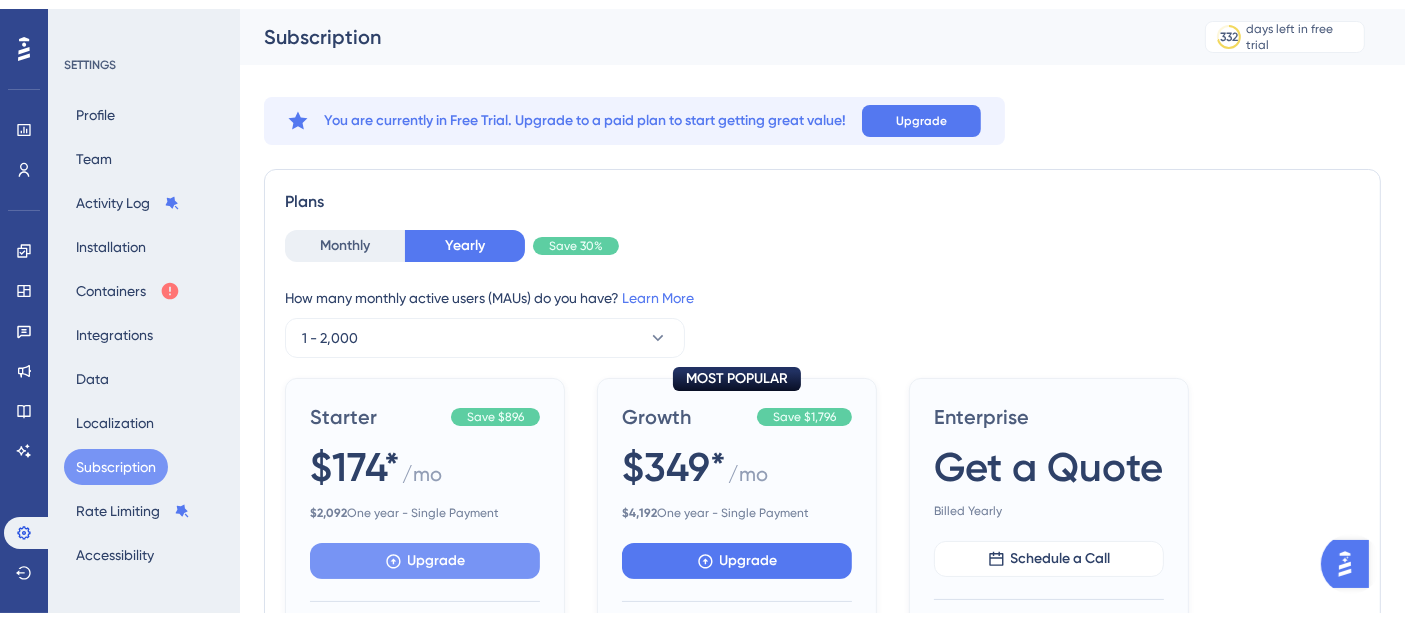 scroll, scrollTop: 111, scrollLeft: 0, axis: vertical 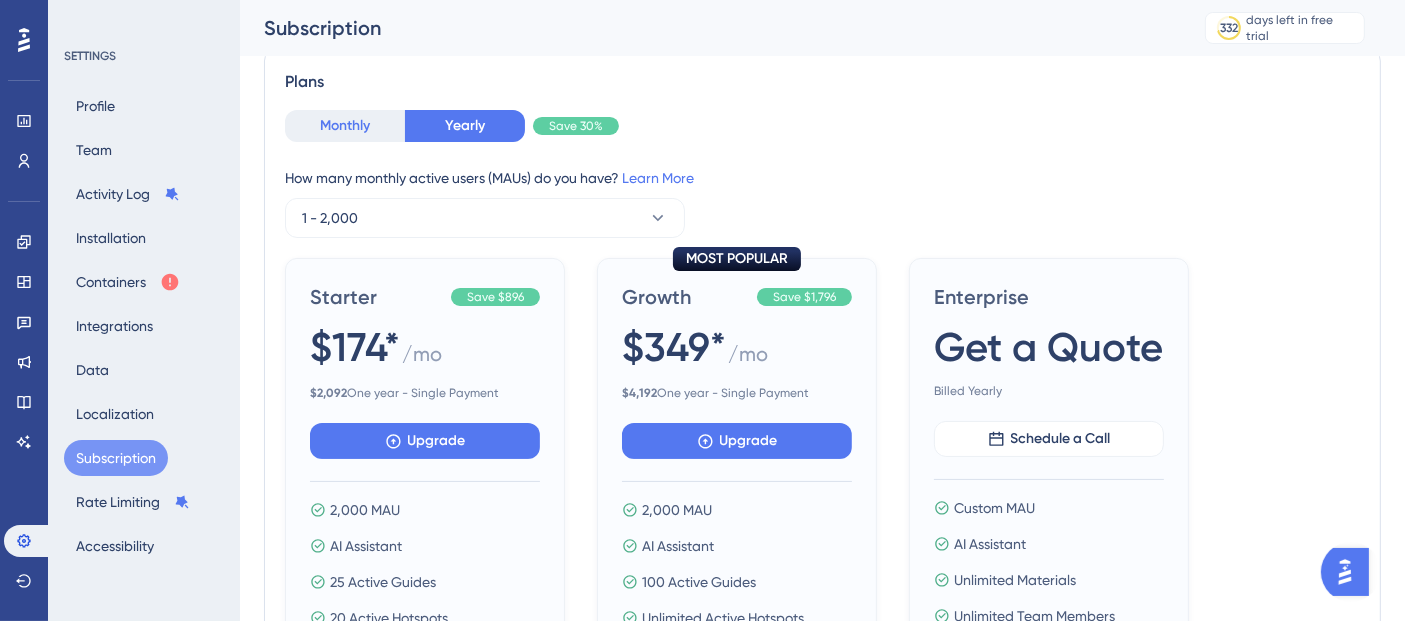 click on "Monthly" at bounding box center [345, 126] 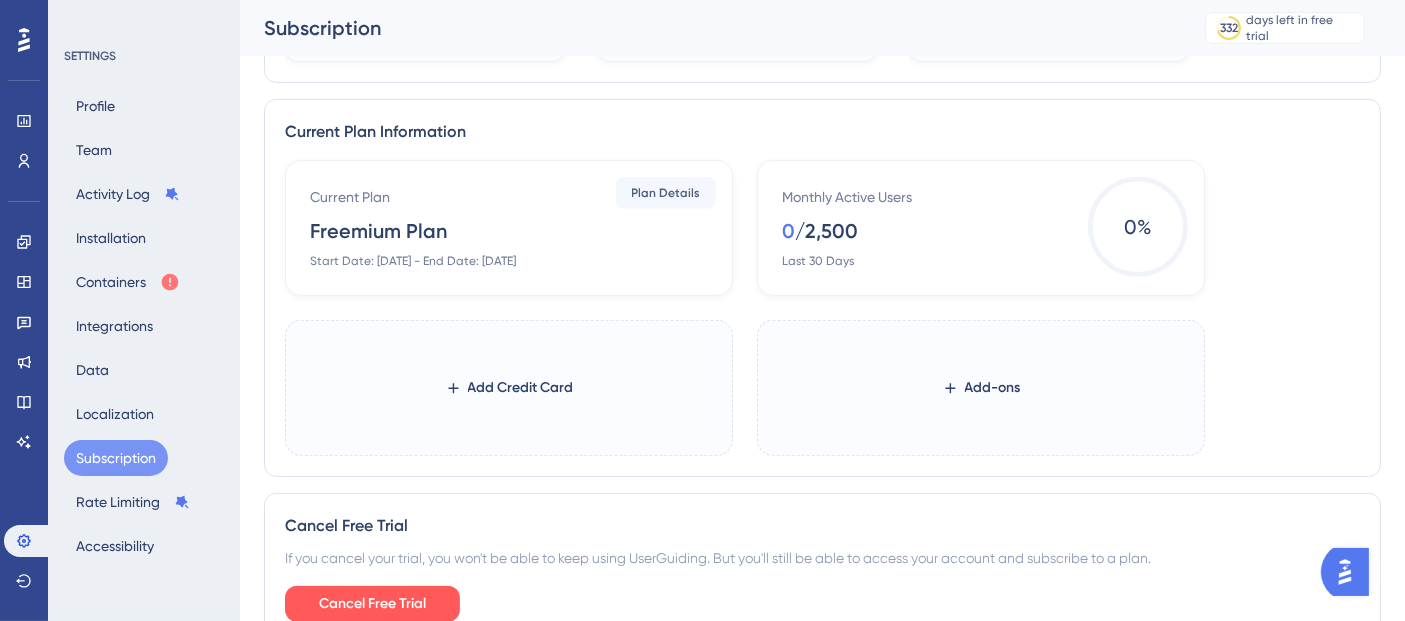 scroll, scrollTop: 987, scrollLeft: 0, axis: vertical 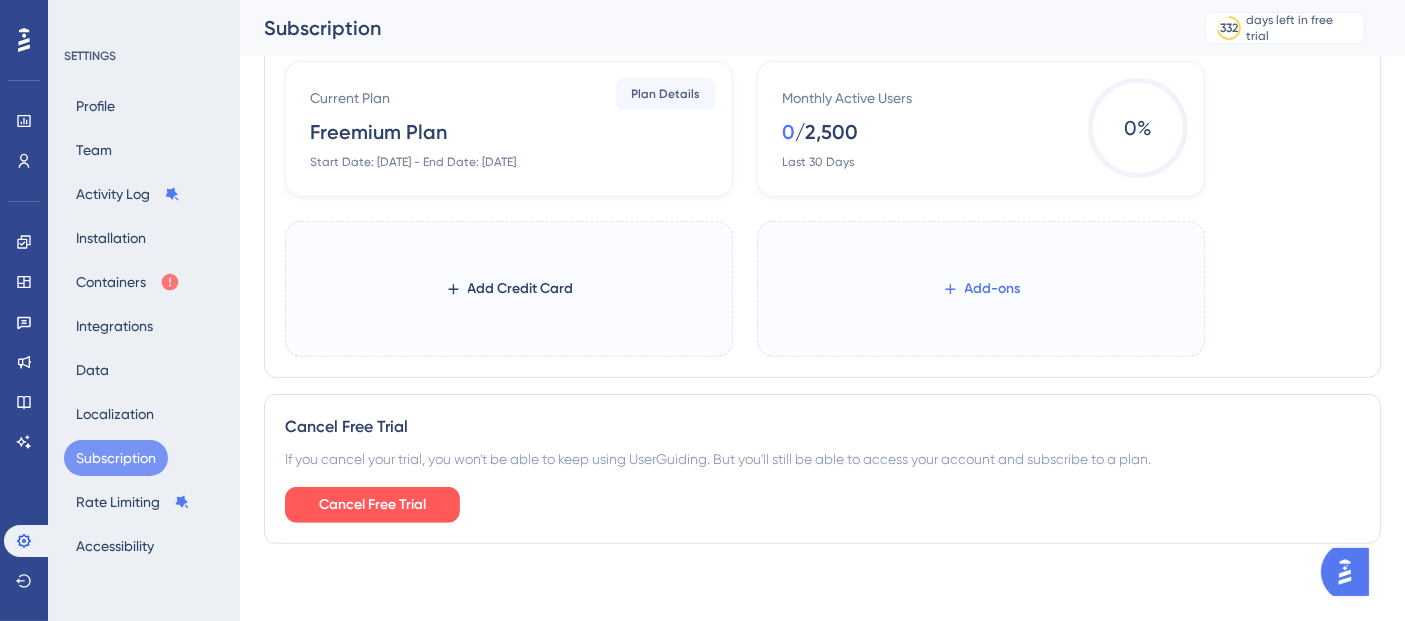 click on "Add-ons" at bounding box center (981, 289) 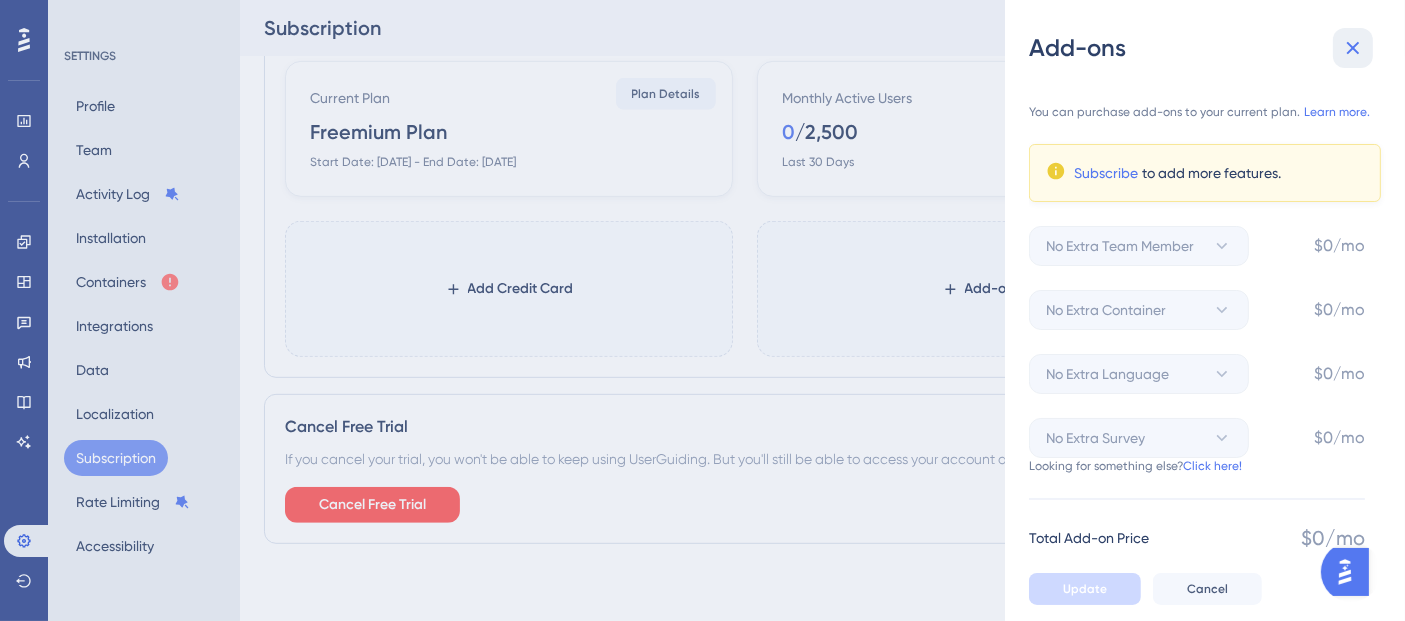 click 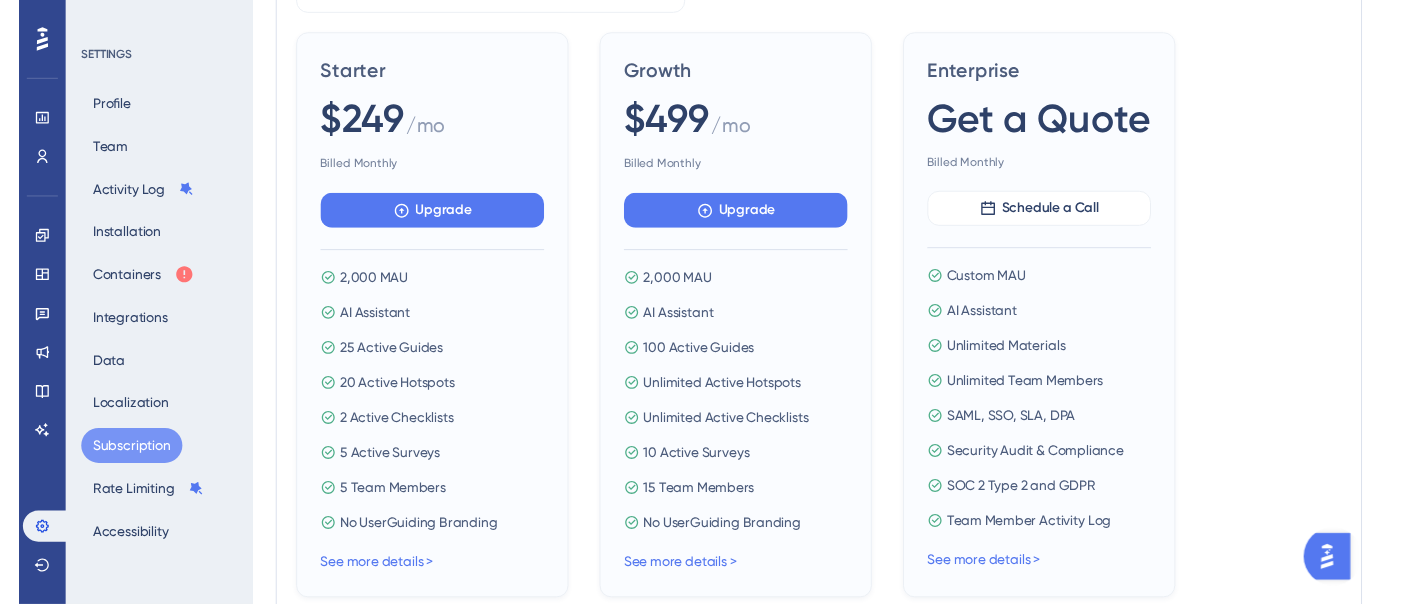 scroll, scrollTop: 0, scrollLeft: 0, axis: both 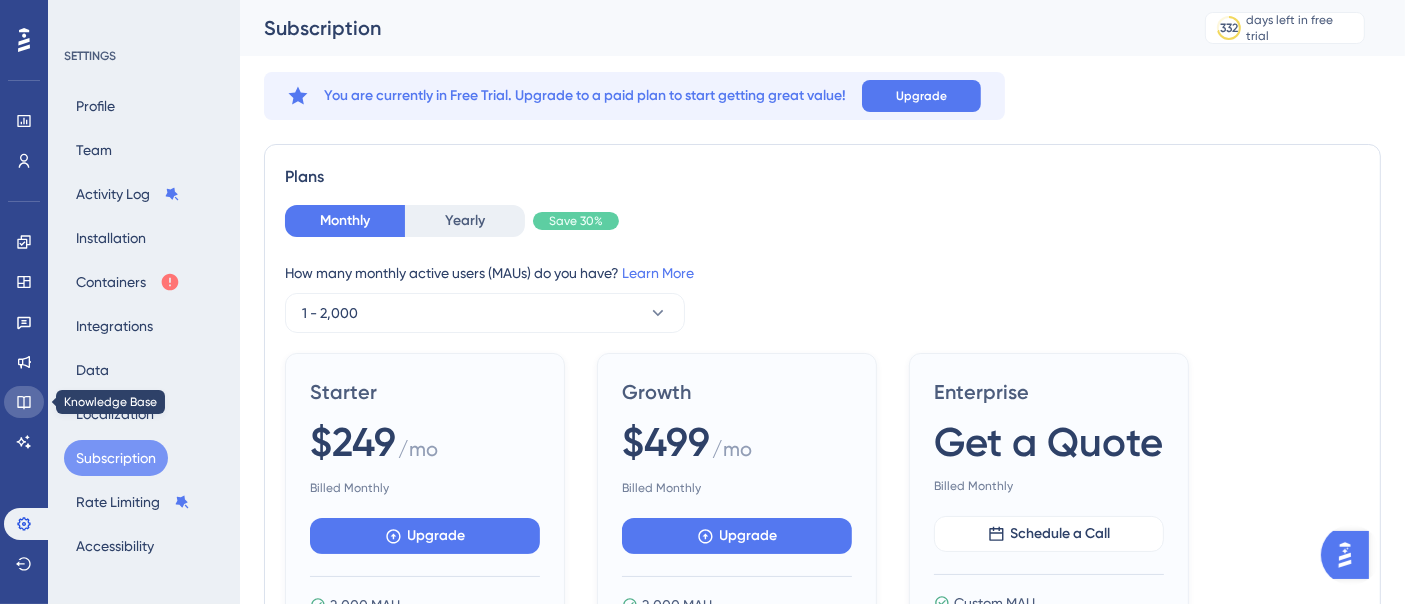 click 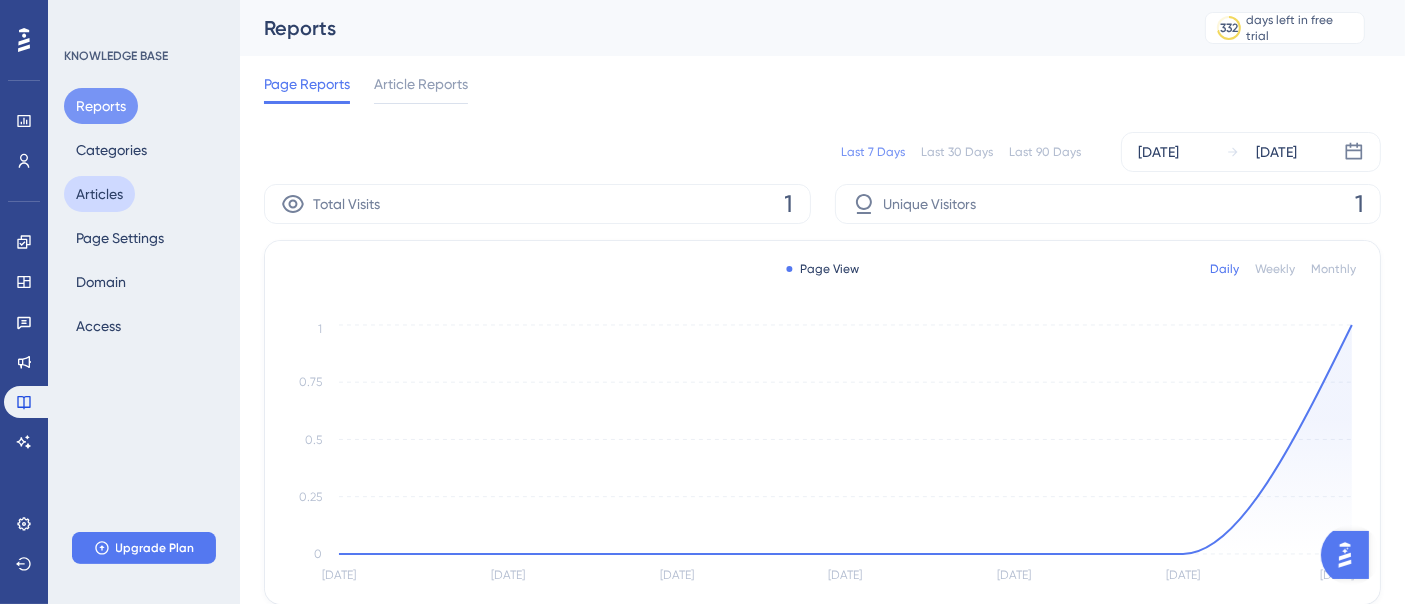click on "Articles" at bounding box center [99, 194] 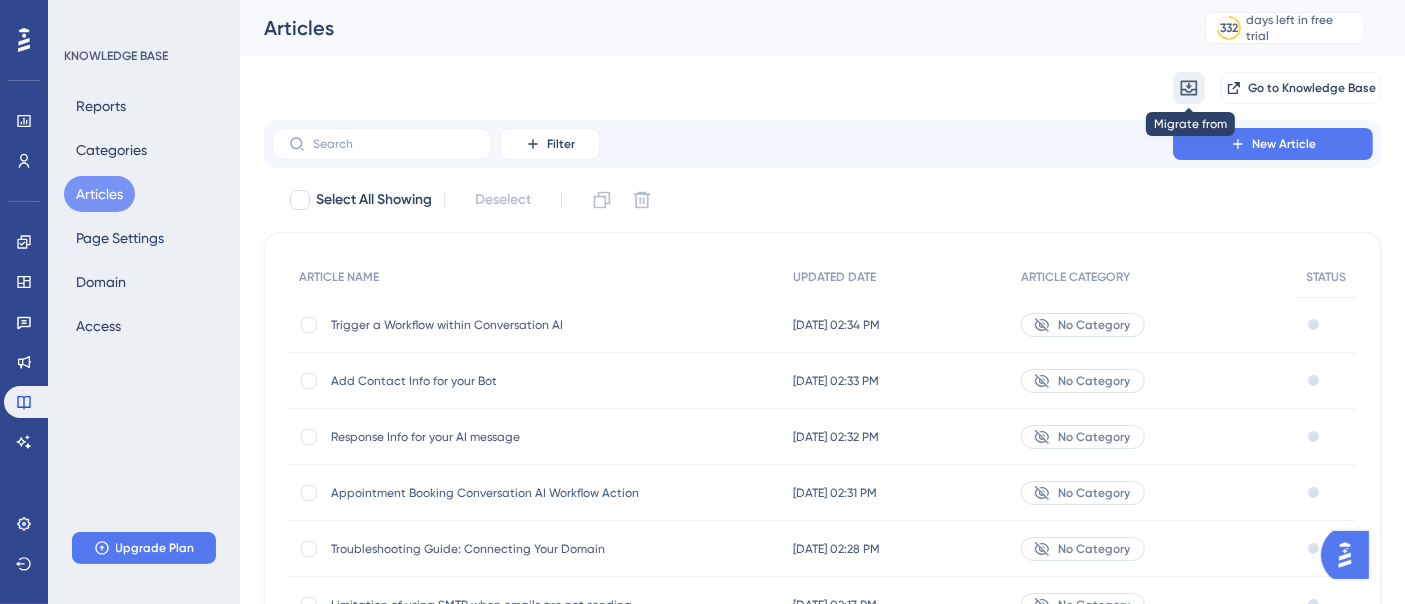 click 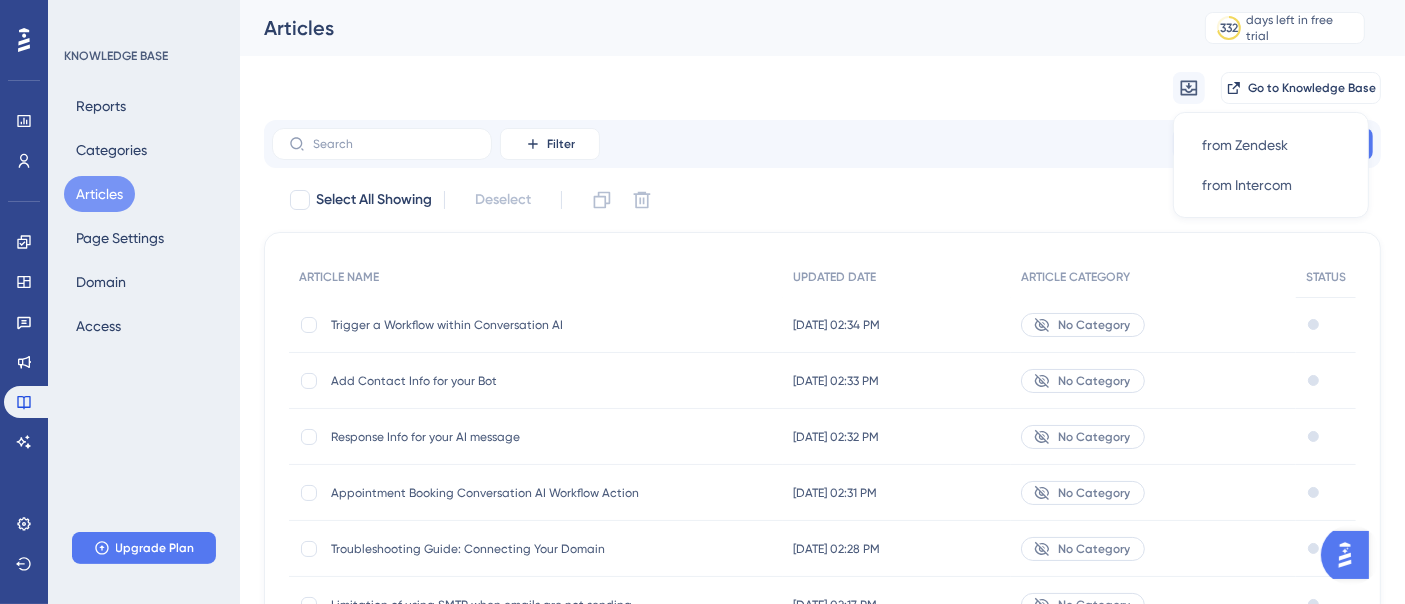click on "Migrate from from Zendesk from Zendesk from Intercom from Intercom Go to Knowledge Base" at bounding box center [822, 88] 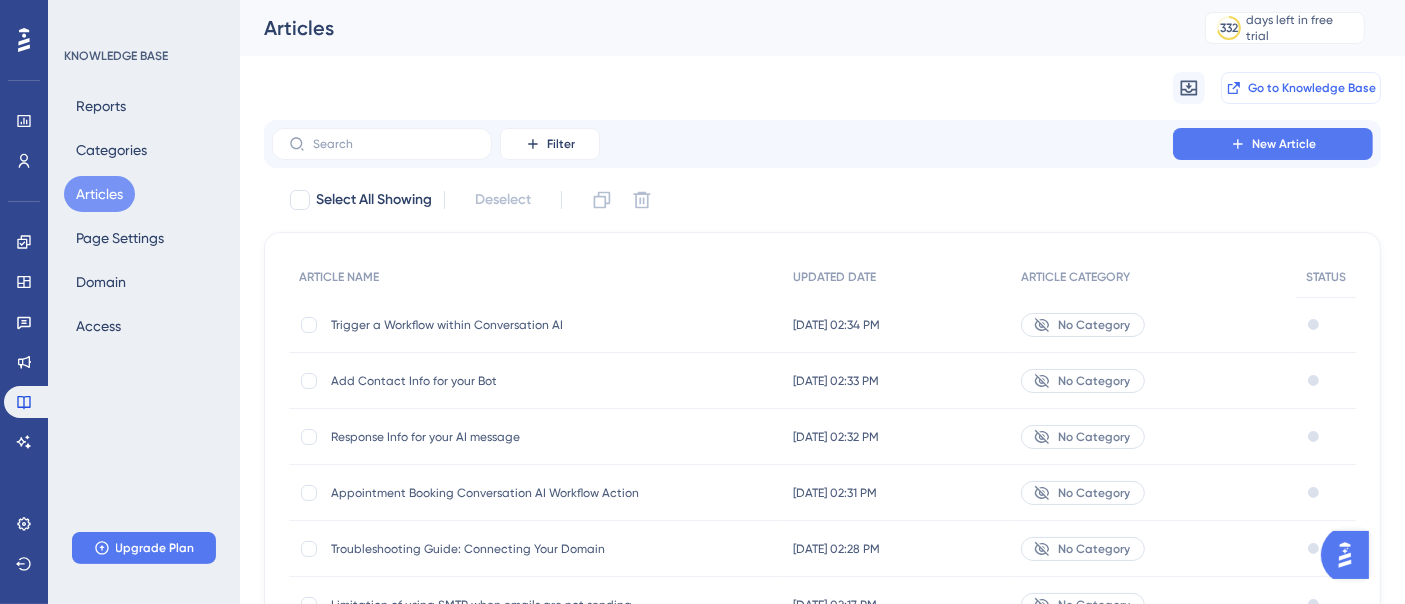click on "Go to Knowledge Base" at bounding box center [1312, 88] 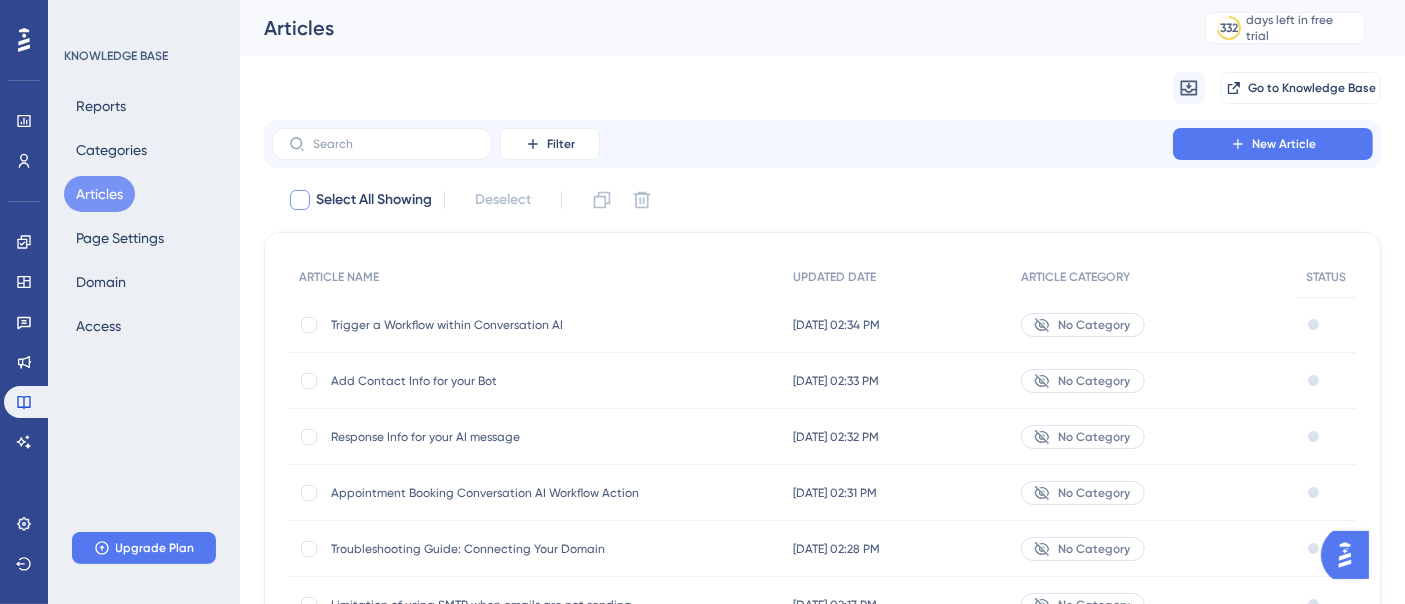 click at bounding box center [300, 200] 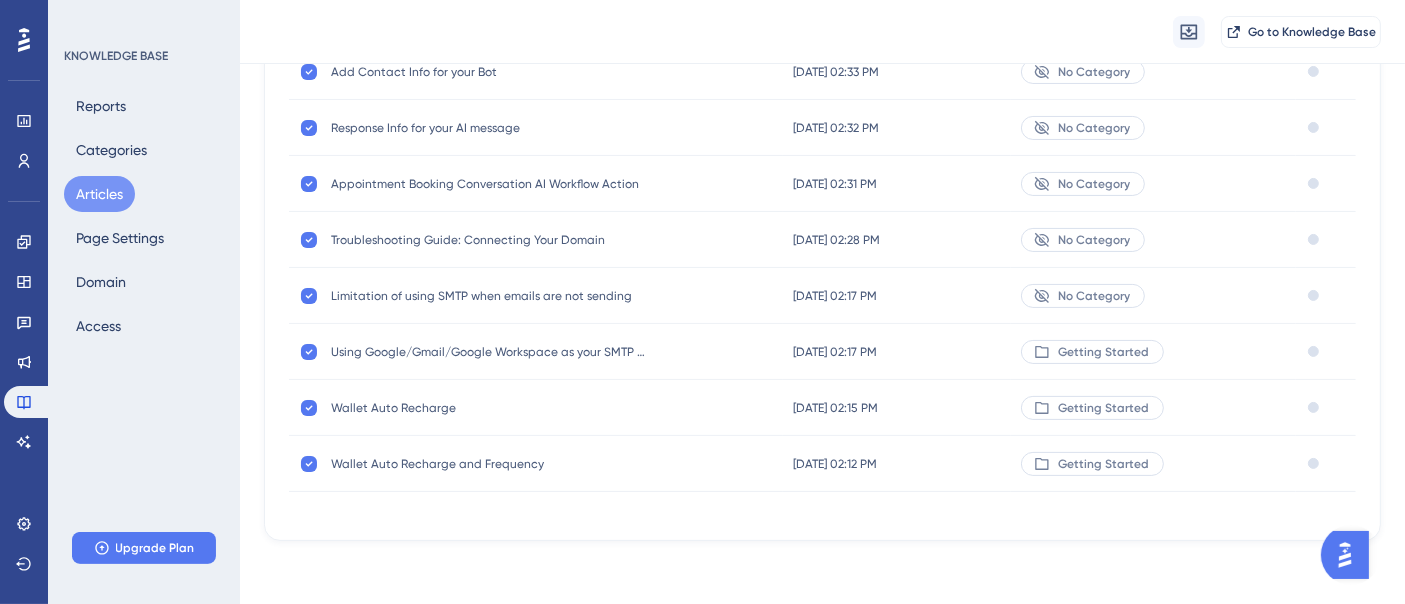 scroll, scrollTop: 0, scrollLeft: 0, axis: both 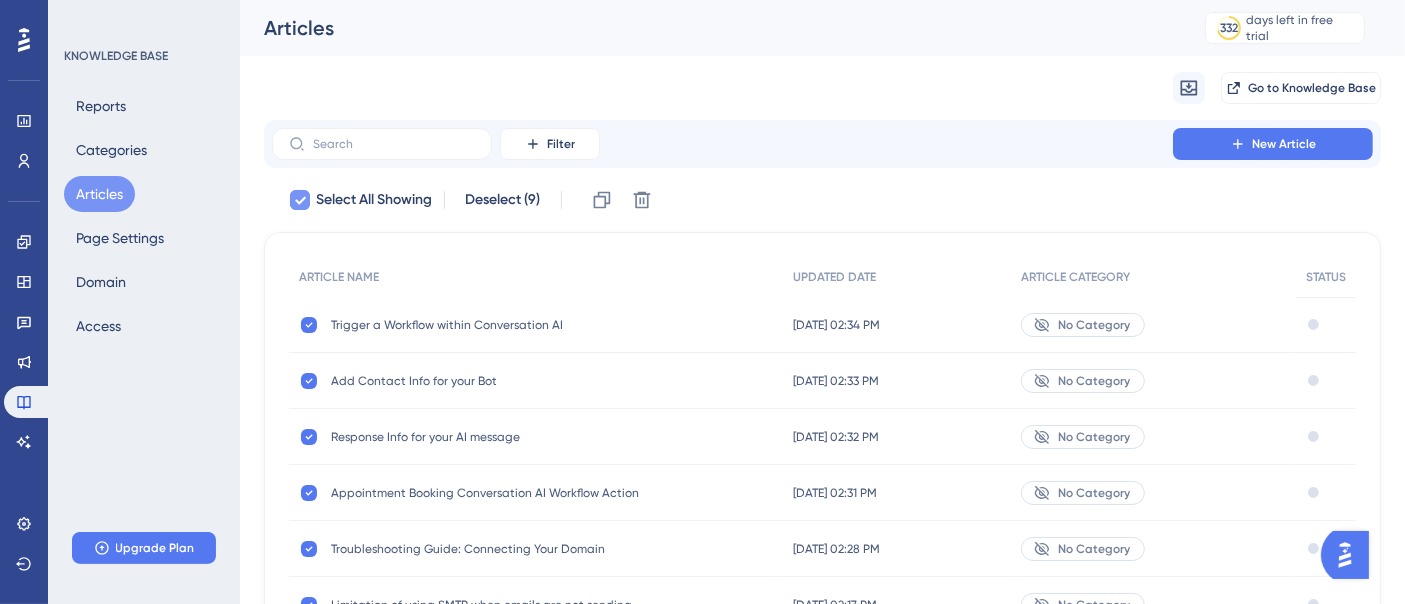click 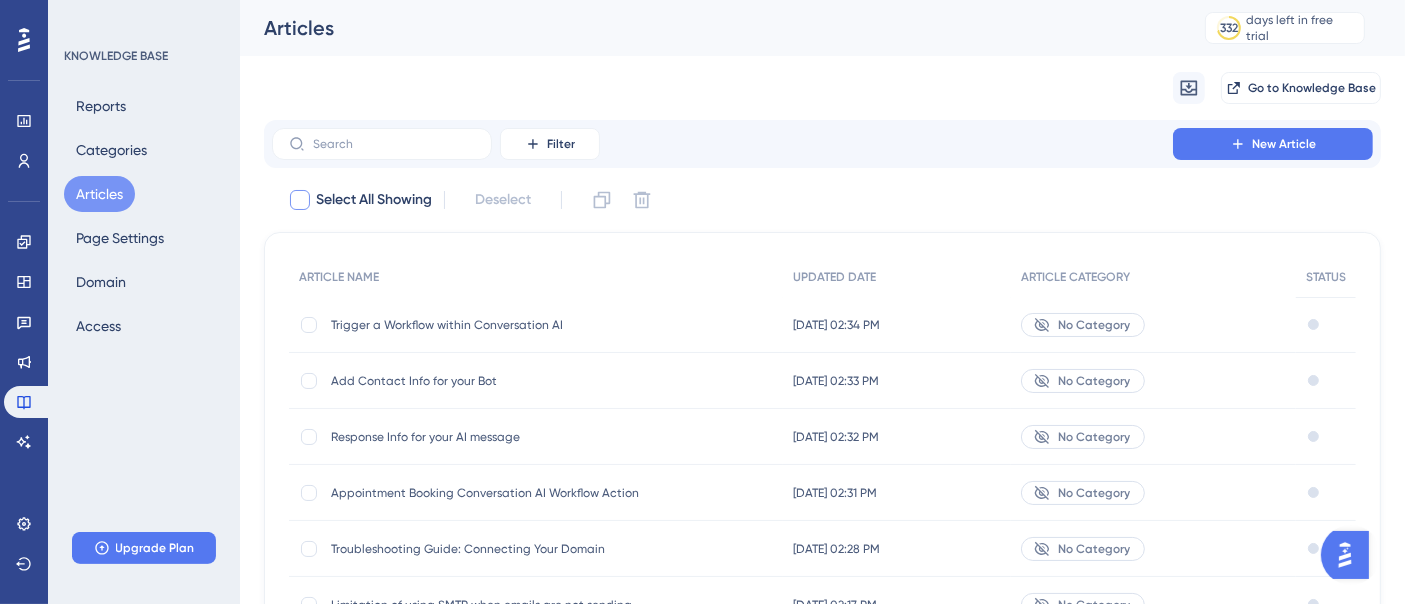 click at bounding box center [300, 200] 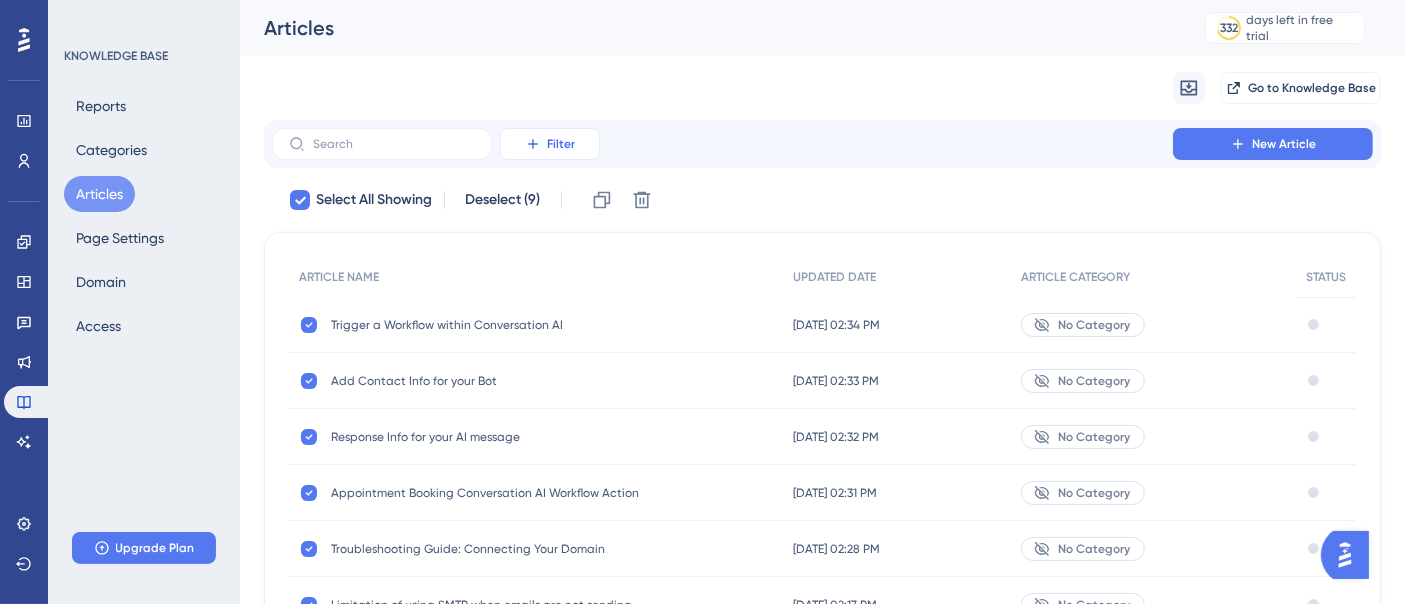 click on "Filter" at bounding box center (561, 144) 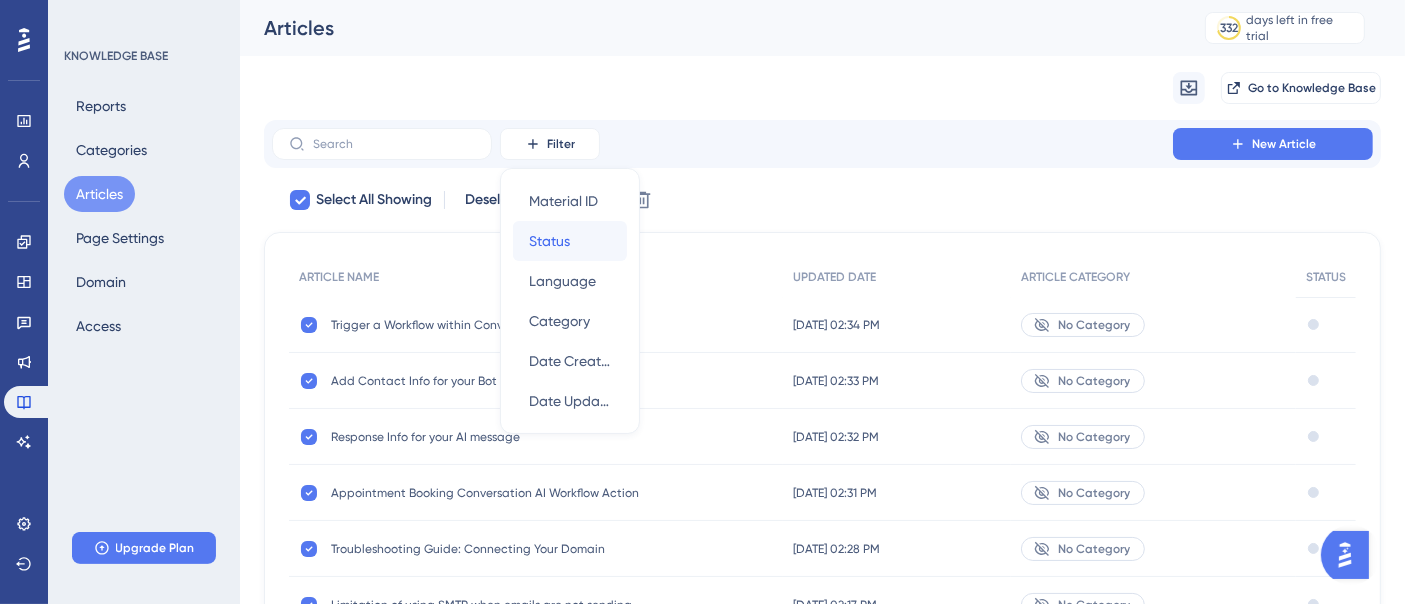 click on "Status" at bounding box center (549, 241) 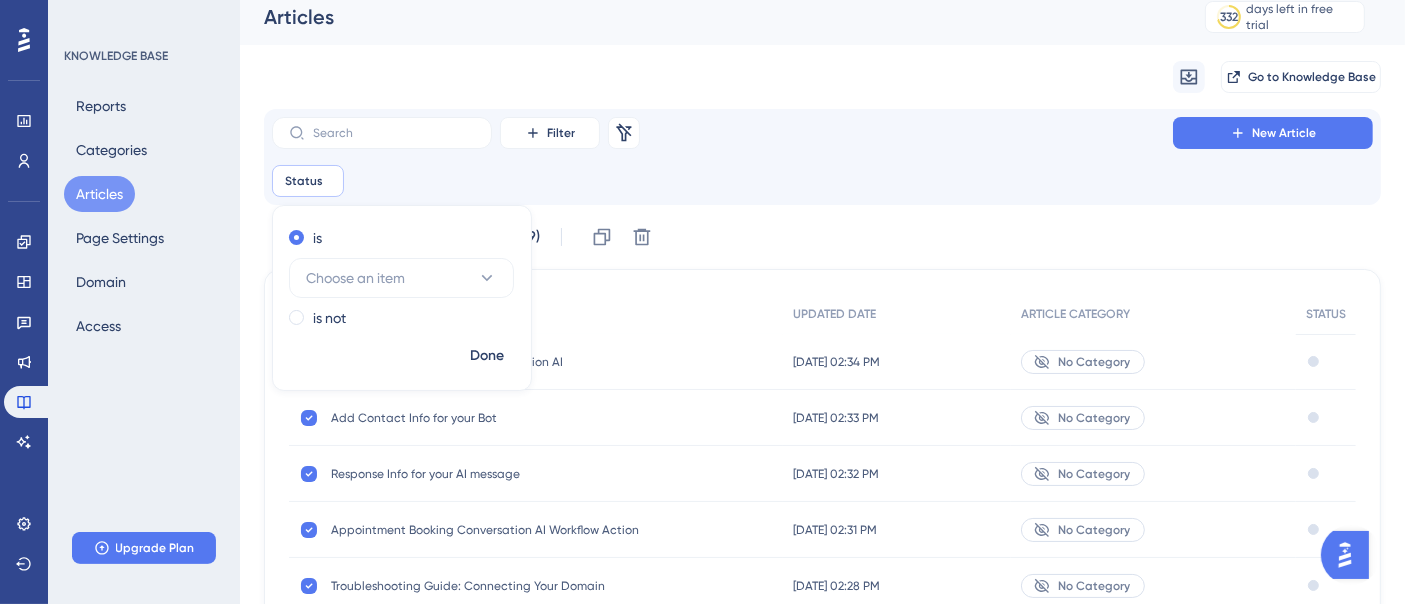 scroll, scrollTop: 22, scrollLeft: 0, axis: vertical 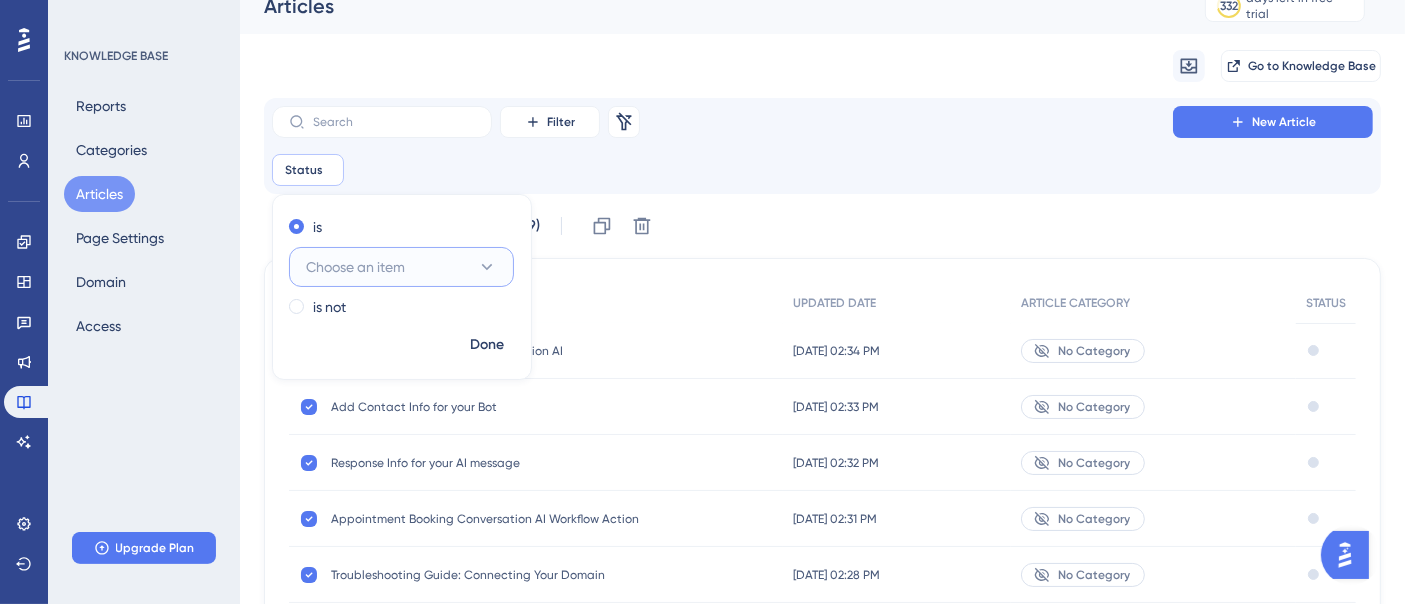 click on "Choose an item" at bounding box center [355, 267] 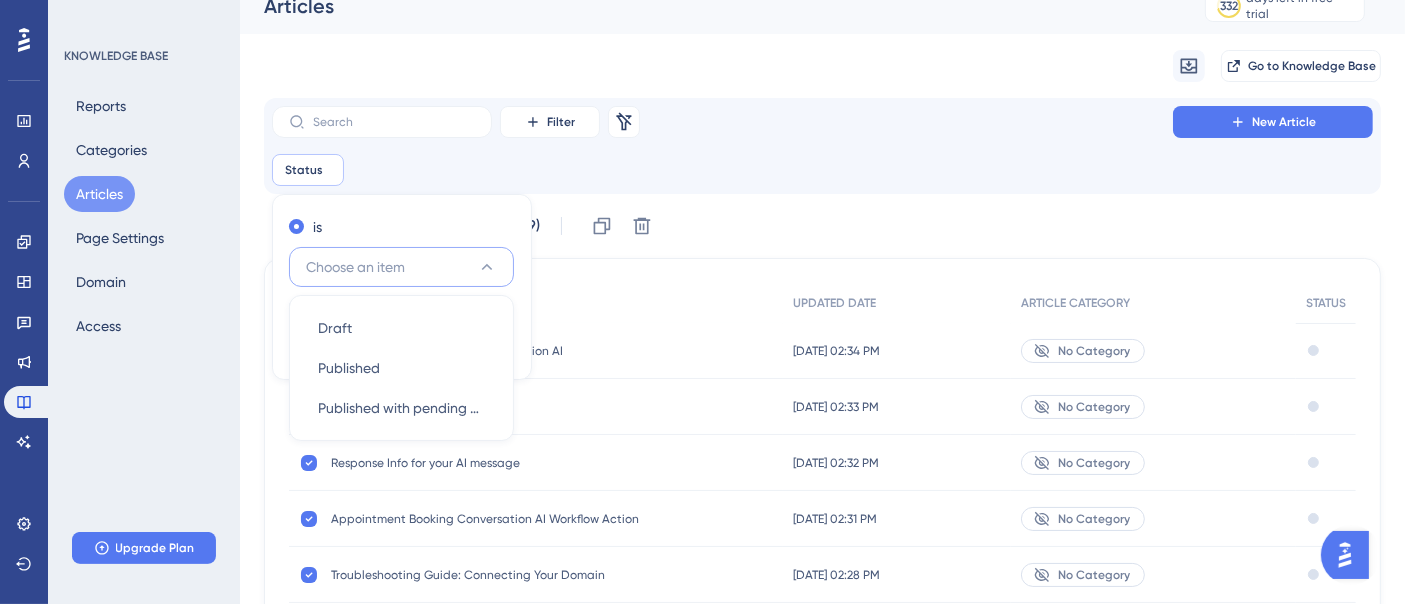 click on "Status Remove is Choose an item Draft Draft Published Published Published with pending draft Published with pending draft is not Done" at bounding box center (822, 170) 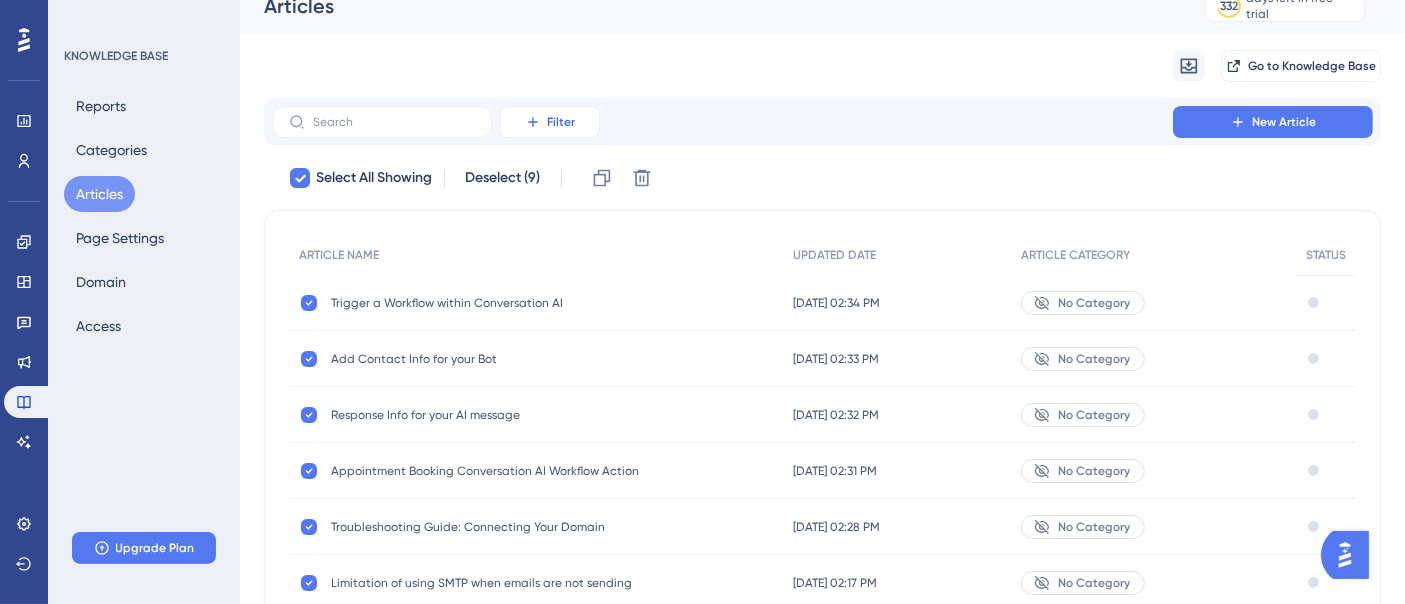 click on "Filter" at bounding box center (561, 122) 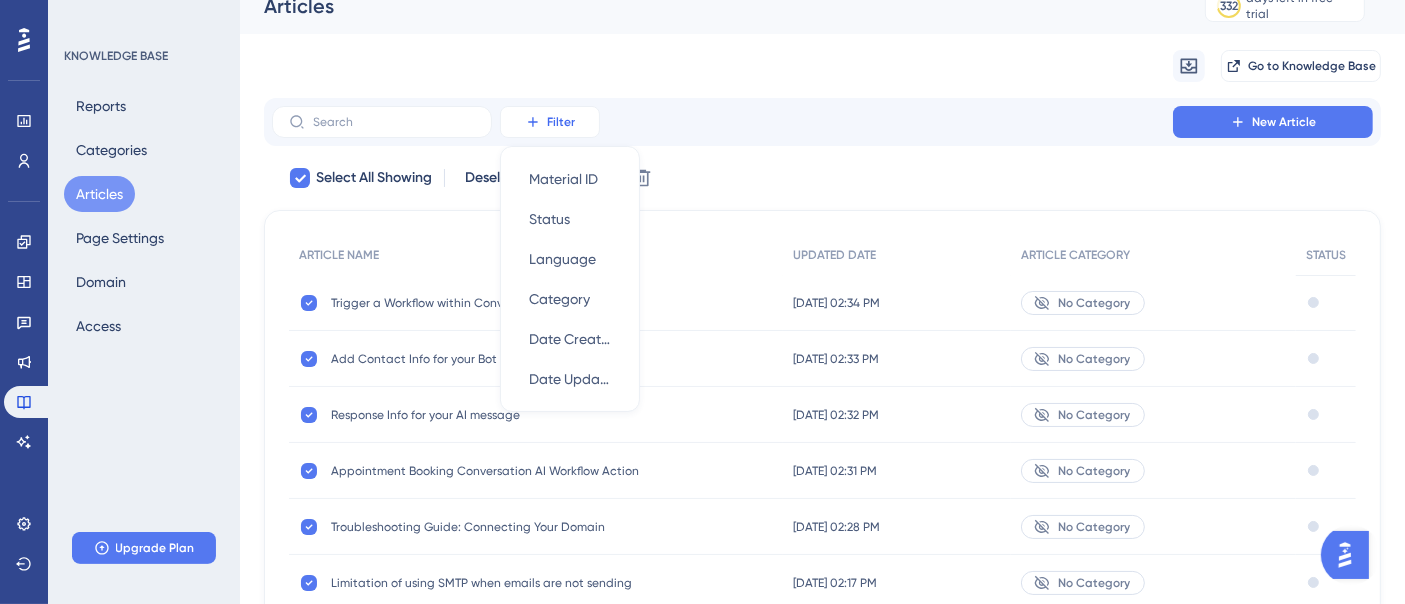scroll, scrollTop: 0, scrollLeft: 0, axis: both 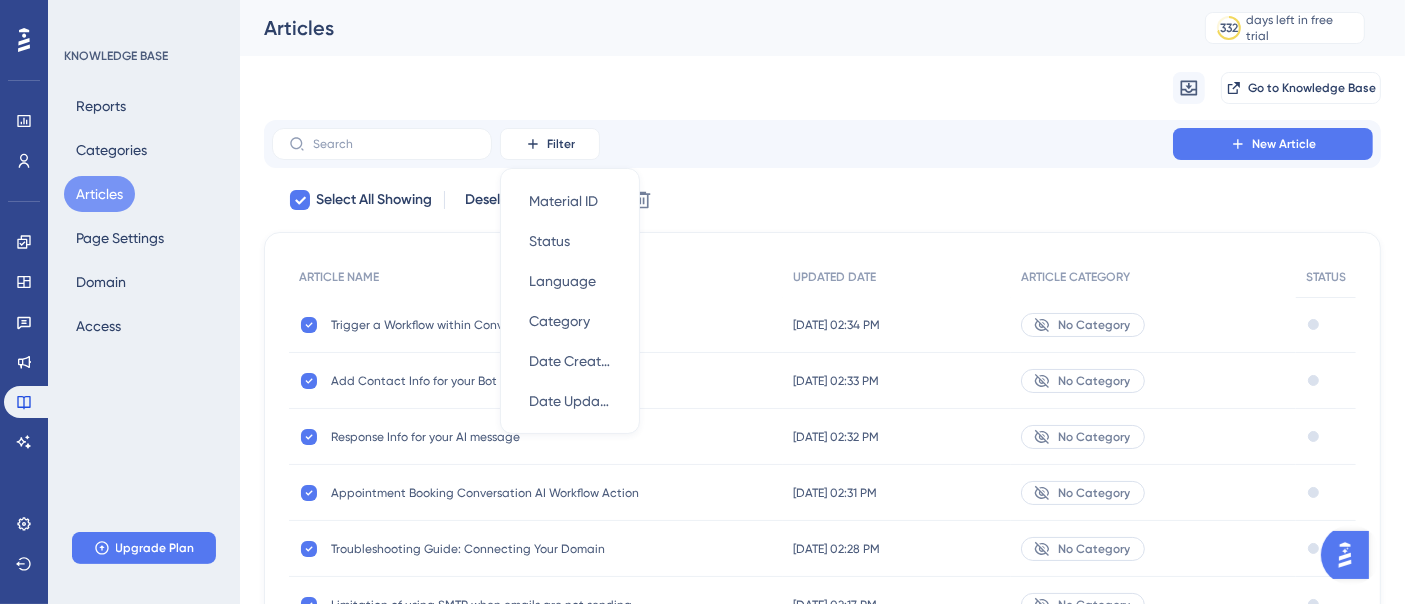 click on "Select All Showing Deselect (9) Clone Delete" at bounding box center [834, 200] 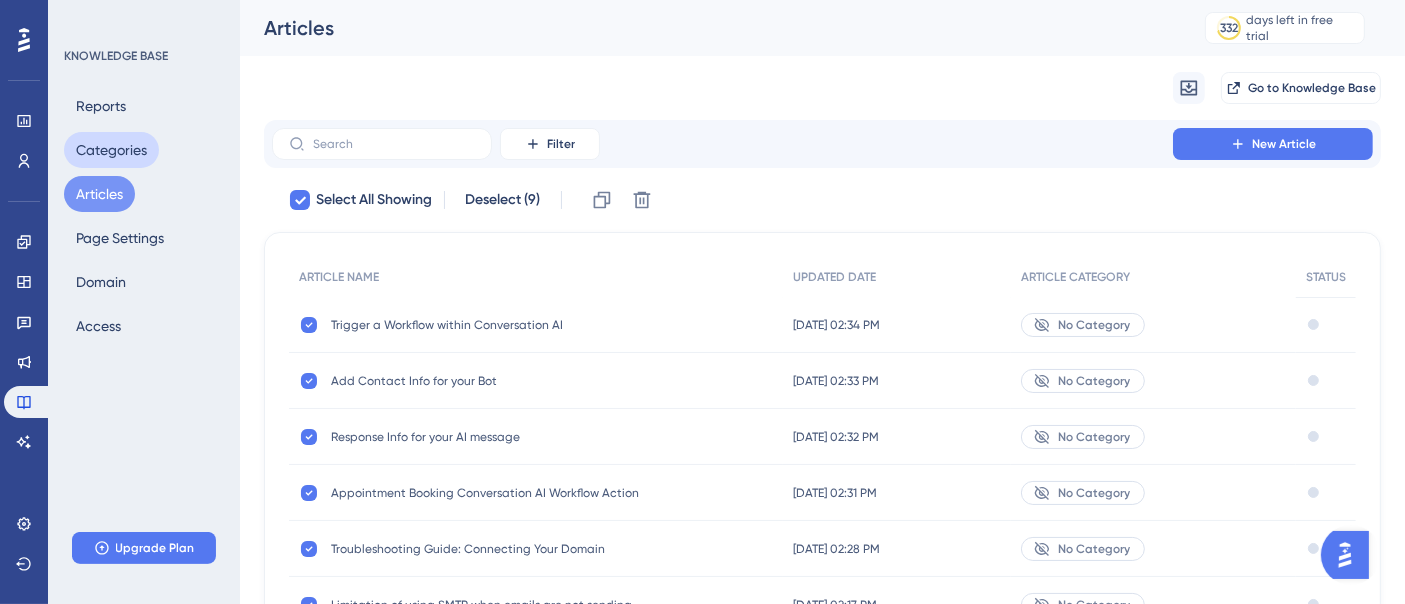 click on "Categories" at bounding box center [111, 150] 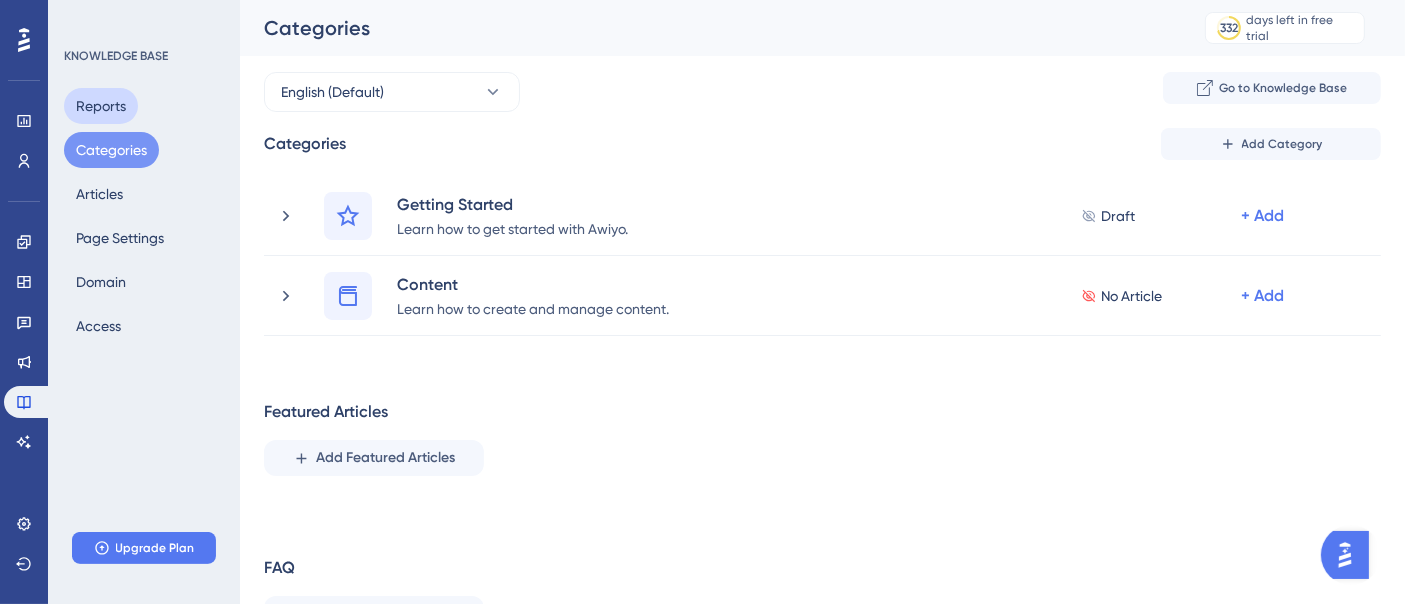 click on "Reports" at bounding box center (101, 106) 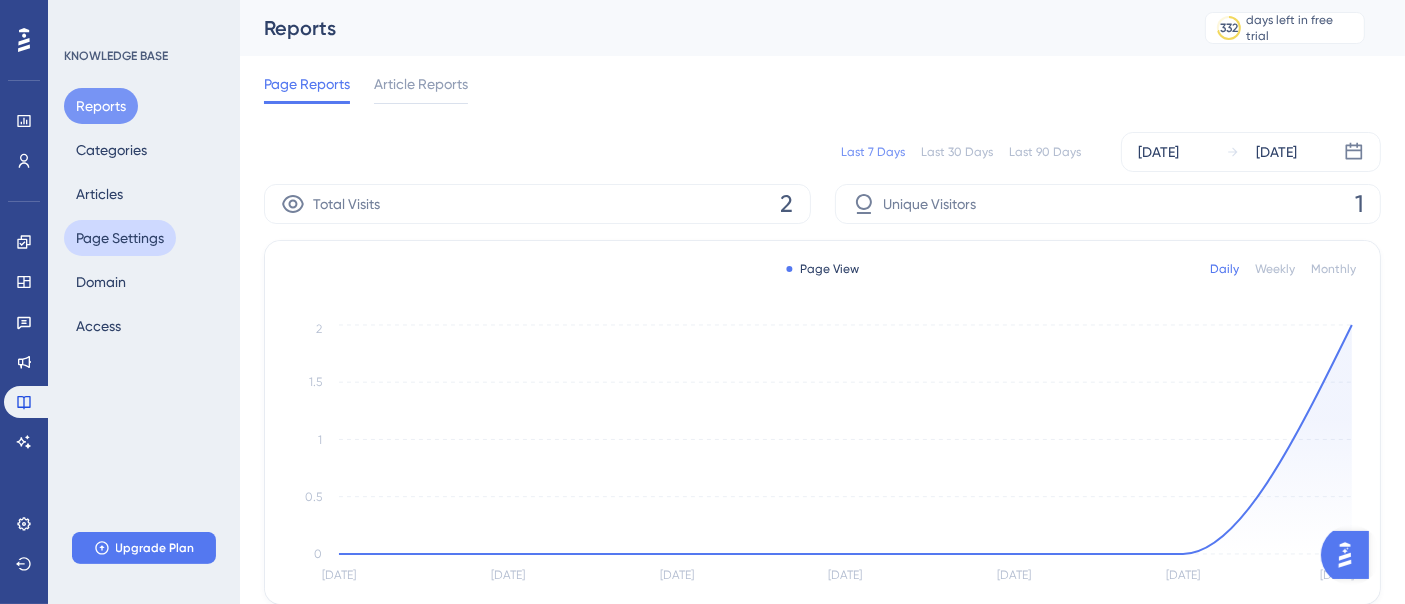 click on "Page Settings" at bounding box center (120, 238) 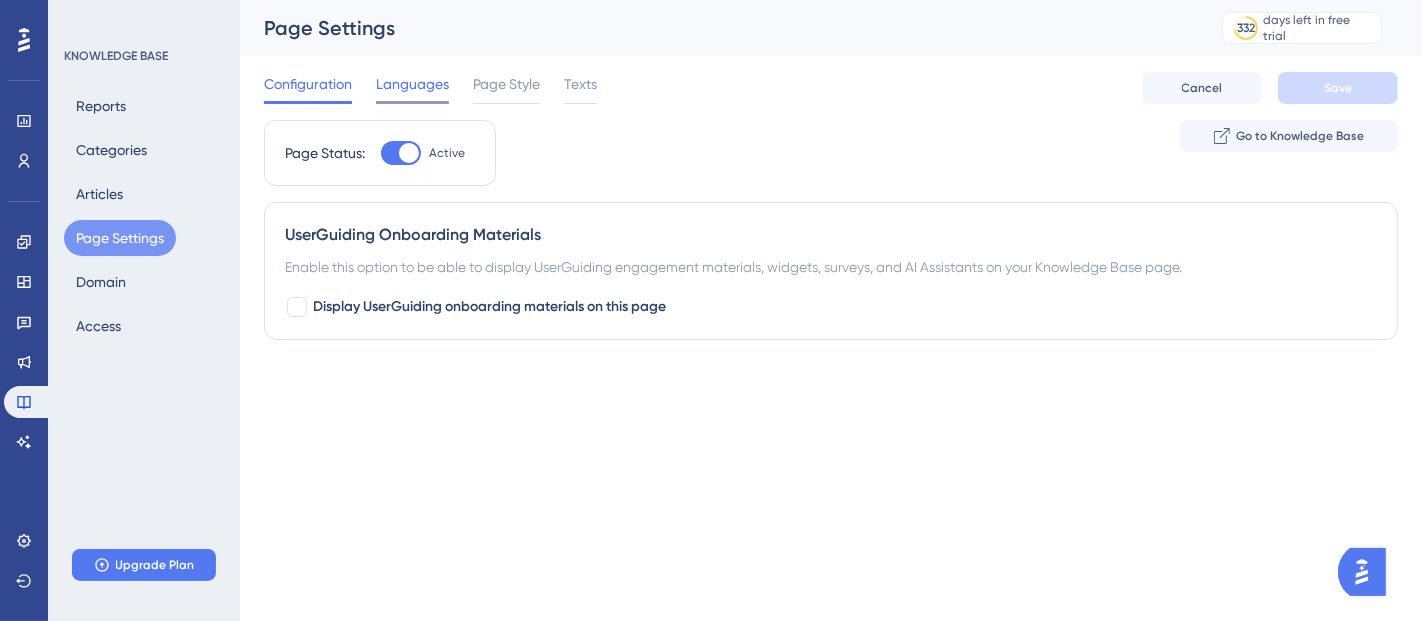 click on "Languages" at bounding box center [412, 84] 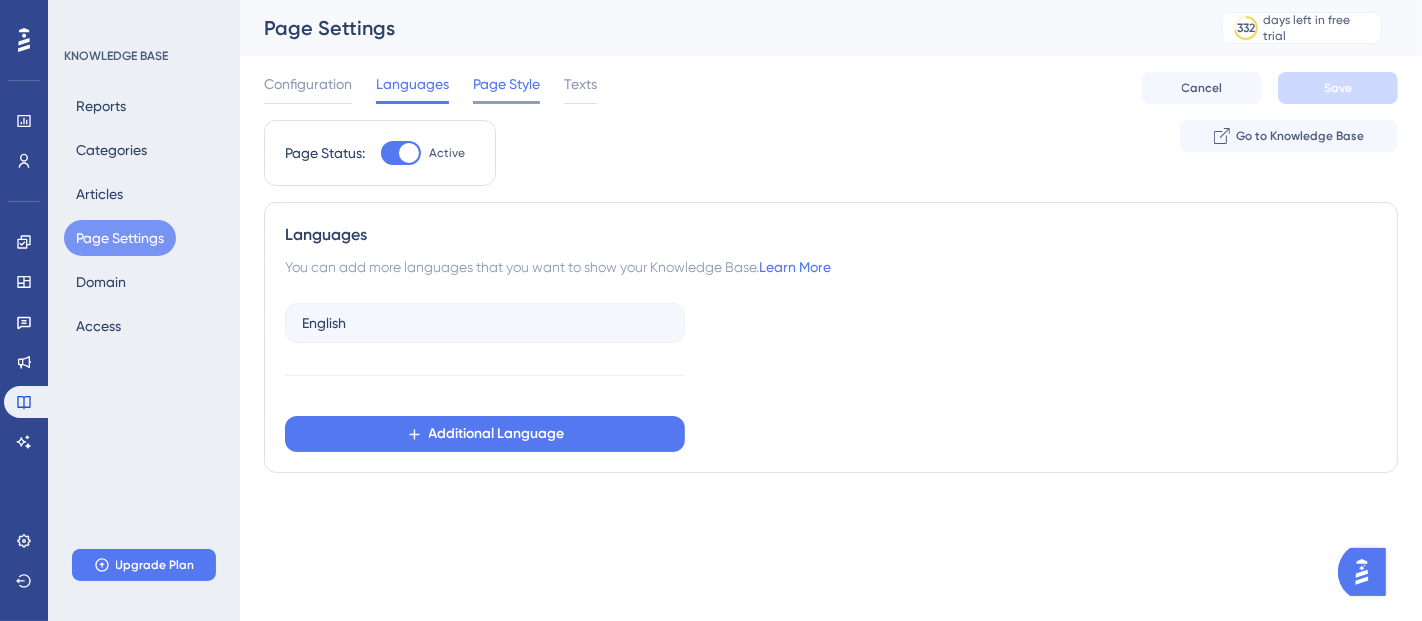 click on "Page Style" at bounding box center [506, 84] 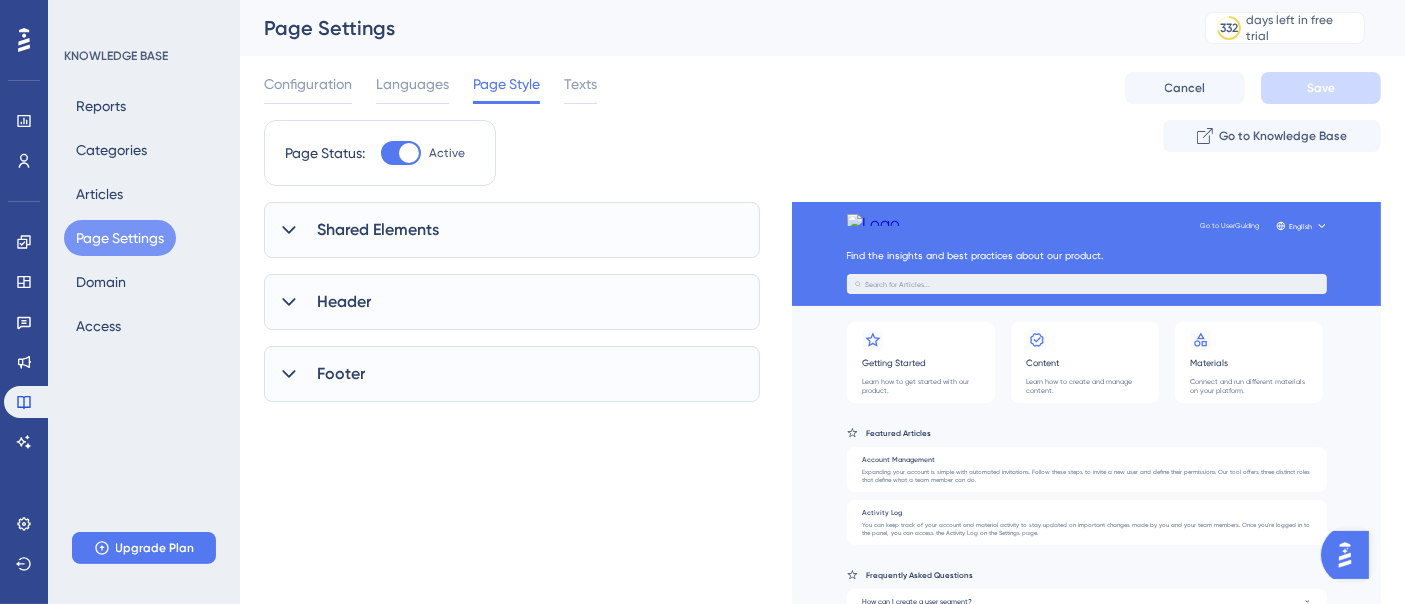 click at bounding box center [289, 230] 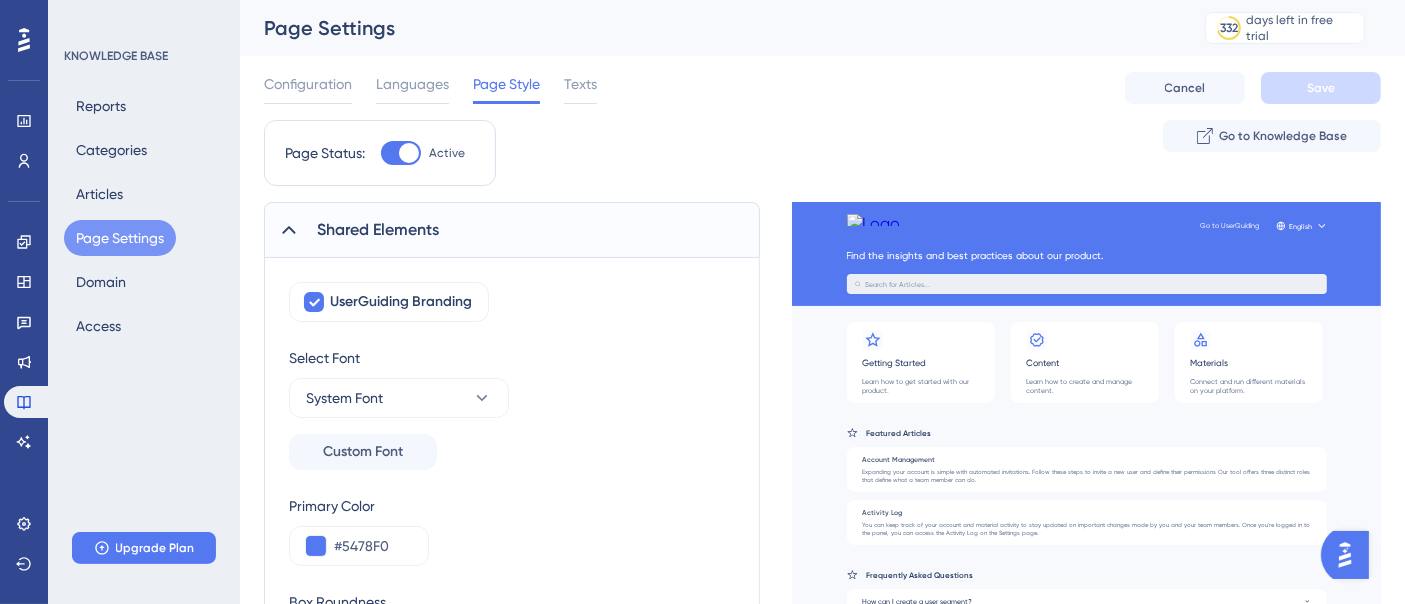 click on "Shared Elements" at bounding box center (512, 230) 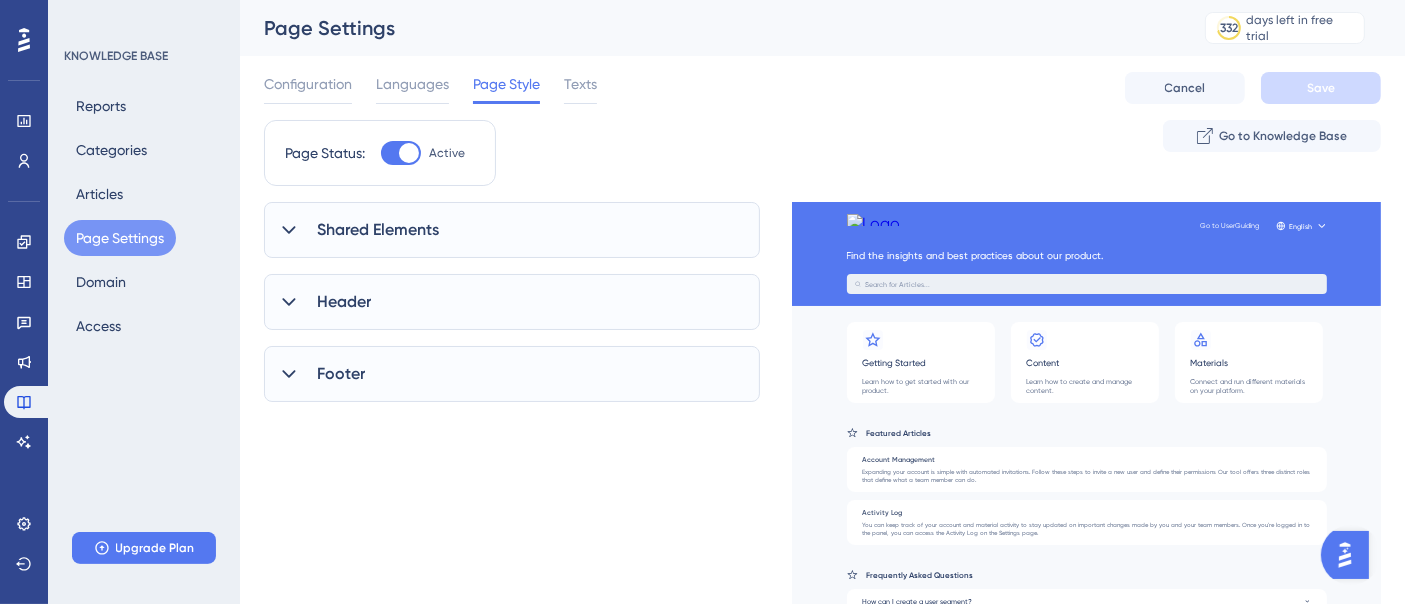 click on "Header" at bounding box center [512, 302] 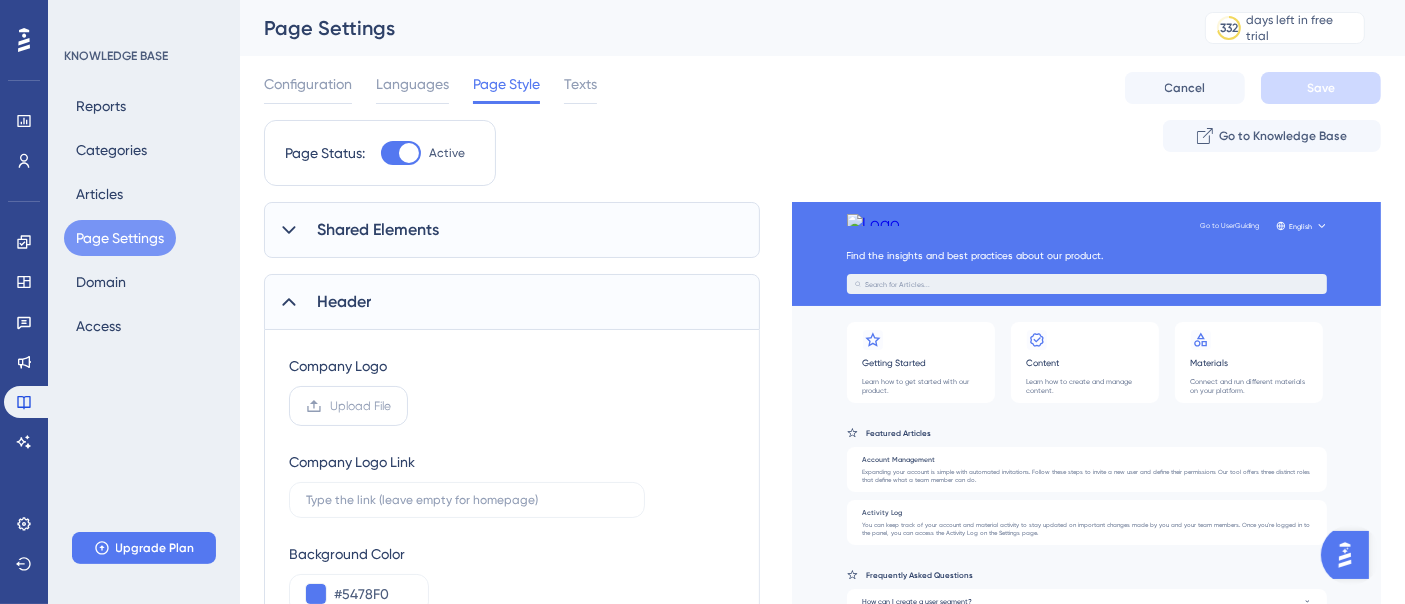 click on "Upload File" at bounding box center [360, 406] 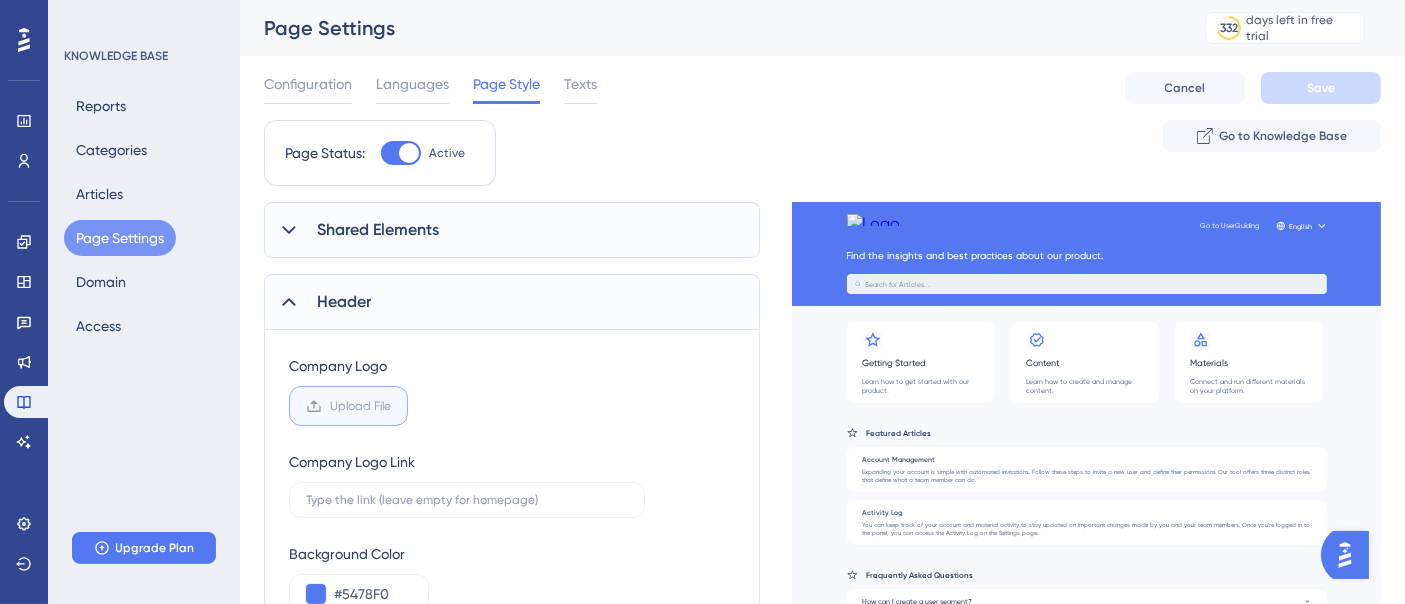 click on "Upload File" at bounding box center (391, 406) 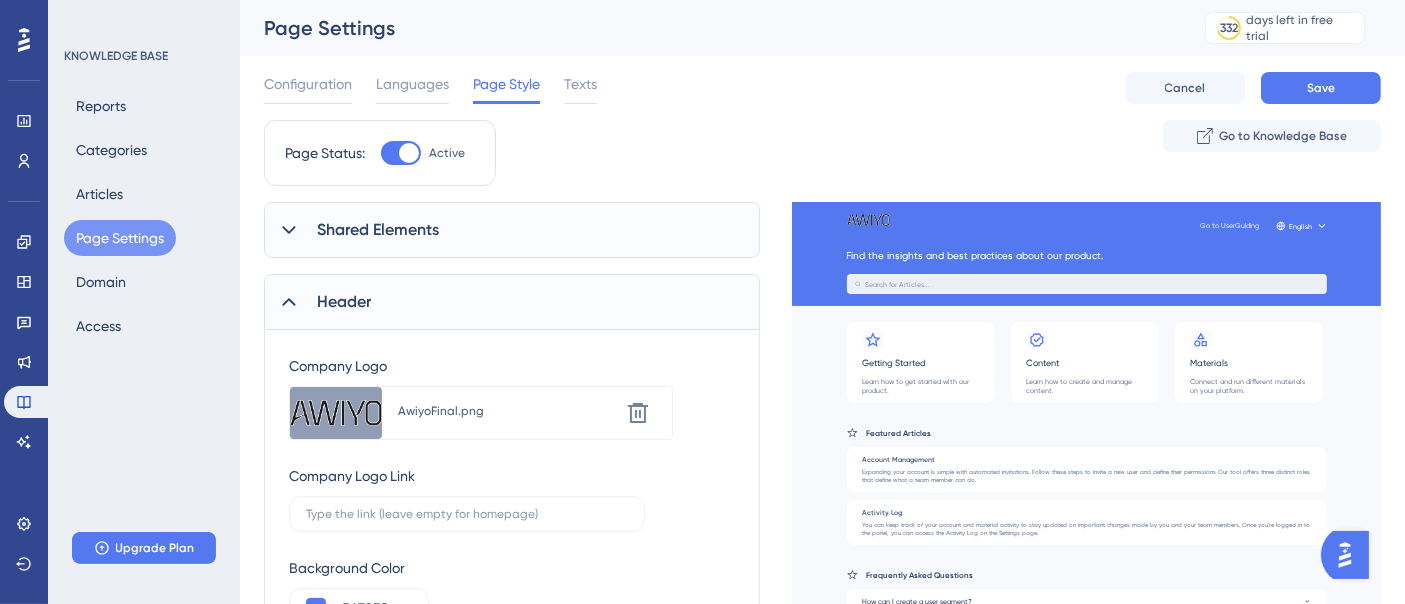 click on "Header" at bounding box center [344, 302] 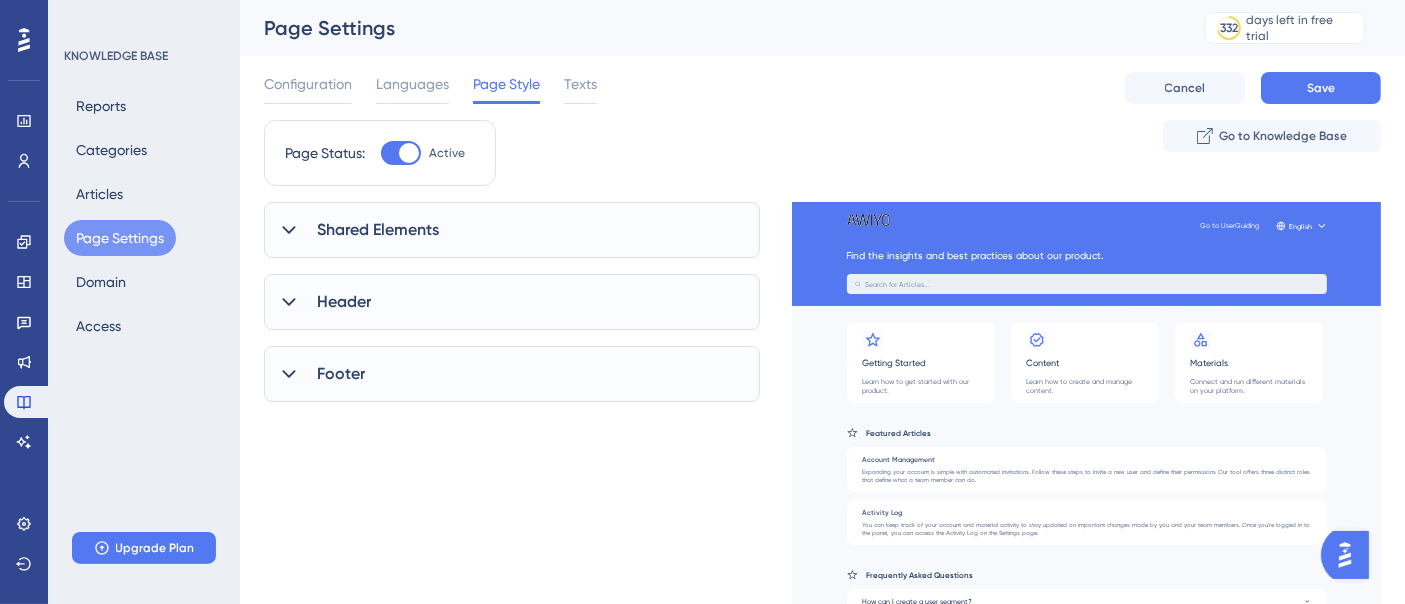 click on "Header" at bounding box center (344, 302) 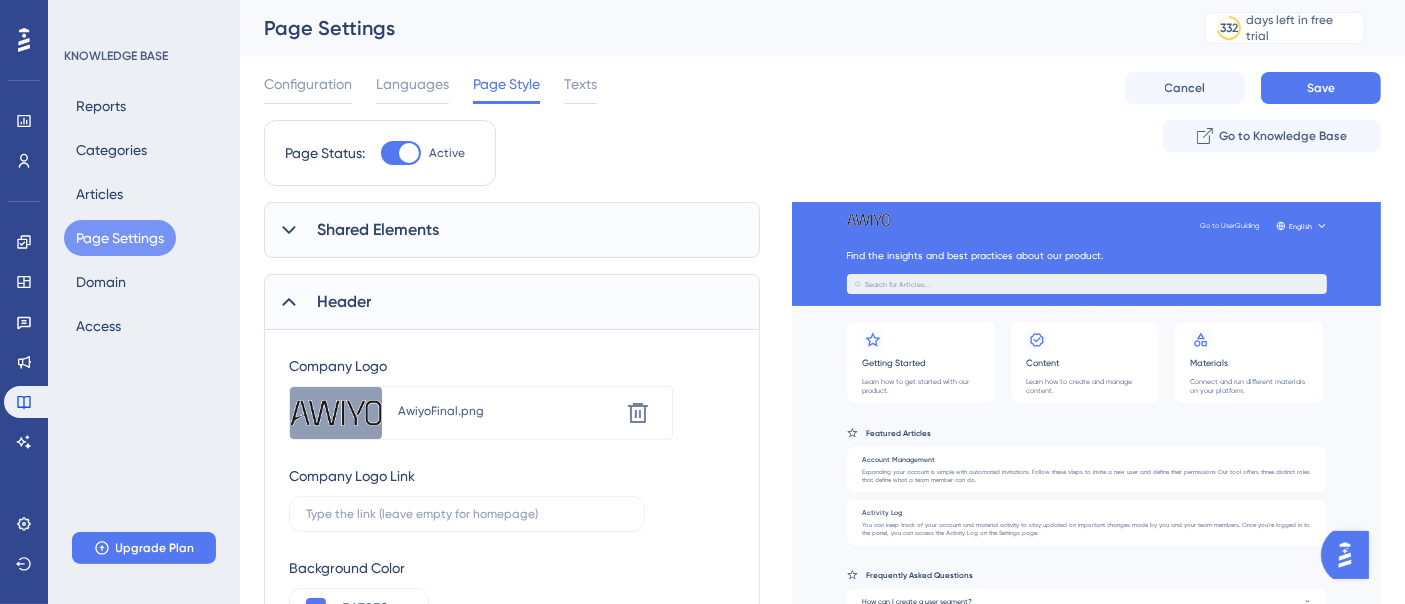scroll, scrollTop: 222, scrollLeft: 0, axis: vertical 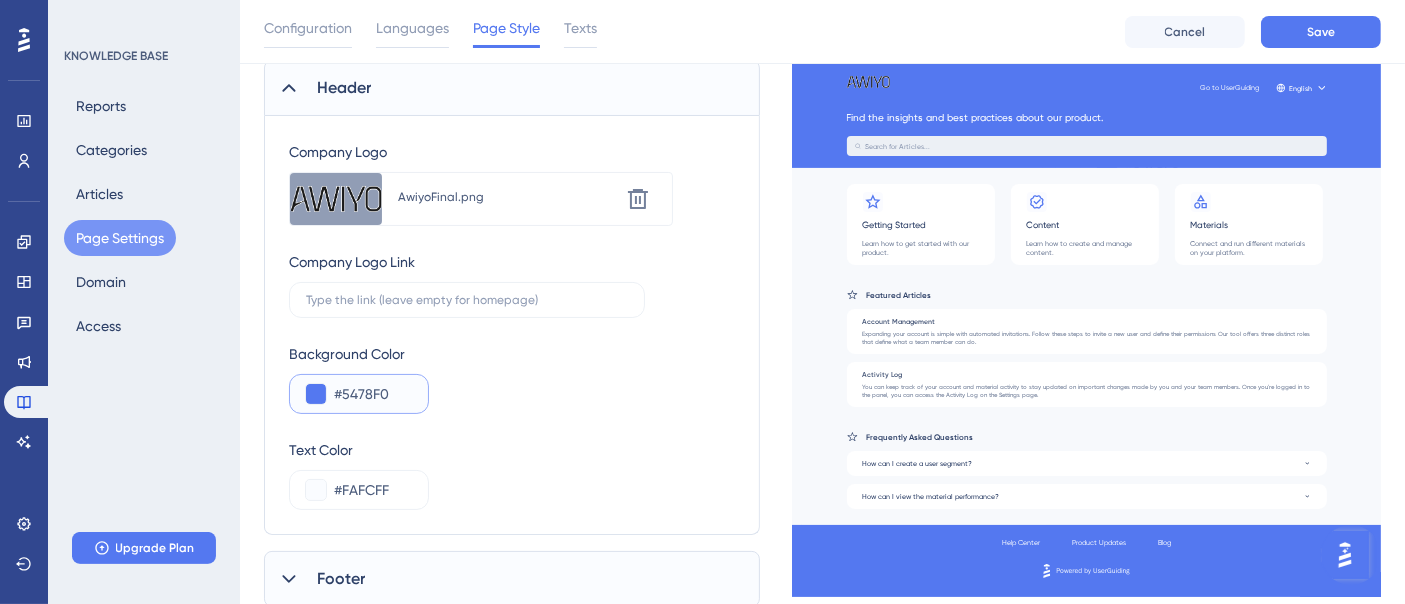 click at bounding box center (316, 394) 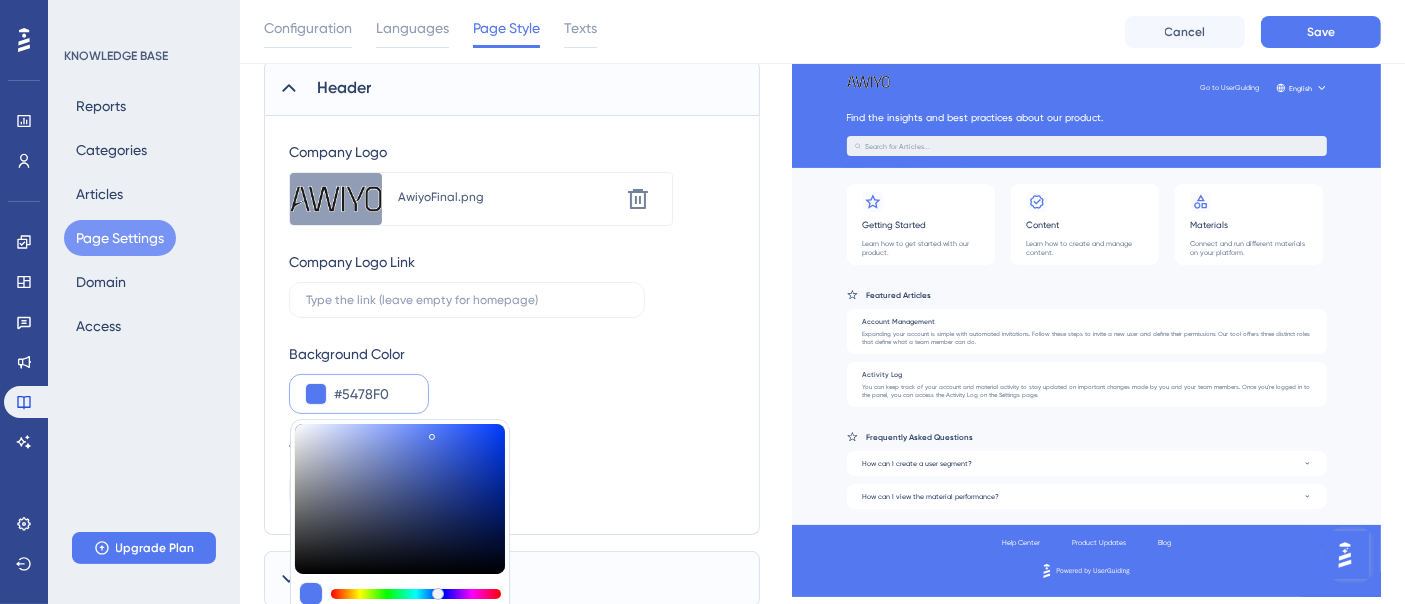 type on "#7e95e0" 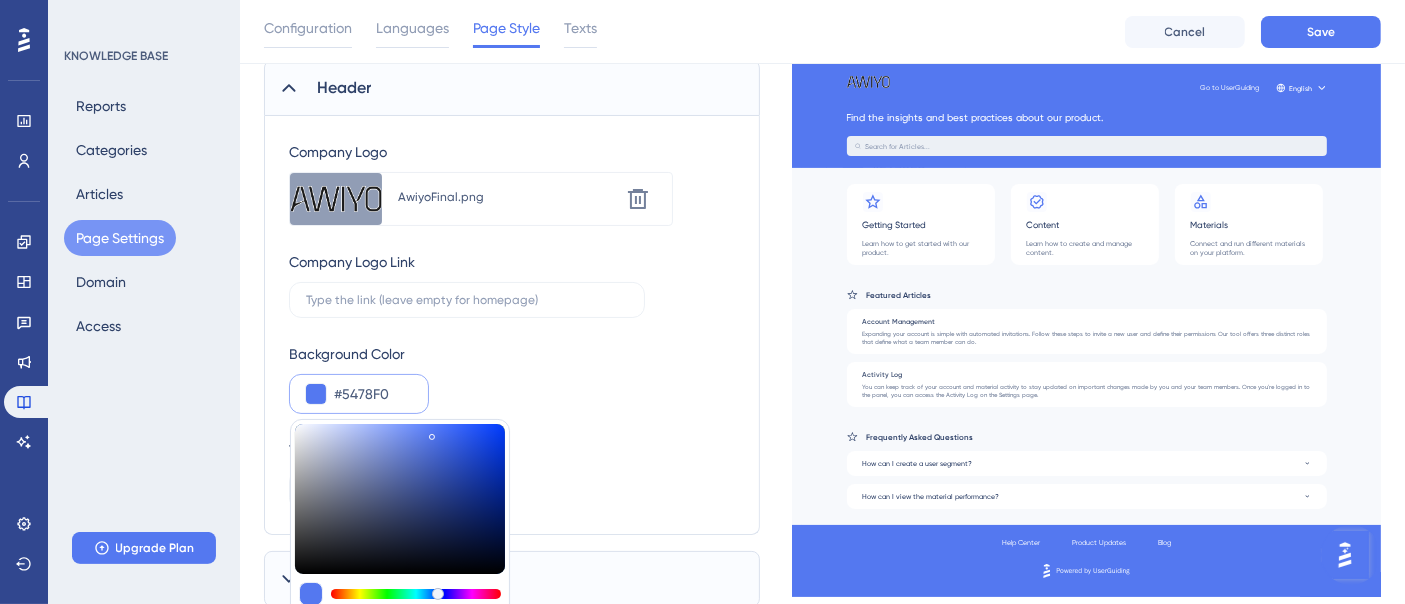 type on "#7E95E0" 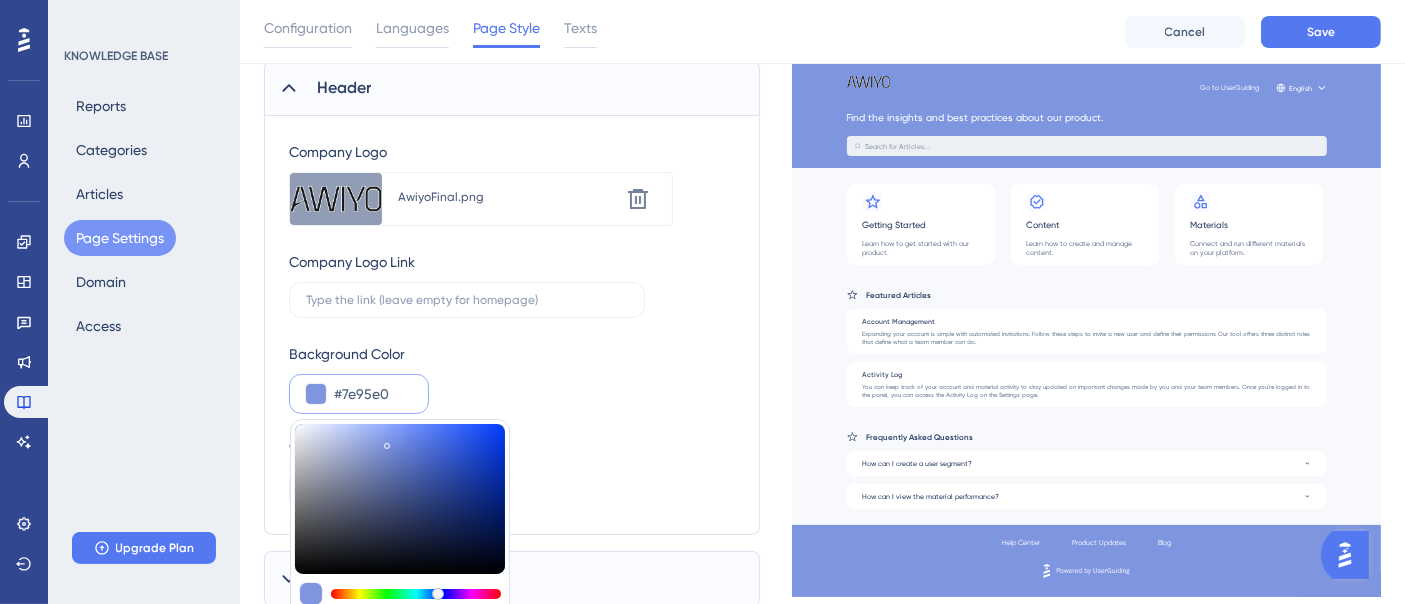 click at bounding box center [400, 499] 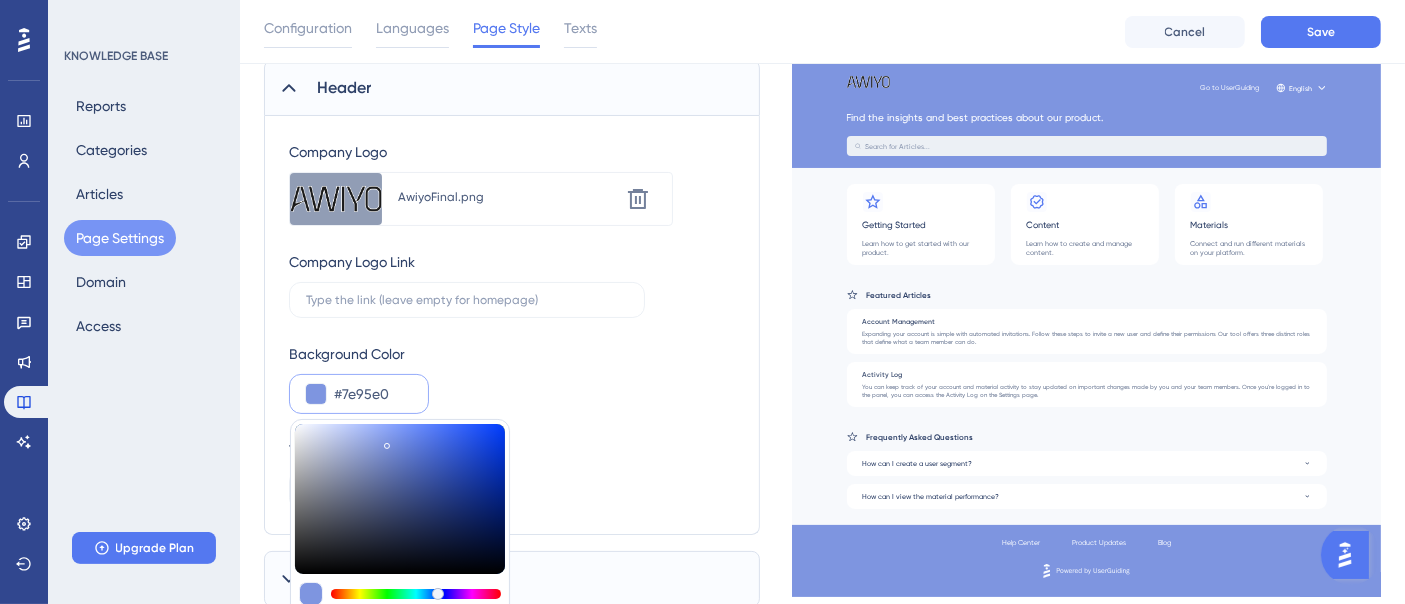 type on "#a0add6" 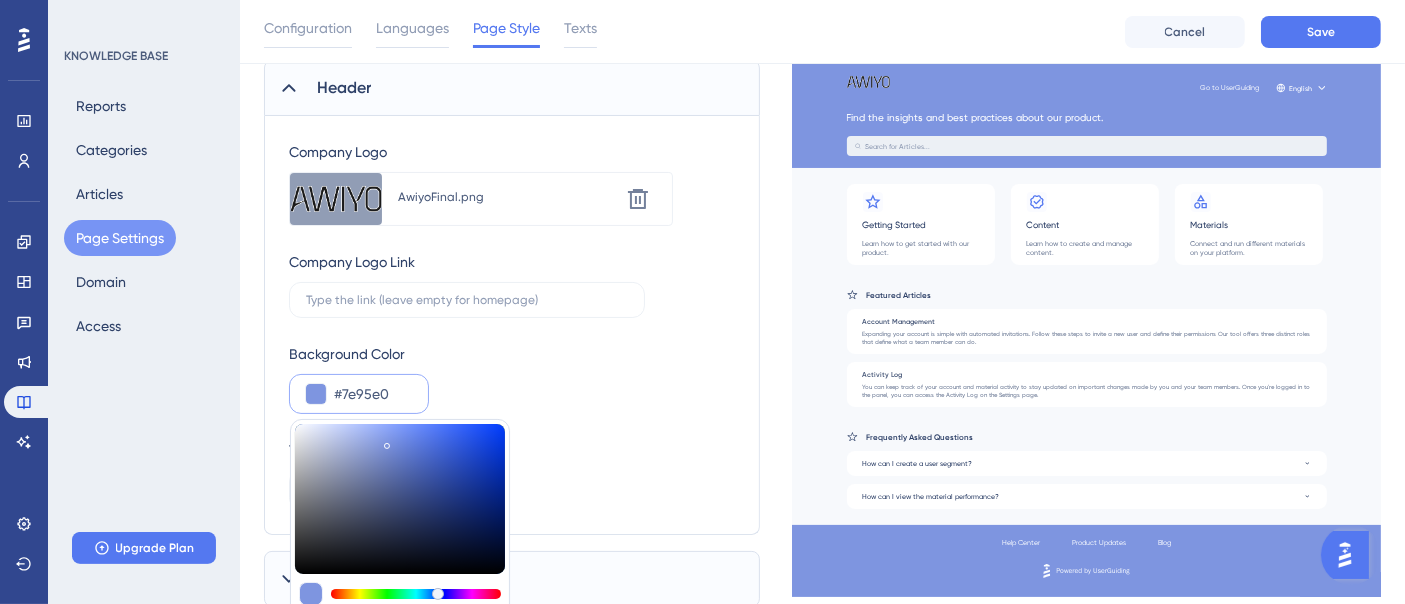 type on "#A0ADD6" 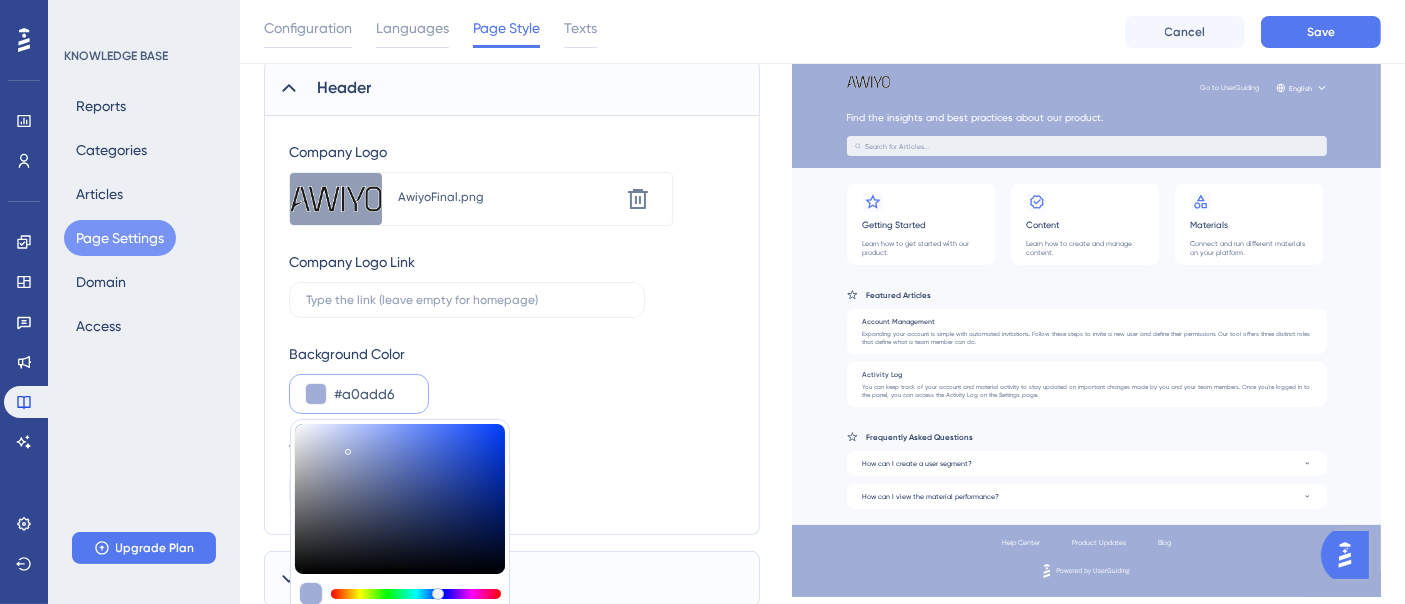 click at bounding box center (400, 499) 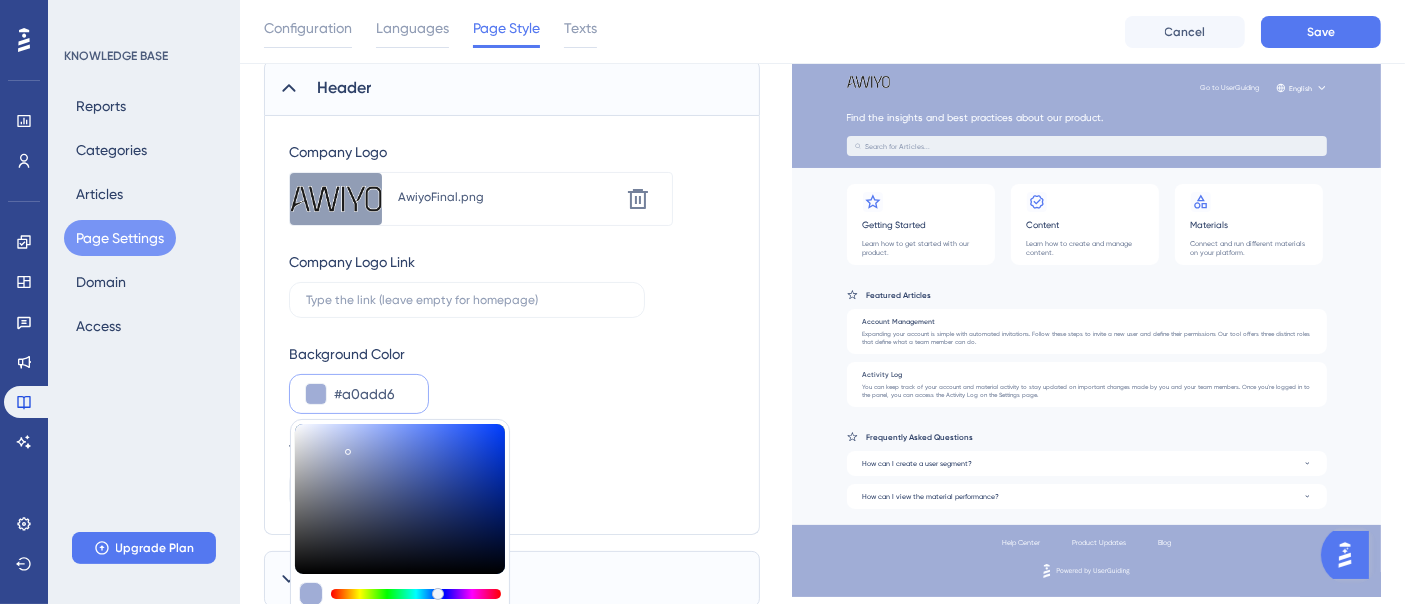 type on "#7F9AEE" 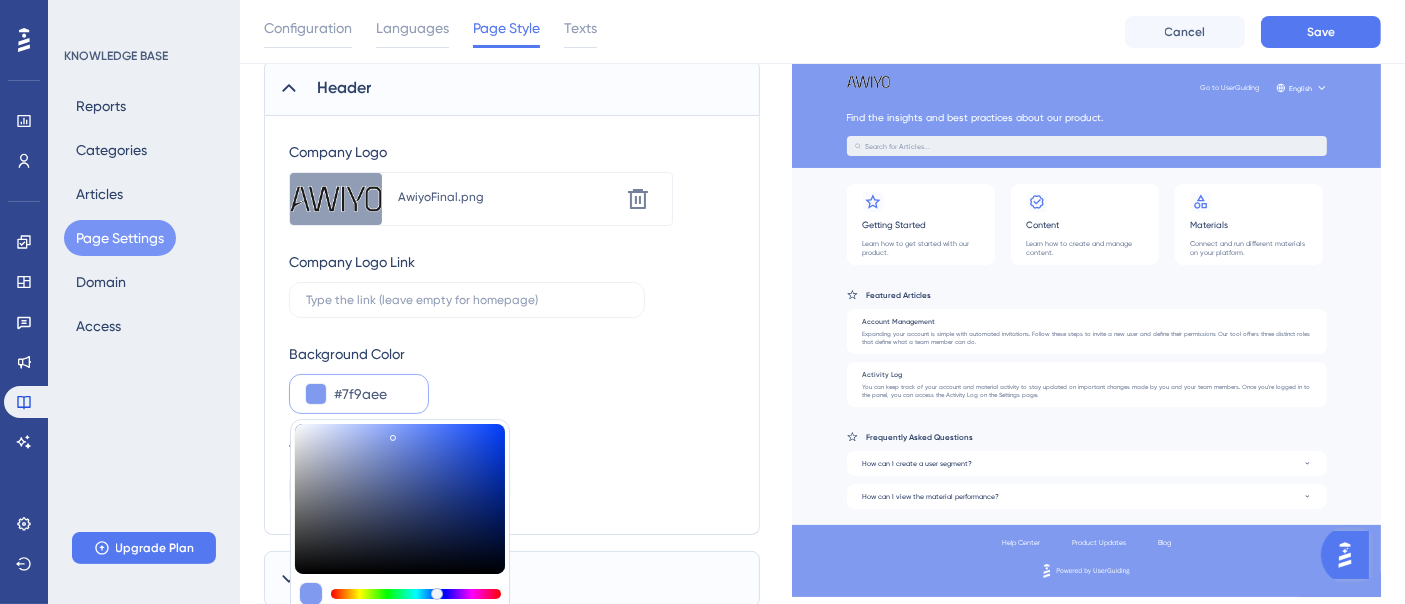 click at bounding box center (400, 499) 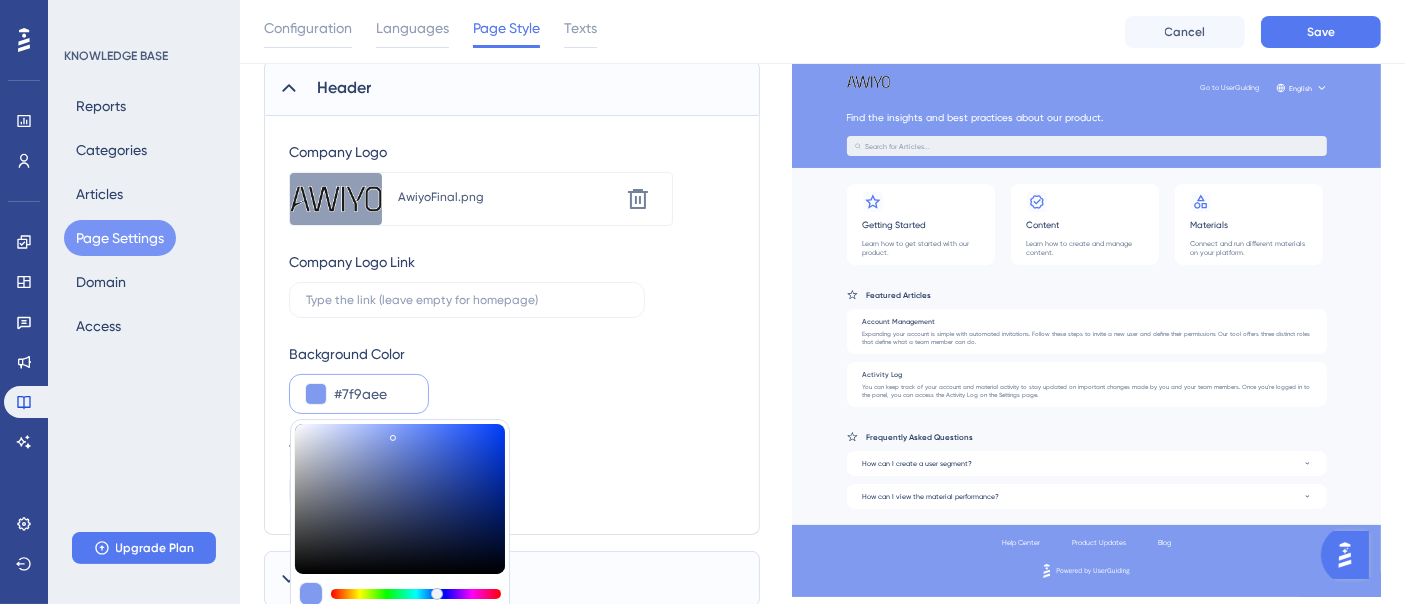type on "#A8BAF1" 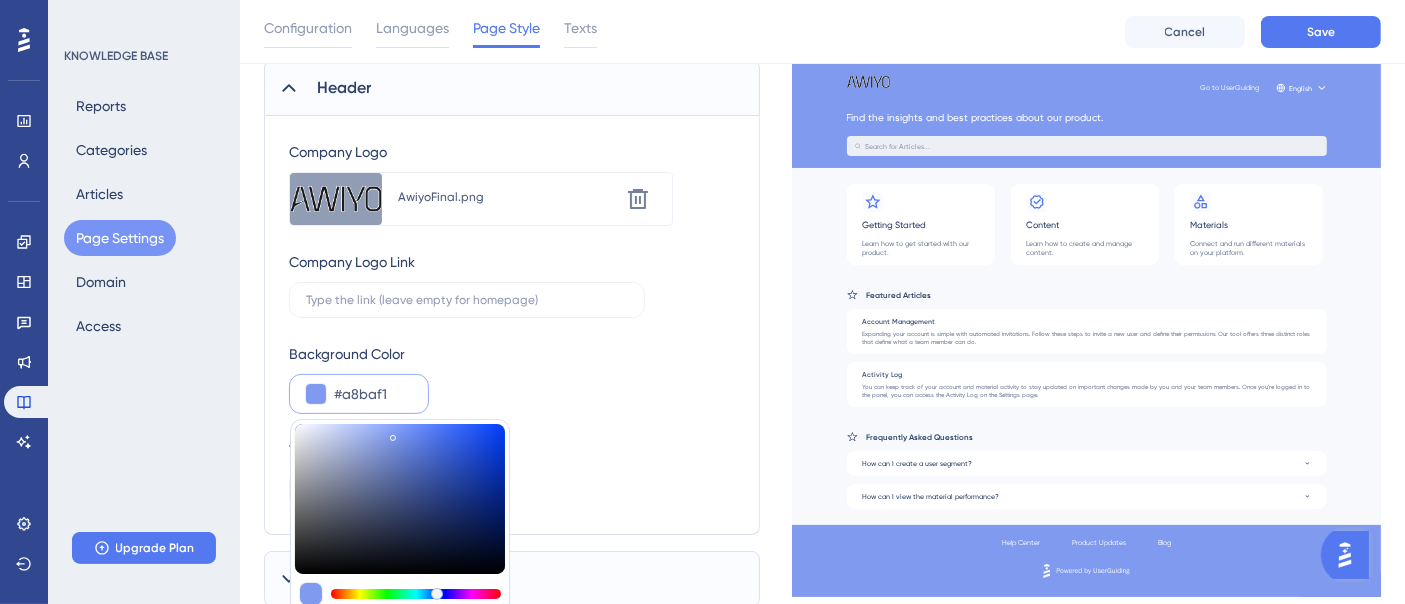 click at bounding box center [400, 499] 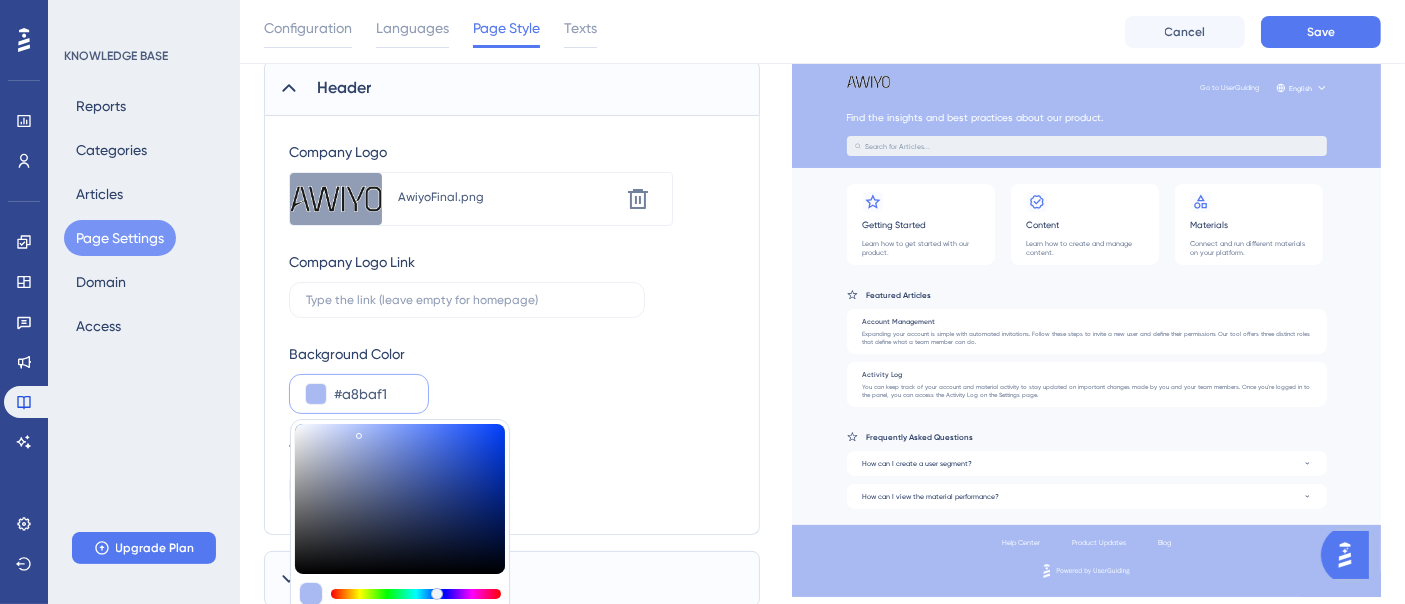 type on "#9fb3f3" 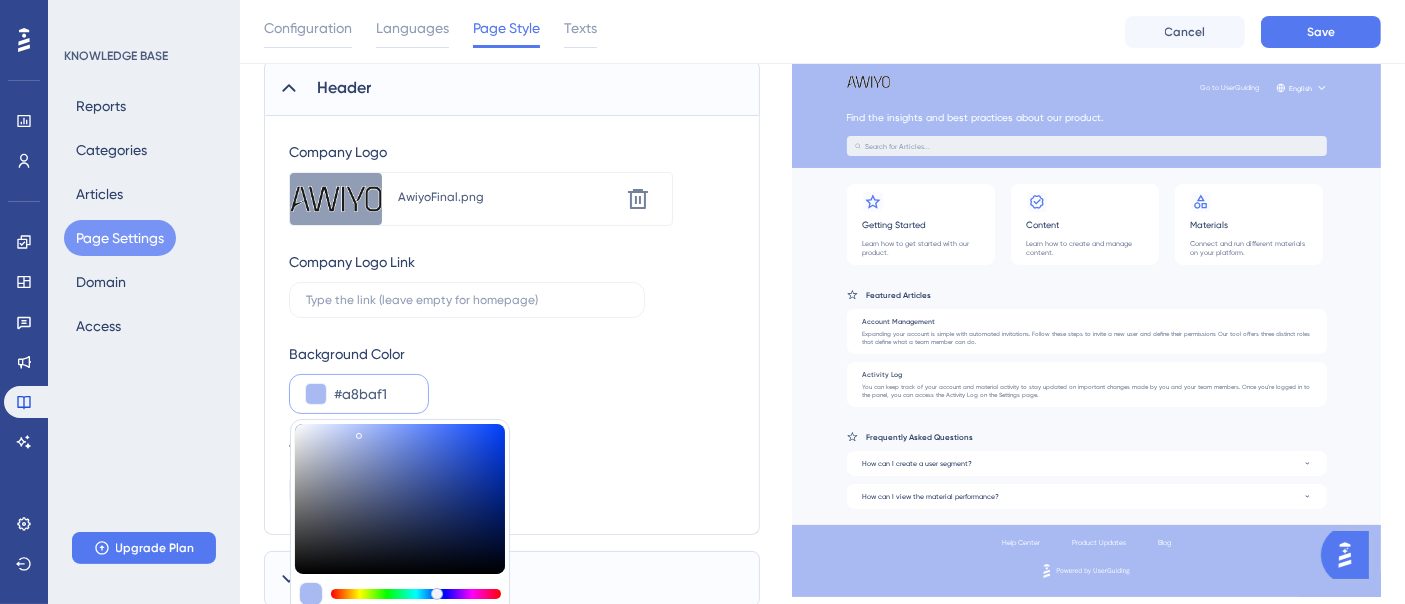 type on "#9FB3F3" 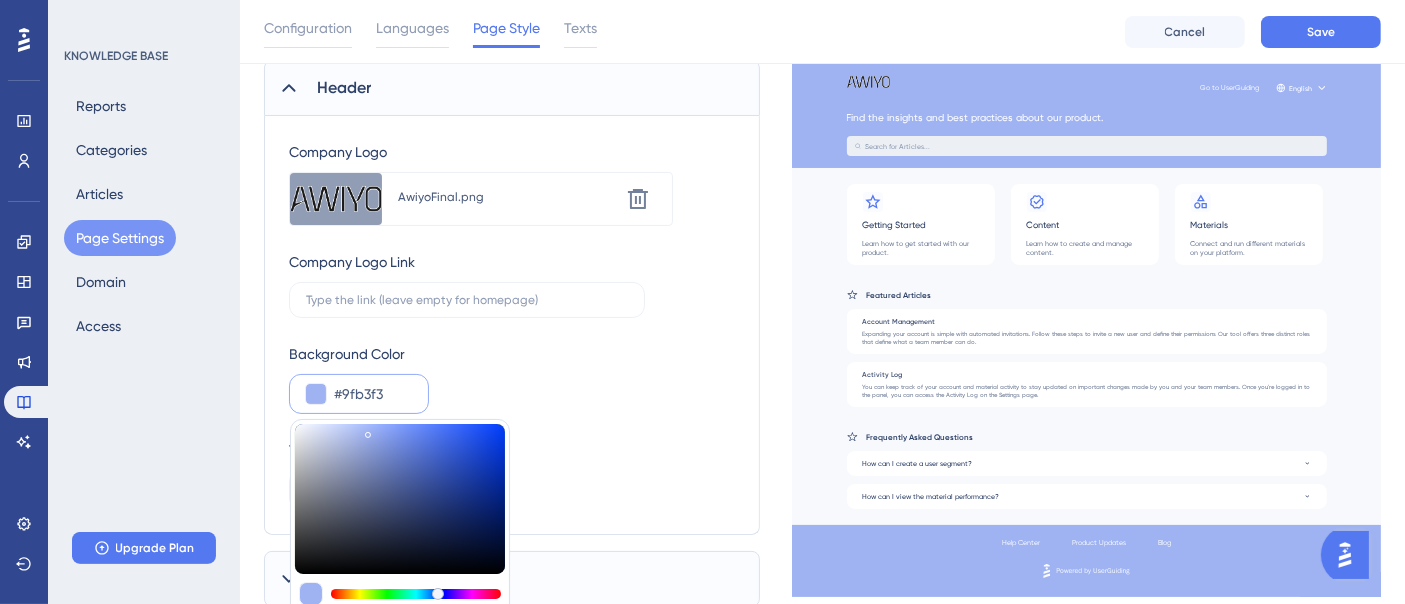 click at bounding box center (400, 499) 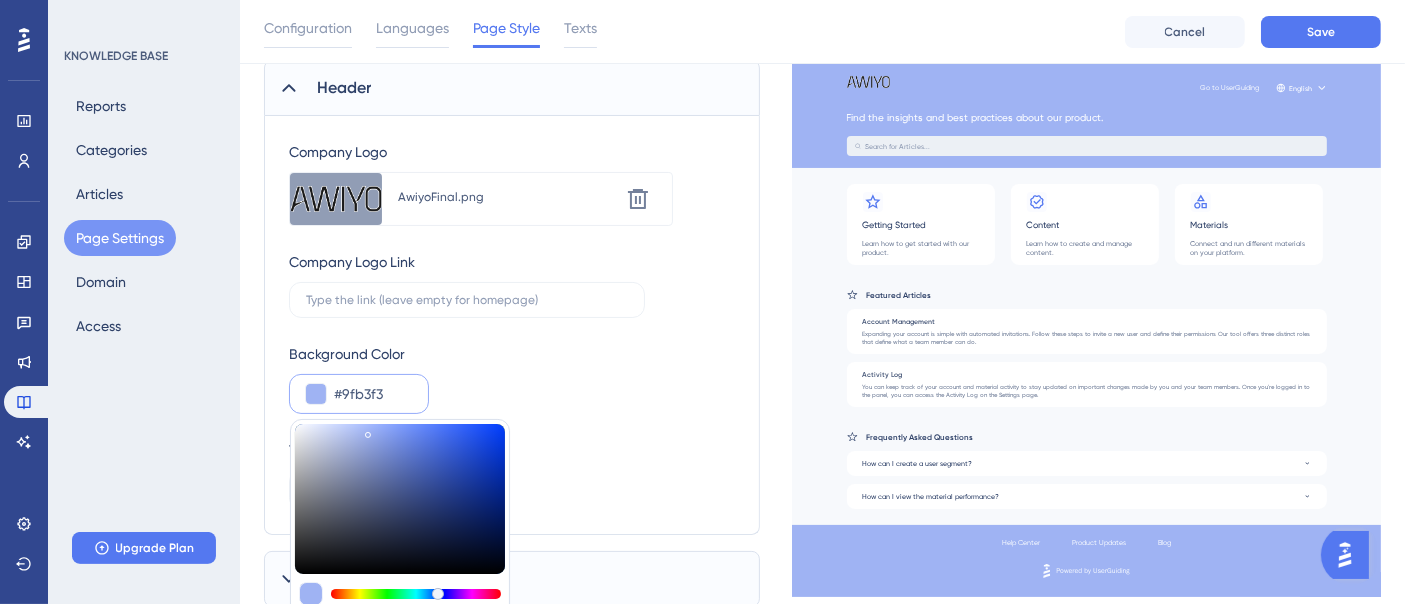 type on "#90a6ee" 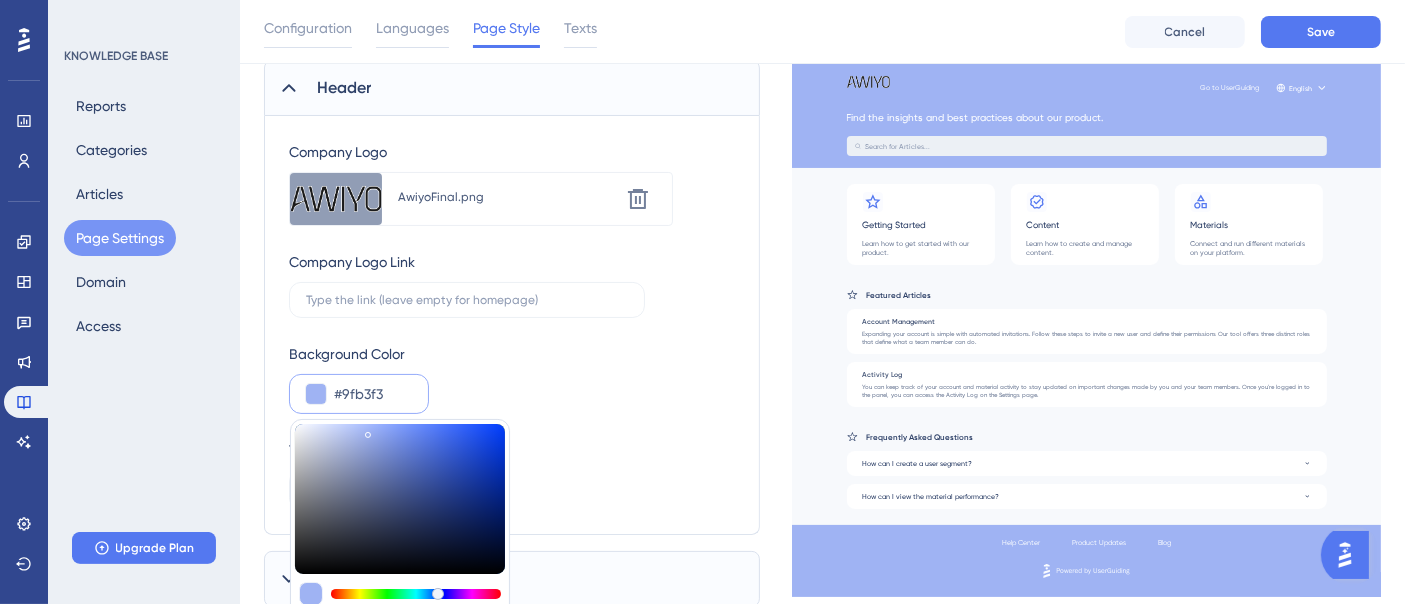 type on "#90A6EE" 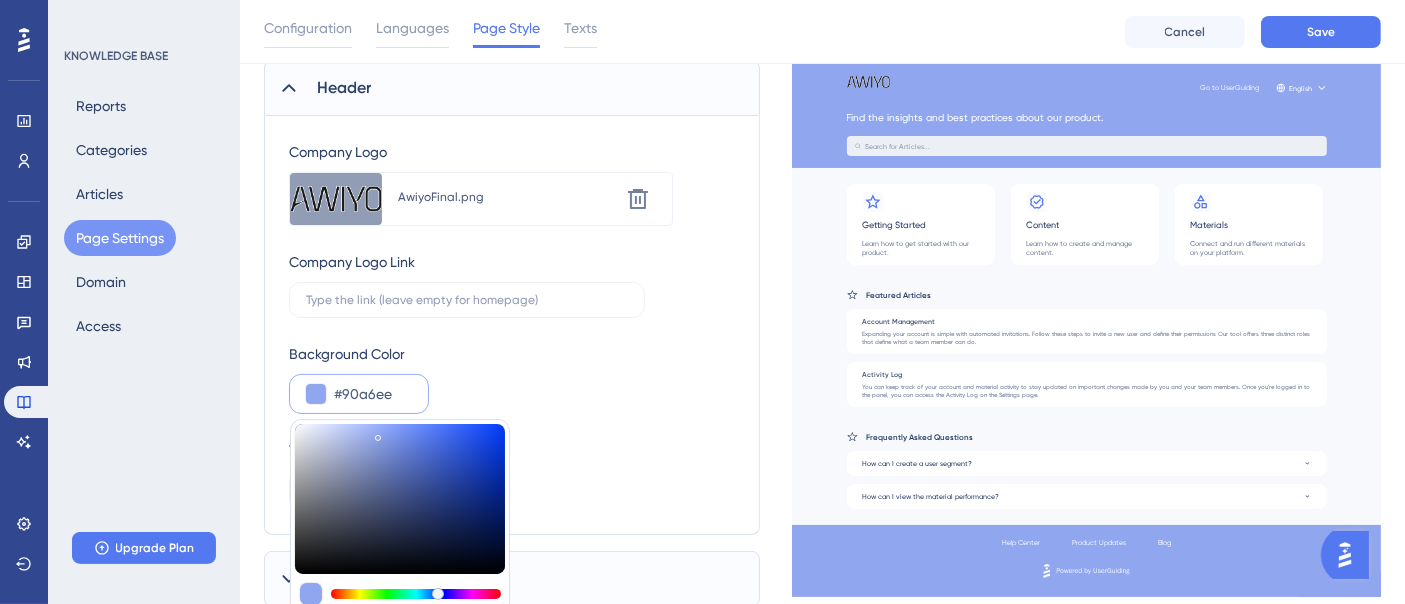 click at bounding box center [400, 499] 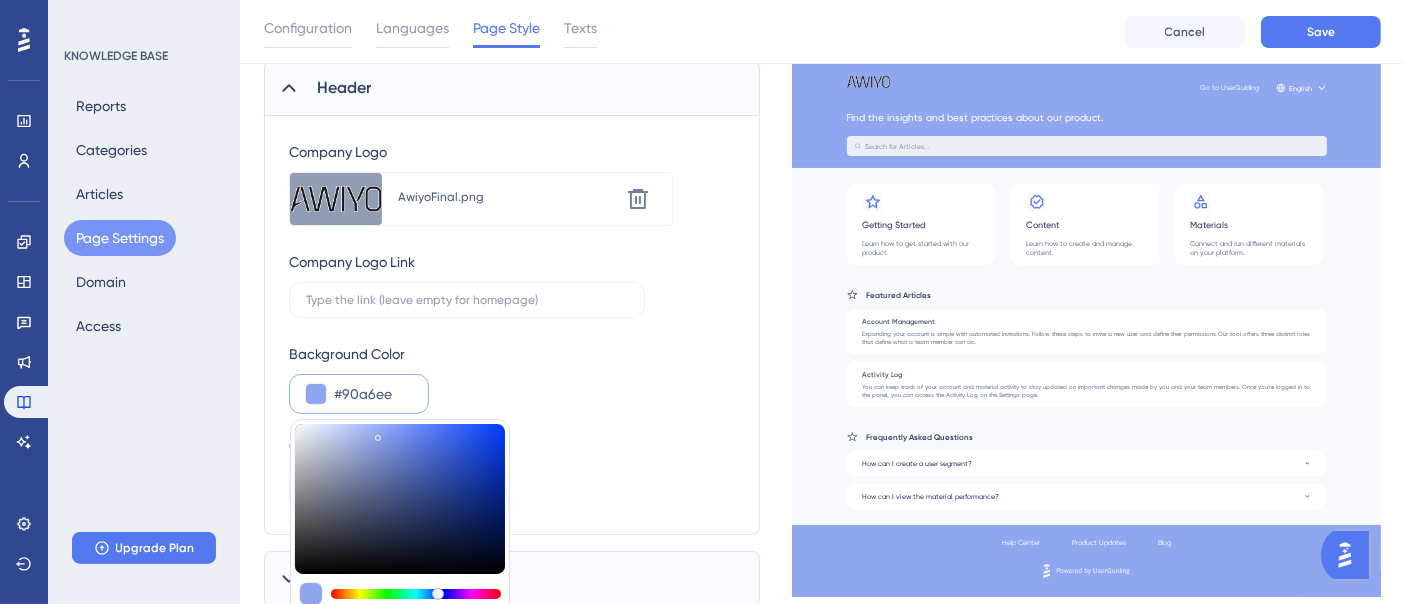 type on "#93aaf3" 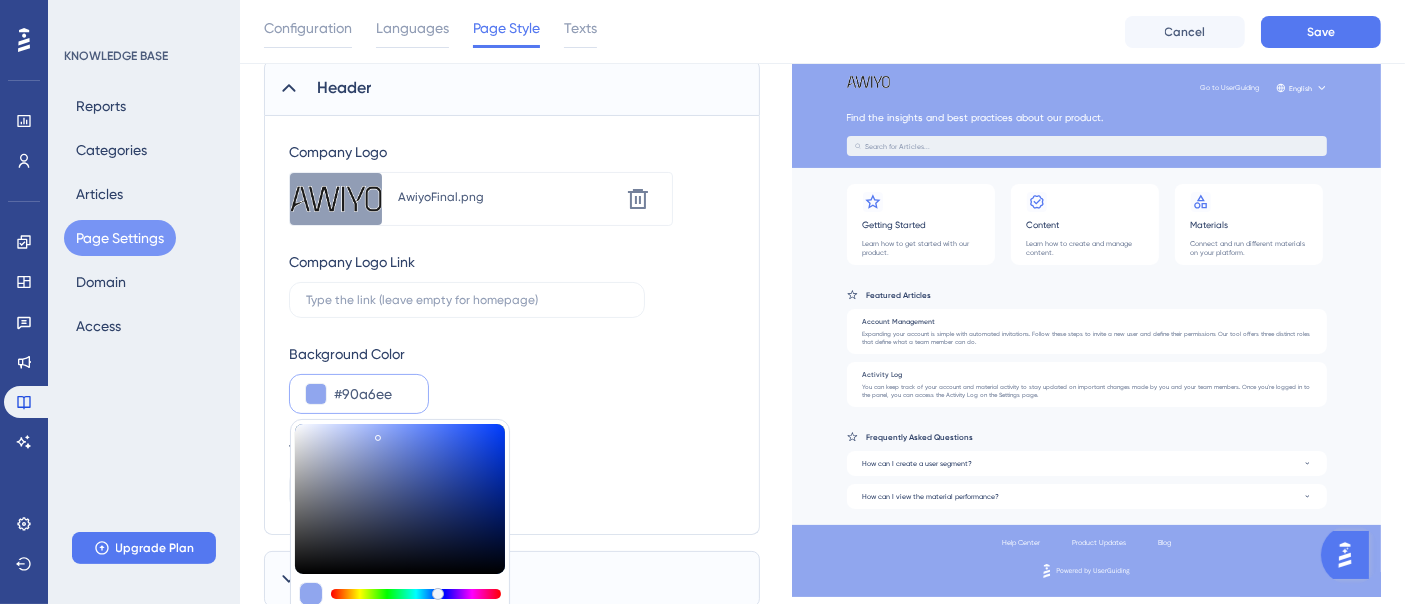type on "#93AAF3" 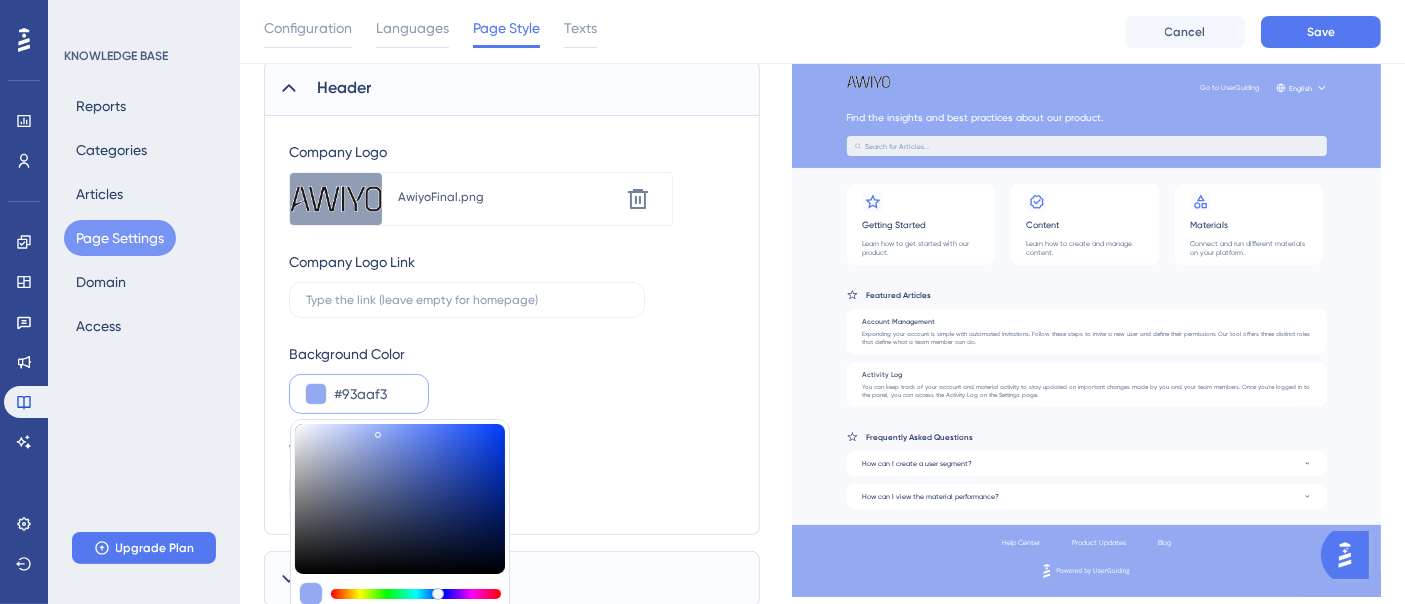 click at bounding box center [400, 499] 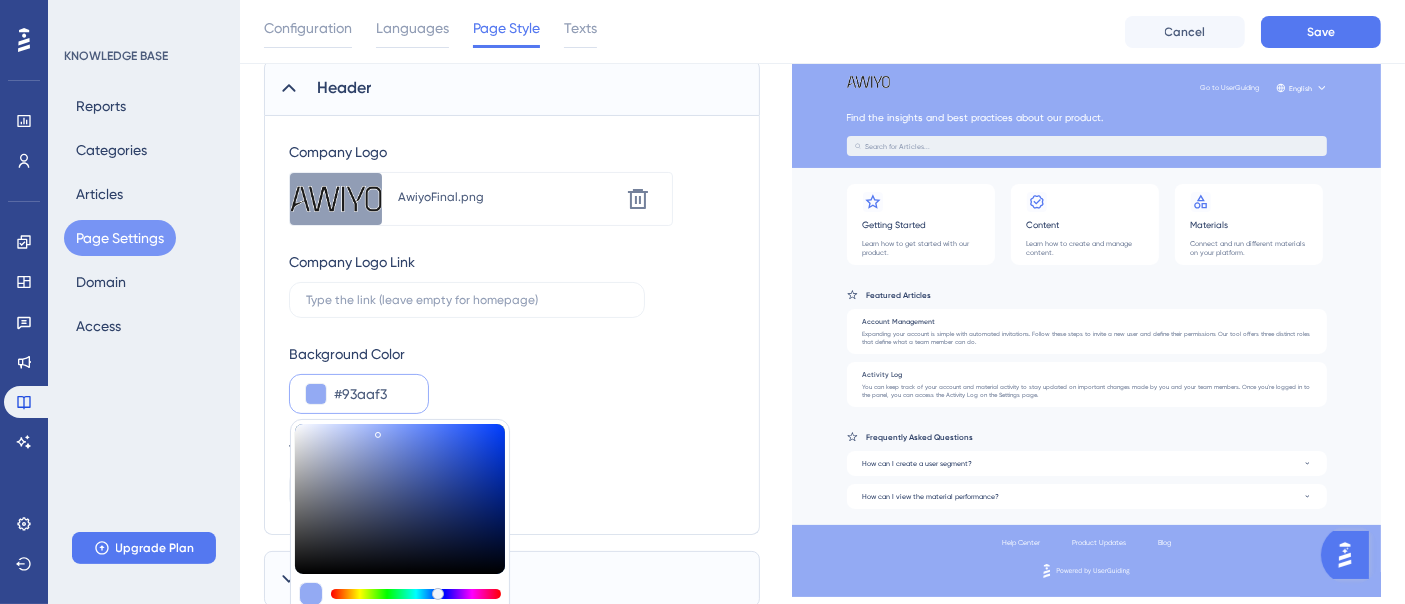 type on "#96AEF8" 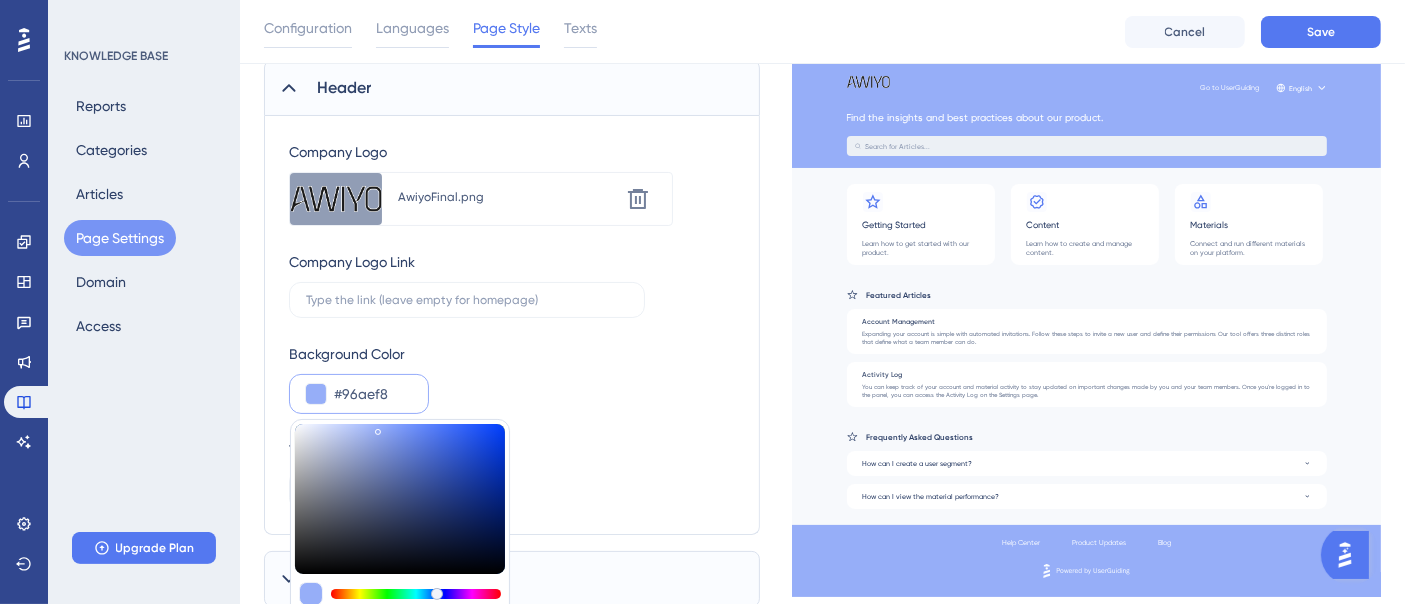 click at bounding box center (400, 499) 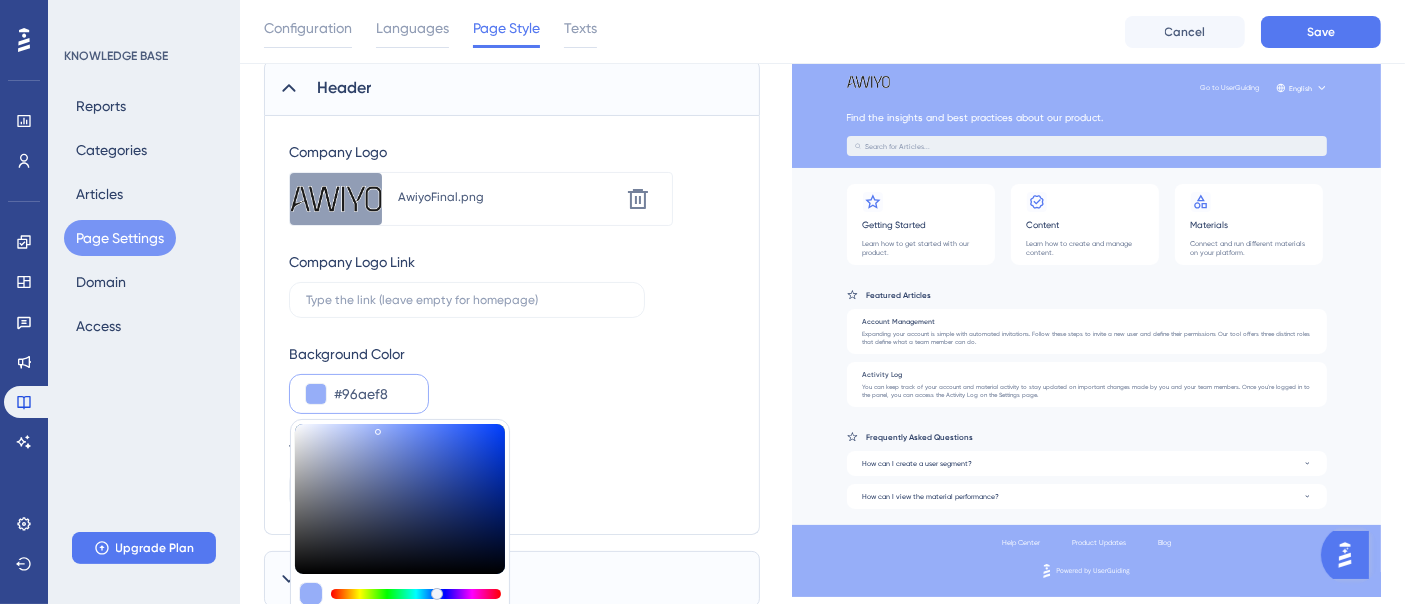 click on "Background Color #96aef8 #96AEF8 HEX" at bounding box center [512, 378] 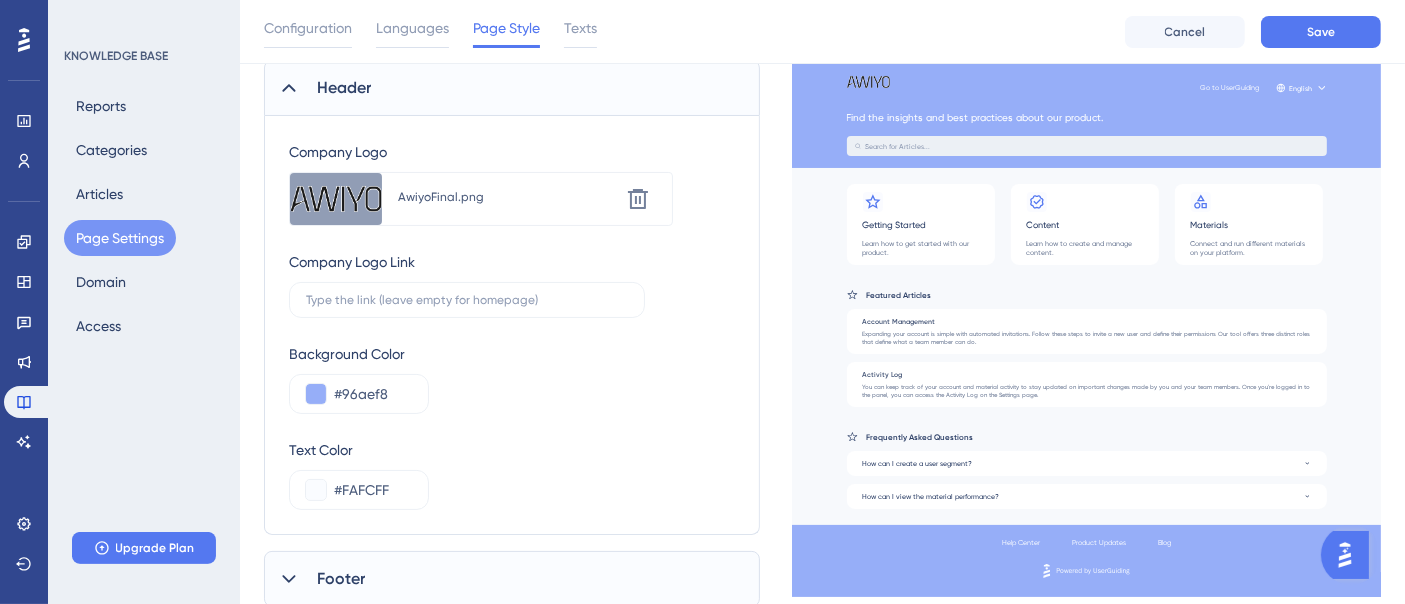 scroll, scrollTop: 0, scrollLeft: 0, axis: both 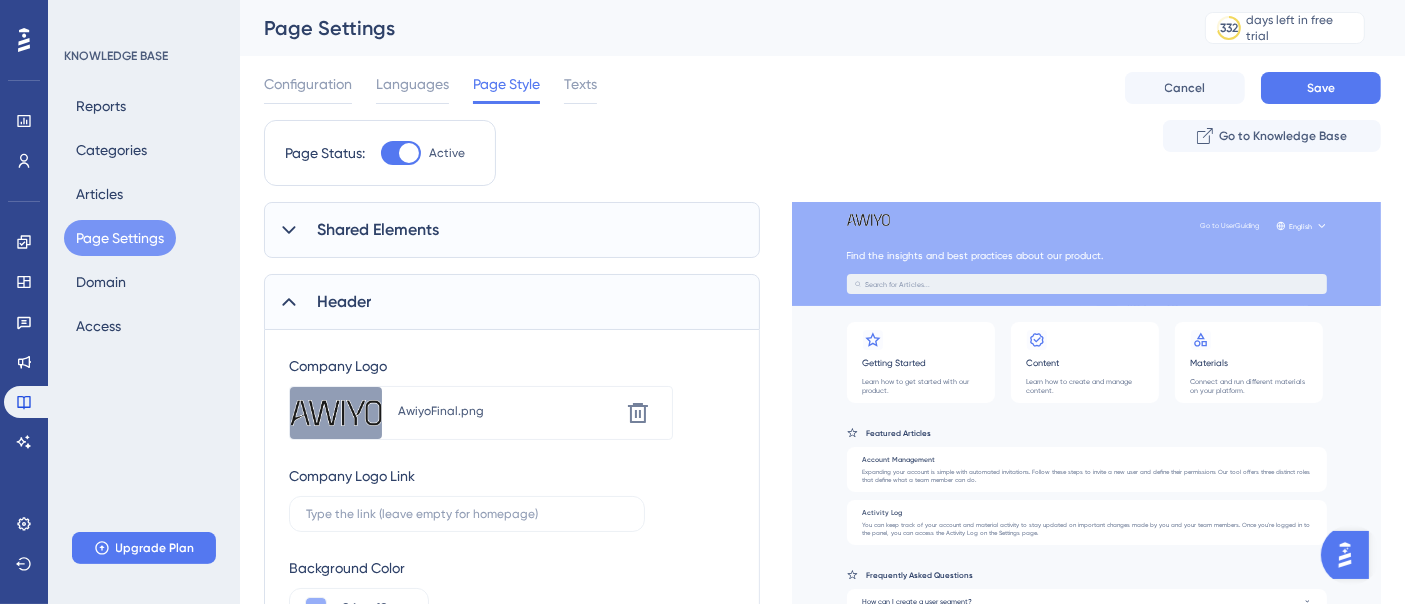 click on "Header" at bounding box center [344, 302] 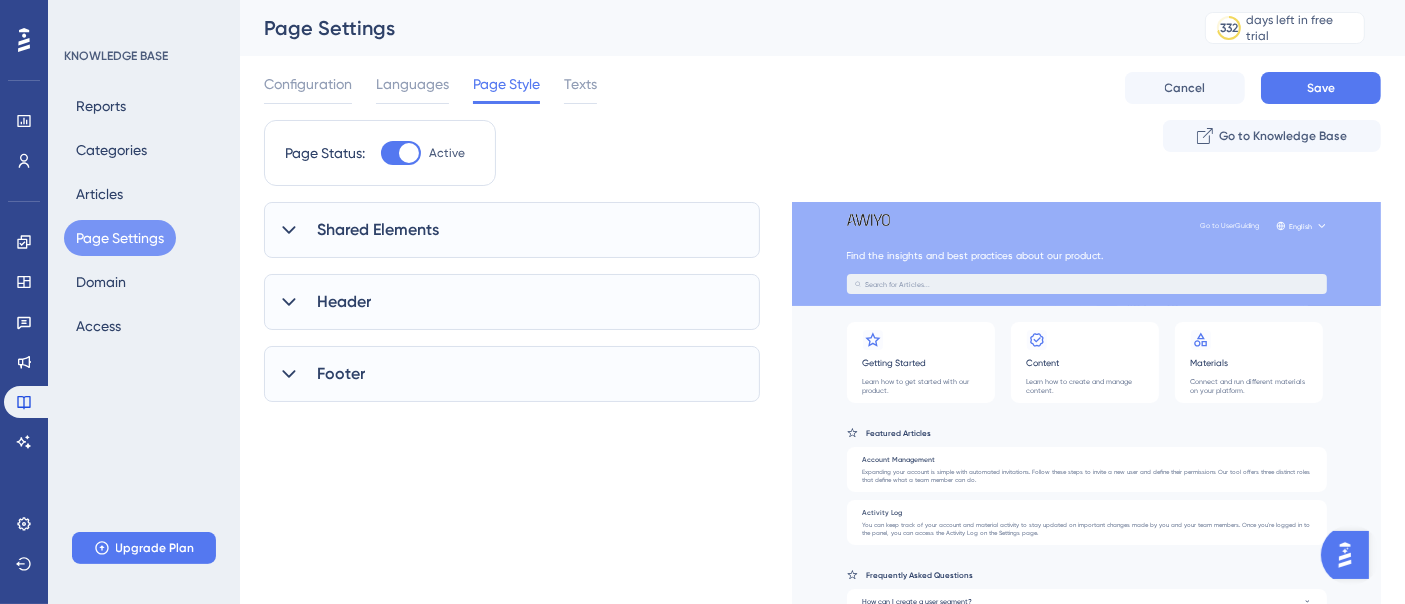 click on "Shared Elements" at bounding box center (512, 230) 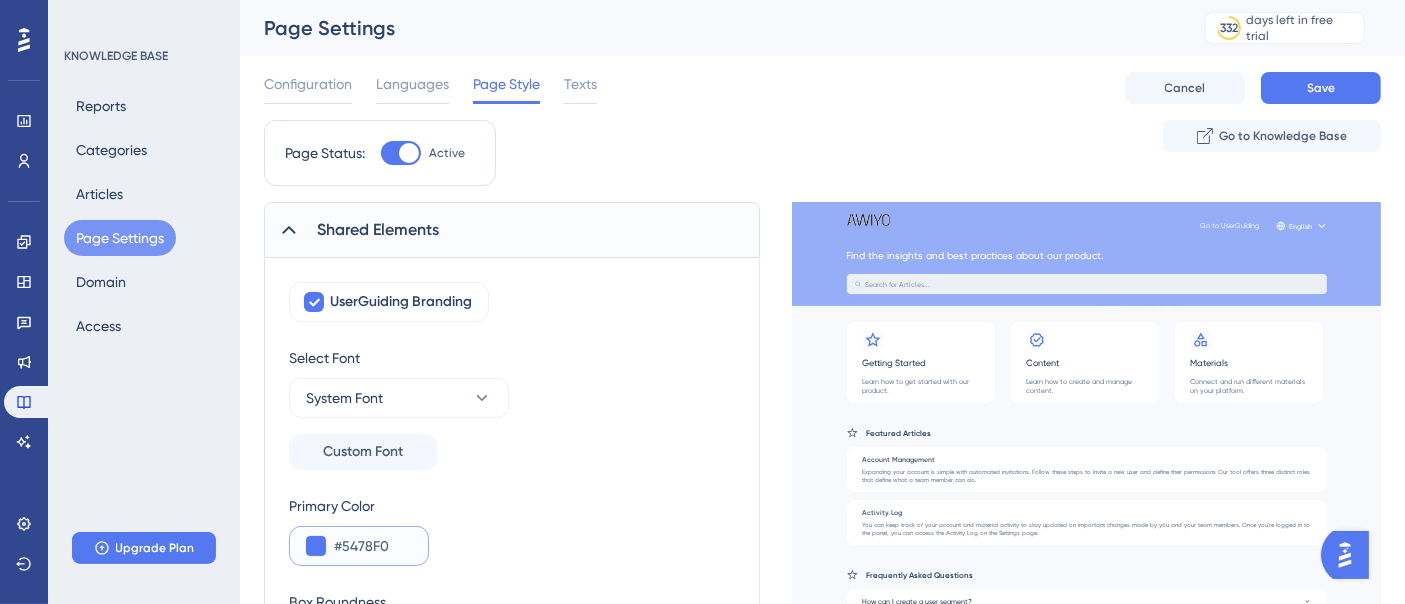 click at bounding box center [316, 546] 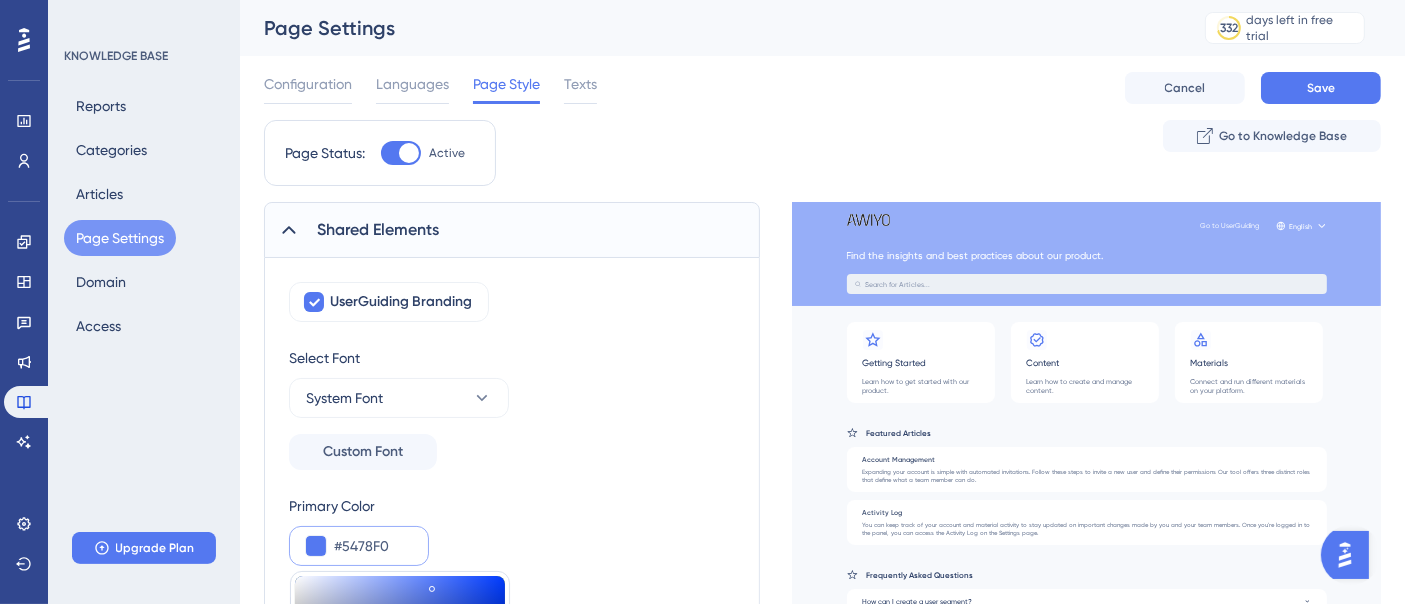 type on "#88a2f6" 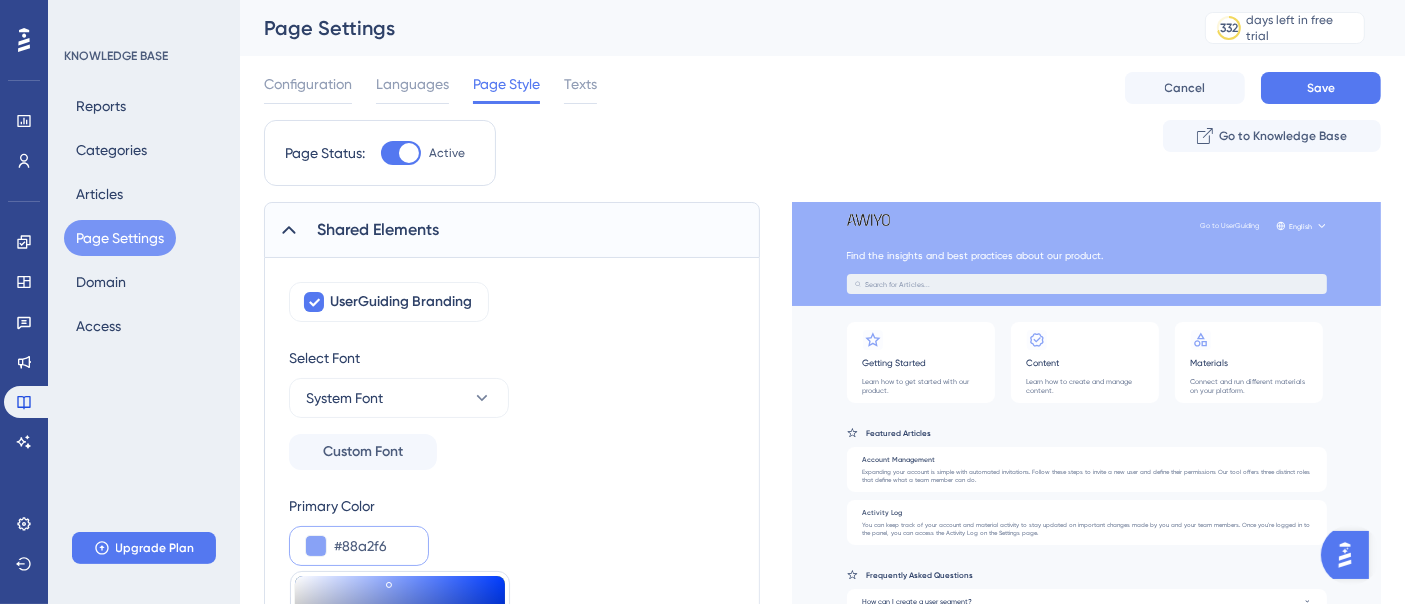 click at bounding box center (400, 651) 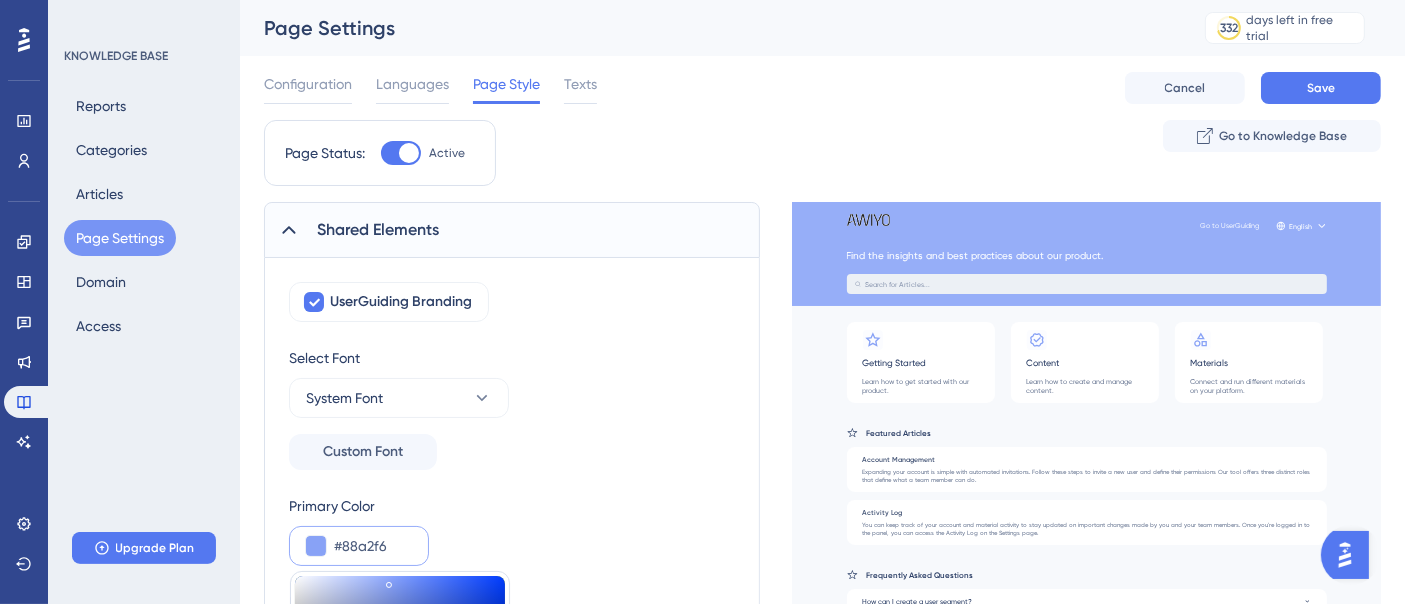 click on "UserGuiding Branding Select Font System Font Custom Font Primary Color #88a2f6 #88A2F6 HEX Box Roundness Default Box Sharp Box Round Box Favicon (16px x 16px) Upload File" at bounding box center [512, 557] 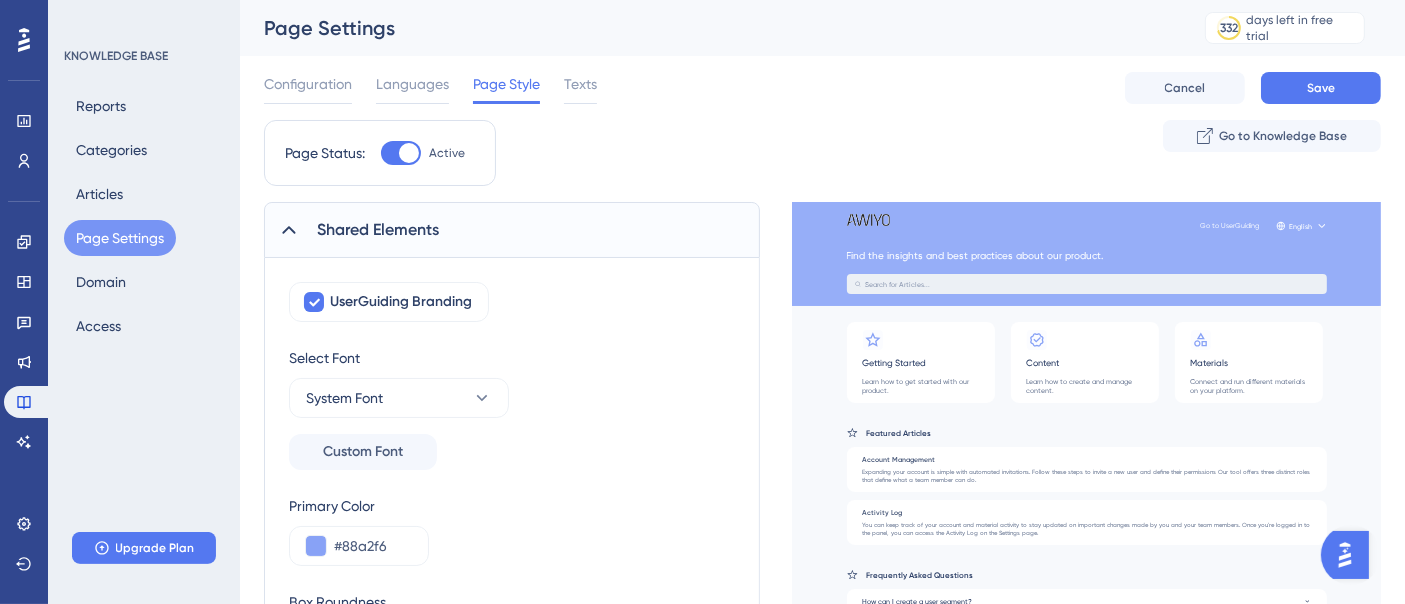 click 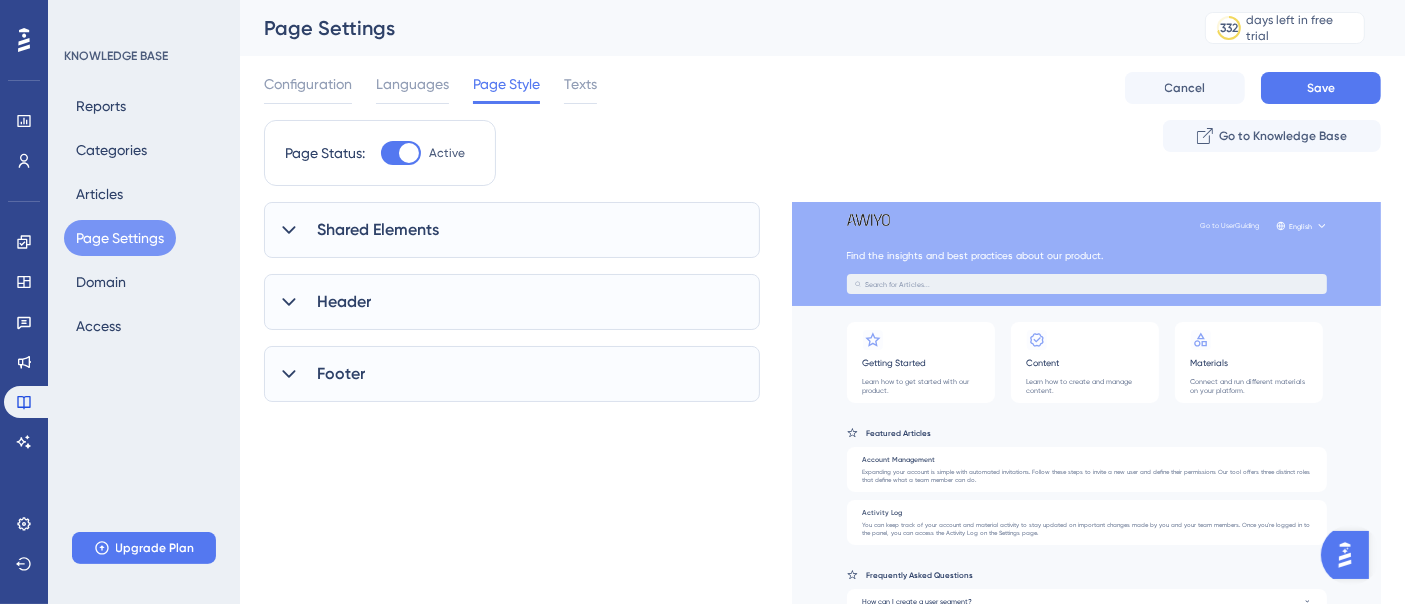 click on "Header" at bounding box center [512, 302] 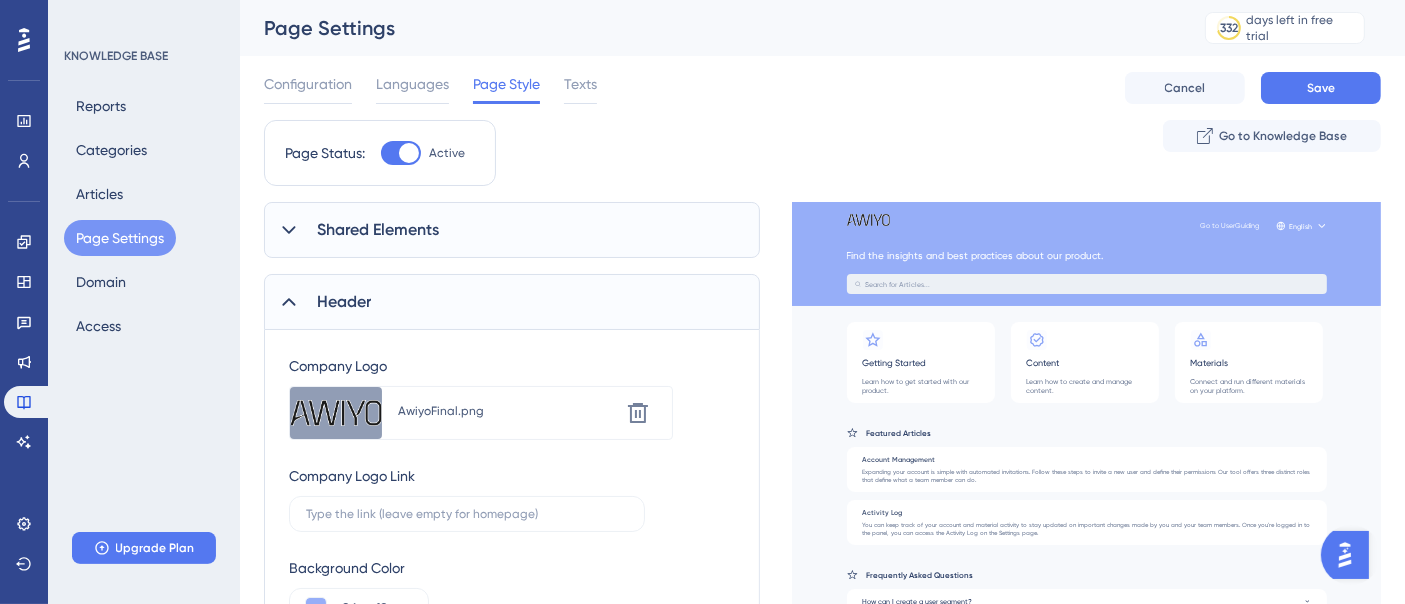 scroll, scrollTop: 111, scrollLeft: 0, axis: vertical 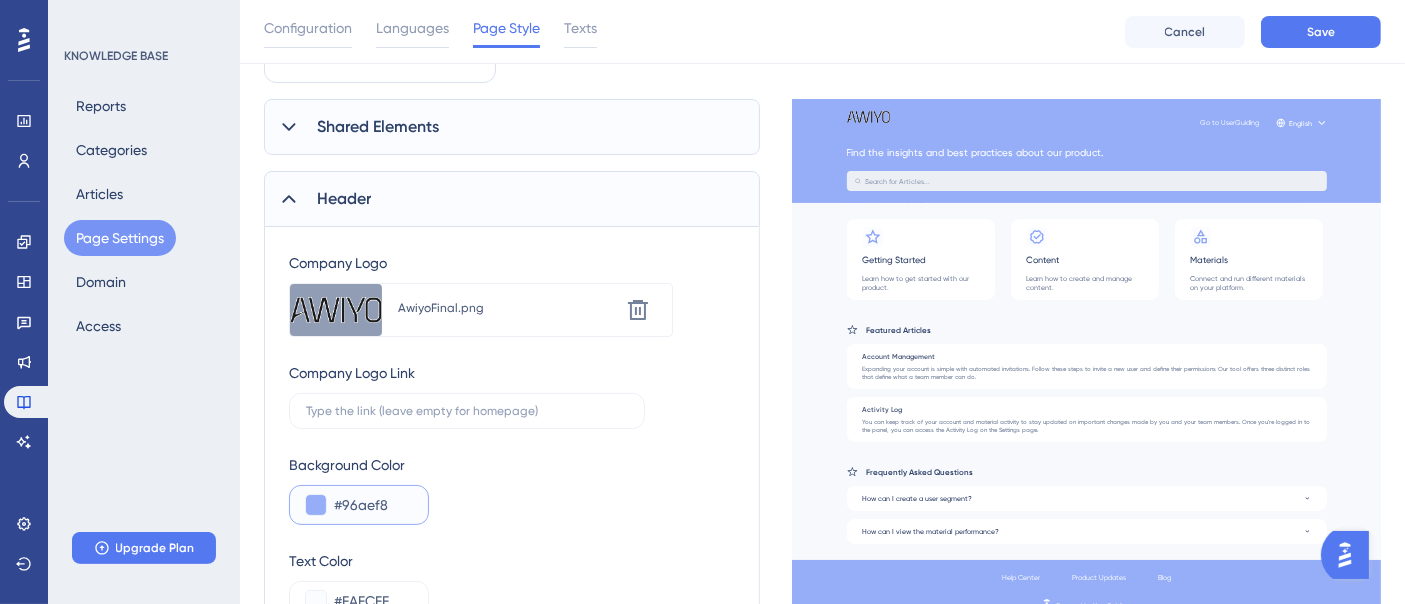 click on "#96aef8" at bounding box center [373, 505] 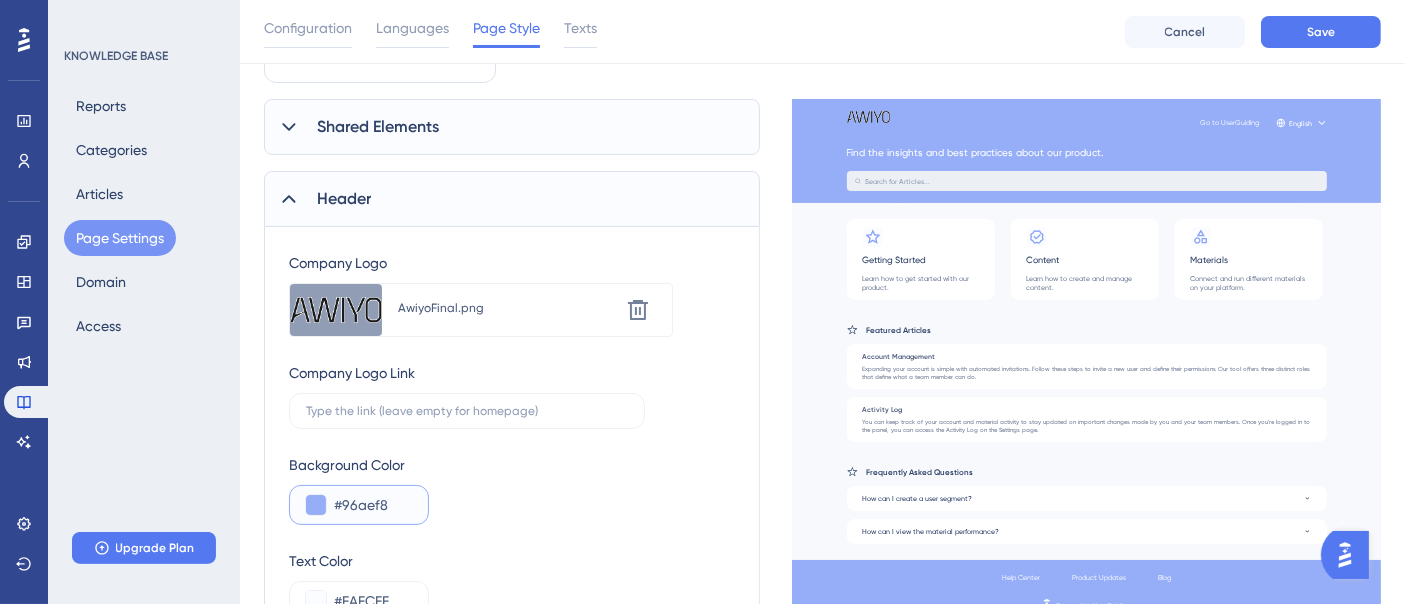 click on "#96aef8" at bounding box center (373, 505) 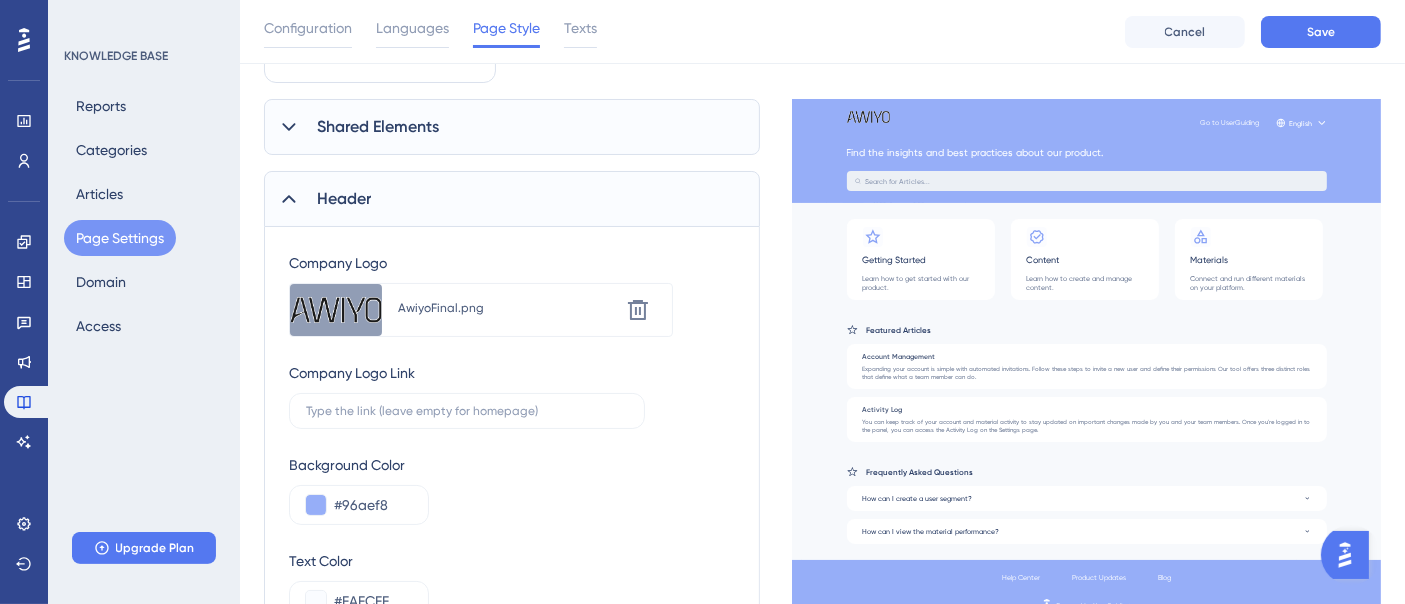 click on "Background Color #96aef8" at bounding box center [512, 489] 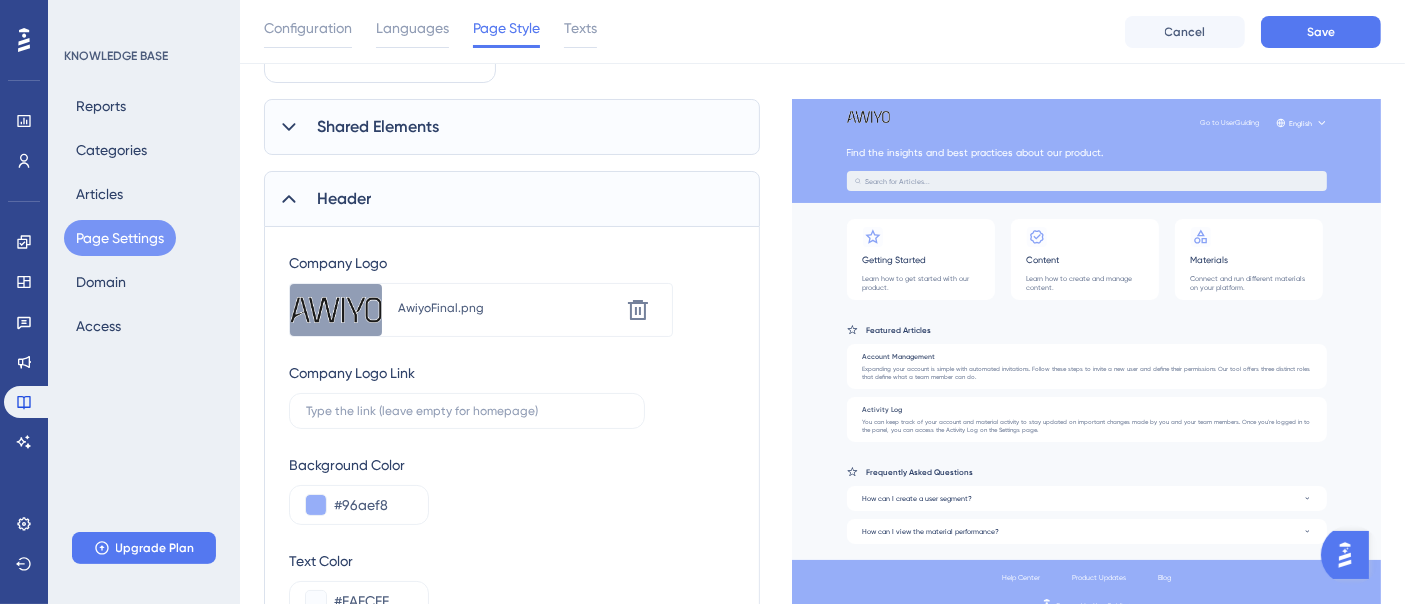 click on "Header" at bounding box center [344, 199] 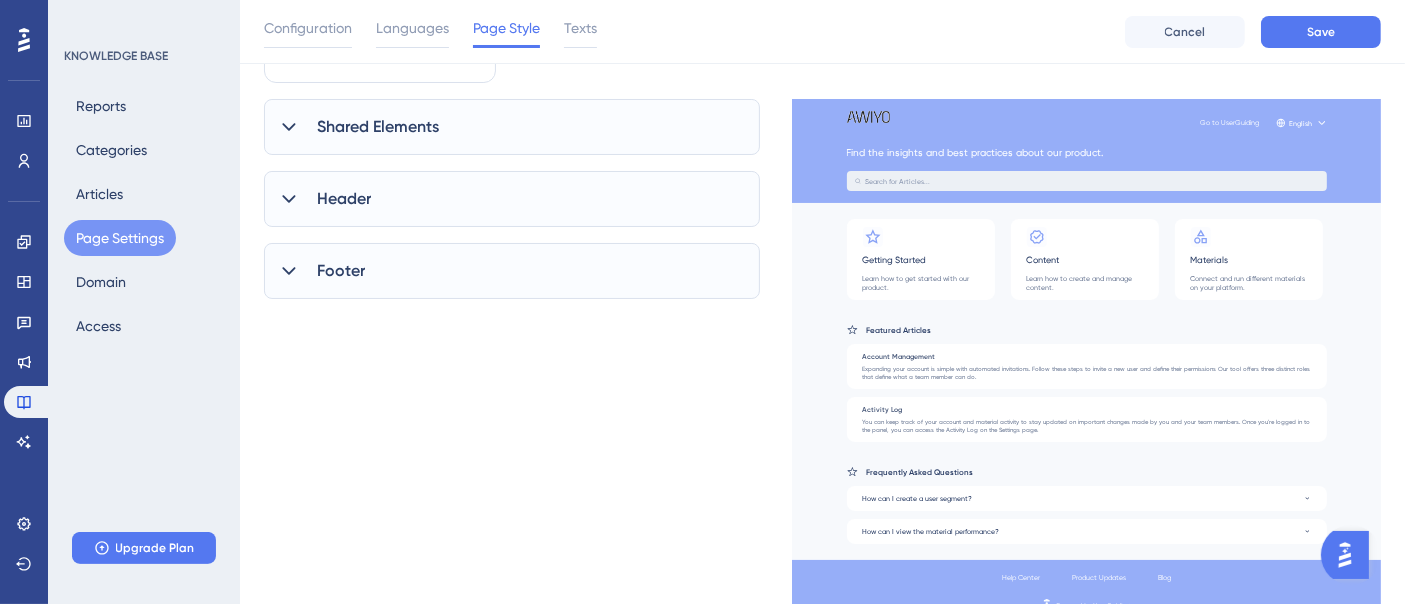 click on "Shared Elements" at bounding box center (378, 127) 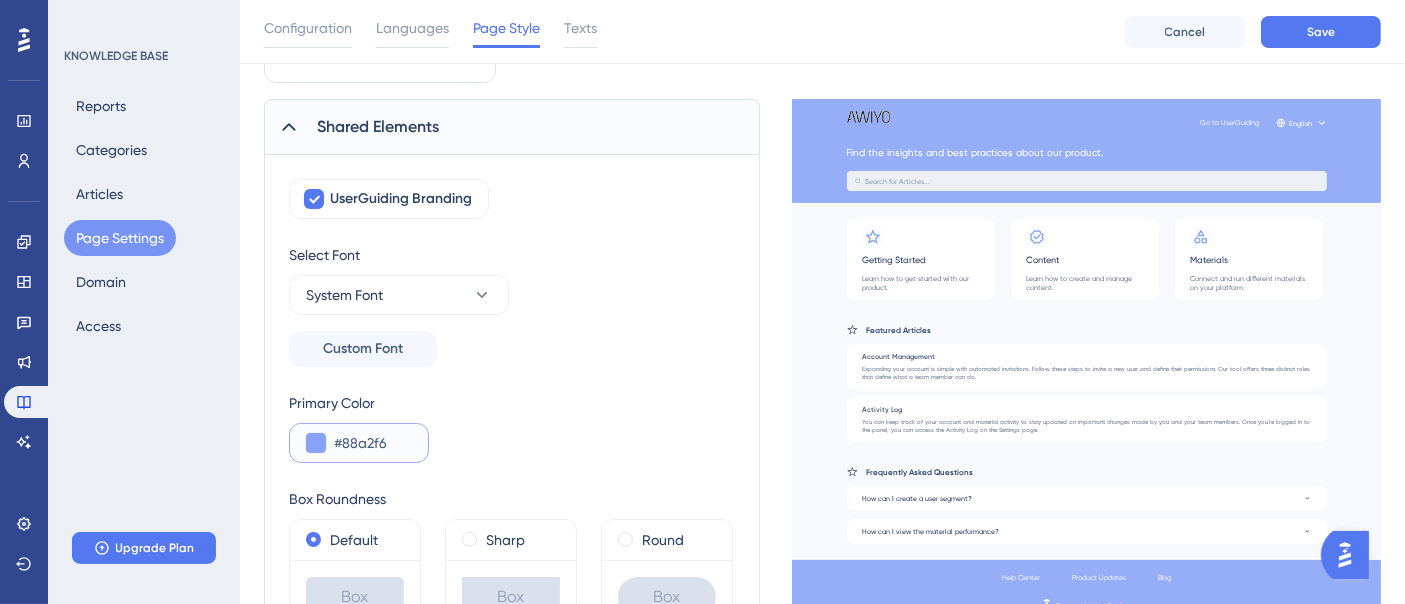 click on "#88a2f6" at bounding box center [373, 443] 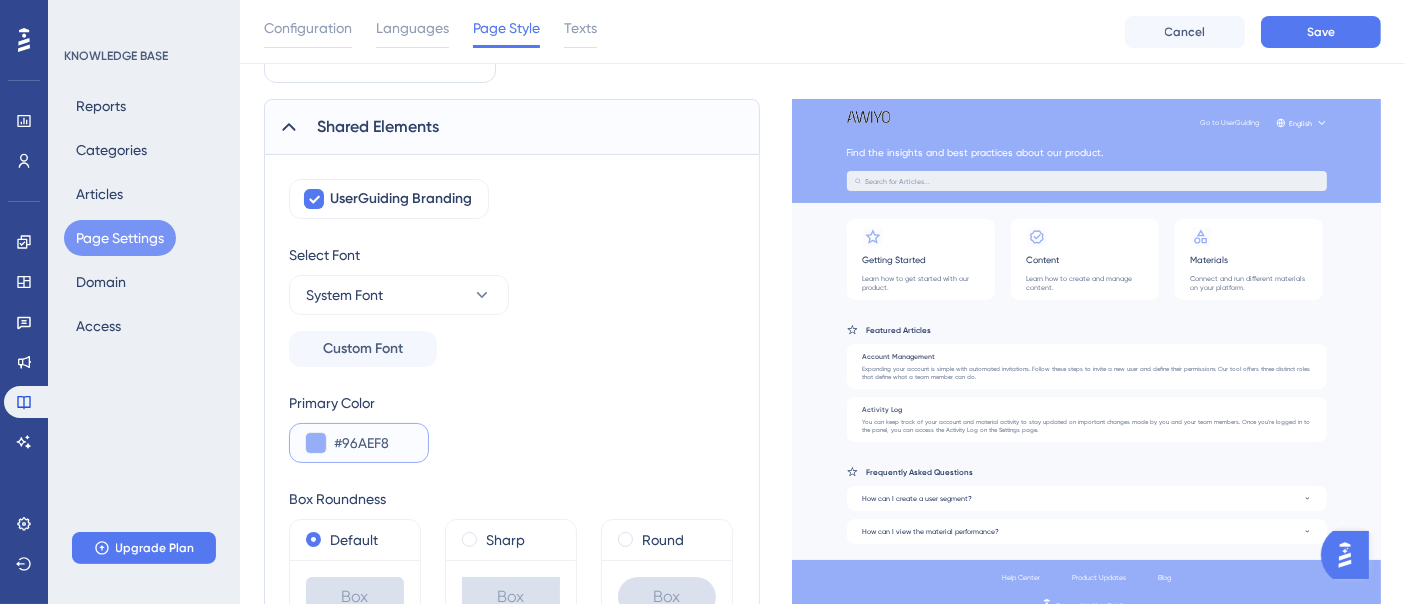 type on "#96AEF8" 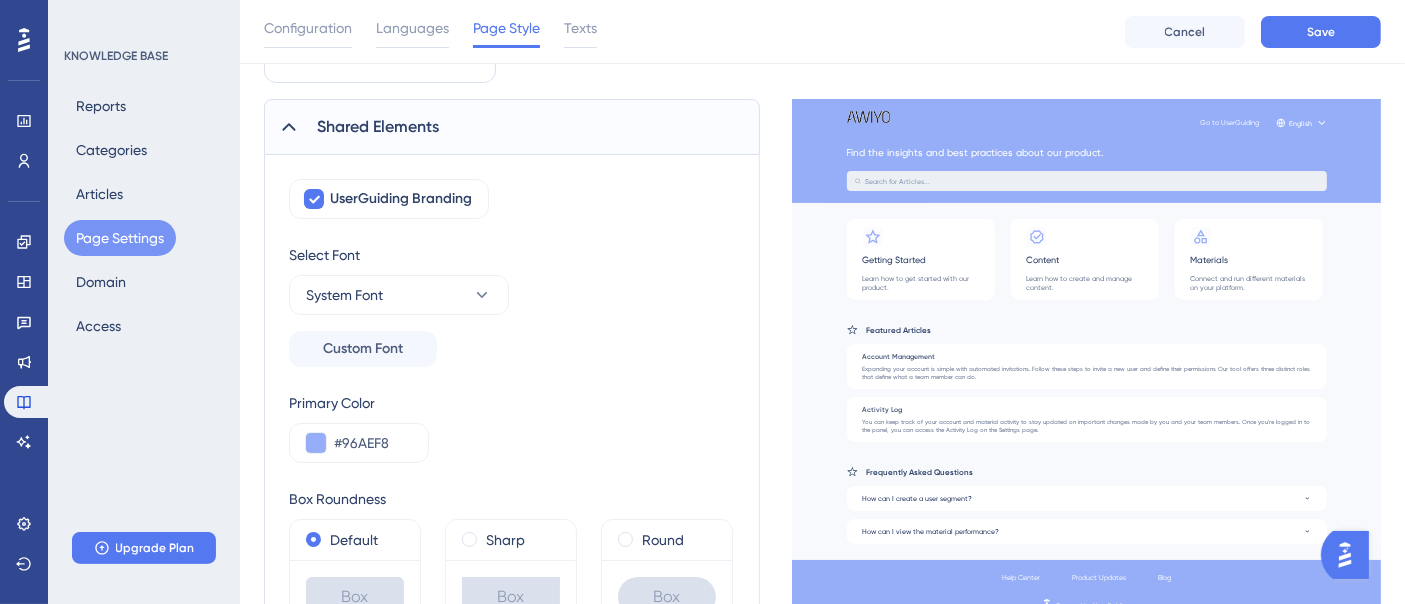 click on "Primary Color #96AEF8" at bounding box center [512, 427] 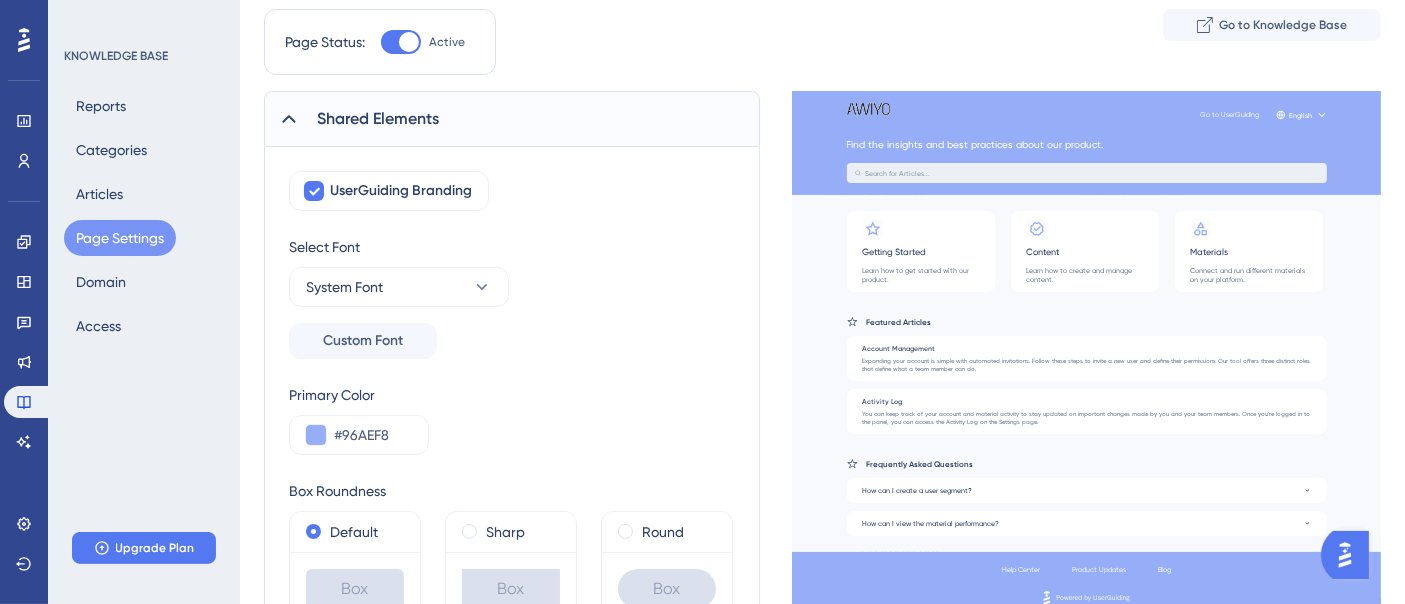 scroll, scrollTop: 0, scrollLeft: 0, axis: both 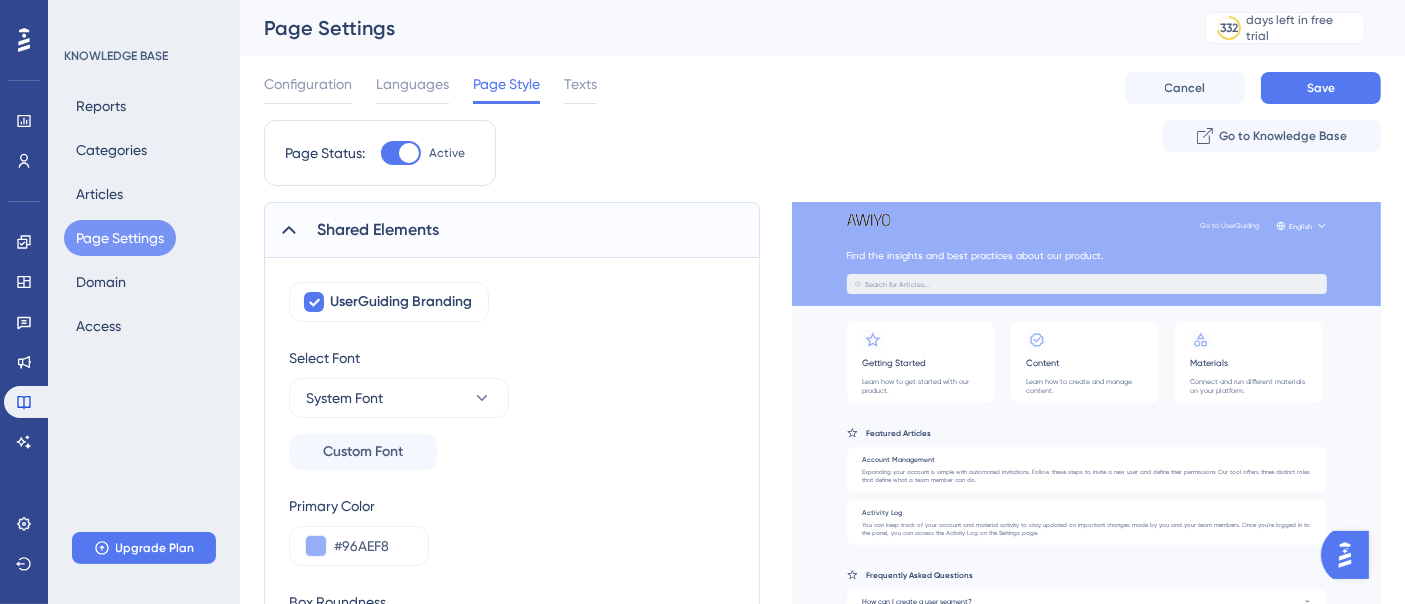 click 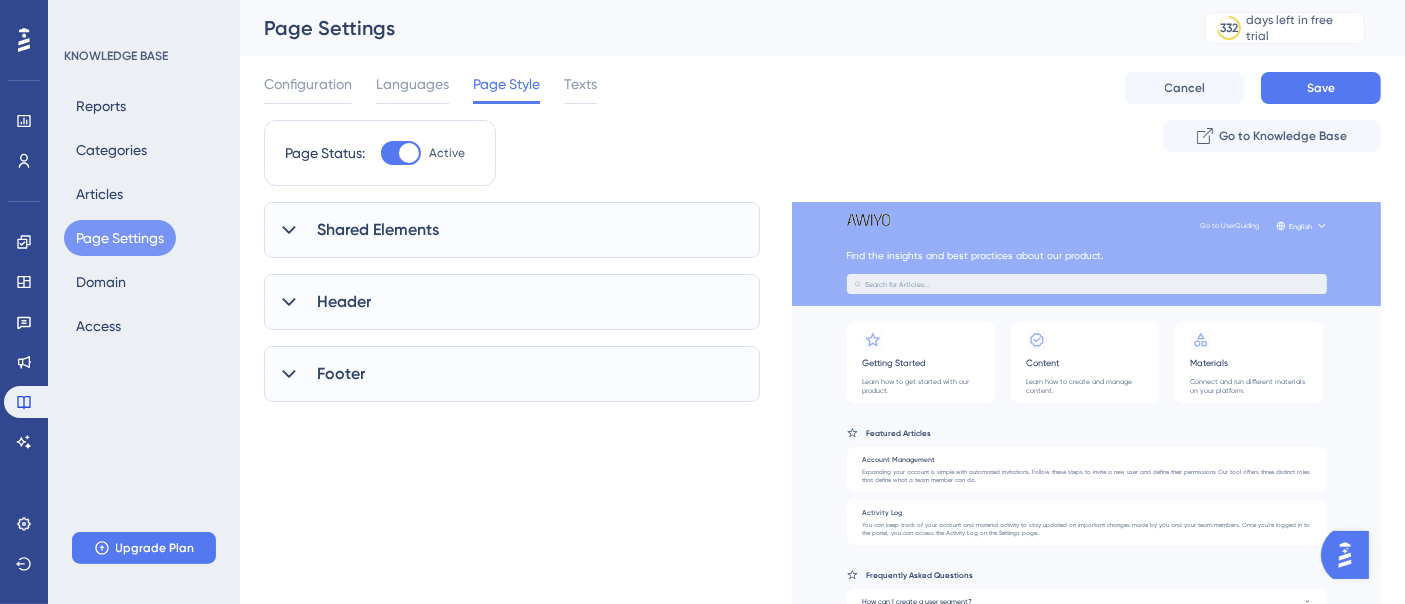 click on "Footer" at bounding box center [341, 374] 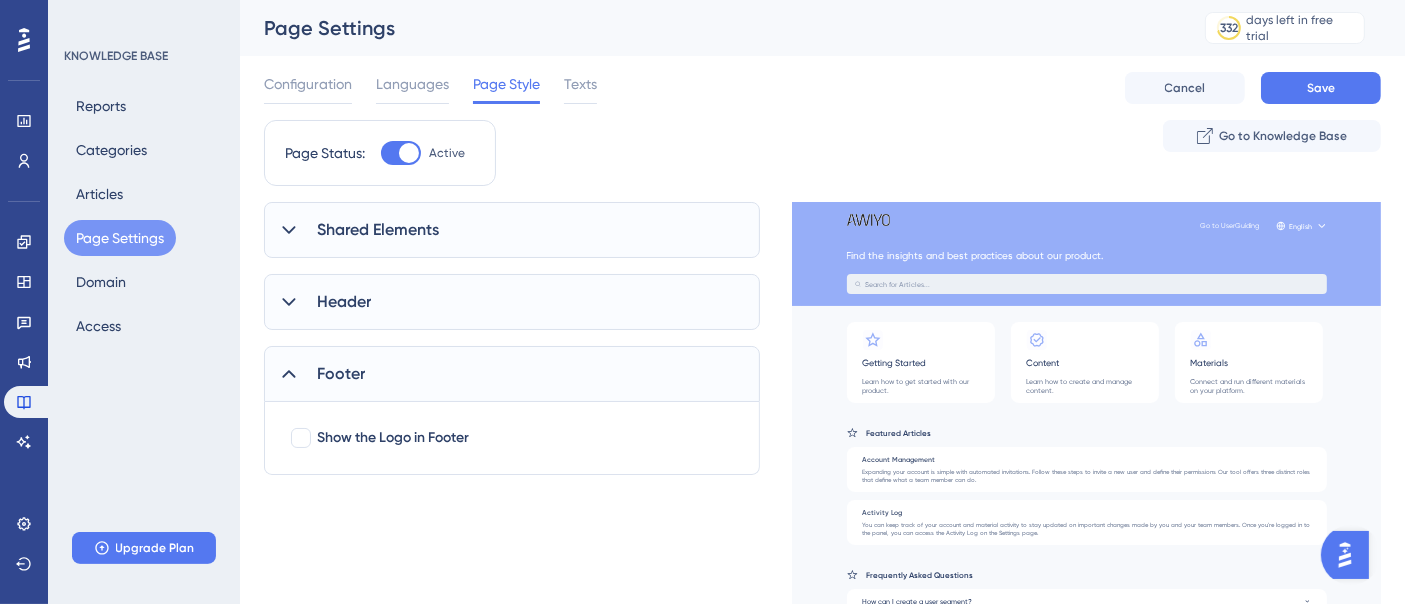 scroll, scrollTop: 111, scrollLeft: 0, axis: vertical 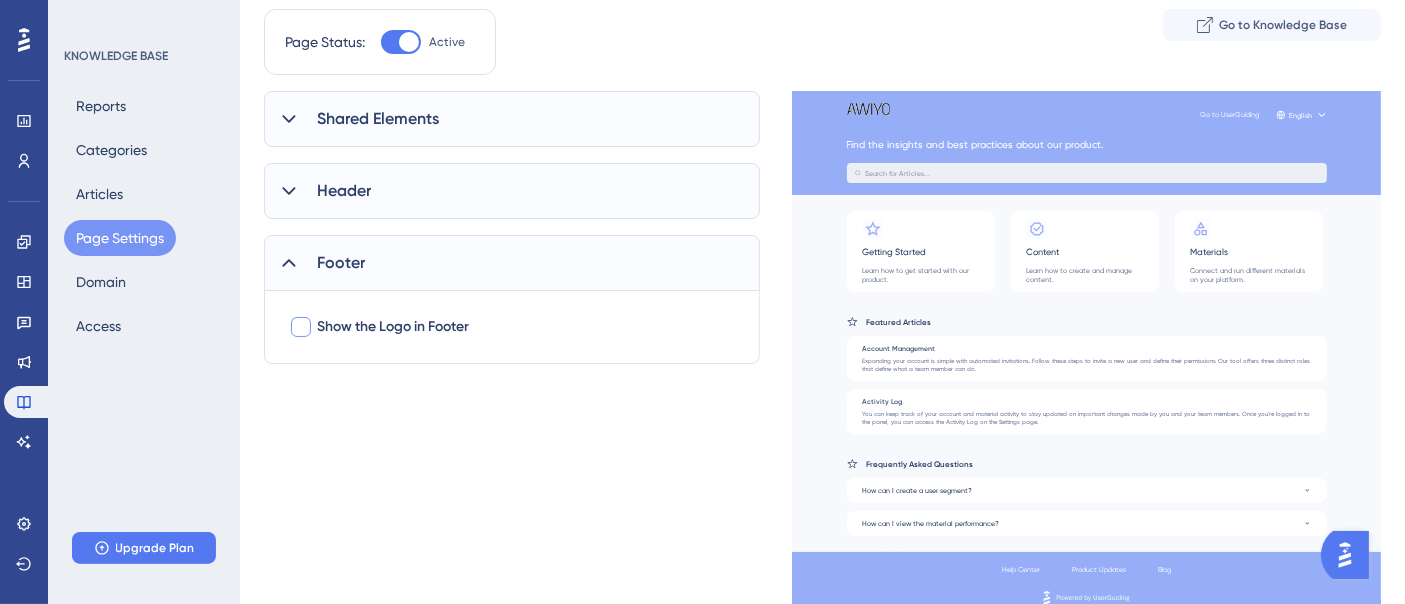click on "Show the Logo in Footer" at bounding box center [393, 327] 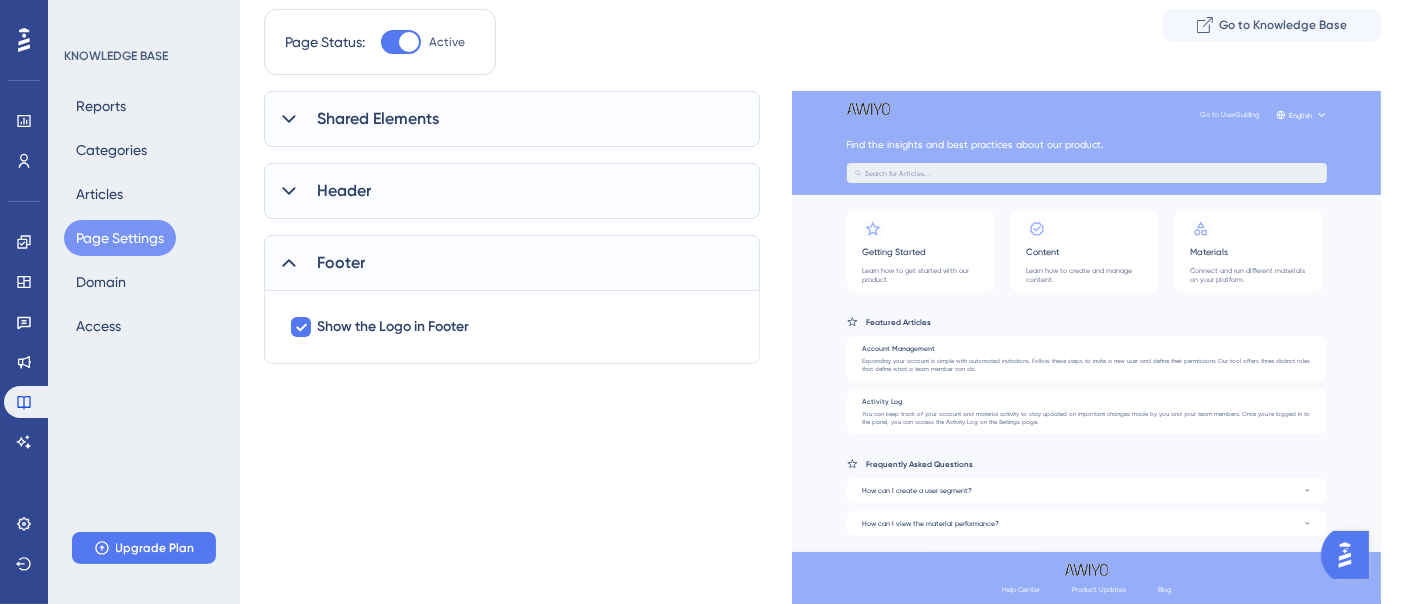 scroll, scrollTop: 0, scrollLeft: 0, axis: both 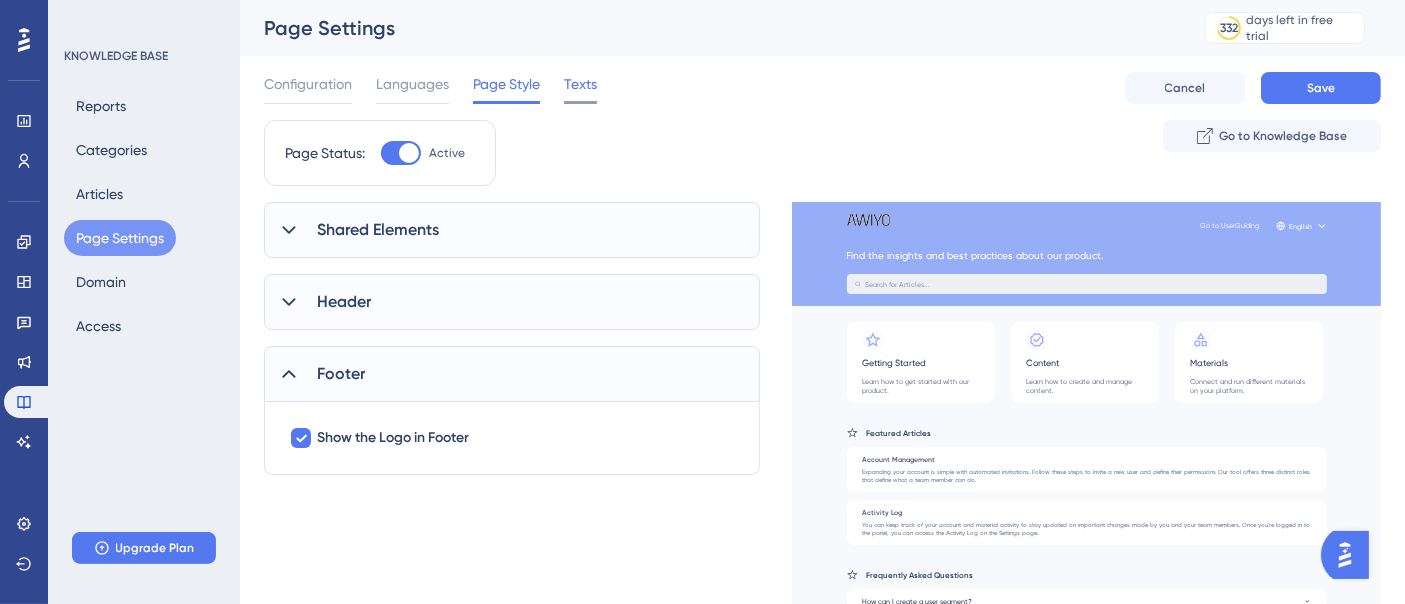 click on "Texts" at bounding box center (580, 84) 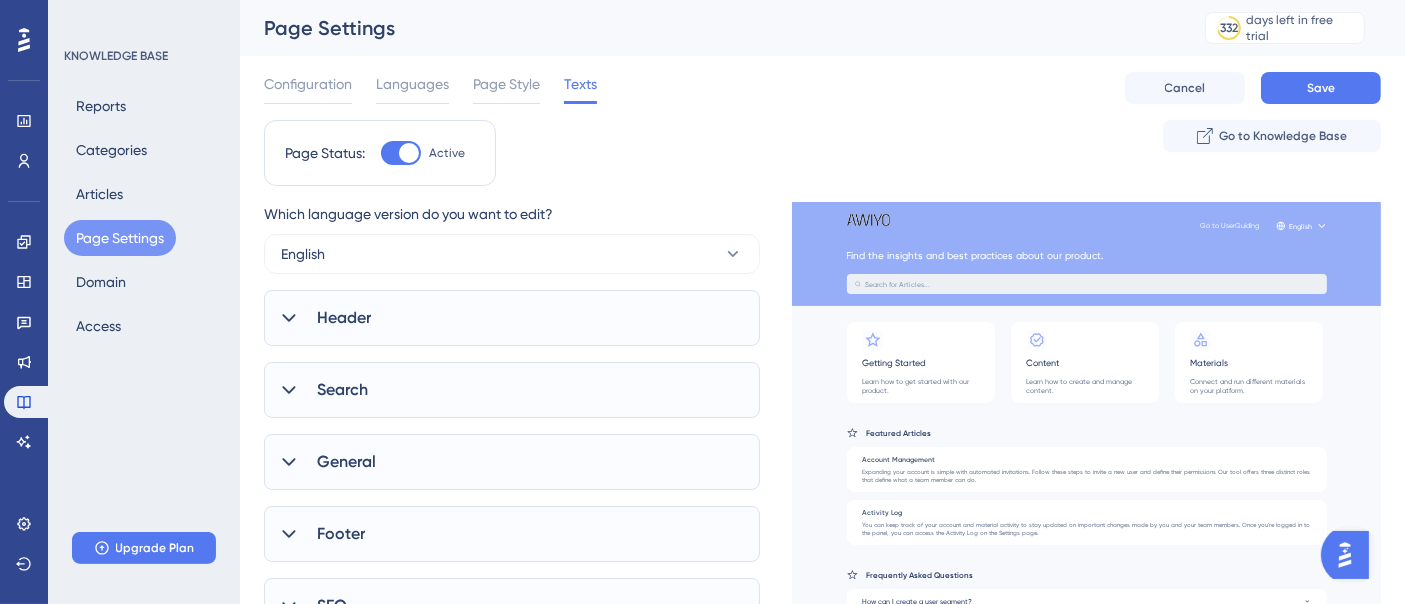click on "Header" at bounding box center [512, 318] 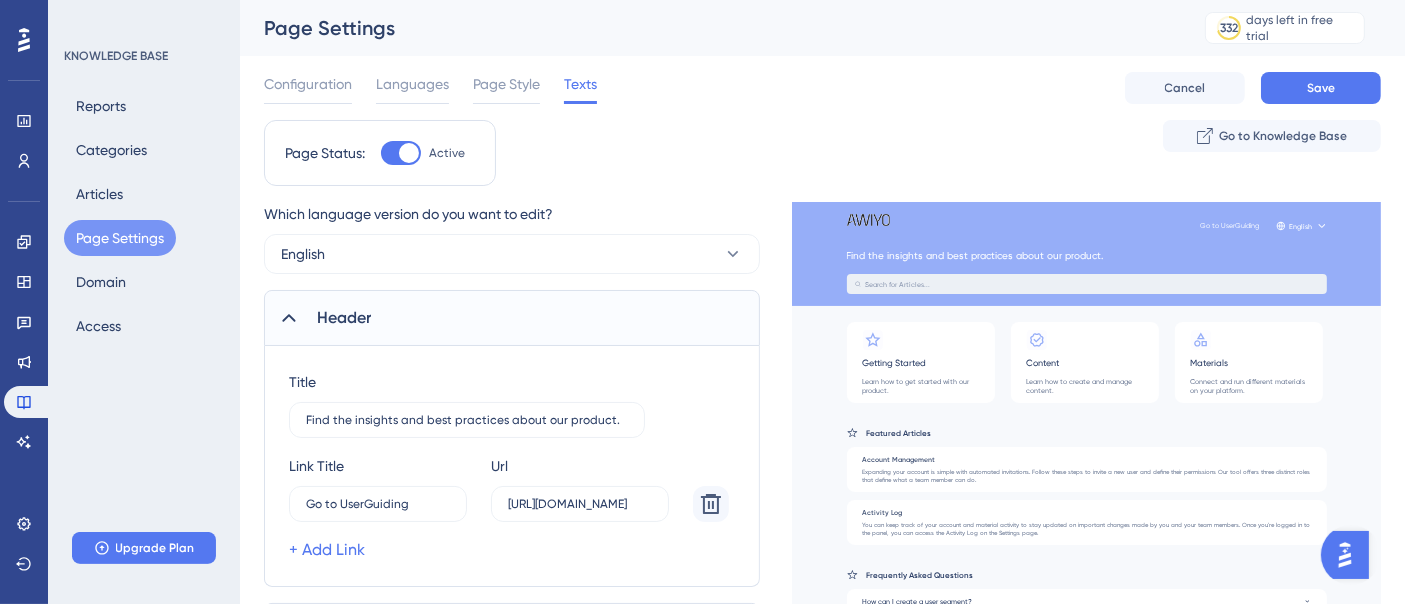click on "Header" at bounding box center [512, 318] 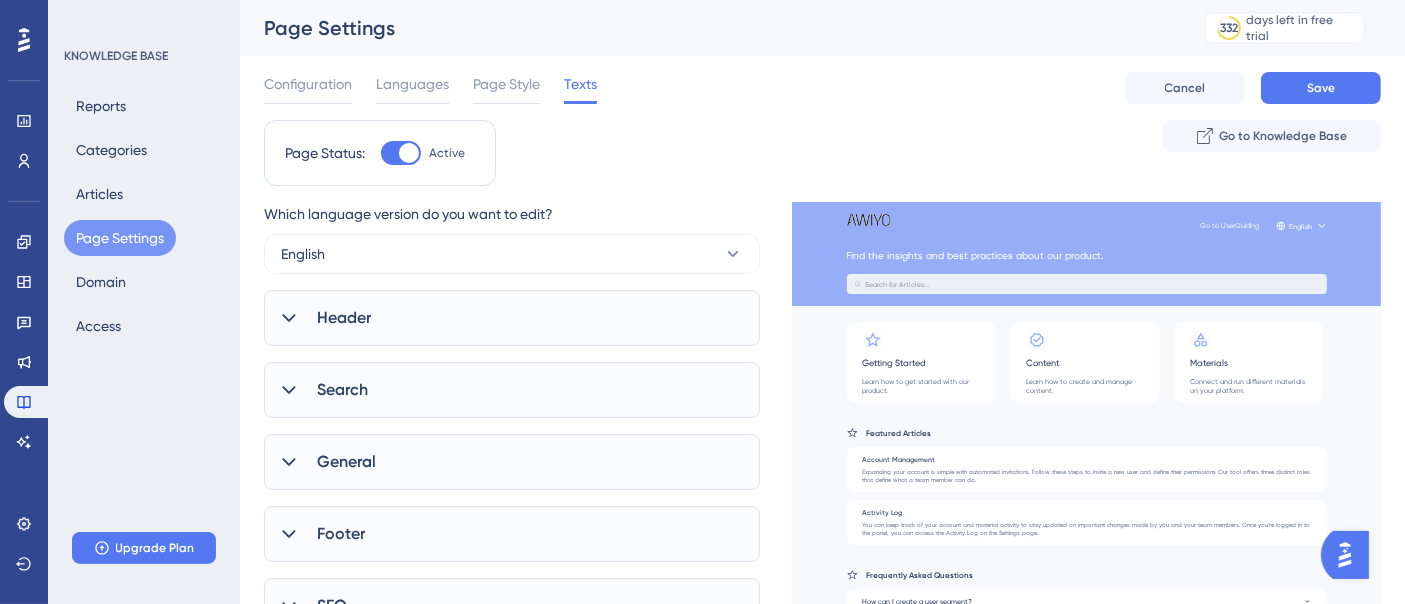 click on "Search" at bounding box center [512, 390] 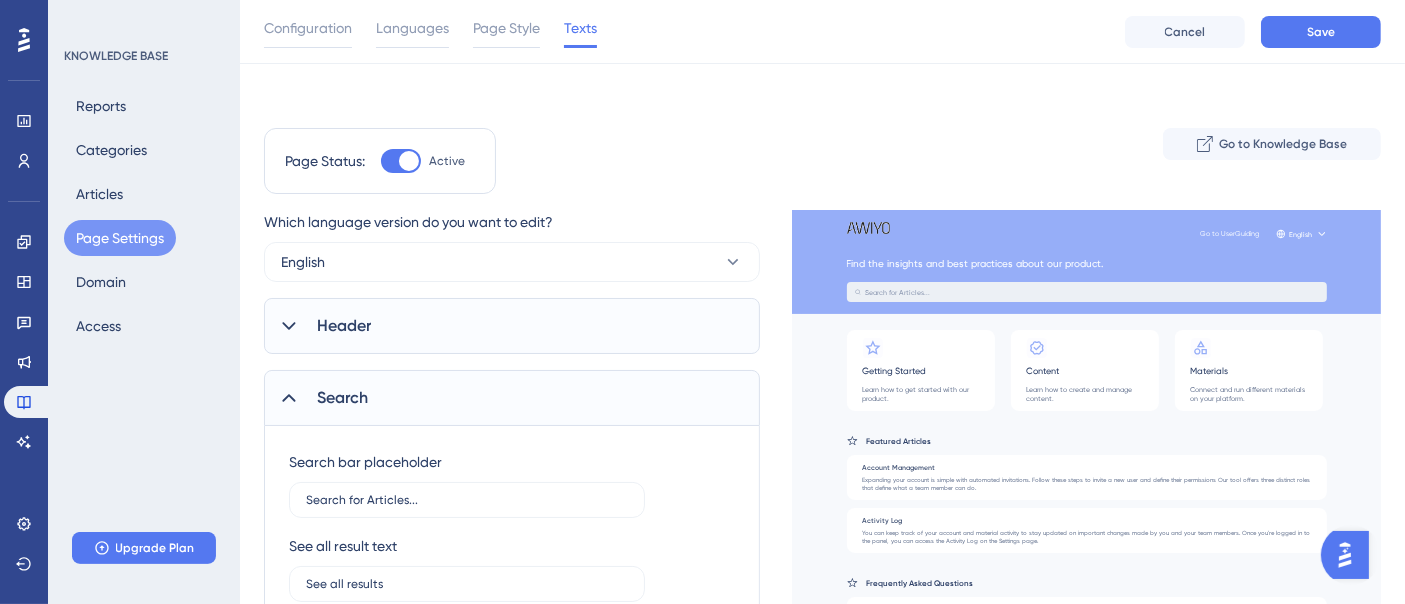 scroll, scrollTop: 111, scrollLeft: 0, axis: vertical 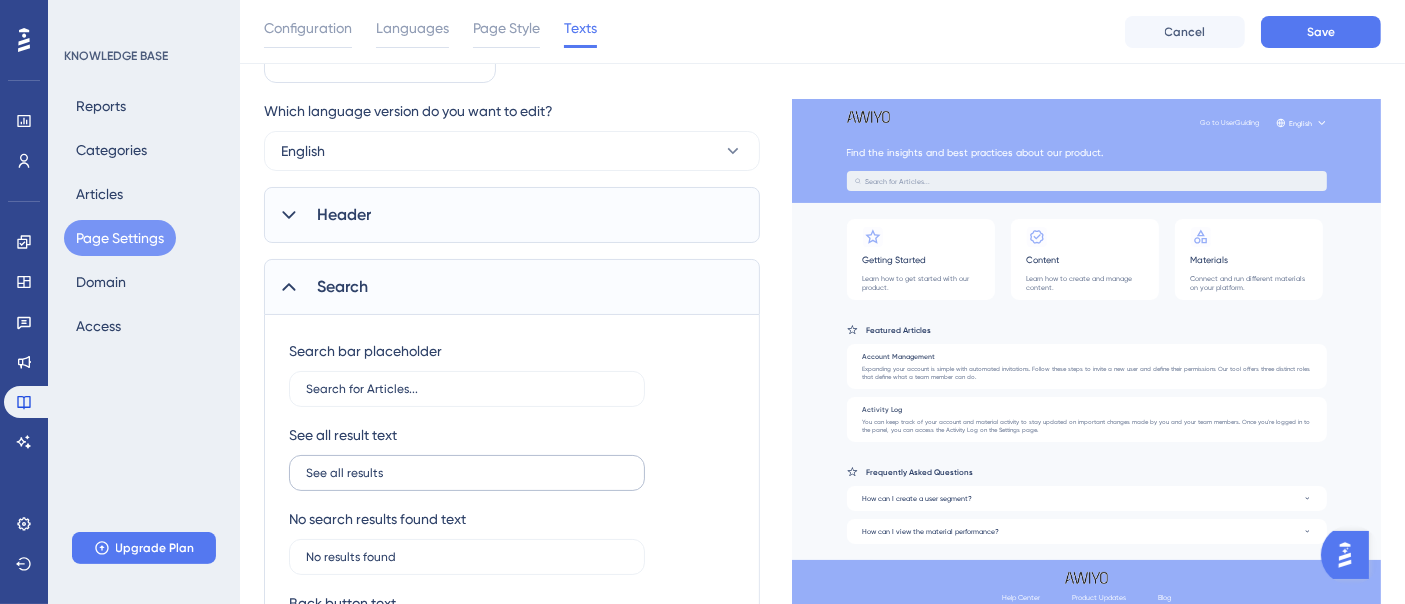 click on "Search for Articles..." at bounding box center (467, 389) 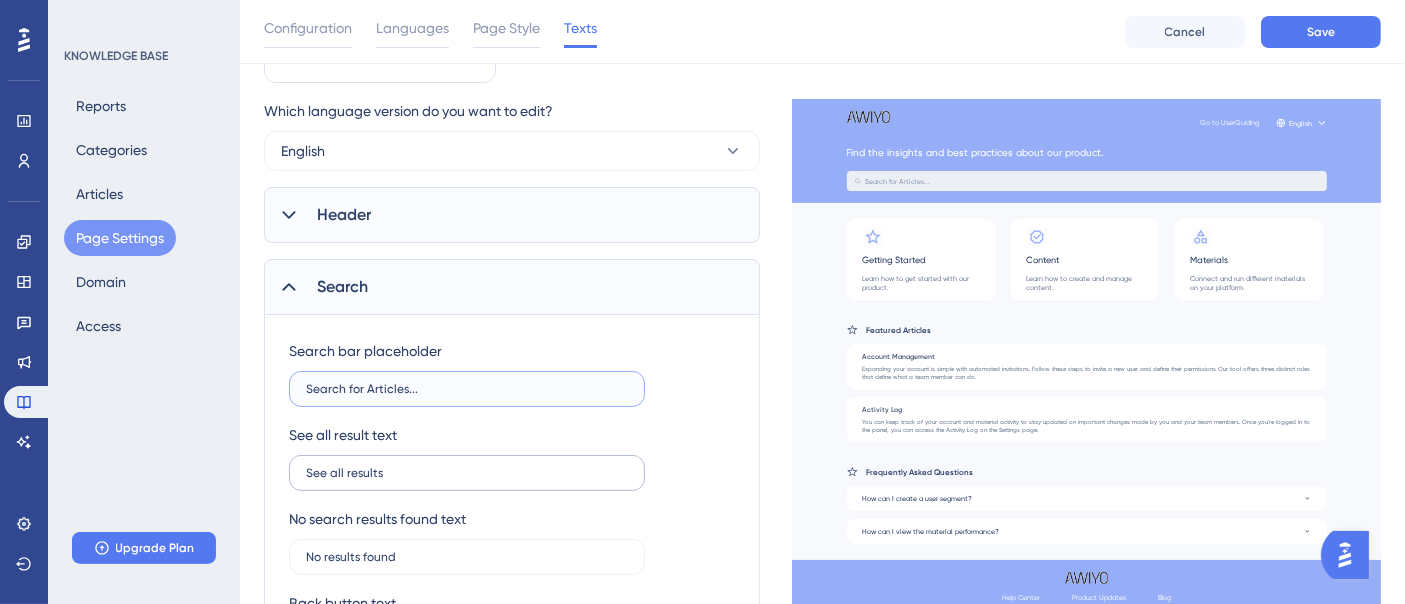 click on "Search for Articles..." at bounding box center [467, 389] 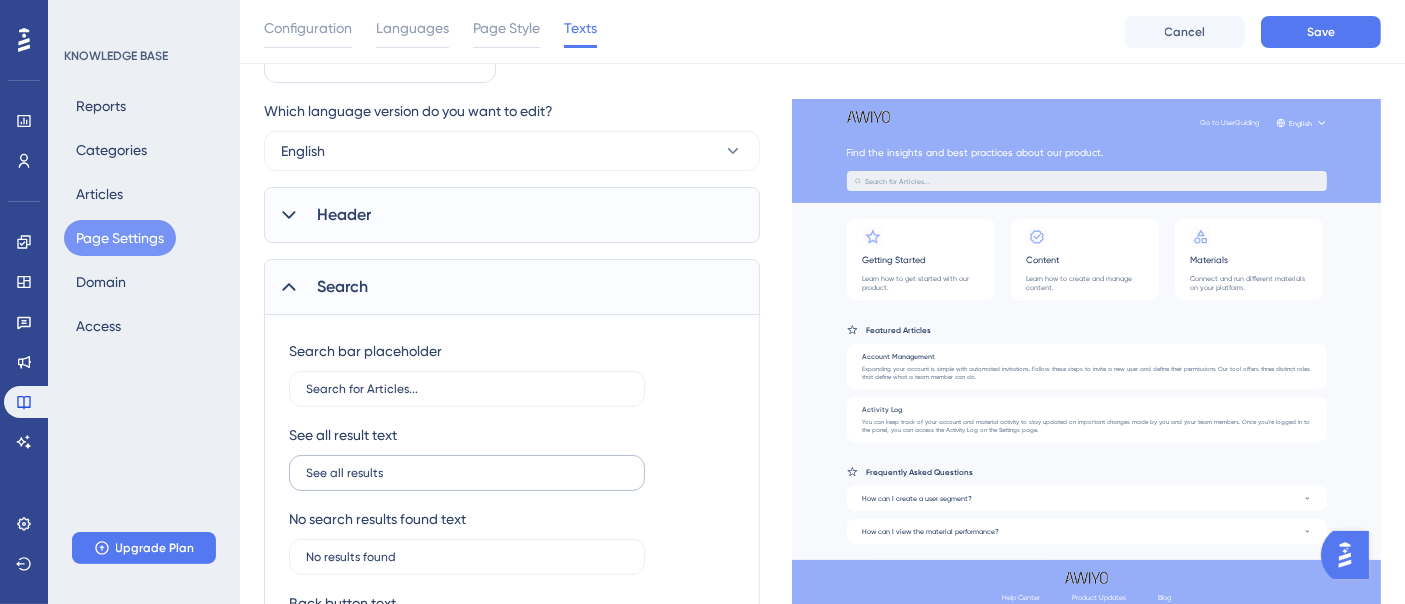 click on "See all results" at bounding box center [467, 473] 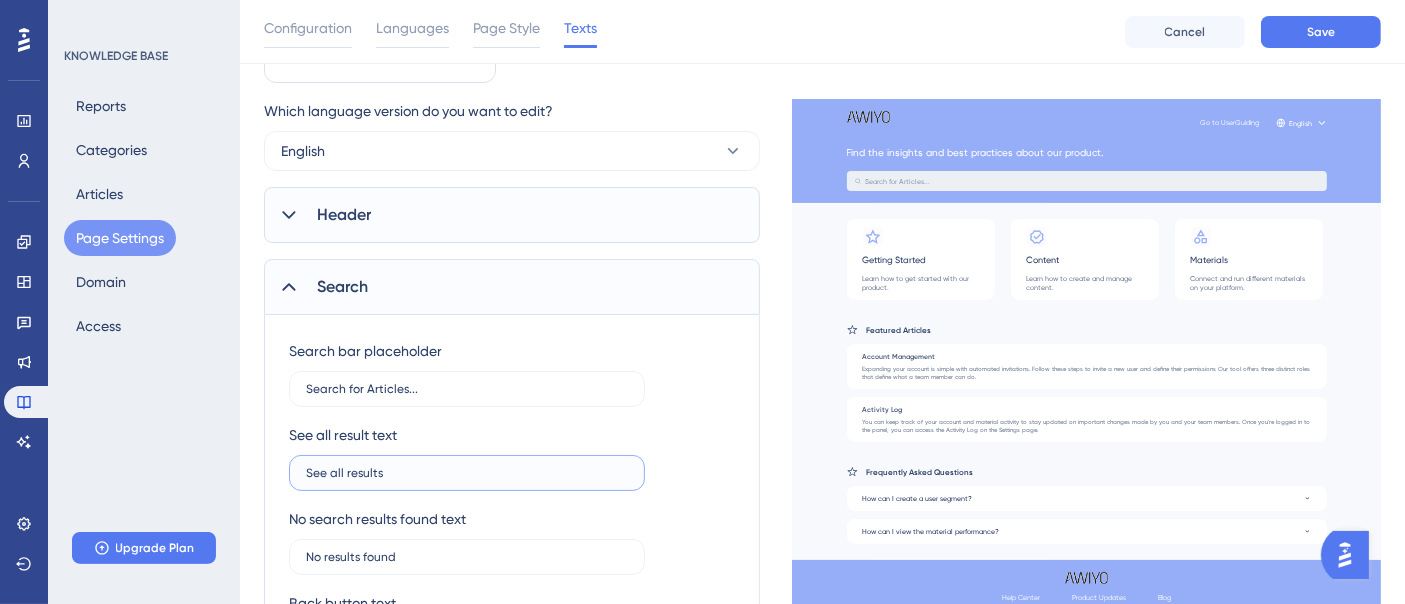 click on "See all results" at bounding box center (467, 473) 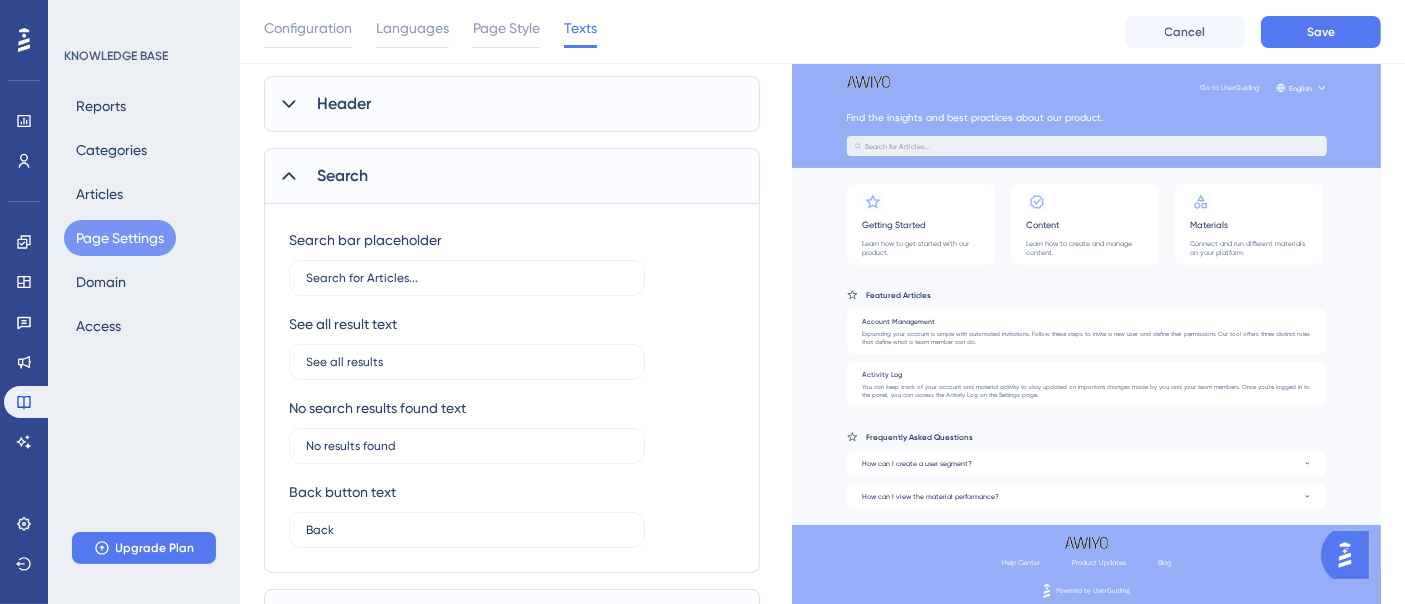 click 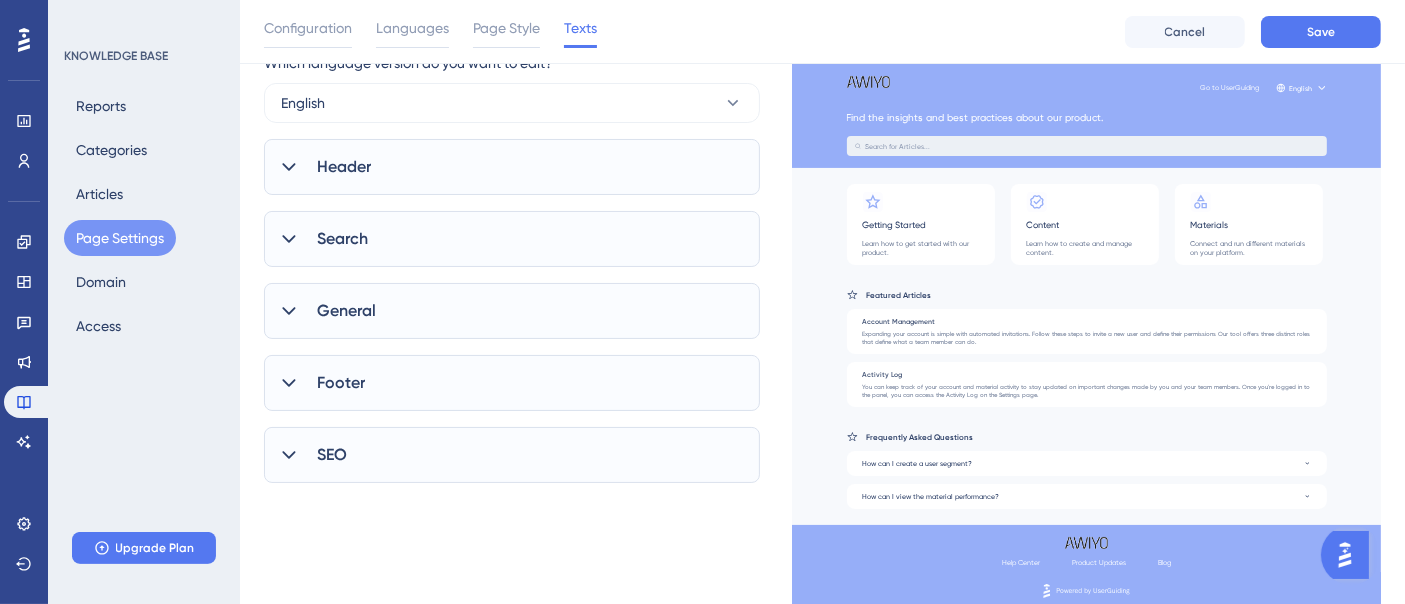 scroll, scrollTop: 157, scrollLeft: 0, axis: vertical 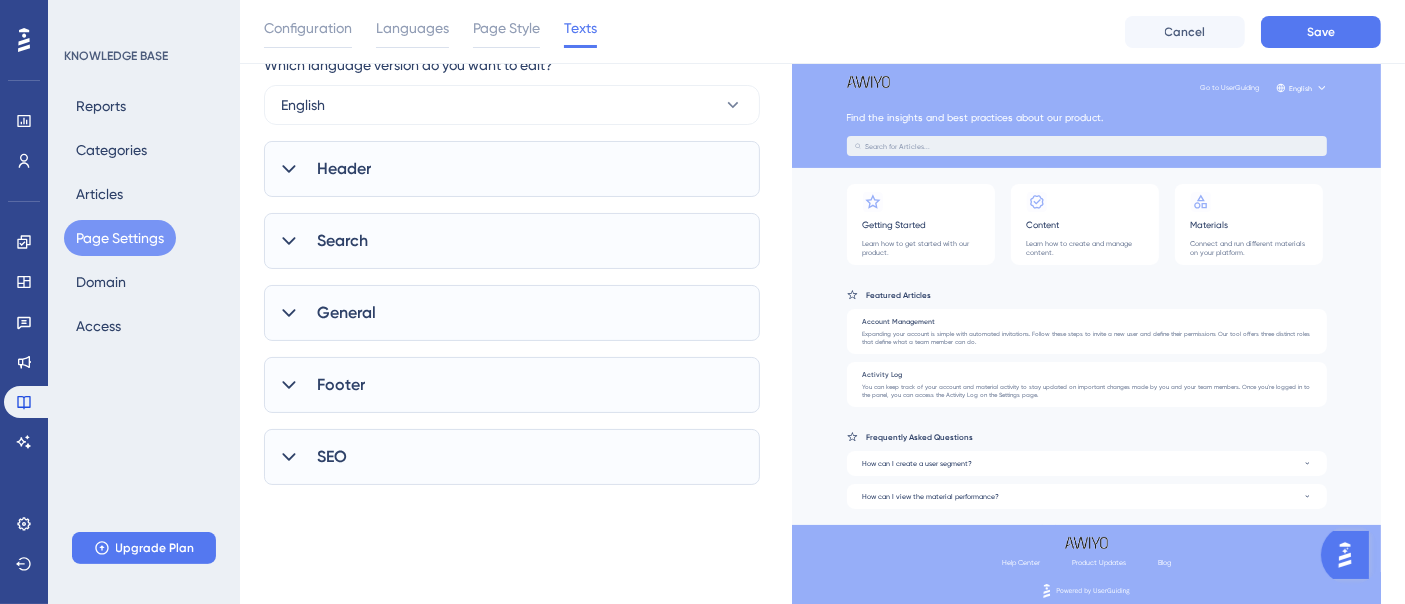 click on "General" at bounding box center (346, 313) 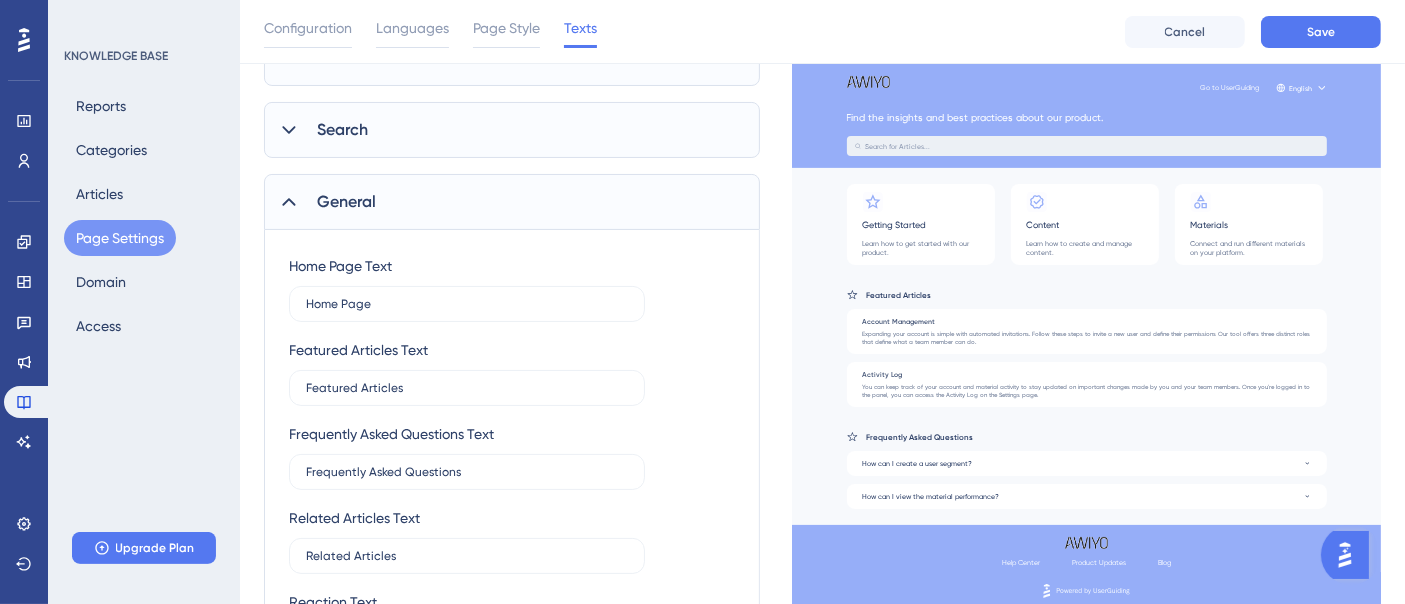 scroll, scrollTop: 380, scrollLeft: 0, axis: vertical 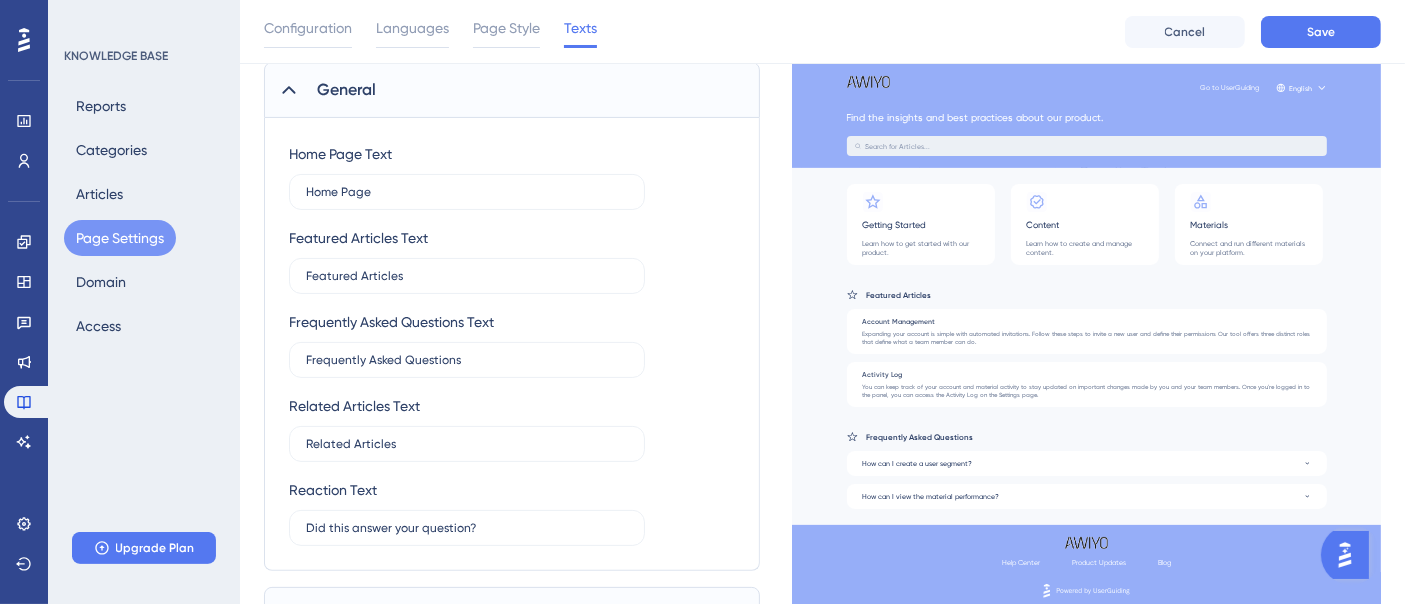 click on "General" at bounding box center [512, 90] 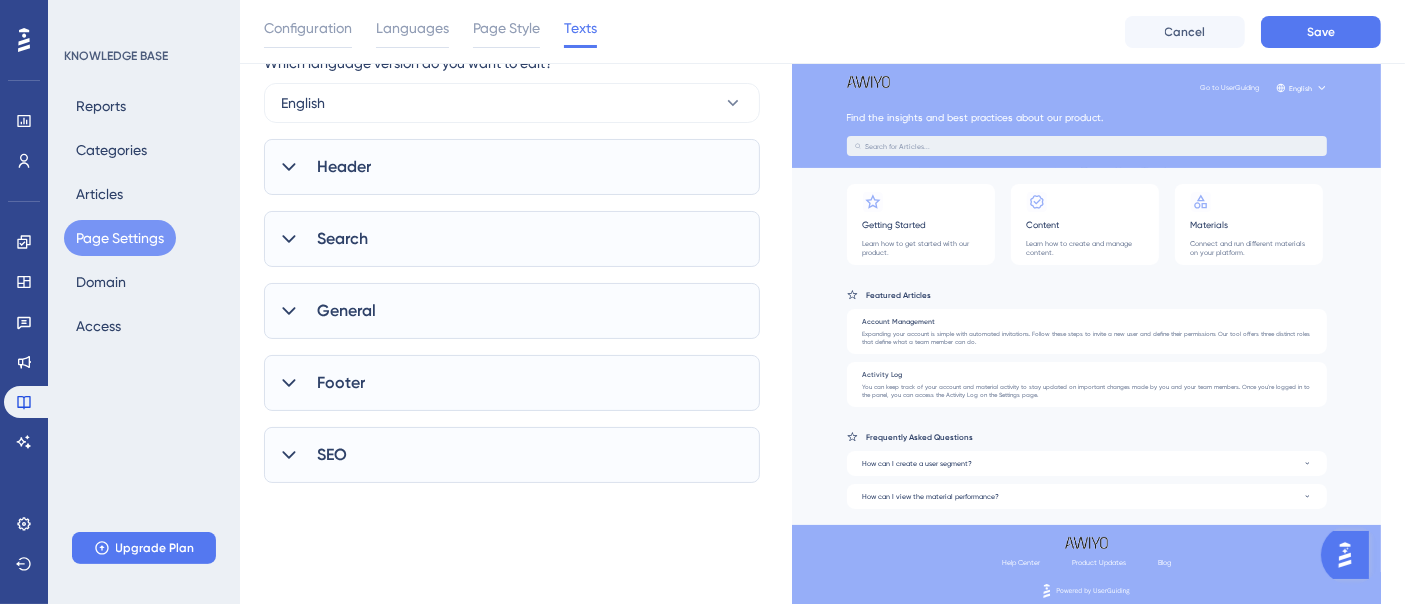 scroll, scrollTop: 157, scrollLeft: 0, axis: vertical 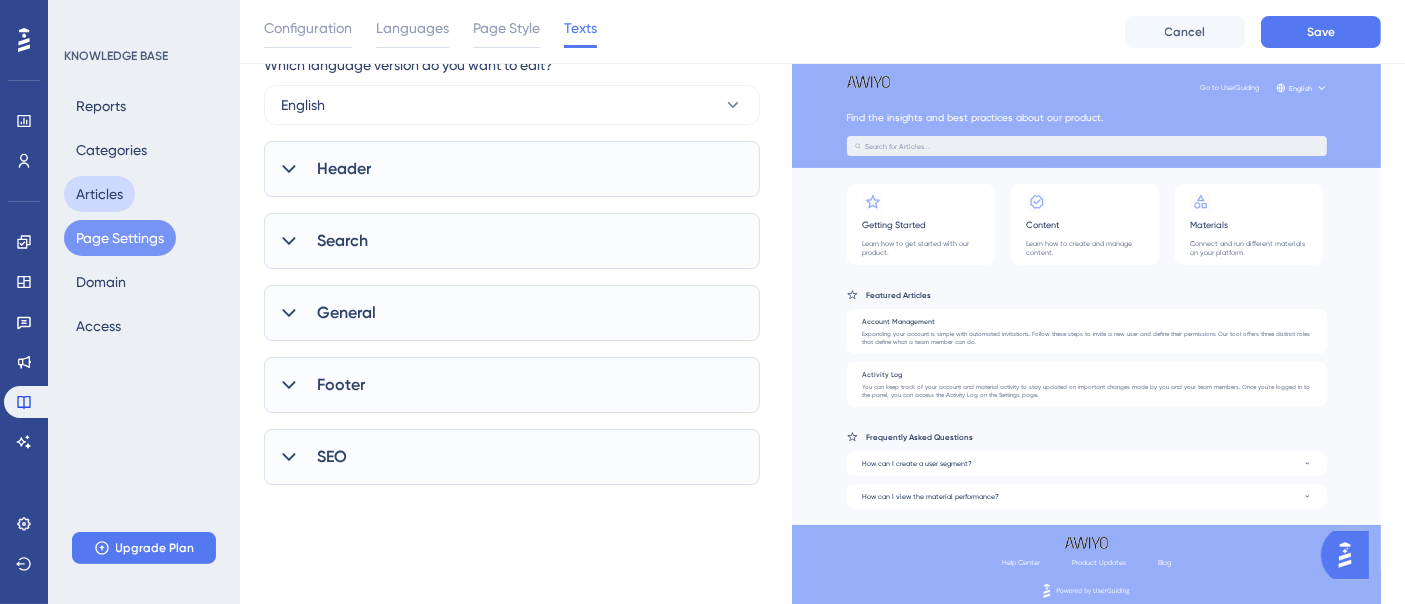 click on "Articles" at bounding box center (99, 194) 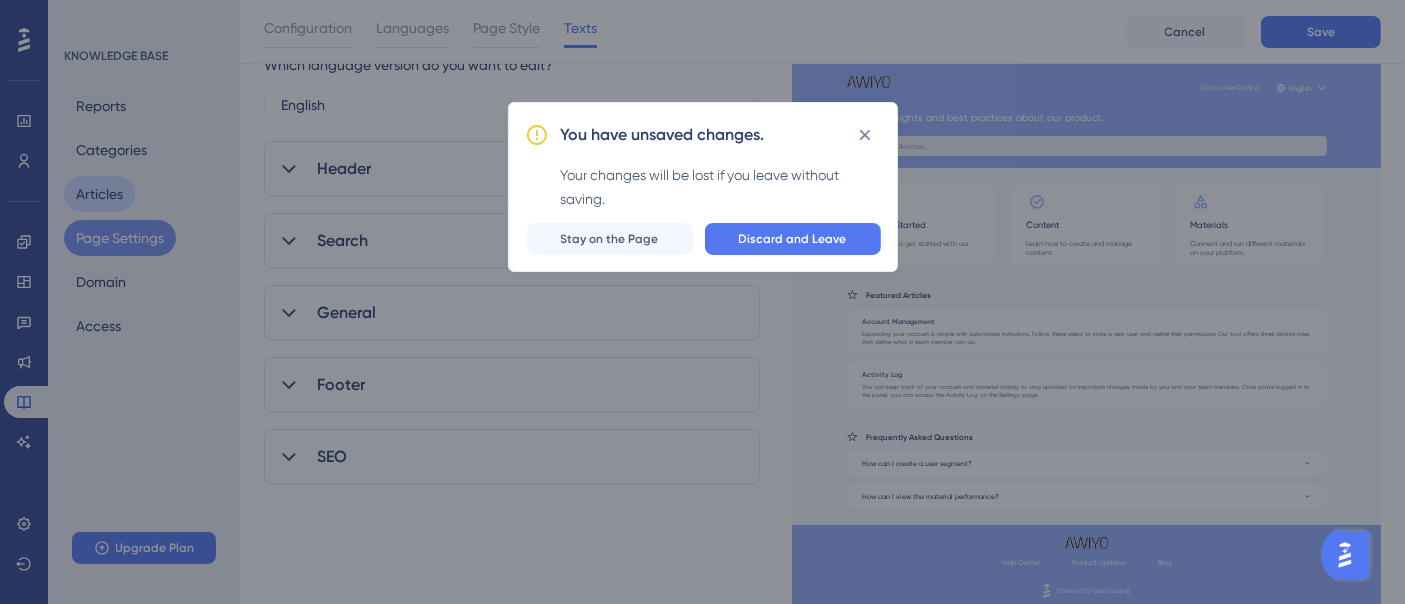 scroll, scrollTop: 140, scrollLeft: 0, axis: vertical 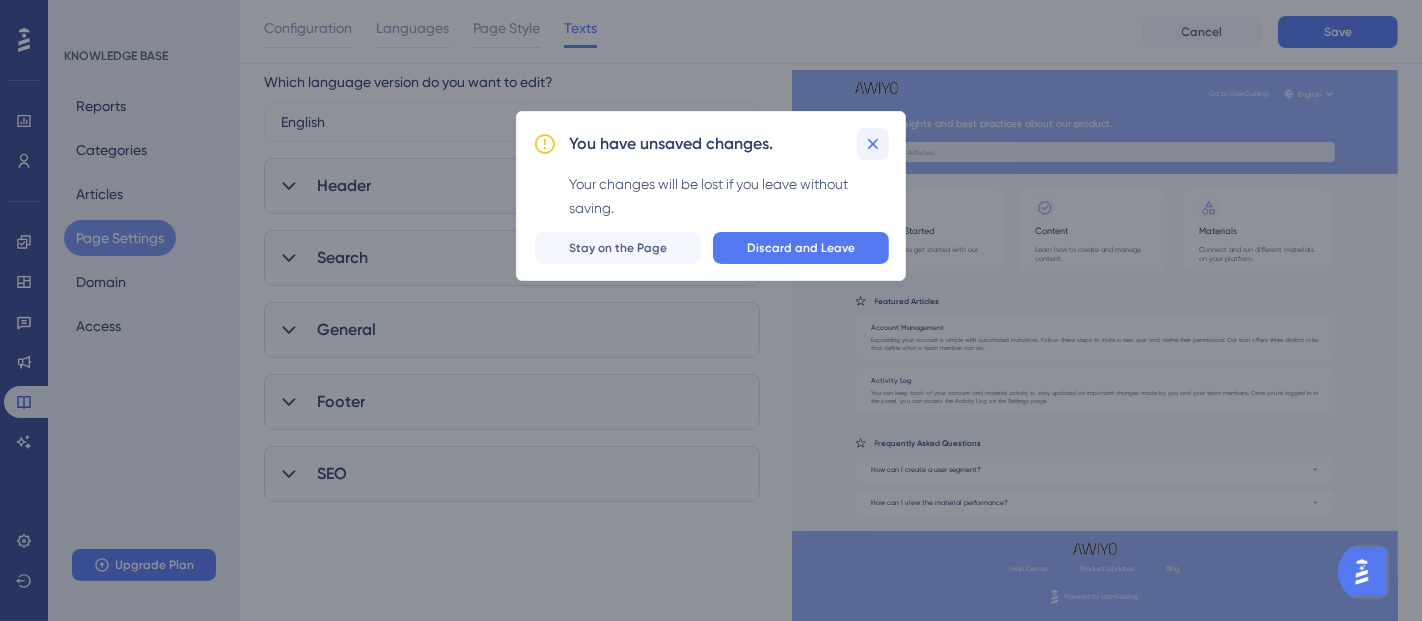 click at bounding box center [873, 144] 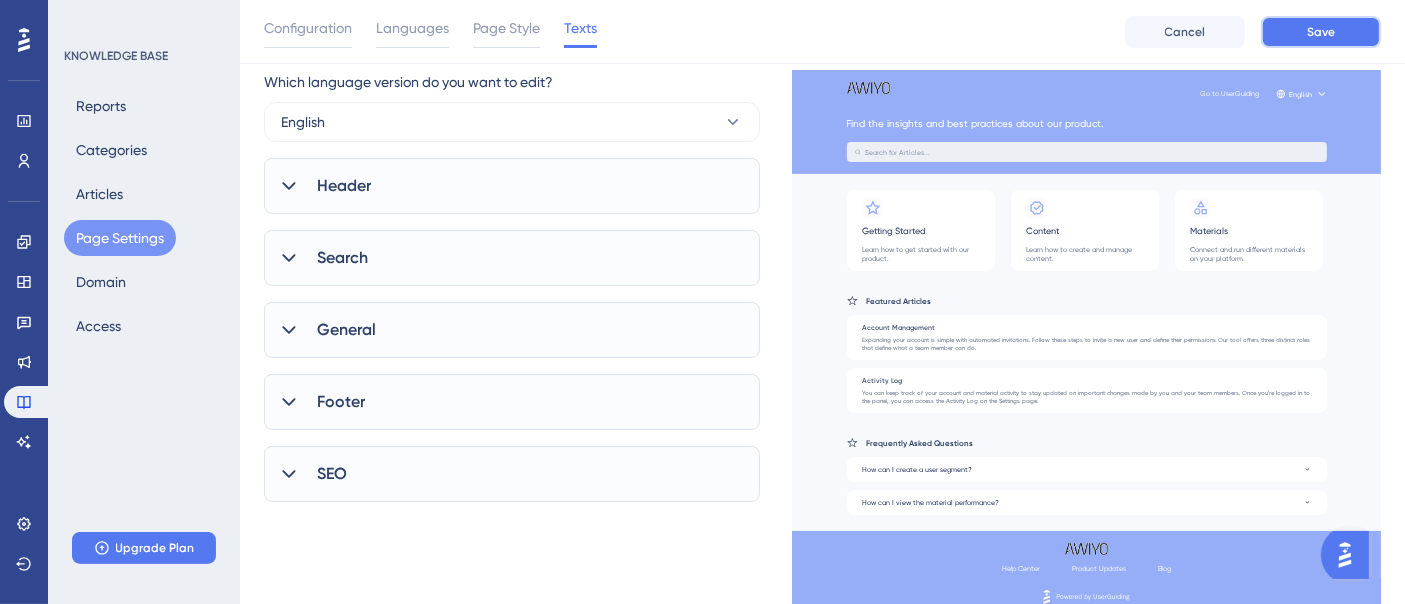 click on "Save" at bounding box center (1321, 32) 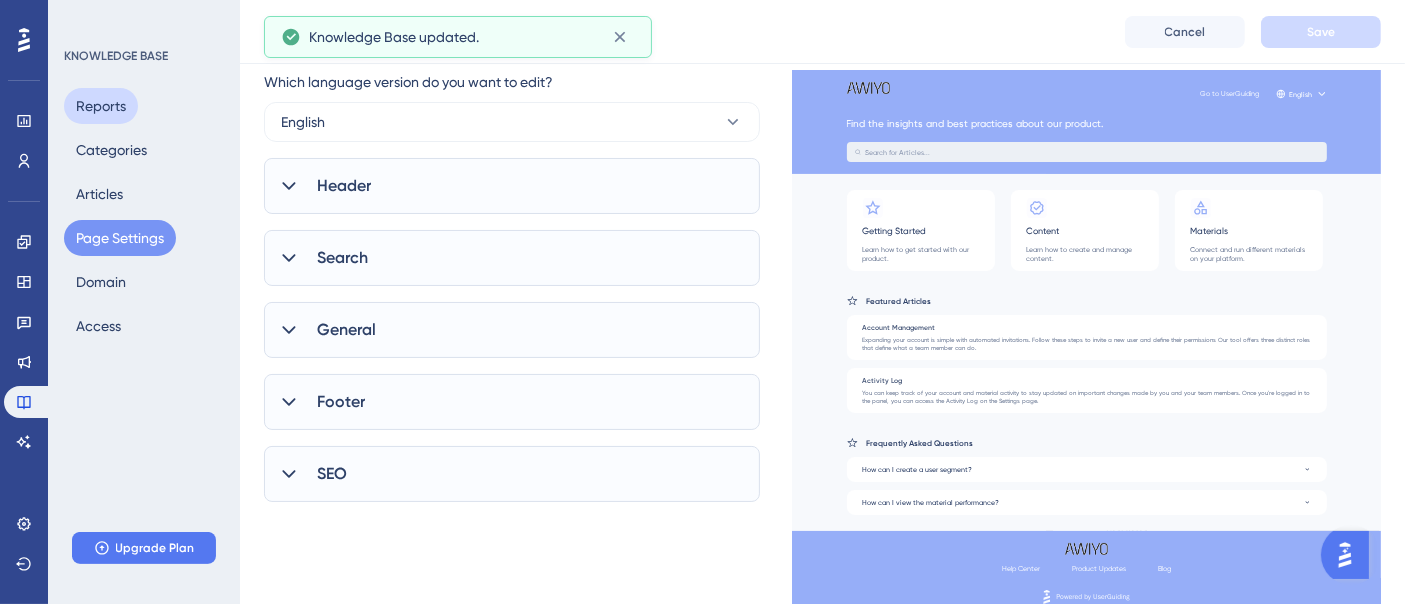 click on "Reports" at bounding box center (101, 106) 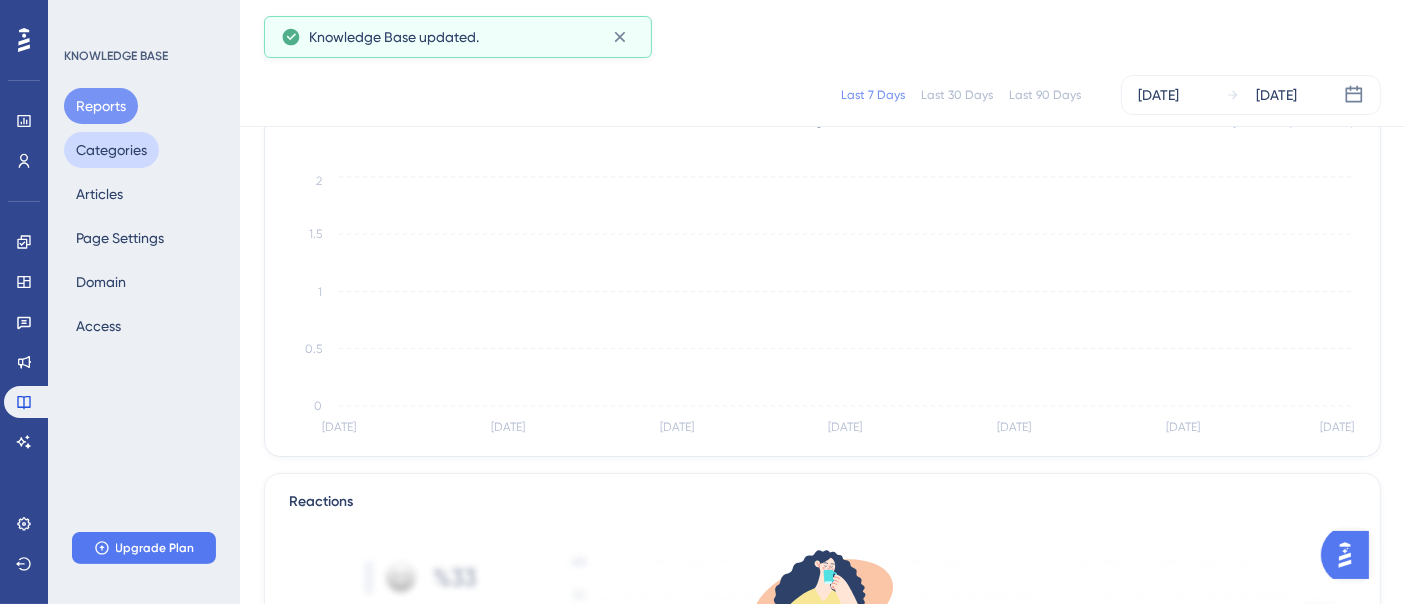 scroll, scrollTop: 0, scrollLeft: 0, axis: both 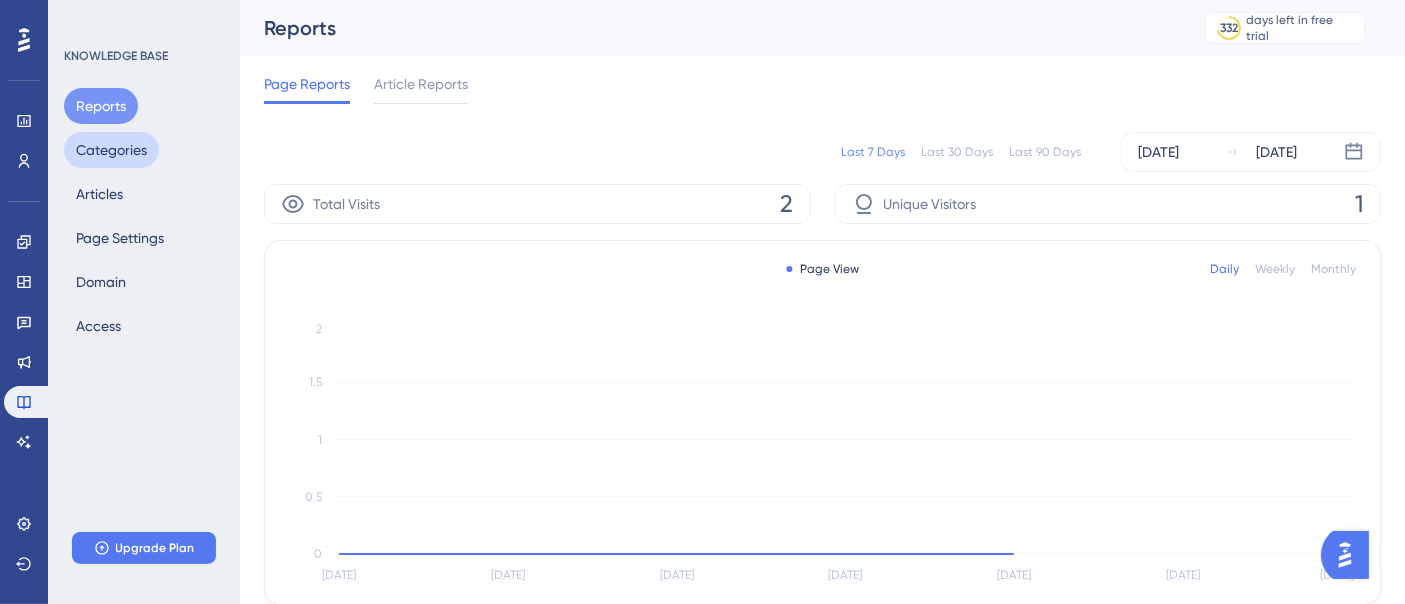 click on "Categories" at bounding box center [111, 150] 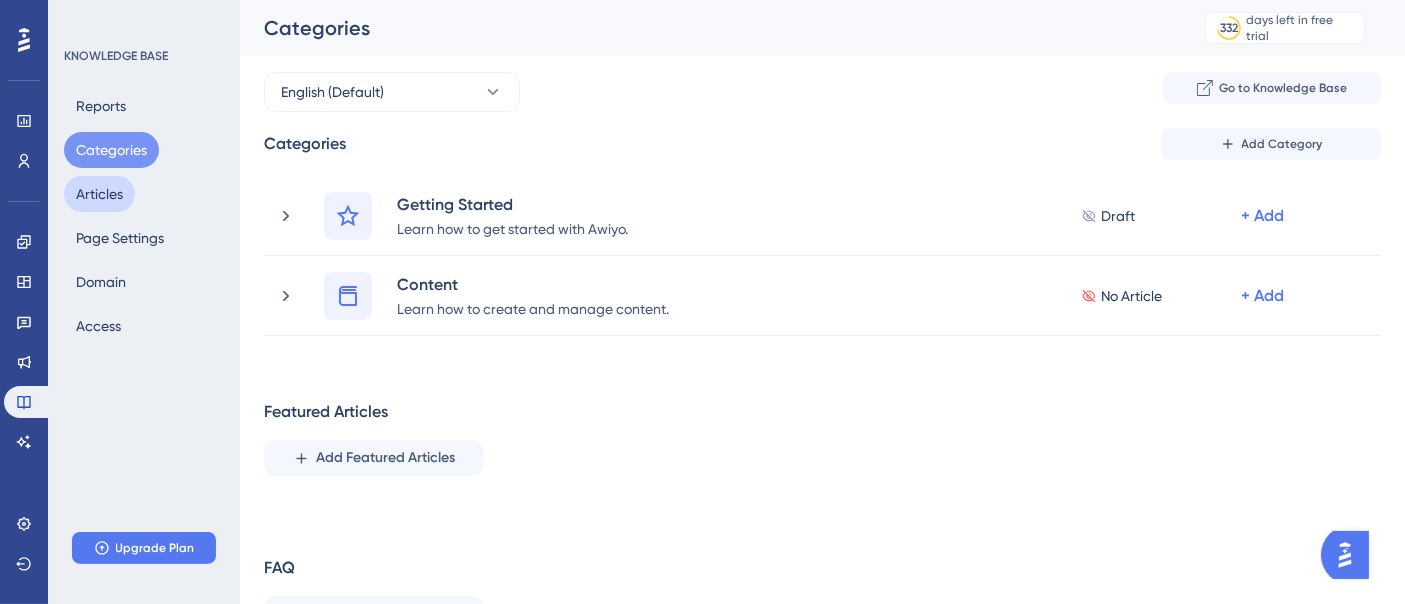 click on "Articles" at bounding box center [99, 194] 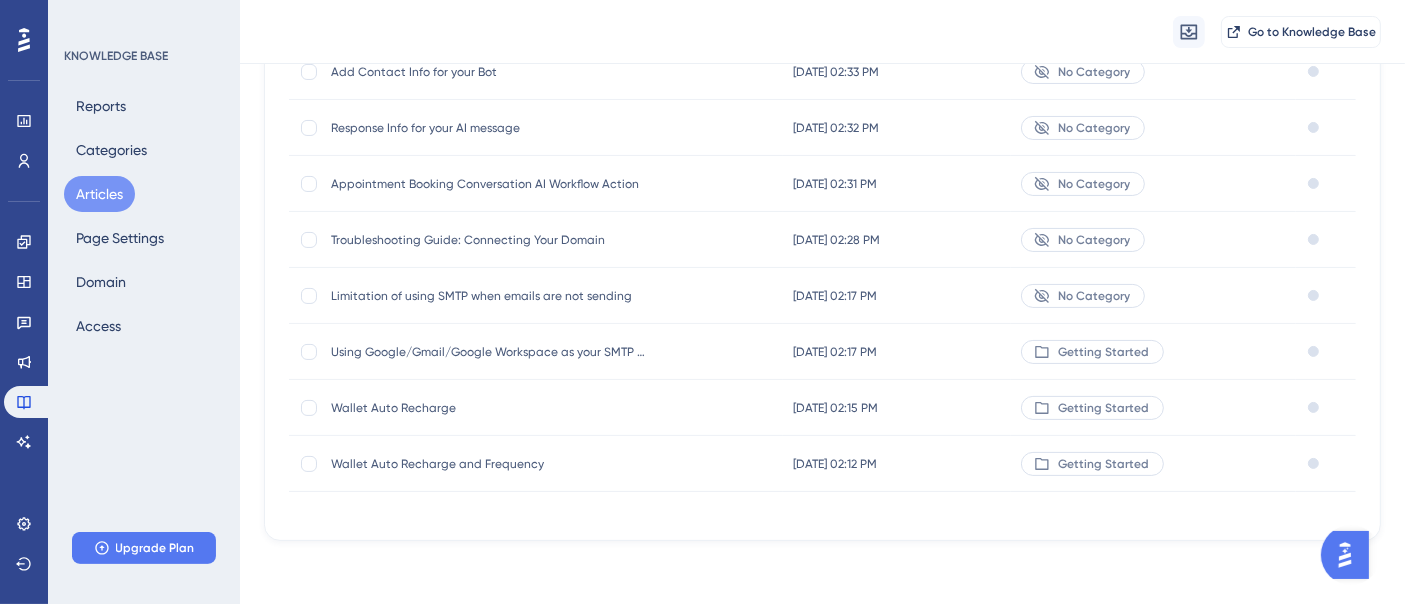 scroll, scrollTop: 0, scrollLeft: 0, axis: both 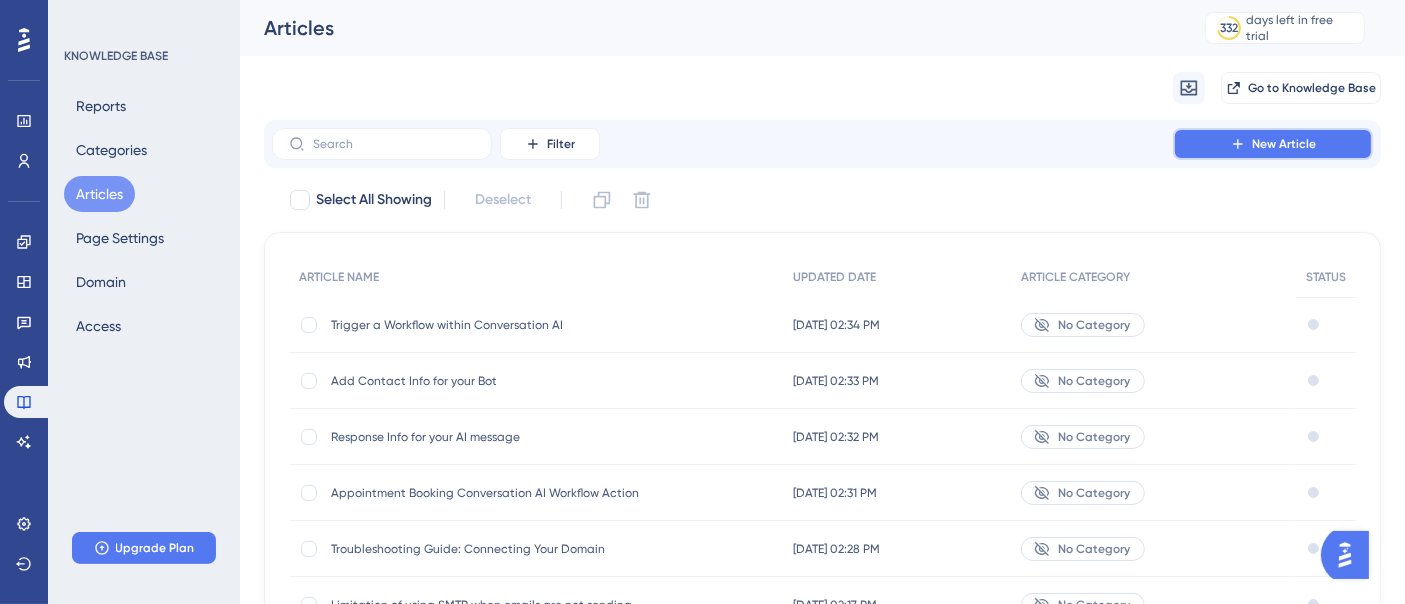 click on "New Article" at bounding box center [1273, 144] 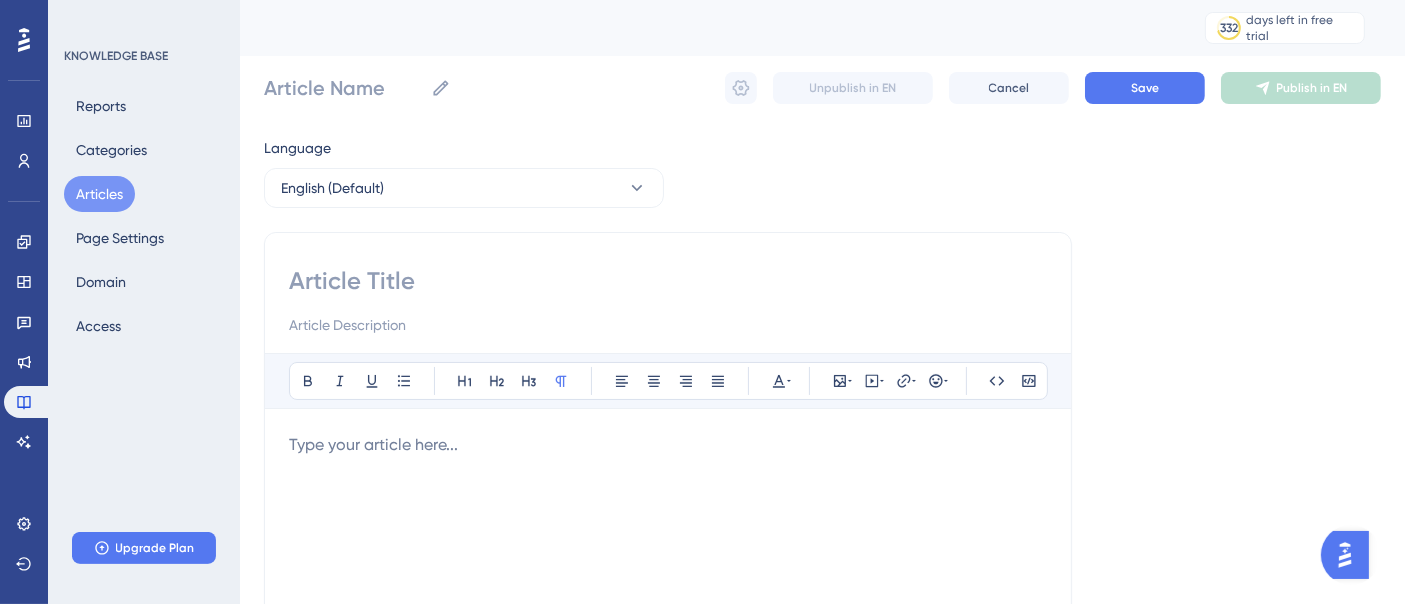 click at bounding box center (668, 281) 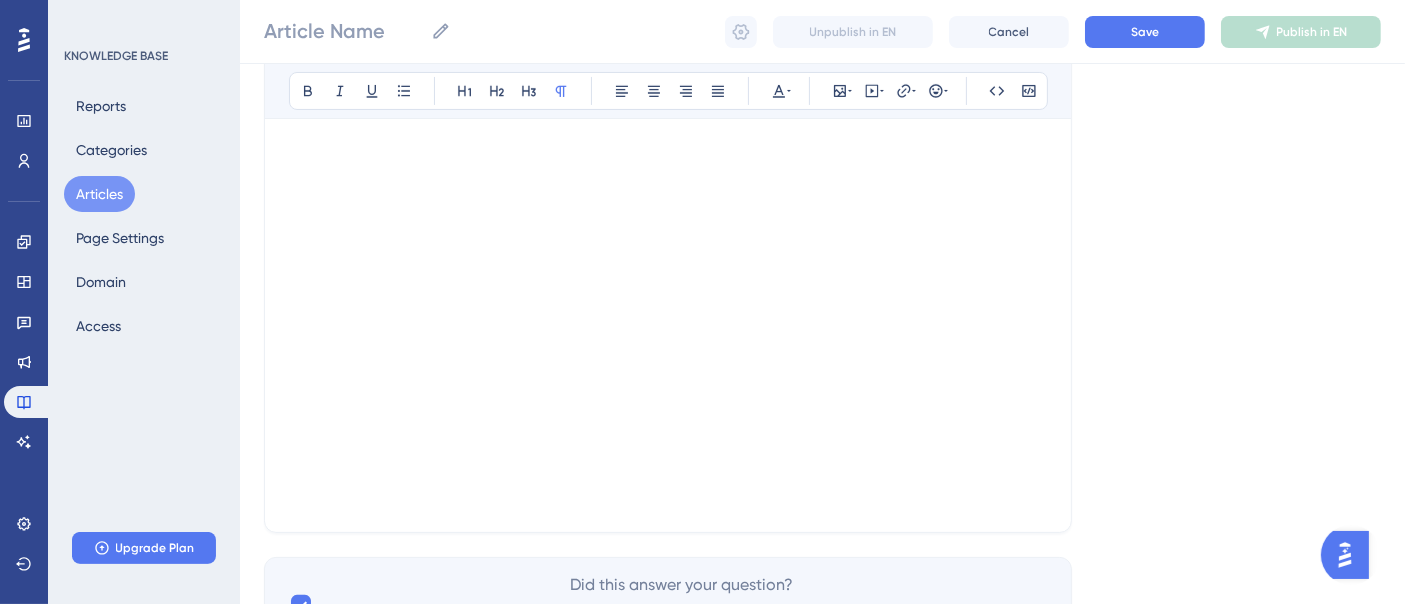 scroll, scrollTop: 0, scrollLeft: 0, axis: both 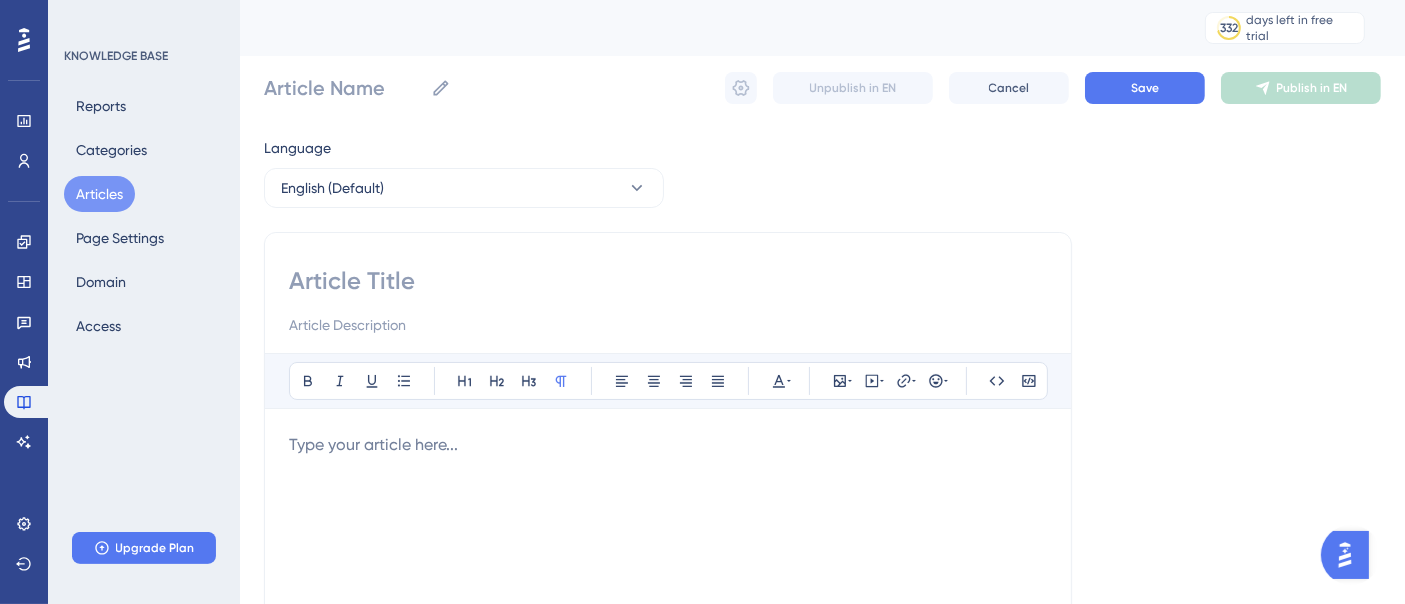 click on "Articles" at bounding box center (99, 194) 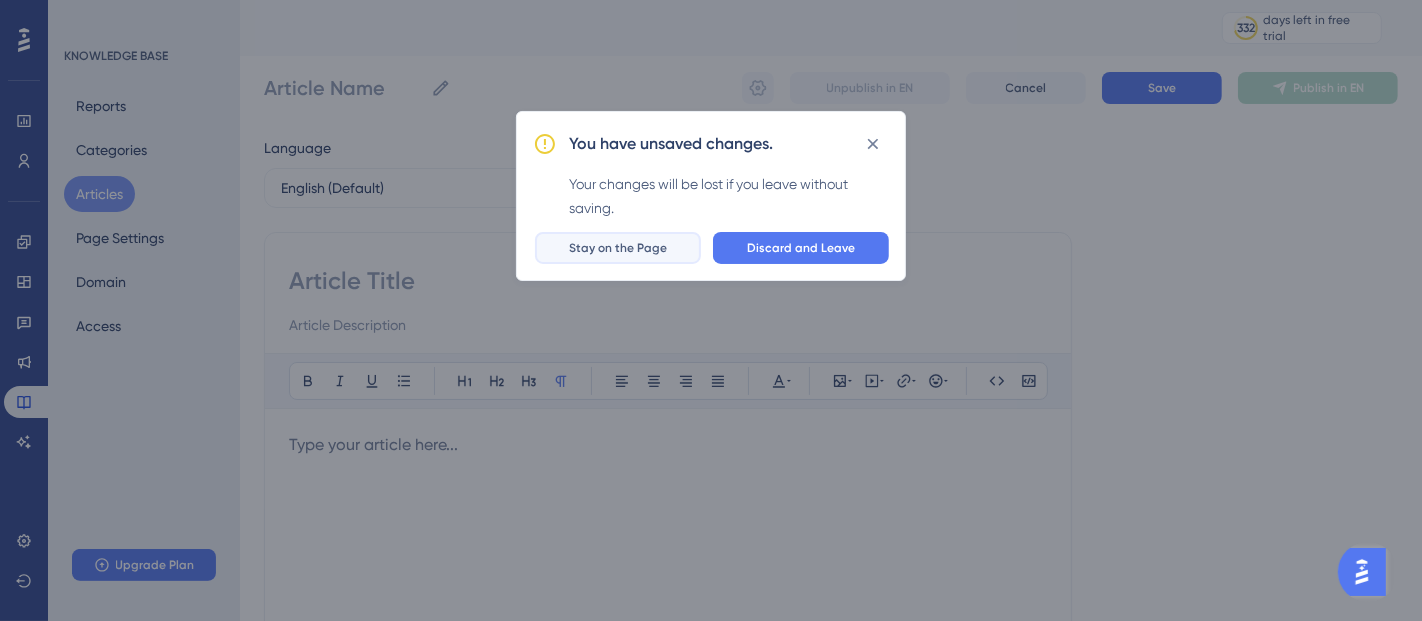 click on "Stay on the Page" at bounding box center (618, 248) 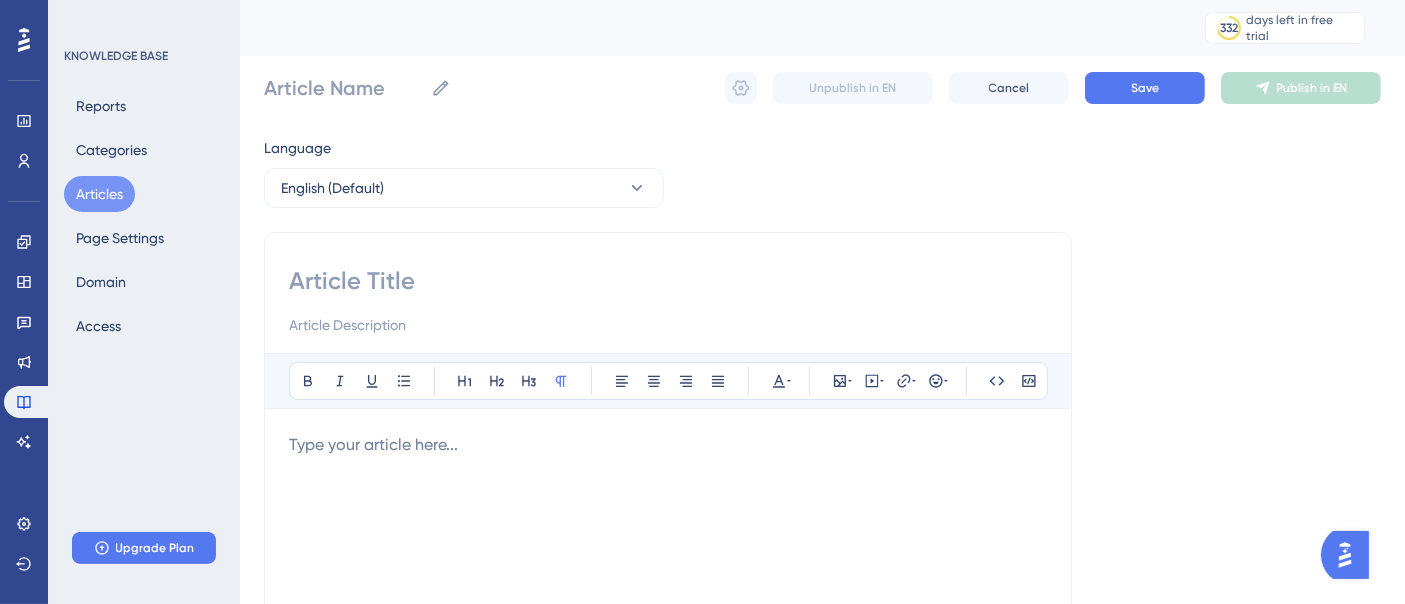 click on "Articles" at bounding box center [99, 194] 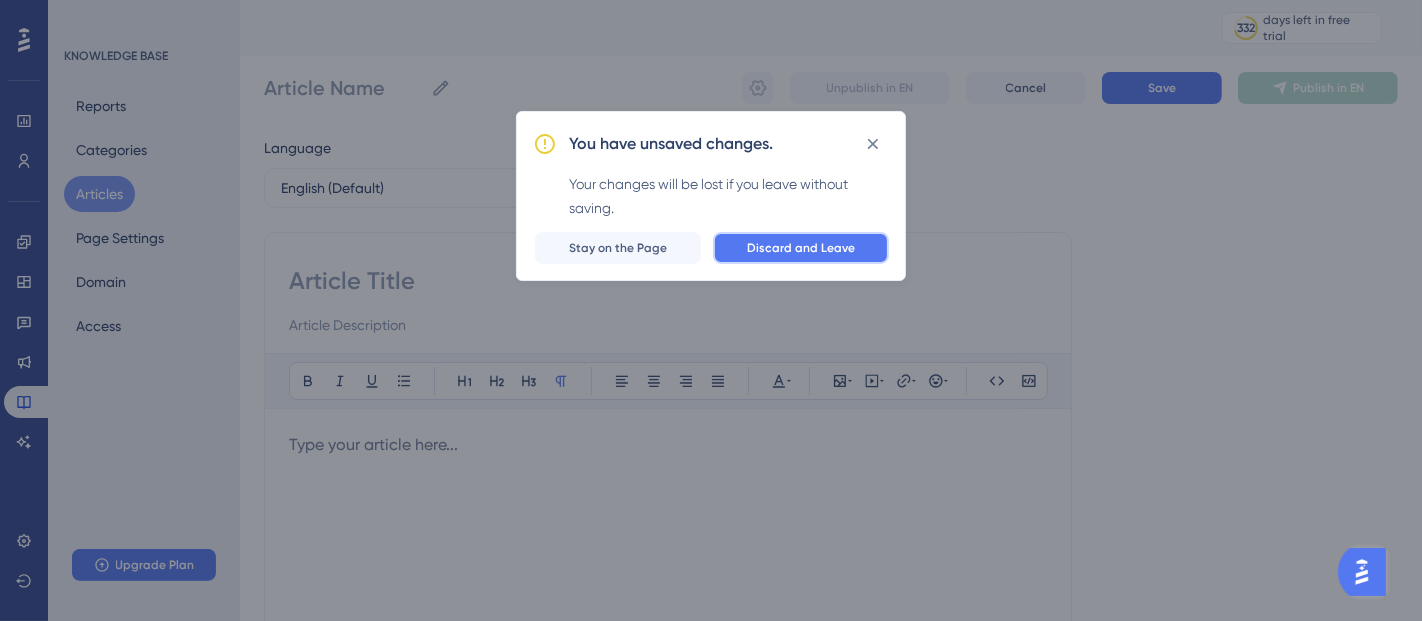 click on "Discard and Leave" at bounding box center (801, 248) 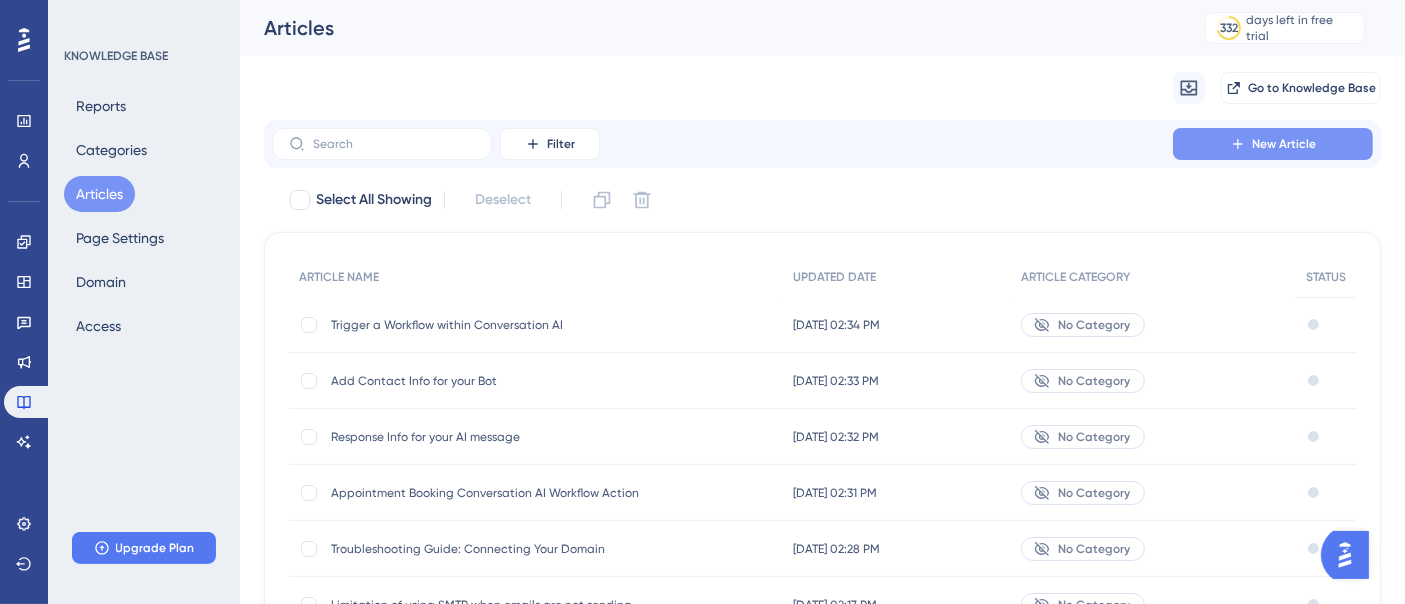 click on "New Article" at bounding box center [1273, 144] 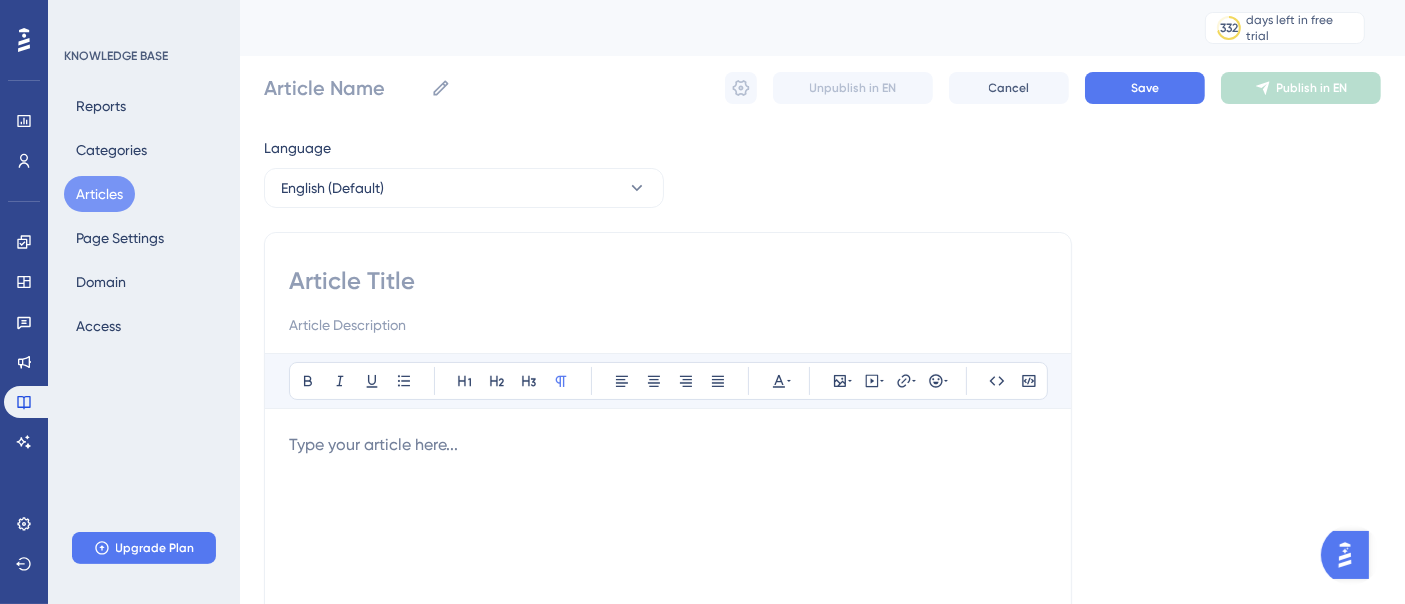 click at bounding box center [668, 281] 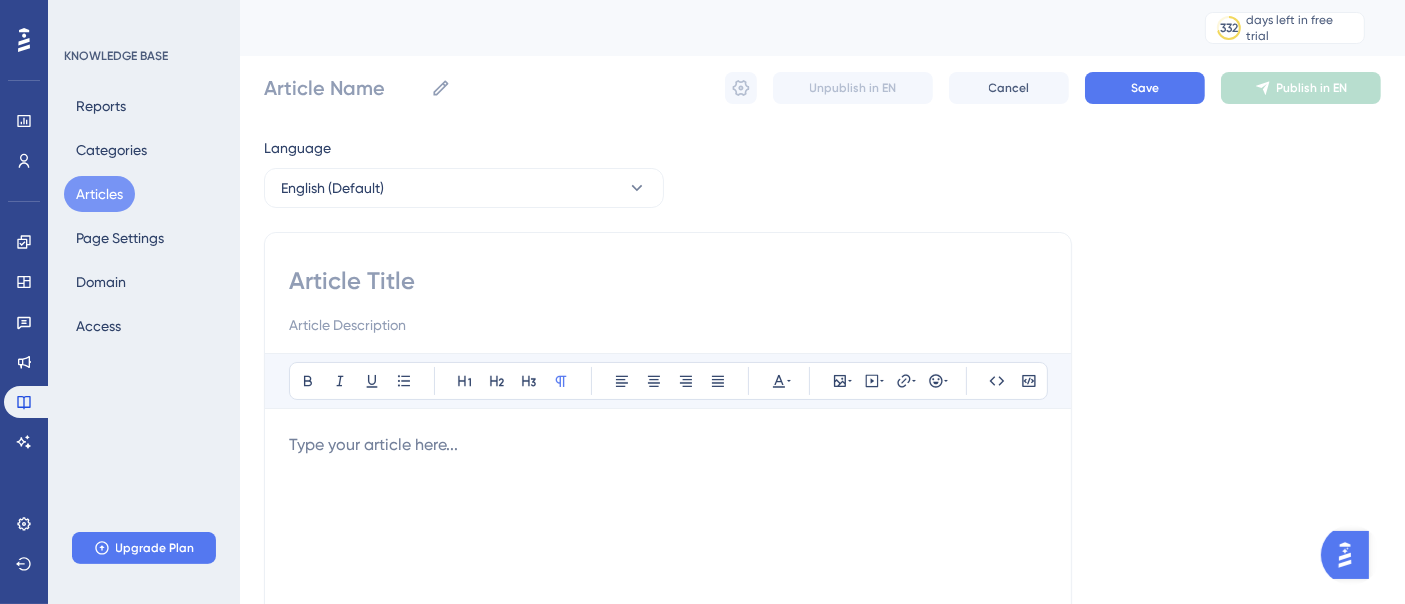 click at bounding box center [668, 281] 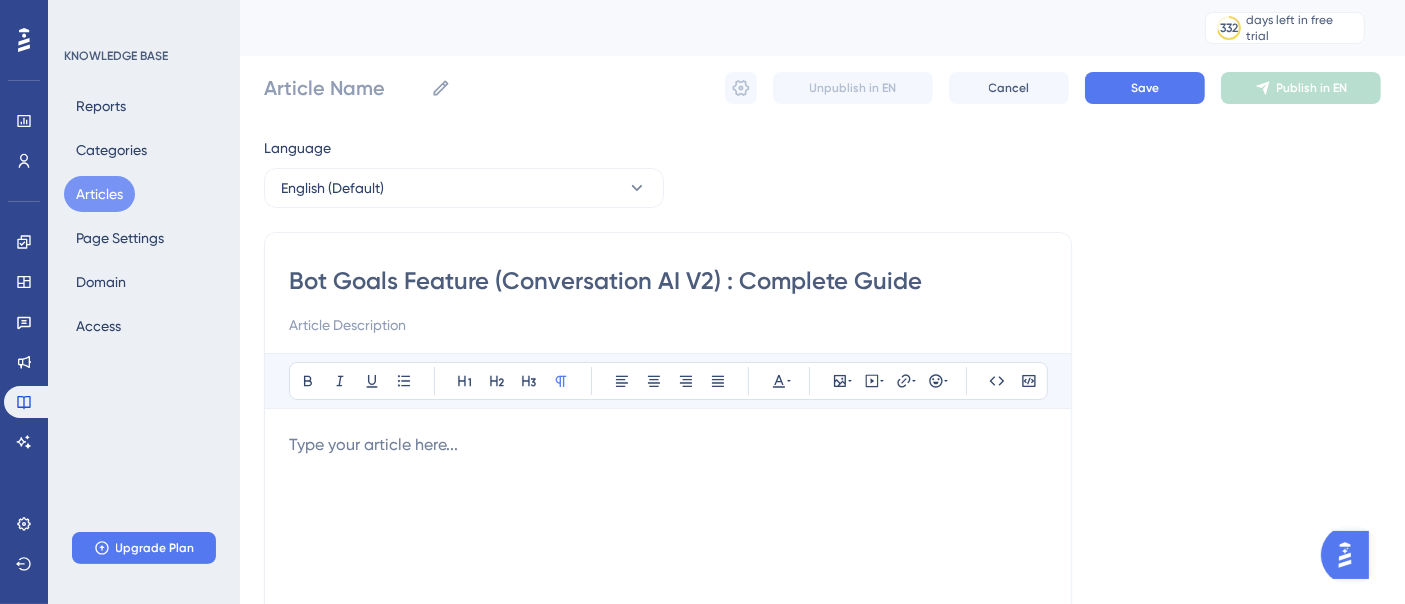 type on "Bot Goals Feature (Conversation AI V2) : Complete Guide" 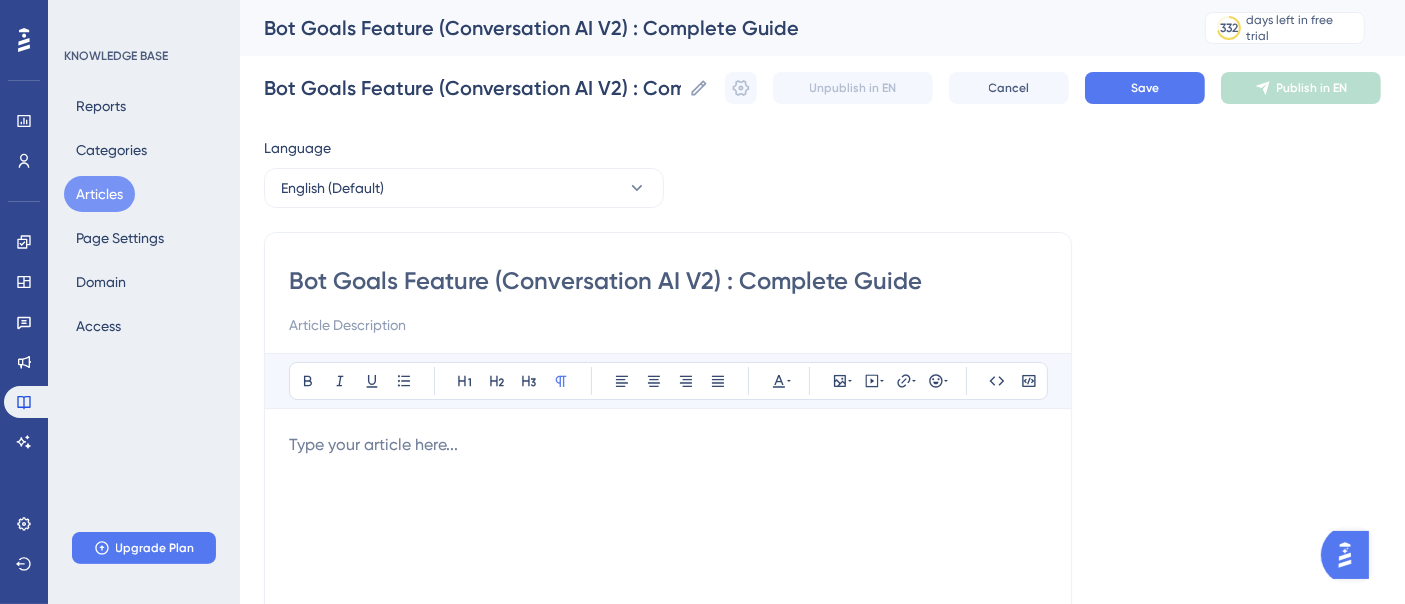 type on "Bot Goals Feature (Conversation AI V2) : Complete Guide" 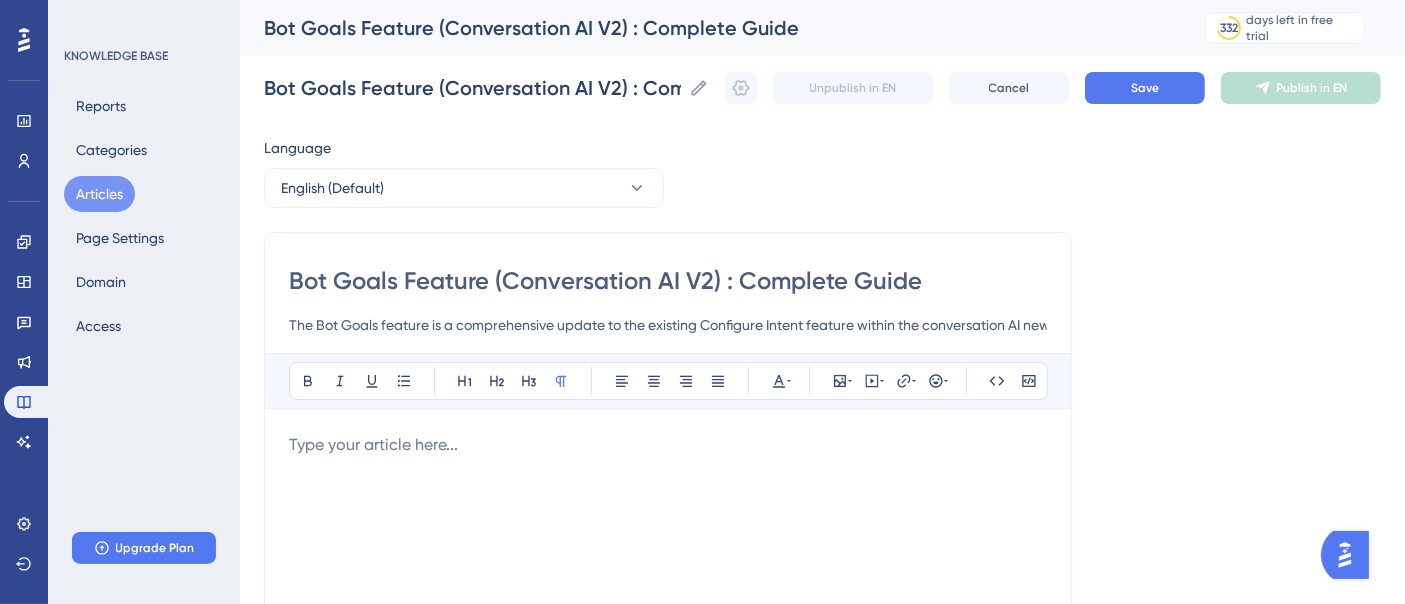 scroll, scrollTop: 0, scrollLeft: 598, axis: horizontal 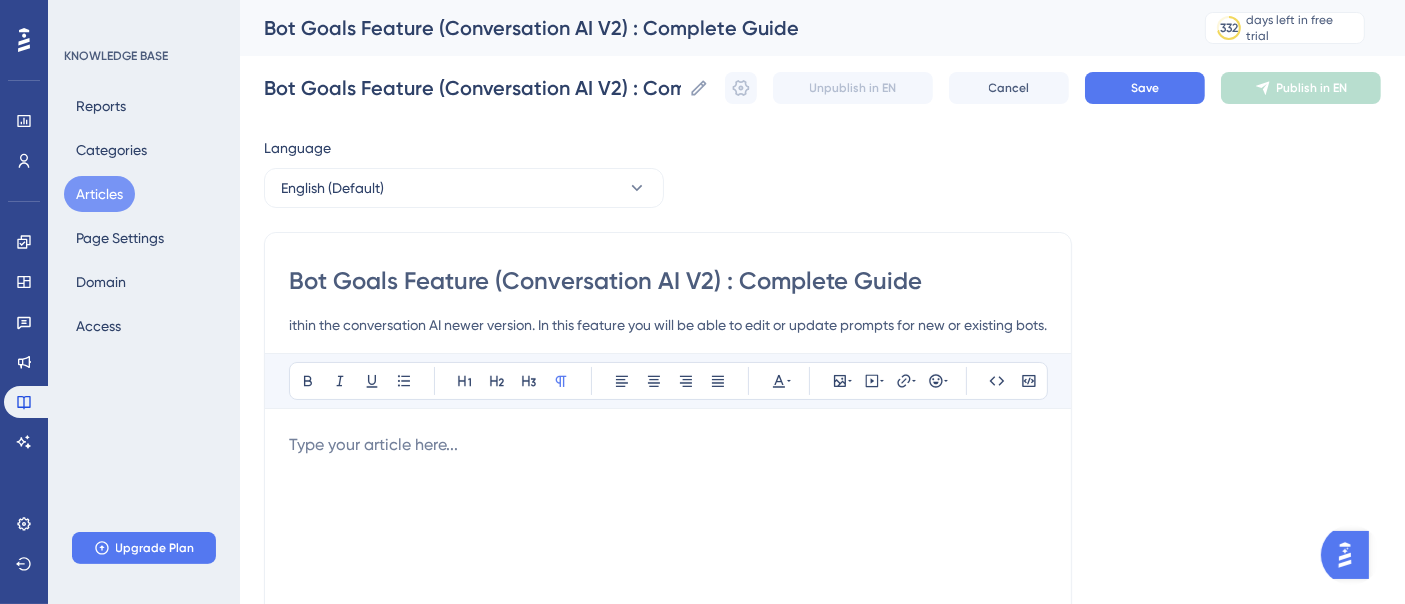 type on "The Bot Goals feature is a comprehensive update to the existing Configure Intent feature within the conversation AI newer version. In this feature you will be able to edit or update prompts for new or existing bots." 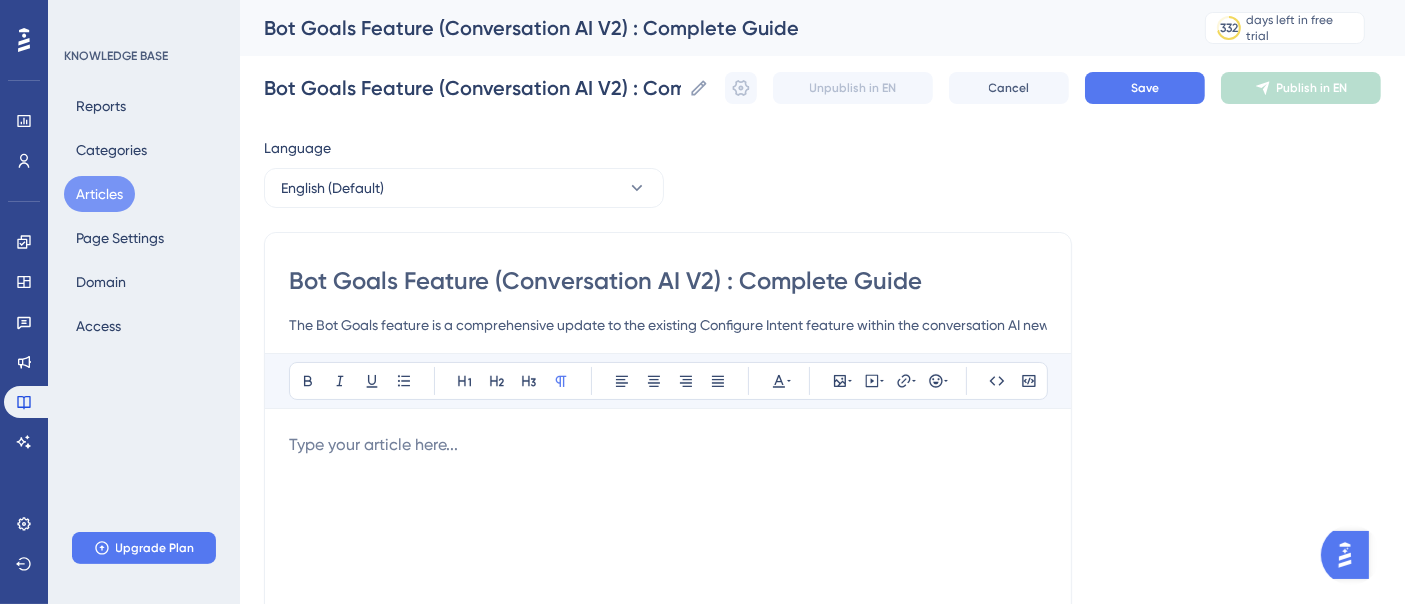 click at bounding box center (668, 445) 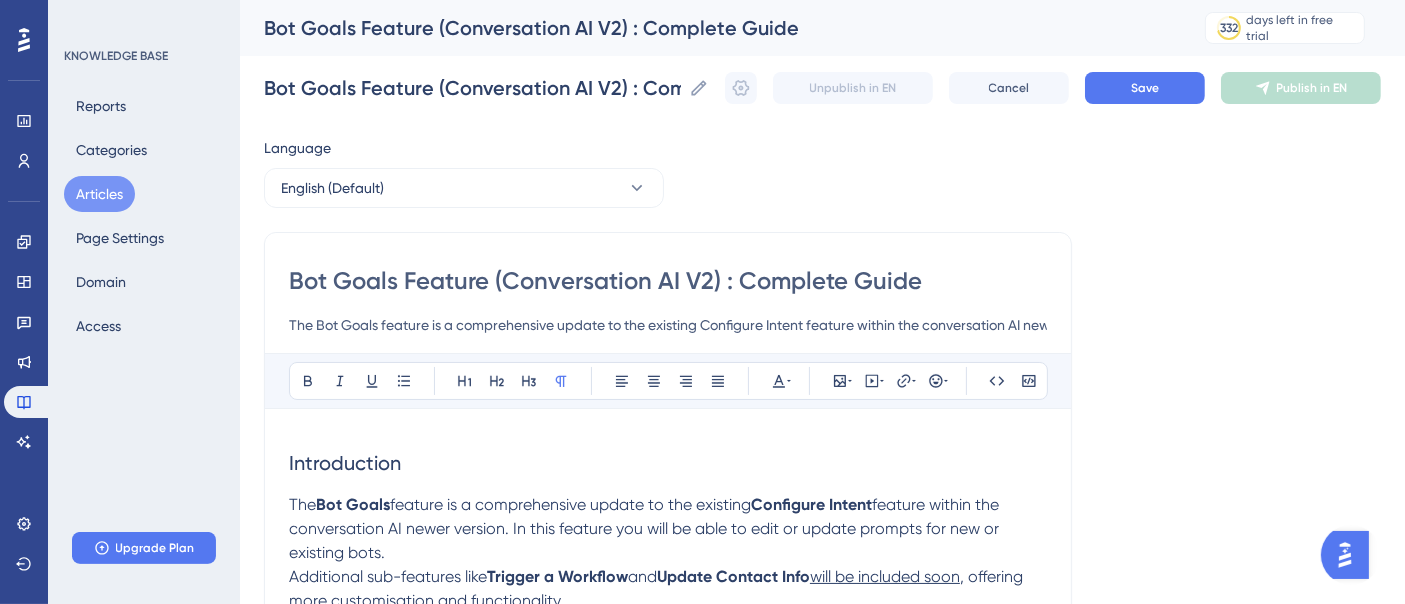 scroll, scrollTop: 2017, scrollLeft: 0, axis: vertical 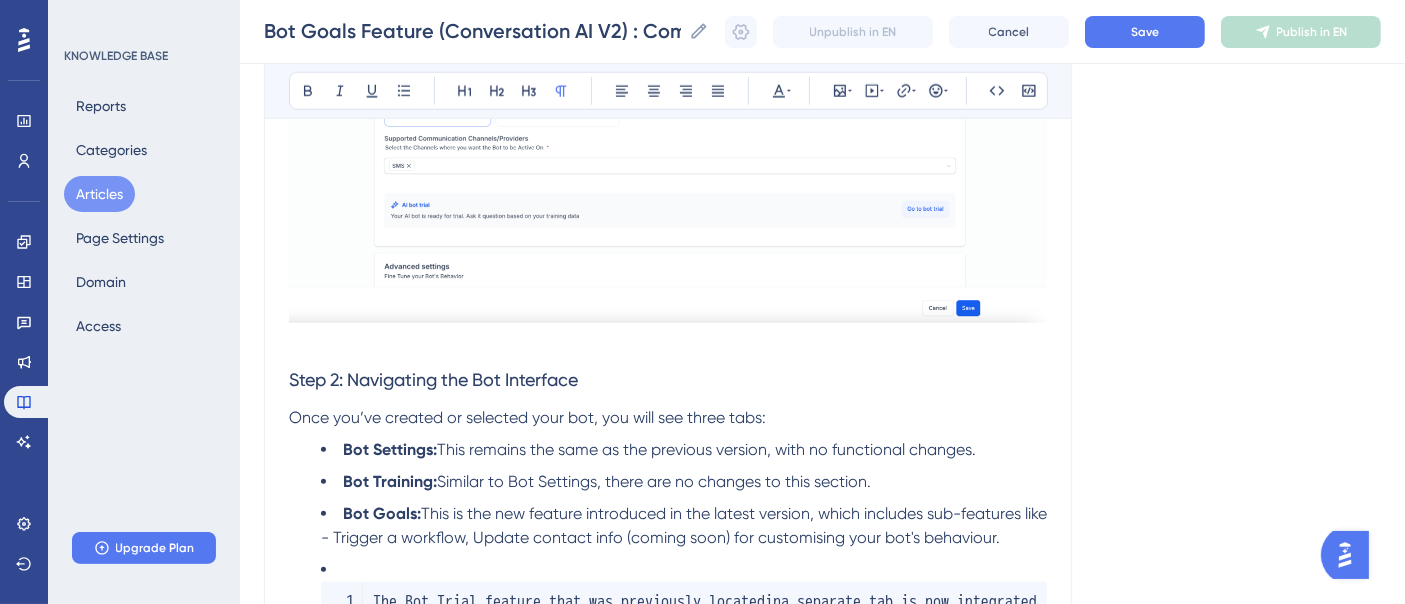 click on "Language English (Default) Bot Goals Feature (Conversation AI V2) : Complete Guide The Bot Goals feature is a comprehensive update to the existing Configure Intent feature within the conversation AI newer version. In this feature you will be able to edit or update prompts for new or existing bots. Bold Italic Underline Bullet Point Heading 1 Heading 2 Heading 3 Normal Align Left Align Center Align Right Align Justify Text Color Insert Image Embed Video Hyperlink Emojis Code Code Block Introduction The  Bot Goals  feature is a comprehensive update to the existing  Configure Intent  feature within the conversation AI newer version. In this feature you will be able to edit or update prompts for new or existing bots.  Additional sub-features like  Trigger a Workflow  and  Update Contact Info  will be included soon , offering more customisation and functionality. Additionally, the former  Bot Trial  feature has been integrated under the name  Test Your Bot Key Changes in the New Version multiple bots ." at bounding box center [822, 610] 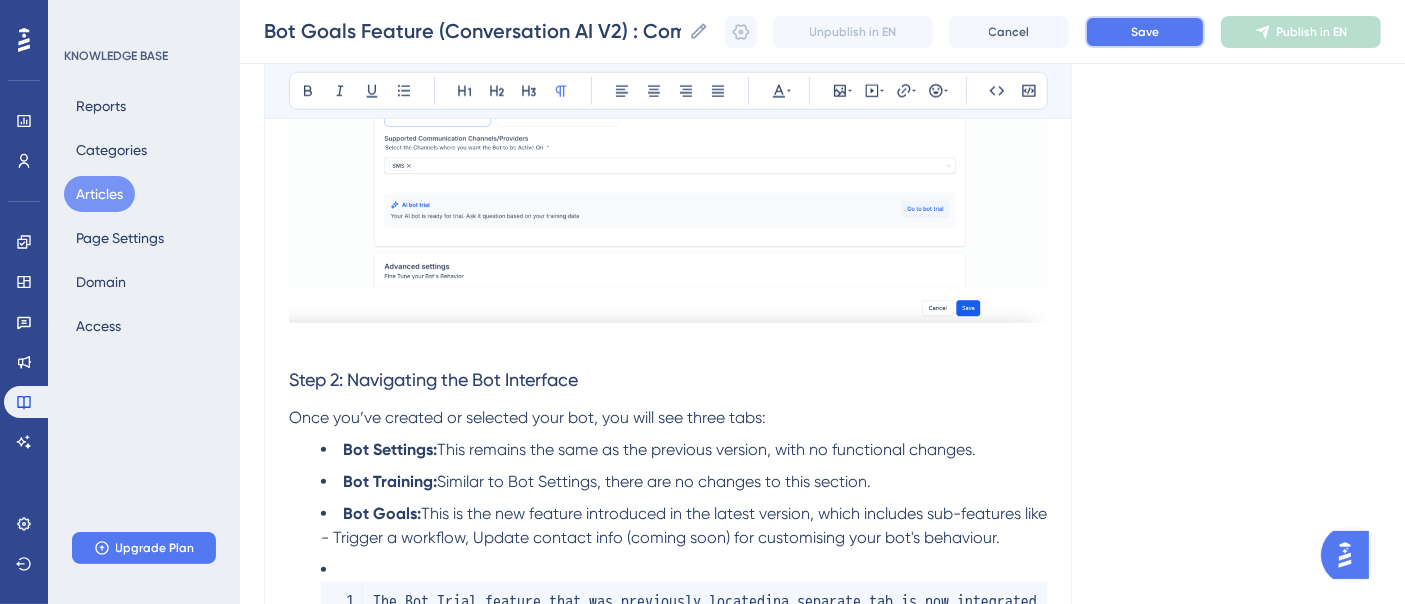 click on "Save" at bounding box center (1145, 32) 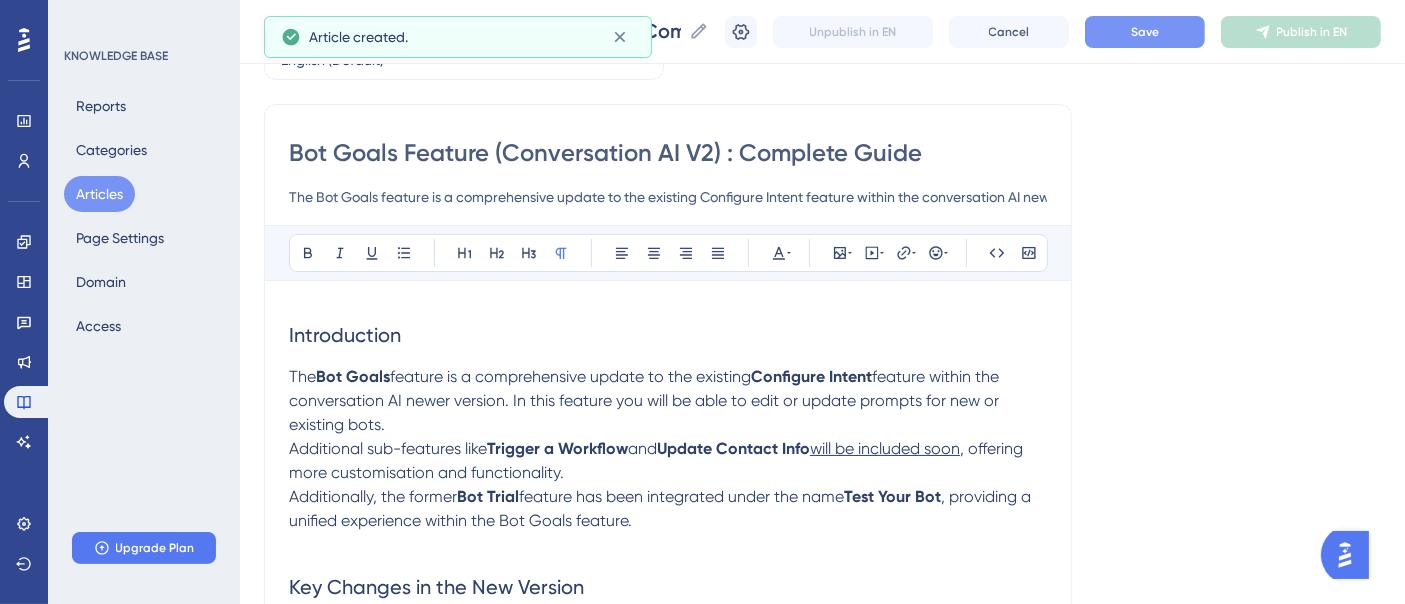 scroll, scrollTop: 0, scrollLeft: 0, axis: both 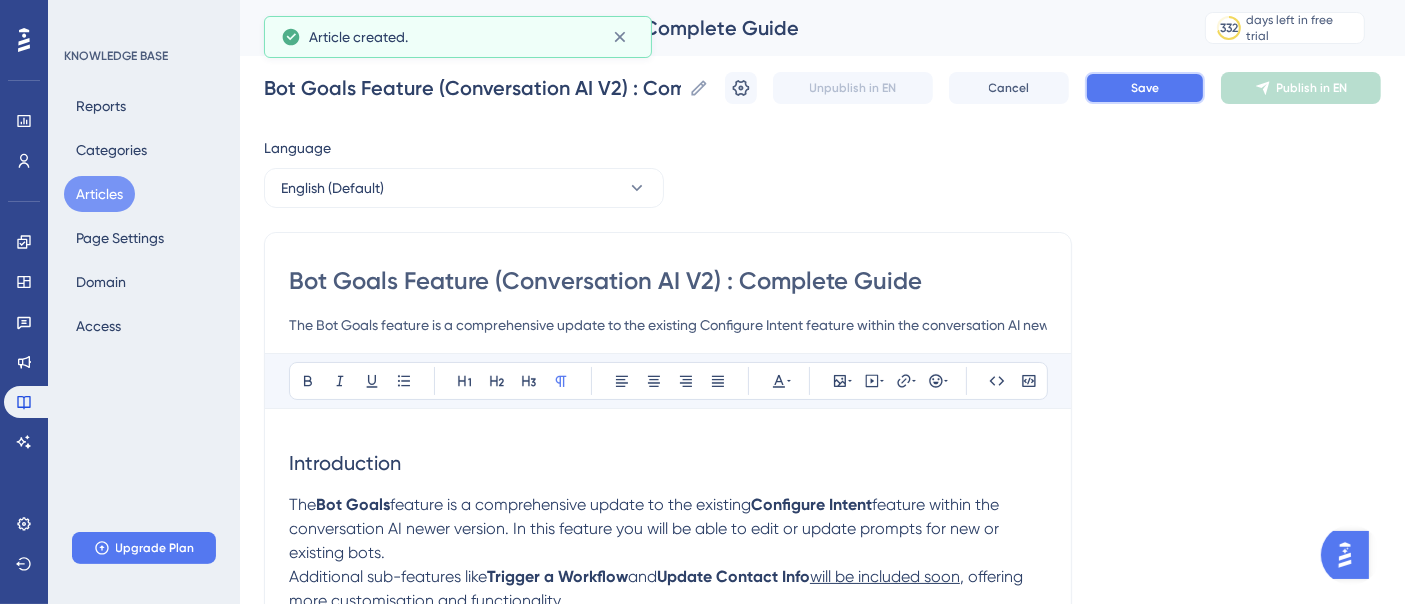 click on "Save" at bounding box center (1145, 88) 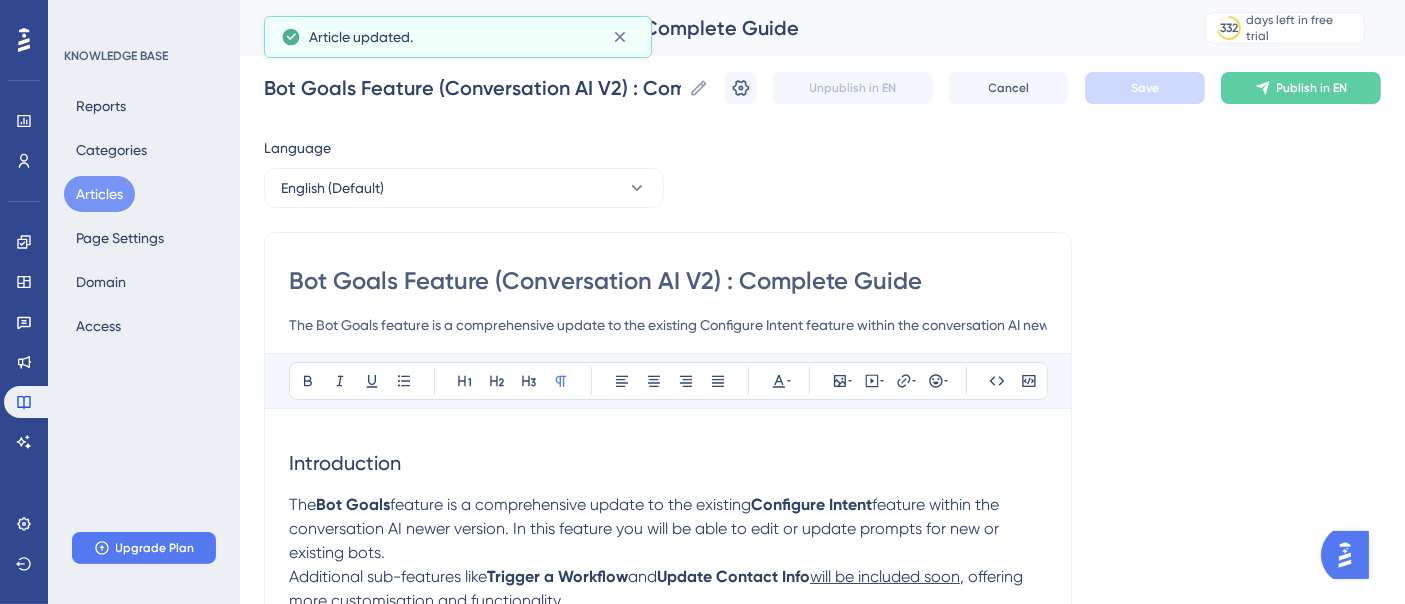 click on "Articles" at bounding box center (99, 194) 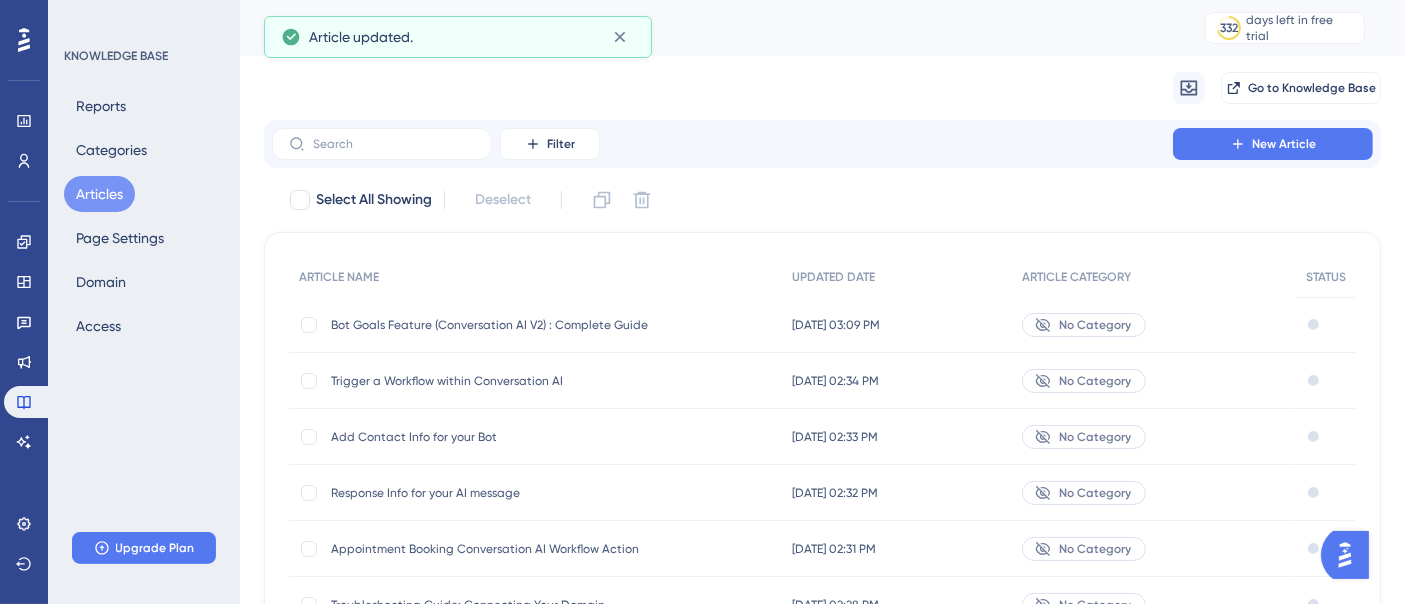 type 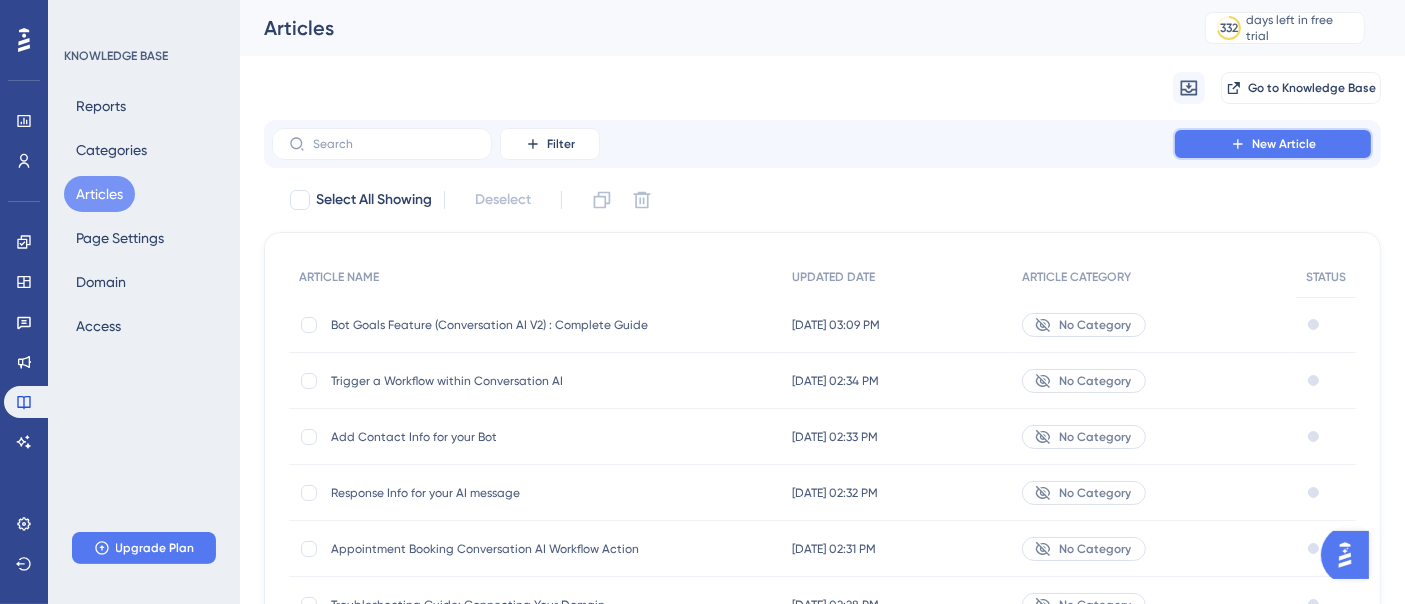 click on "New Article" at bounding box center [1284, 144] 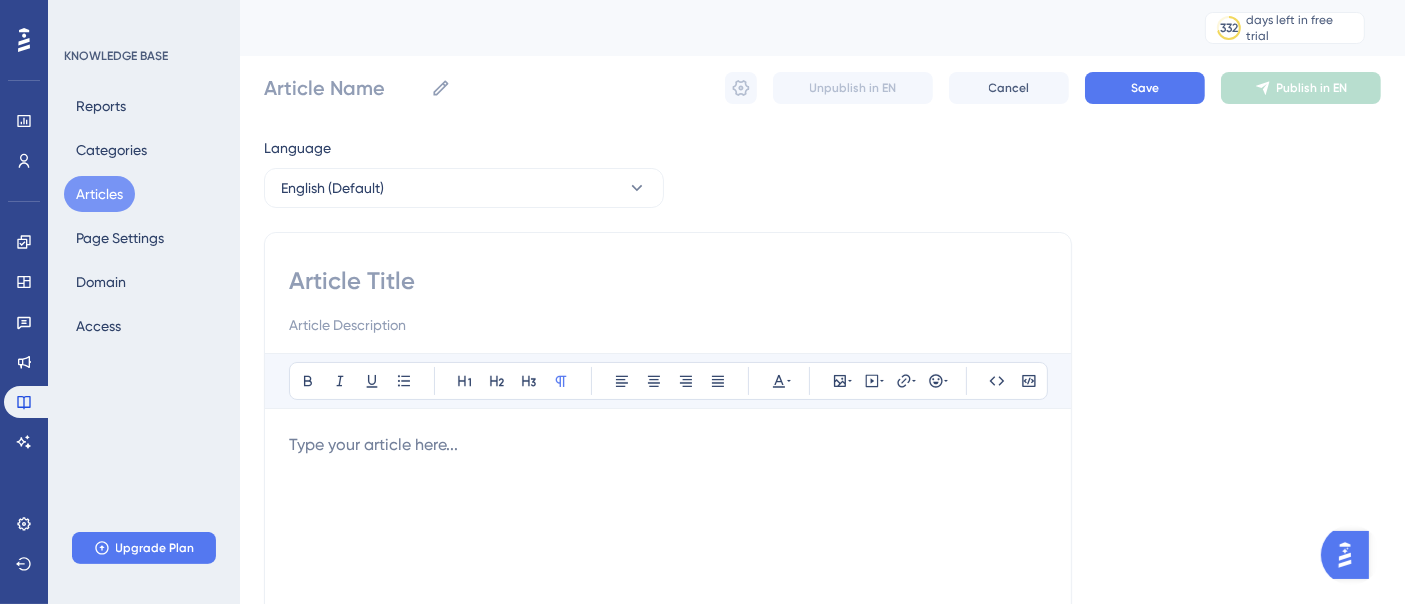 click at bounding box center (668, 281) 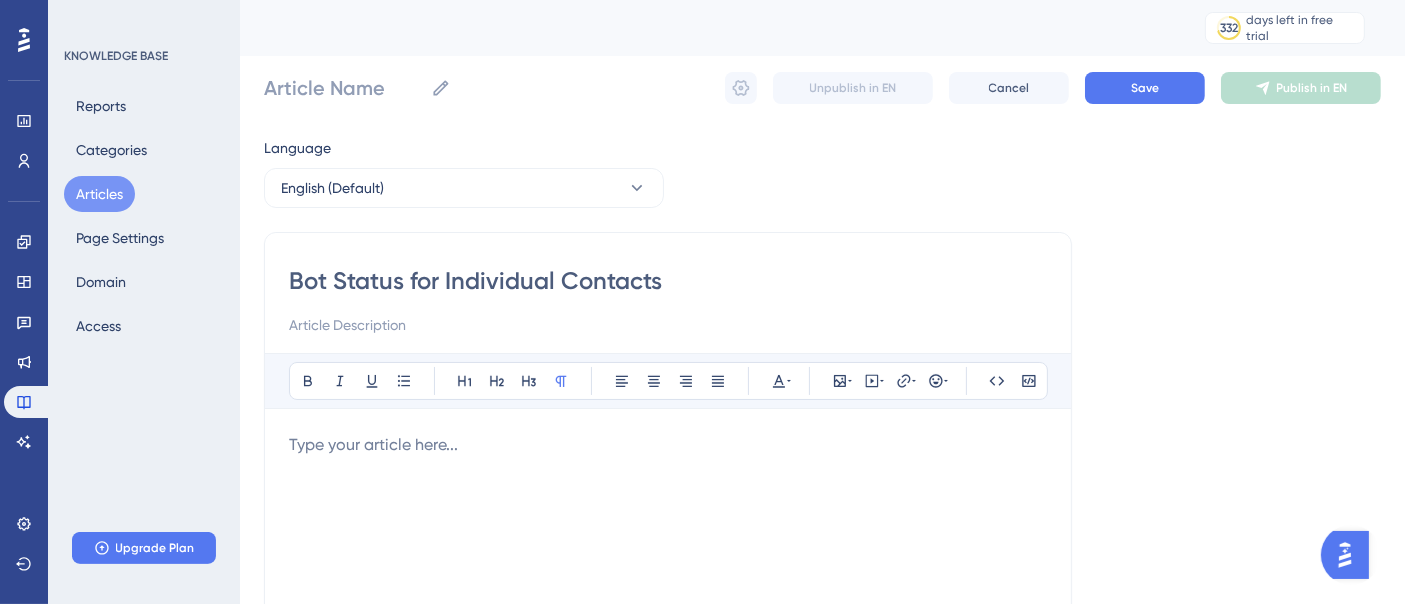 type on "Bot Status for Individual Contacts" 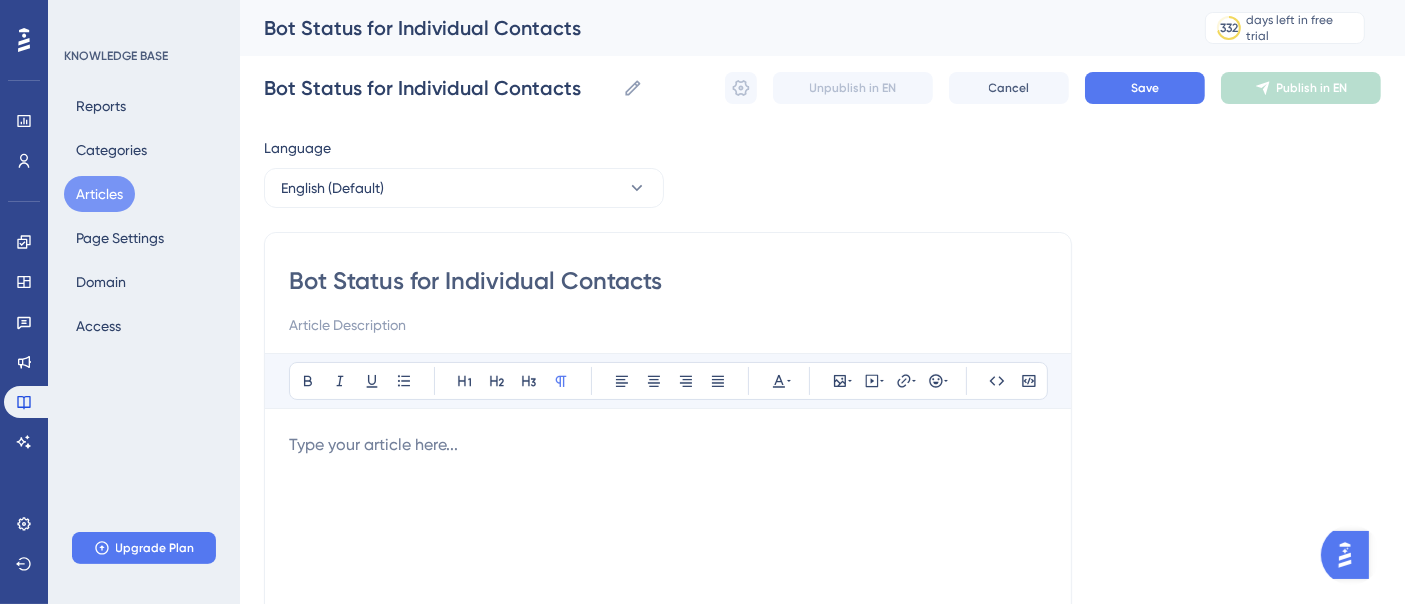 type on "Bot Status for Individual Contacts" 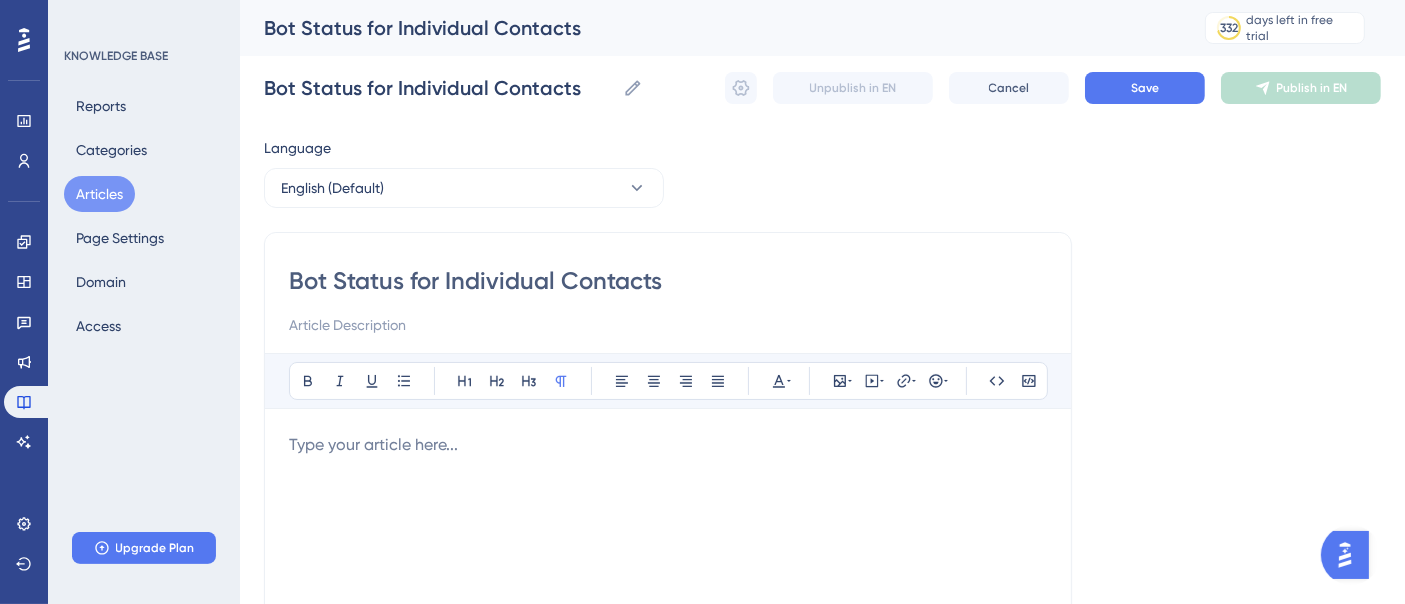 click at bounding box center [668, 653] 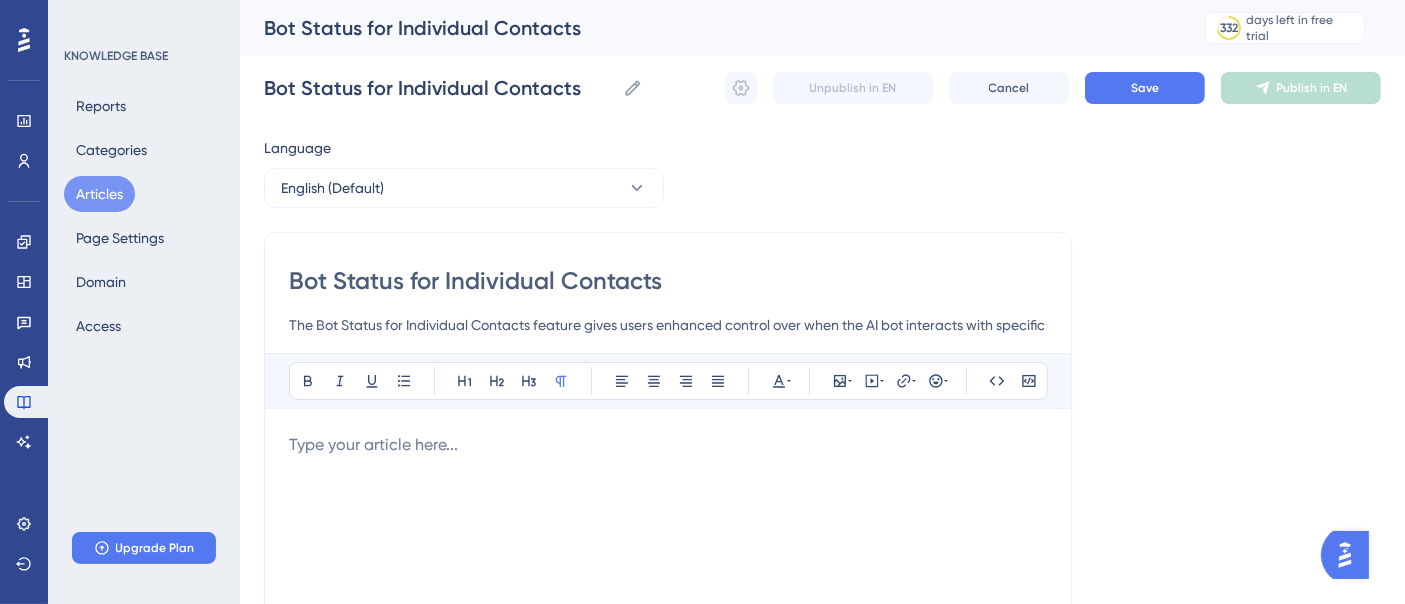 scroll, scrollTop: 0, scrollLeft: 67, axis: horizontal 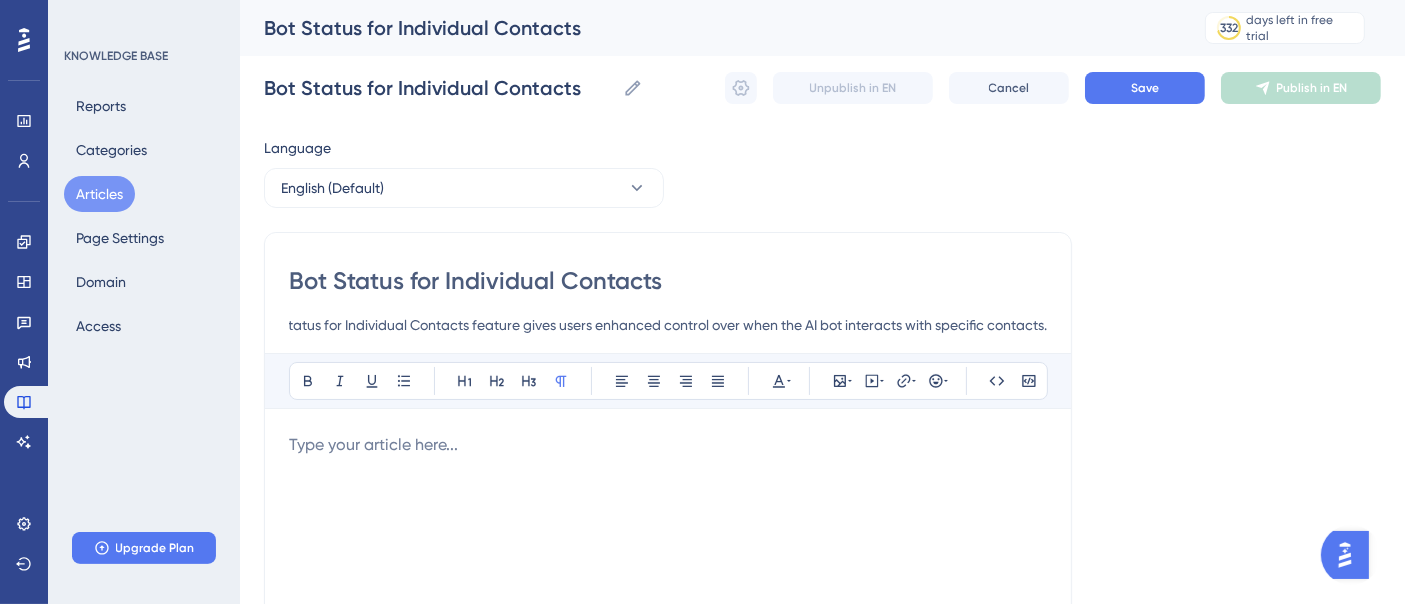 type on "The Bot Status for Individual Contacts feature gives users enhanced control over when the AI bot interacts with specific contacts." 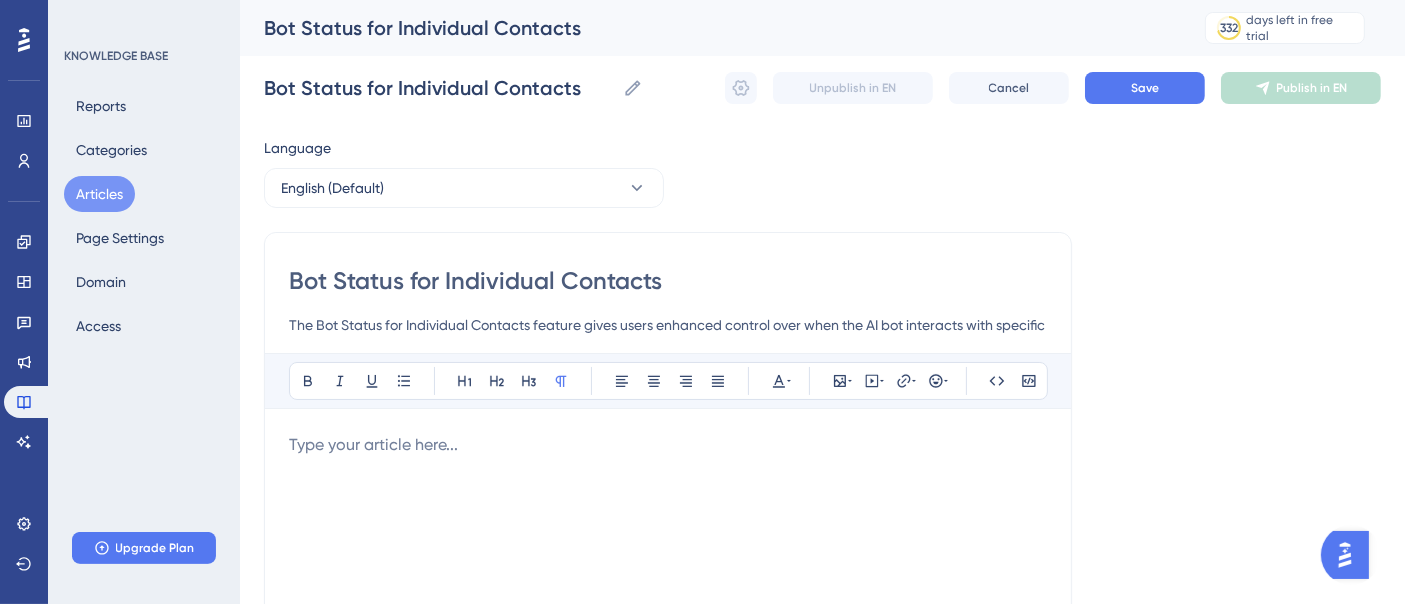 click at bounding box center (668, 653) 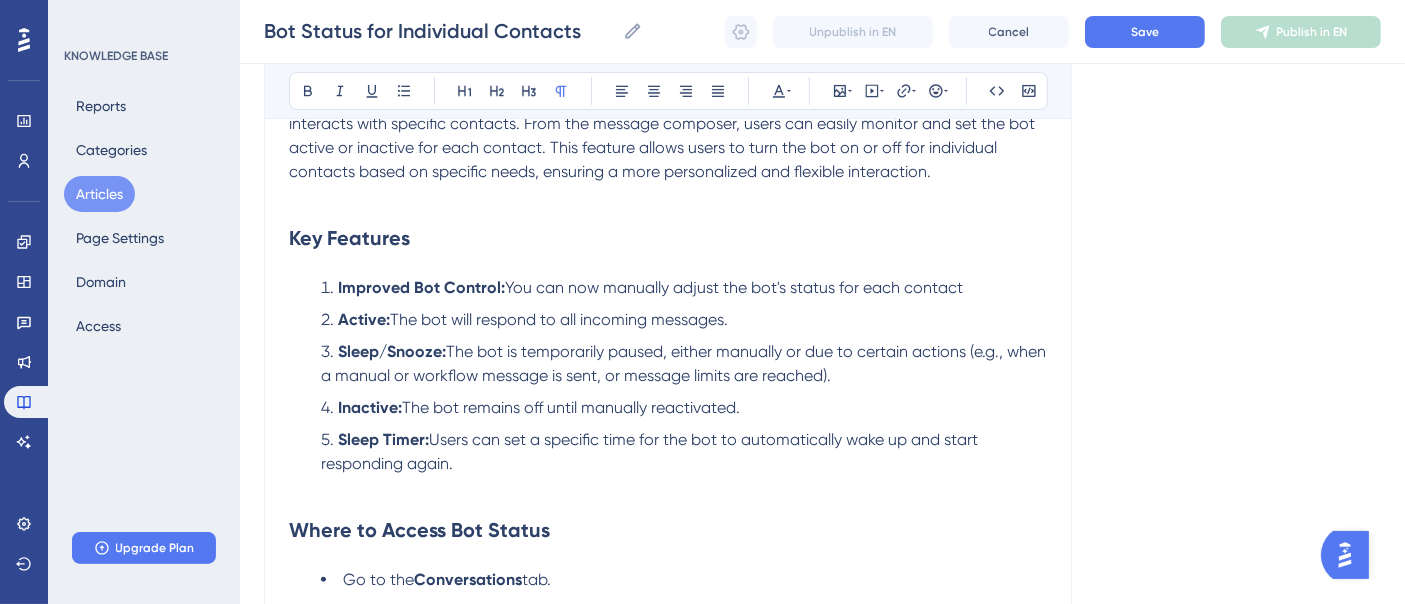 scroll, scrollTop: 0, scrollLeft: 0, axis: both 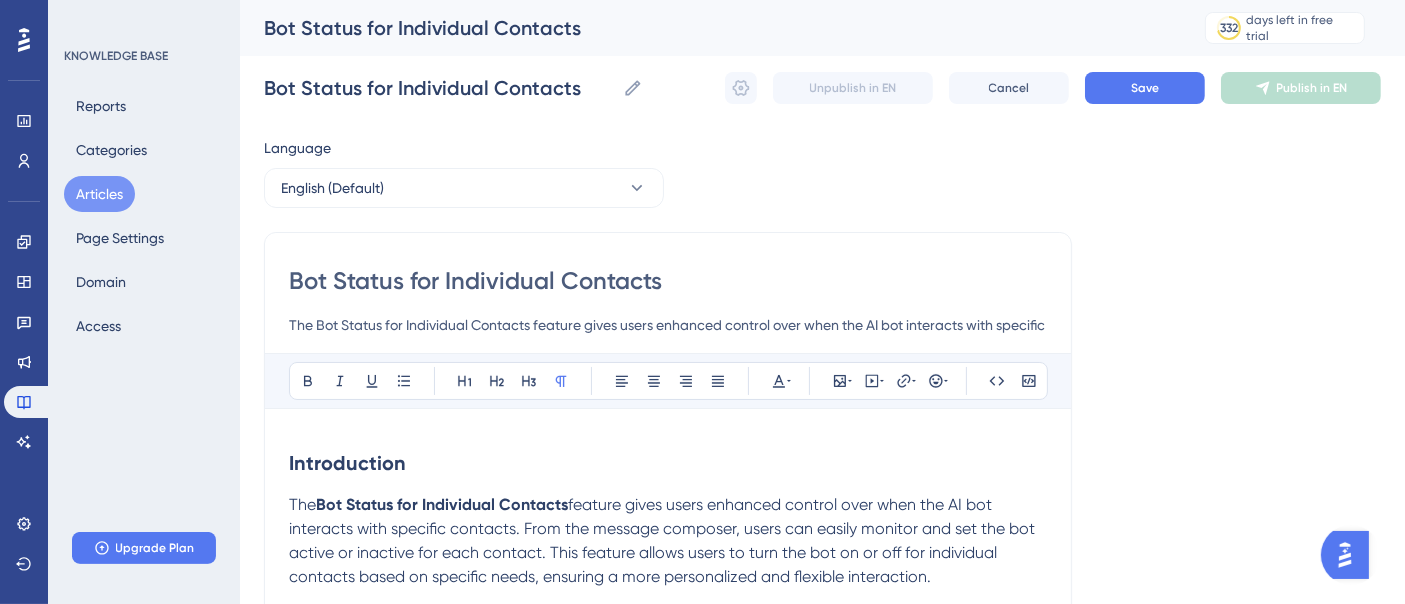 click on "Language English (Default) Bot Status for Individual Contacts The Bot Status for Individual Contacts feature gives users enhanced control over when the AI bot interacts with specific contacts. Bold Italic Underline Bullet Point Heading 1 Heading 2 Heading 3 Normal Align Left Align Center Align Right Align Justify Text Color Insert Image Embed Video Hyperlink Emojis Code Code Block Introduction The  Bot Status for Individual Contacts  feature gives users enhanced control over when the AI bot interacts with specific contacts. From the message composer, users can easily monitor and set the bot active or inactive for each contact. This feature allows users to turn the bot on or off for individual contacts based on specific needs, ensuring a more personalized and flexible interaction. Key Features Improved Bot Control:  You can now manually adjust the bot's status for each contact Active:  The bot will respond to all incoming messages. Sleep/Snooze: Inactive:  The bot remains off until manually reactivated. -" at bounding box center (822, 2280) 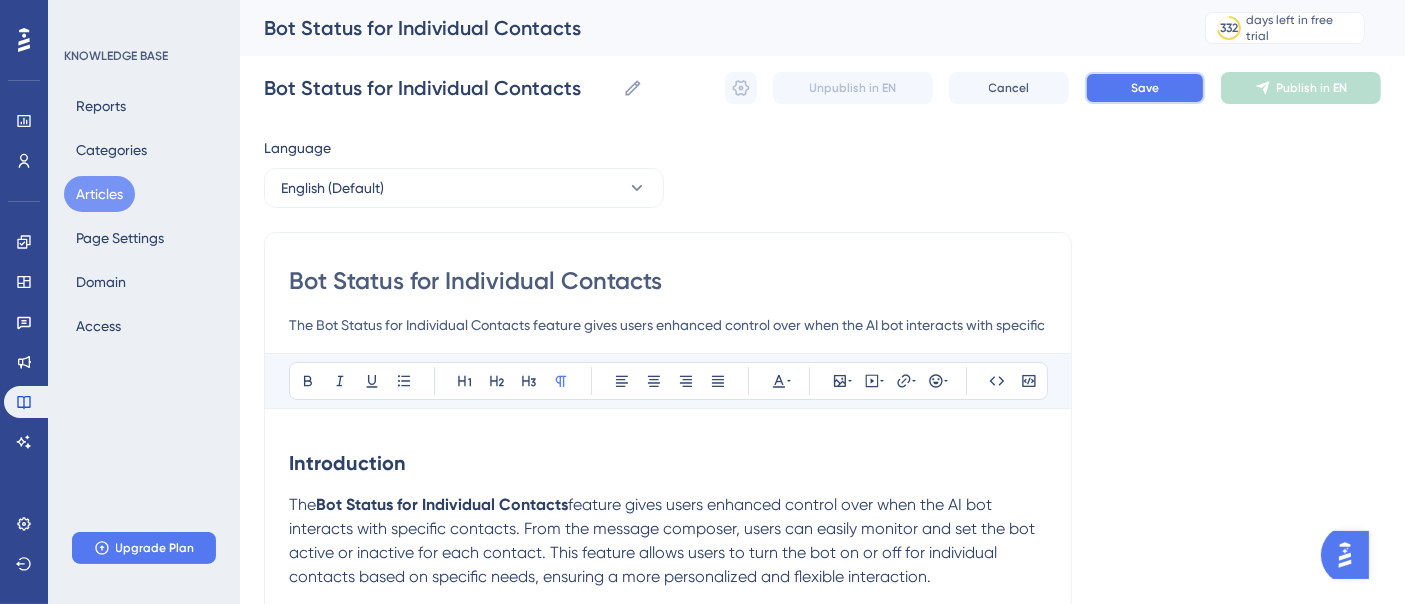 click on "Save" at bounding box center [1145, 88] 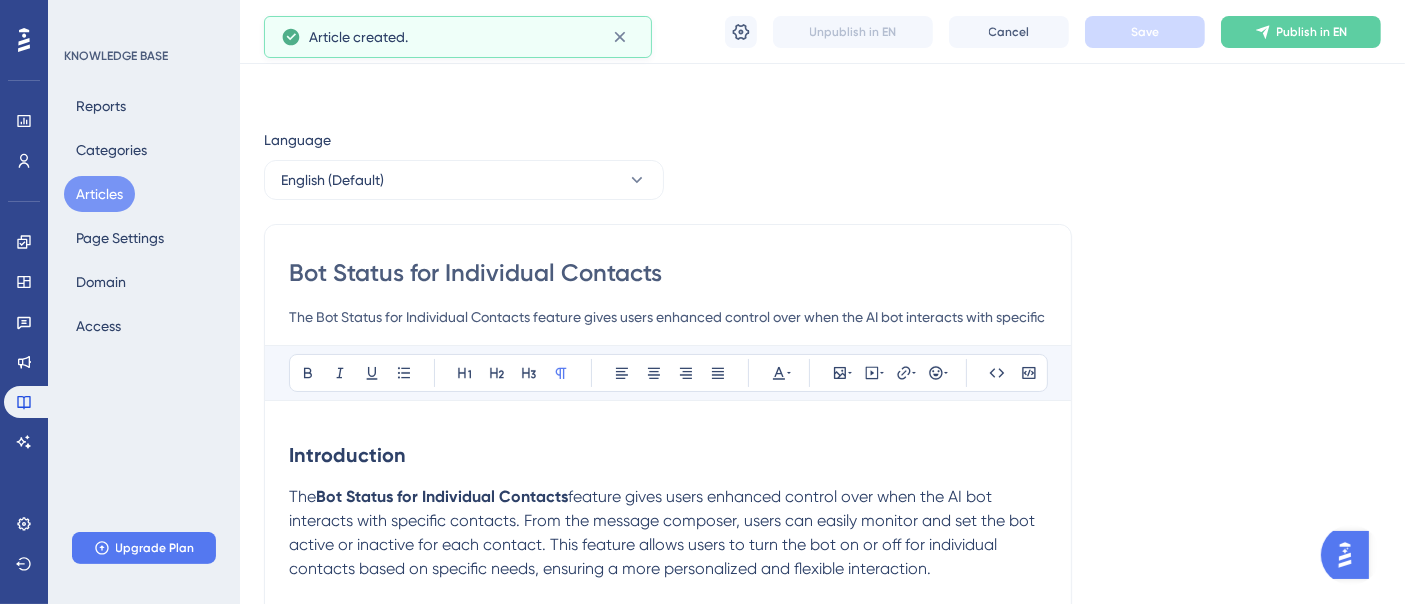 scroll, scrollTop: 1397, scrollLeft: 0, axis: vertical 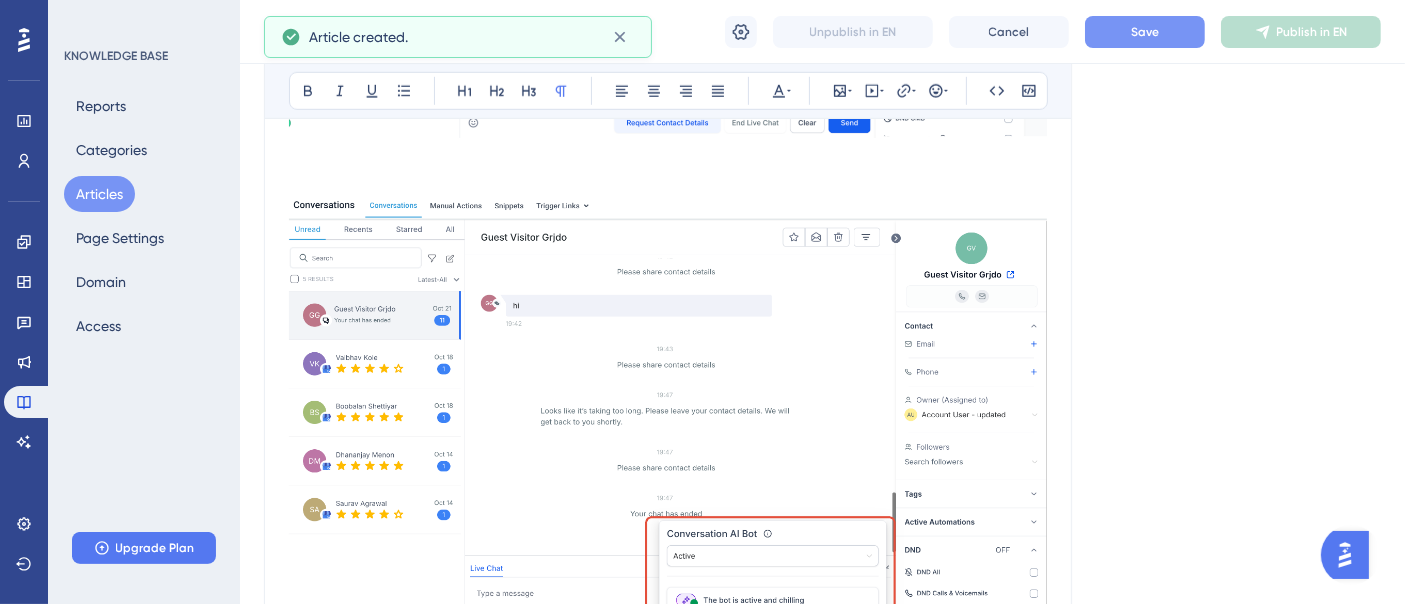 click on "Articles" at bounding box center (99, 194) 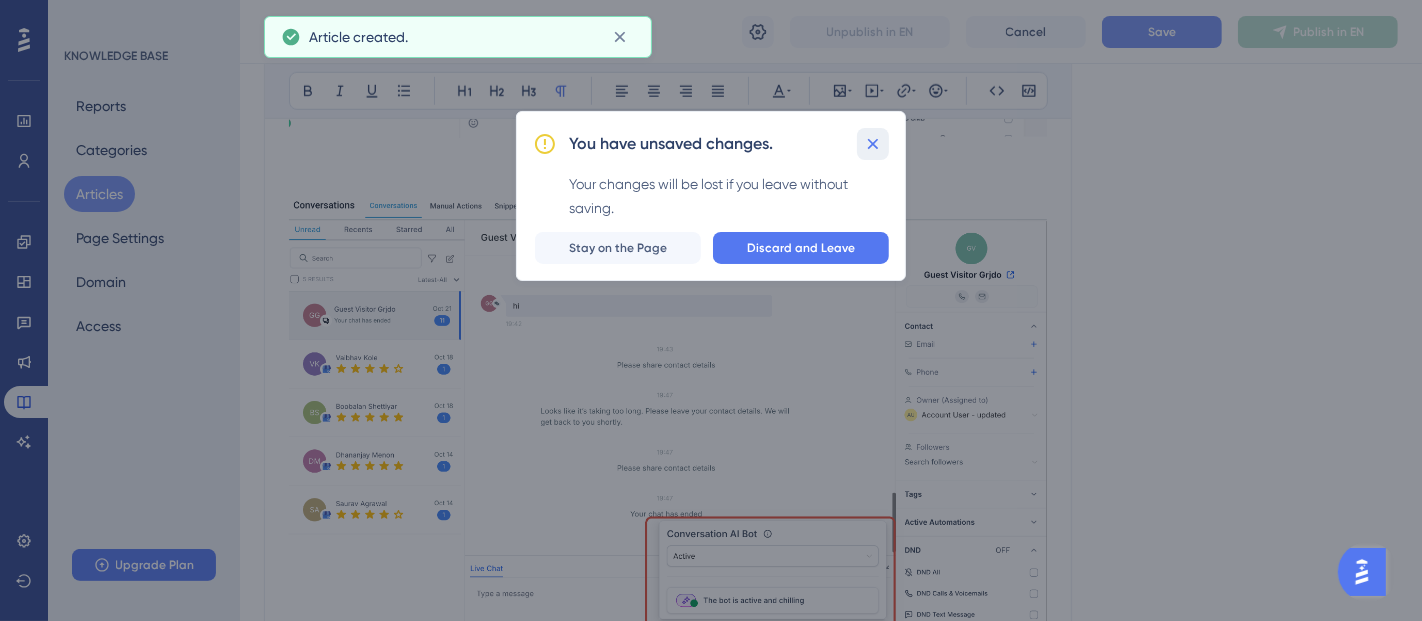 click 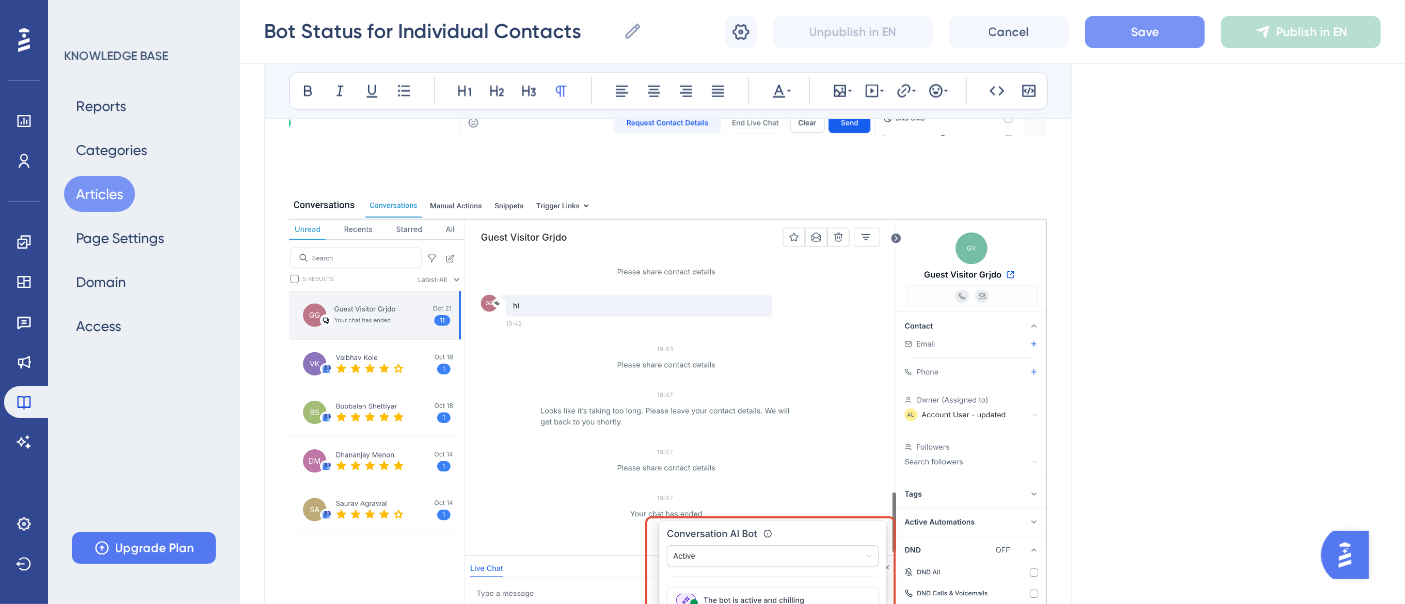 click on "Save" at bounding box center (1145, 32) 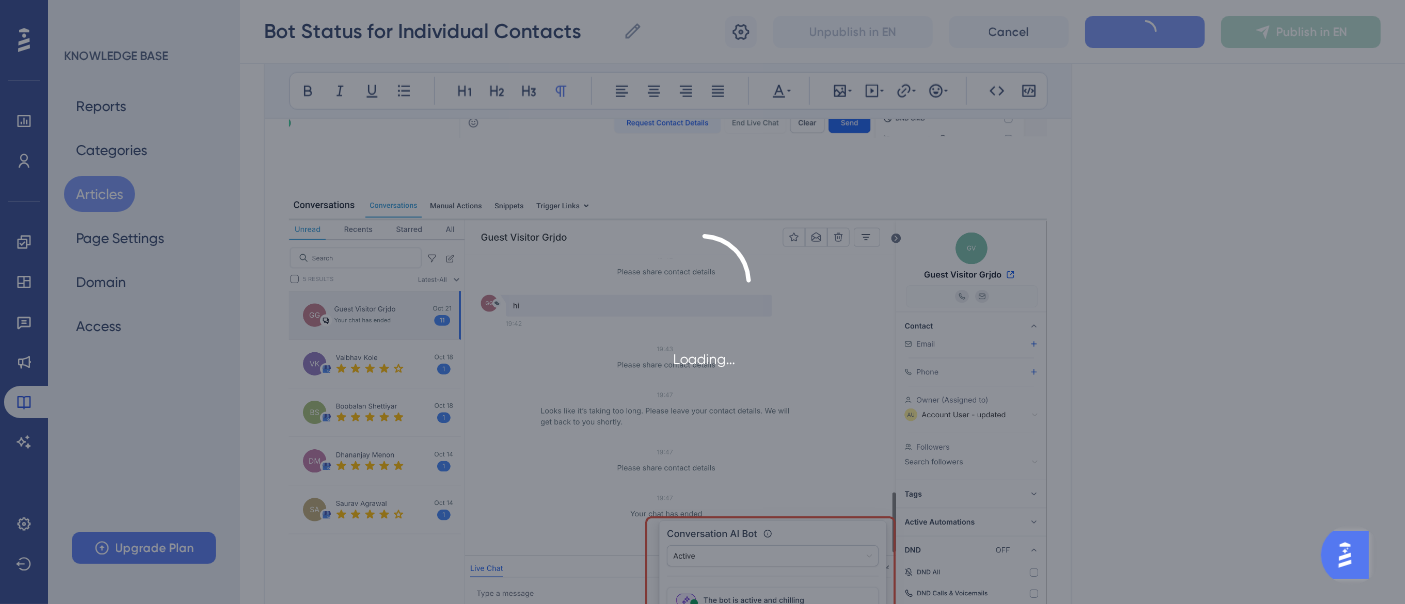 click on "Loading..." at bounding box center (702, 302) 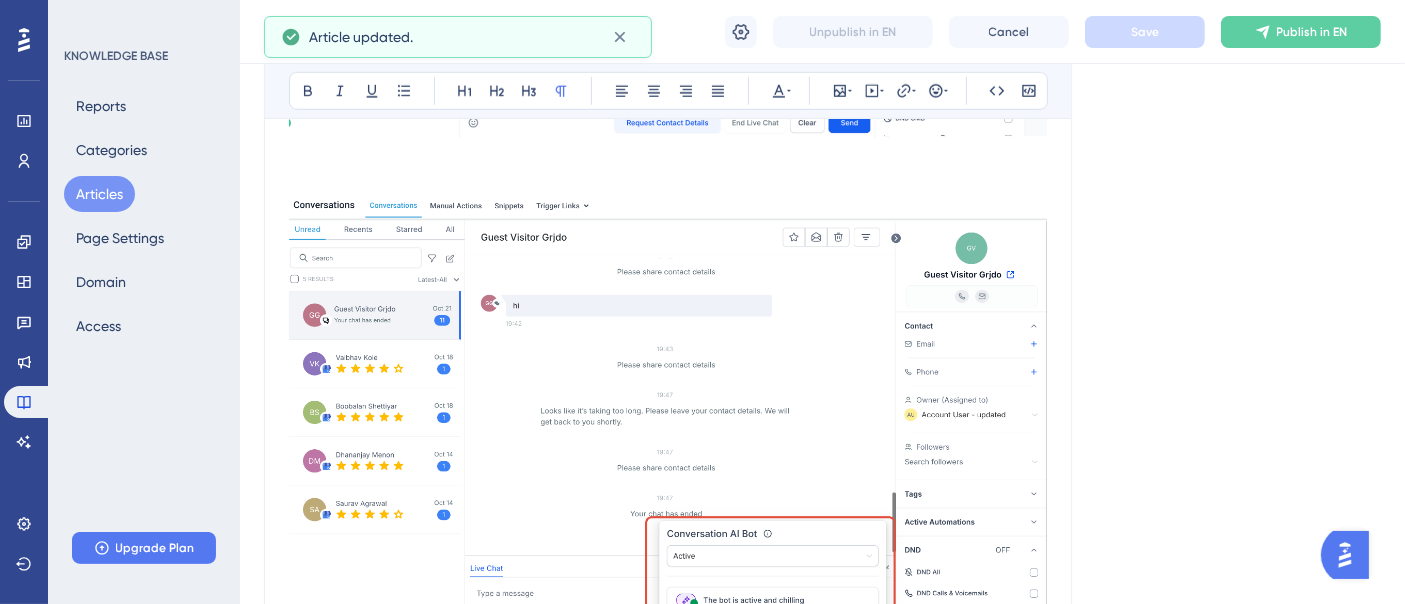 click on "Articles" at bounding box center (99, 194) 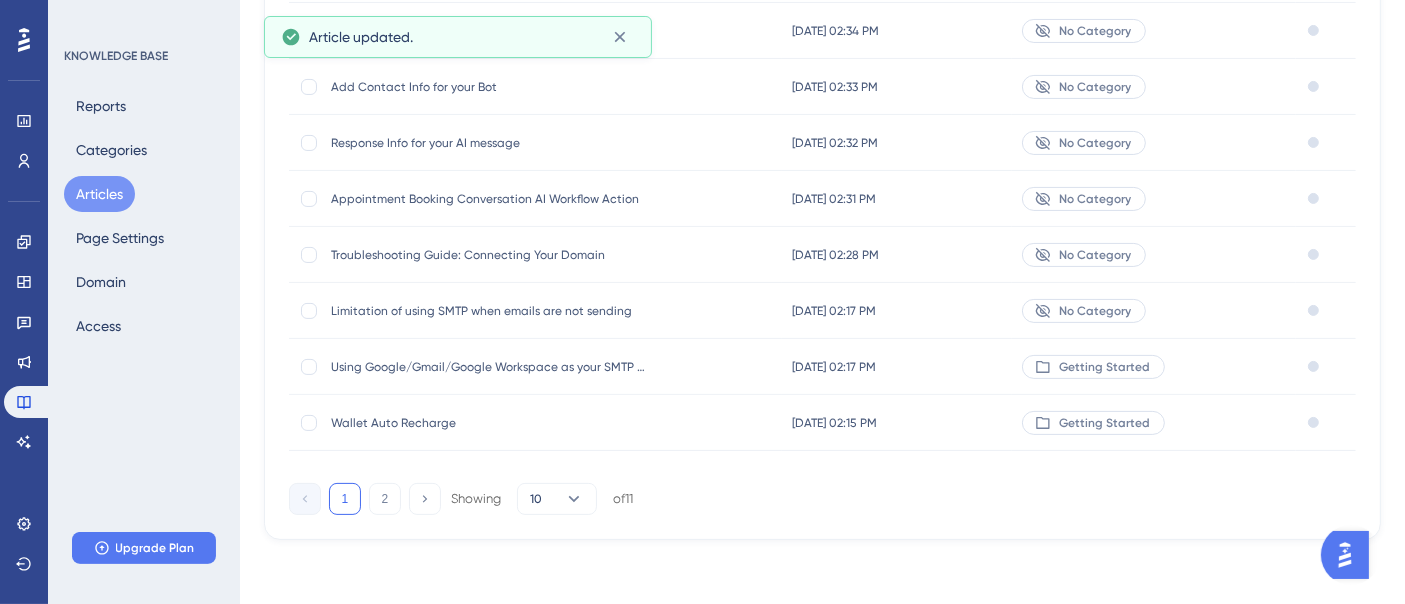 scroll, scrollTop: 0, scrollLeft: 0, axis: both 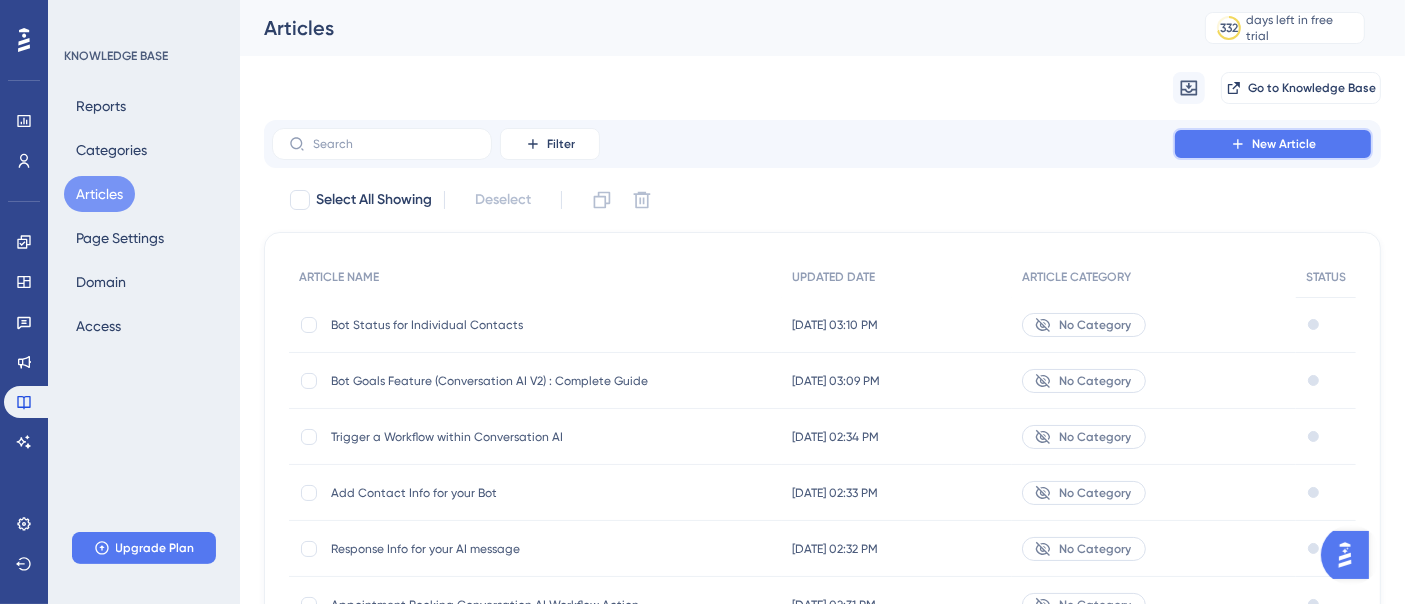 click on "New Article" at bounding box center (1273, 144) 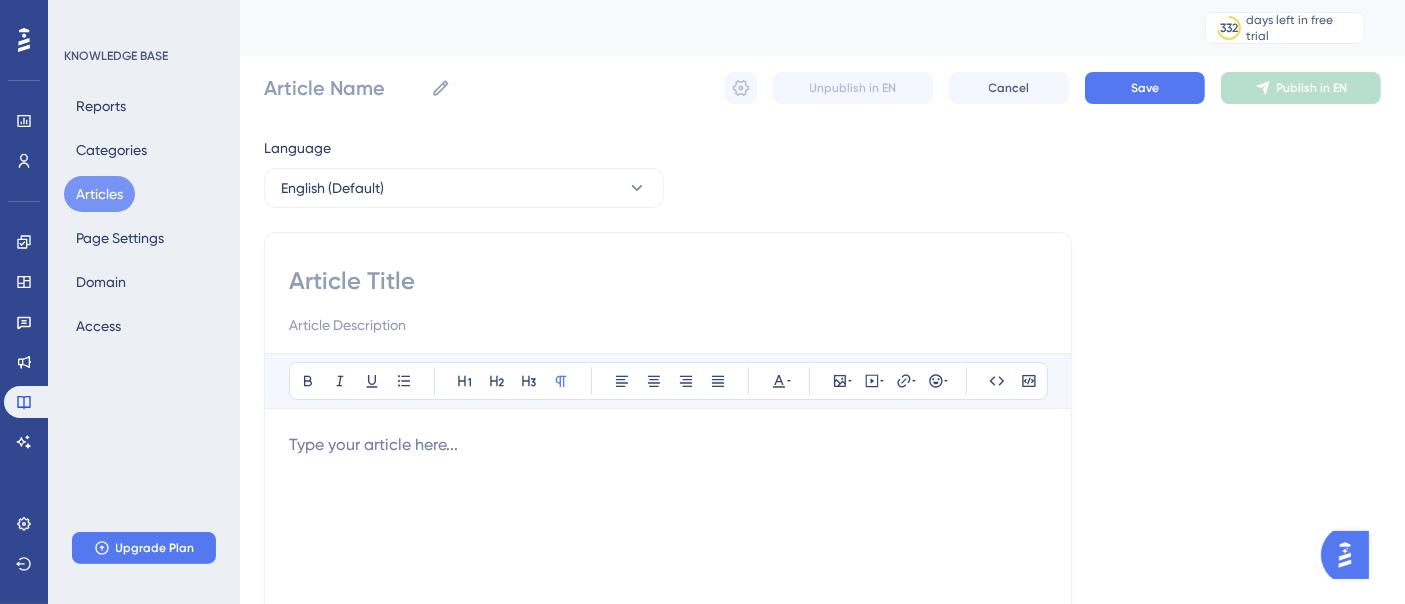 click at bounding box center (668, 281) 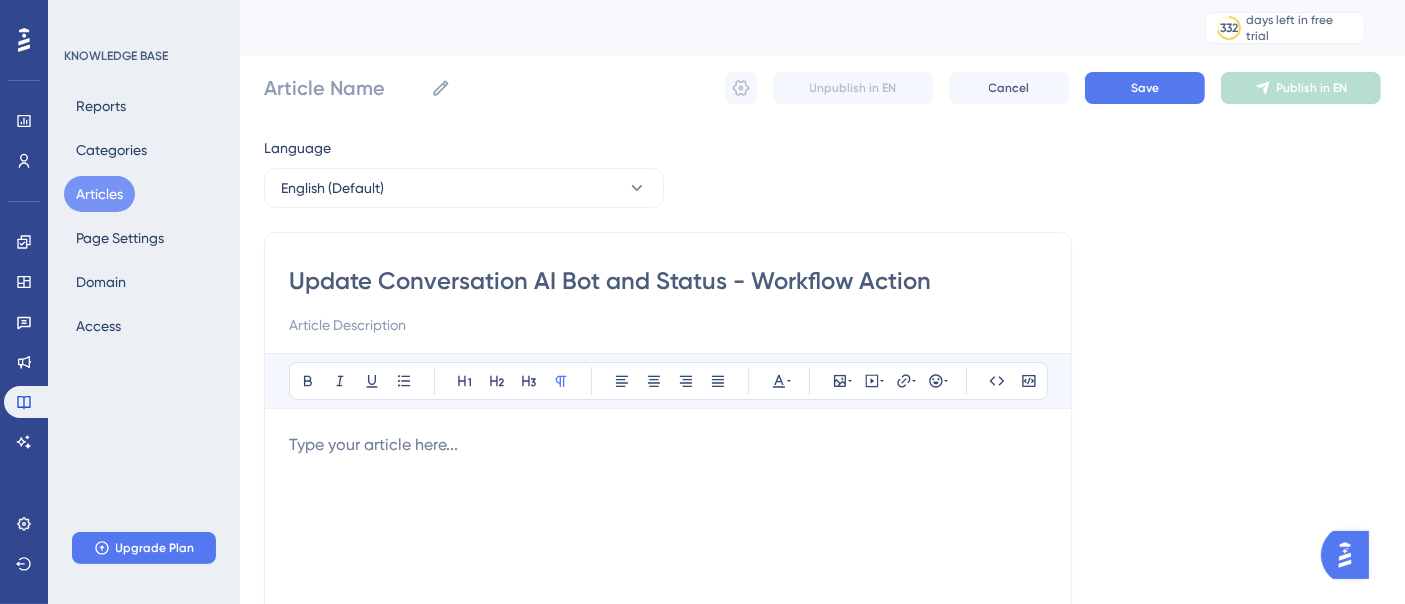 type on "Update Conversation AI Bot and Status - Workflow Action" 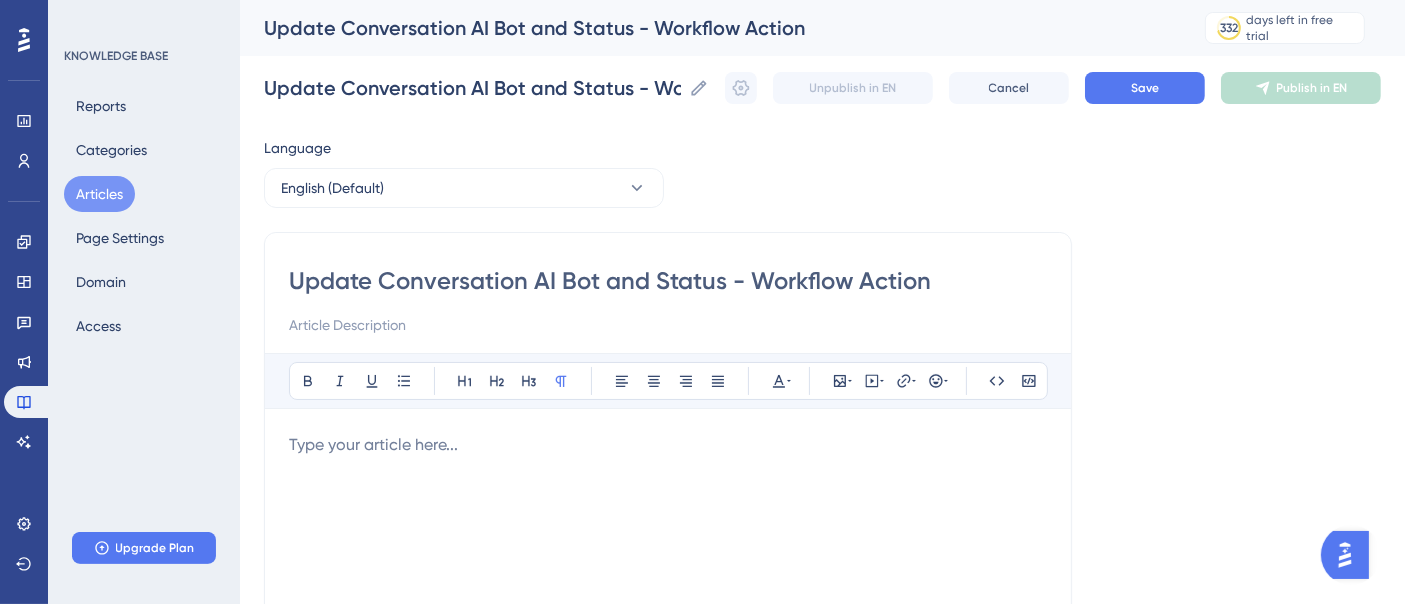 type on "Update Conversation AI Bot and Status - Workflow Action" 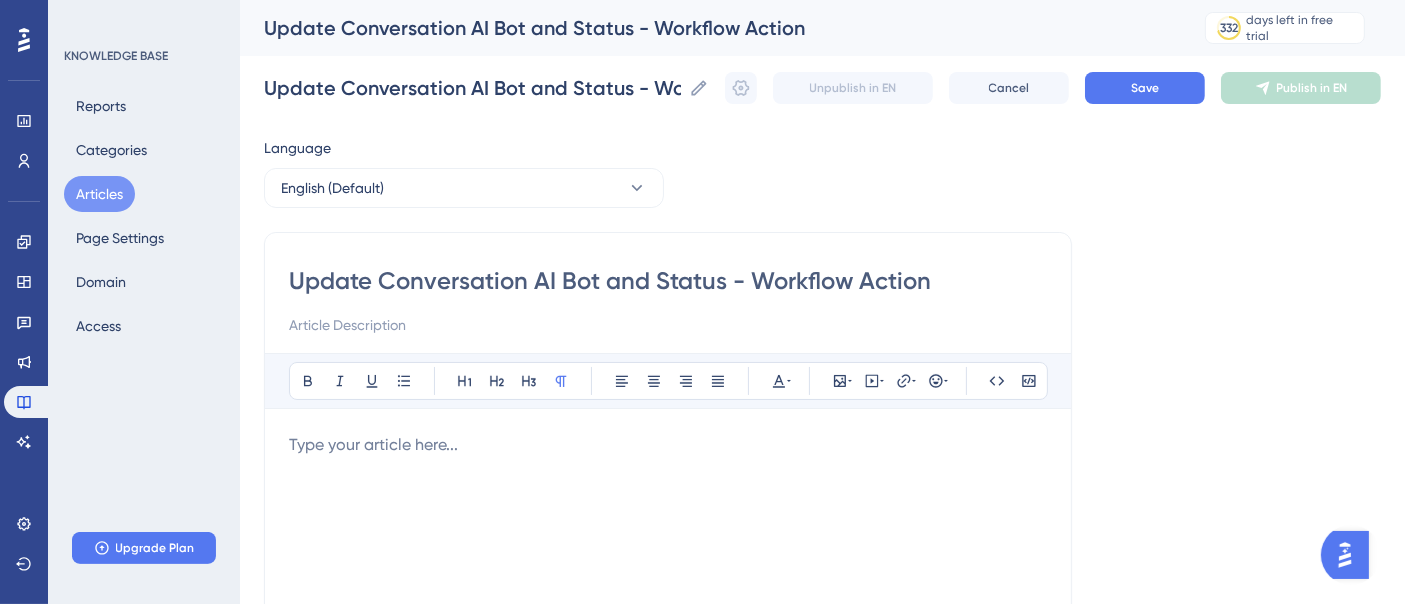 click at bounding box center (668, 325) 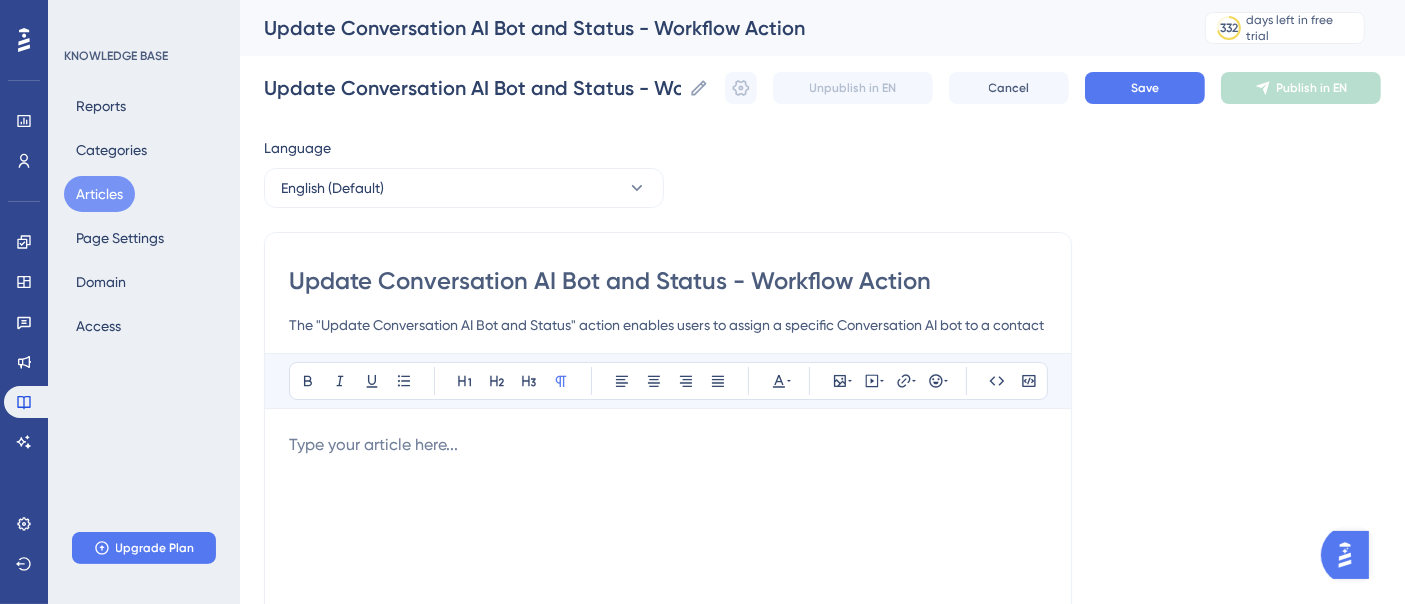 scroll, scrollTop: 0, scrollLeft: 366, axis: horizontal 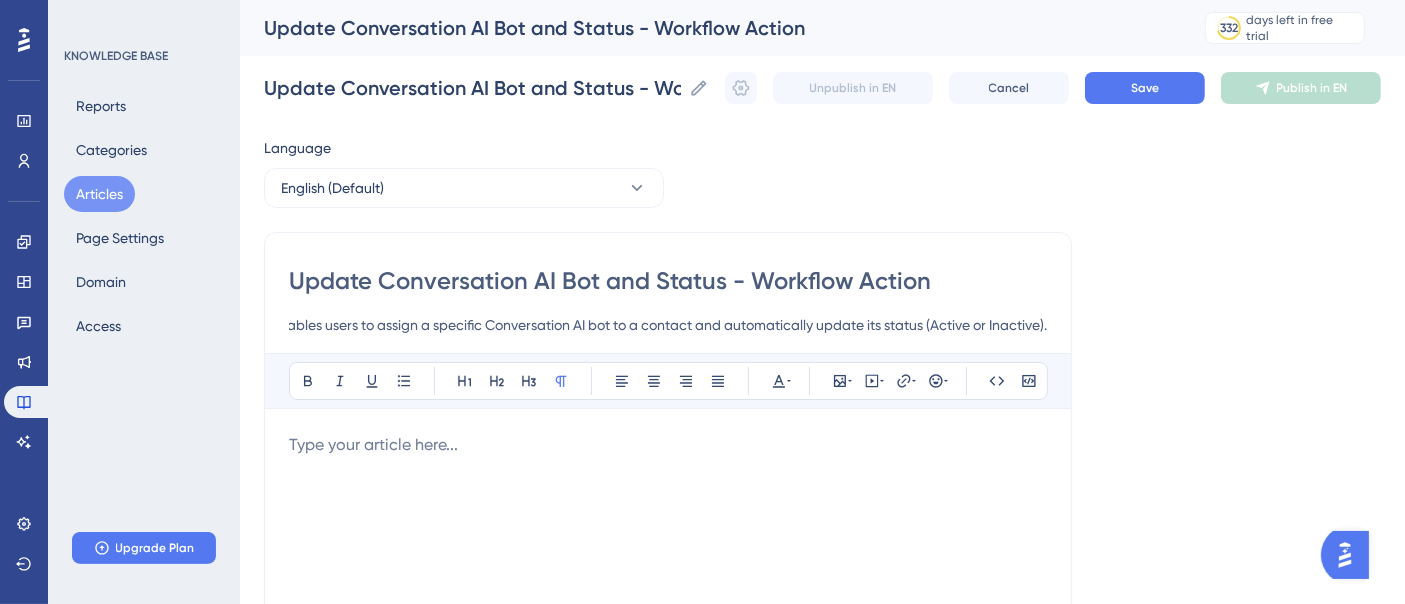type on "The "Update Conversation AI Bot and Status" action enables users to assign a specific Conversation AI bot to a contact and automatically update its status (Active or Inactive)." 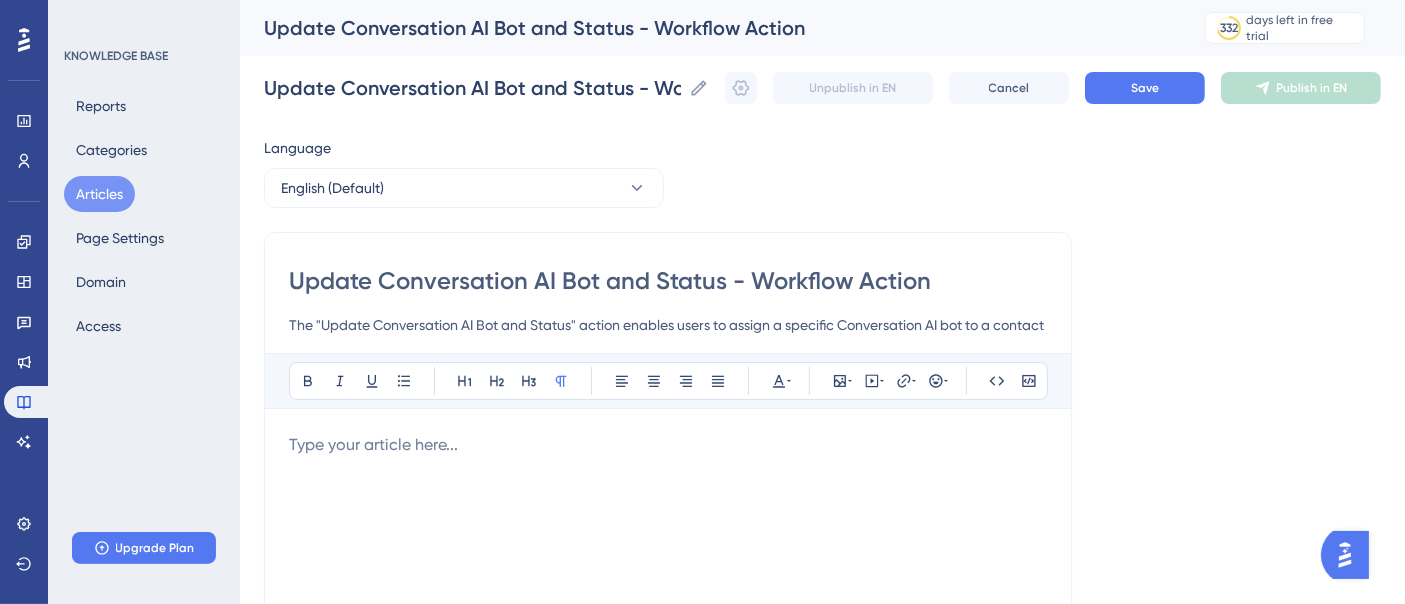 click at bounding box center [668, 653] 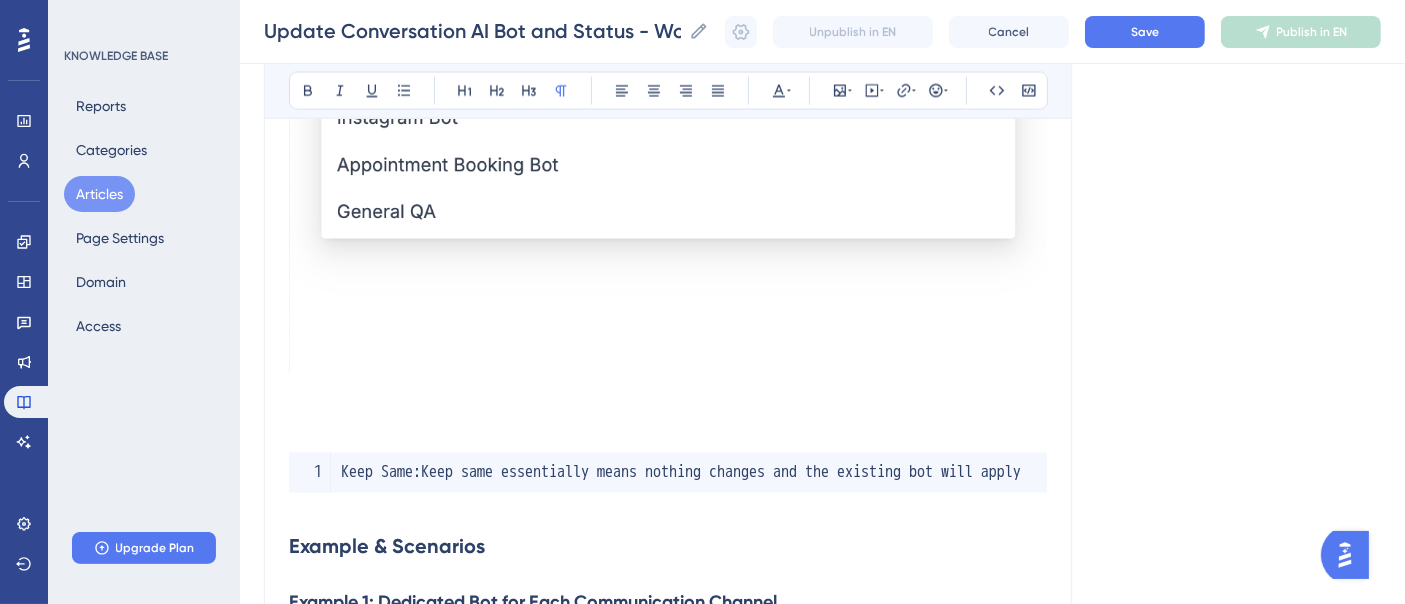 click on "Language English (Default) Update Conversation AI Bot and Status - Workflow Action The "Update Conversation AI Bot and Status" action enables users to assign a specific Conversation AI bot to a contact and automatically update its status (Active or Inactive). Bold Italic Underline Bullet Point Heading 1 Heading 2 Heading 3 Normal Align Left Align Center Align Right Align Justify Text Color Insert Image Embed Video Hyperlink Emojis Code Code Block Overview The  "Update Conversation AI Bot and Status"  action enables users to assign a specific Conversation AI bot to a contact and automatically update its status (Active or Inactive). This action streamlines the management of Conversation AI bots for individual contacts, ensuring efficient interactions based on their journey, specific triggers, or customized criteria. By automating bot assignments and status changes, this feature eliminates the need for manual updates, saving time and improving workflow efficiency. Action Name Action Description The  Active" at bounding box center (822, 1238) 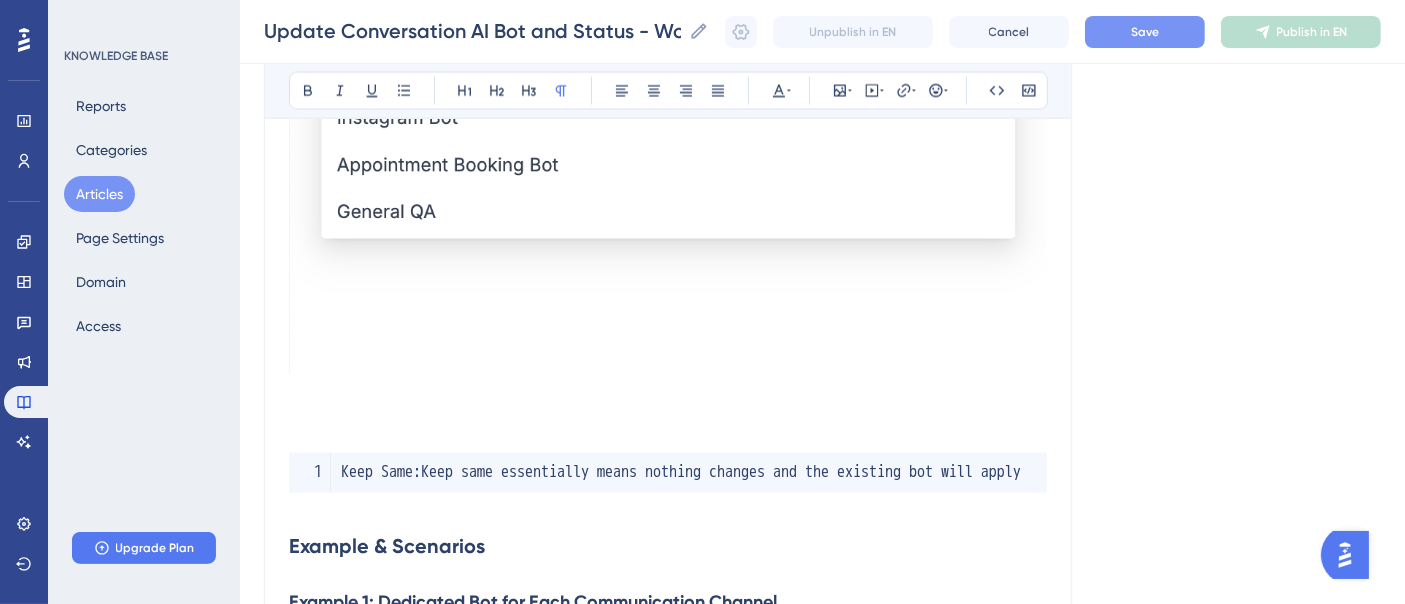 click on "Save" at bounding box center [1145, 32] 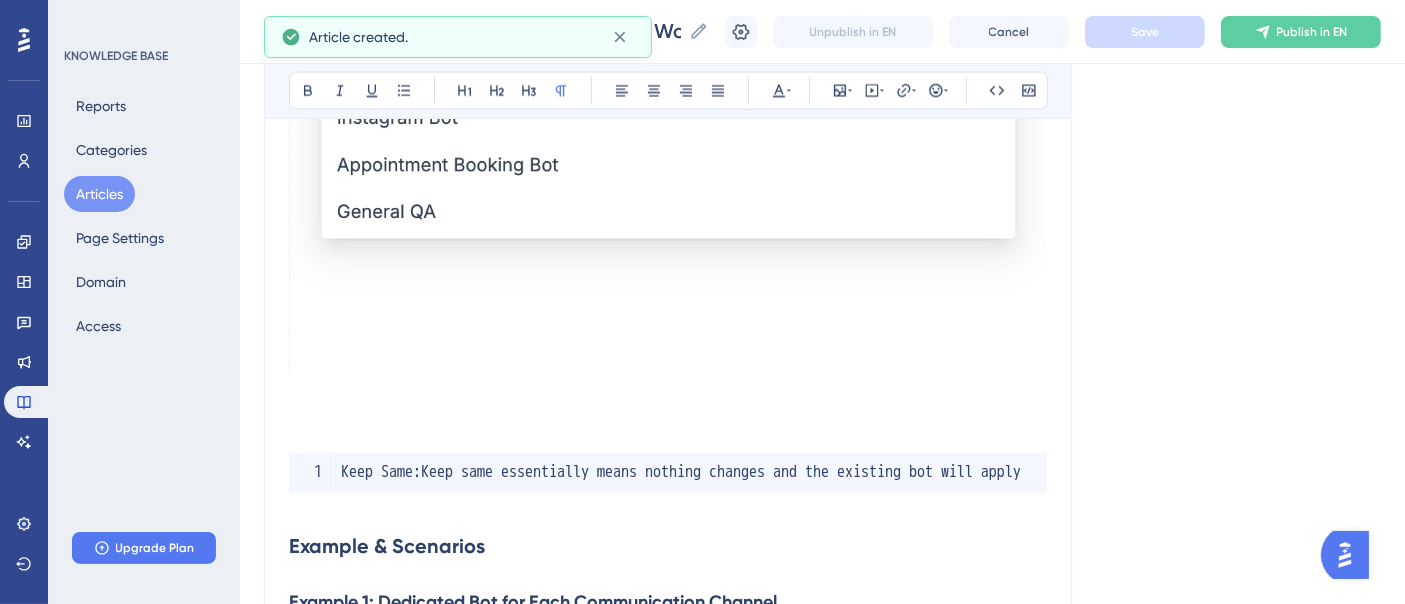 scroll, scrollTop: 3504, scrollLeft: 0, axis: vertical 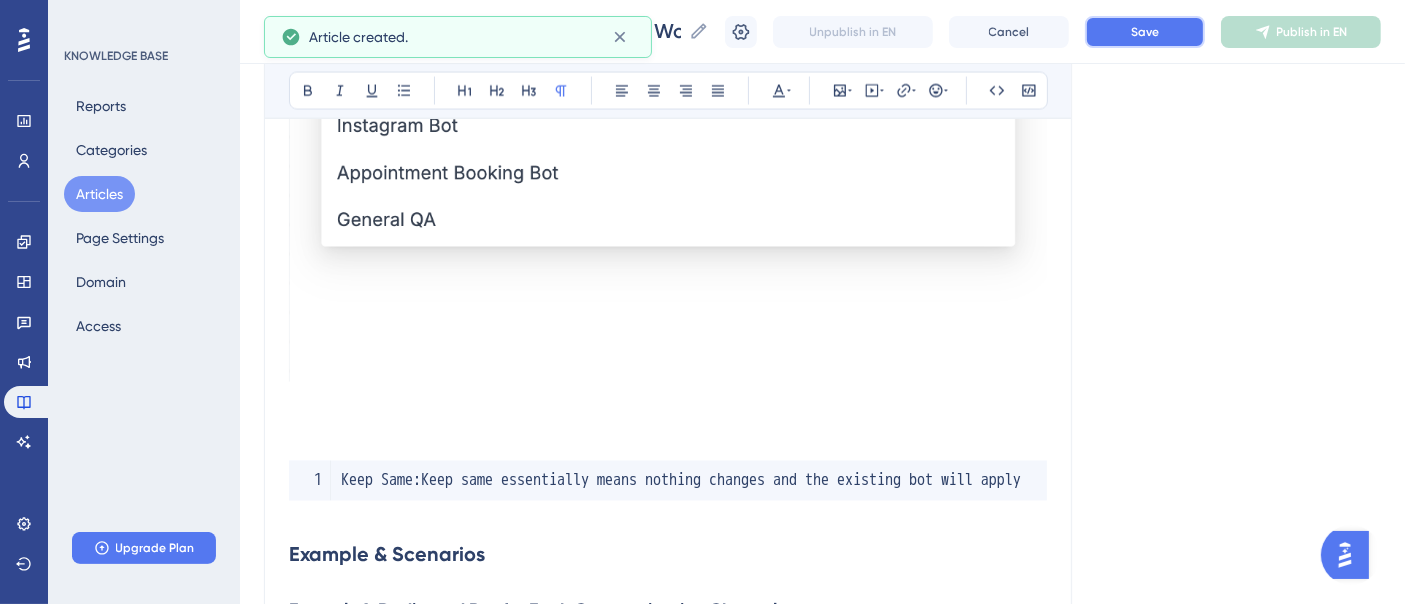 click on "Save" at bounding box center [1145, 32] 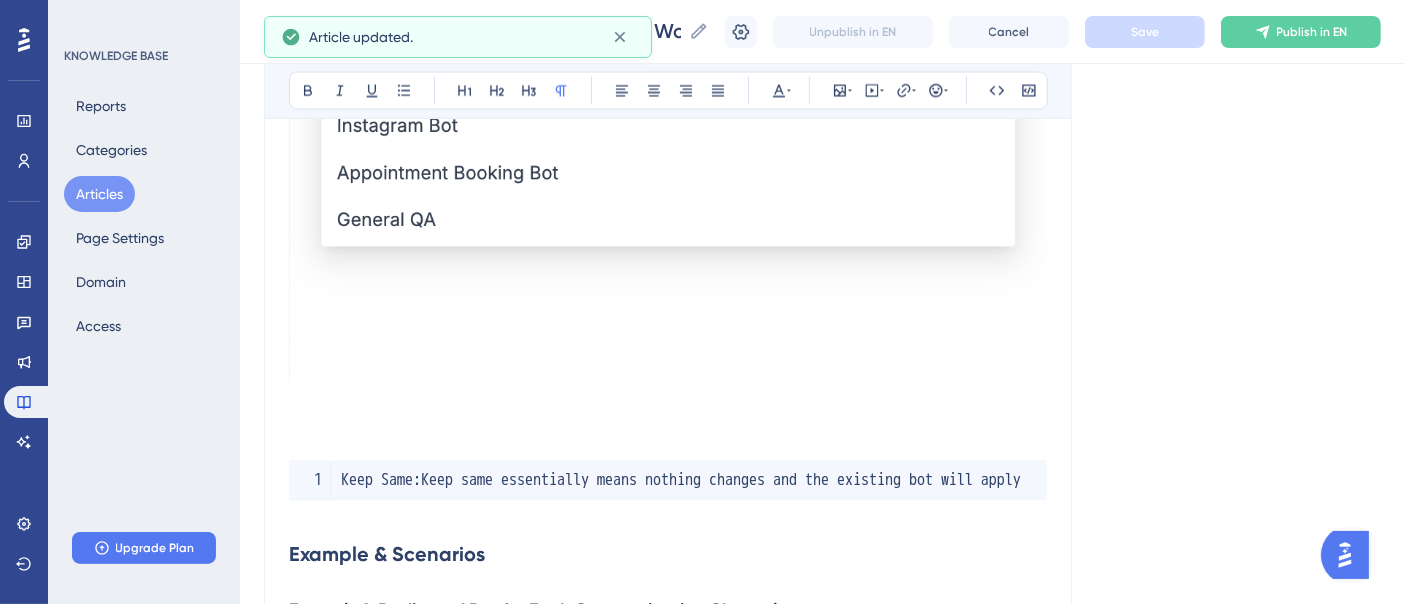 click on "Articles" at bounding box center (99, 194) 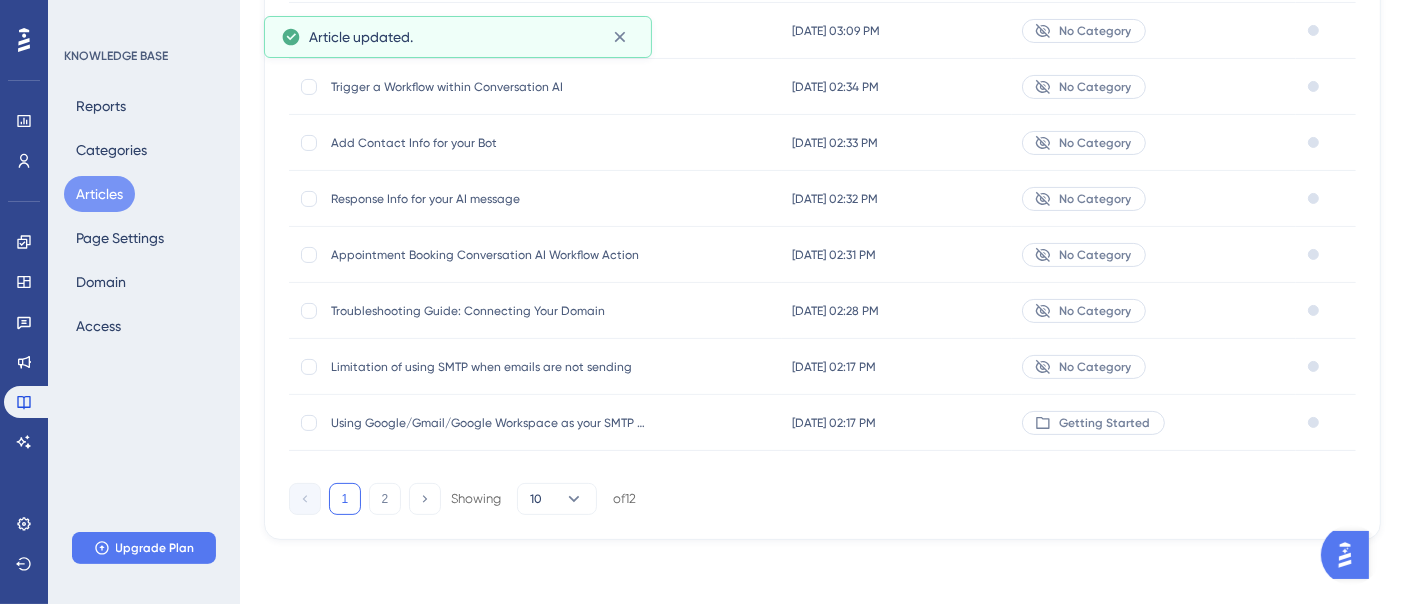 scroll, scrollTop: 0, scrollLeft: 0, axis: both 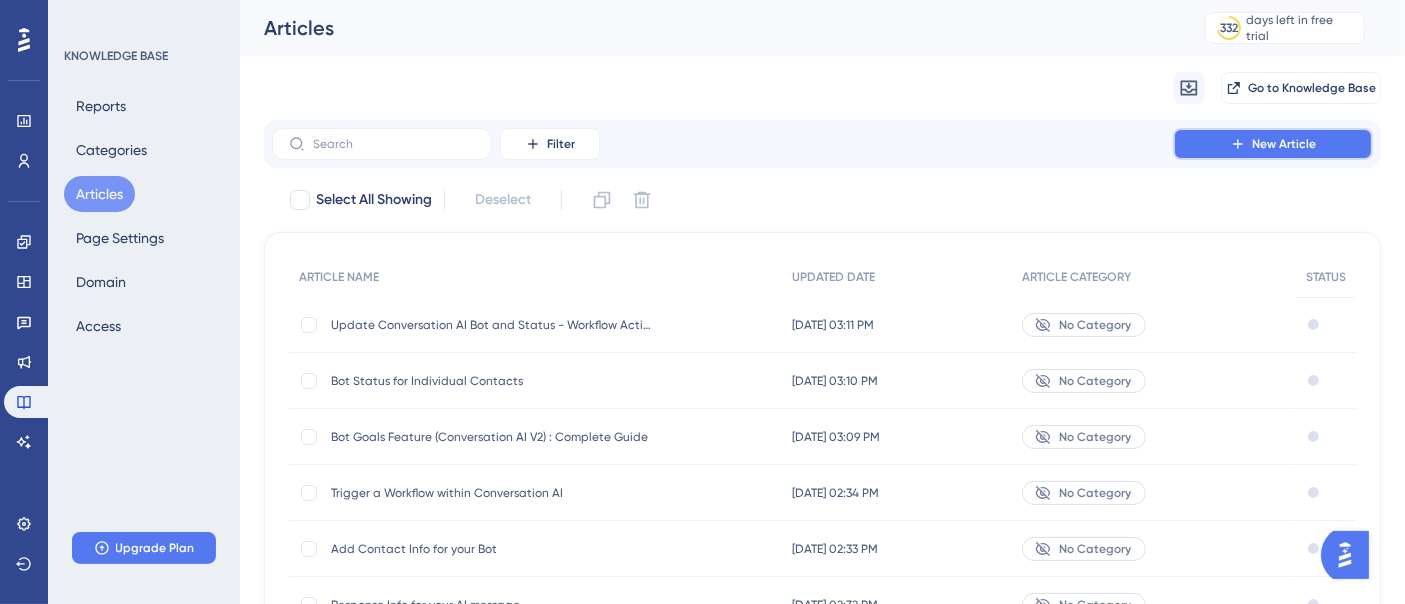 click on "New Article" at bounding box center (1284, 144) 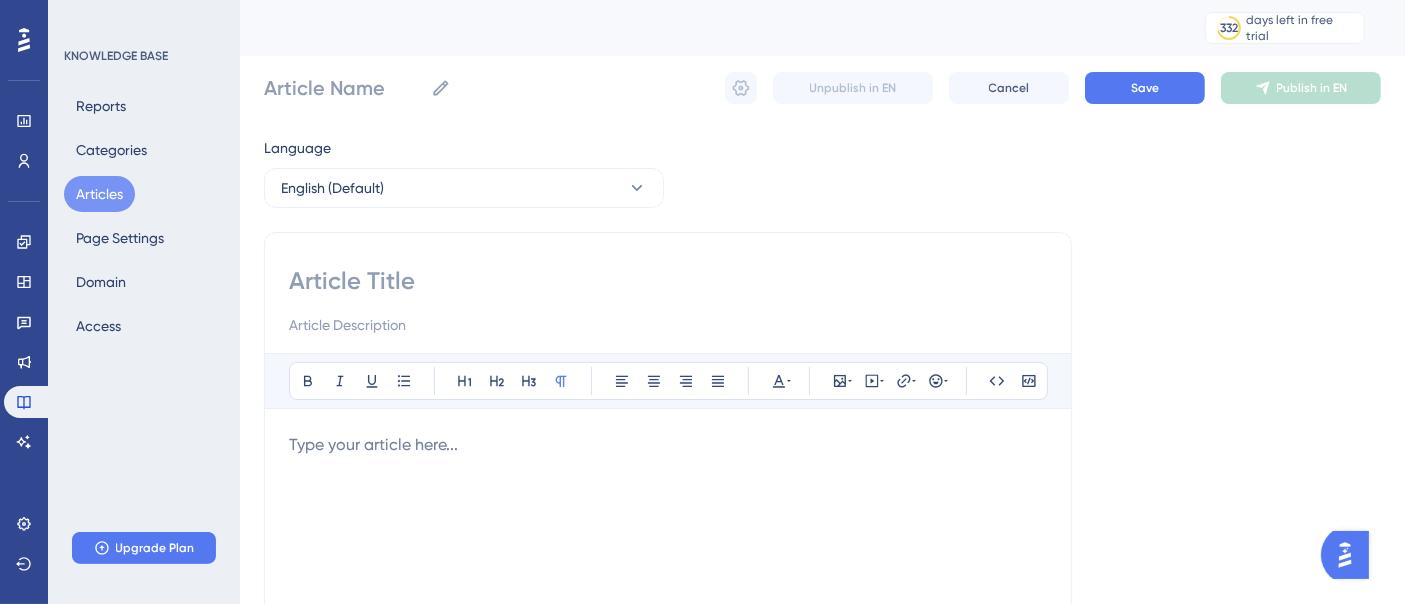 click at bounding box center (668, 653) 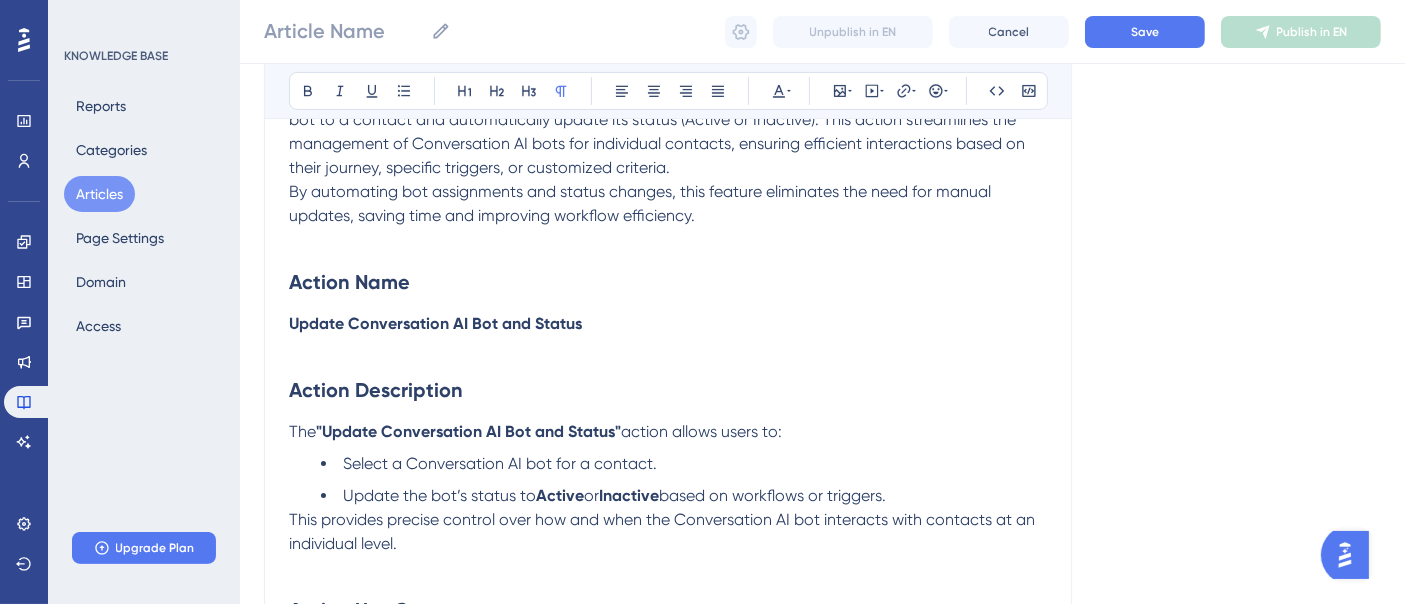 scroll, scrollTop: 0, scrollLeft: 0, axis: both 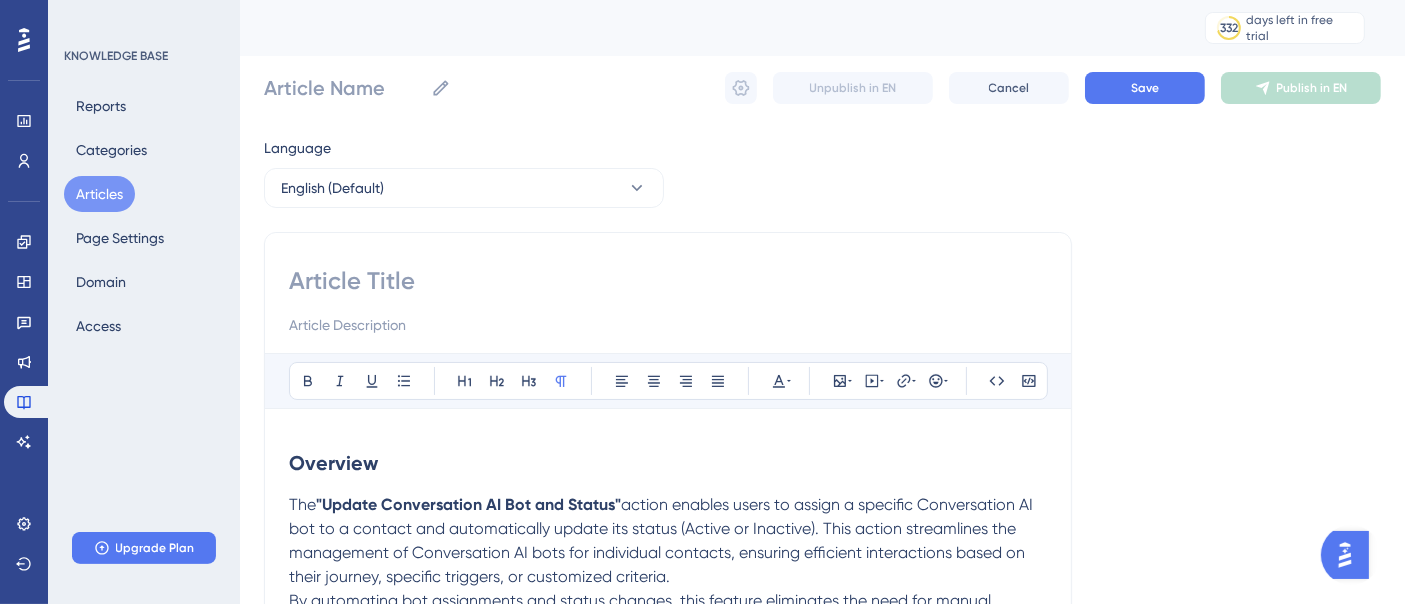 click at bounding box center [668, 281] 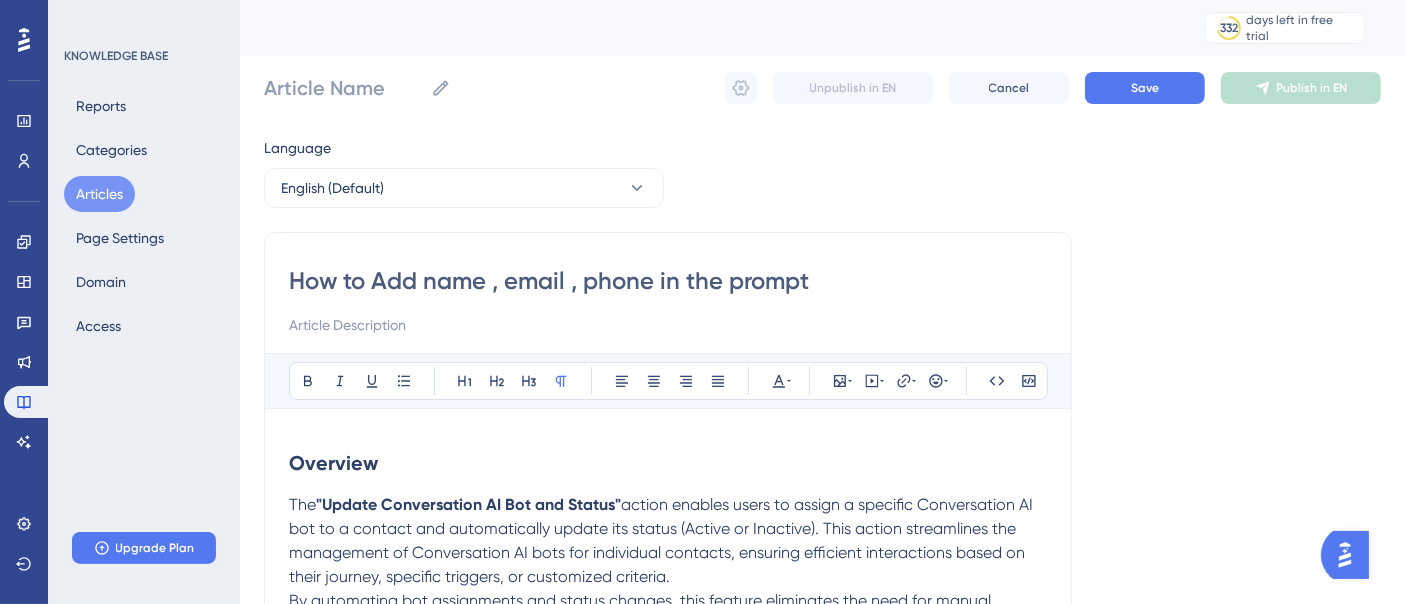 type on "How to Add name , email , phone in the prompt" 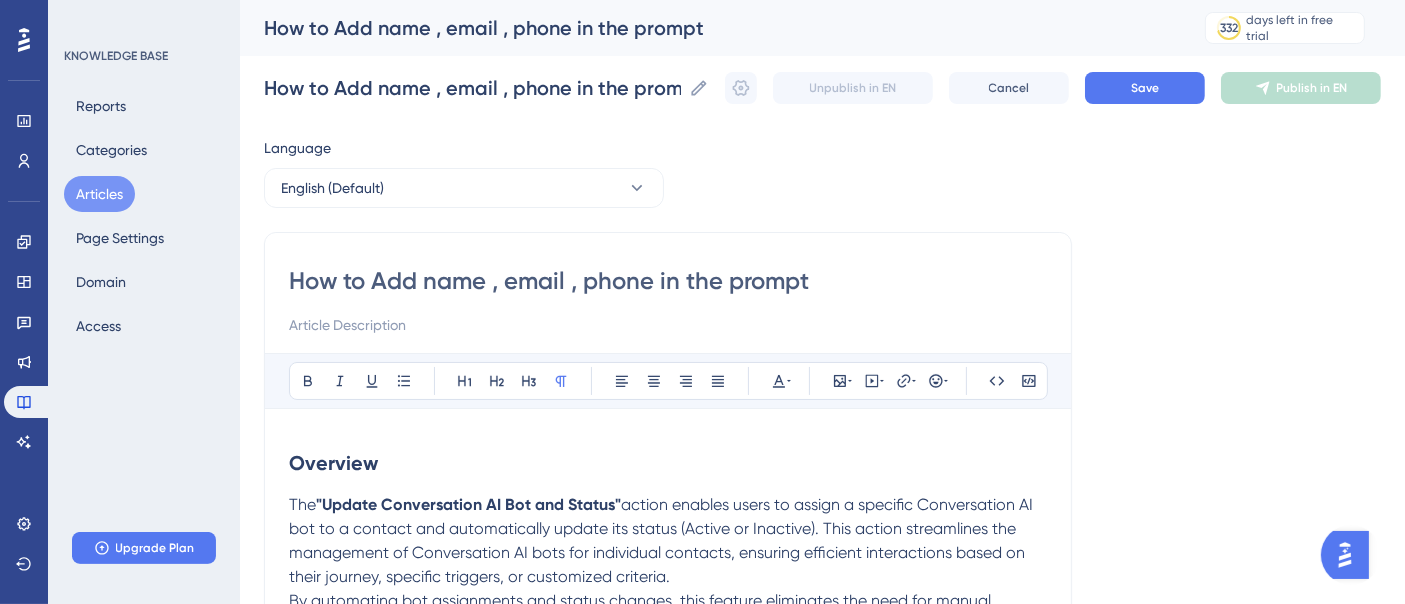 type on "How to Add name , email , phone in the prompt" 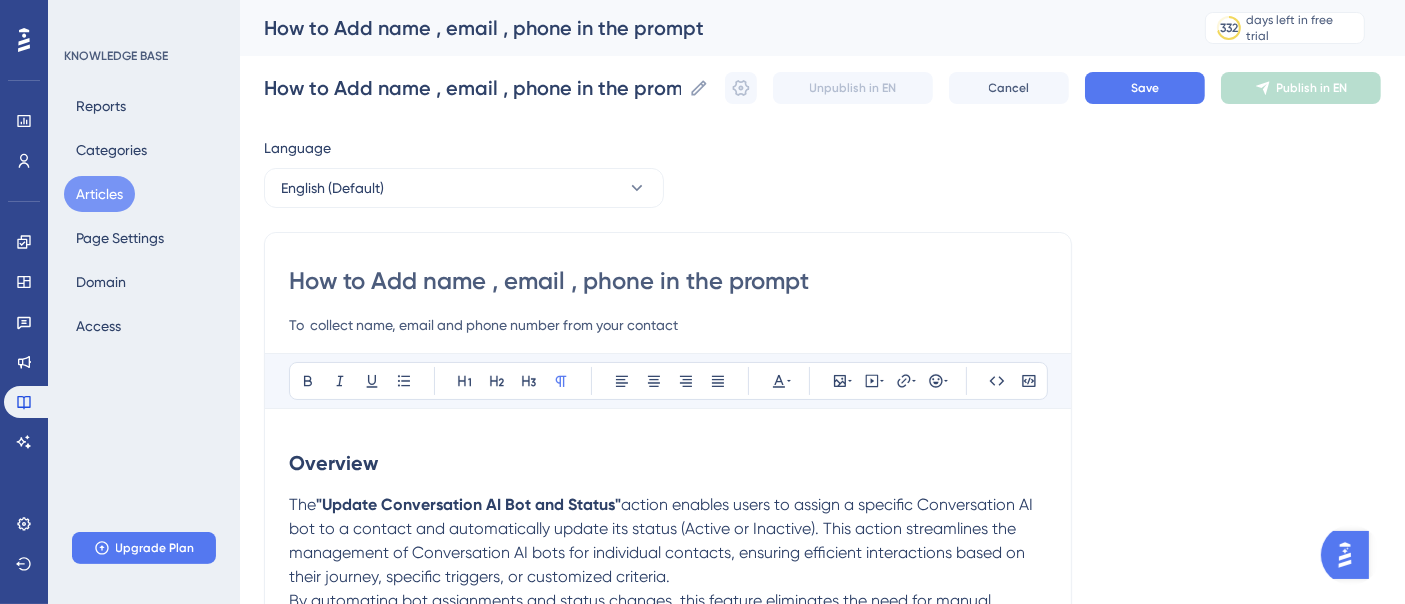 drag, startPoint x: 297, startPoint y: 320, endPoint x: 304, endPoint y: 333, distance: 14.764823 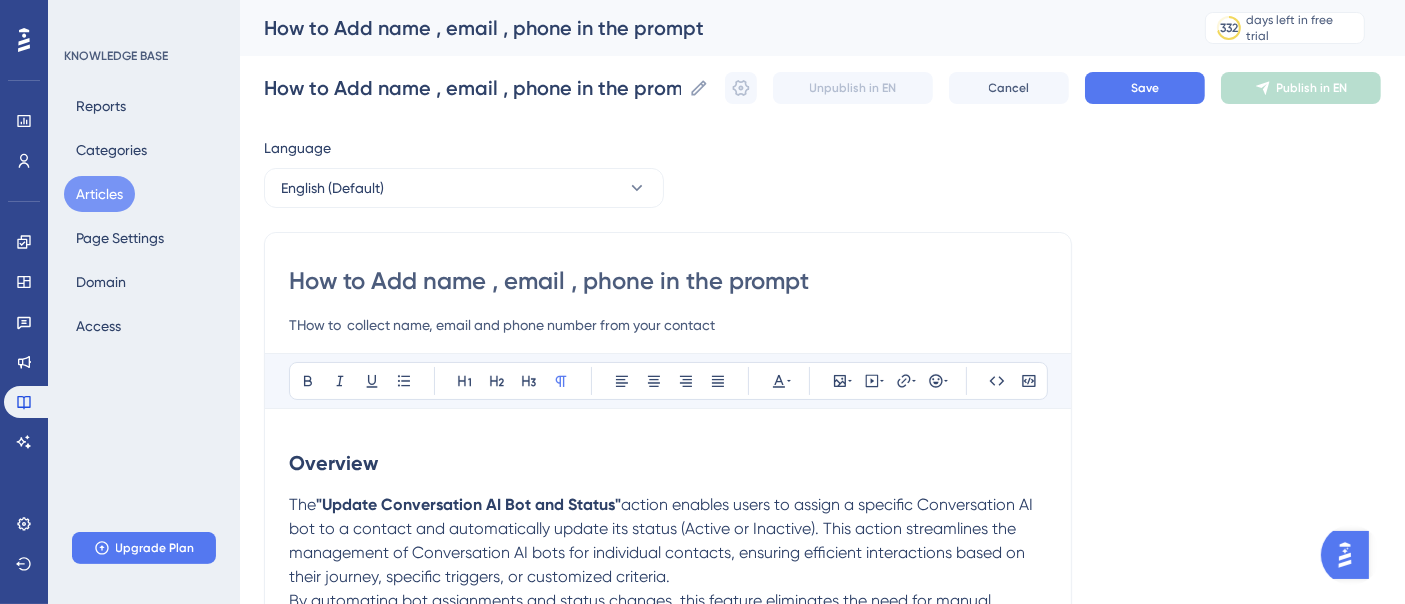 click on "THow to  collect name, email and phone number from your contact" at bounding box center [668, 325] 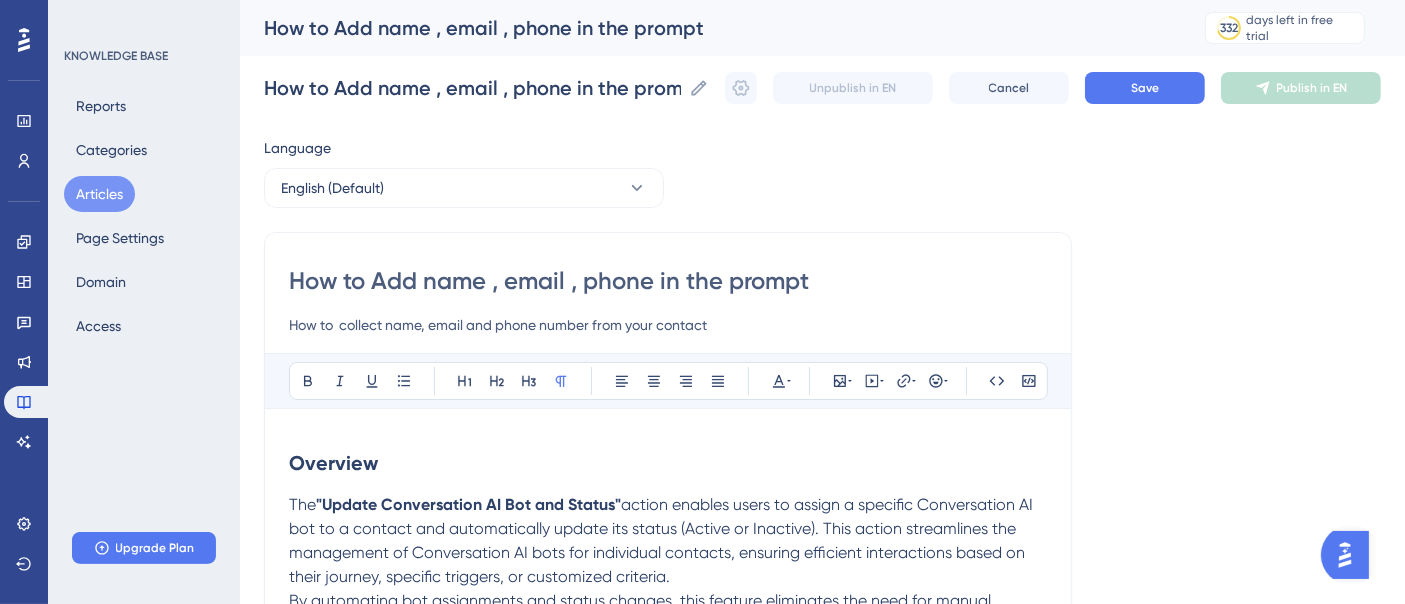 click on "How to  collect name, email and phone number from your contact" at bounding box center [668, 325] 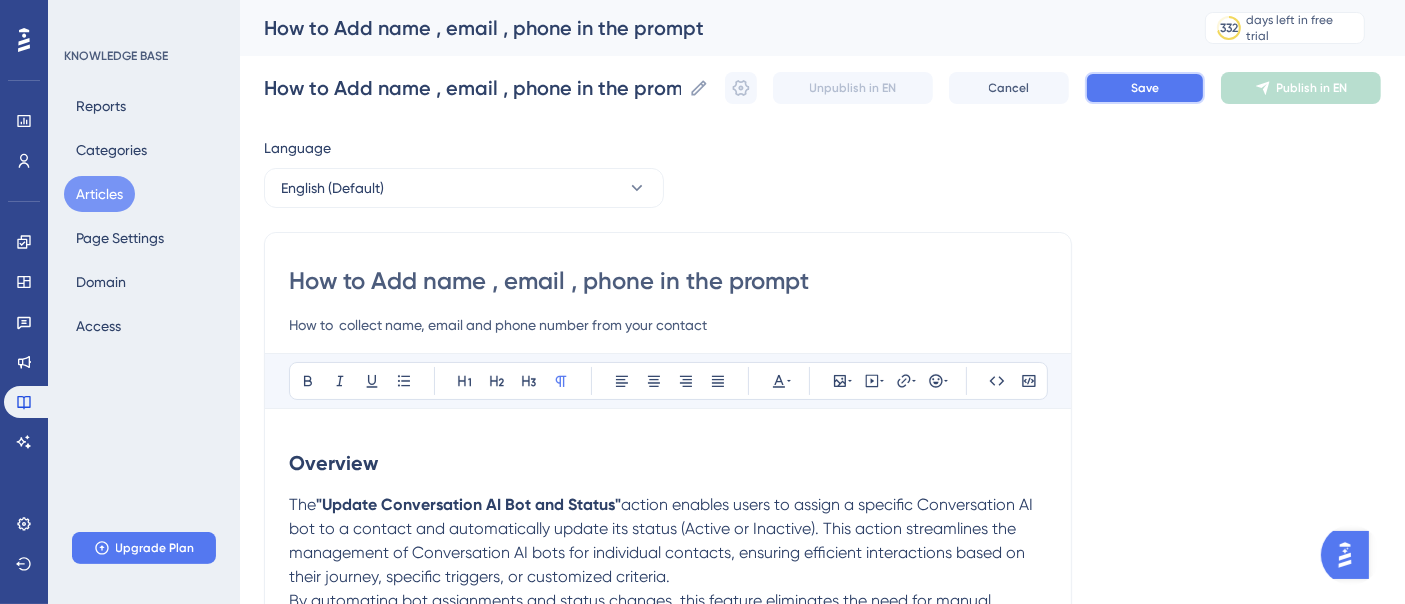 click on "Save" at bounding box center [1145, 88] 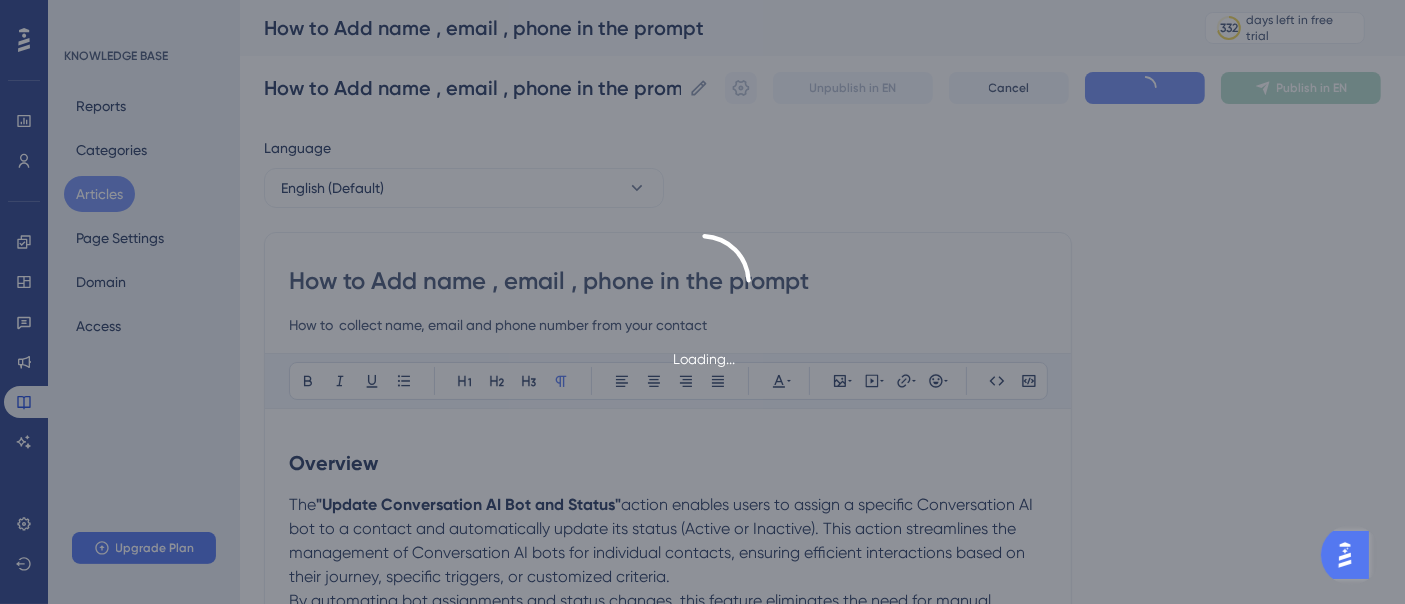 scroll, scrollTop: 3512, scrollLeft: 0, axis: vertical 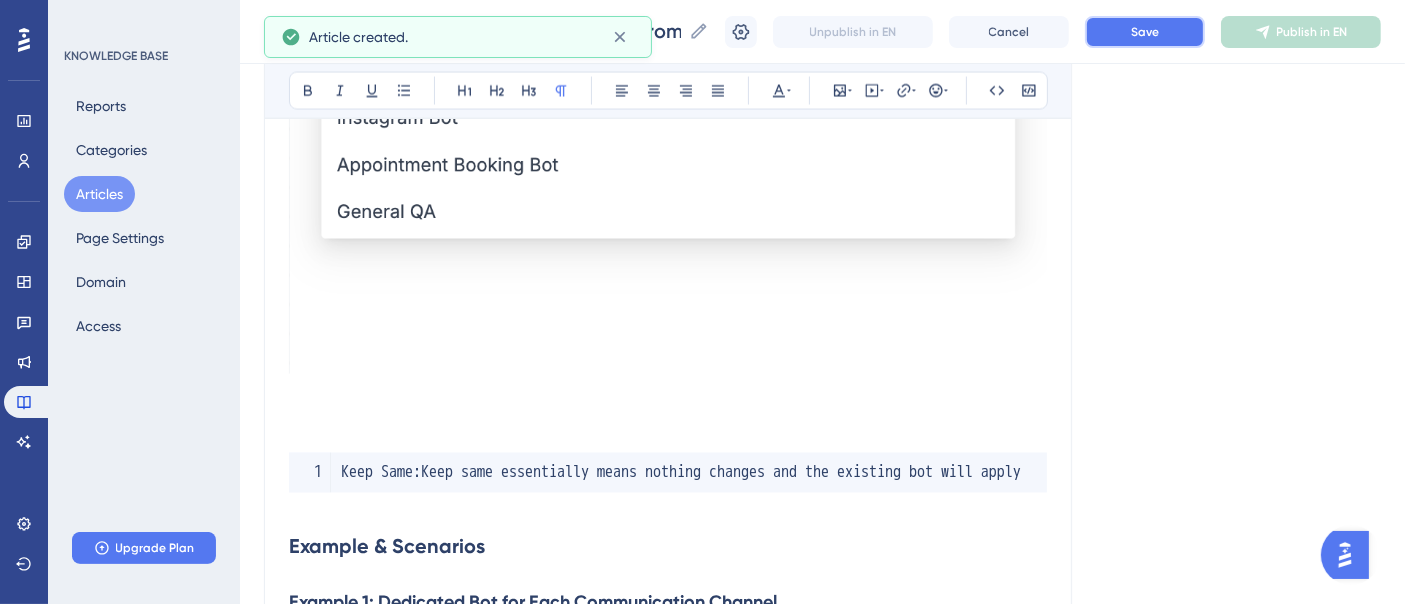 click on "Save" at bounding box center [1145, 32] 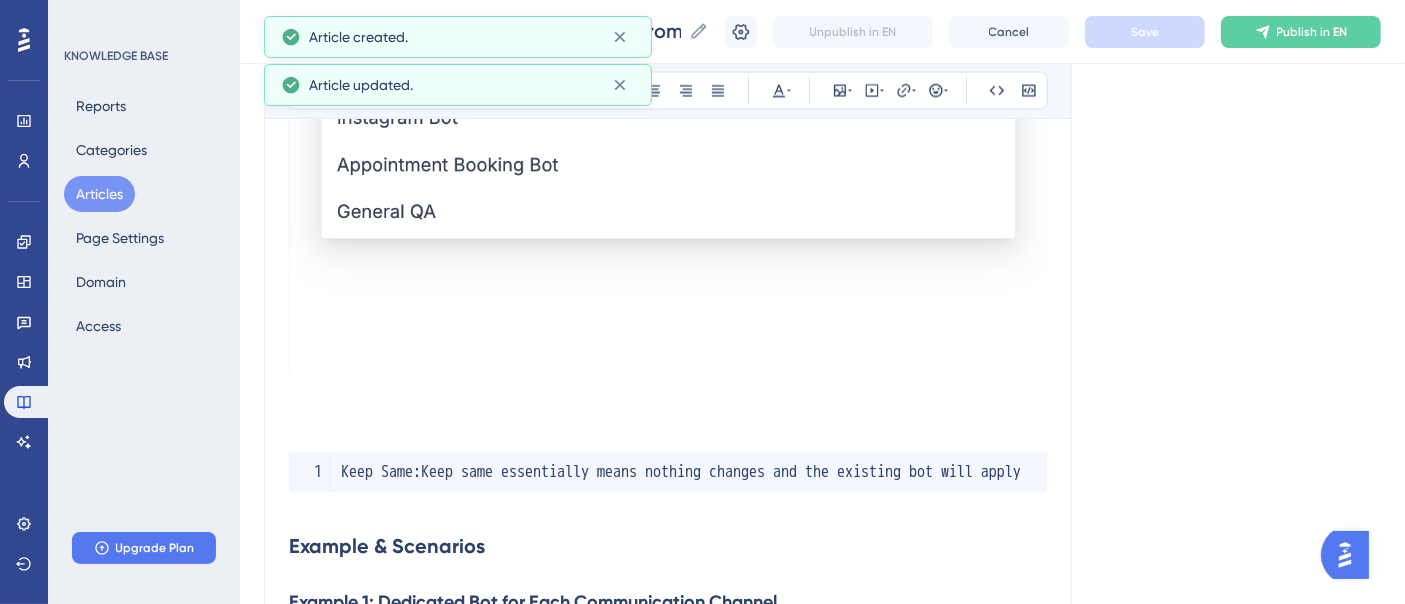 click on "Articles" at bounding box center [99, 194] 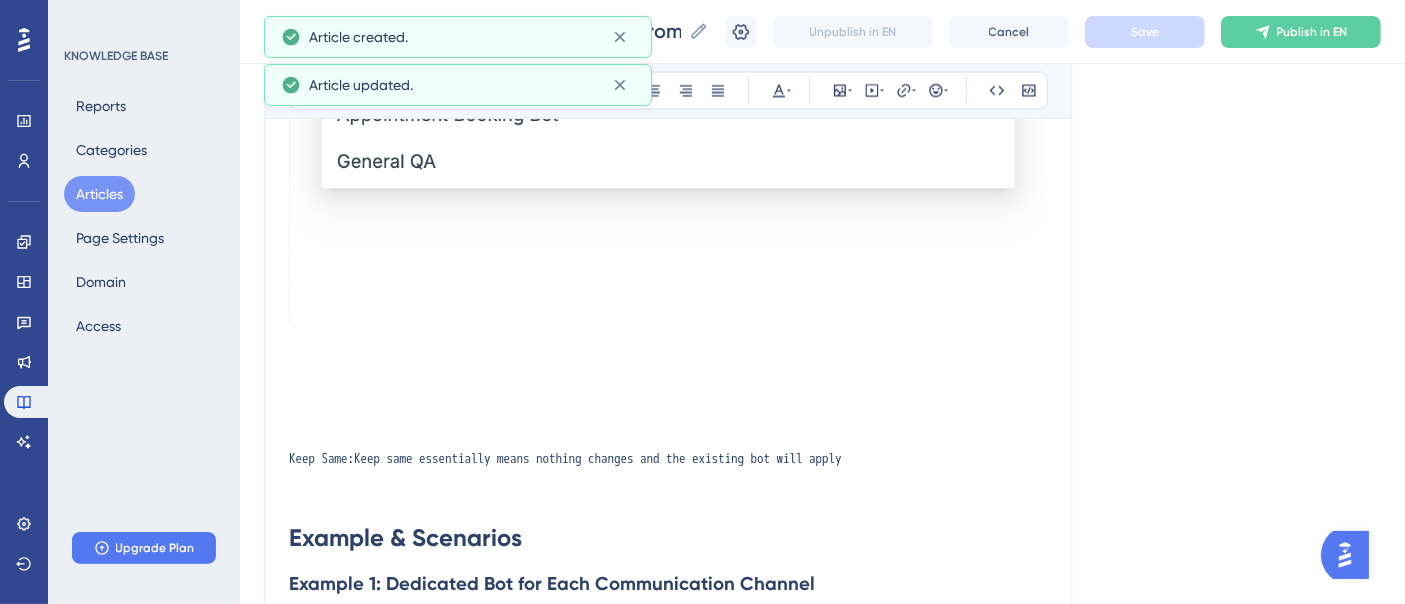 scroll, scrollTop: 0, scrollLeft: 0, axis: both 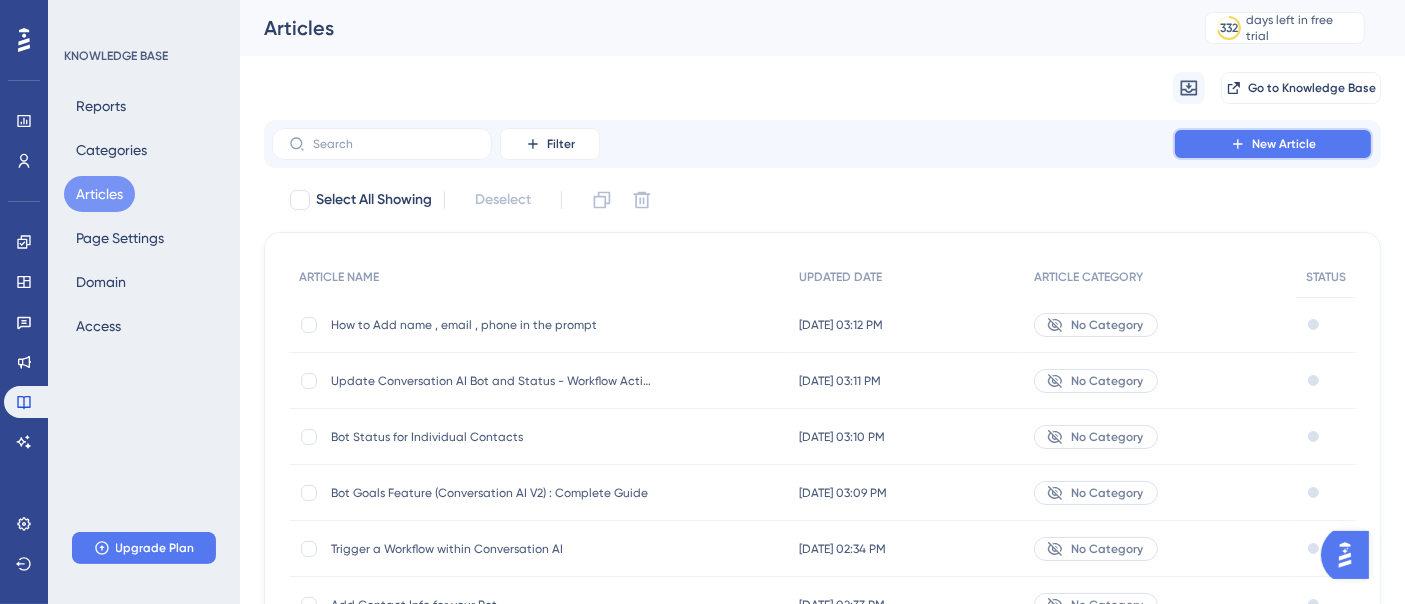 click on "New Article" at bounding box center [1273, 144] 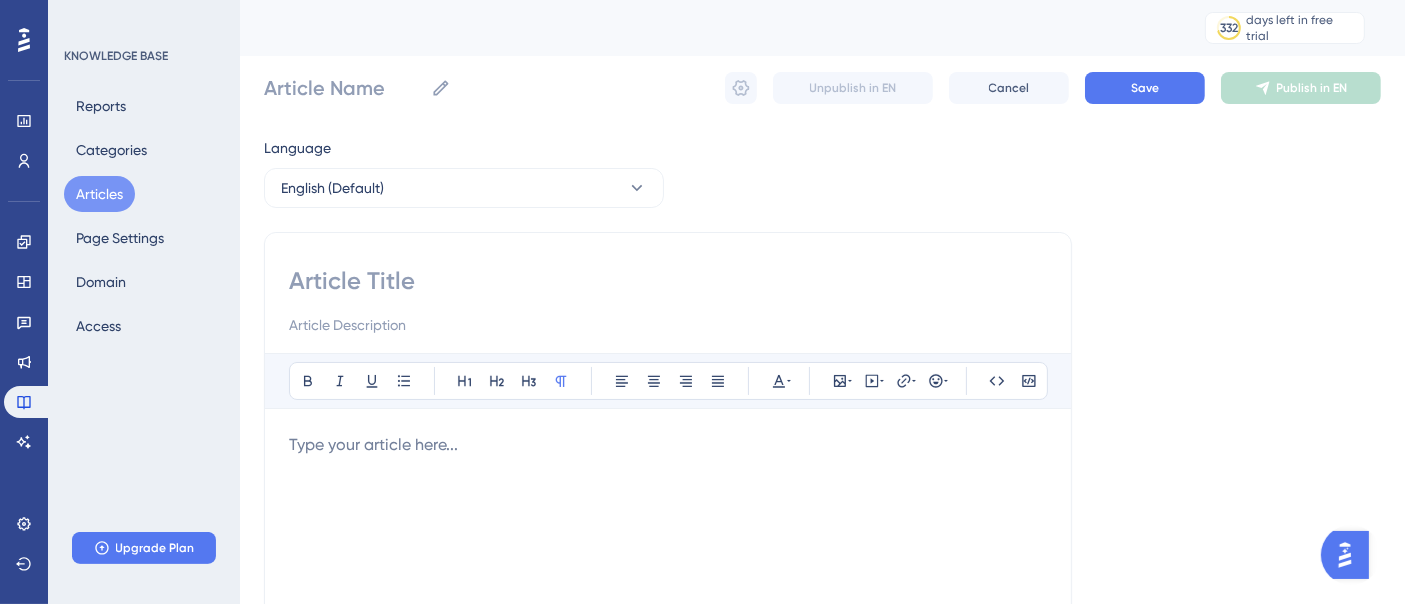 click at bounding box center (668, 281) 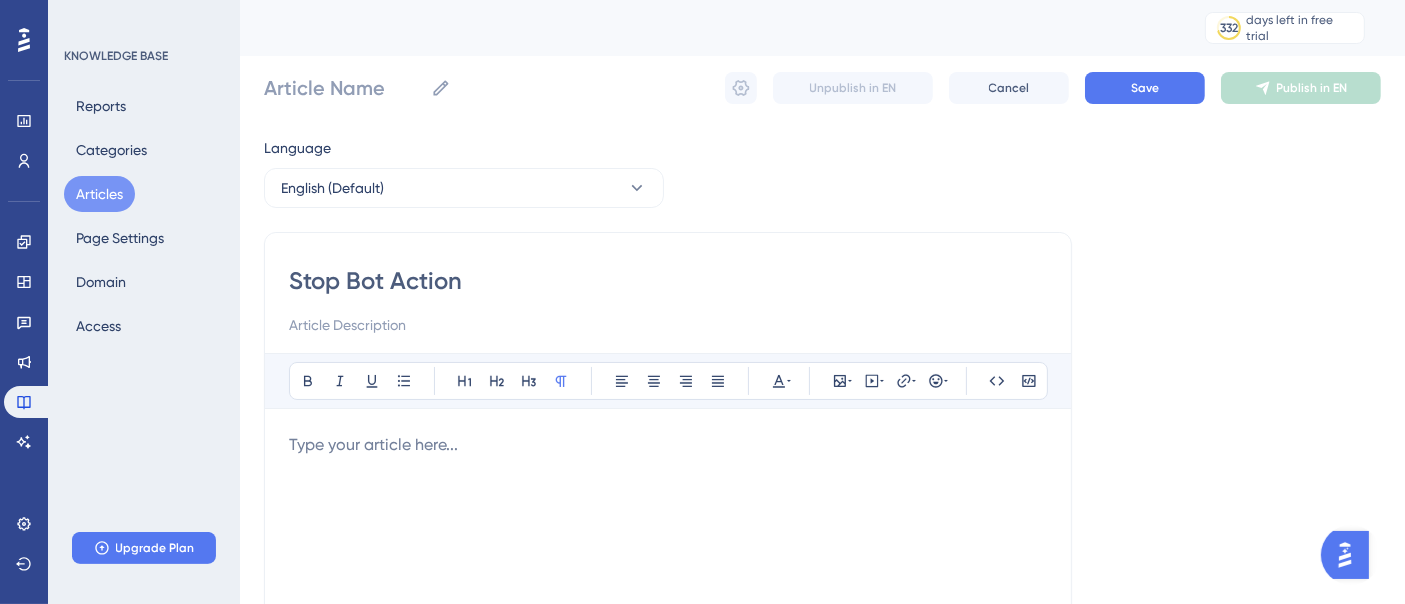 type on "Stop Bot Action" 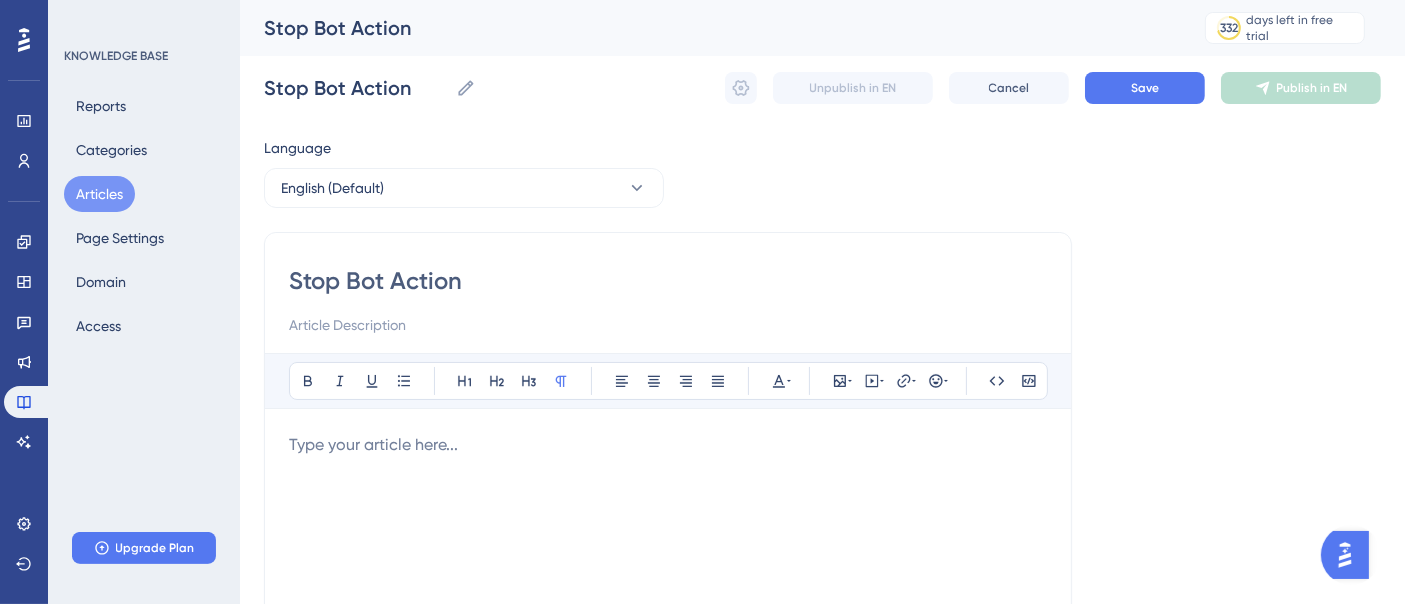 type on "Stop Bot Action" 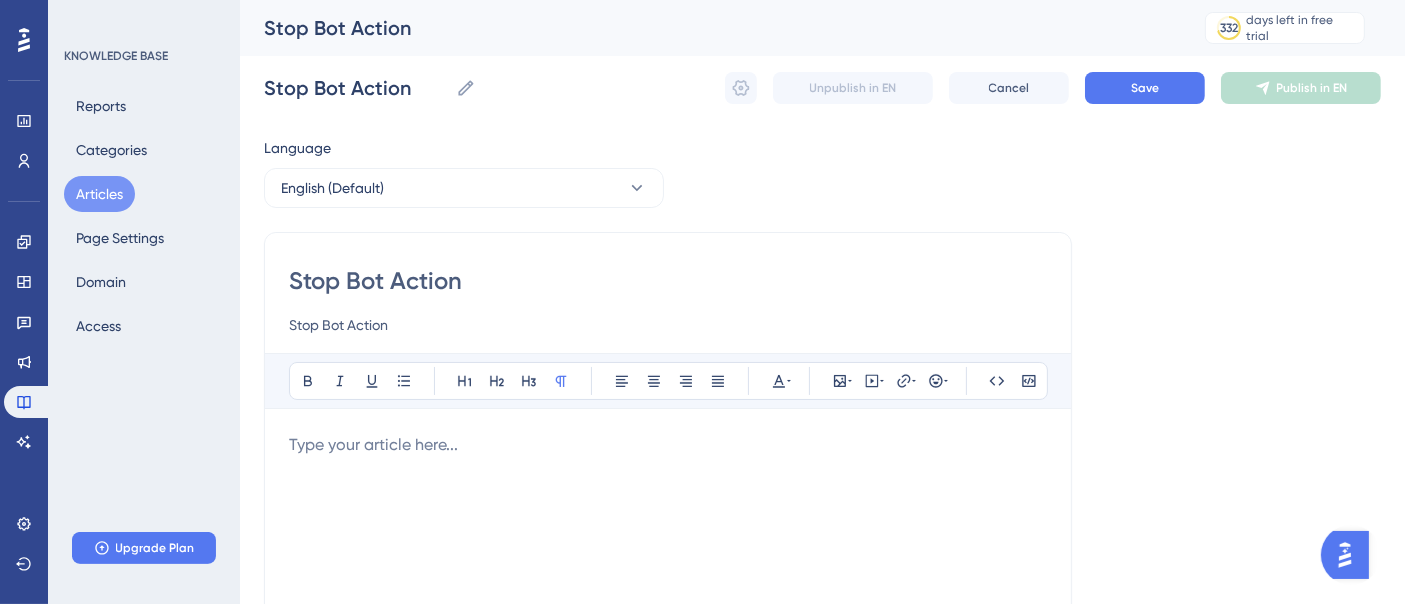 type on "Stop Bot Action" 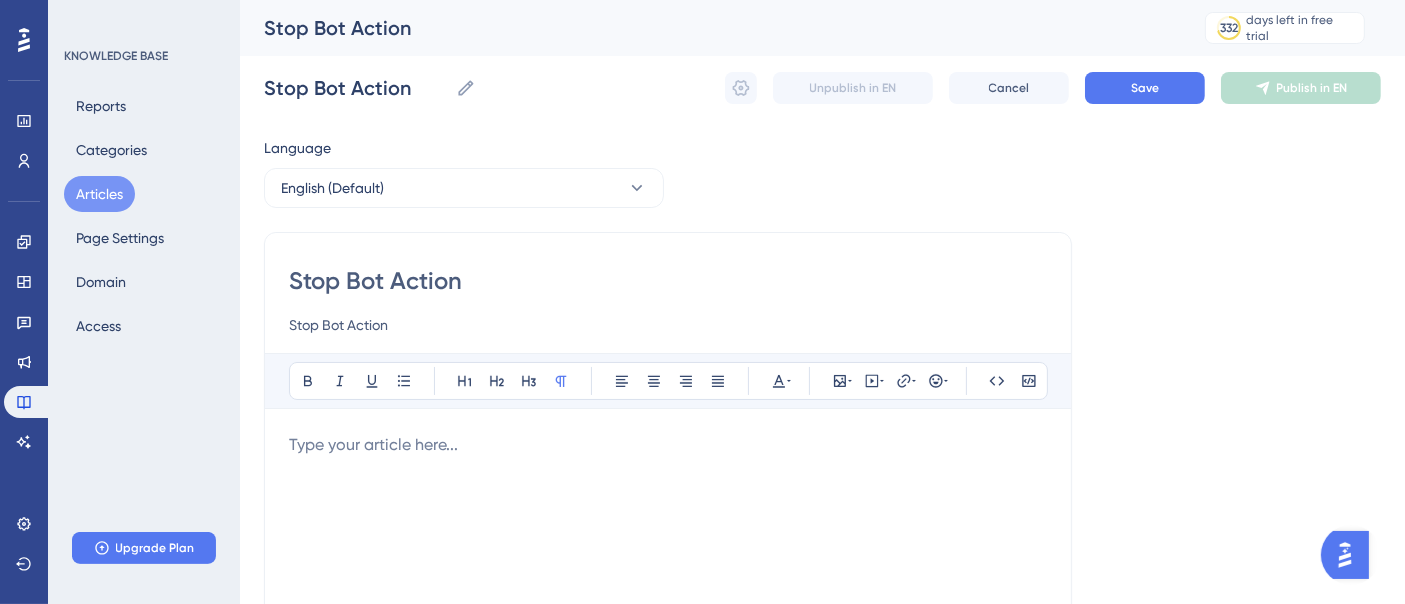 click at bounding box center (668, 445) 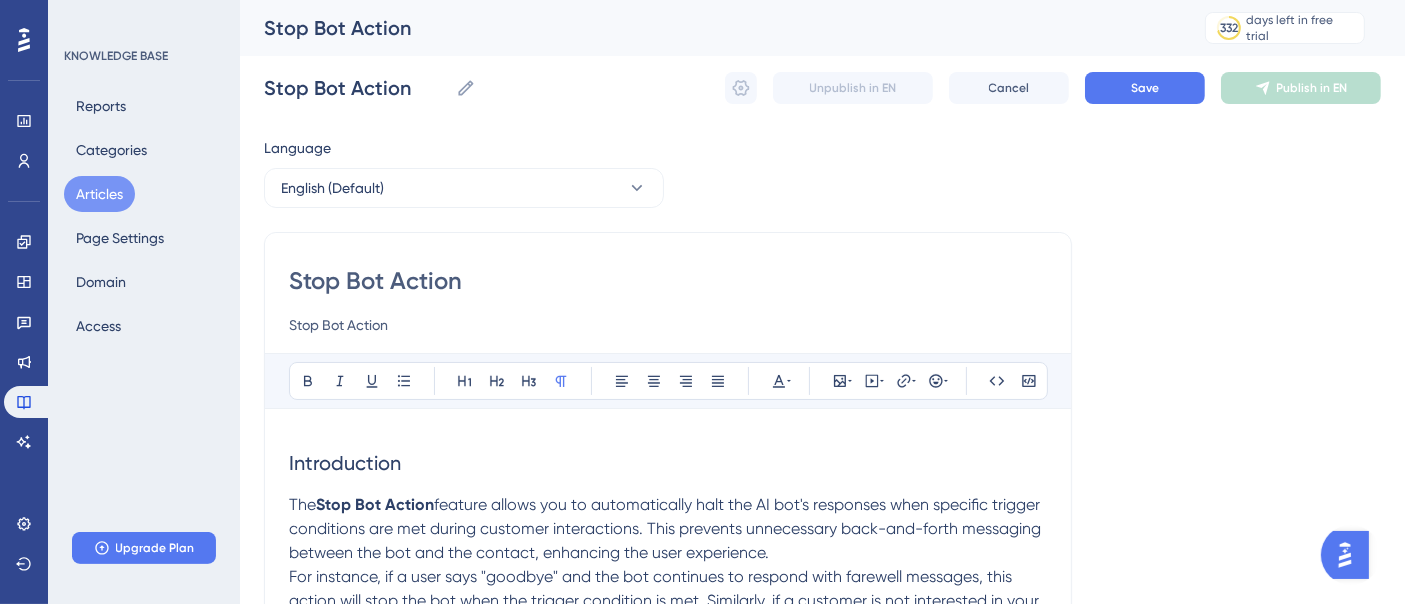 scroll, scrollTop: 2240, scrollLeft: 0, axis: vertical 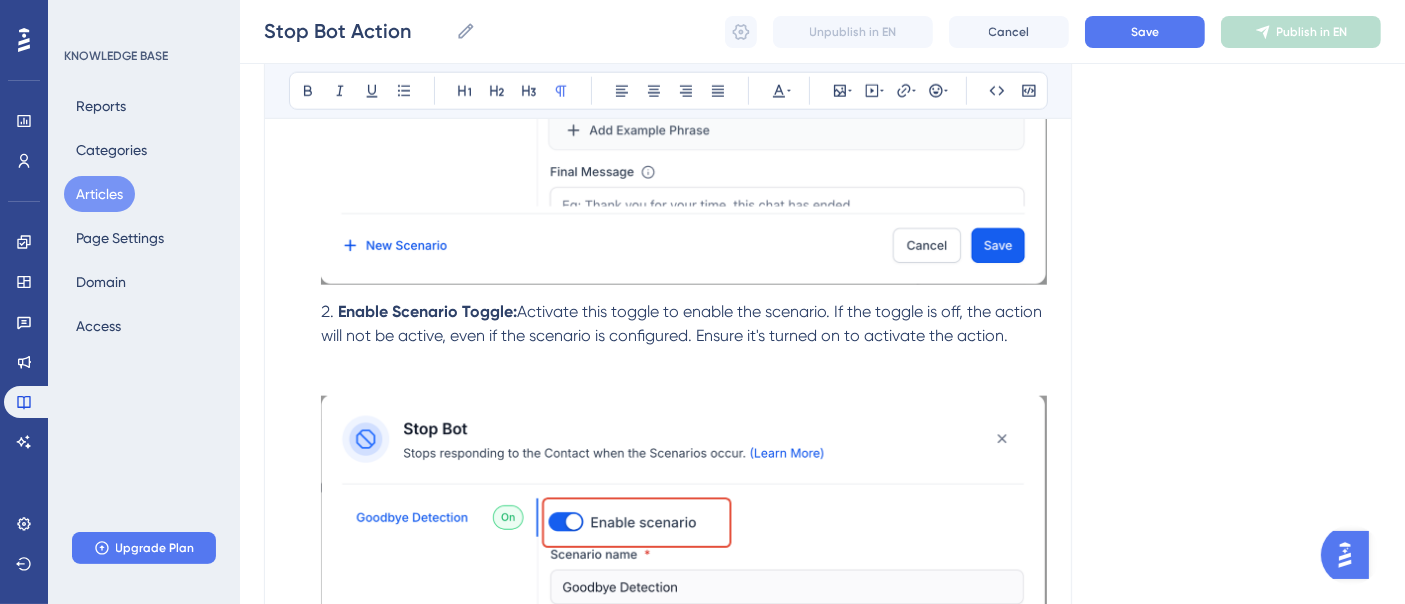click on "Language English (Default) Stop Bot Action Stop Bot Action Bold Italic Underline Bullet Point Heading 1 Heading 2 Heading 3 Normal Align Left Align Center Align Right Align Justify Text Color Insert Image Embed Video Hyperlink Emojis Code Code Block Introduction The  Stop Bot Action  feature allows you to automatically halt the AI bot's responses when specific trigger conditions are met during customer interactions. This prevents unnecessary back-and-forth messaging between the bot and the contact, enhancing the user experience.  For instance, if a user says "goodbye" and the bot continues to respond with farewell messages, this action will stop the bot when the trigger condition is met. Similarly, if a customer is not interested in your product, you can configure this action to cease the bot's replies under such circumstances. Step-by-[PERSON_NAME] to Configuring the Stop Bot Action: Step 1:  Navigate to the  Bot Goals  tab. Step 2:  Click on the  Stop Bot  button to explore the details. Step 3: - with" at bounding box center (822, 2119) 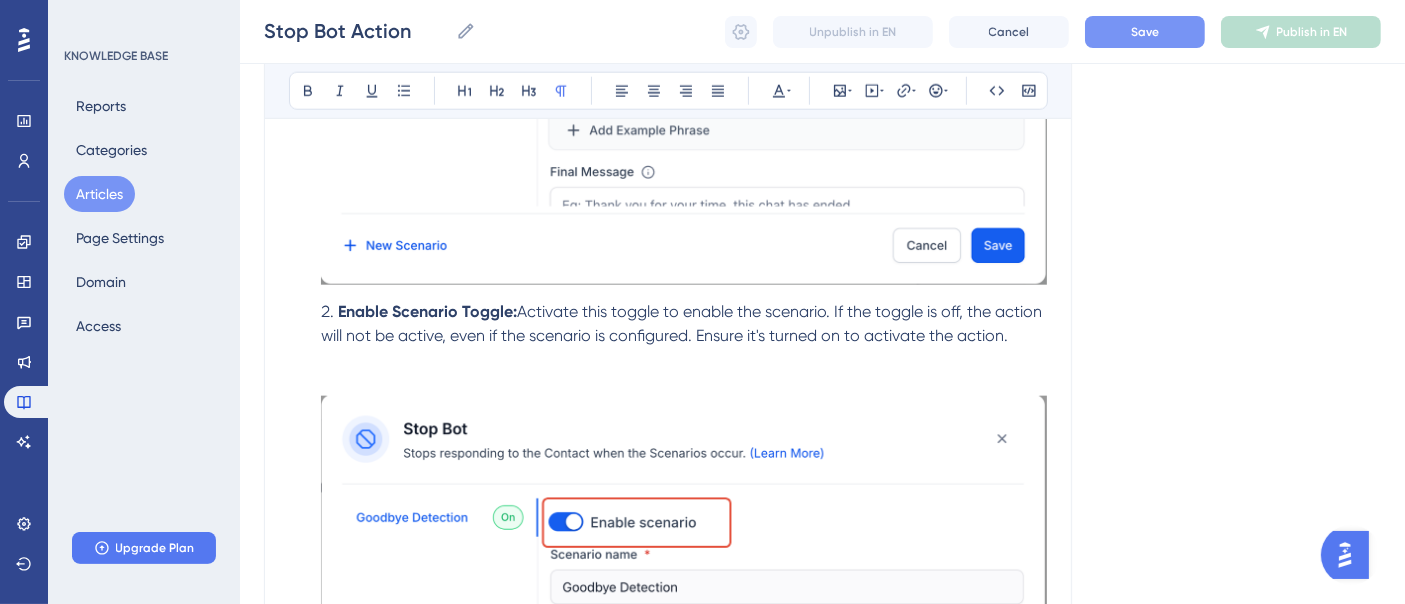 click on "Save" at bounding box center (1145, 32) 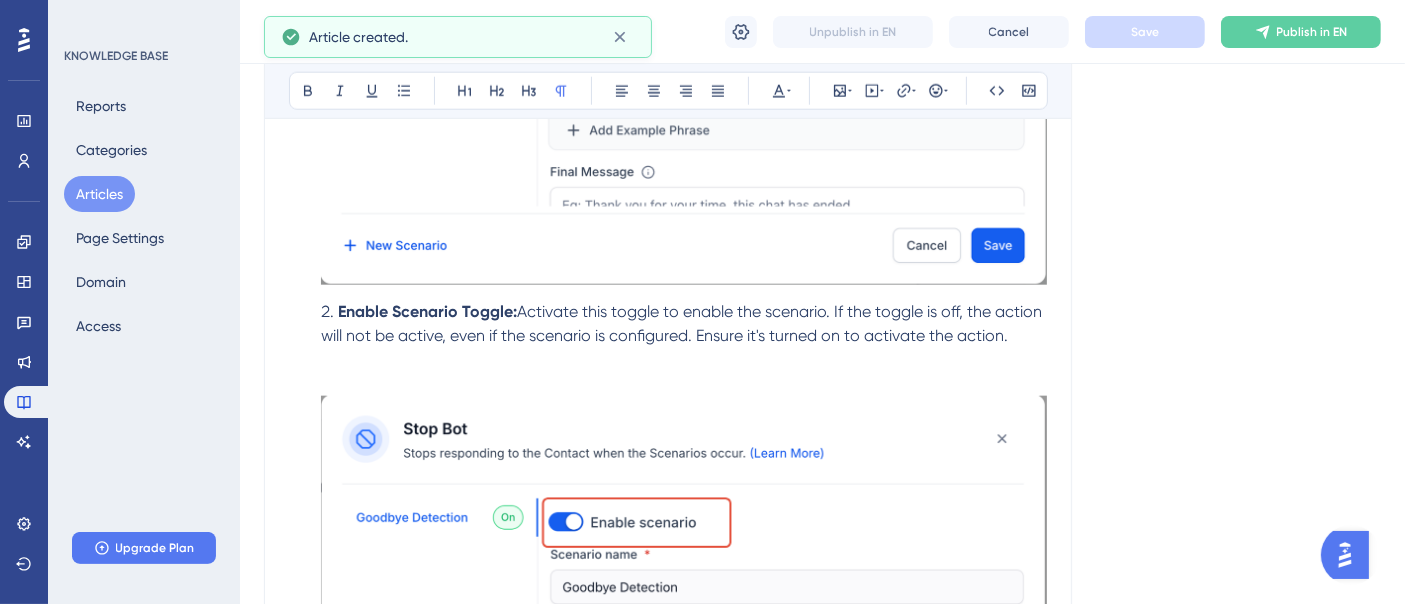 scroll, scrollTop: 2232, scrollLeft: 0, axis: vertical 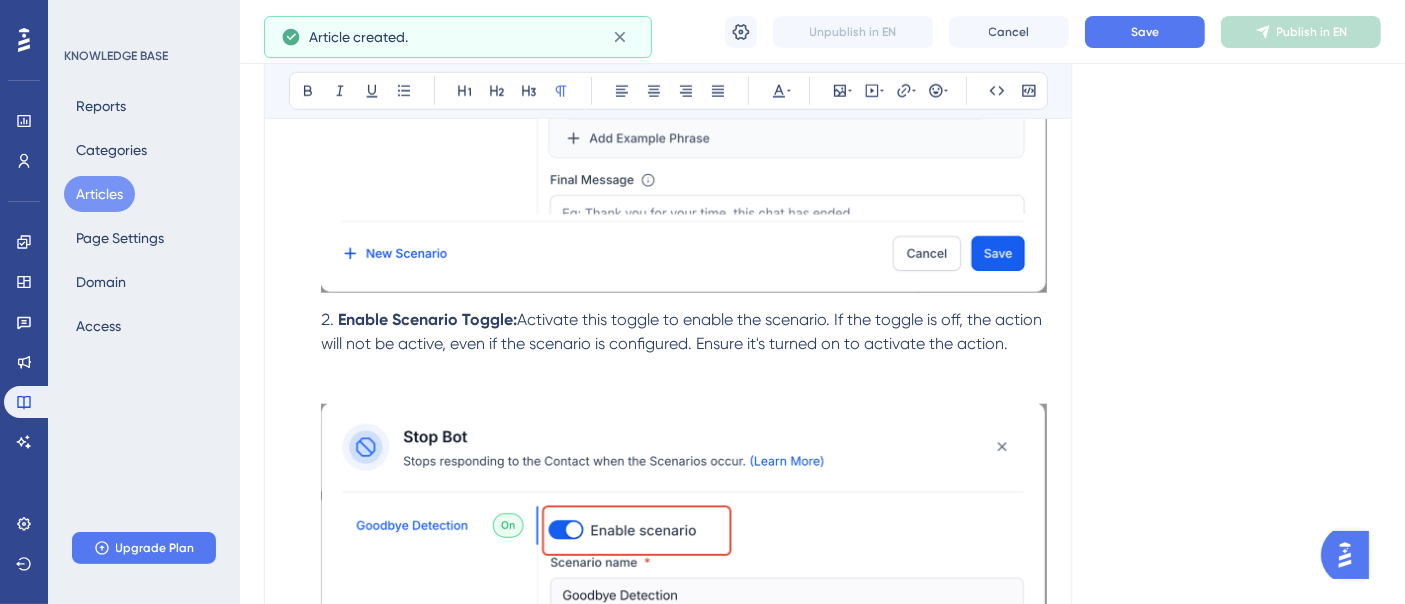 click on "Articles" at bounding box center [99, 194] 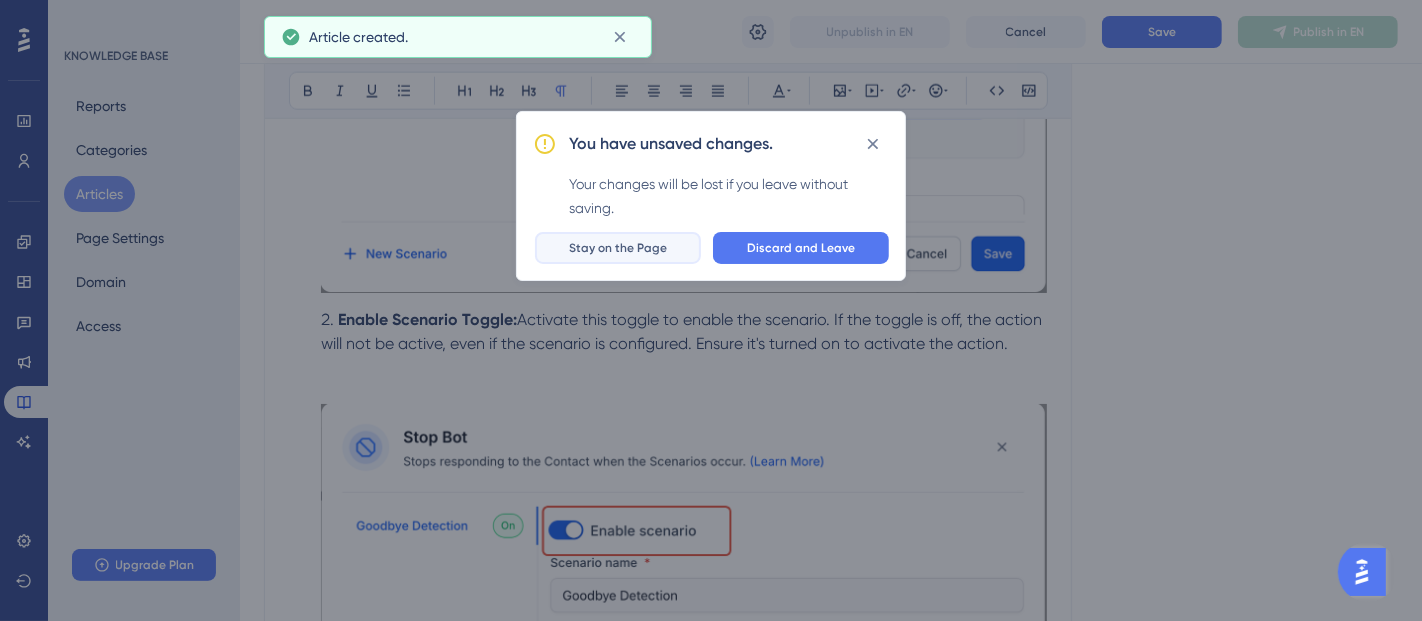 click on "Stay on the Page" at bounding box center (618, 248) 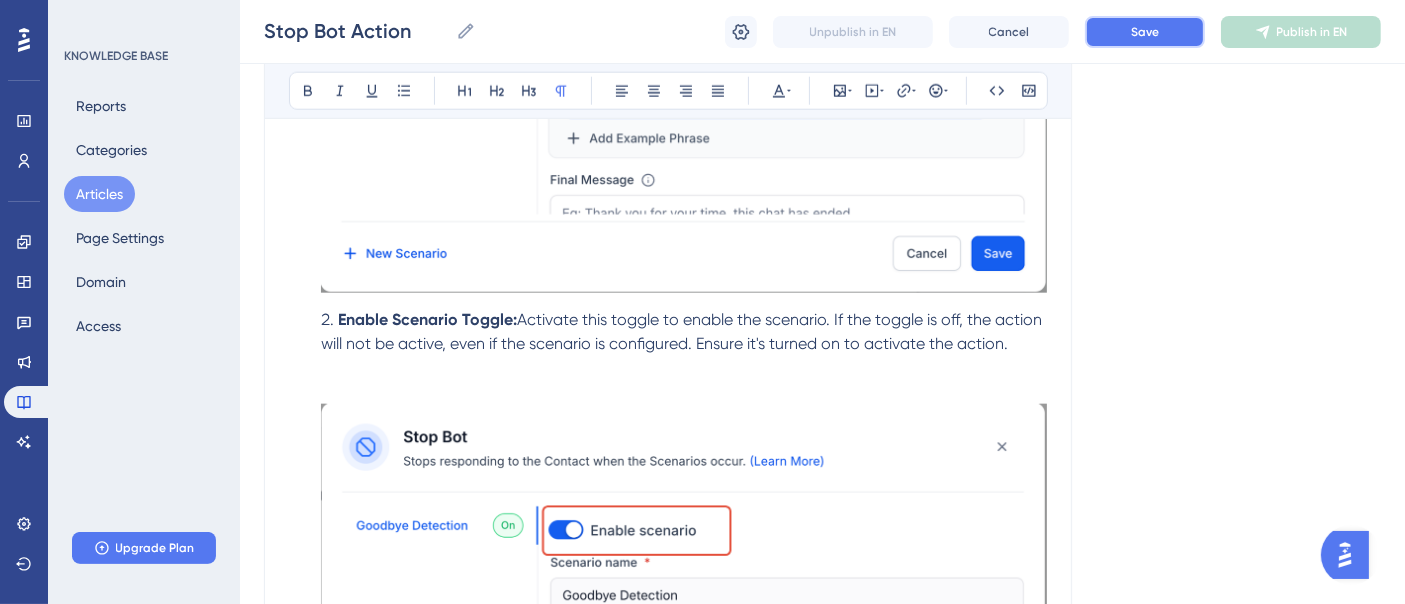 click on "Save" at bounding box center [1145, 32] 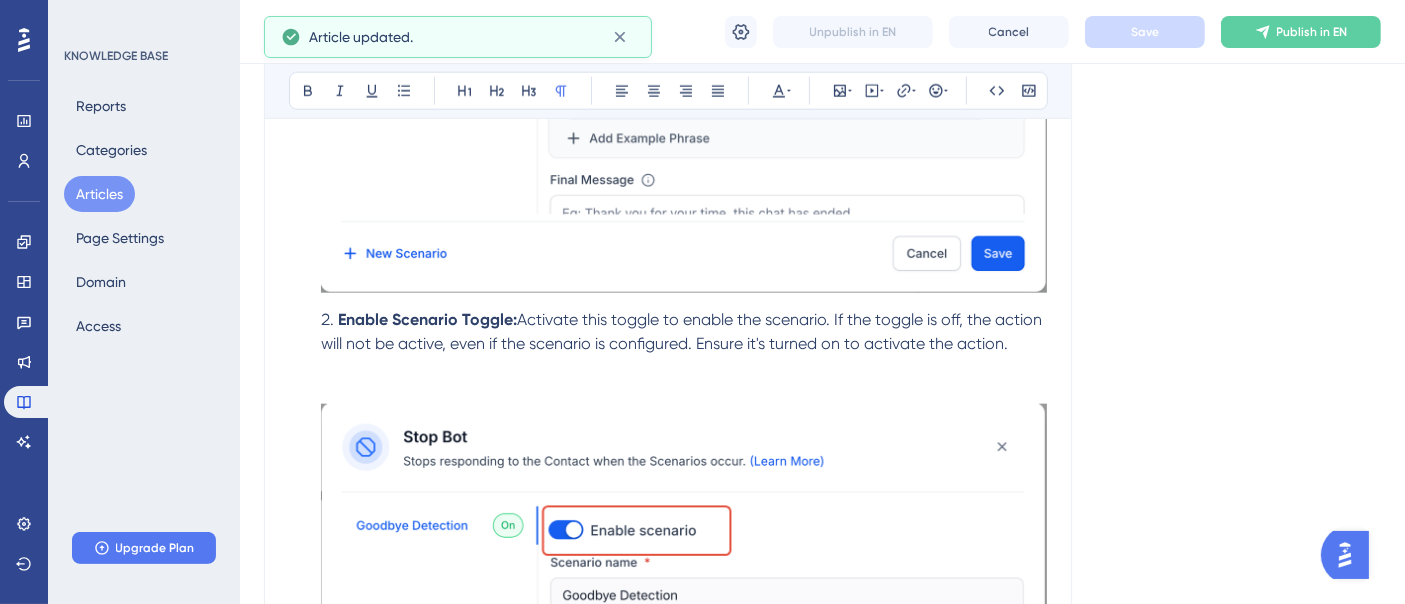 click on "Articles" at bounding box center [99, 194] 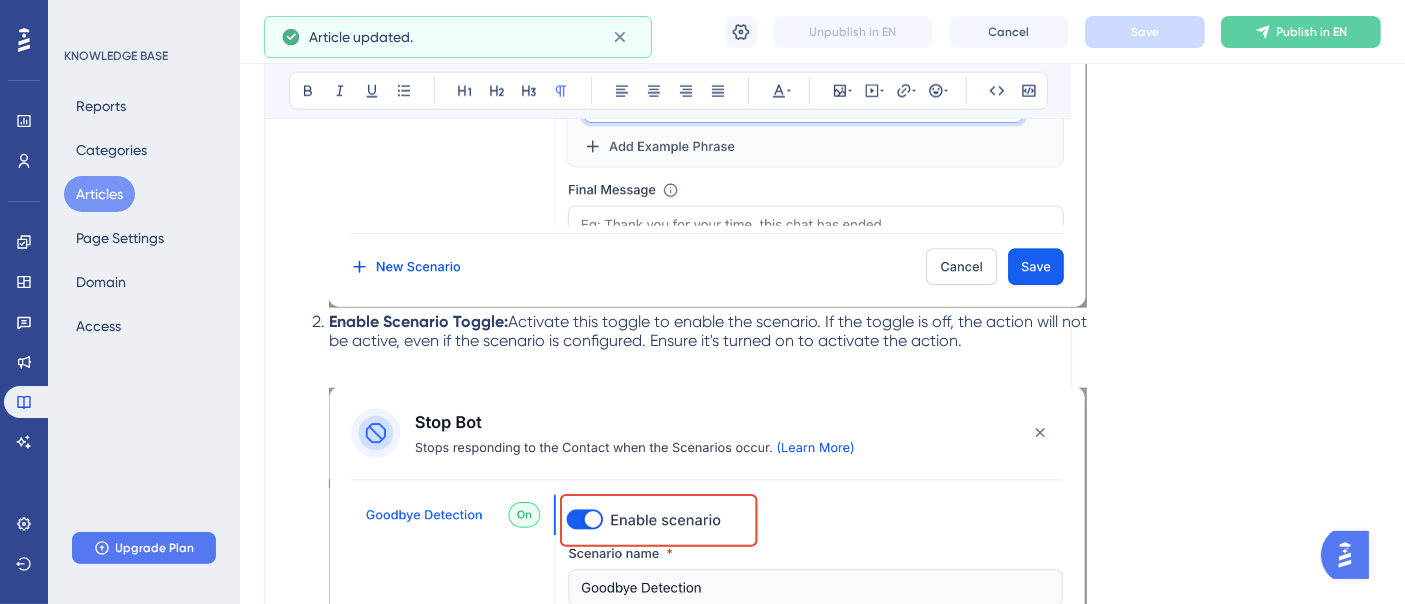 scroll, scrollTop: 0, scrollLeft: 0, axis: both 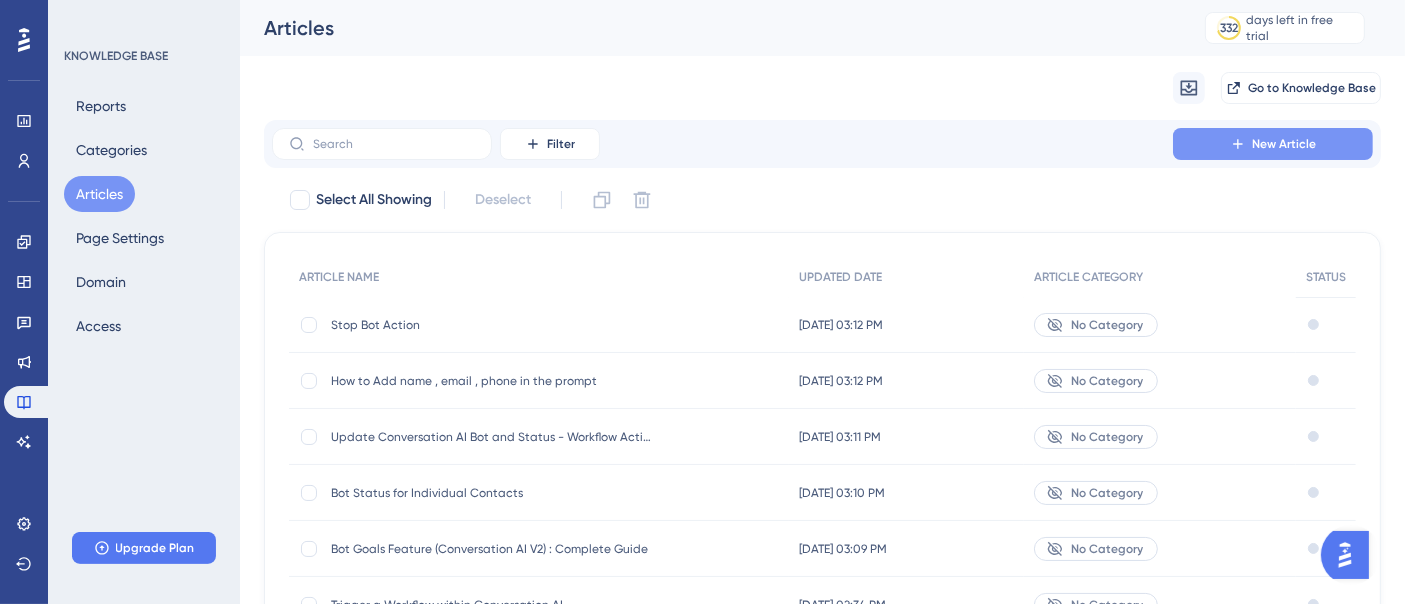 click on "New Article" at bounding box center (1273, 144) 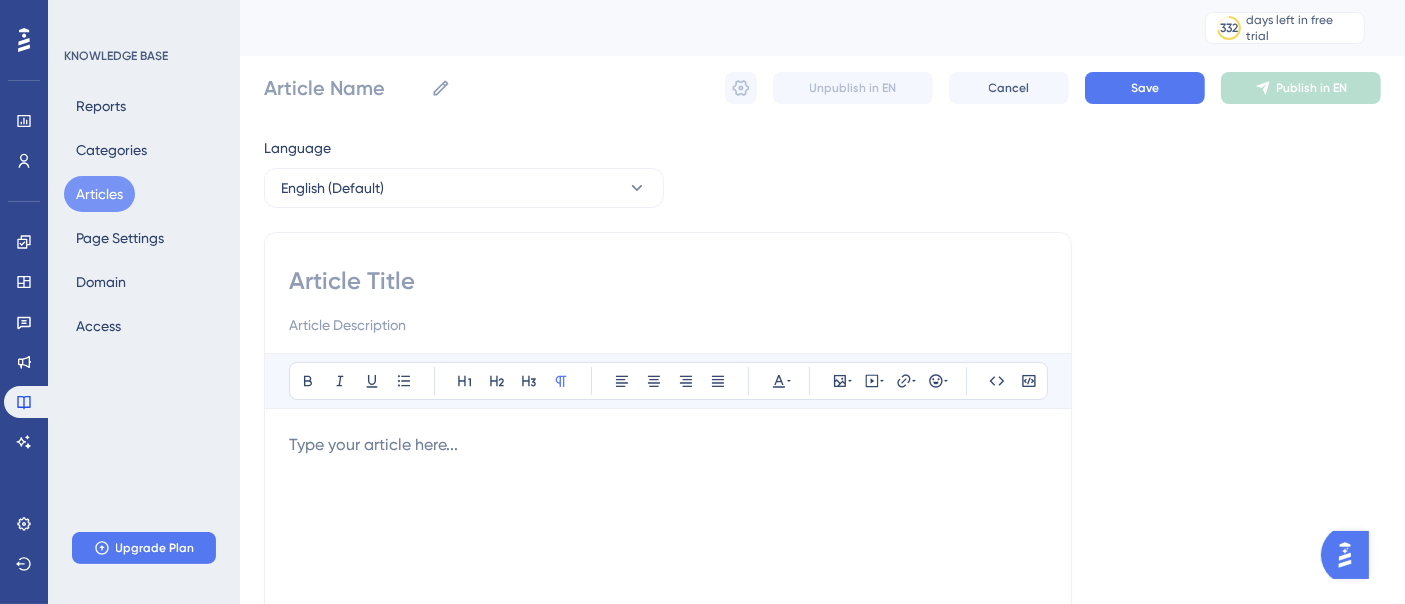 click at bounding box center [668, 281] 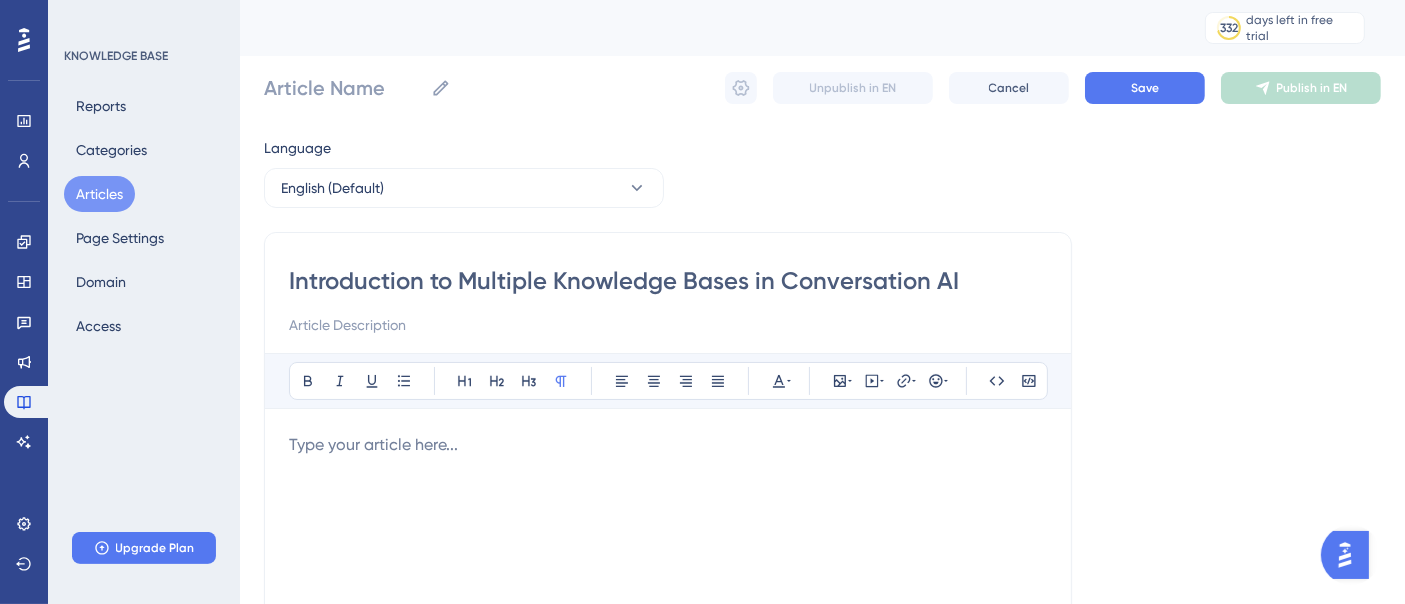 type on "Introduction to Multiple Knowledge Bases in Conversation AI" 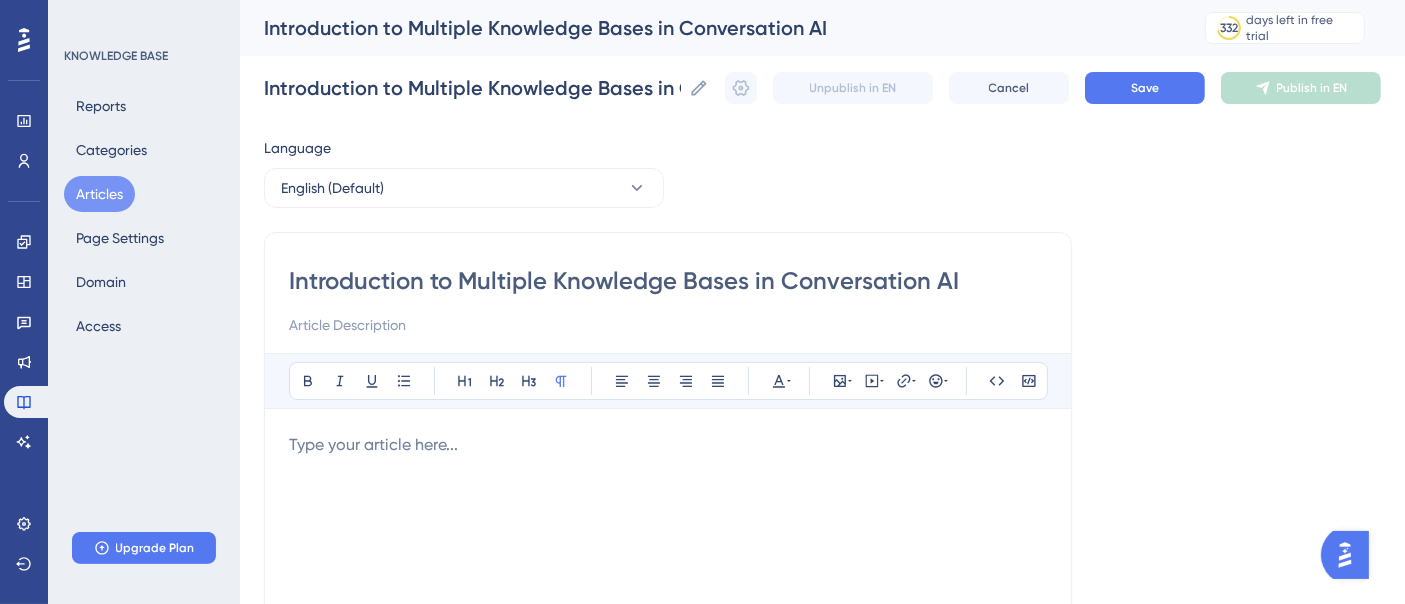type on "Introduction to Multiple Knowledge Bases in Conversation AI" 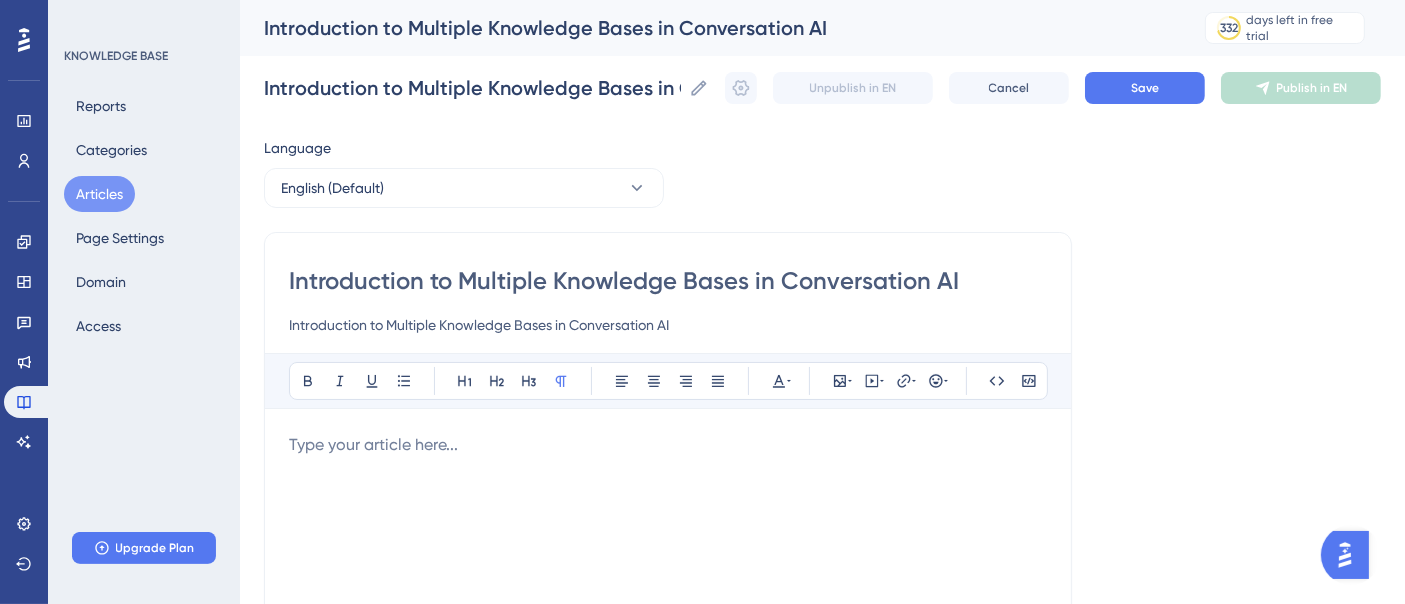 click at bounding box center (668, 653) 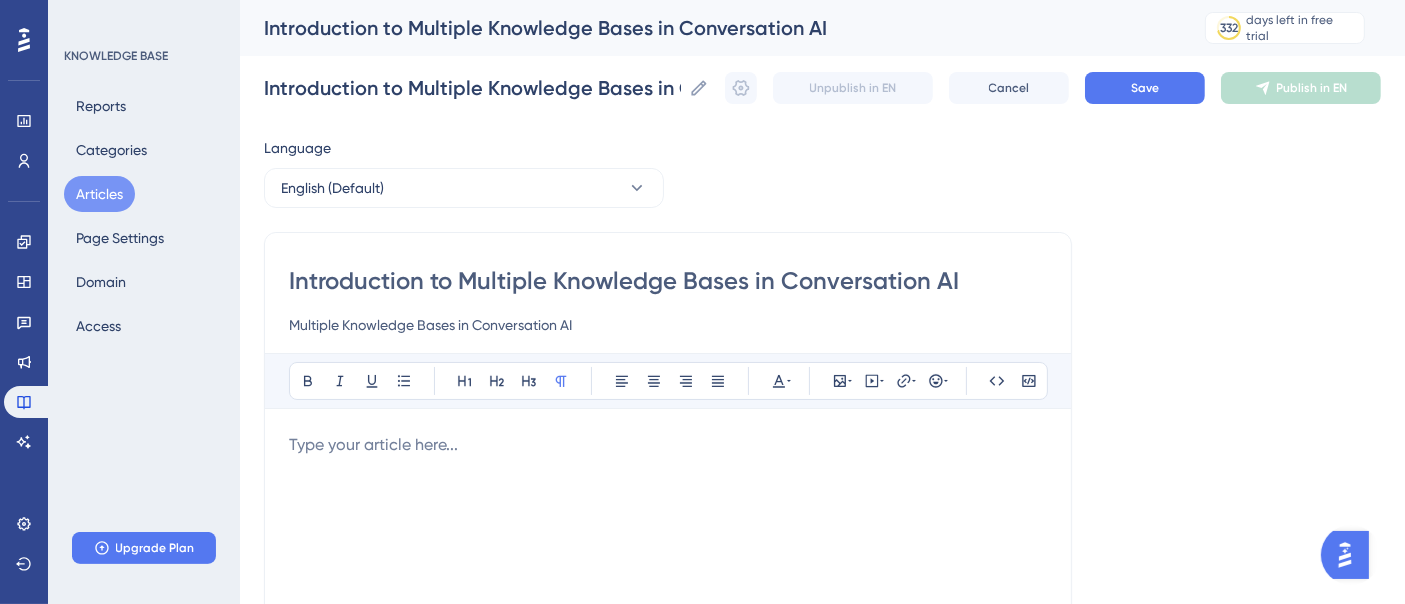 type on "Multiple Knowledge Bases in Conversation AI" 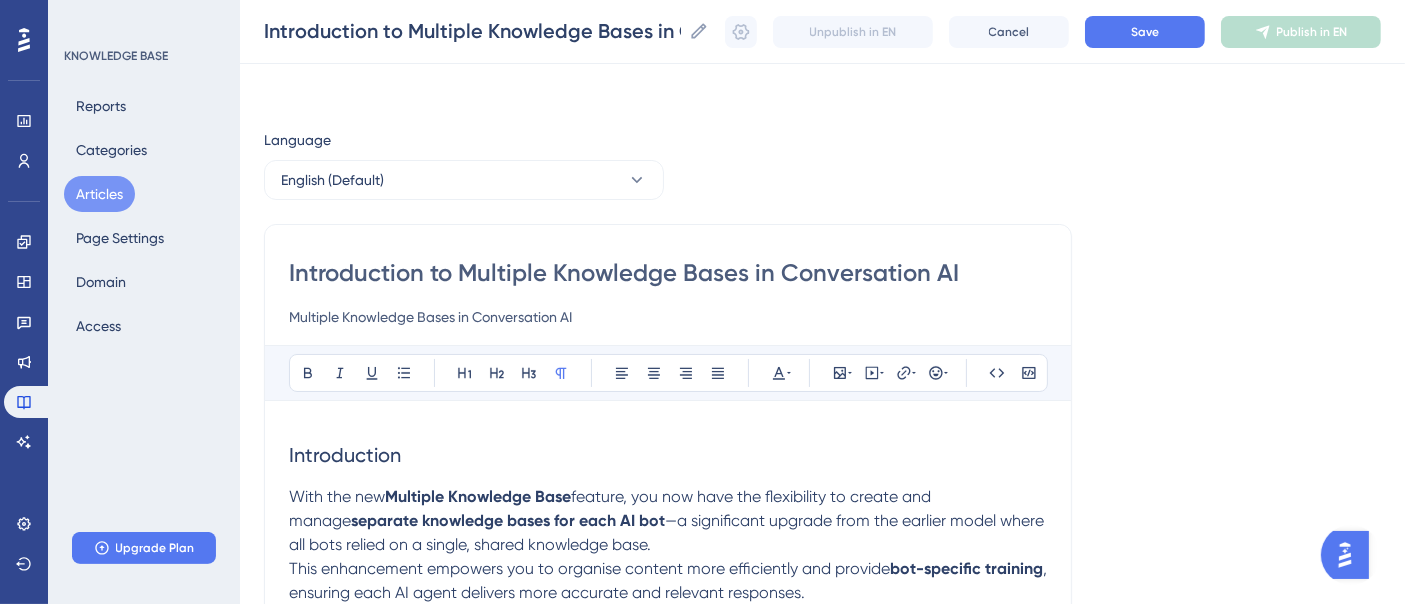 scroll, scrollTop: 2367, scrollLeft: 0, axis: vertical 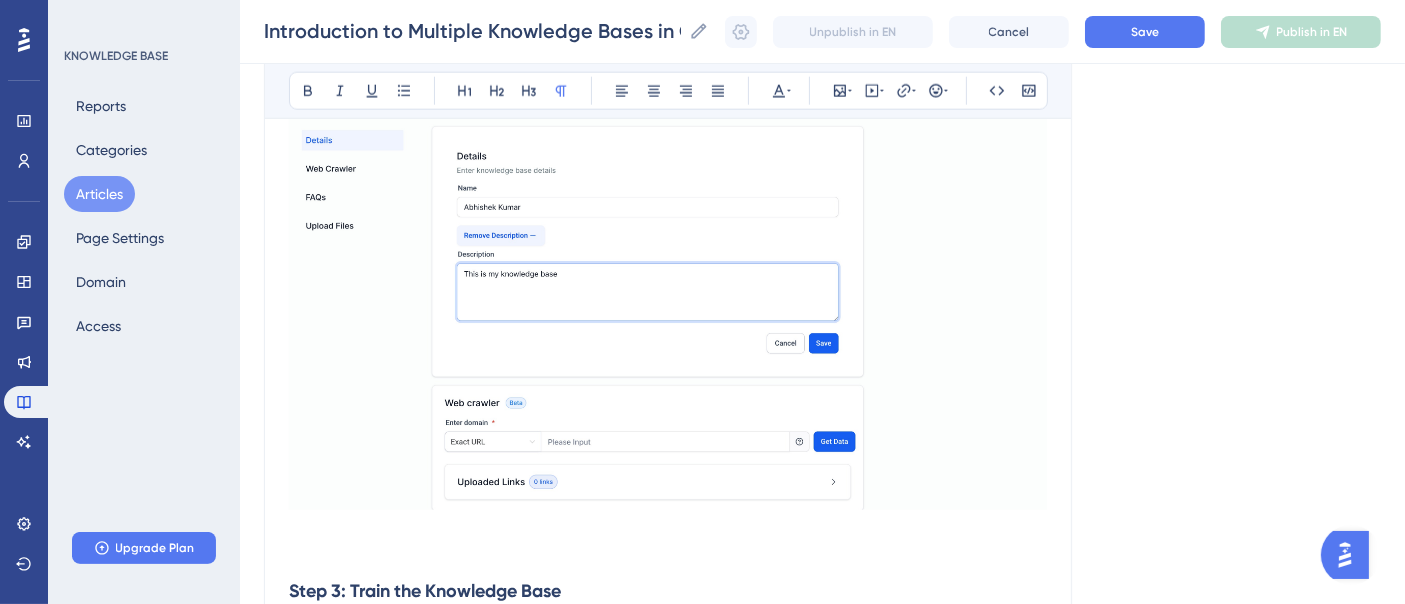 click on "Language English (Default) Introduction to Multiple Knowledge Bases in Conversation AI Multiple Knowledge Bases in Conversation AI Bold Italic Underline Bullet Point Heading 1 Heading 2 Heading 3 Normal Align Left Align Center Align Right Align Justify Text Color Insert Image Embed Video Hyperlink Emojis Code Code Block Introduction With the new  Multiple Knowledge Base  feature, you now have the flexibility to create and manage  separate knowledge bases for each AI bot —a significant upgrade from the earlier model where all bots relied on a single, shared knowledge base. This enhancement empowers you to organise content more efficiently and provide  bot-specific training , ensuring each AI agent delivers more accurate and relevant responses. Why Use Multiple Knowledge Bases? Let’s say you have the following setup: Knowledge Bases:  A, B, and C AI Agents:  [PERSON_NAME] and [PERSON_NAME] With this feature: You can assign  Knowledge Base A and B to [PERSON_NAME]  – she will only be trained on those. Meanwhile,  Note : ," at bounding box center [822, 1132] 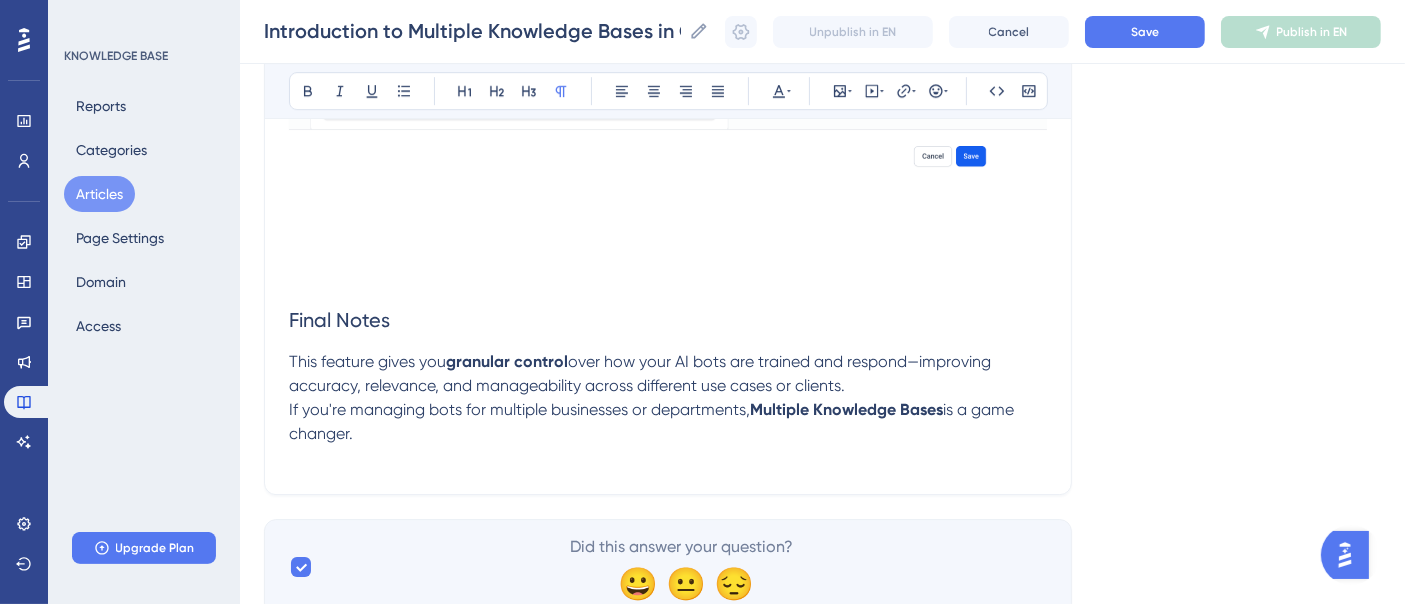 scroll, scrollTop: 6331, scrollLeft: 0, axis: vertical 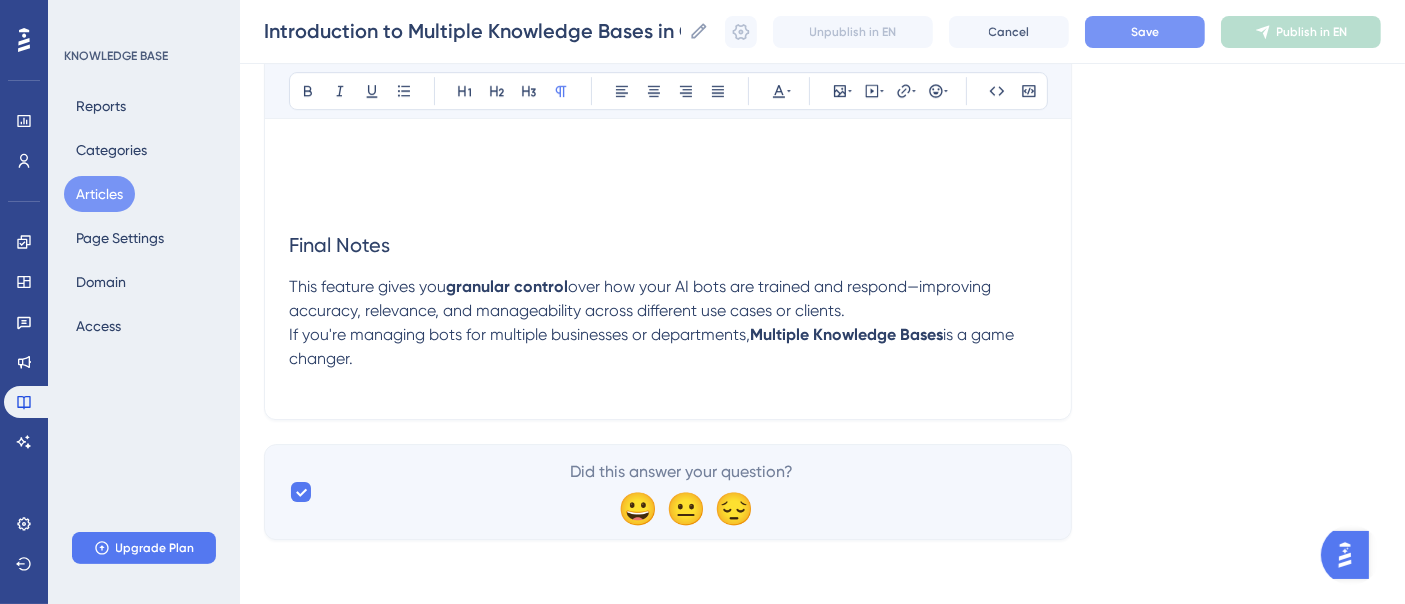 click on "Save" at bounding box center [1145, 32] 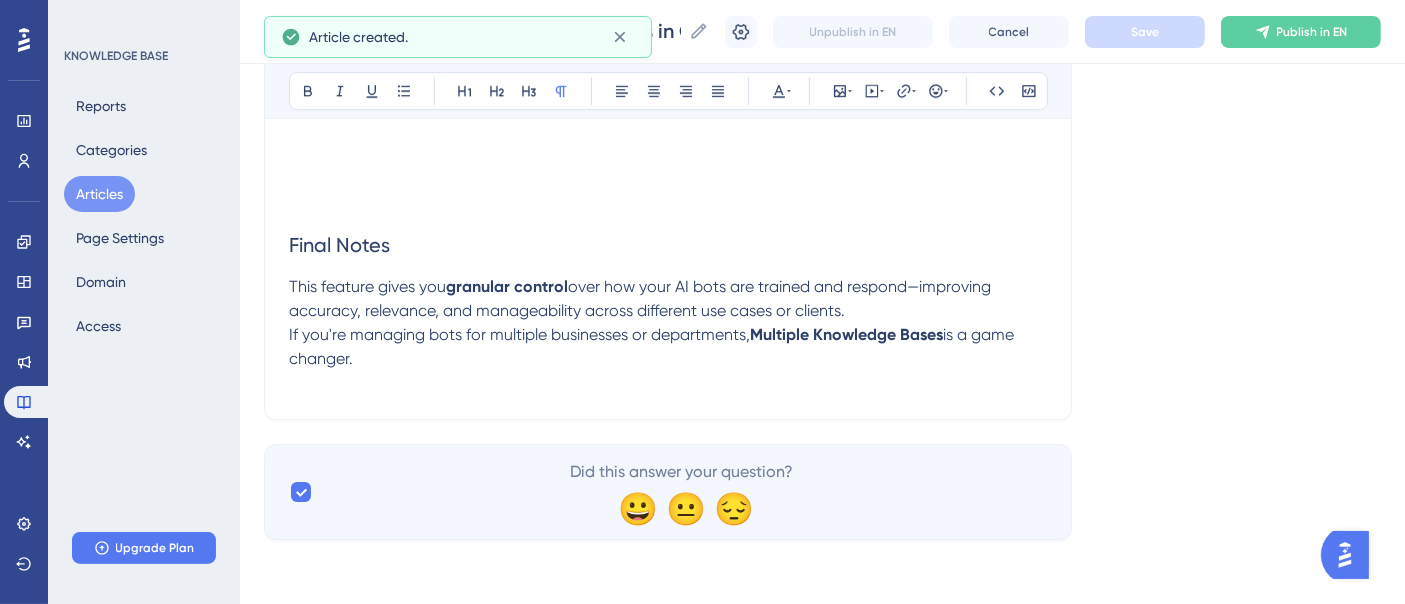 scroll, scrollTop: 2359, scrollLeft: 0, axis: vertical 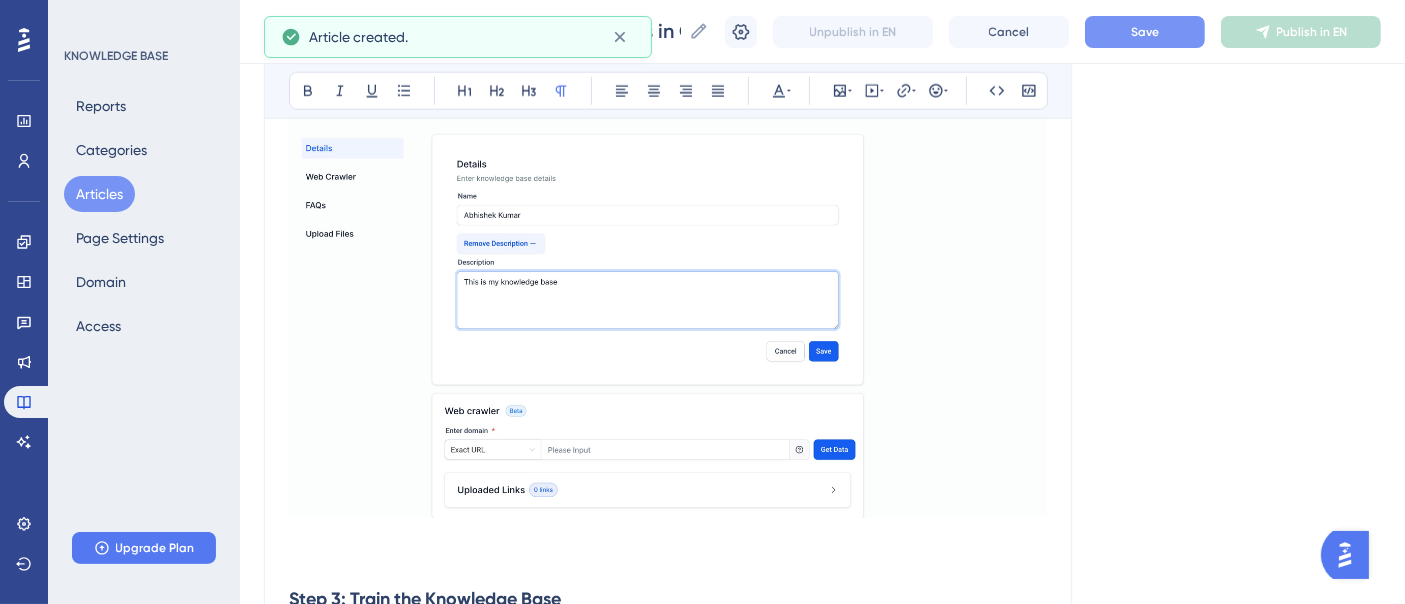 click on "Save" at bounding box center [1145, 32] 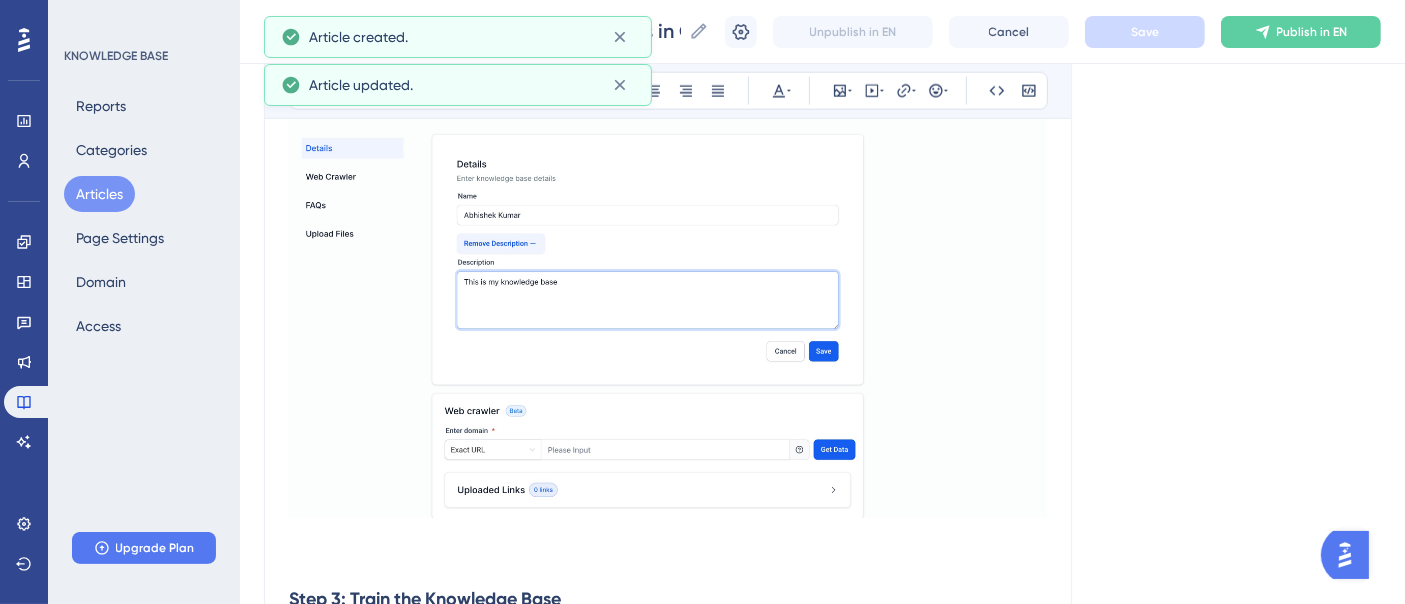 click on "Articles" at bounding box center (99, 194) 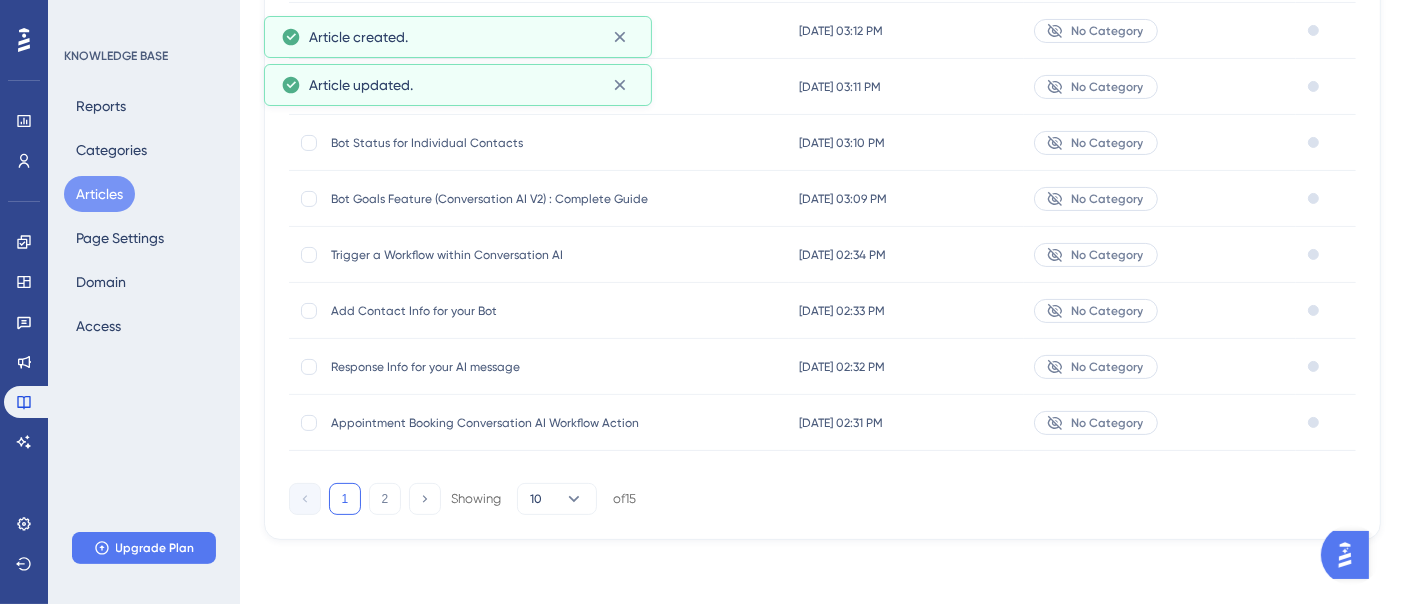 scroll, scrollTop: 0, scrollLeft: 0, axis: both 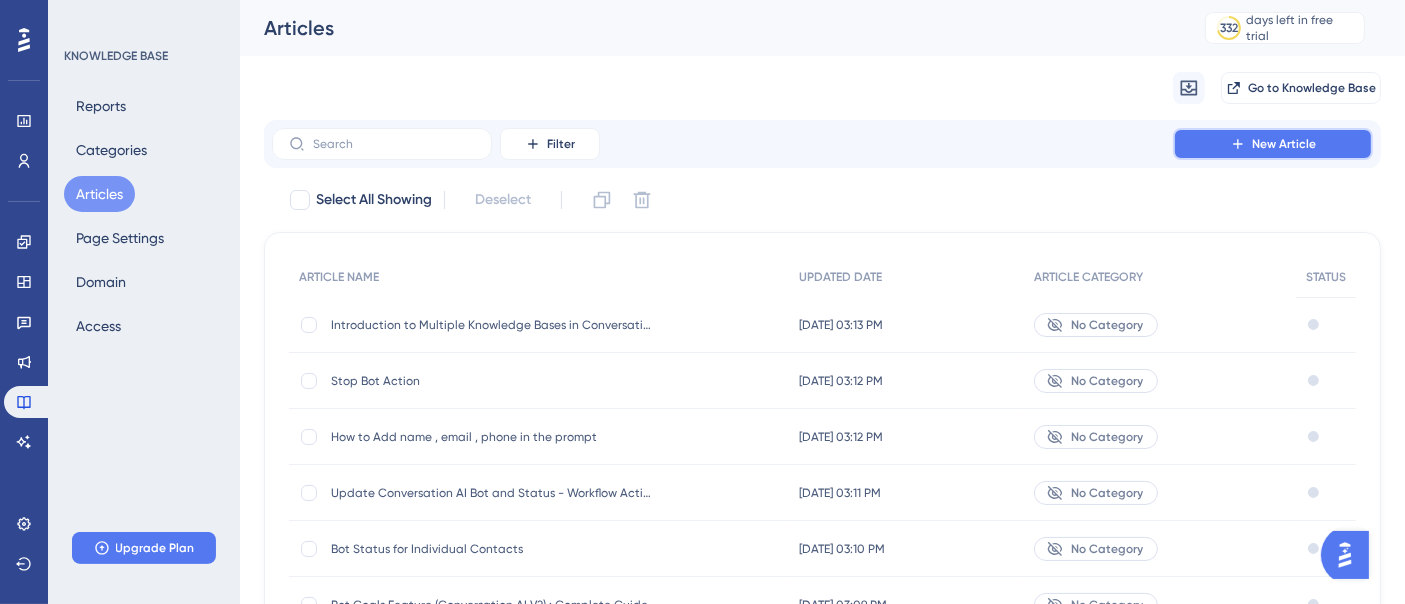 click on "New Article" at bounding box center (1273, 144) 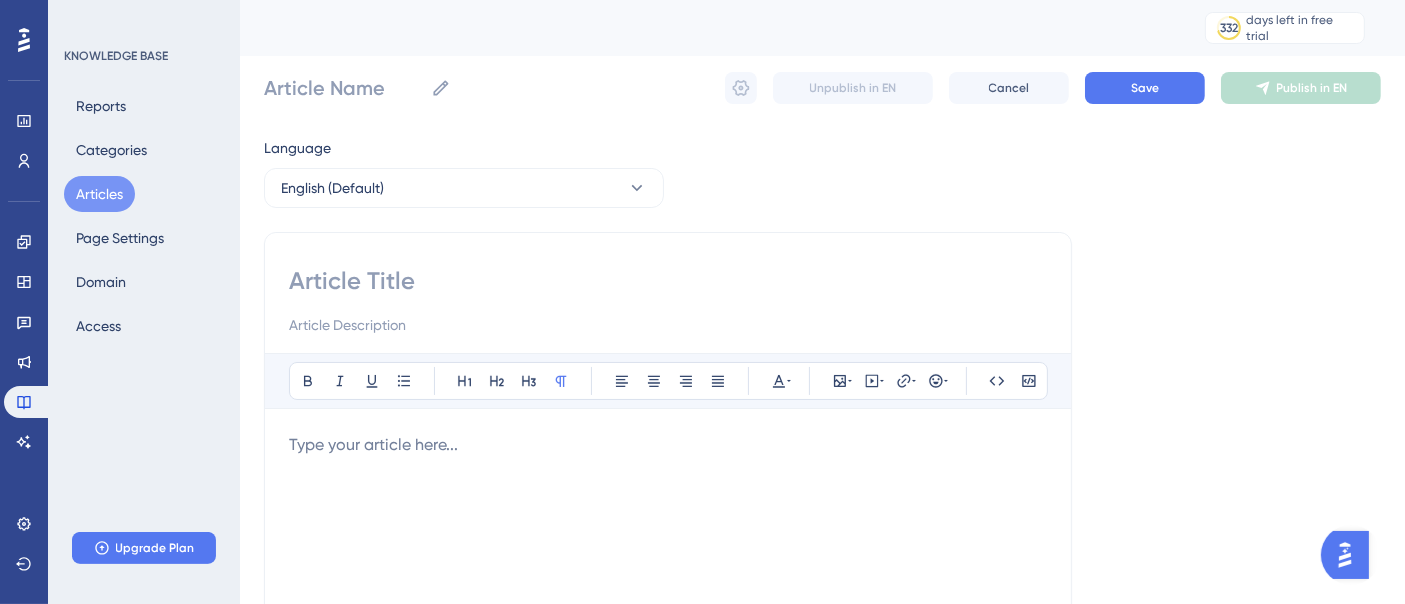 click at bounding box center (668, 281) 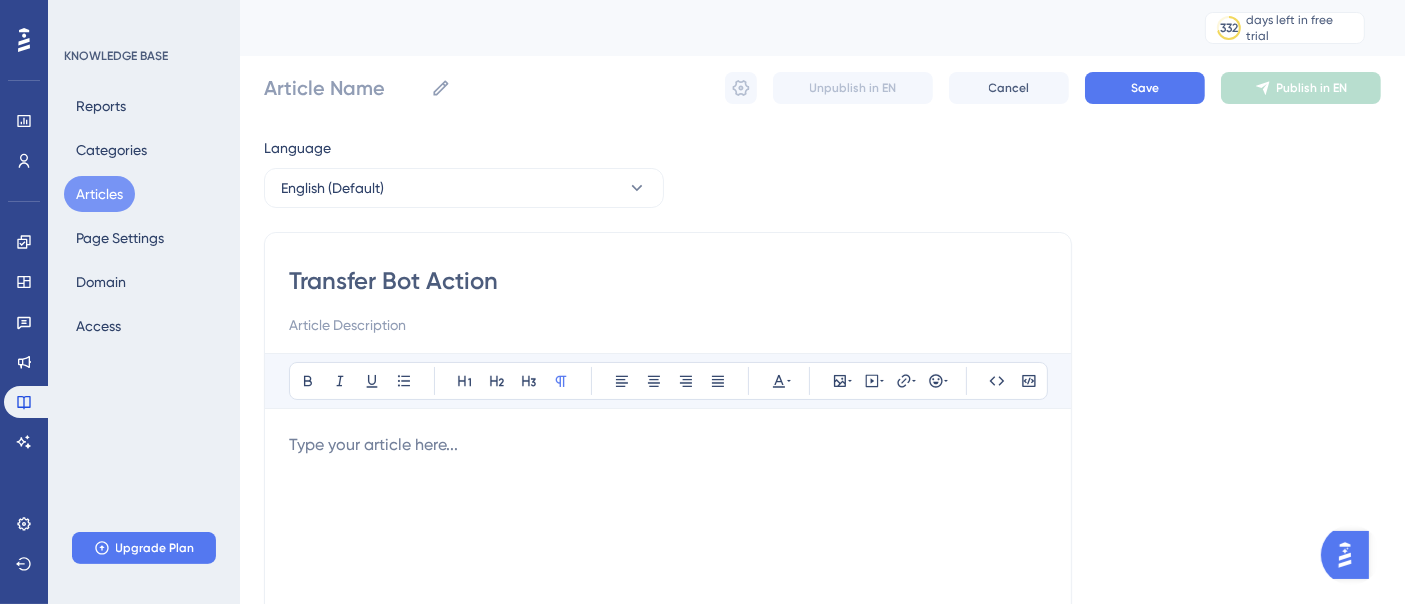 type on "Transfer Bot Action" 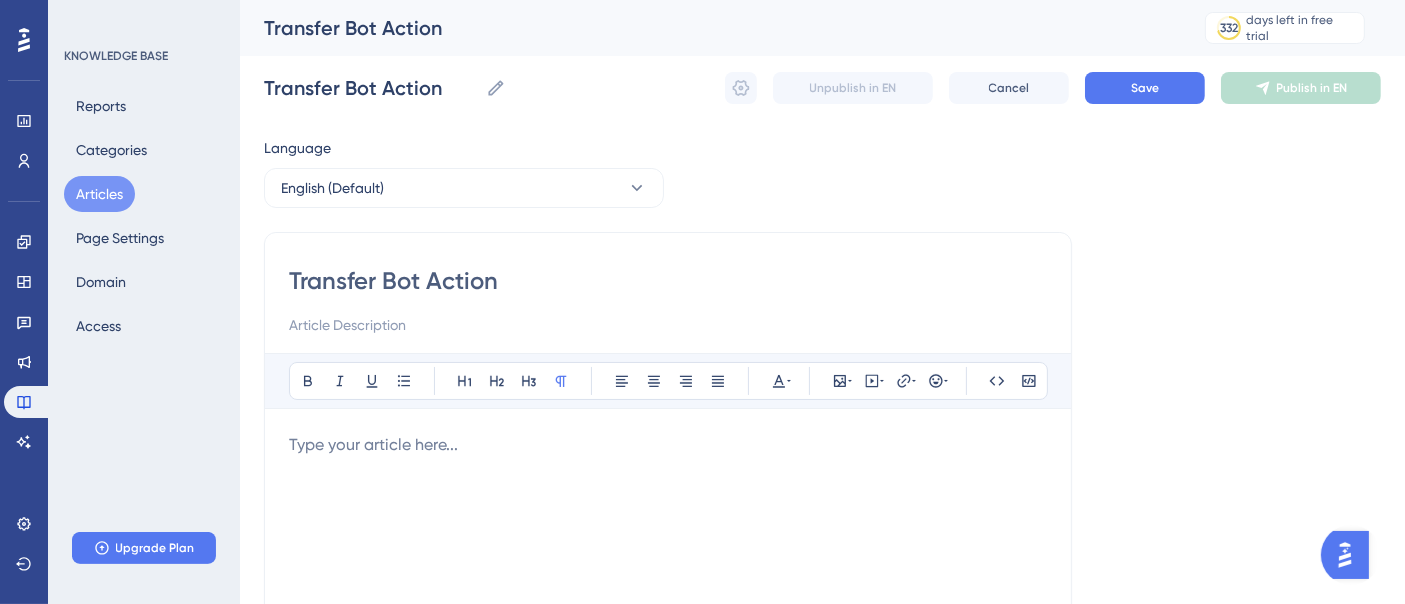 type on "Transfer Bot Action" 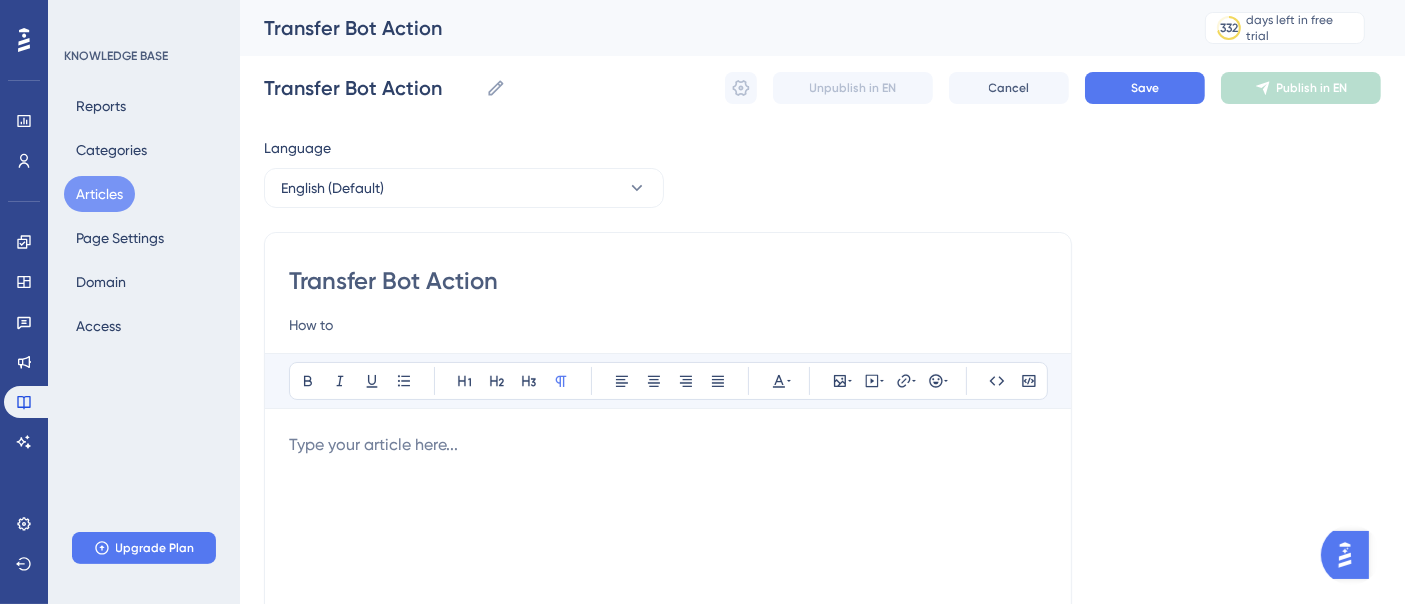 paste on "Transfer Bot Action" 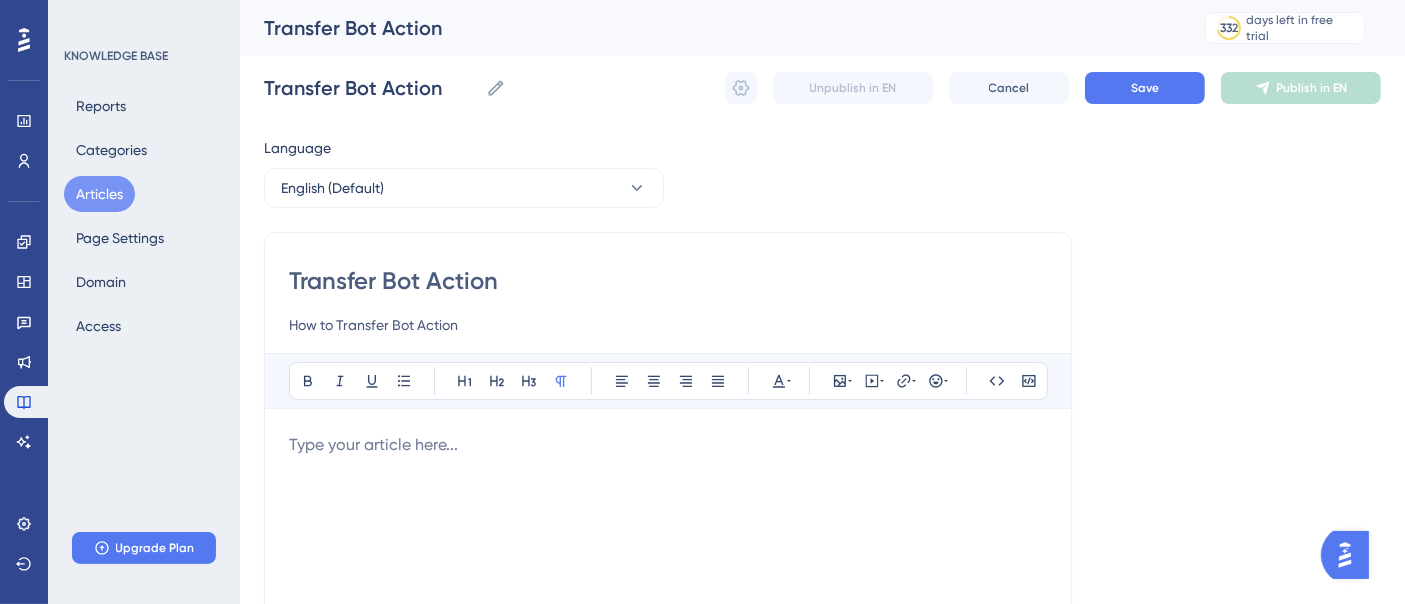 type on "How to Transfer Bot Action" 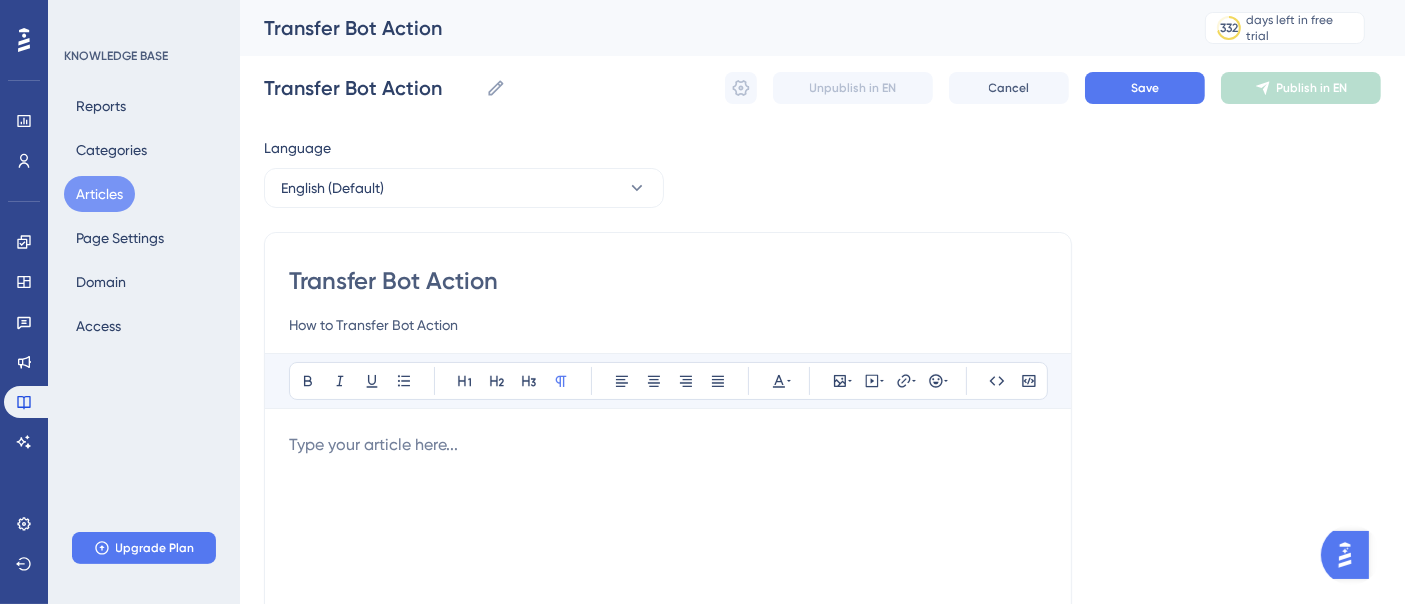 click at bounding box center (668, 445) 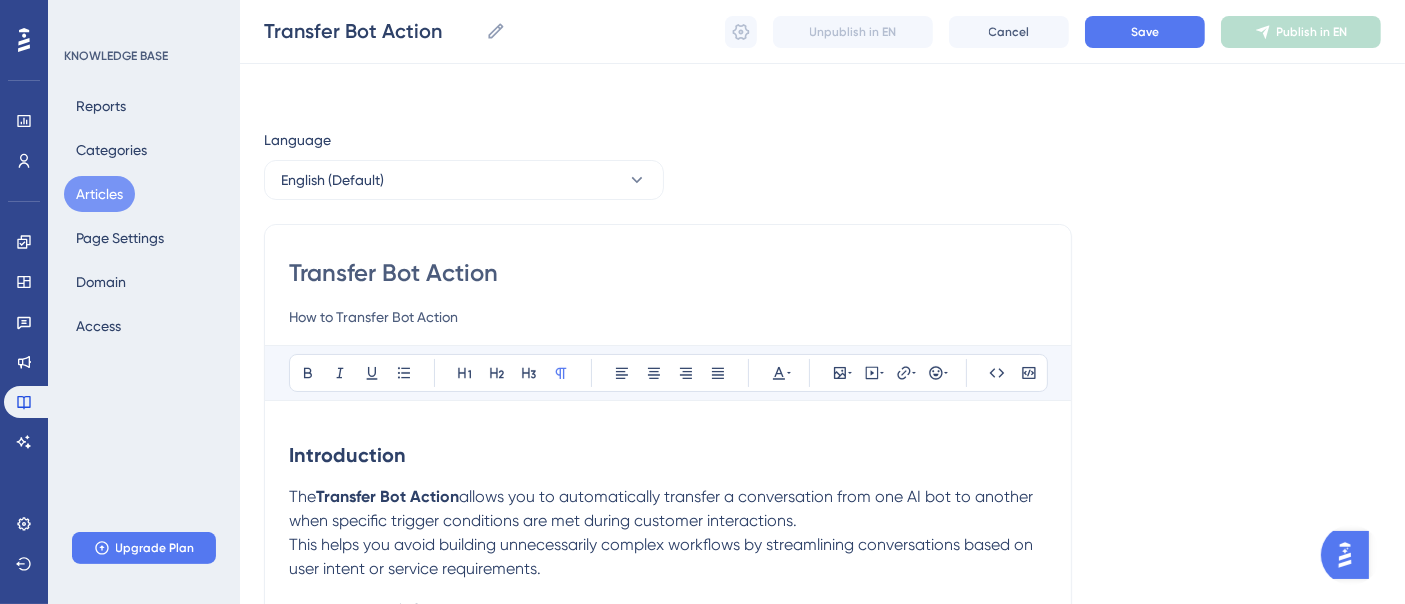 scroll, scrollTop: 2714, scrollLeft: 0, axis: vertical 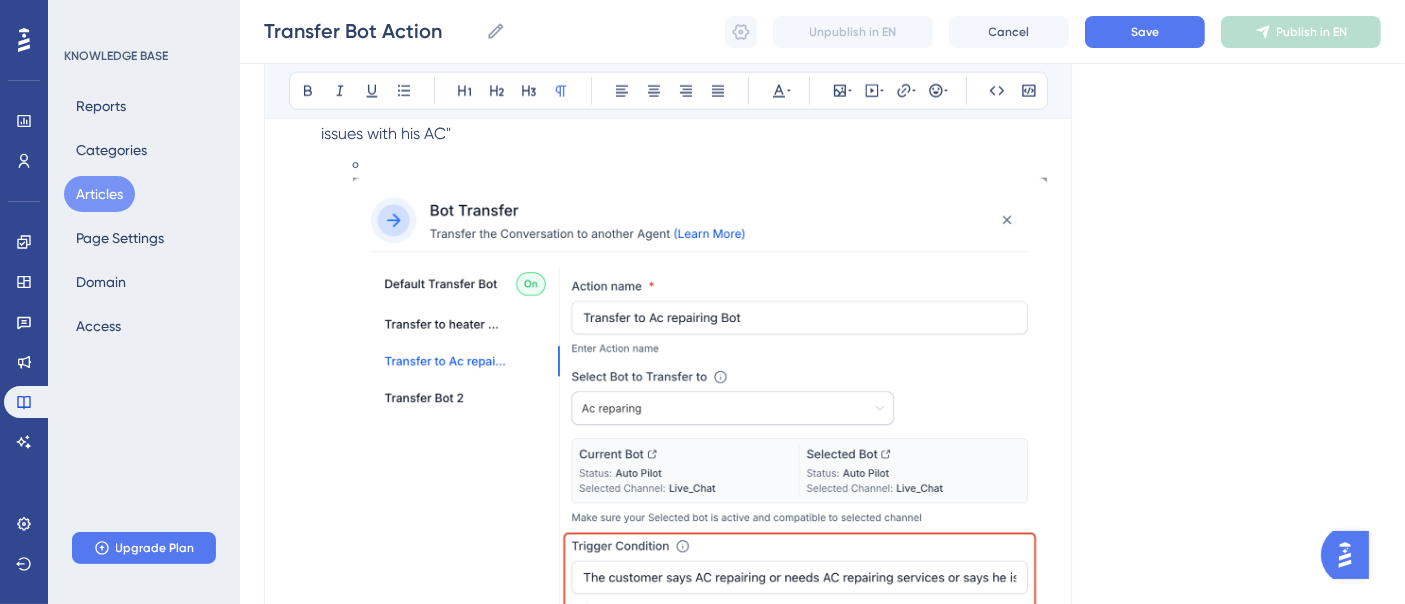click on "Language English (Default) Transfer Bot Action How to Transfer Bot Action Bold Italic Underline Bullet Point Heading 1 Heading 2 Heading 3 Normal Align Left Align Center Align Right Align Justify Text Color Insert Image Embed Video Hyperlink Emojis Code Code Block Introduction The  Transfer Bot Action  allows you to automatically transfer a conversation from one AI bot to another when specific trigger conditions are met during customer interactions. This helps you avoid building unnecessarily complex workflows by streamlining conversations based on user intent or service requirements. Why Use This? Let’s say you're a business owner who offers multiple services—perhaps you run a clinic that offers dental, skin, and eye care. Instead of building one massive bot to handle everything, you can: Create a  primary or receptionist bot  that greets users and collects basic information. Create  individual service bots —for example, a Dental Bot, Skin Bot, and Eye Care Bot. This approach leads to: Action Name" at bounding box center [822, 1367] 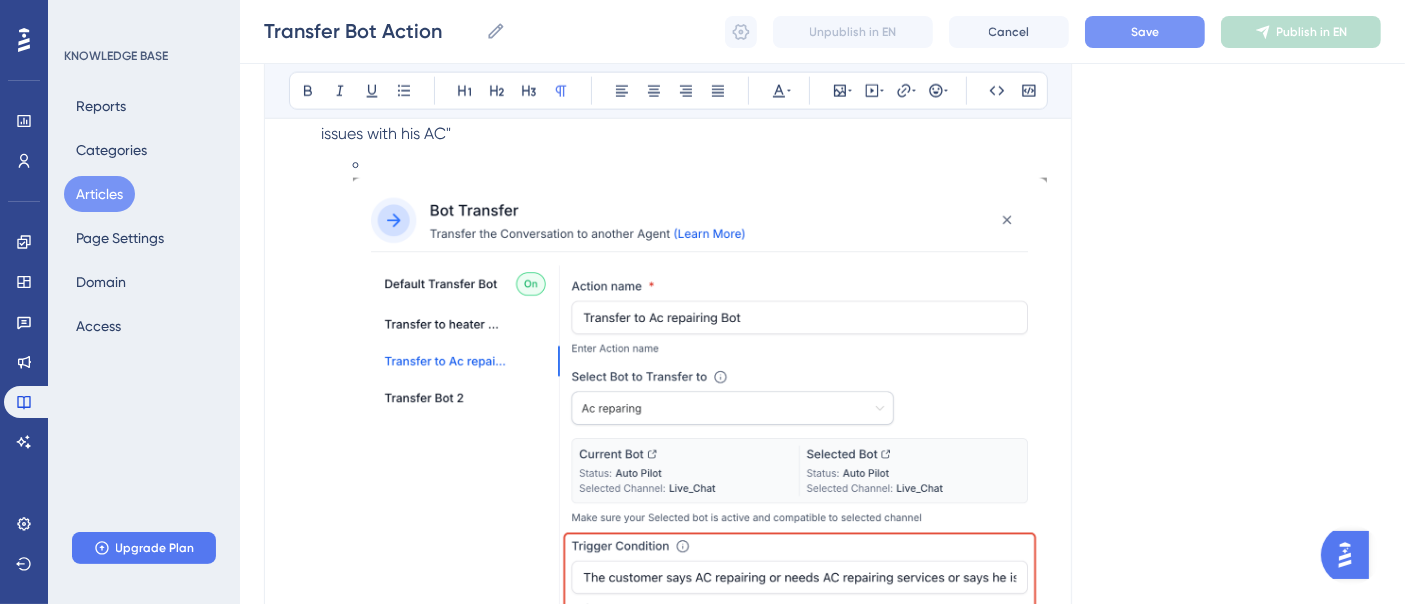 click on "Save" at bounding box center (1145, 32) 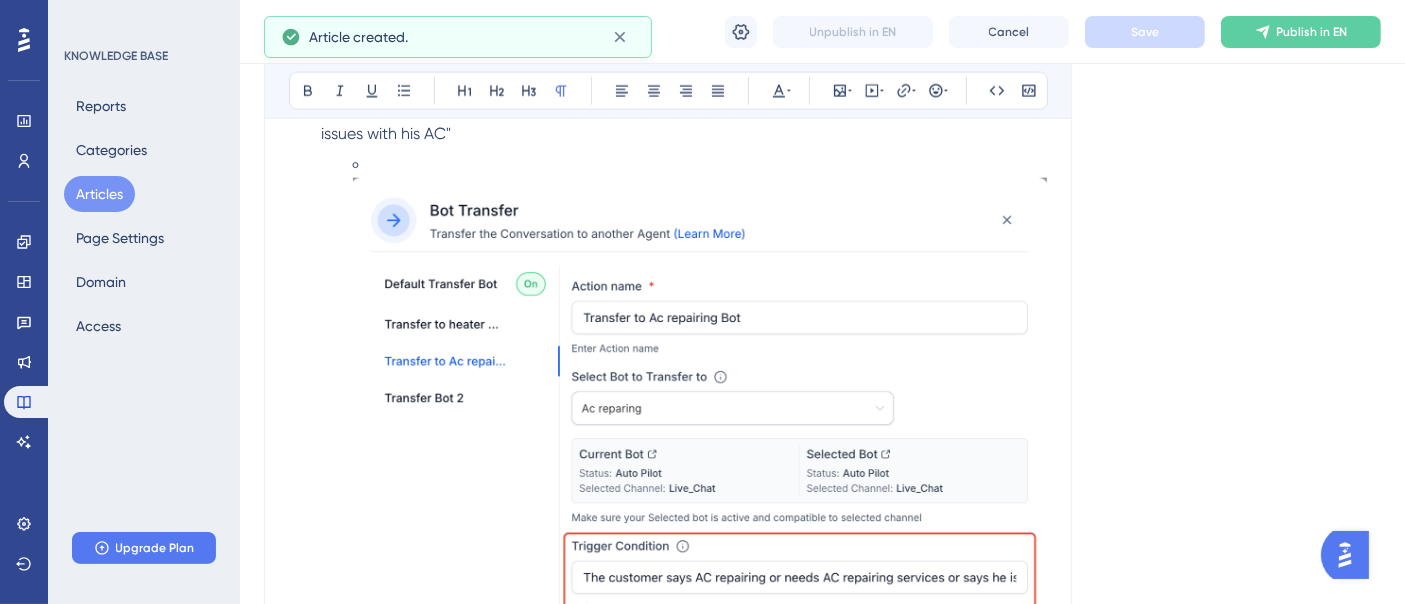 scroll, scrollTop: 2705, scrollLeft: 0, axis: vertical 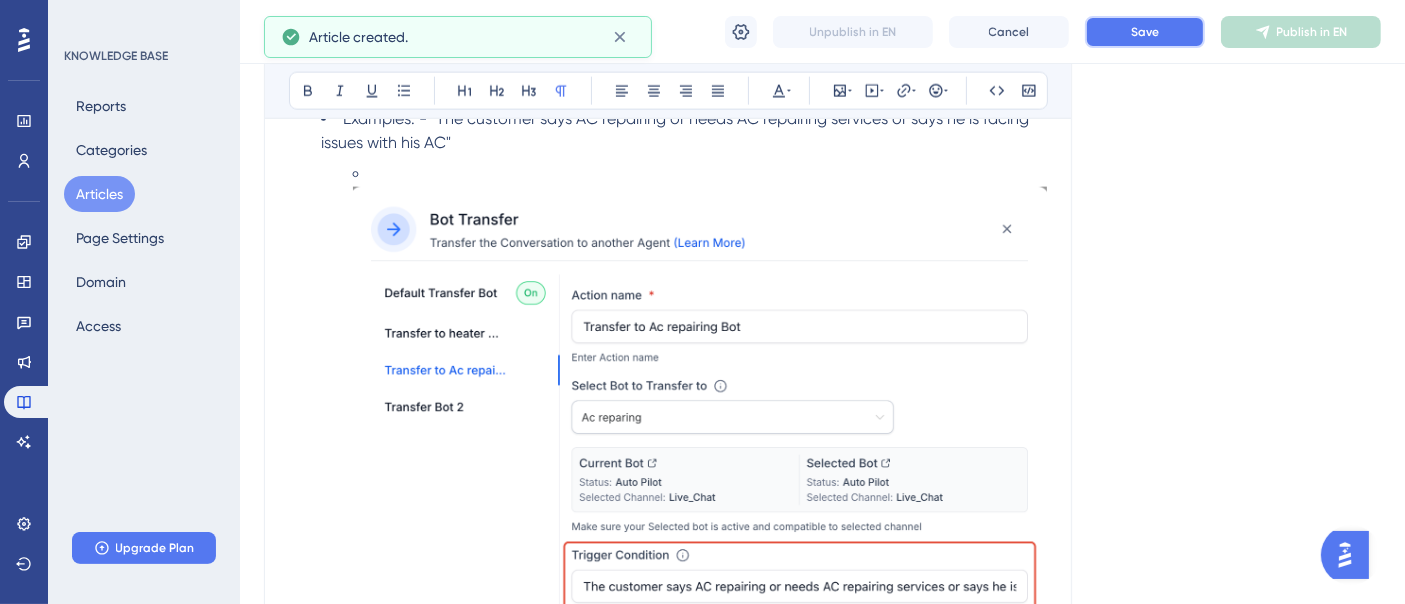 click on "Save" at bounding box center [1145, 32] 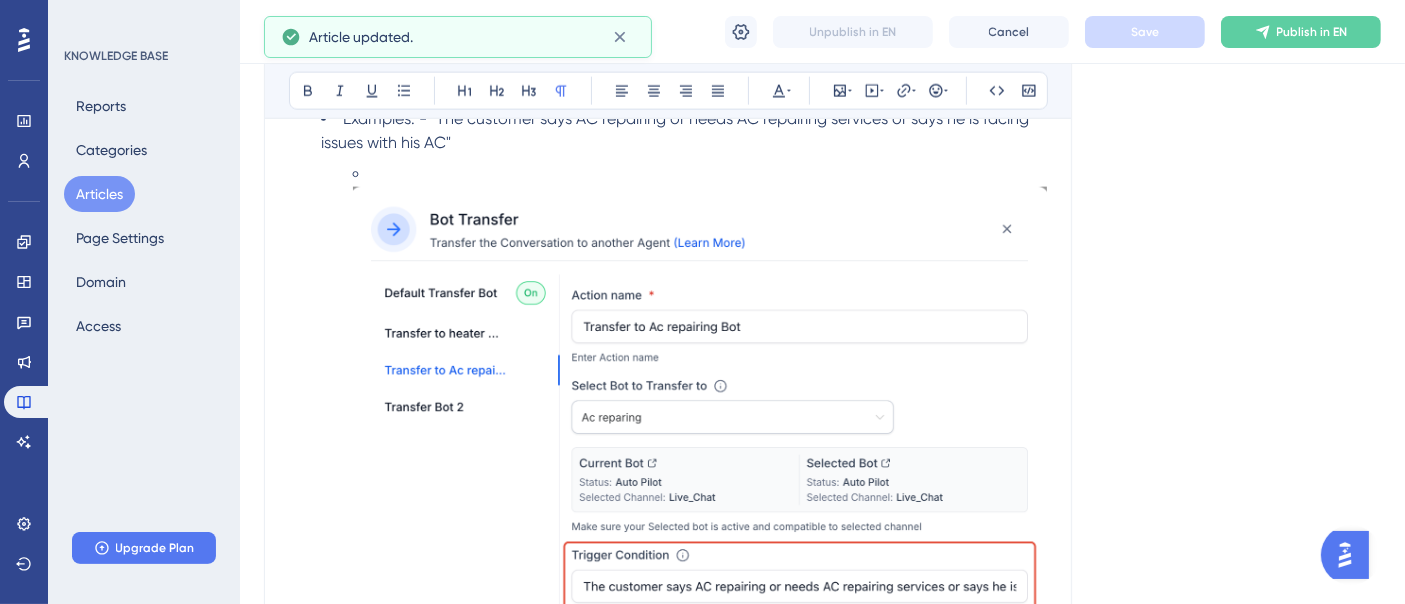 click on "Articles" at bounding box center (99, 194) 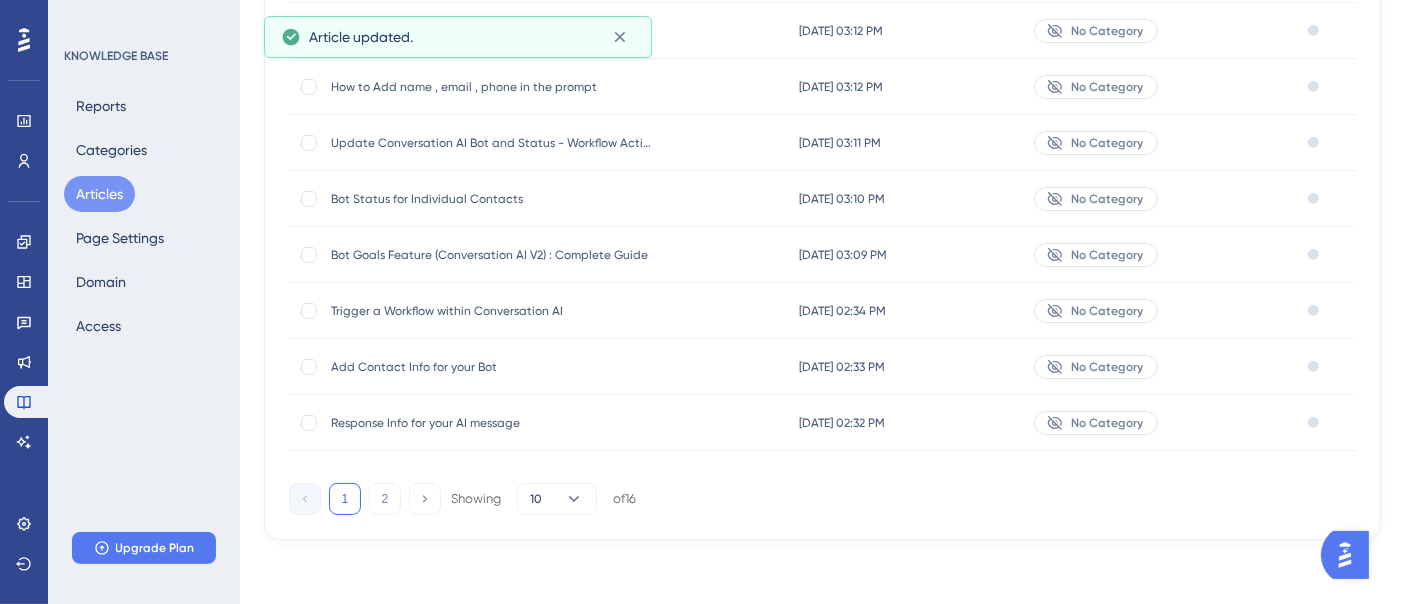 scroll, scrollTop: 0, scrollLeft: 0, axis: both 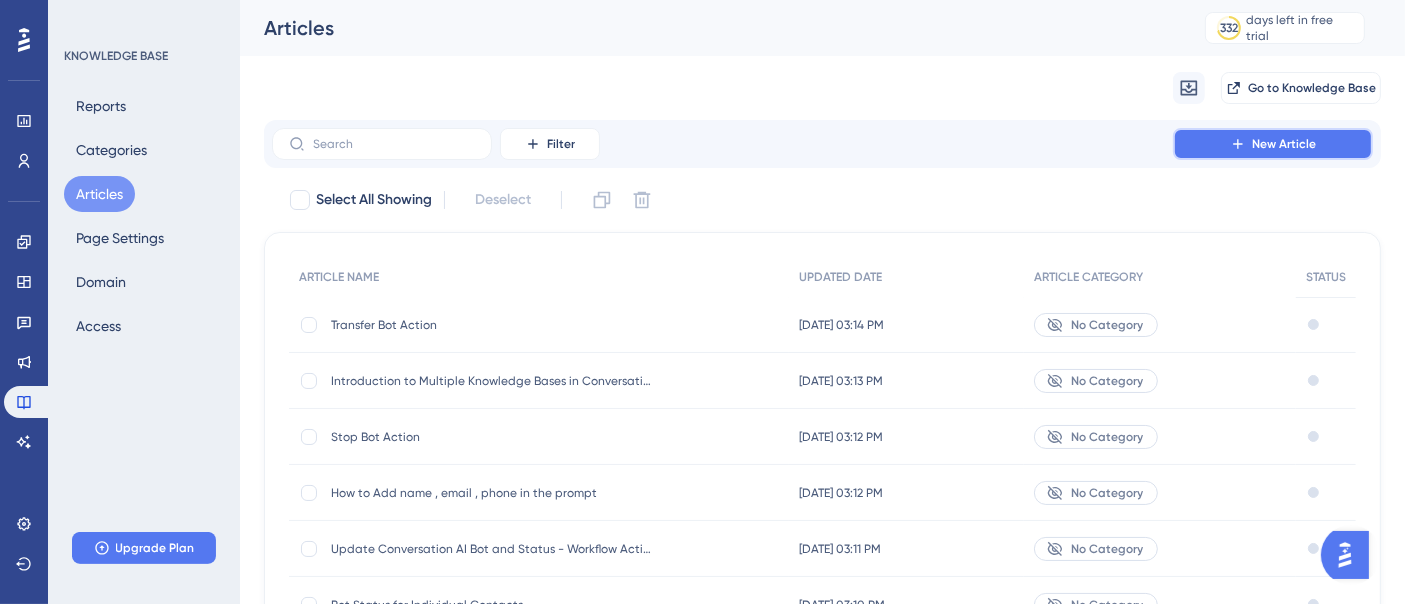click on "New Article" at bounding box center [1273, 144] 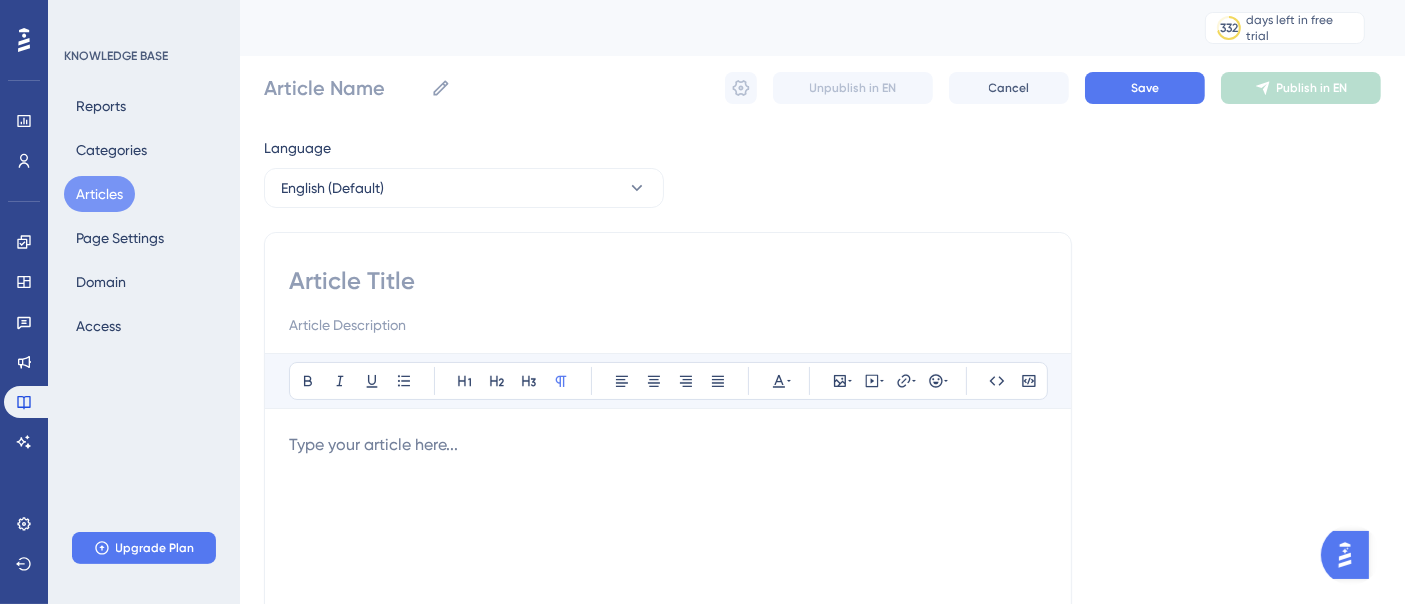 click at bounding box center (668, 281) 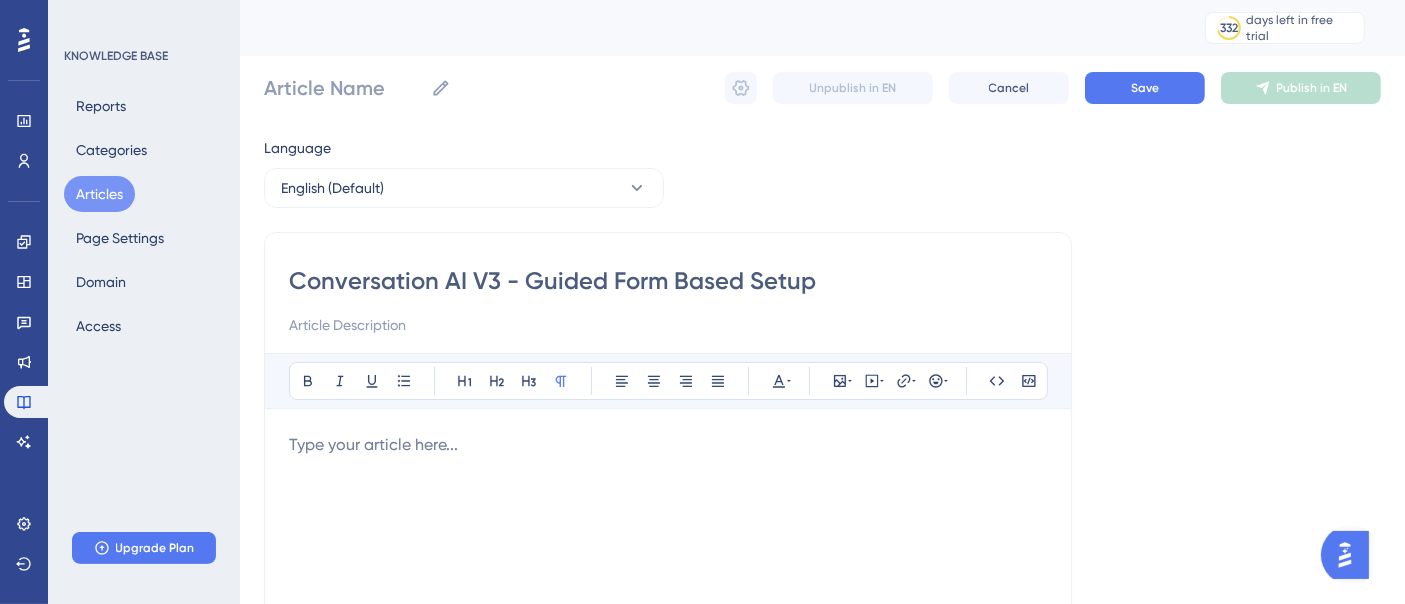type on "Conversation AI V3 - Guided Form Based Setup" 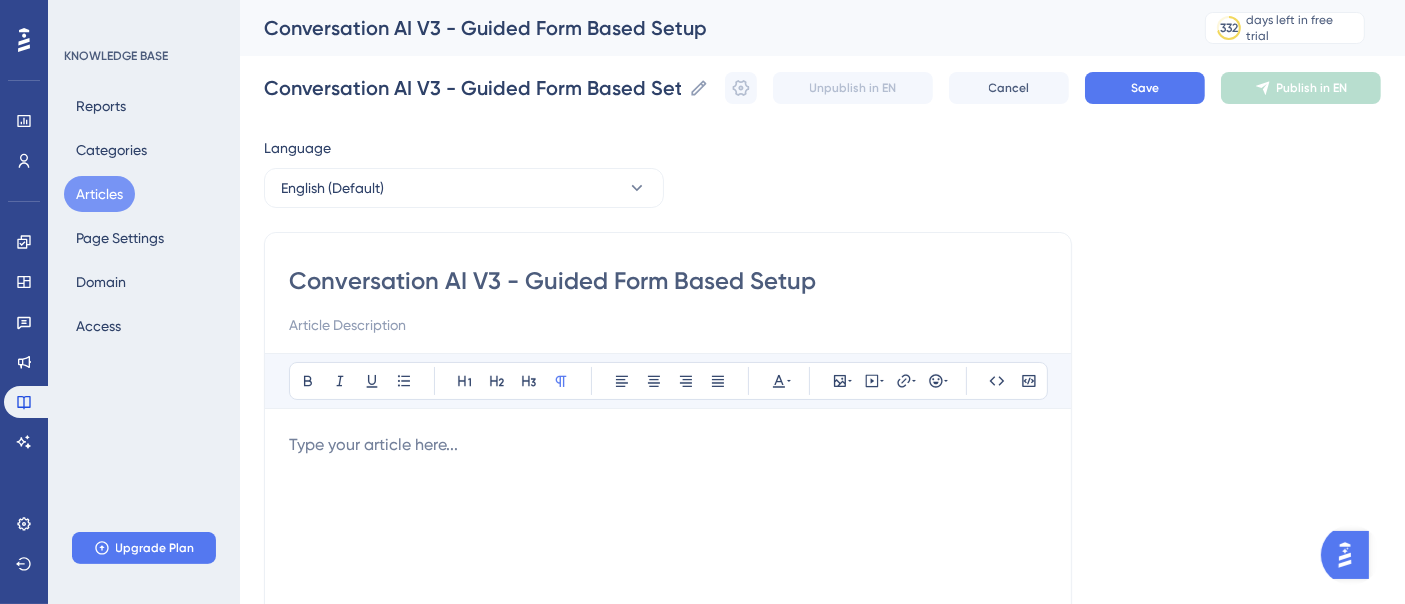 type on "Conversation AI V3 - Guided Form Based Setup" 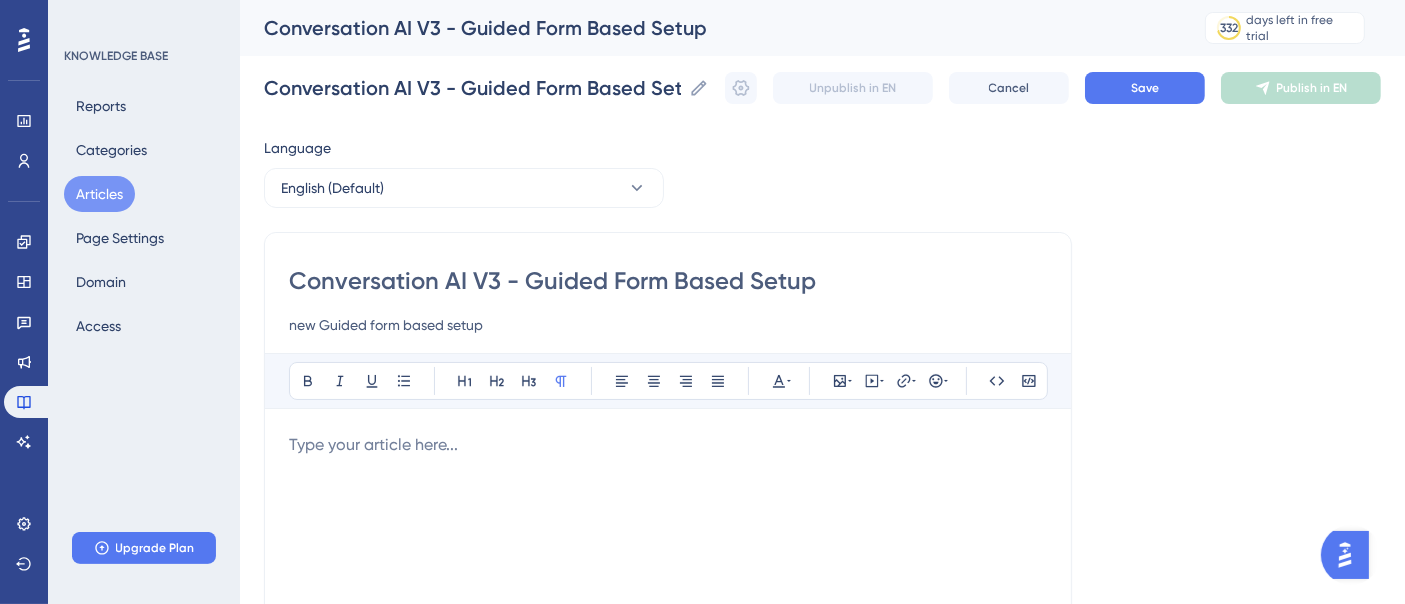 click on "new Guided form based setup" at bounding box center (668, 325) 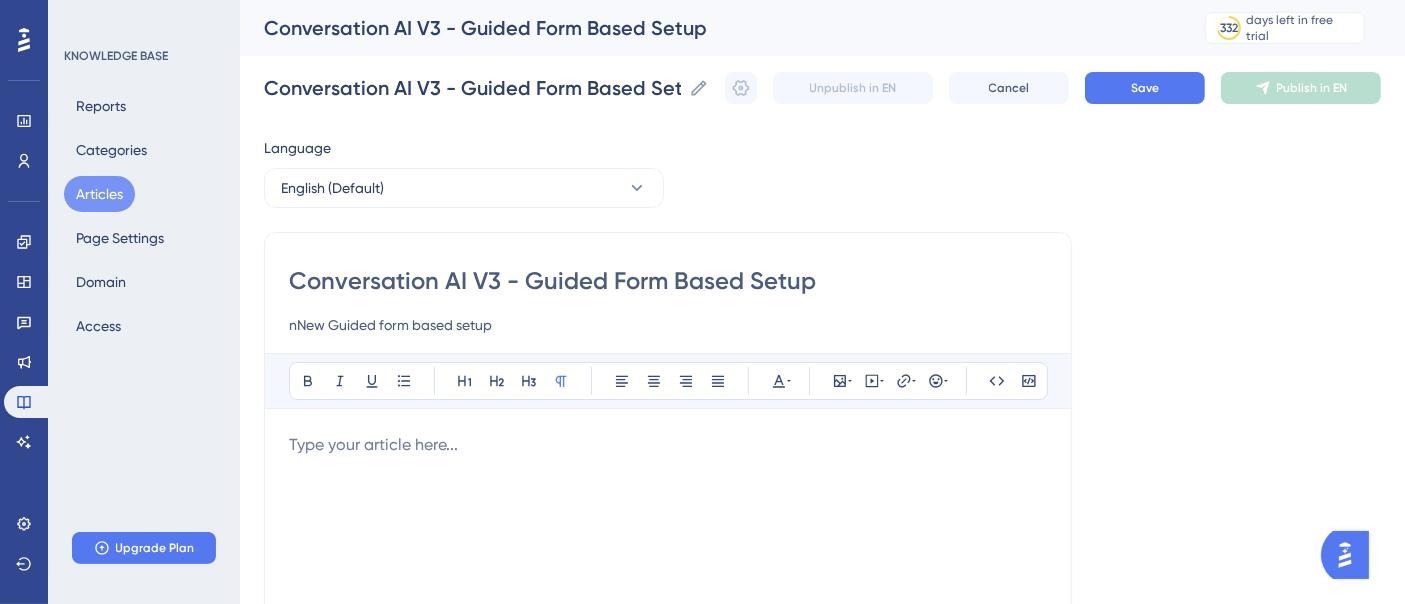 click on "nNew Guided form based setup" at bounding box center (668, 325) 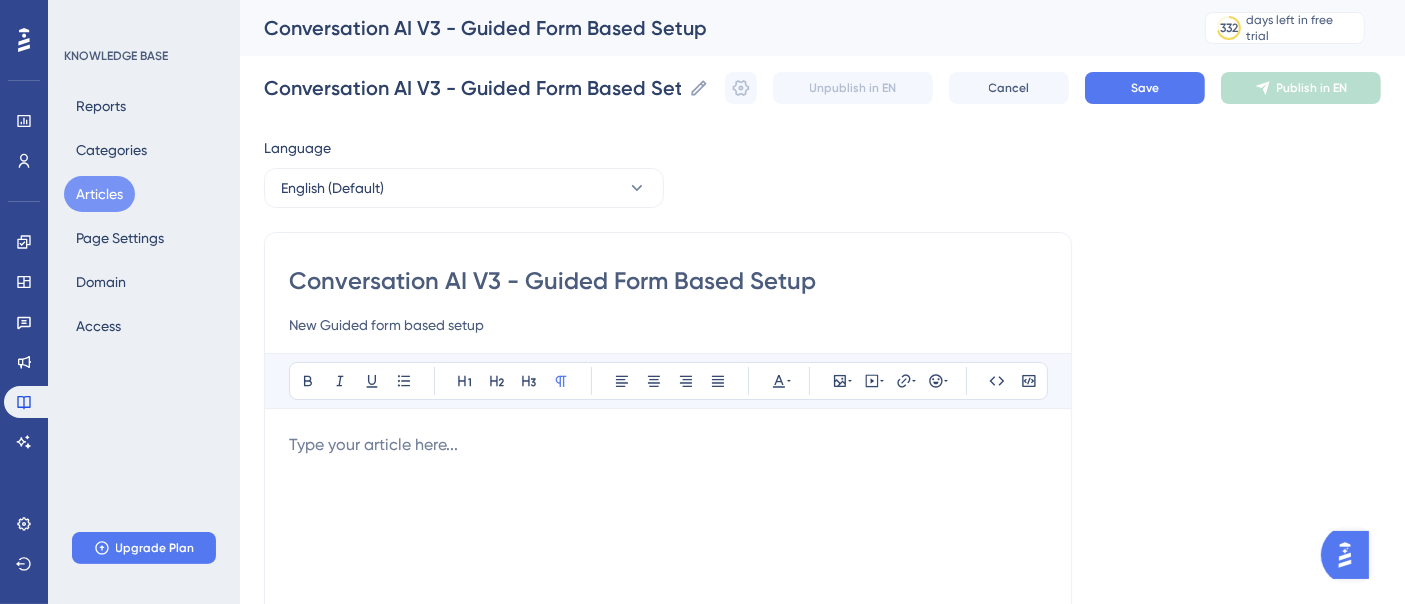 type on "New Guided form based setup" 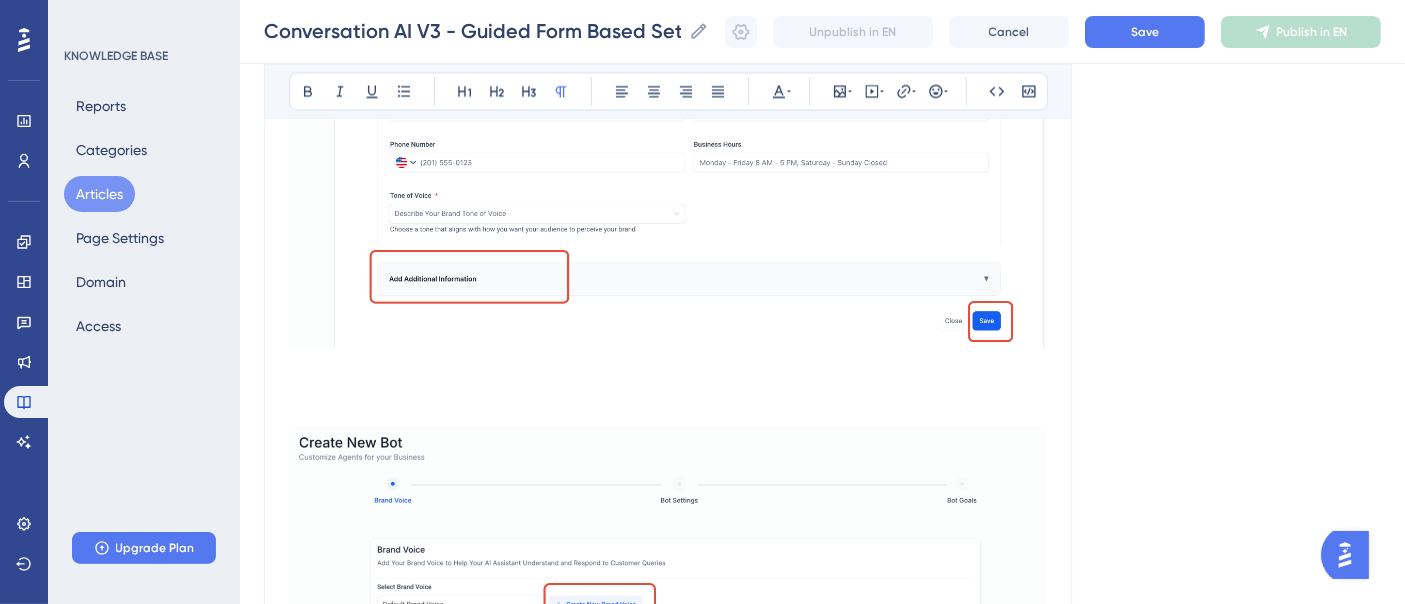 drag, startPoint x: 1185, startPoint y: 290, endPoint x: 1174, endPoint y: 290, distance: 11 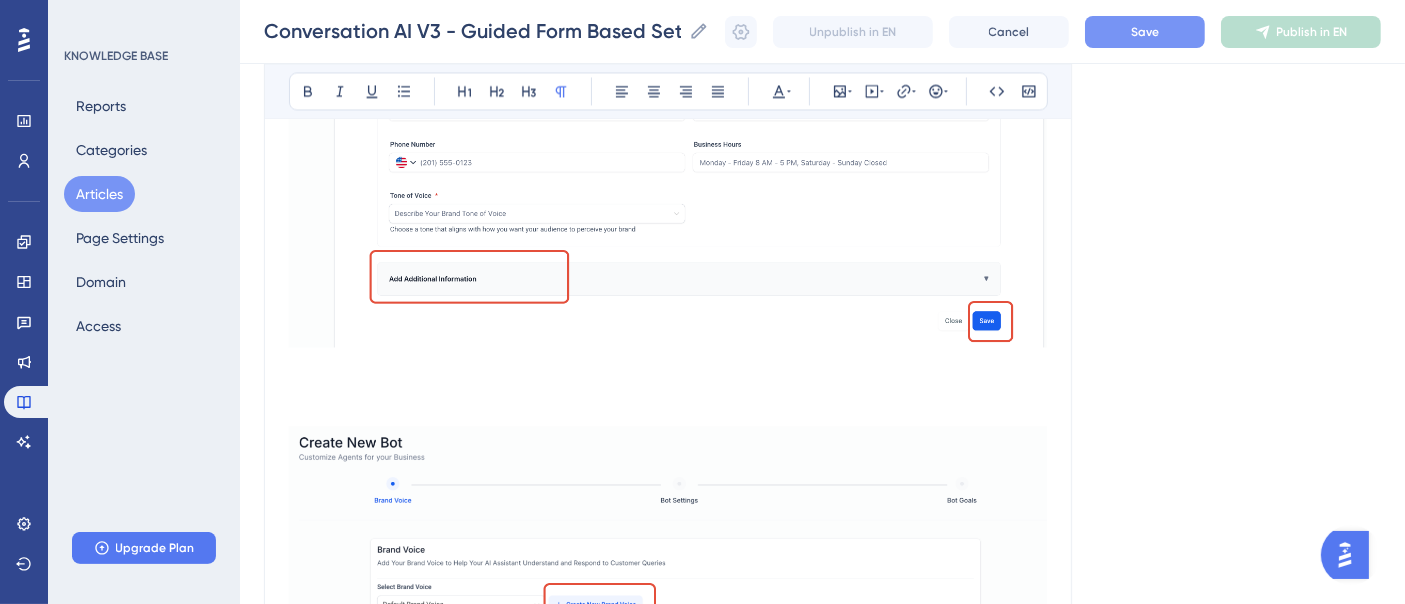 click on "Save" at bounding box center [1145, 32] 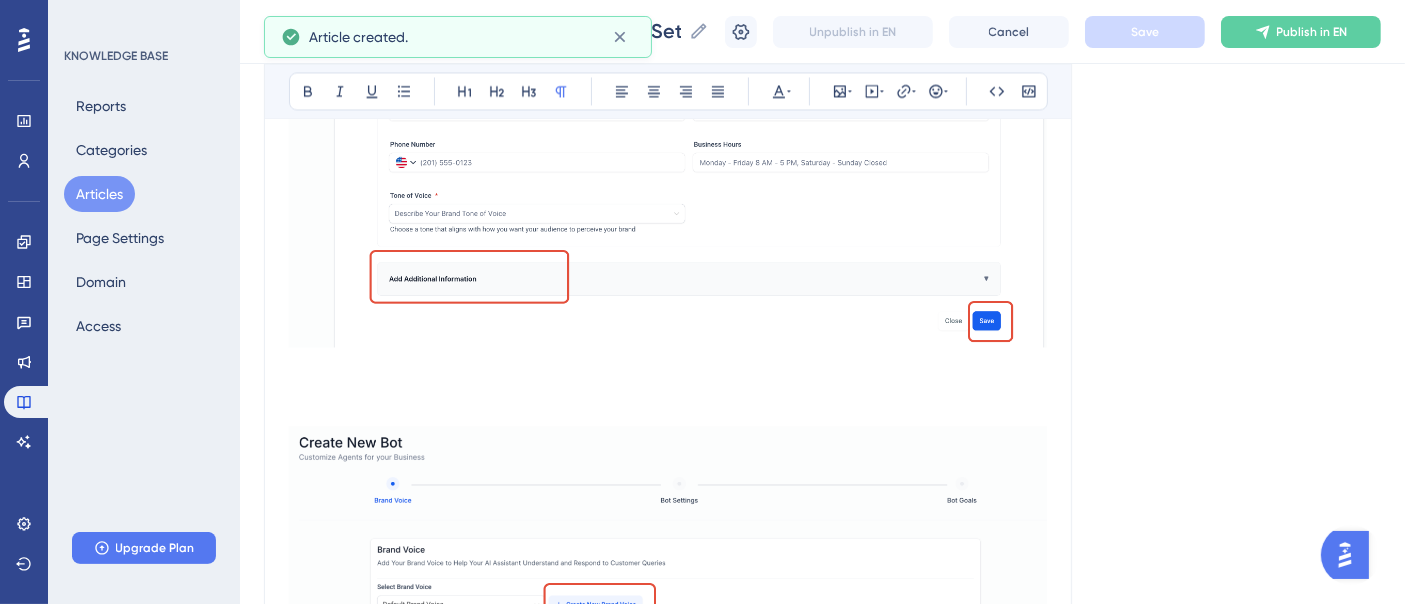 scroll, scrollTop: 4064, scrollLeft: 0, axis: vertical 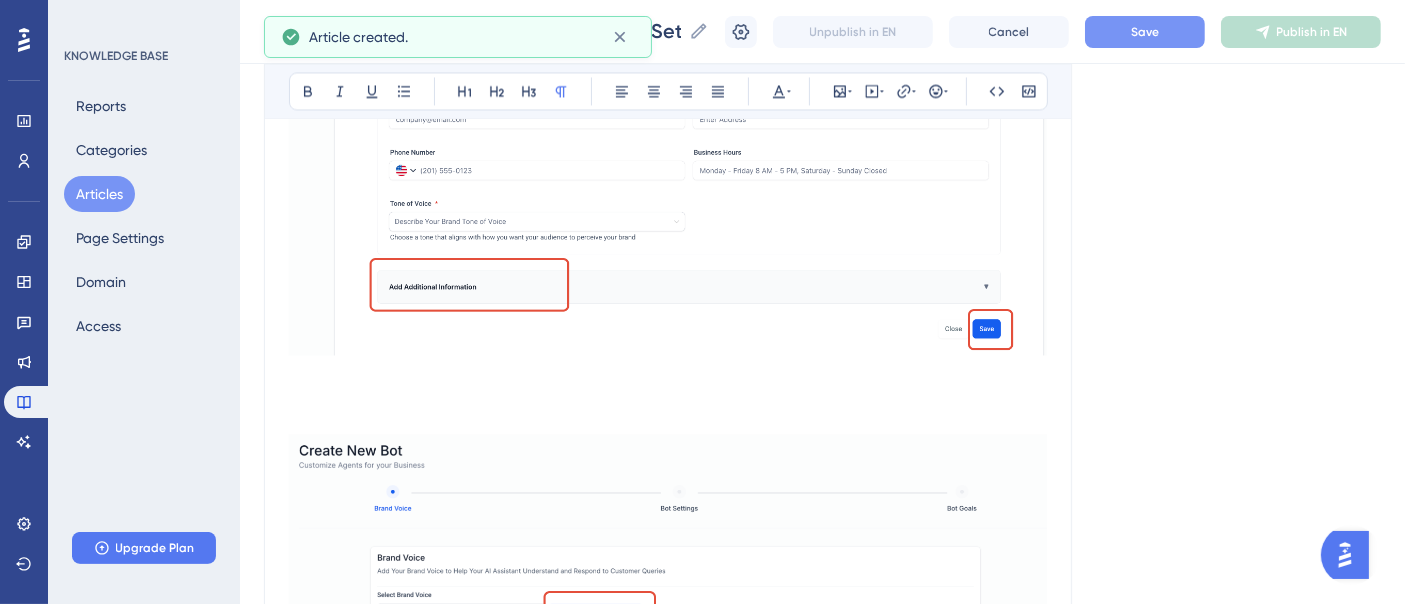 click on "Save" at bounding box center [1145, 32] 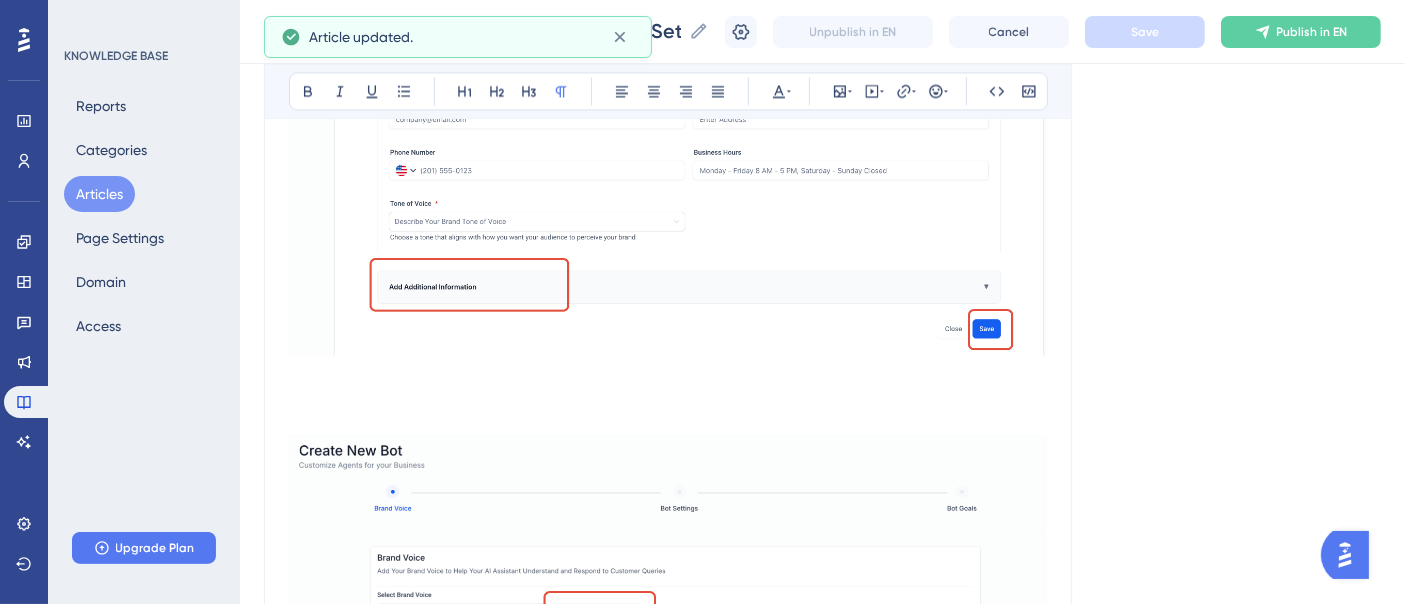 click on "Articles" at bounding box center [99, 194] 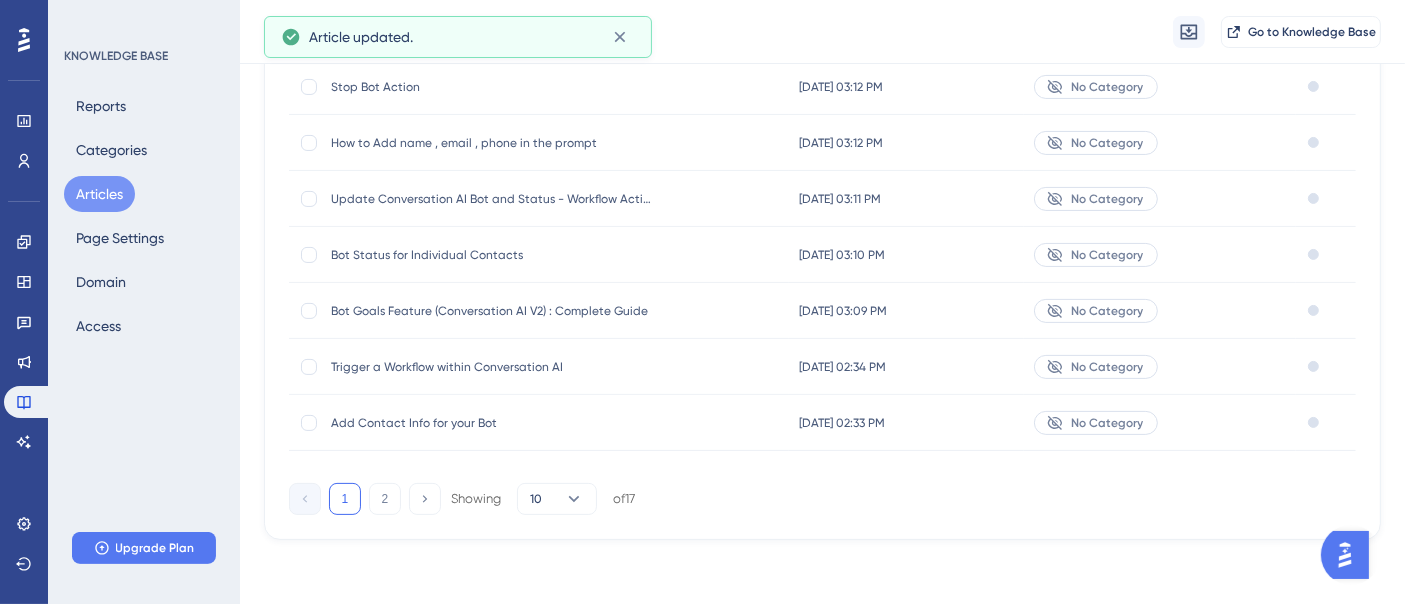 scroll, scrollTop: 0, scrollLeft: 0, axis: both 